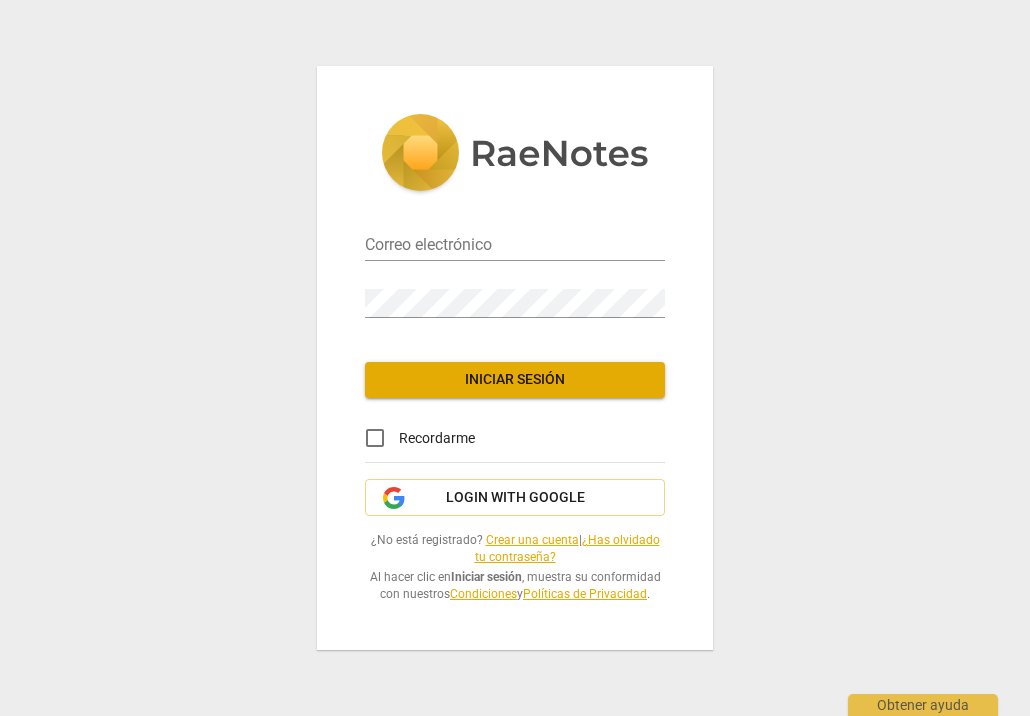 scroll, scrollTop: 0, scrollLeft: 0, axis: both 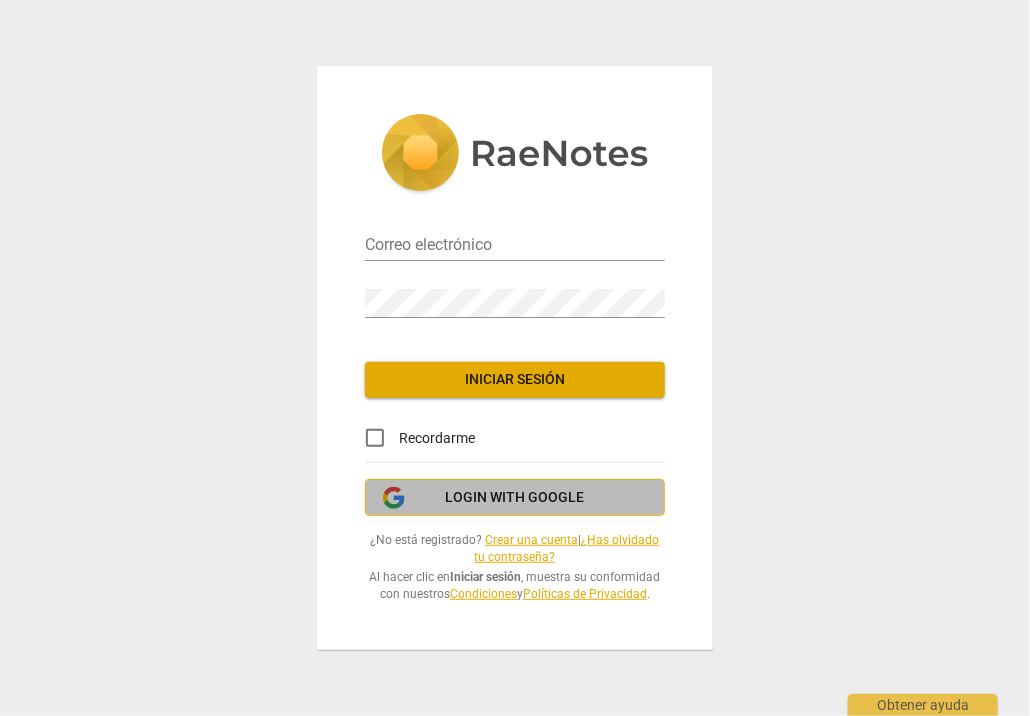 click on "Login with Google" at bounding box center (515, 498) 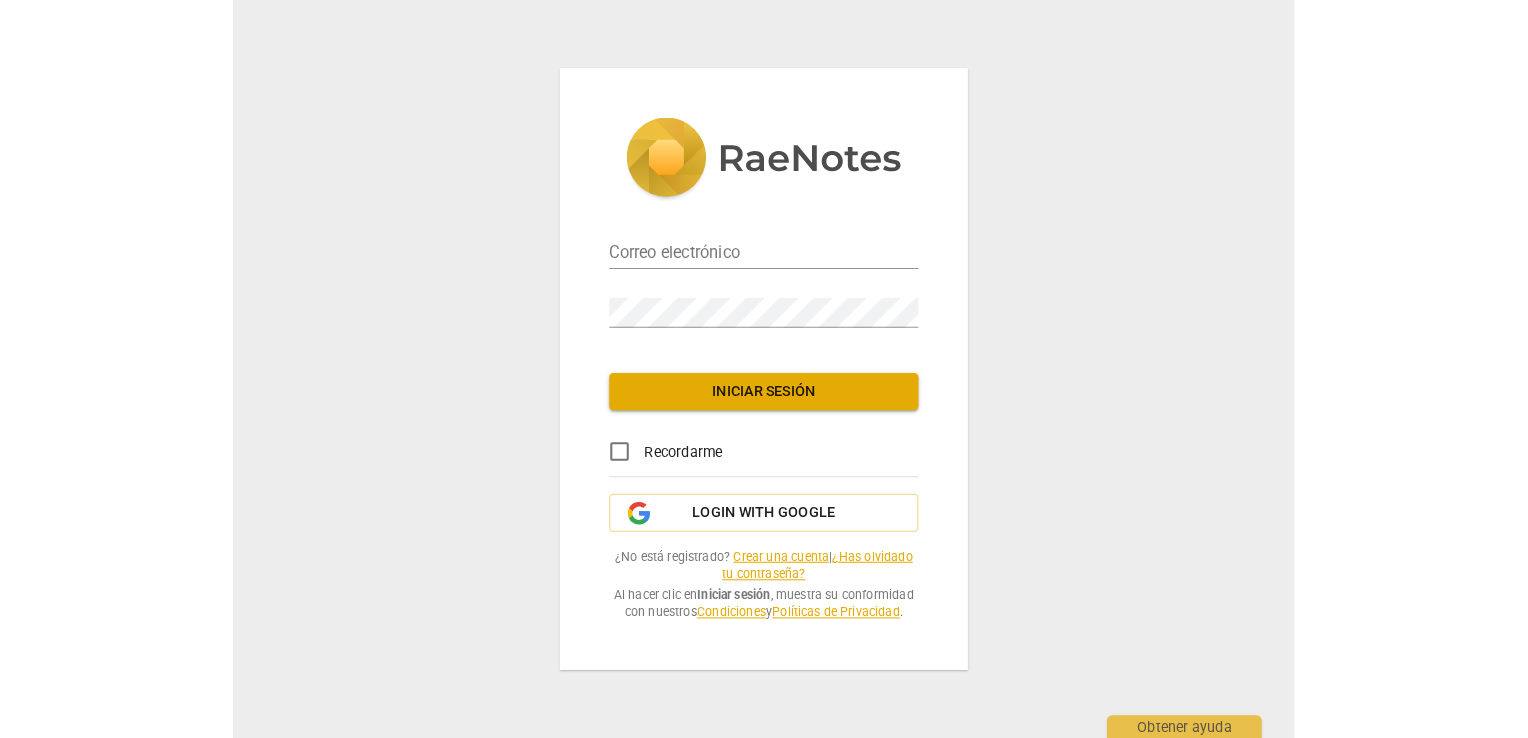 scroll, scrollTop: 0, scrollLeft: 0, axis: both 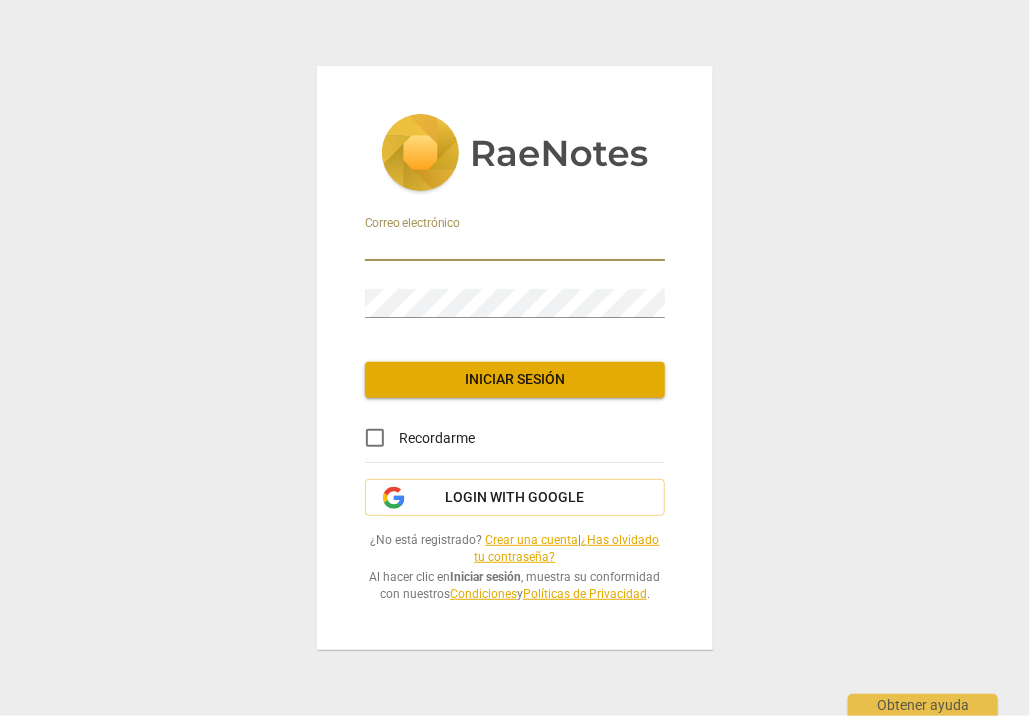click at bounding box center [515, 246] 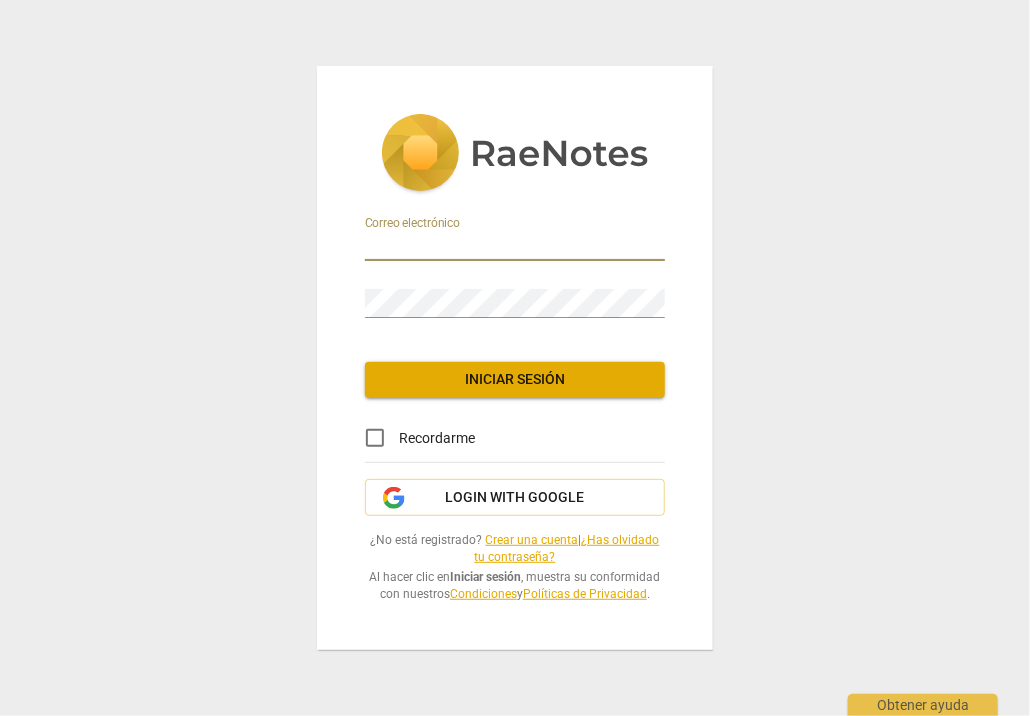 type on "[EMAIL_ADDRESS][DOMAIN_NAME]" 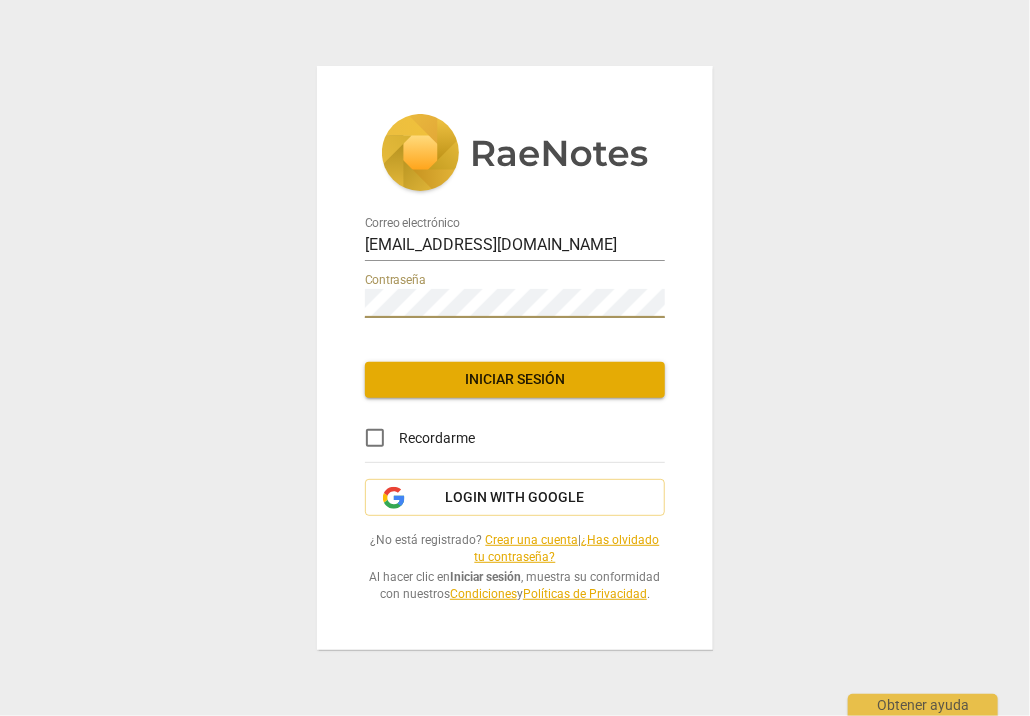 click on "Iniciar sesión" at bounding box center [515, 380] 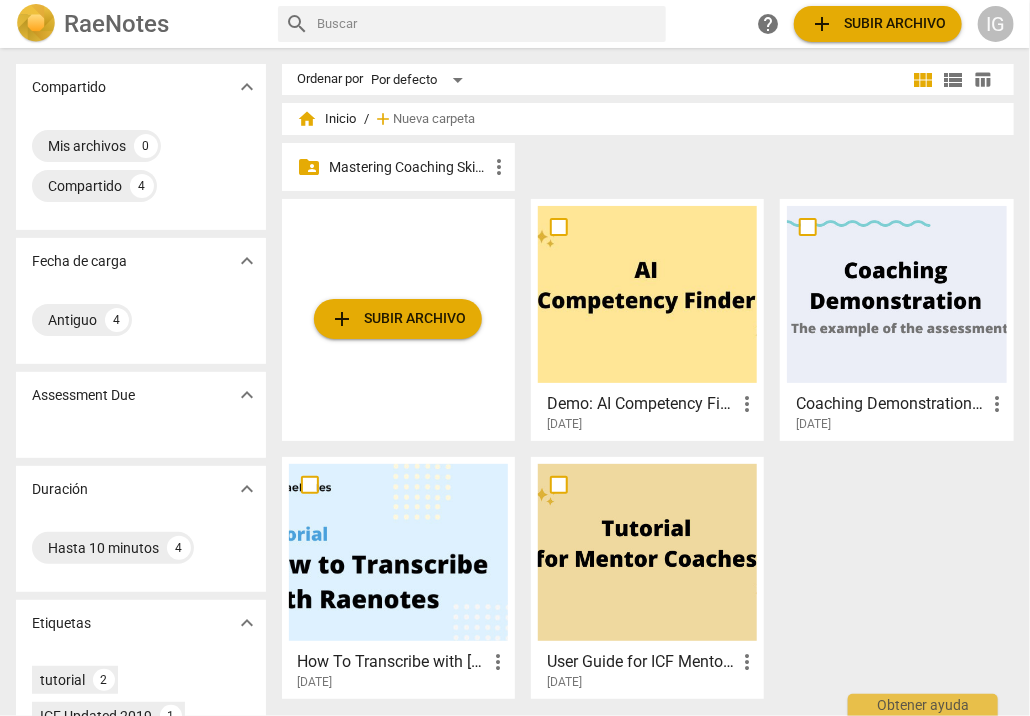 click on "Mastering Coaching Skills - Generación 31" at bounding box center (408, 167) 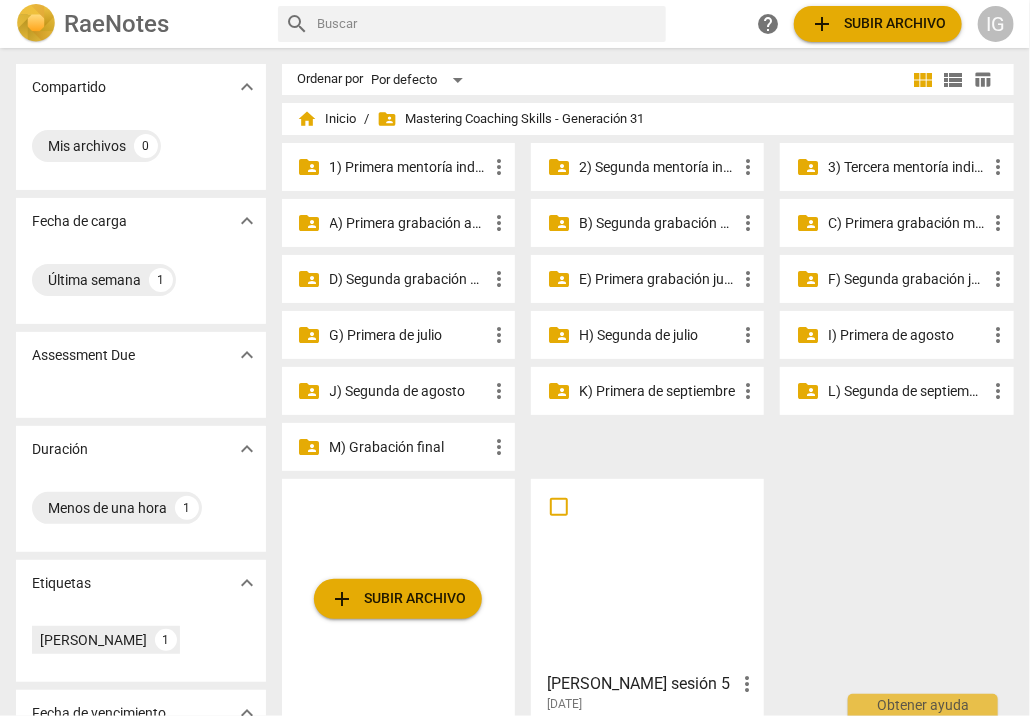 click on "E) Primera grabación junio" at bounding box center [657, 279] 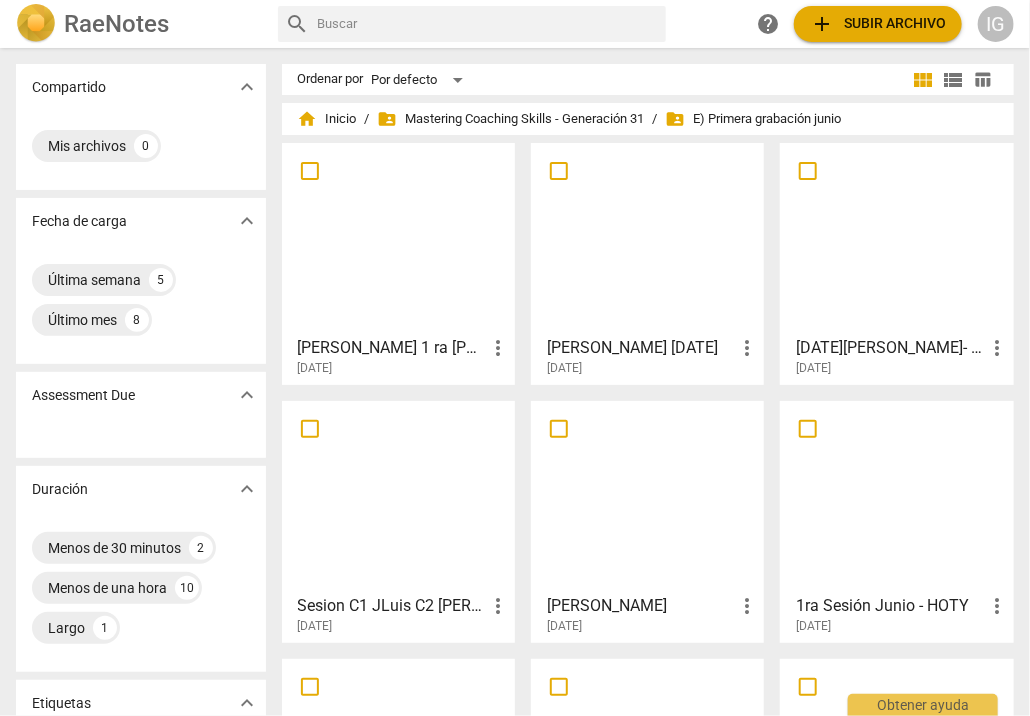 click at bounding box center [647, 238] 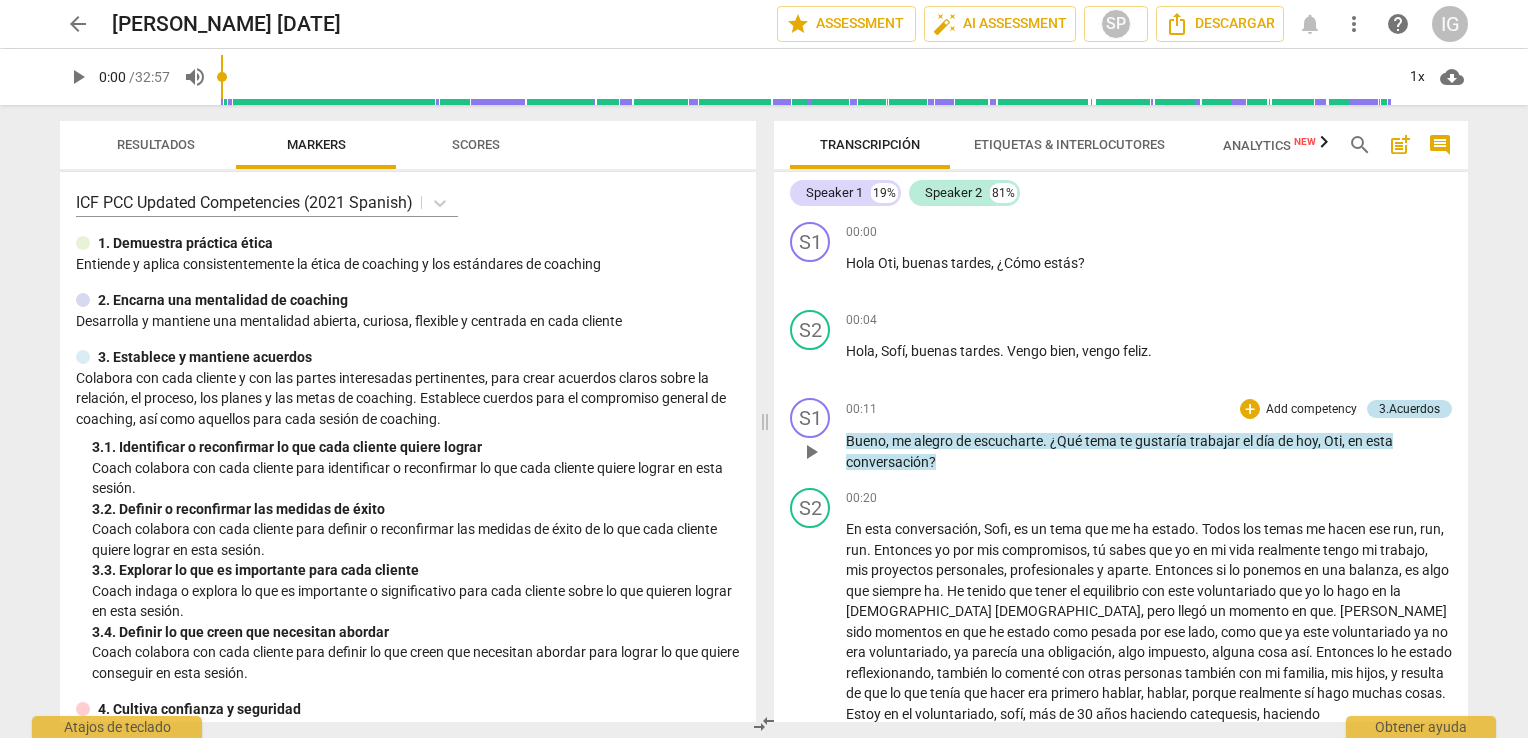 click on "3.Acuerdos" at bounding box center (1409, 409) 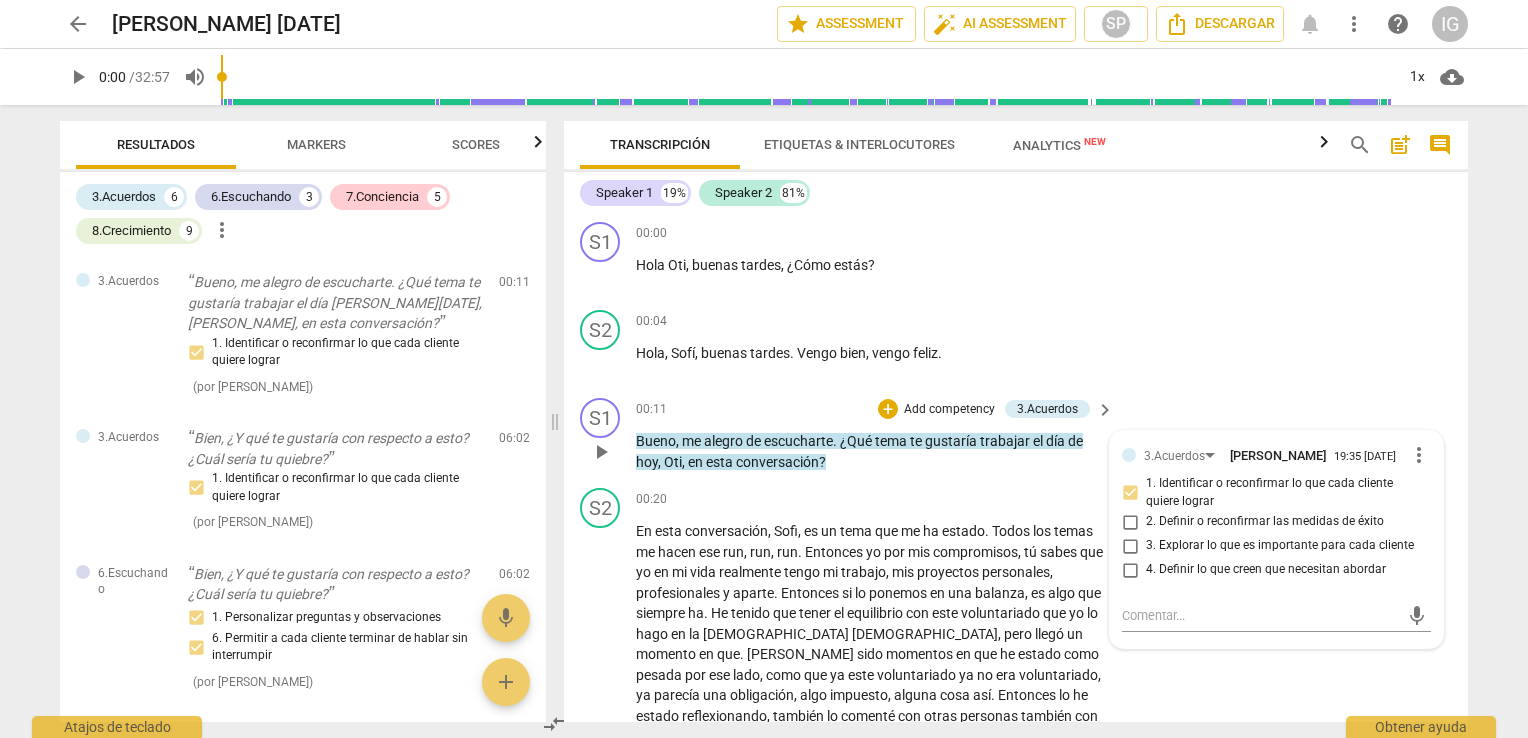 click on "Add competency" at bounding box center (949, 410) 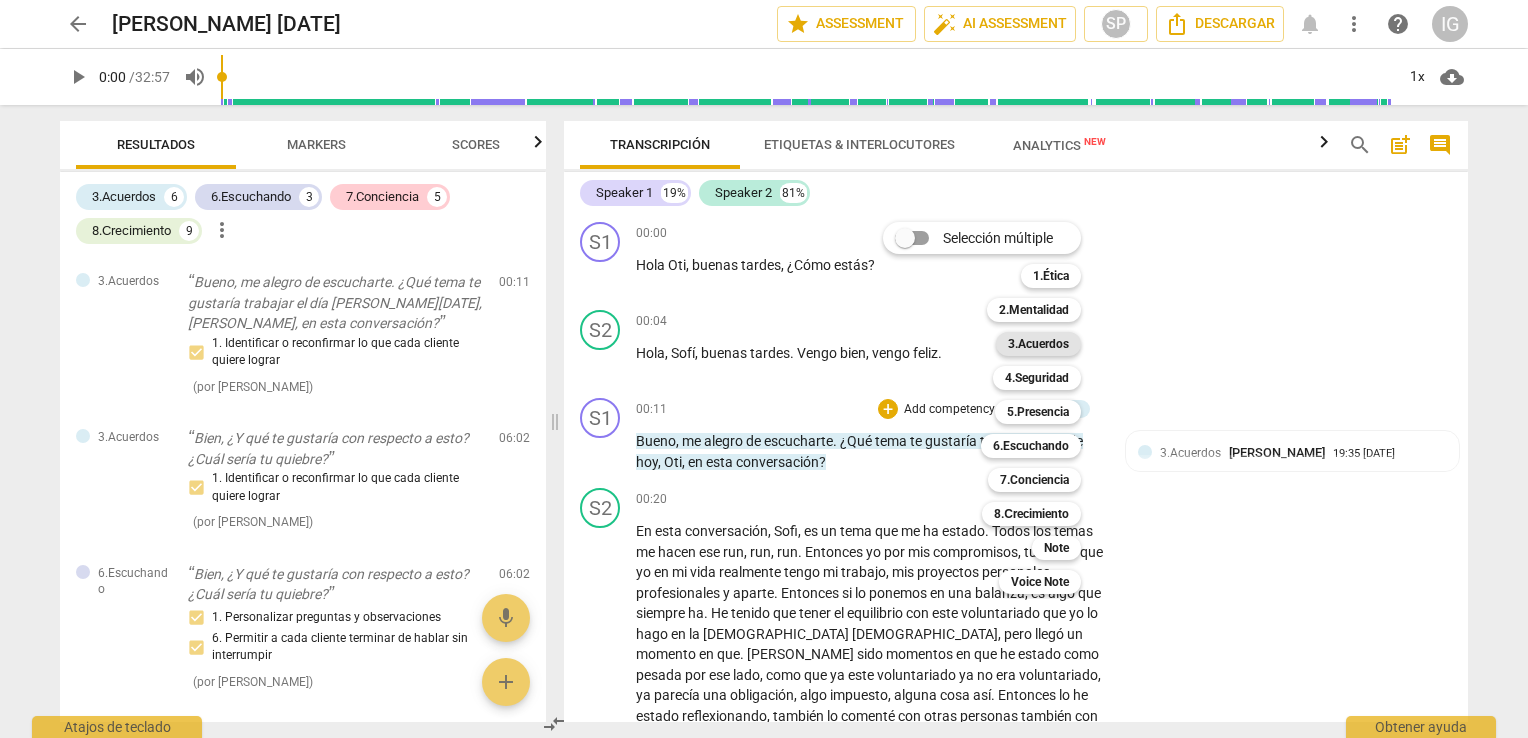 click on "3.Acuerdos" at bounding box center (1038, 344) 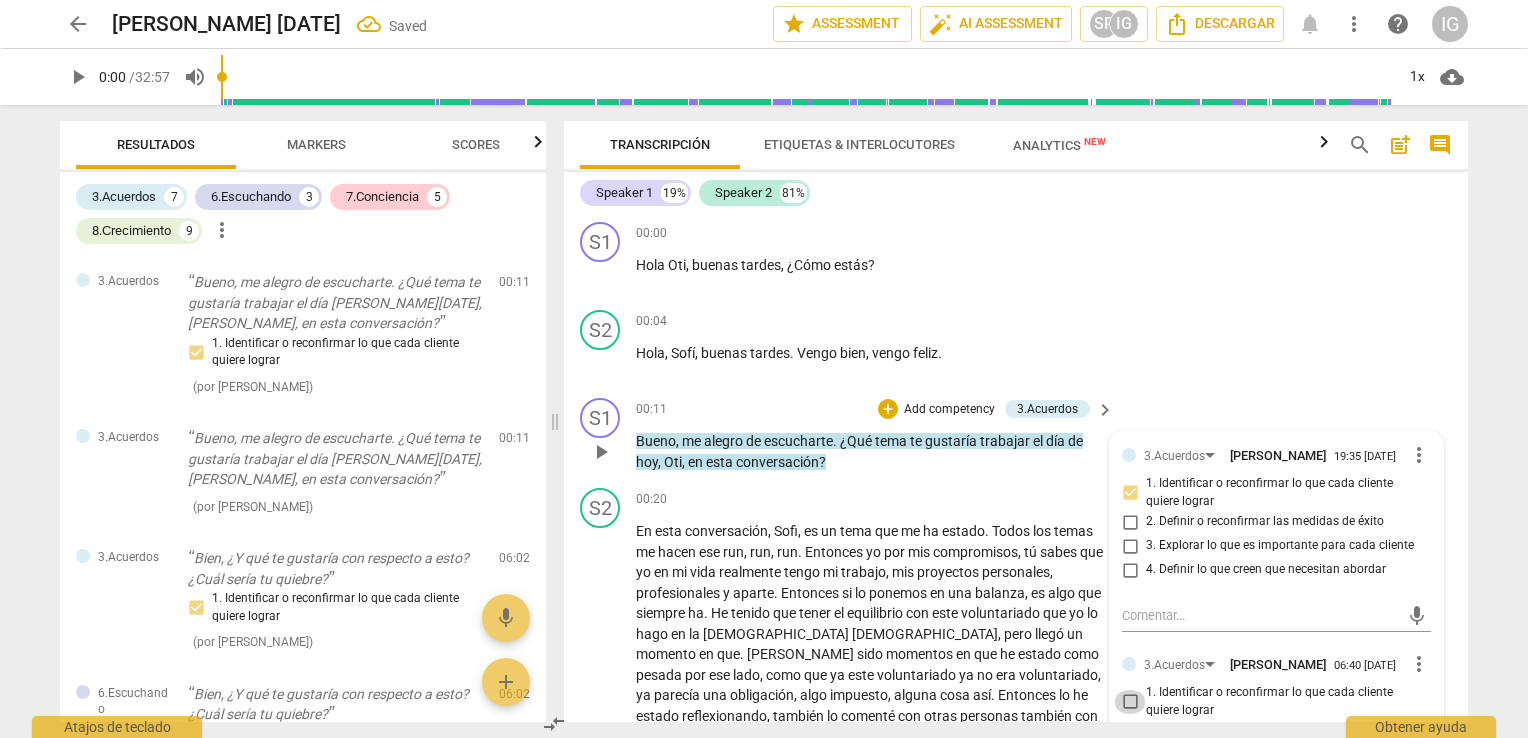click on "1. Identificar o reconfirmar lo que cada cliente quiere lograr" at bounding box center [1130, 702] 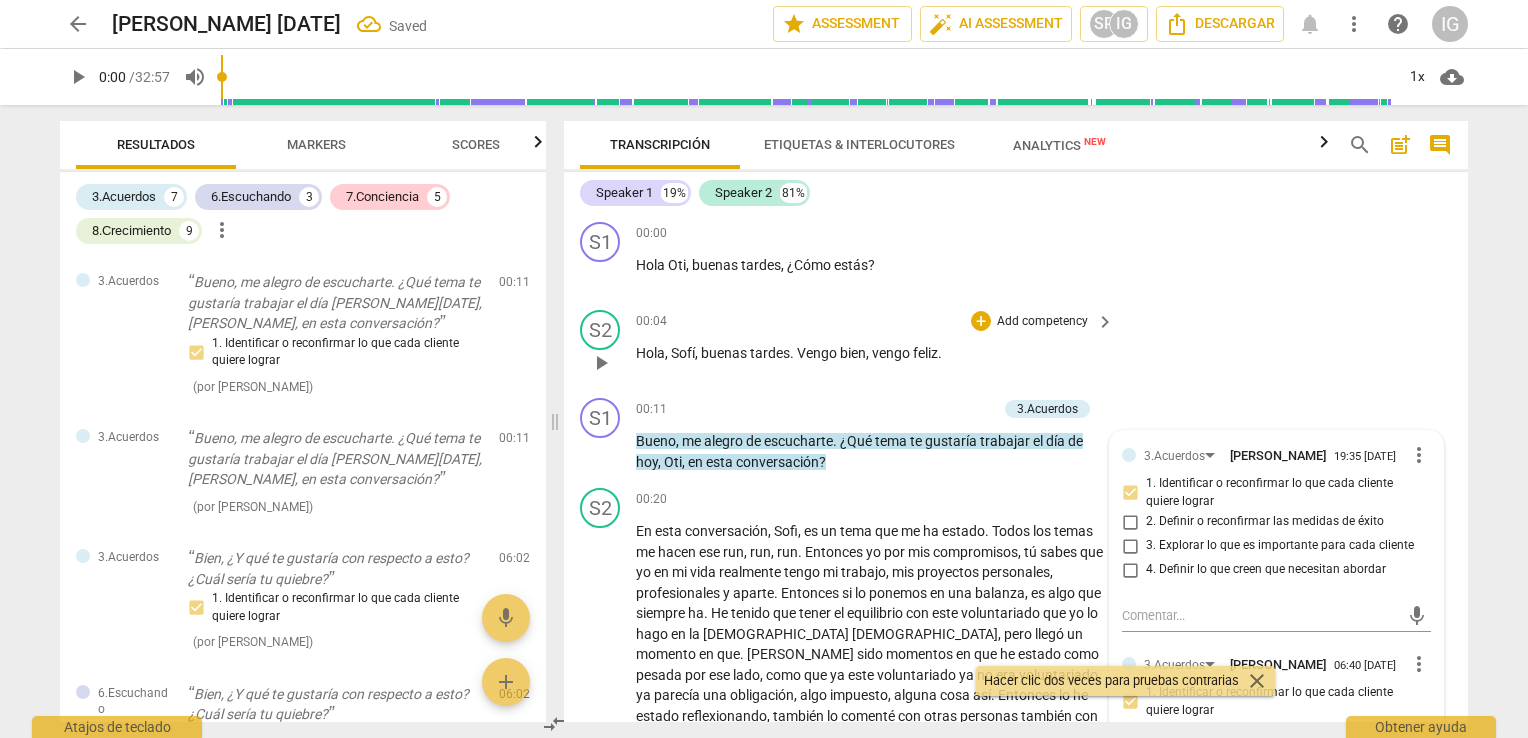 click on "S2 play_arrow pause 00:04 + Add competency keyboard_arrow_right Hola ,   Sofí ,   buenas   tardes .   Vengo   bien ,   vengo   feliz ." at bounding box center (1016, 346) 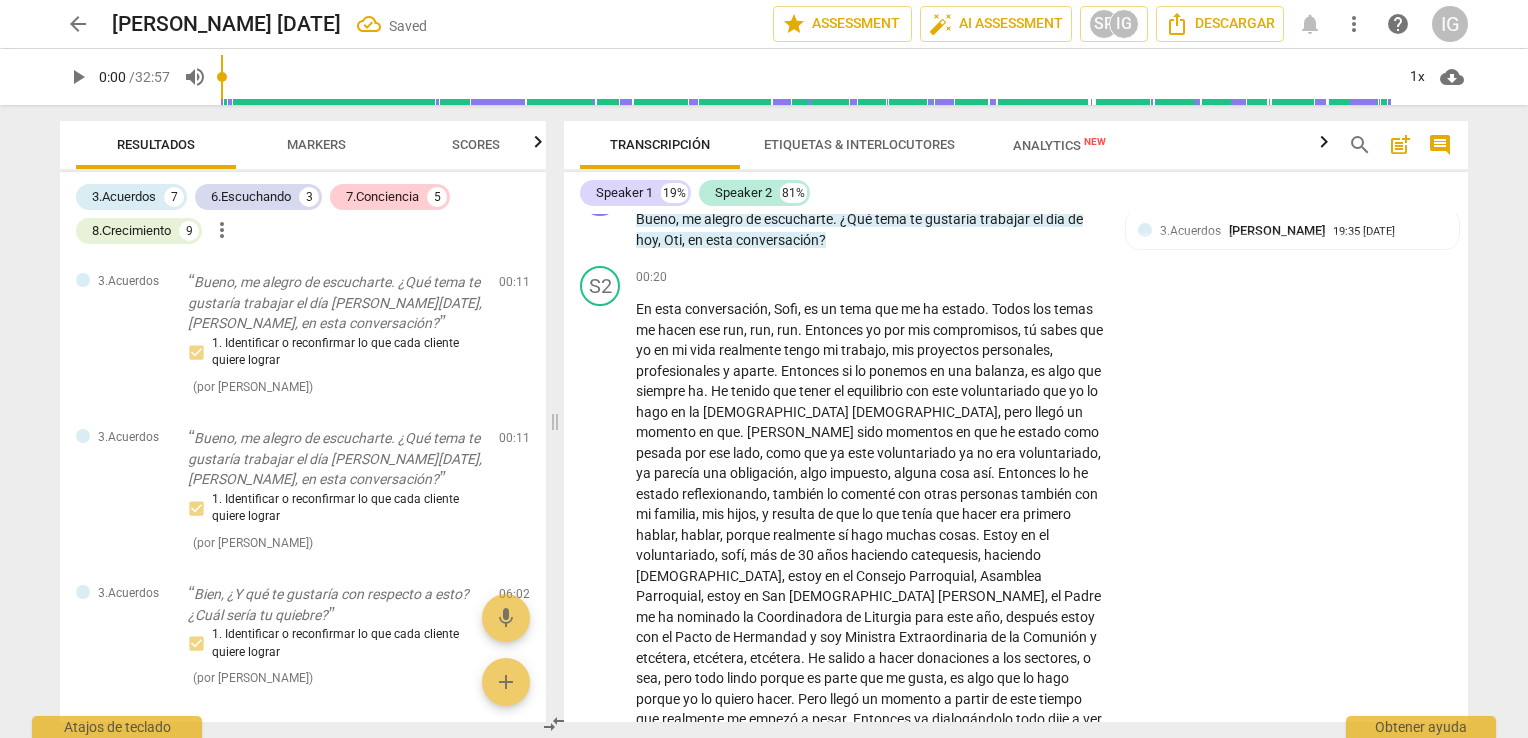 scroll, scrollTop: 252, scrollLeft: 0, axis: vertical 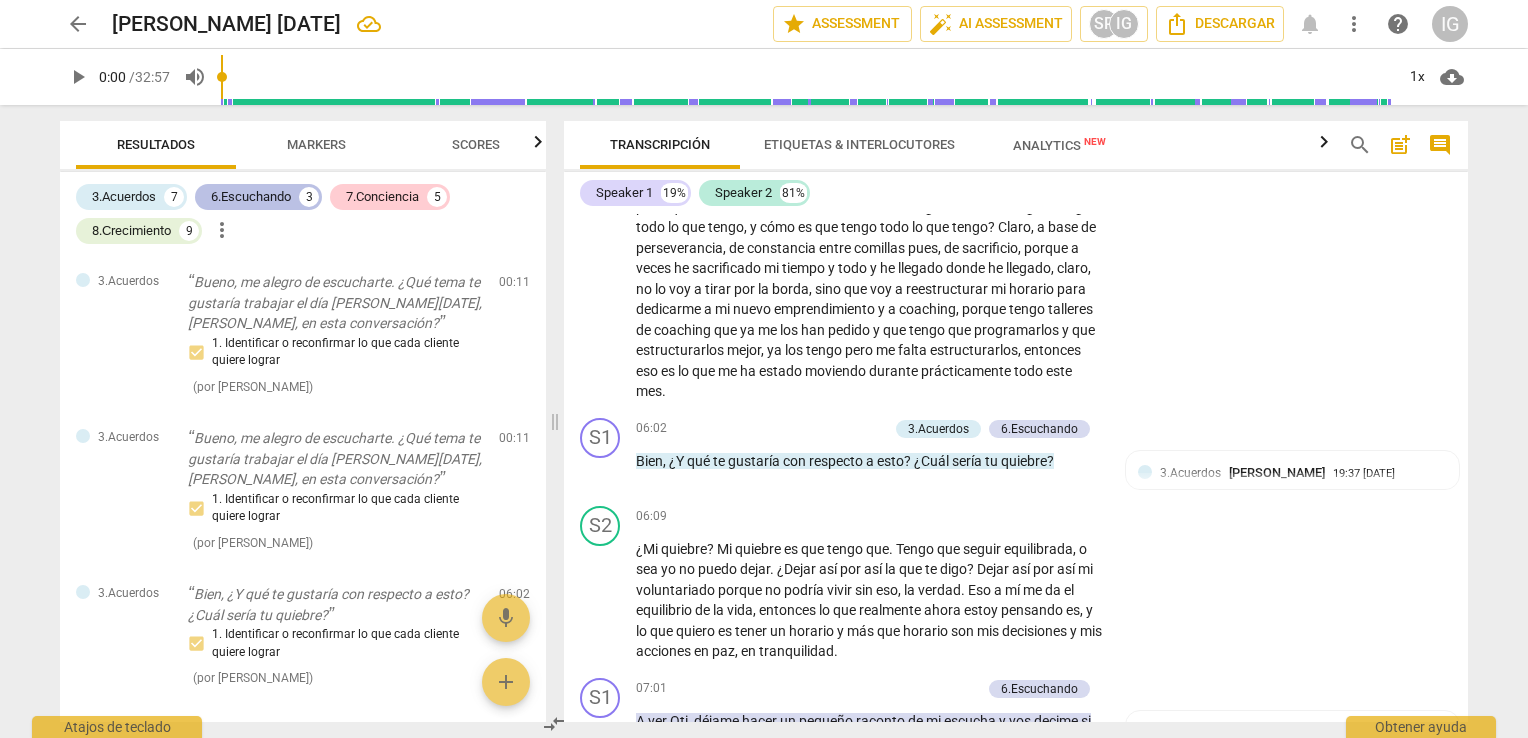 click on "6.Escuchando" at bounding box center [251, 197] 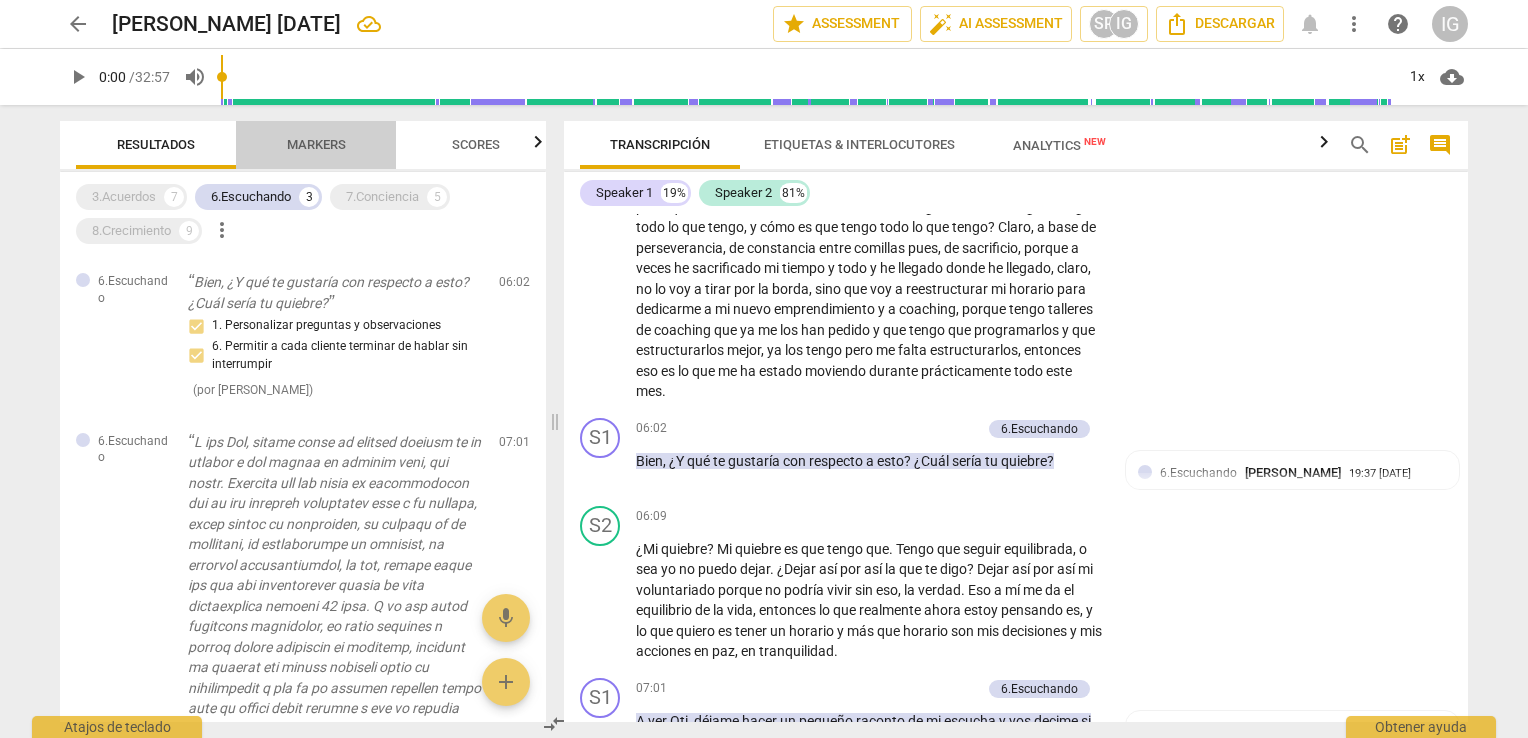 click on "Markers" at bounding box center (316, 144) 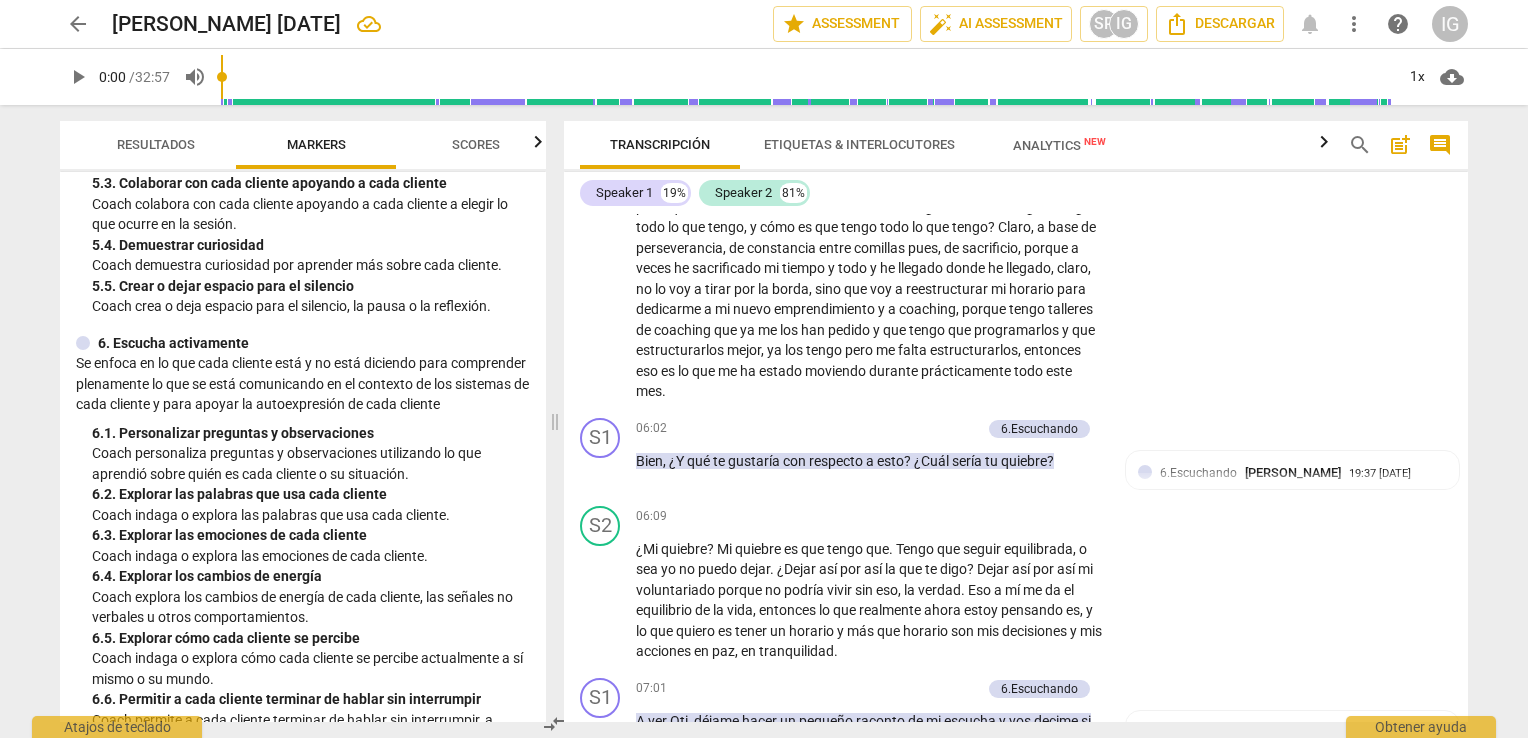 scroll, scrollTop: 1200, scrollLeft: 0, axis: vertical 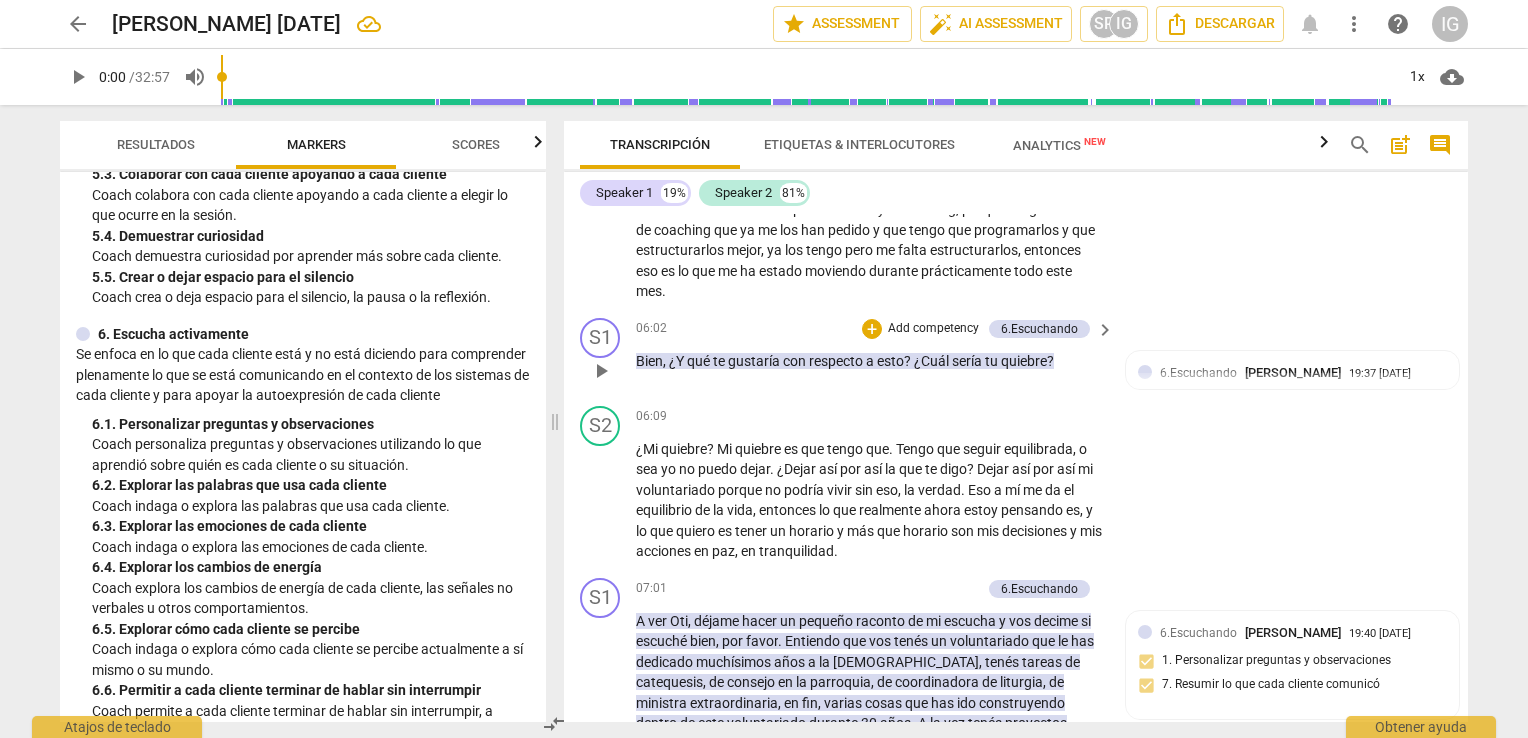 click on "Add competency" at bounding box center [933, 329] 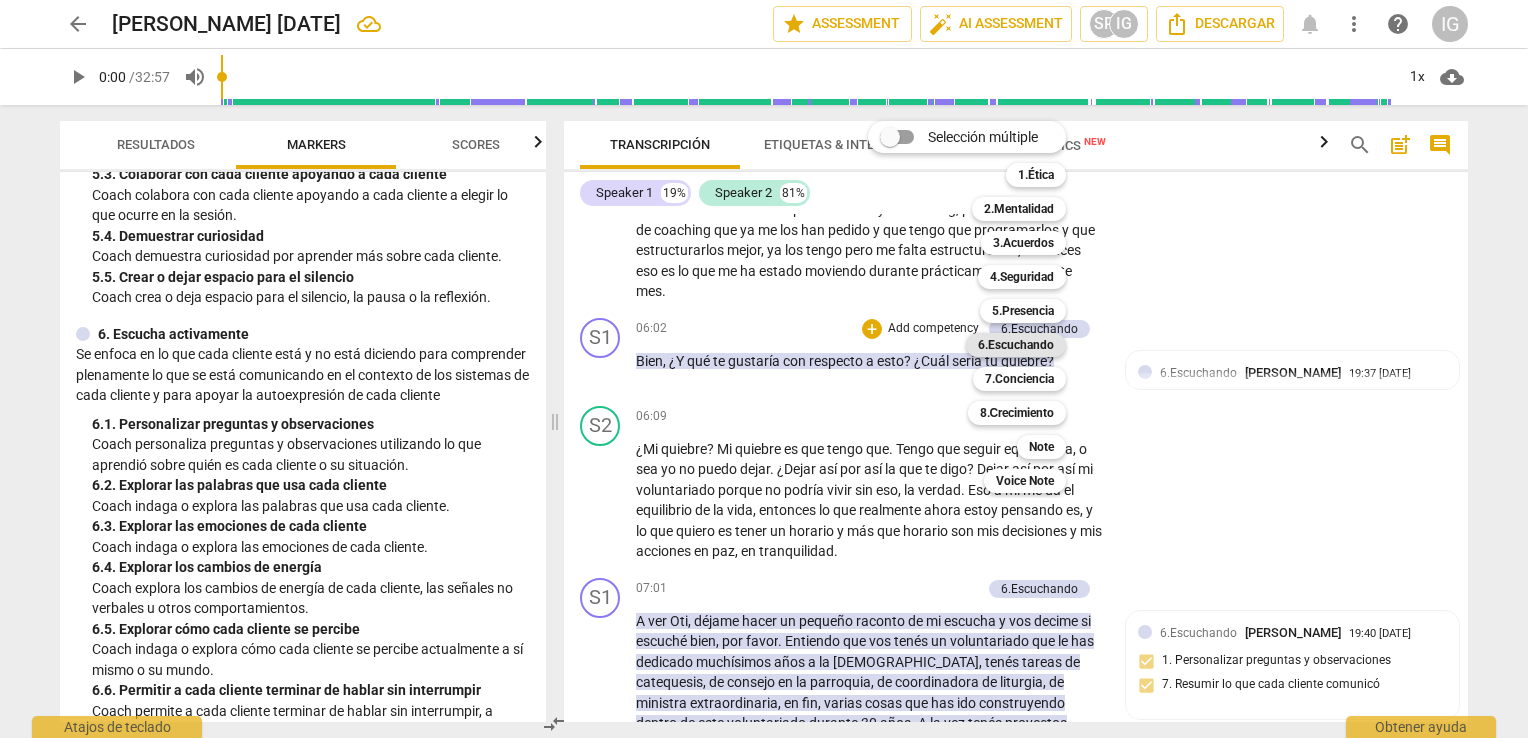 click on "6.Escuchando" at bounding box center (1016, 345) 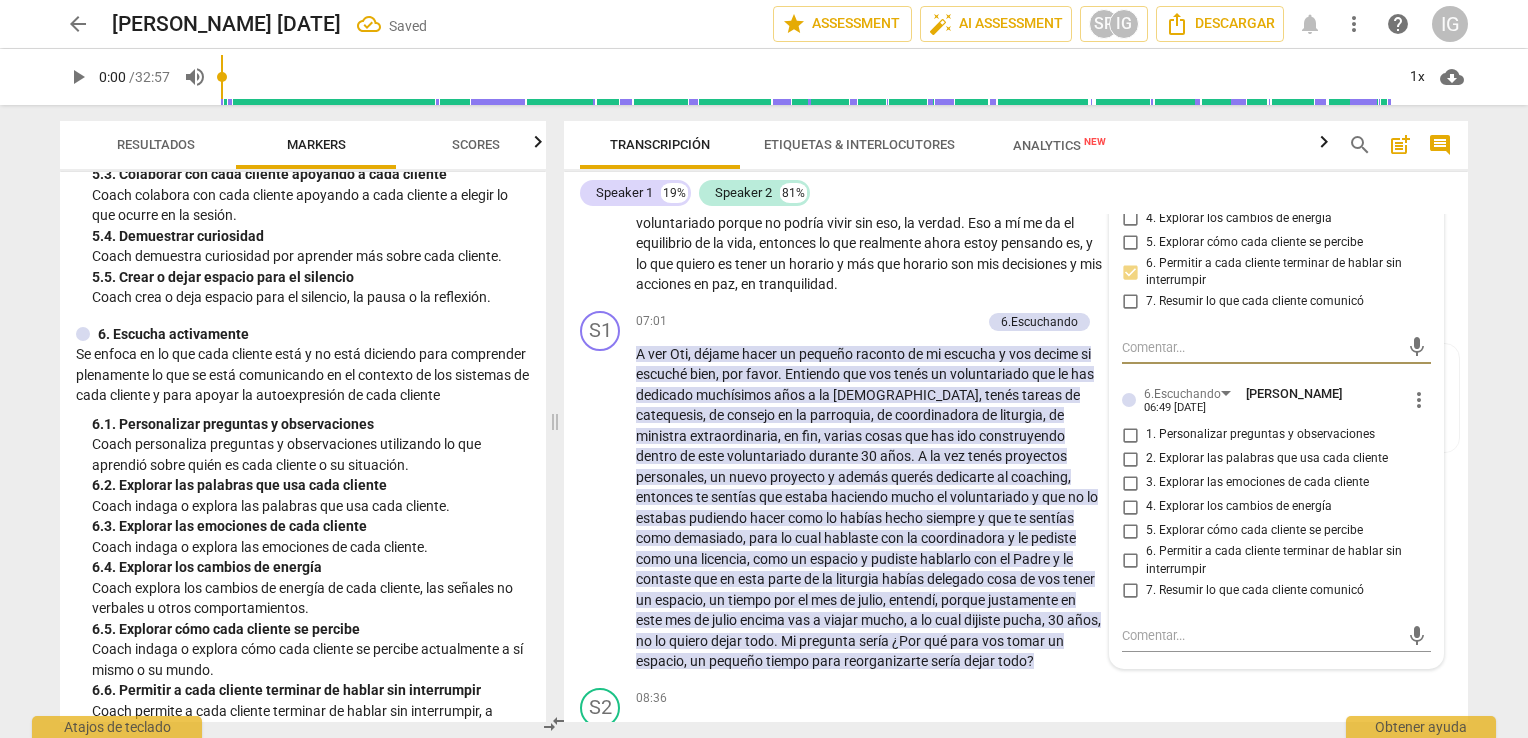 scroll, scrollTop: 1852, scrollLeft: 0, axis: vertical 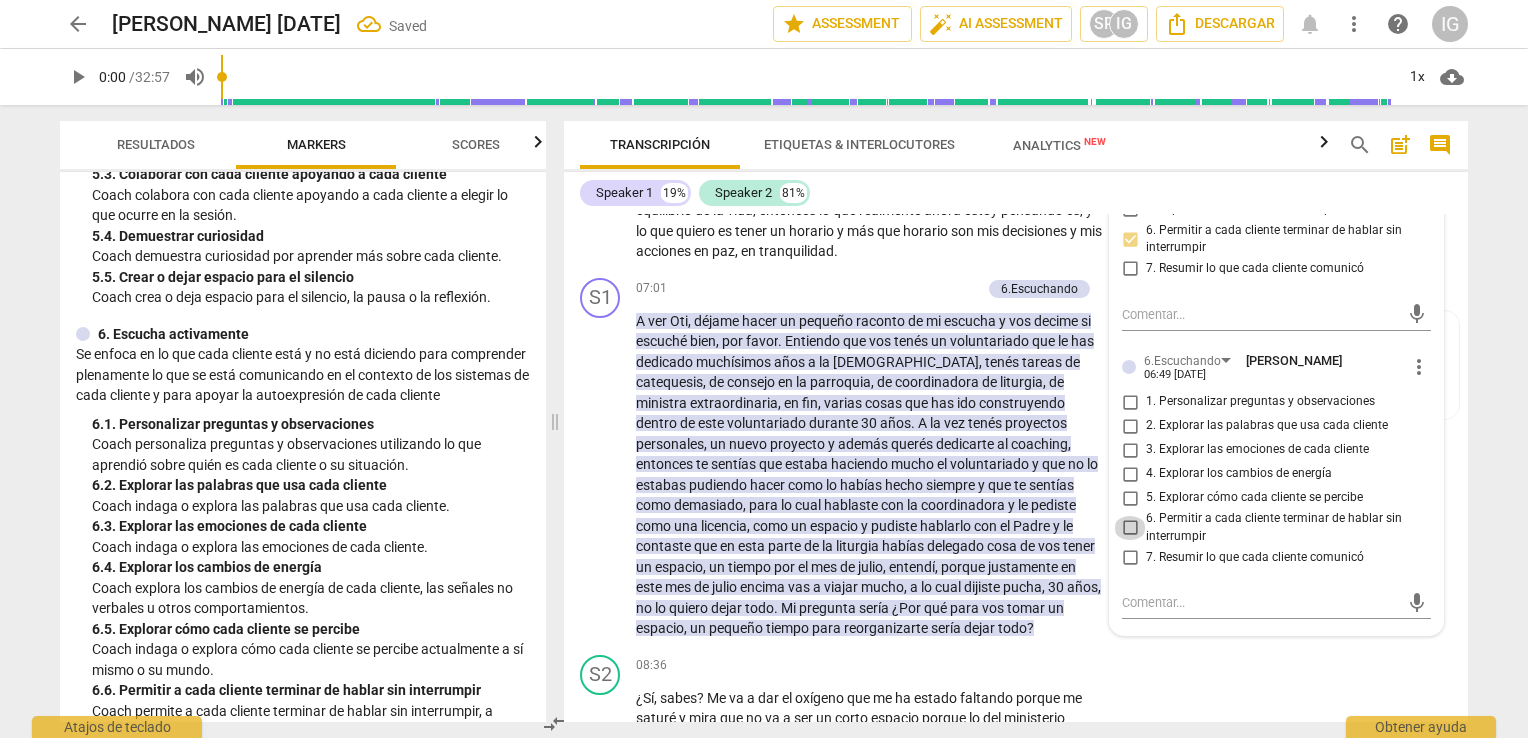 click on "6. Permitir a cada cliente terminar de hablar sin interrumpir" at bounding box center (1130, 528) 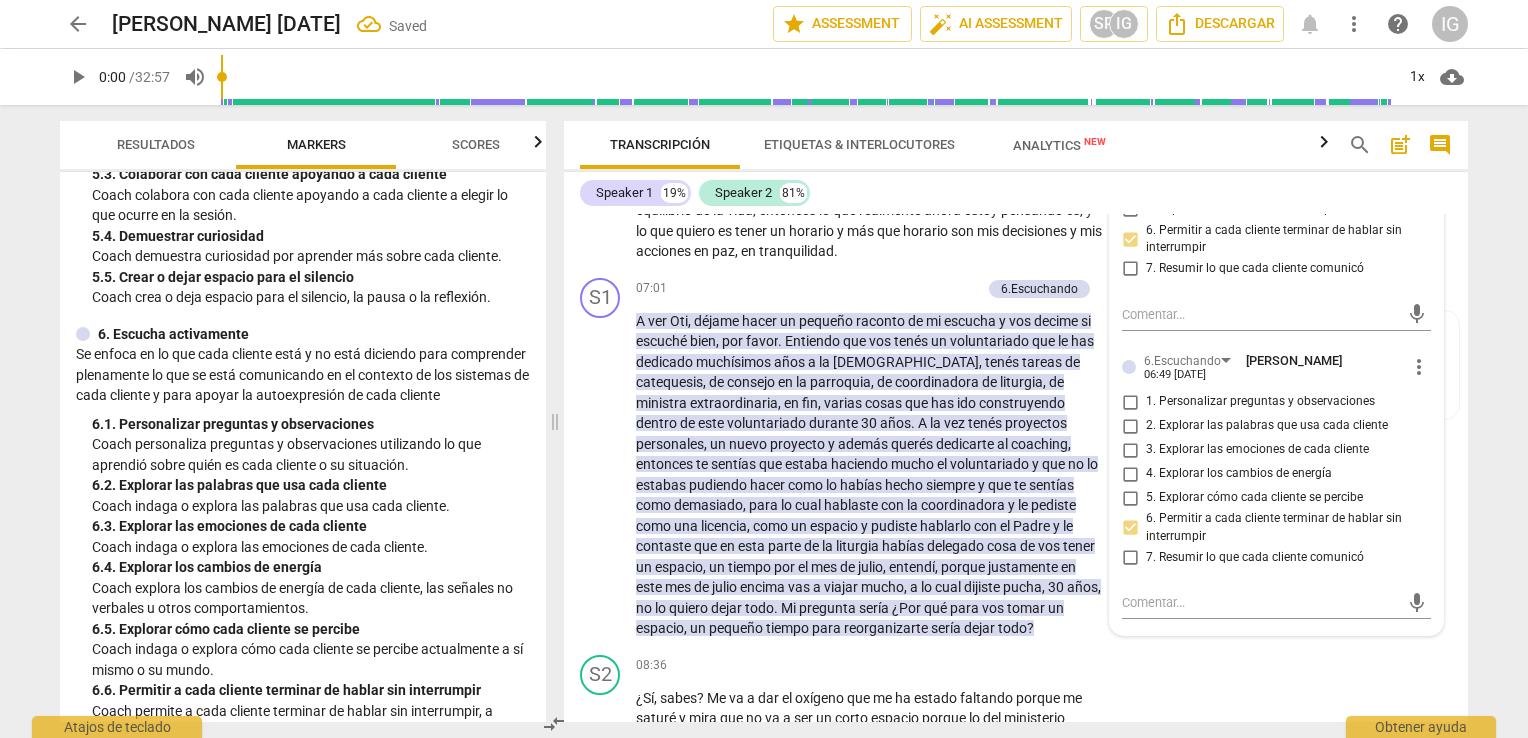 click on "¿Mi   quiebre ?   Mi   quiebre   es   que   tengo   que .   Tengo   que   seguir   equilibrada ,   o   sea   yo   no   puedo   dejar .   ¿Dejar   así   por   así   la   que   te   digo ?   Dejar   así   por   así   mi   voluntariado   porque   no   podría   vivir   sin   eso ,   la   verdad .   Eso   a   mí   me   da   el   equilibrio   de   la   vida ,   entonces   lo   que   realmente   ahora   estoy   pensando   es ,   y   lo   que   quiero   es   tener   un   horario   y   más   que   horario   son   mis   decisiones   y   mis   acciones   en   paz ,   en   tranquilidad ." at bounding box center [870, 200] 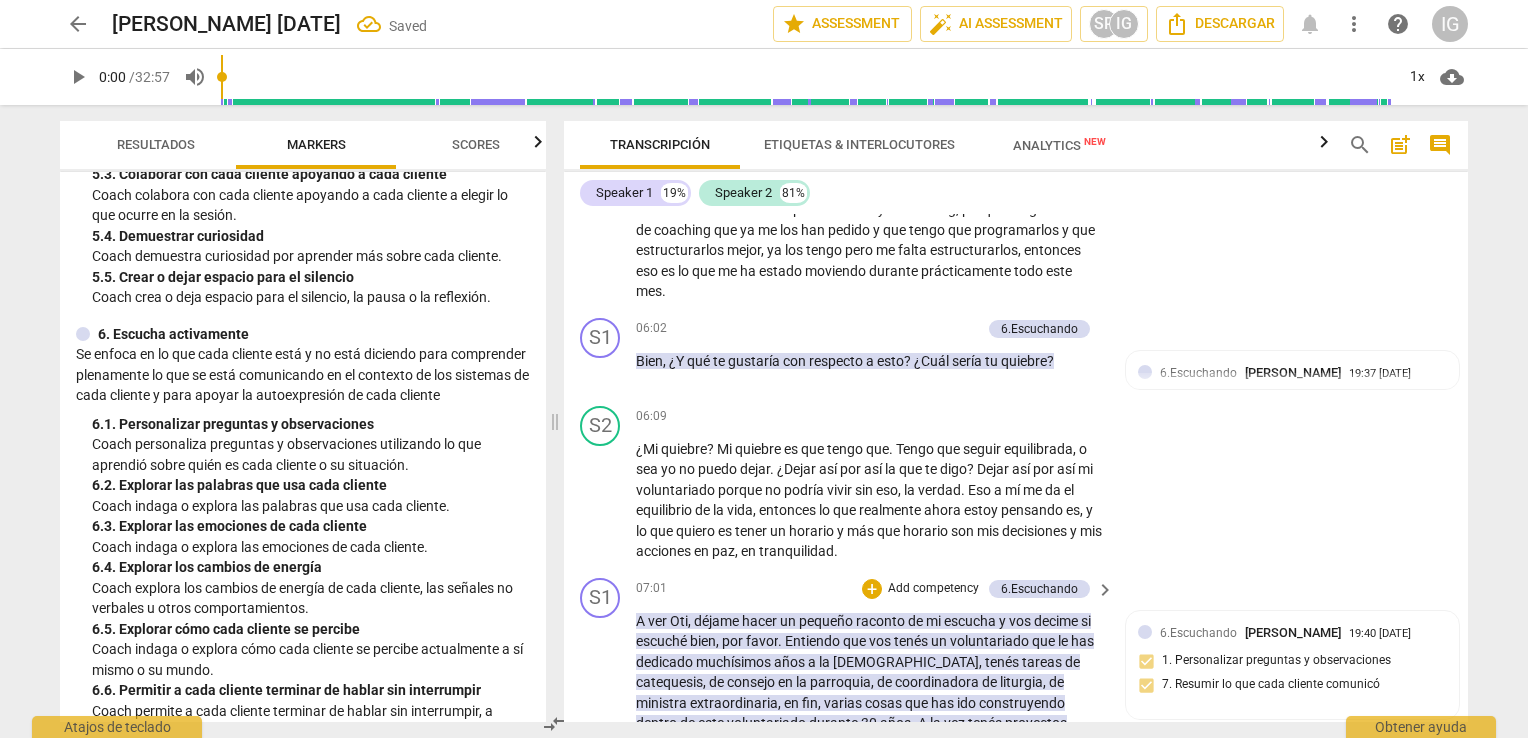scroll, scrollTop: 1552, scrollLeft: 0, axis: vertical 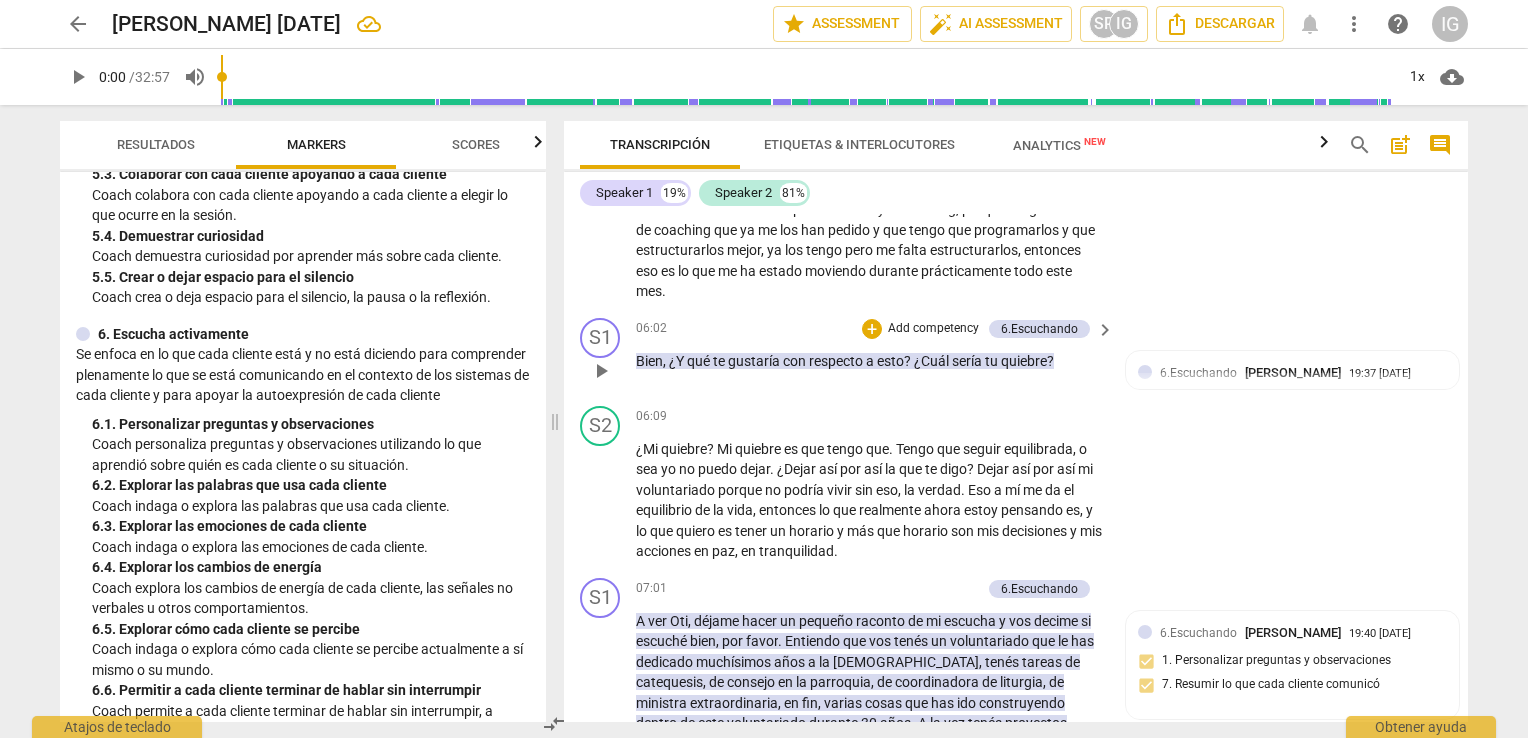 click on "Add competency" at bounding box center (933, 329) 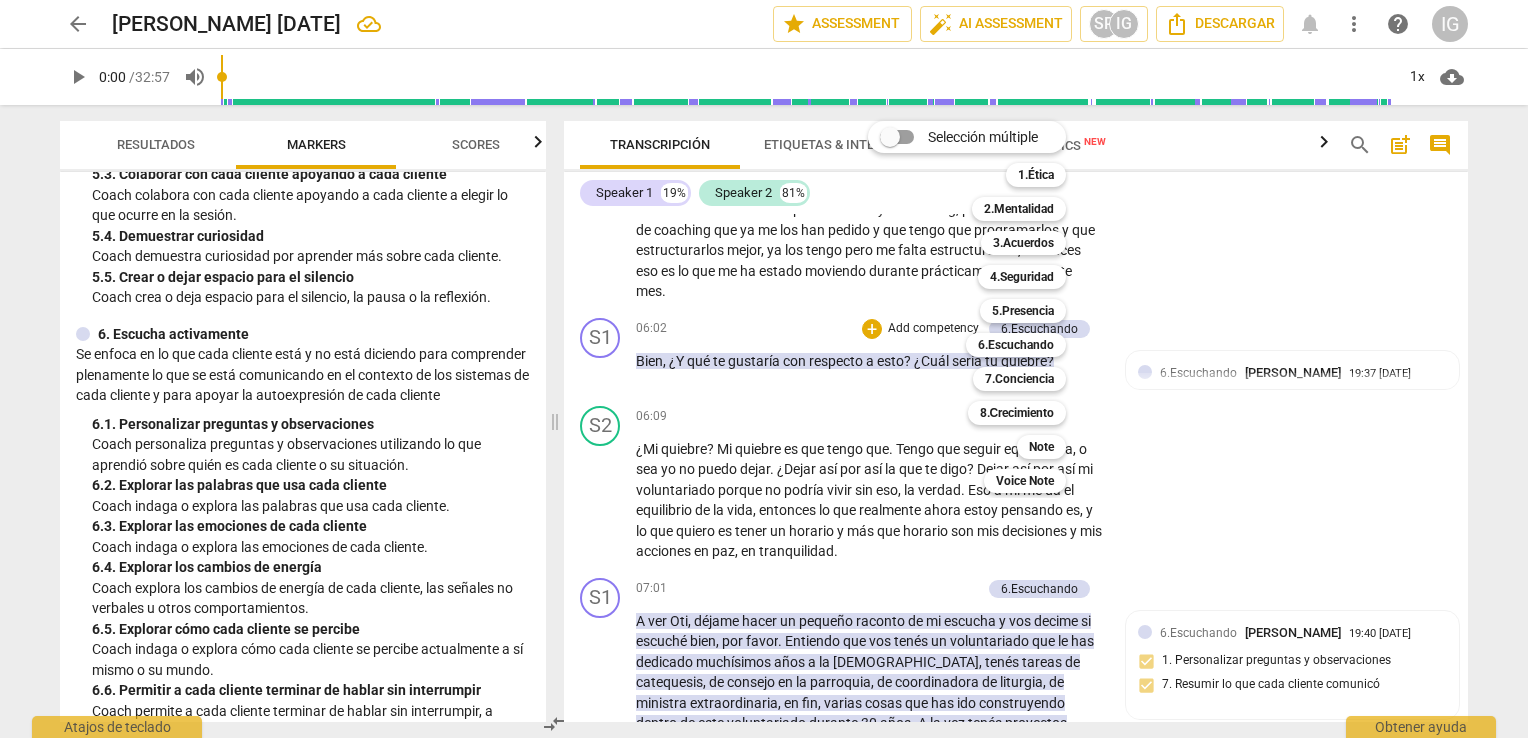 click at bounding box center [764, 369] 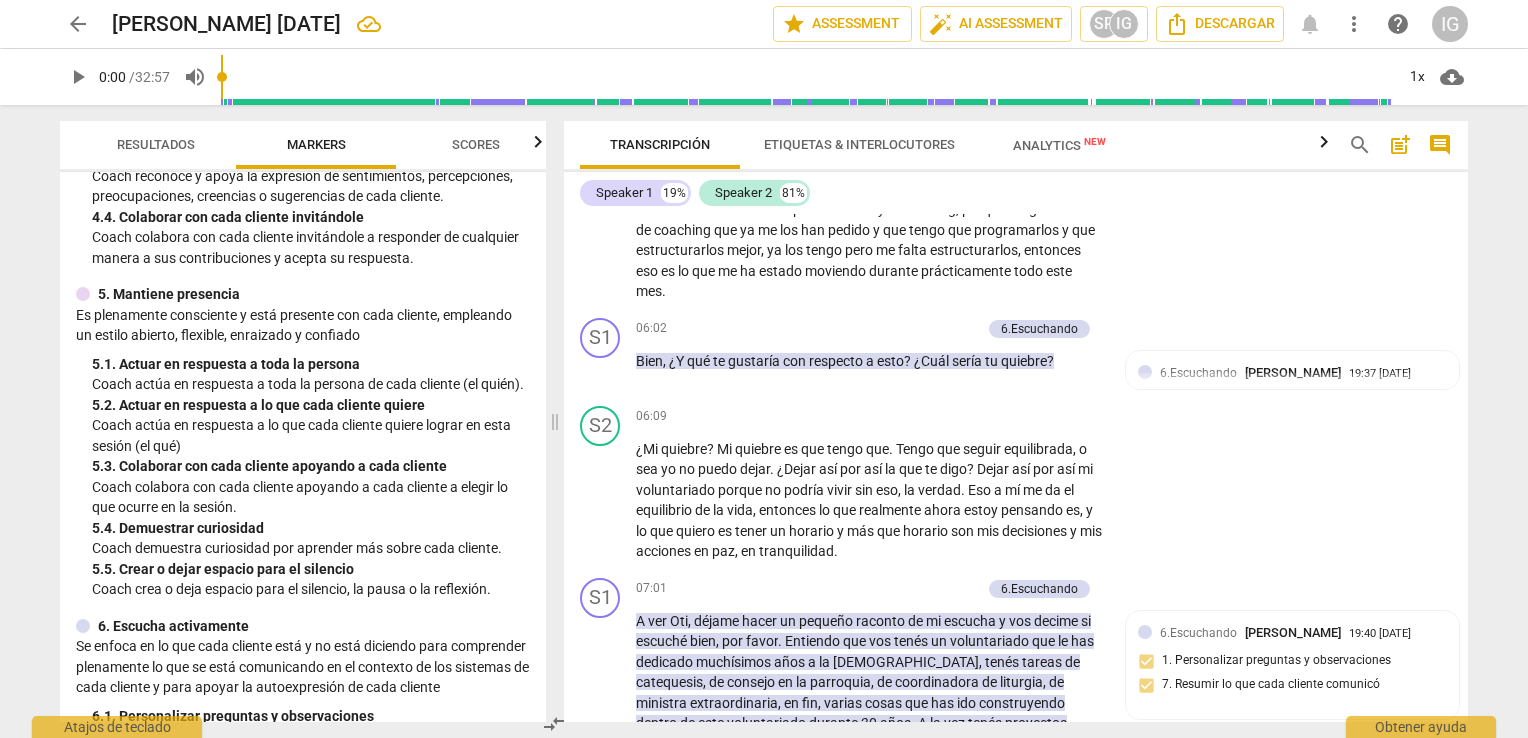 scroll, scrollTop: 800, scrollLeft: 0, axis: vertical 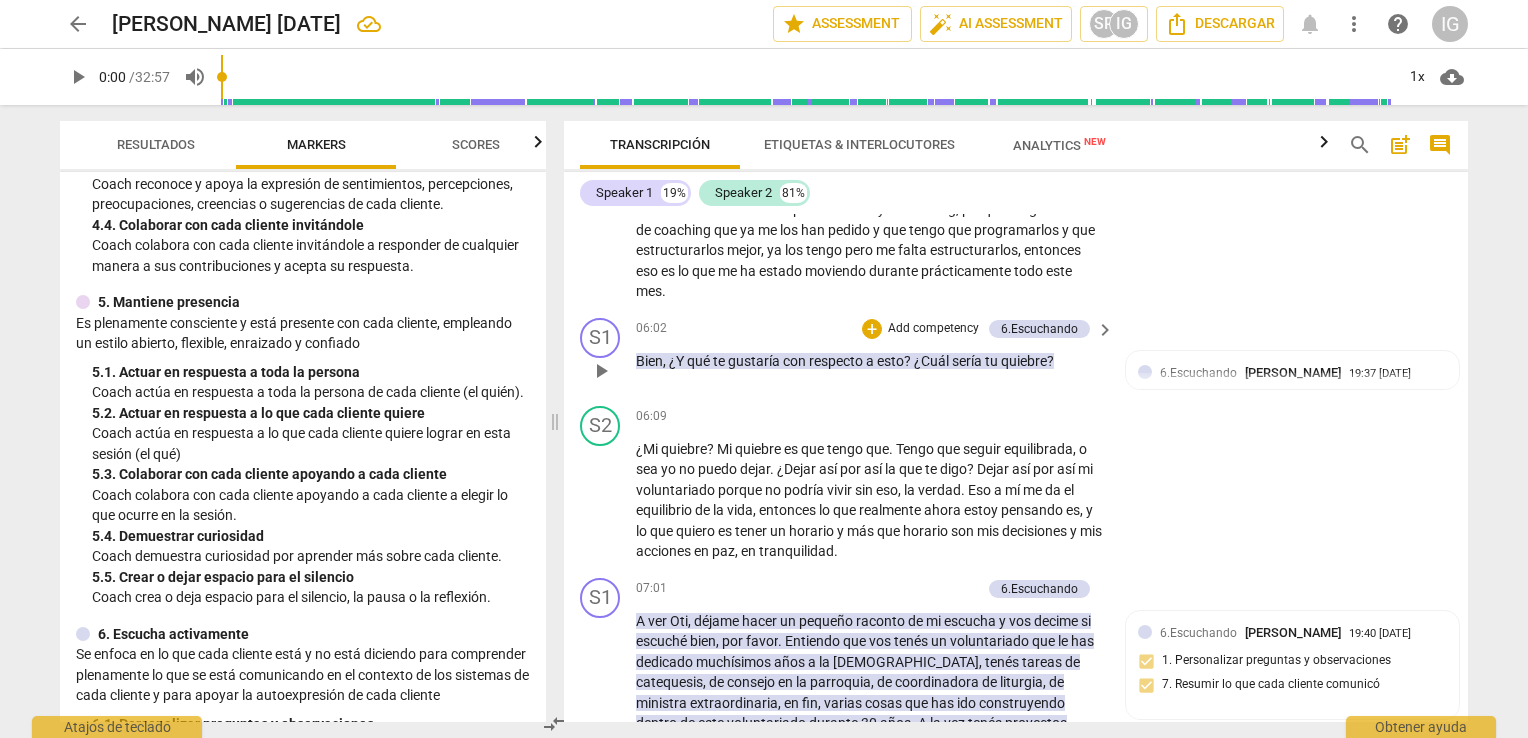 click on "Add competency" at bounding box center [933, 329] 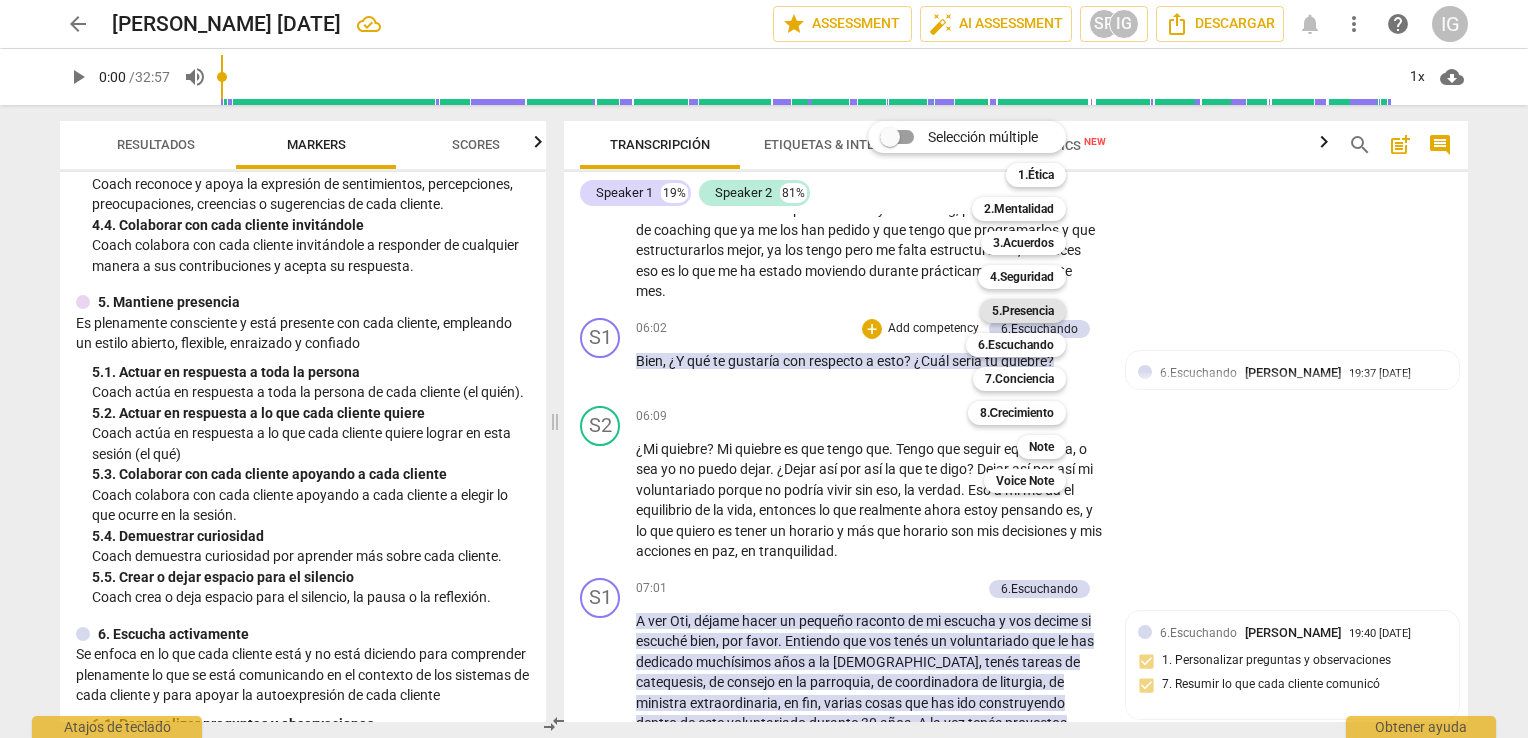 click on "5.Presencia" at bounding box center (1023, 311) 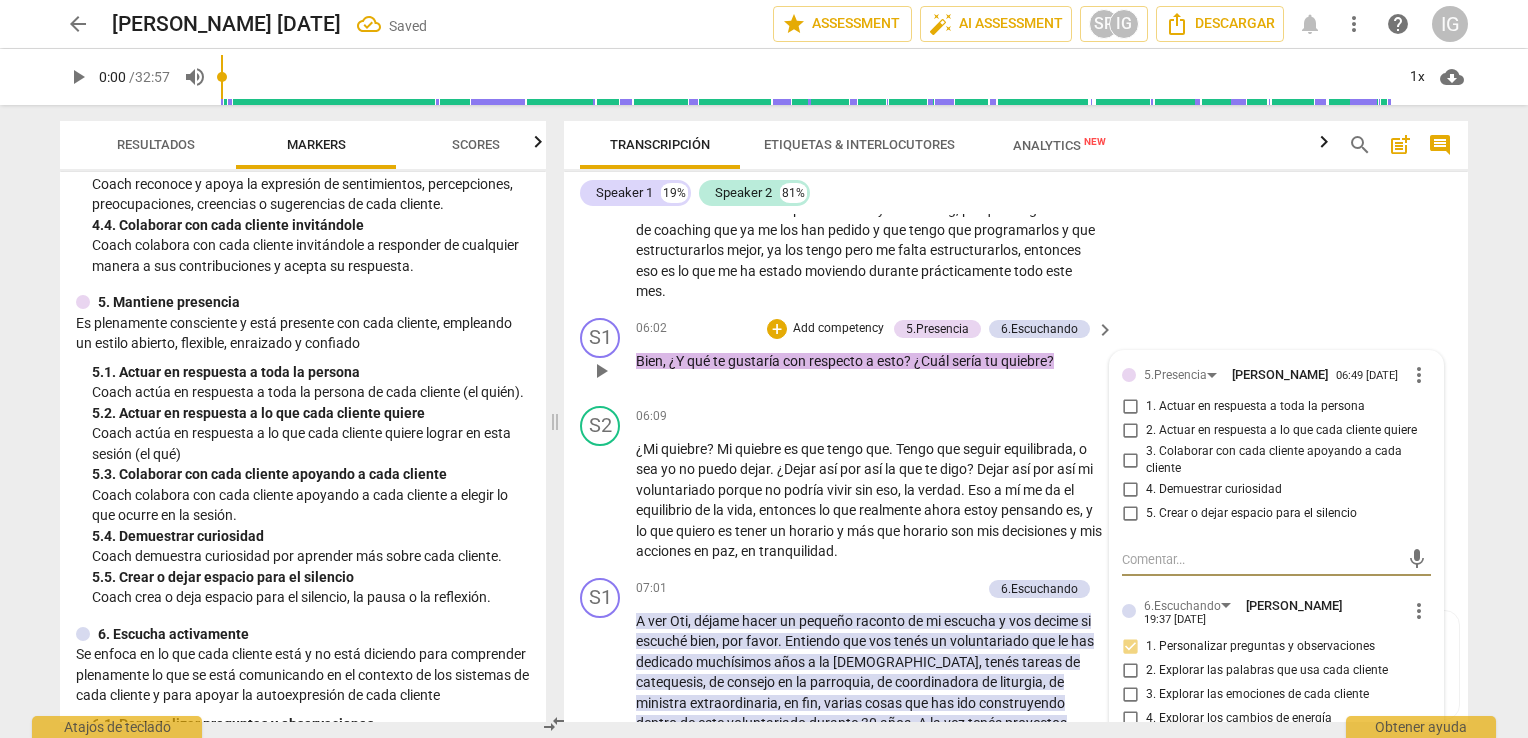 click on "4. Demuestrar curiosidad" at bounding box center [1130, 490] 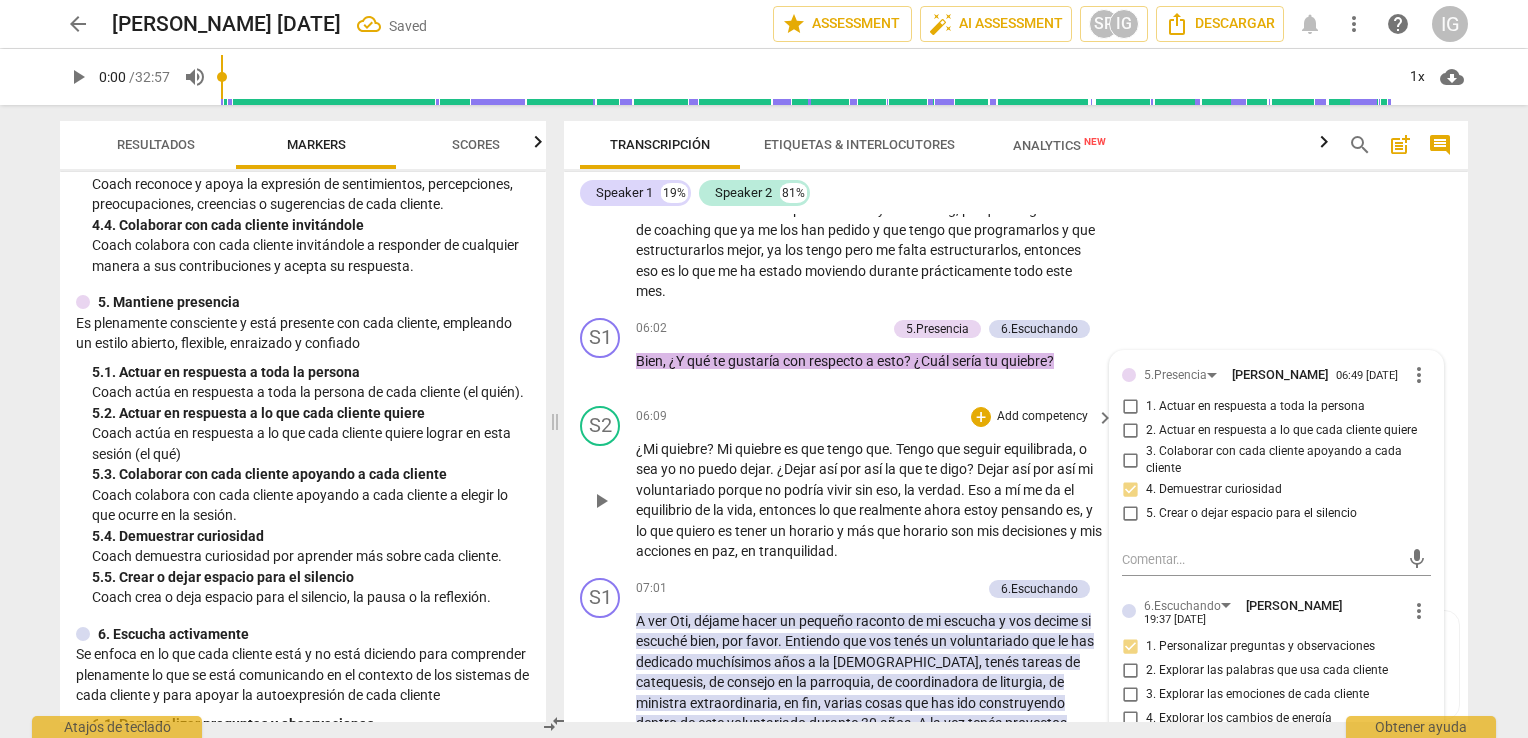 click on "06:09 + Add competency keyboard_arrow_right" at bounding box center (876, 417) 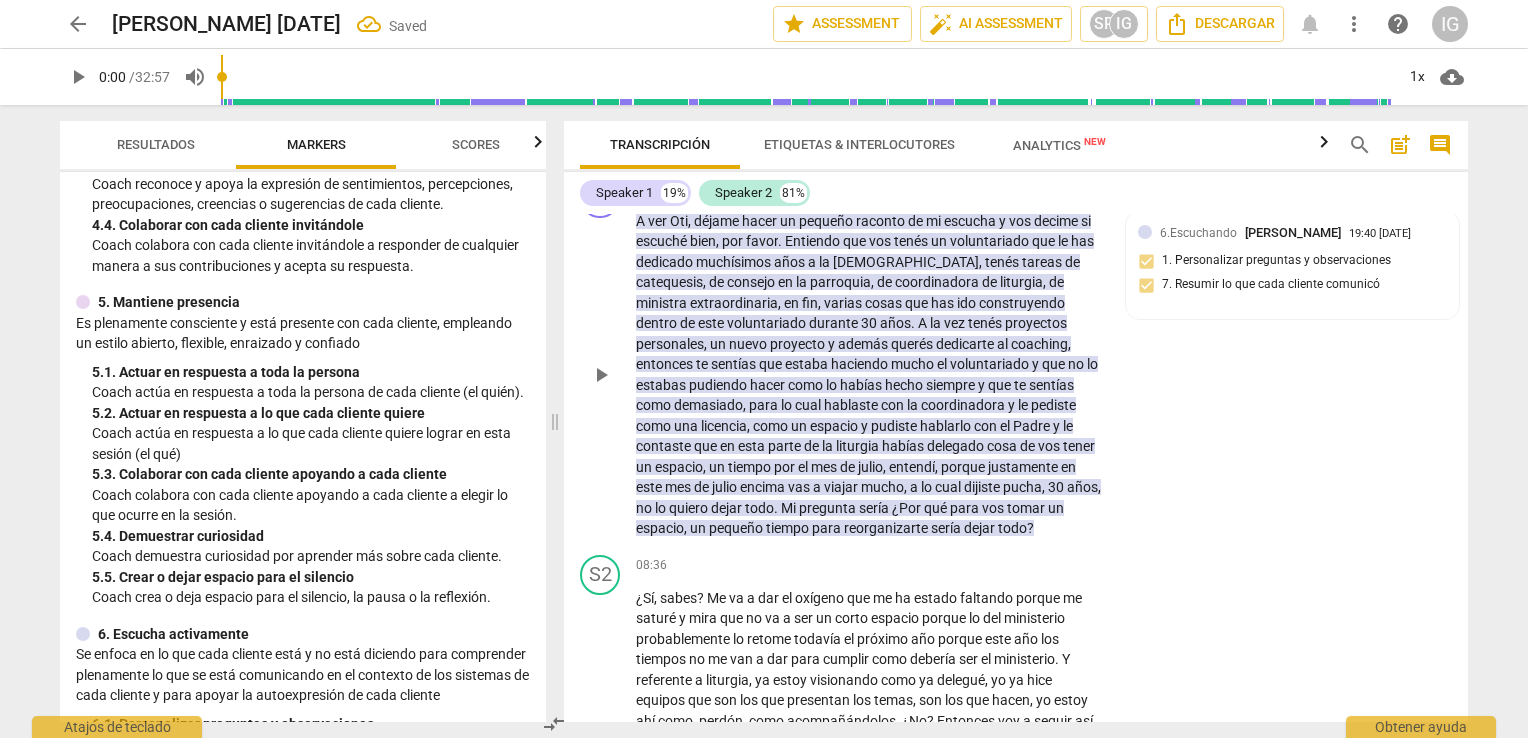 scroll, scrollTop: 1852, scrollLeft: 0, axis: vertical 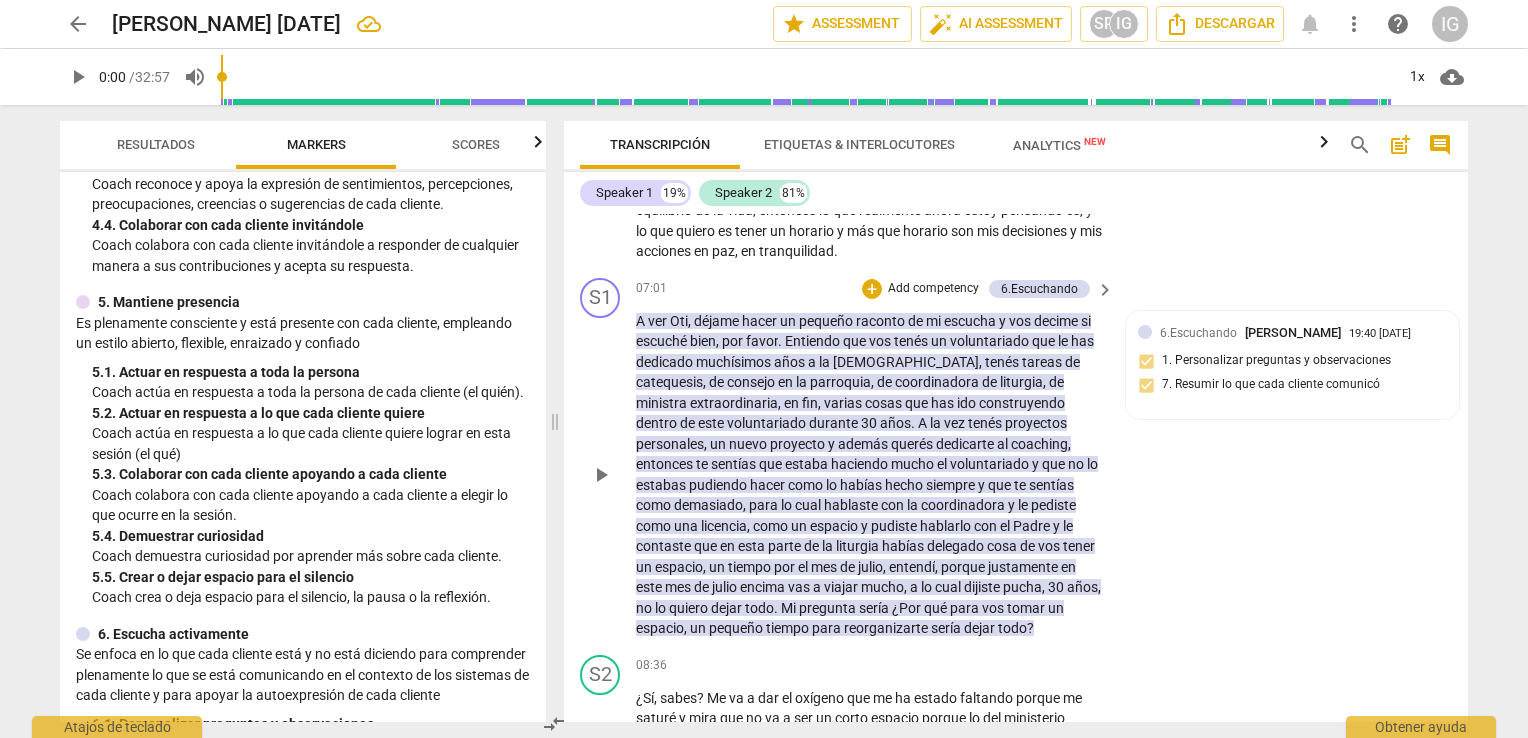 click on "Add competency" at bounding box center [933, 289] 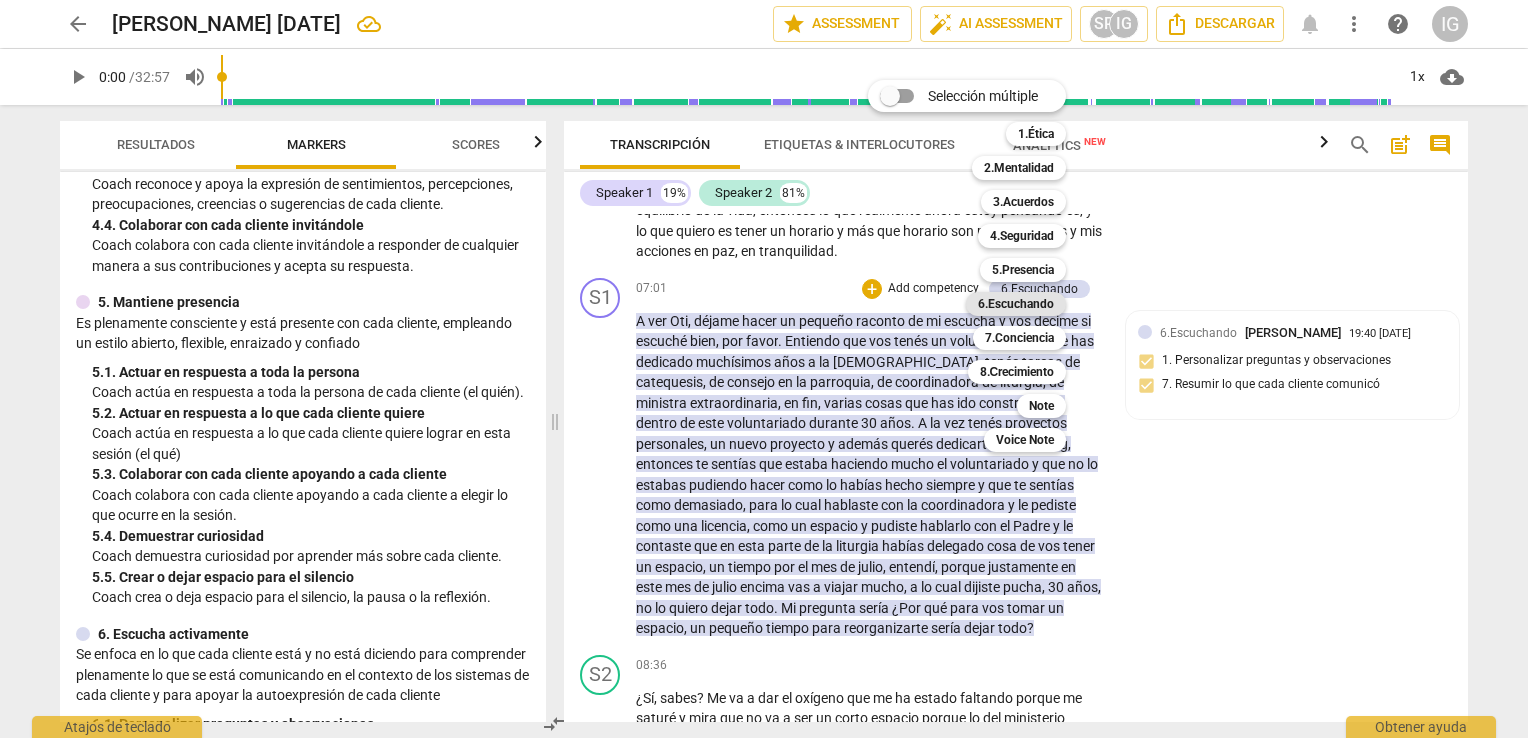click on "6.Escuchando" at bounding box center [1016, 304] 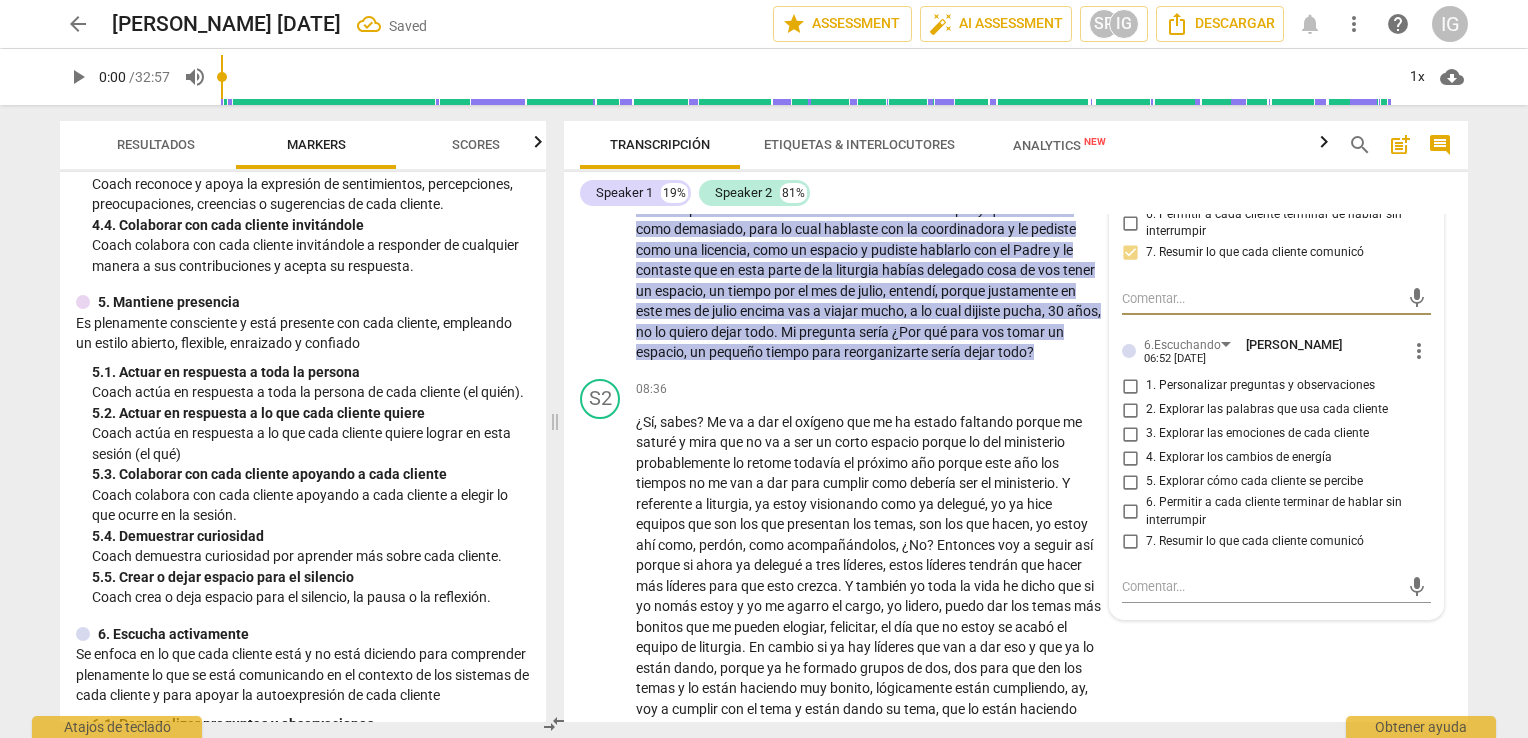 scroll, scrollTop: 2152, scrollLeft: 0, axis: vertical 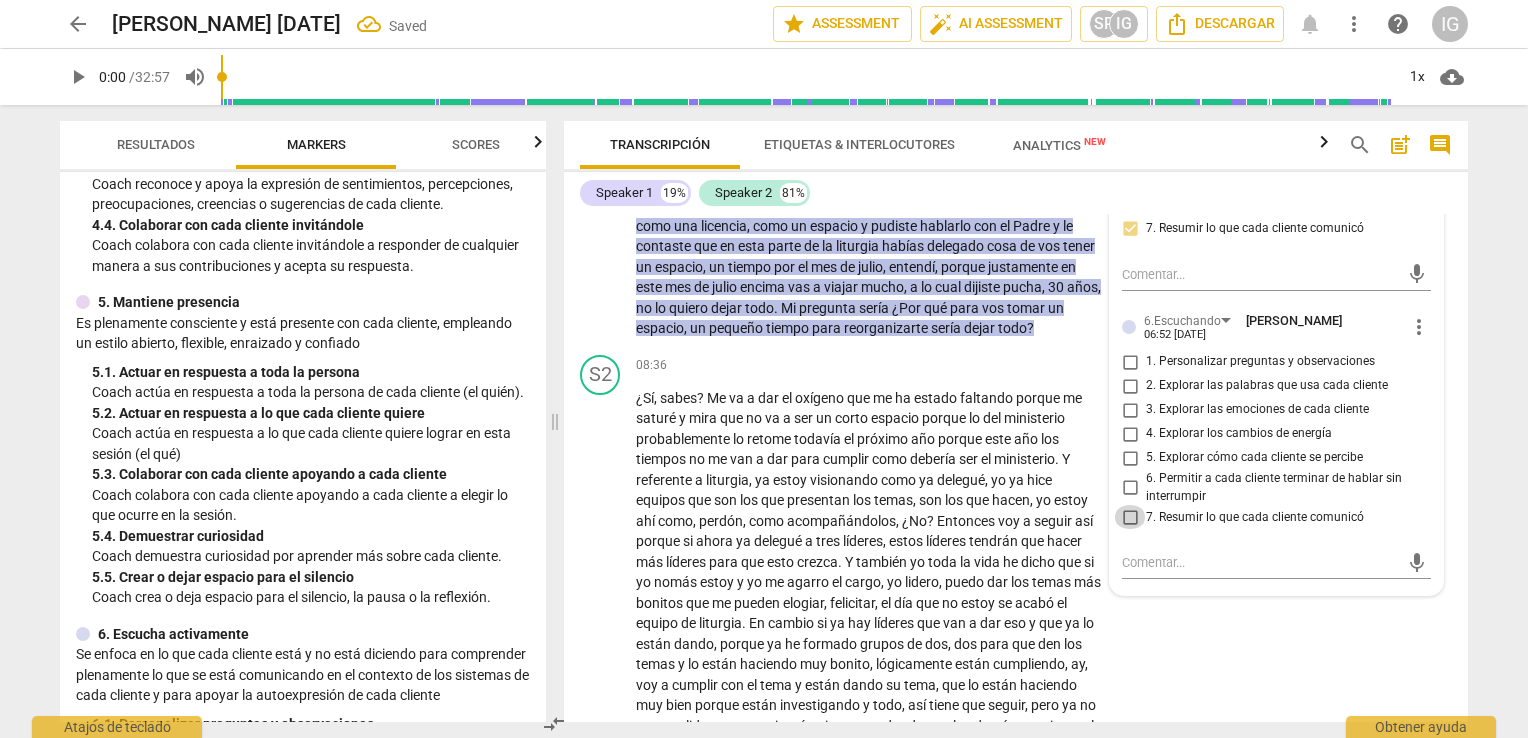 click on "7. Resumir lo que cada cliente comunicó" at bounding box center [1130, 517] 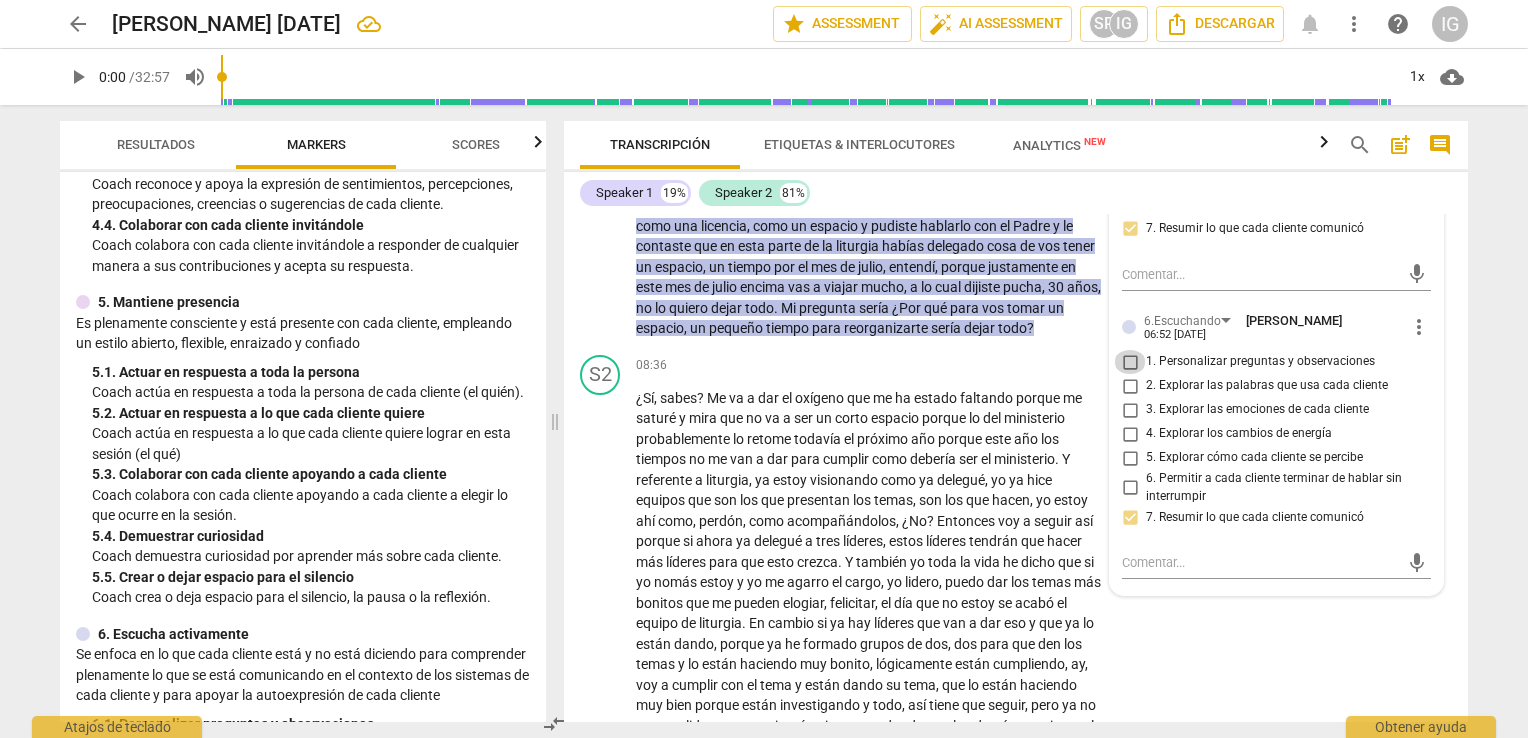 click on "1. Personalizar preguntas y observaciones" at bounding box center (1130, 362) 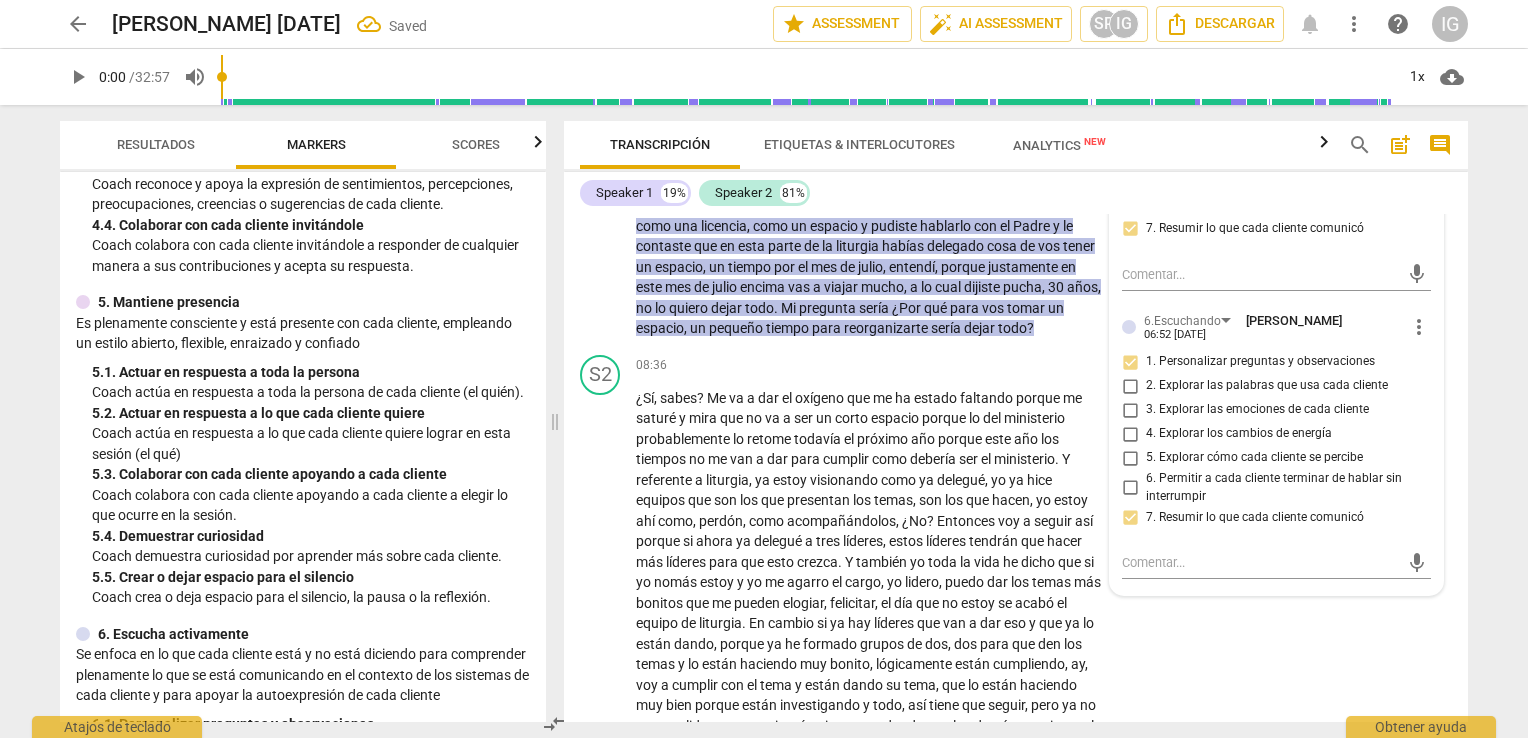 click on "ICF PCC Updated Competencies (2021 Spanish) 1. Demuestra práctica ética Entiende y aplica consistentemente la ética de coaching y los estándares de coaching 2. Encarna una mentalidad de coaching Desarrolla y mantiene una mentalidad abierta, curiosa, flexible y centrada en cada cliente 3. Establece y mantiene acuerdos Colabora con cada cliente y con las partes interesadas pertinentes, para crear acuerdos claros sobre la relación, el proceso, los planes y las metas de coaching. Establece  cuerdos para el compromiso general de coaching, así como aquellos para cada sesión de coaching. 3. 1. Identificar o reconfirmar lo que cada cliente quiere lograr  Coach colabora con cada cliente para identificar o reconfirmar lo que cada cliente quiere lograr en esta sesión. 3. 2. Definir o reconfirmar las medidas de éxito  Coach colabora con cada cliente para definir o reconfirmar las medidas de éxito de lo que cada cliente quiere lograr en esta sesión. 3. 3. Explorar lo que es importante para cada cliente" at bounding box center (303, 447) 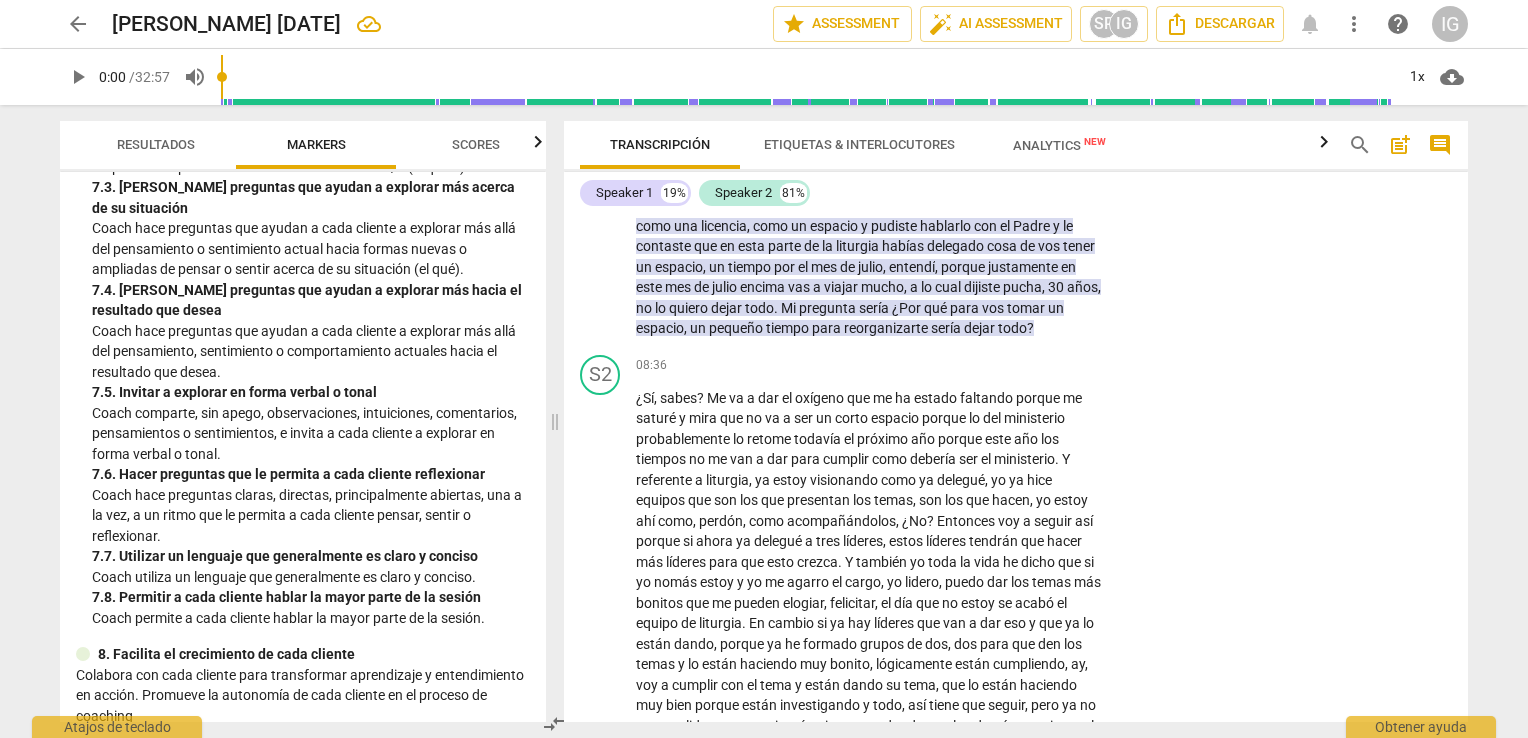 scroll, scrollTop: 2000, scrollLeft: 0, axis: vertical 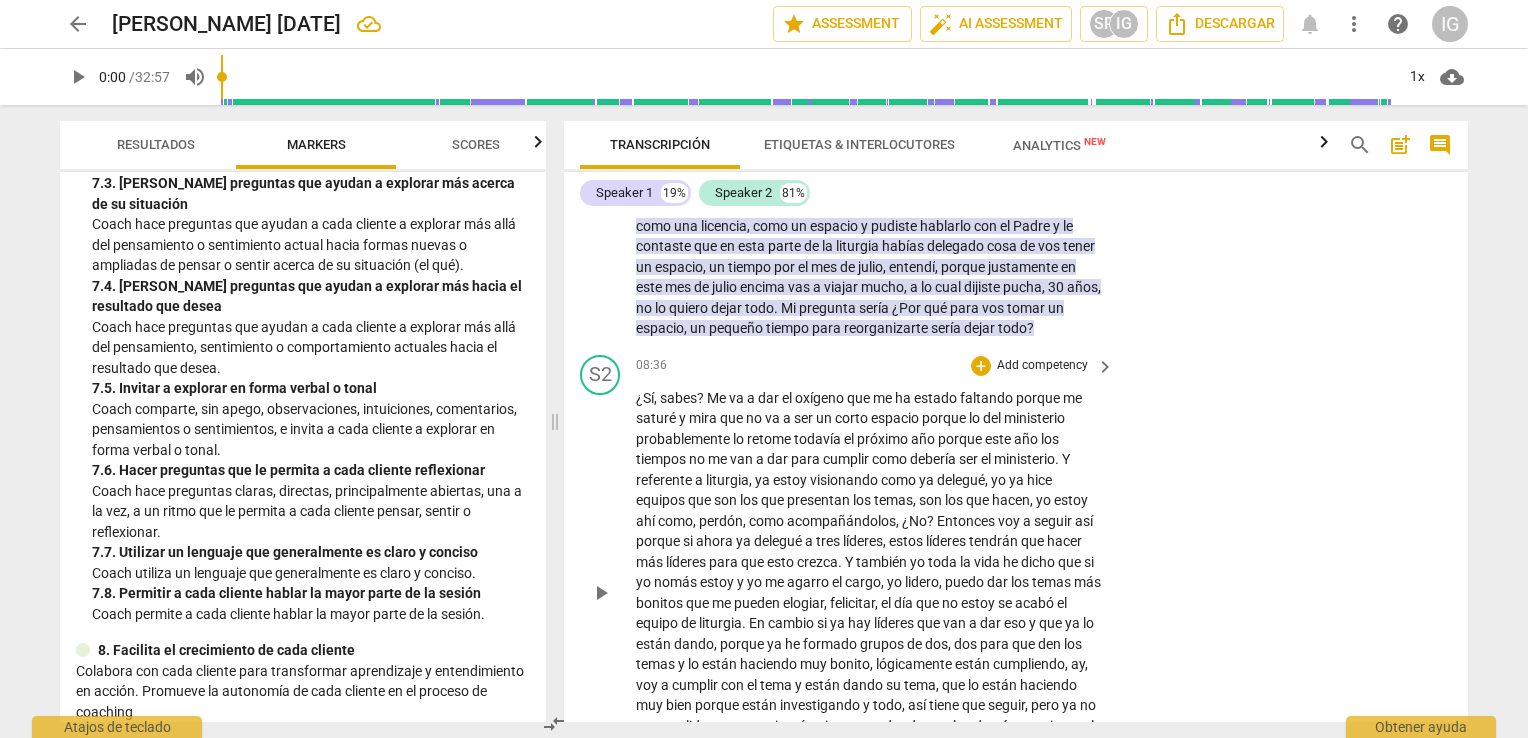 click on "S2 play_arrow pause 08:36 + Add competency keyboard_arrow_right ¿Sí ,   sabes ?   Me   va   a   dar   el   oxígeno   que   me   ha   estado   faltando   porque   me   saturé   y   mira   que   no   va   a   ser   un   corto   espacio   porque   lo   del   ministerio   probablemente   lo   retome   todavía   el   próximo   año   porque   este   año   los   tiempos   no   me   van   a   dar   para   cumplir   como   debería   ser   el   ministerio .   Y   referente   a   liturgia ,   ya   estoy   visionando   como   ya   delegué ,   yo   ya   hice   equipos   que   son   los   que   presentan   los   temas ,   son   los   que   hacen ,   yo   estoy   ahí   como ,   perdón ,   como   acompañándolos ,   ¿No ?   Entonces   voy   a   seguir   así   porque   si   ahora   ya   delegué   a   tres   líderes ,   estos   líderes   tendrán   que   hacer   más   líderes   para   que   esto   crezca .   Y   también   yo   toda   la   vida   he   dicho   que   si   yo   nomás   estoy   y   yo   me" at bounding box center (1016, 576) 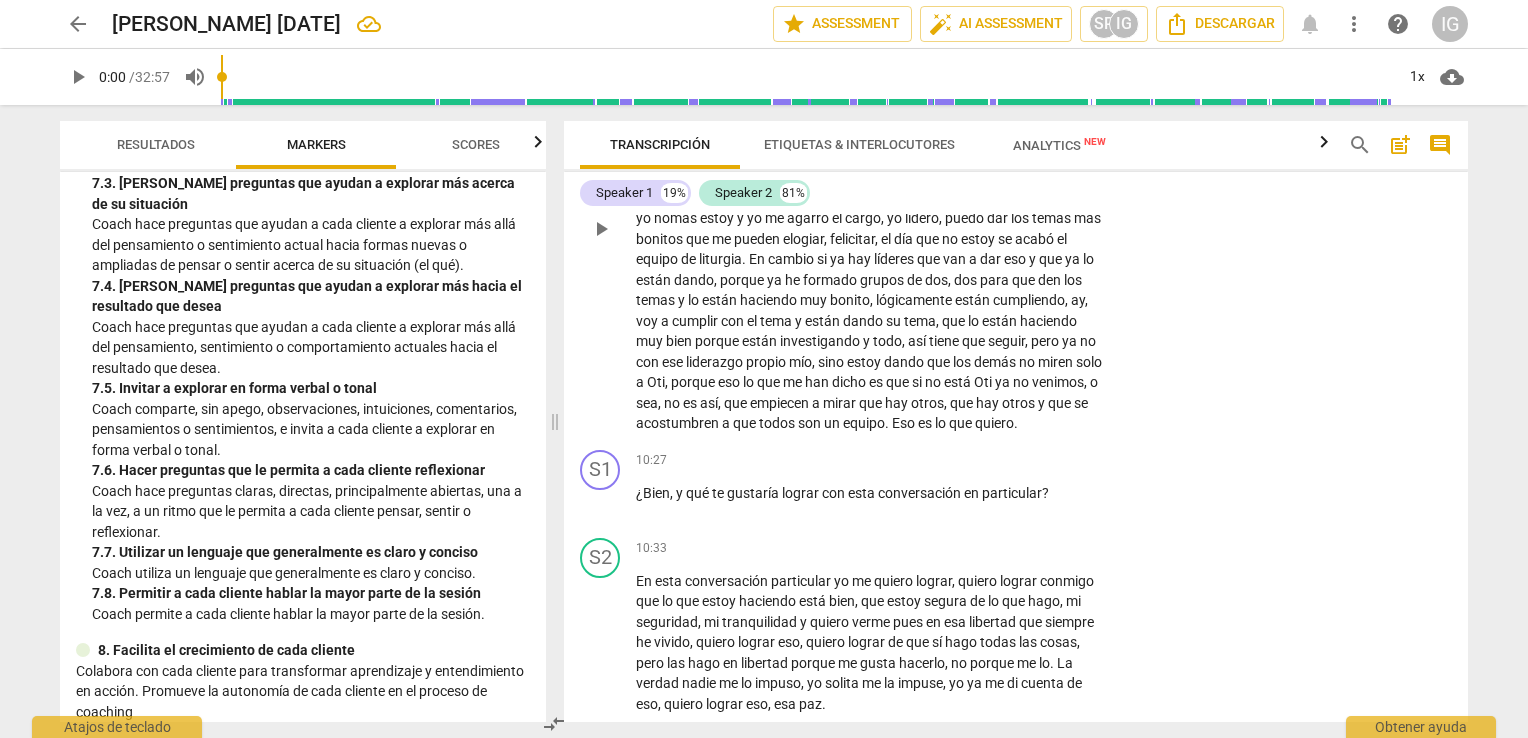 scroll, scrollTop: 2552, scrollLeft: 0, axis: vertical 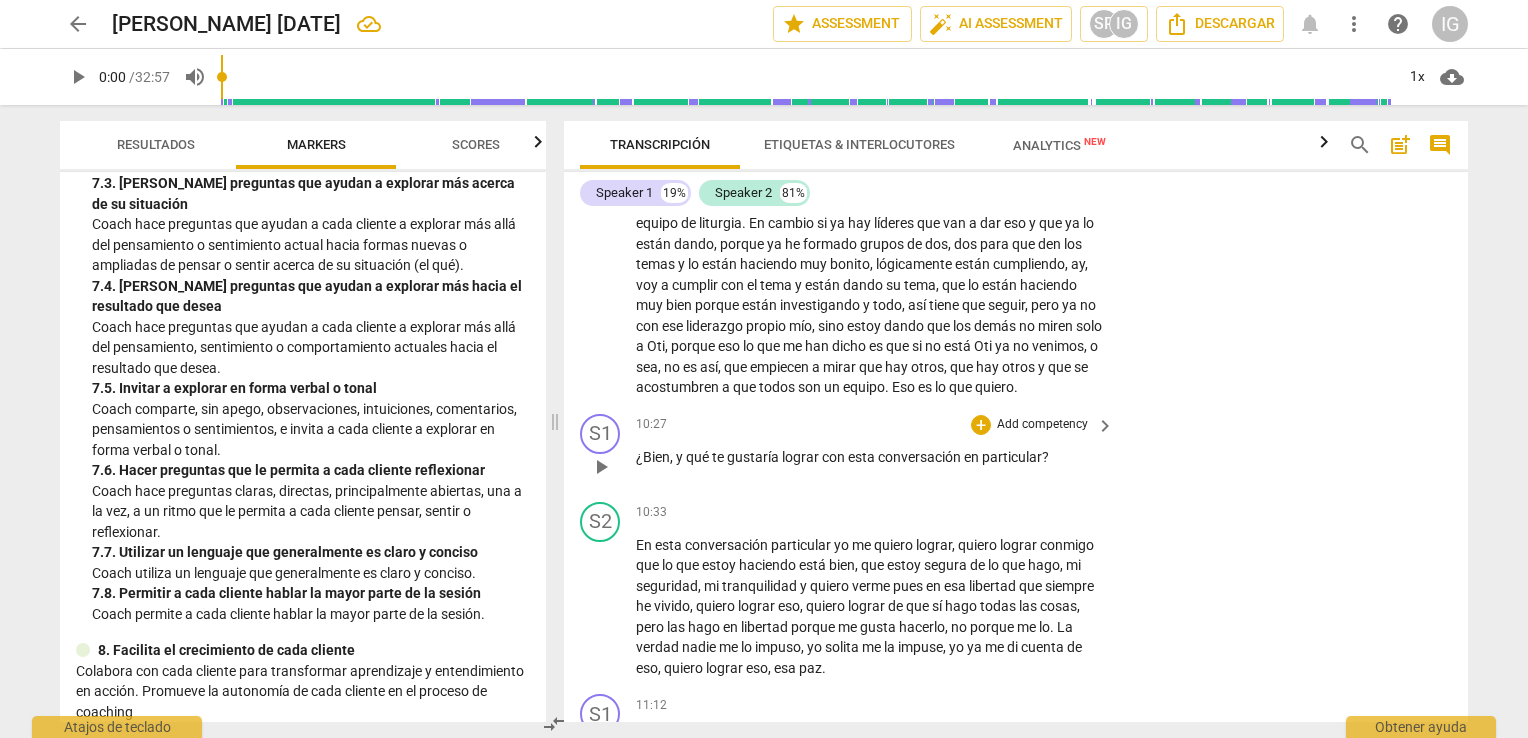 click on "Add competency" at bounding box center (1042, 425) 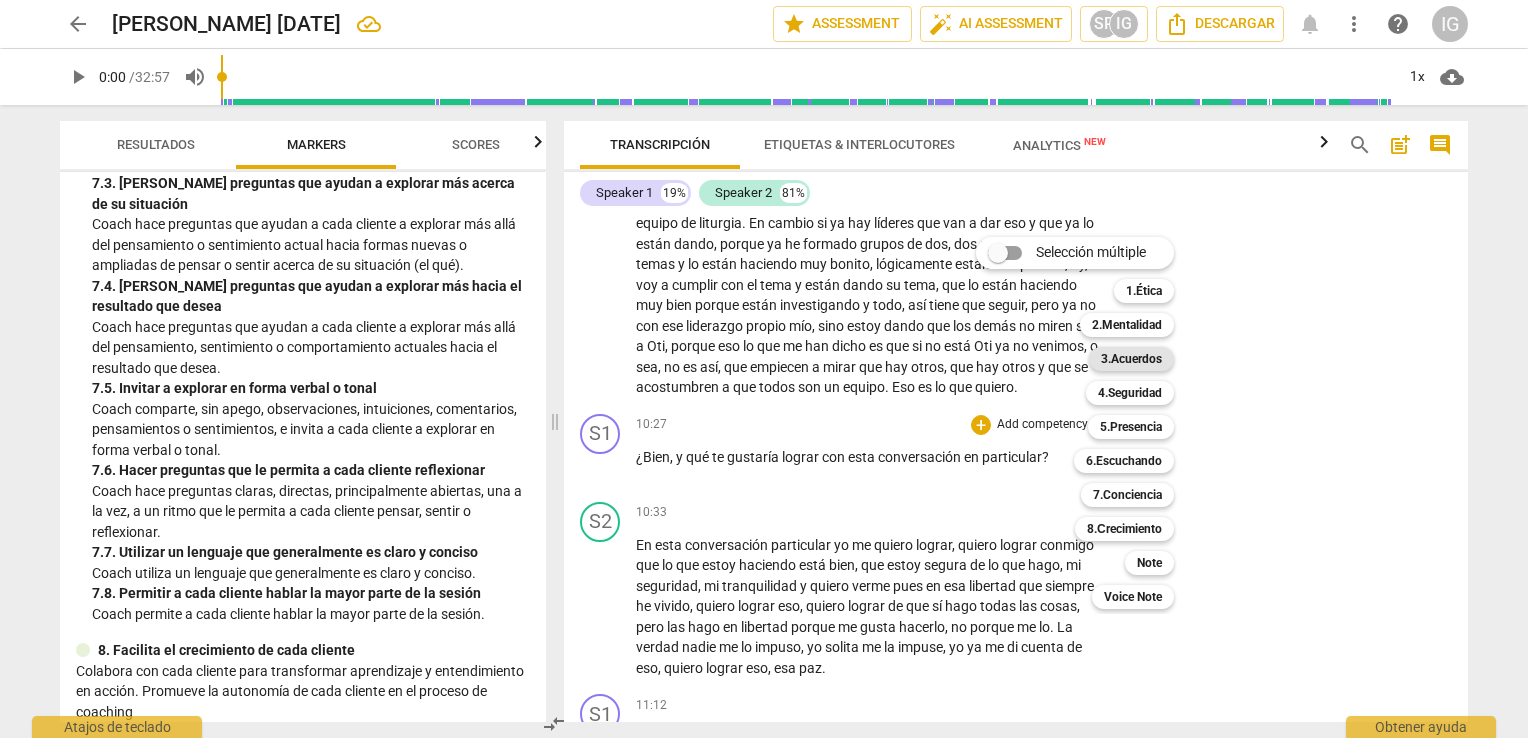 click on "3.Acuerdos" at bounding box center (1131, 359) 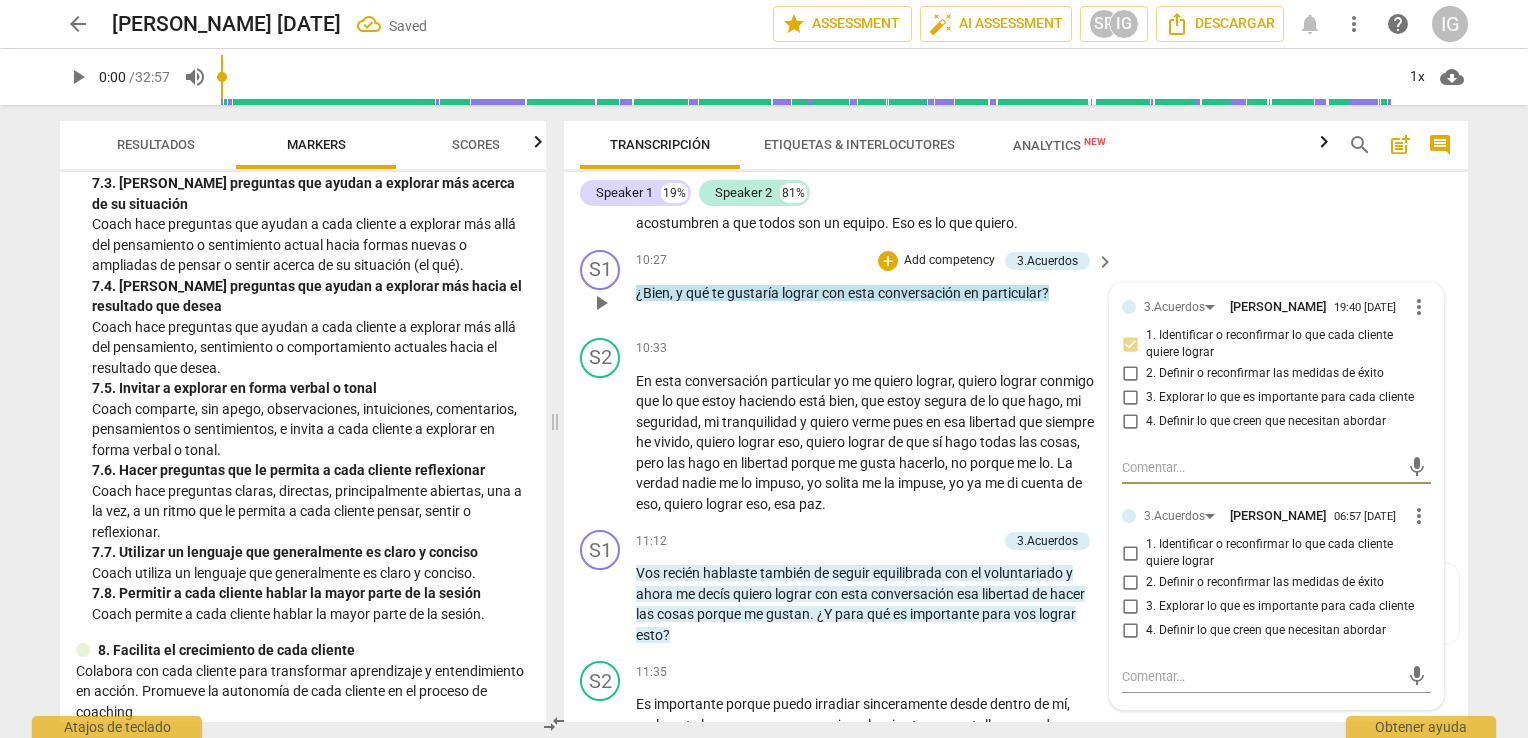 scroll, scrollTop: 2752, scrollLeft: 0, axis: vertical 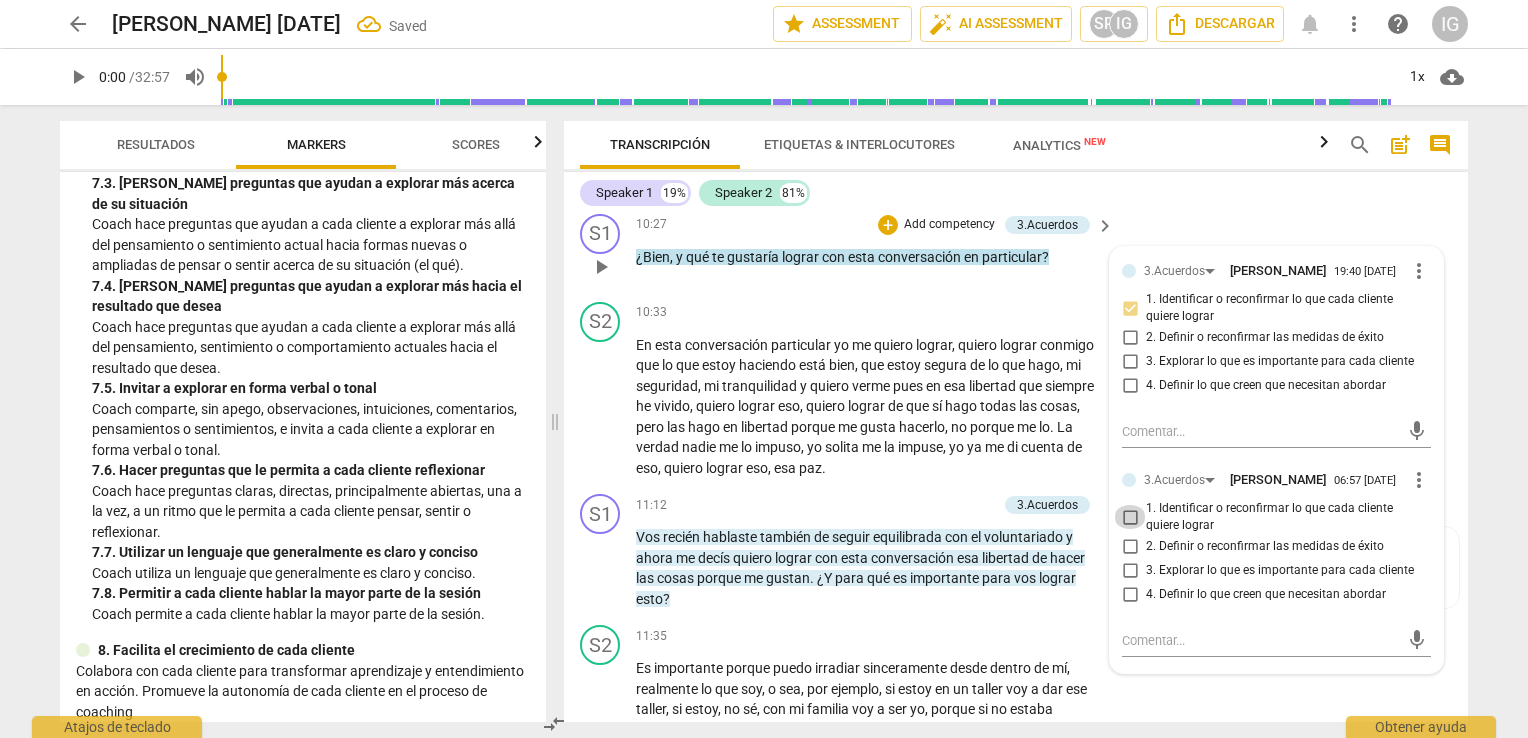 click on "1. Identificar o reconfirmar lo que cada cliente quiere lograr" at bounding box center (1130, 517) 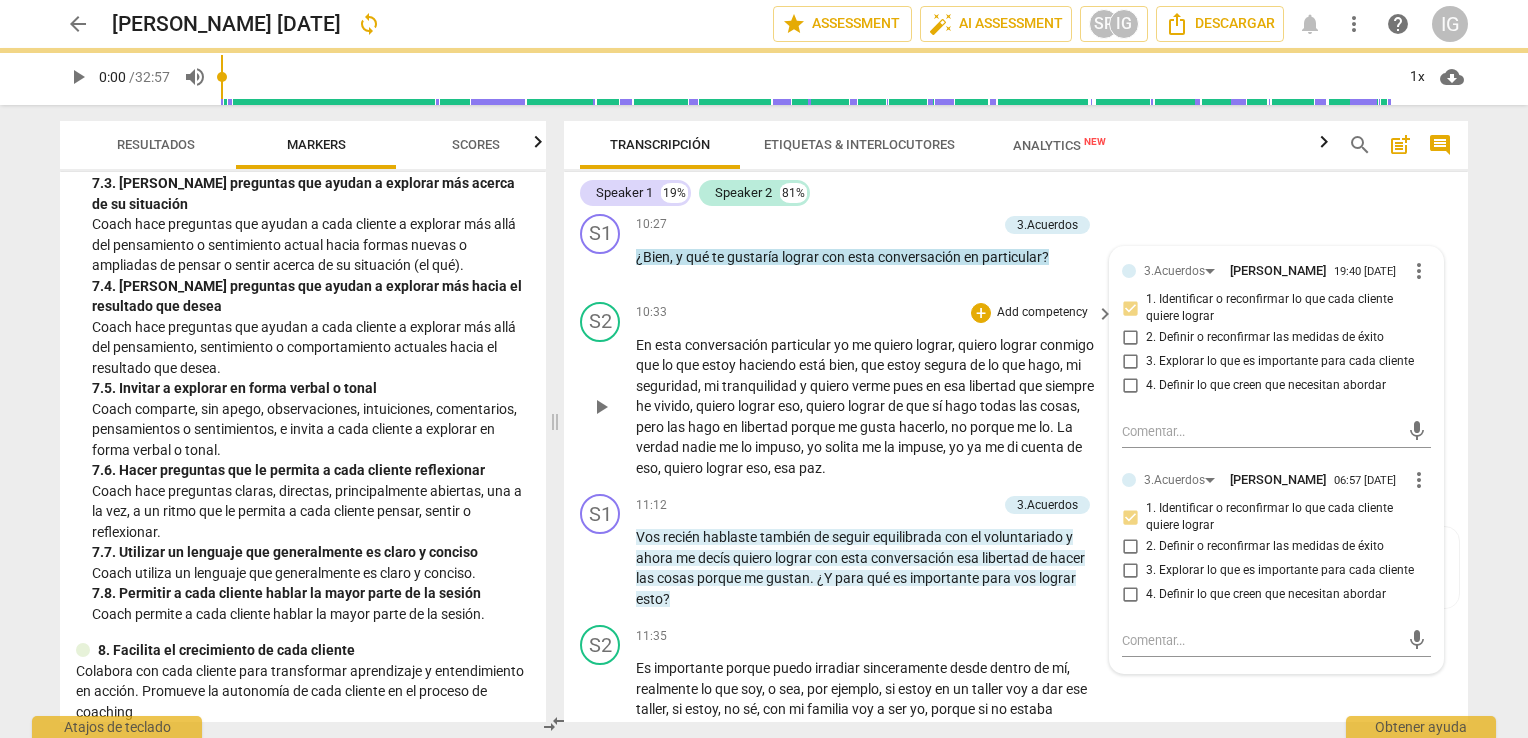 click on "10:33 + Add competency keyboard_arrow_right" at bounding box center (876, 313) 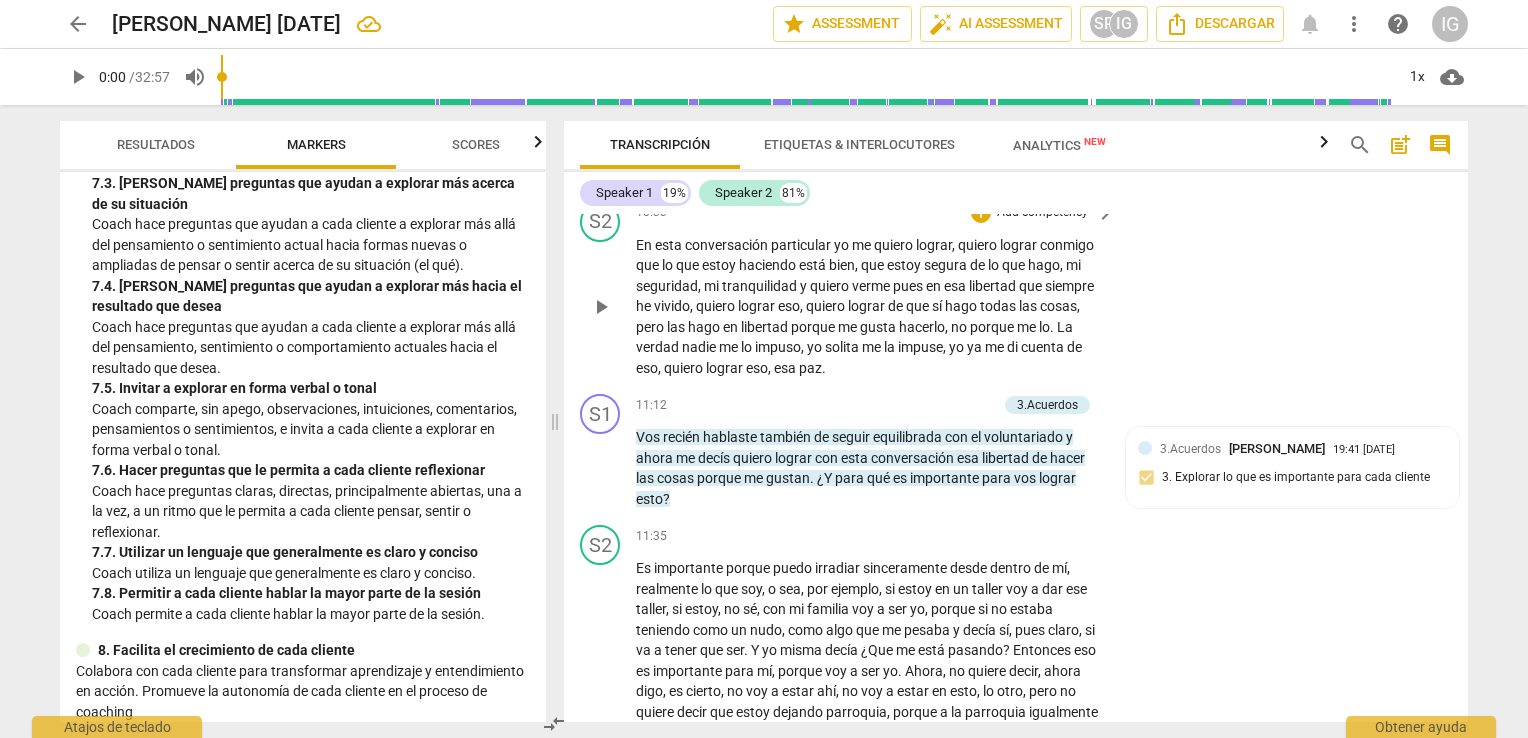 scroll, scrollTop: 2952, scrollLeft: 0, axis: vertical 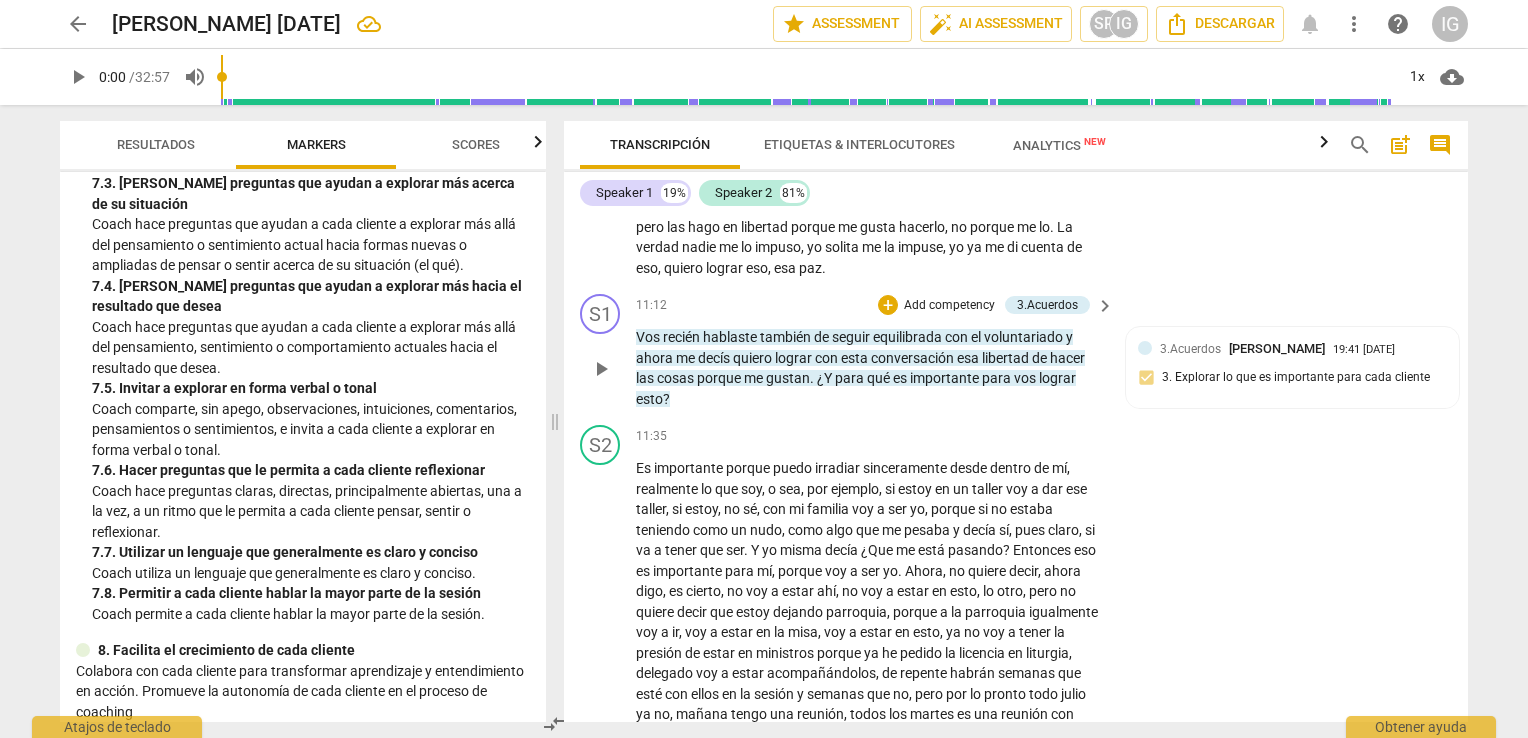click on "Add competency" at bounding box center (949, 306) 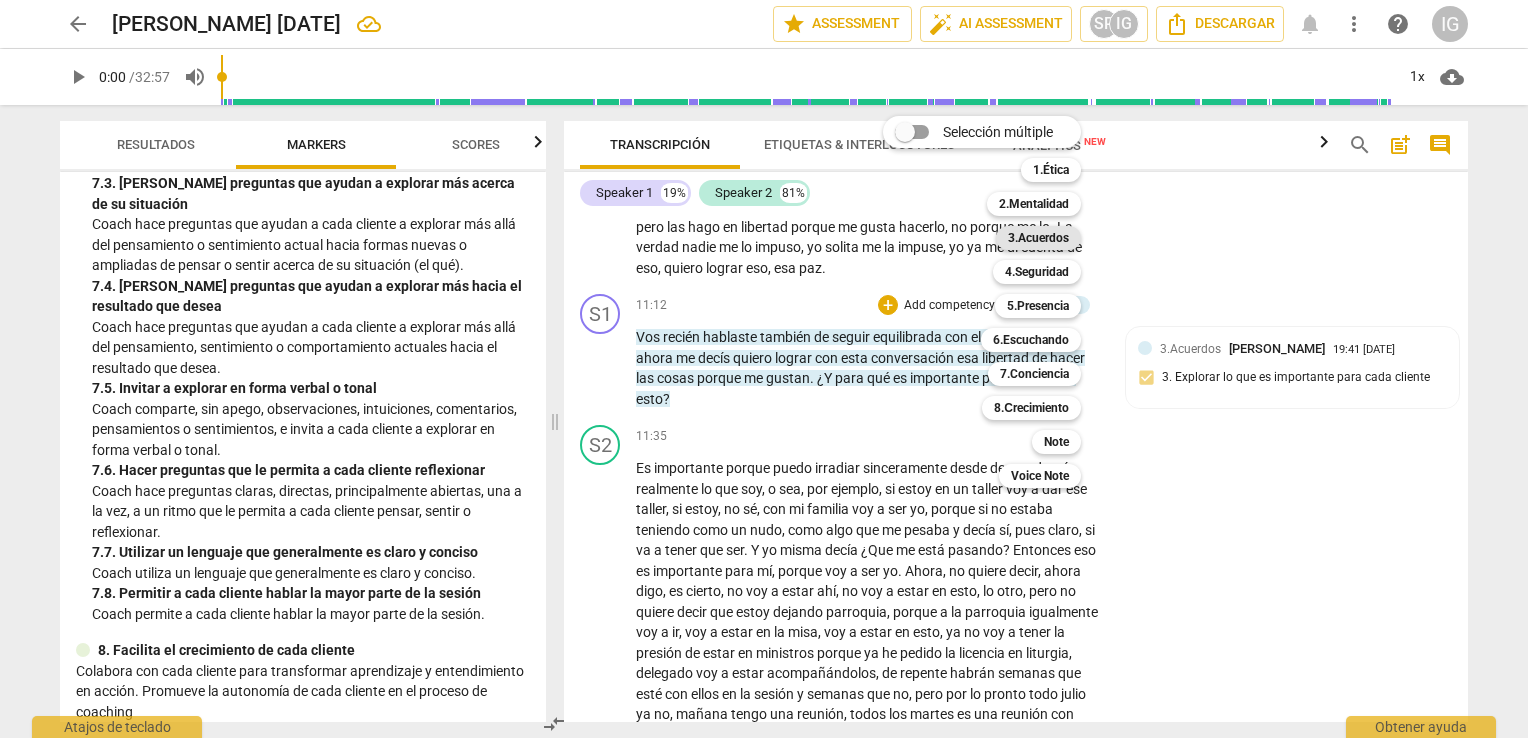 click on "3.Acuerdos" at bounding box center [1038, 238] 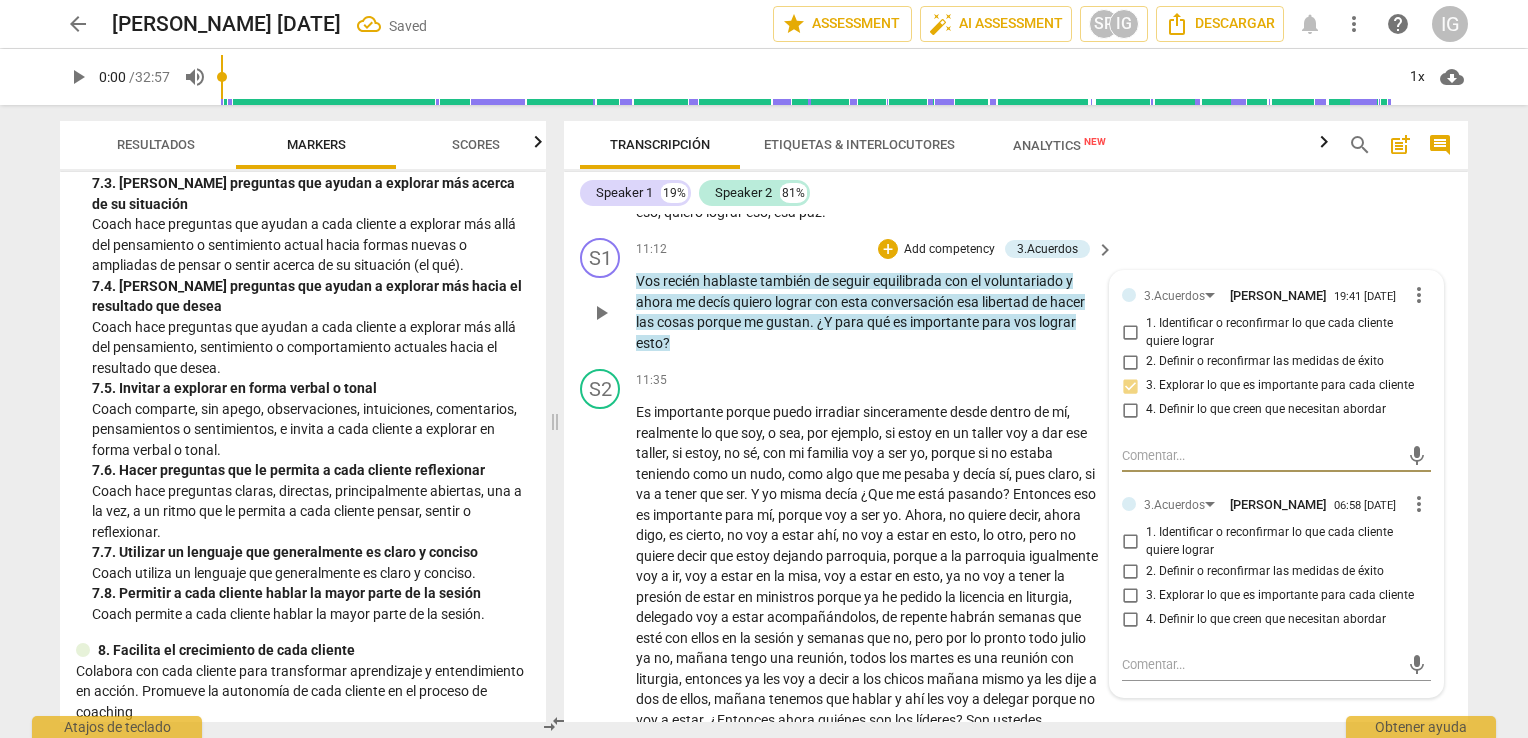scroll, scrollTop: 3052, scrollLeft: 0, axis: vertical 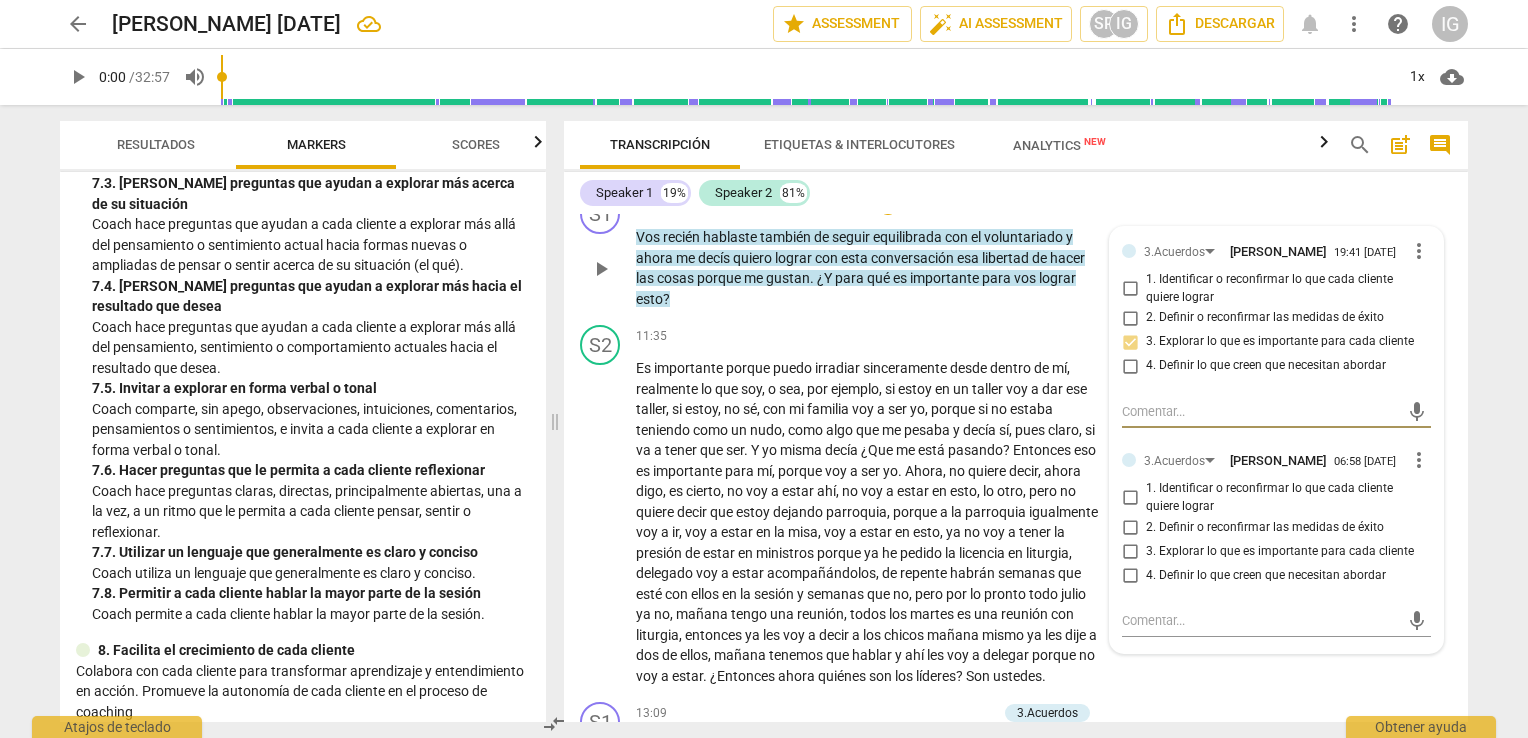 click on "3. Explorar lo que es importante para cada cliente" at bounding box center (1130, 551) 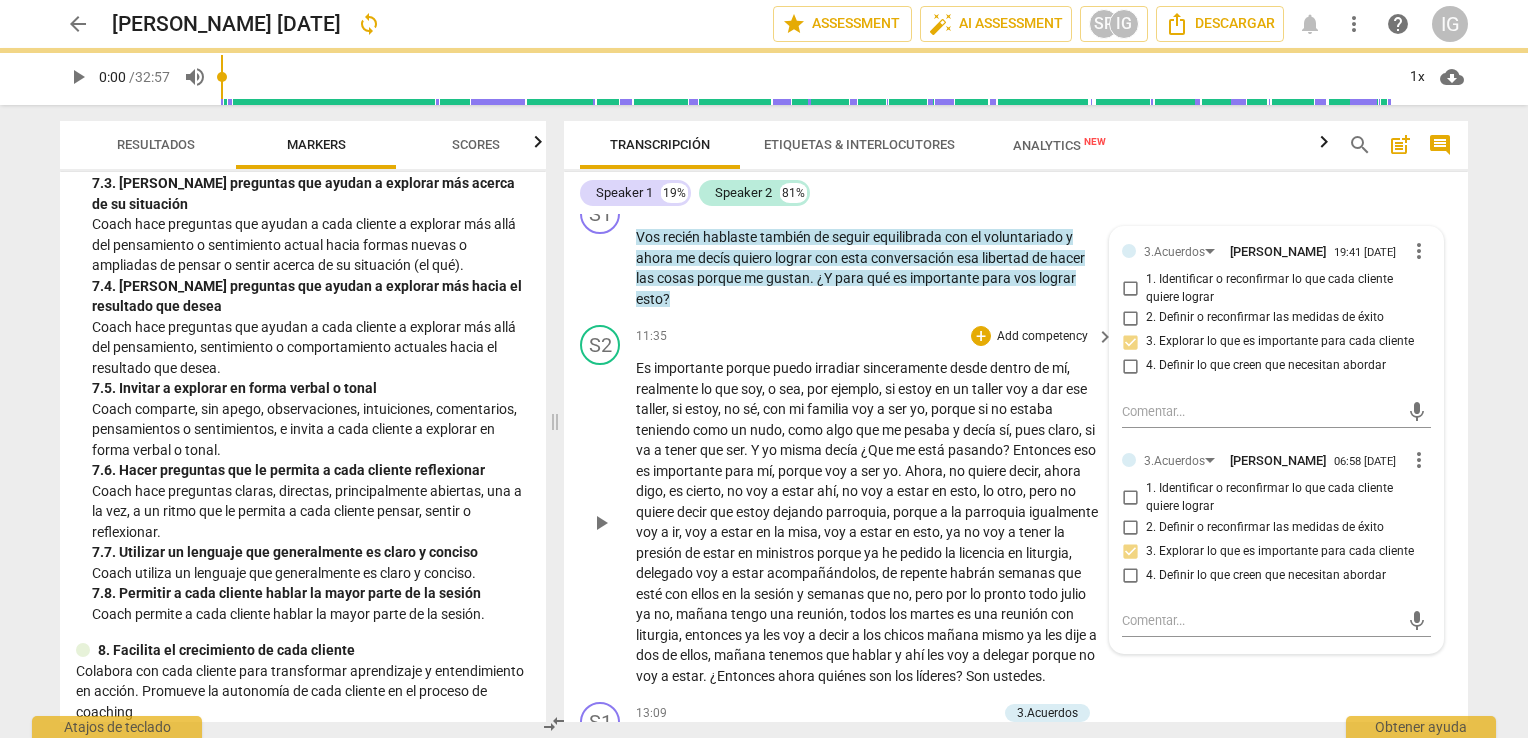 click on "11:35 + Add competency keyboard_arrow_right" at bounding box center [876, 336] 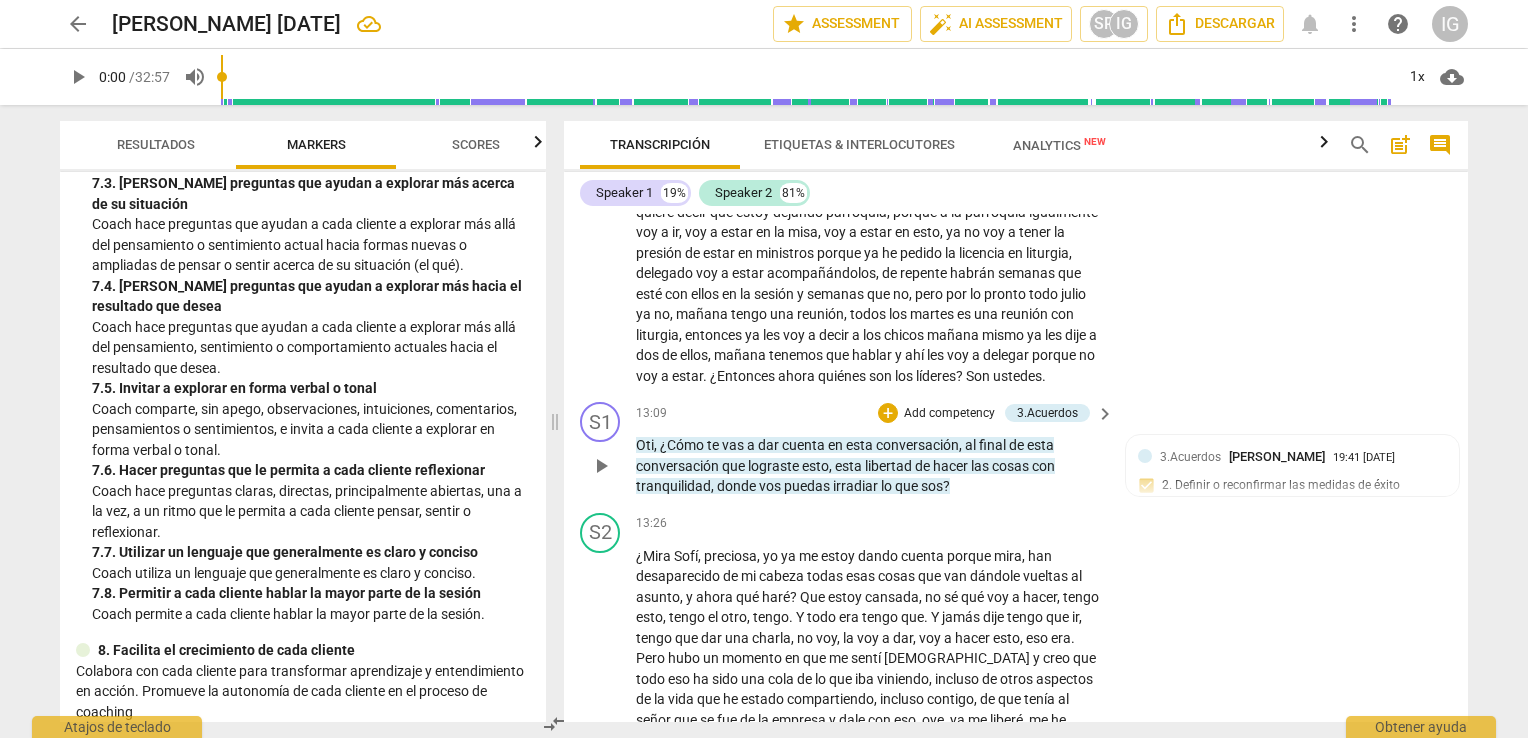 scroll, scrollTop: 3452, scrollLeft: 0, axis: vertical 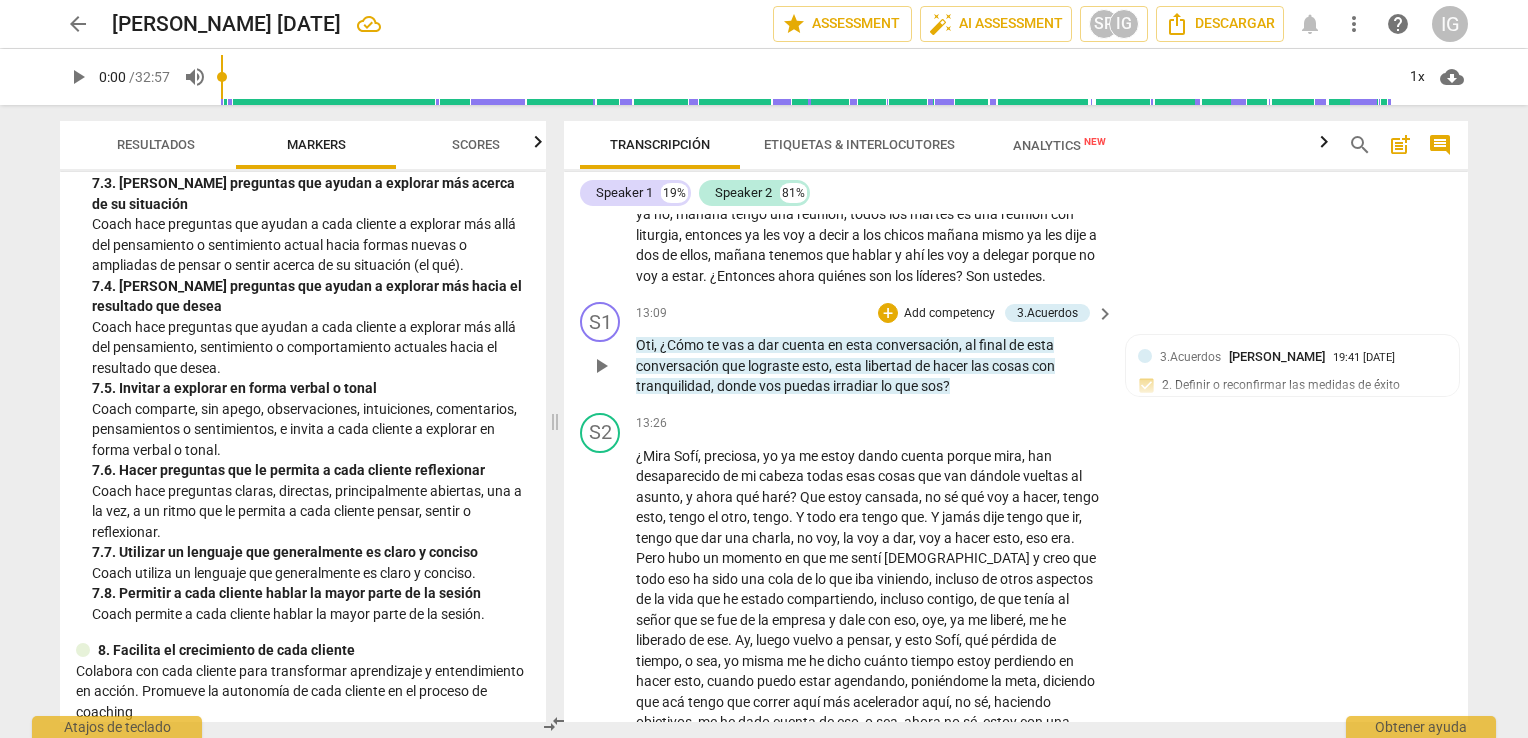 click on "Add competency" at bounding box center [949, 314] 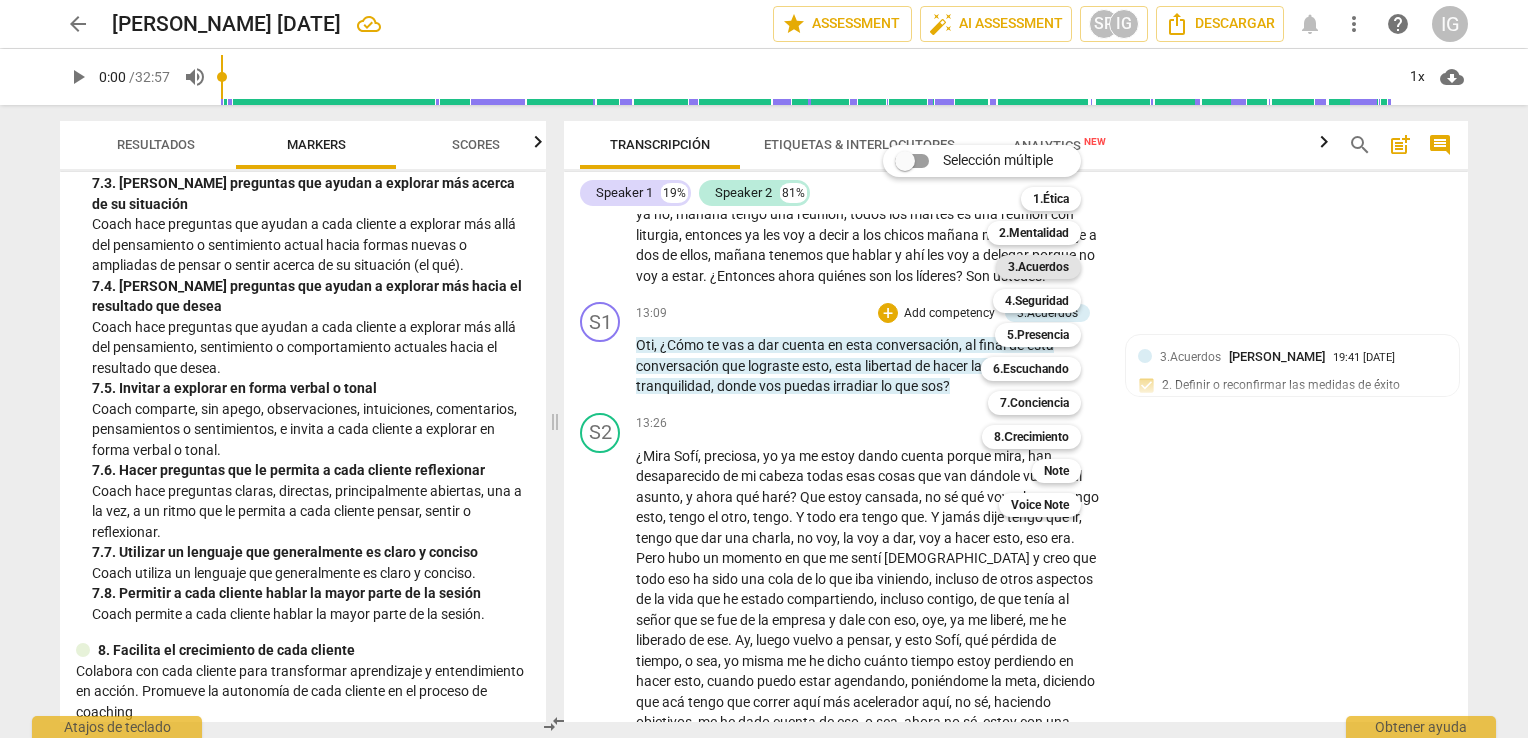 click on "3.Acuerdos" at bounding box center (1038, 267) 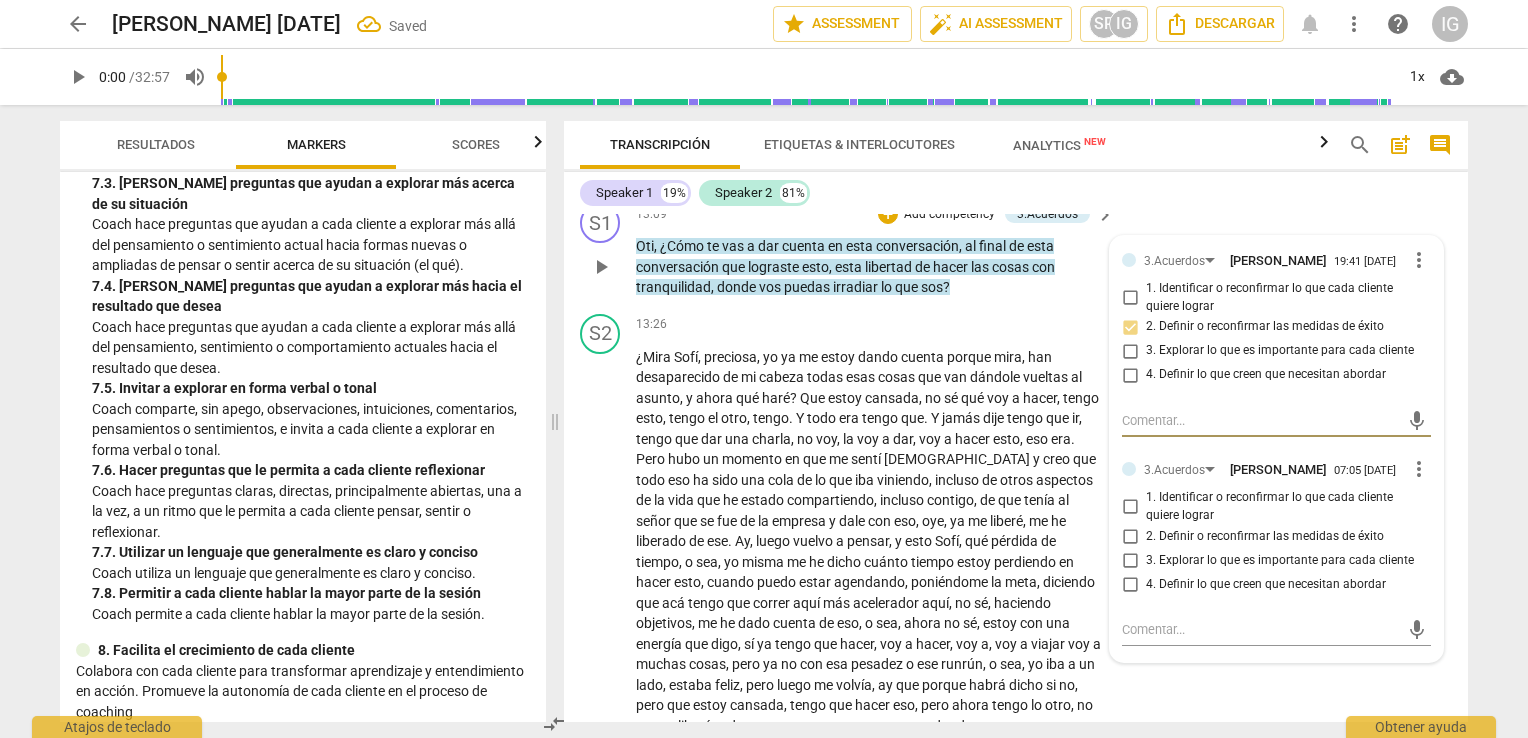 scroll, scrollTop: 3552, scrollLeft: 0, axis: vertical 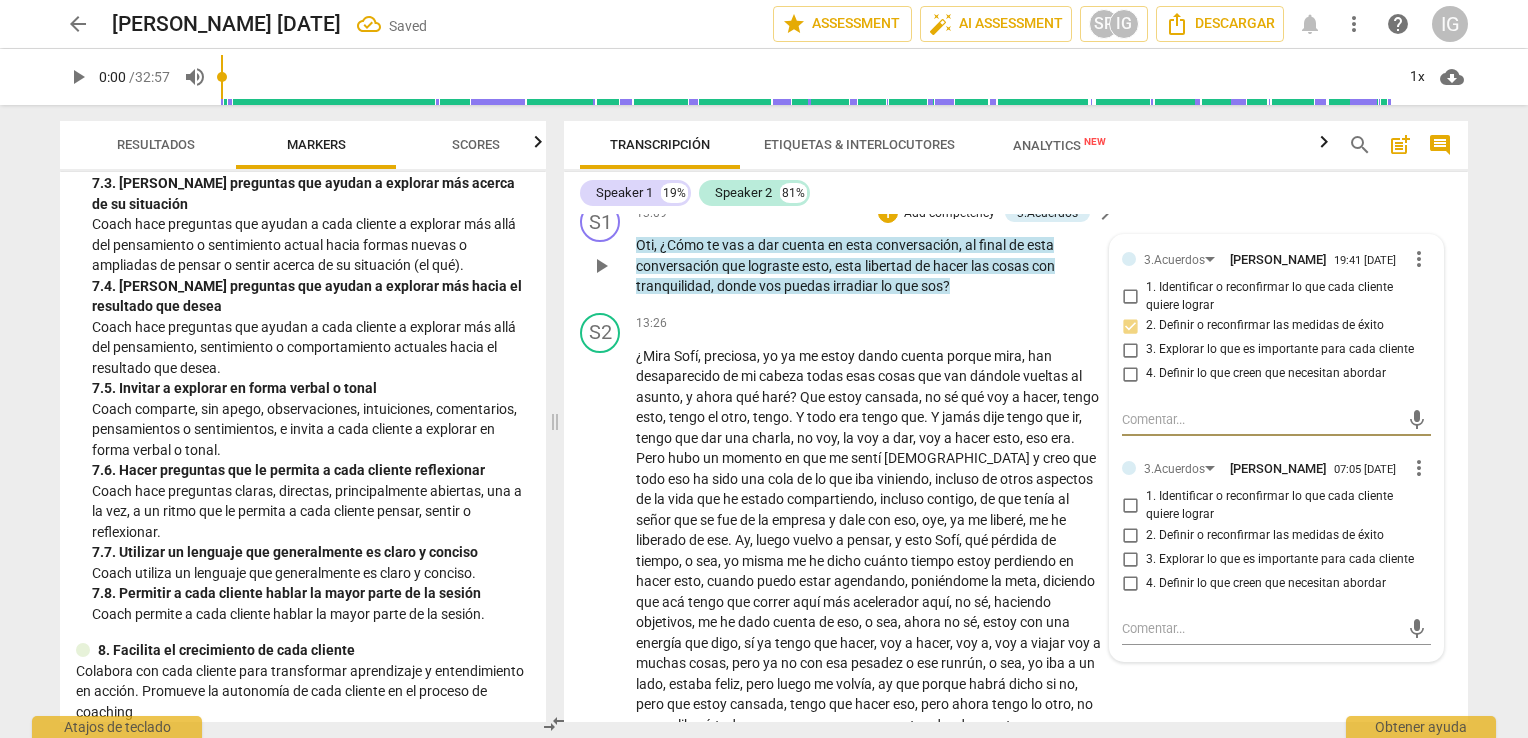 click on "2. Definir o reconfirmar las medidas de éxito" at bounding box center [1130, 535] 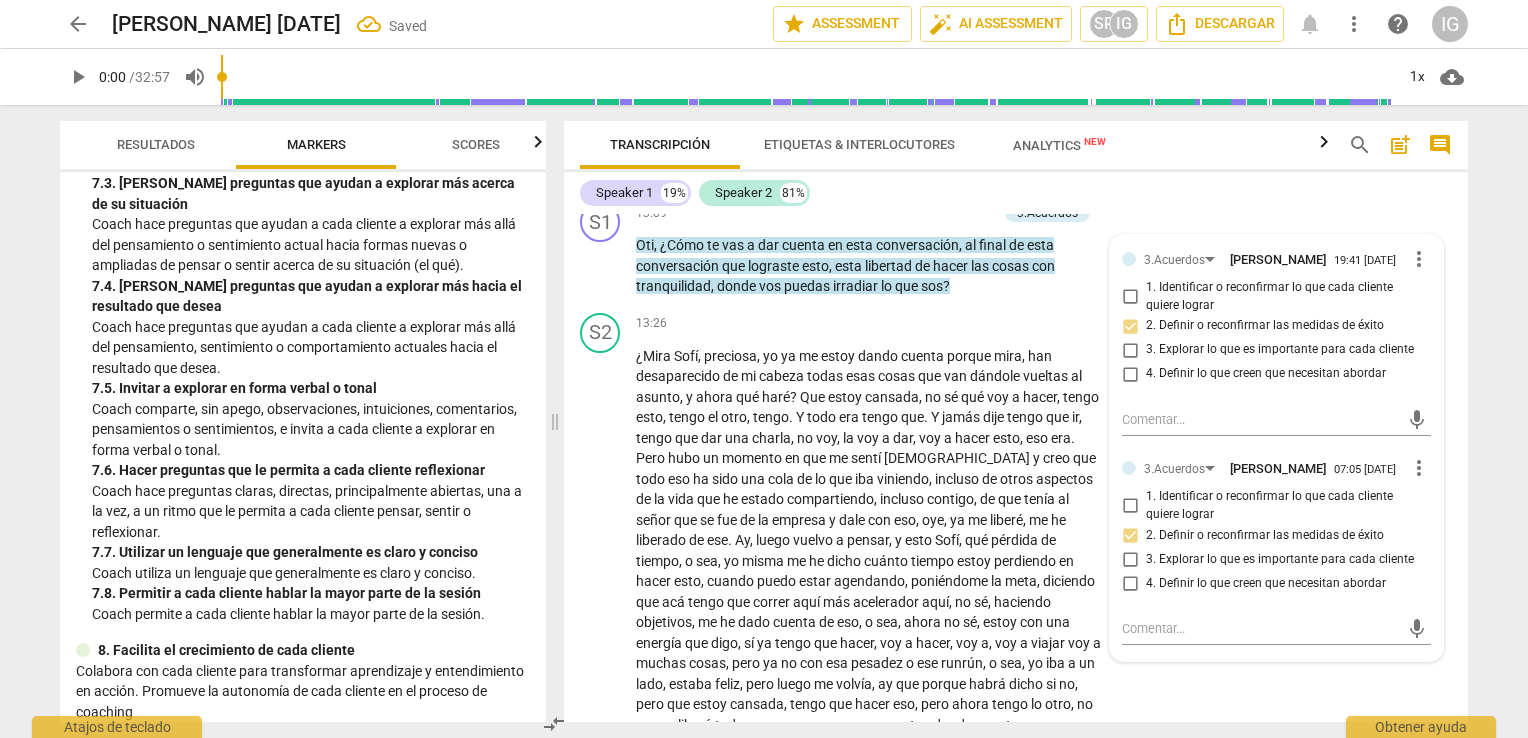 click on "Speaker 1 19% Speaker 2 81%" at bounding box center (1016, 193) 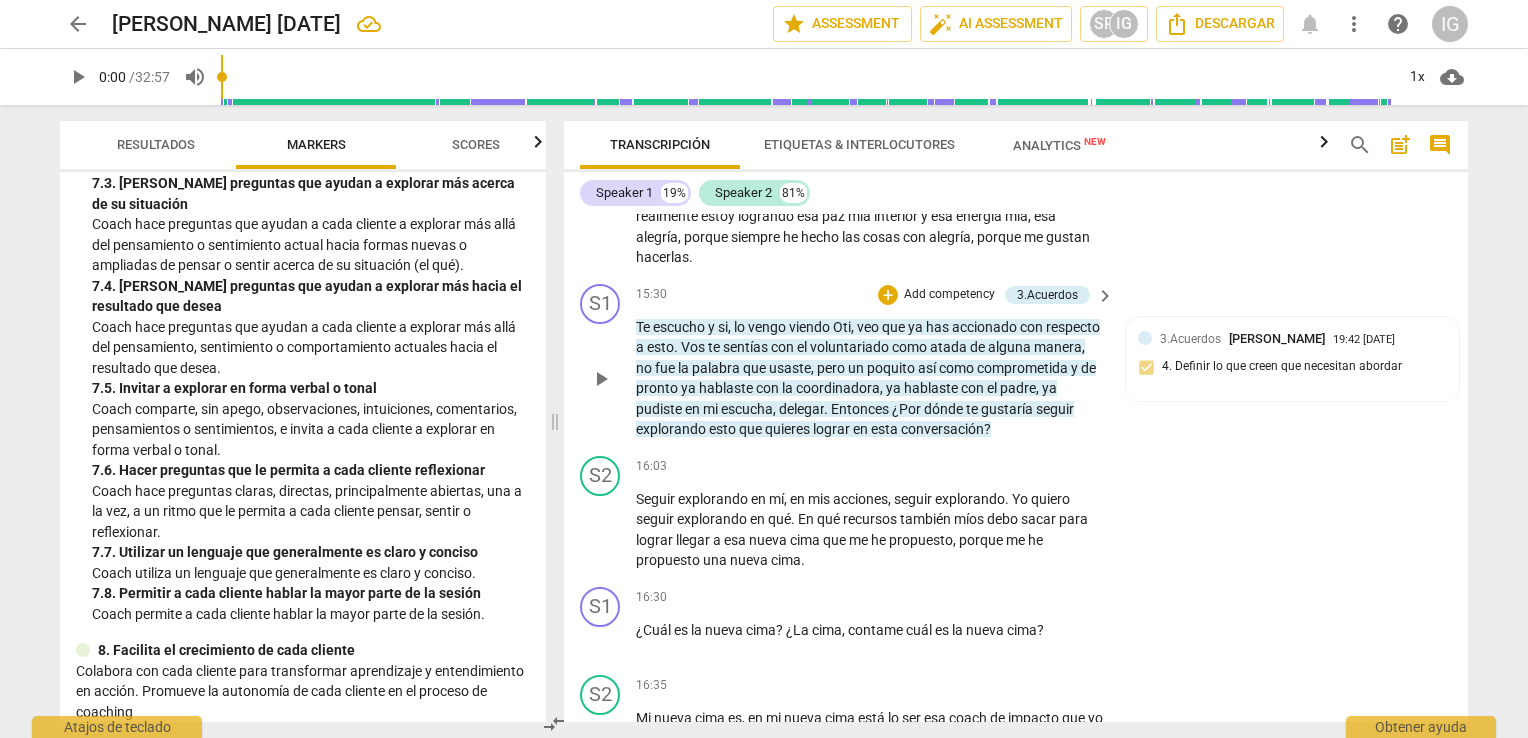 scroll, scrollTop: 4052, scrollLeft: 0, axis: vertical 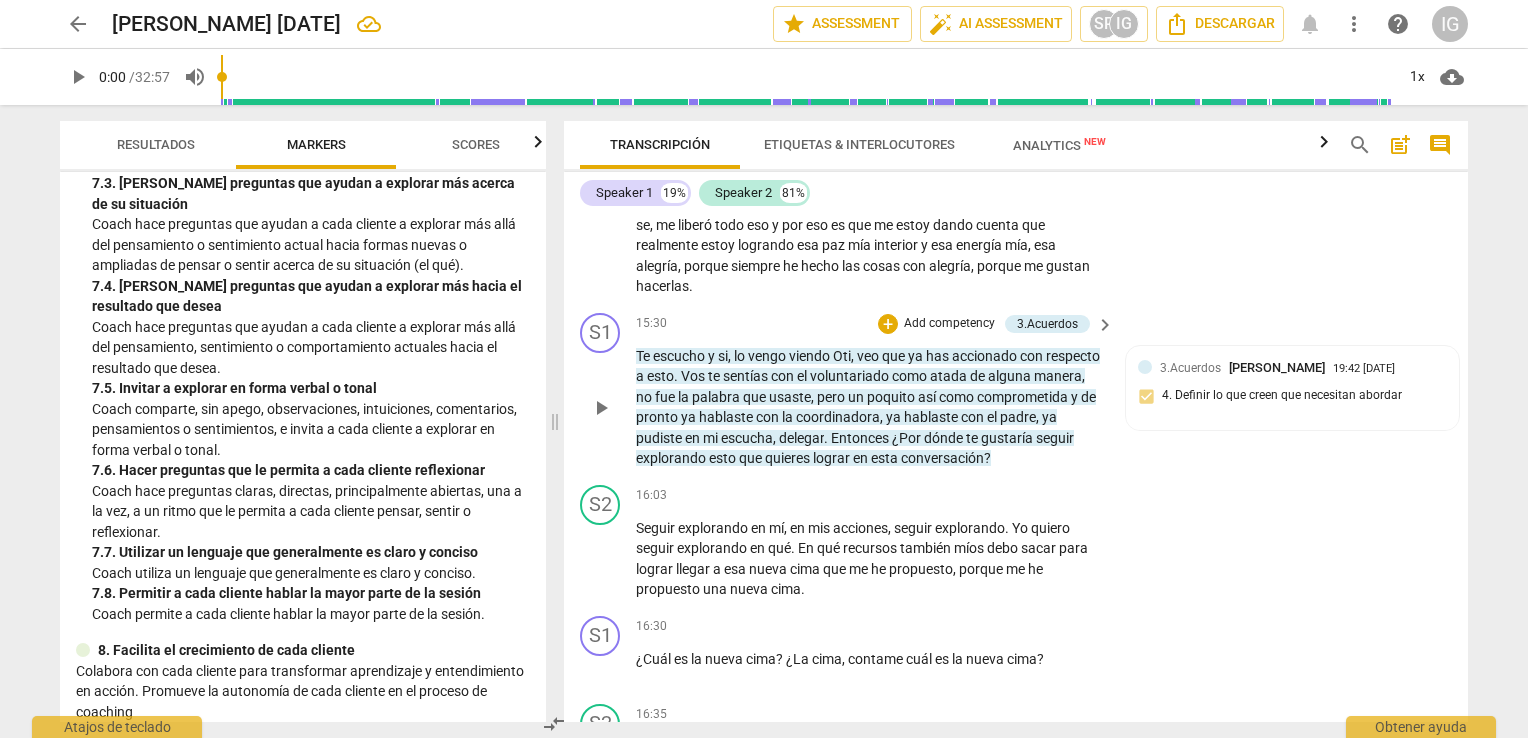 click on "Add competency" at bounding box center [949, 324] 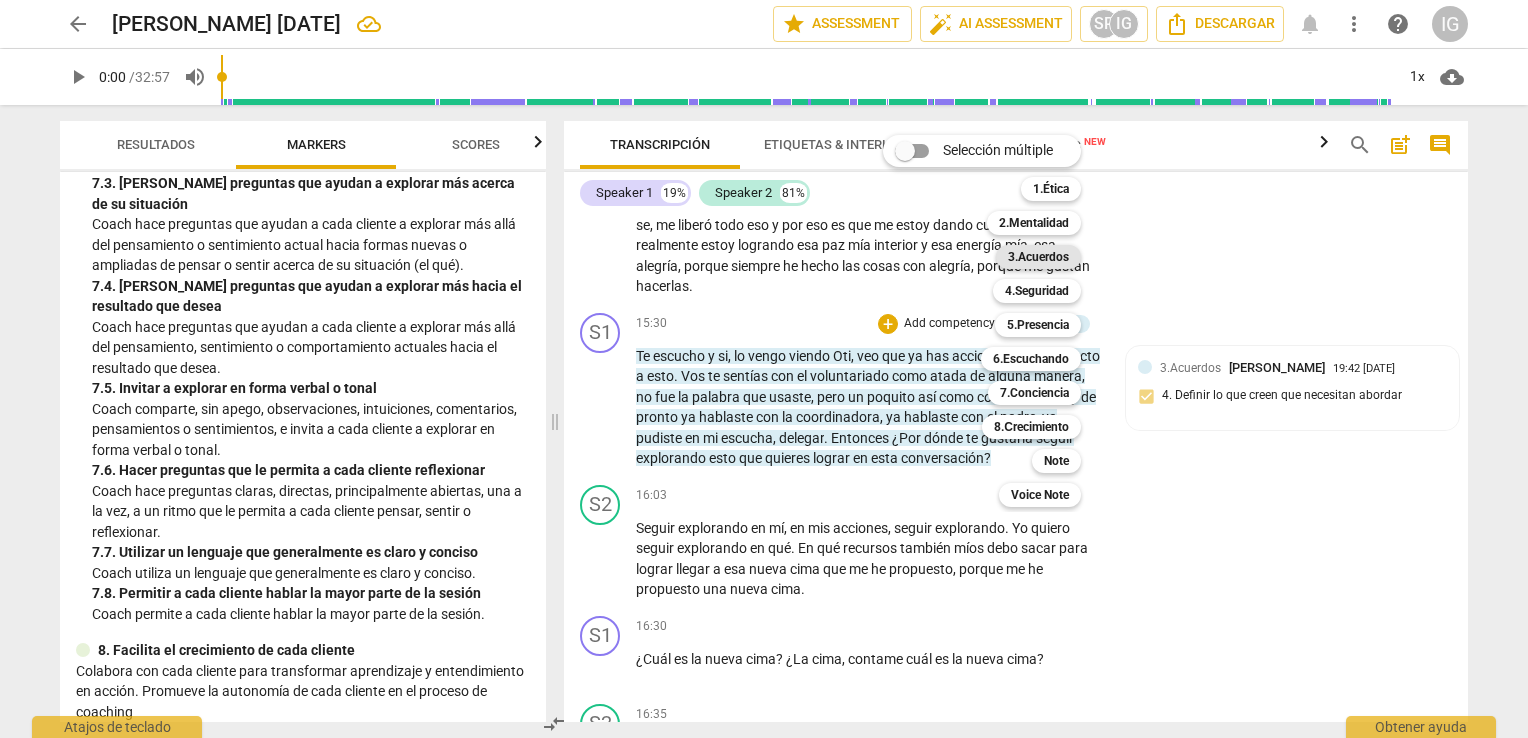 click on "3.Acuerdos" at bounding box center (1038, 257) 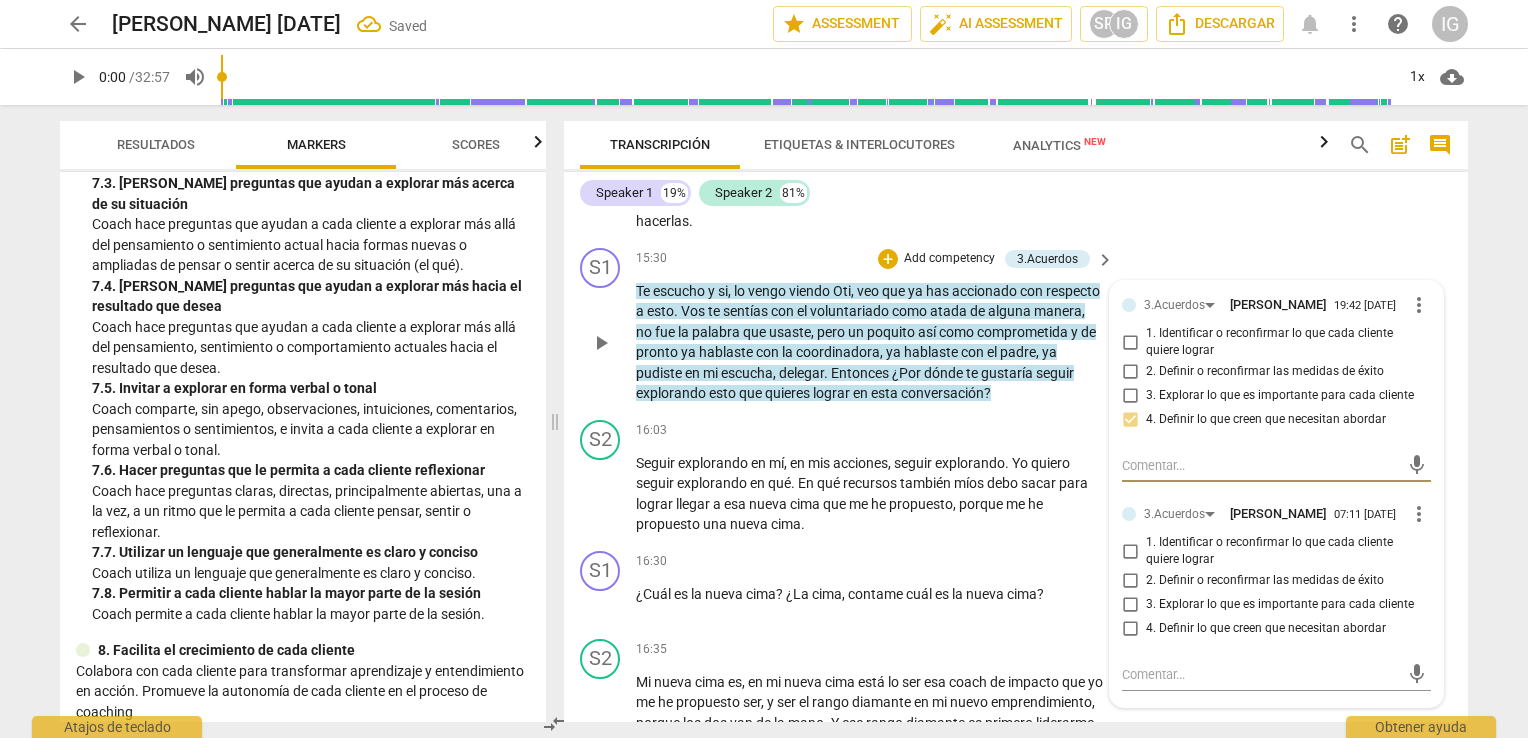 scroll, scrollTop: 4152, scrollLeft: 0, axis: vertical 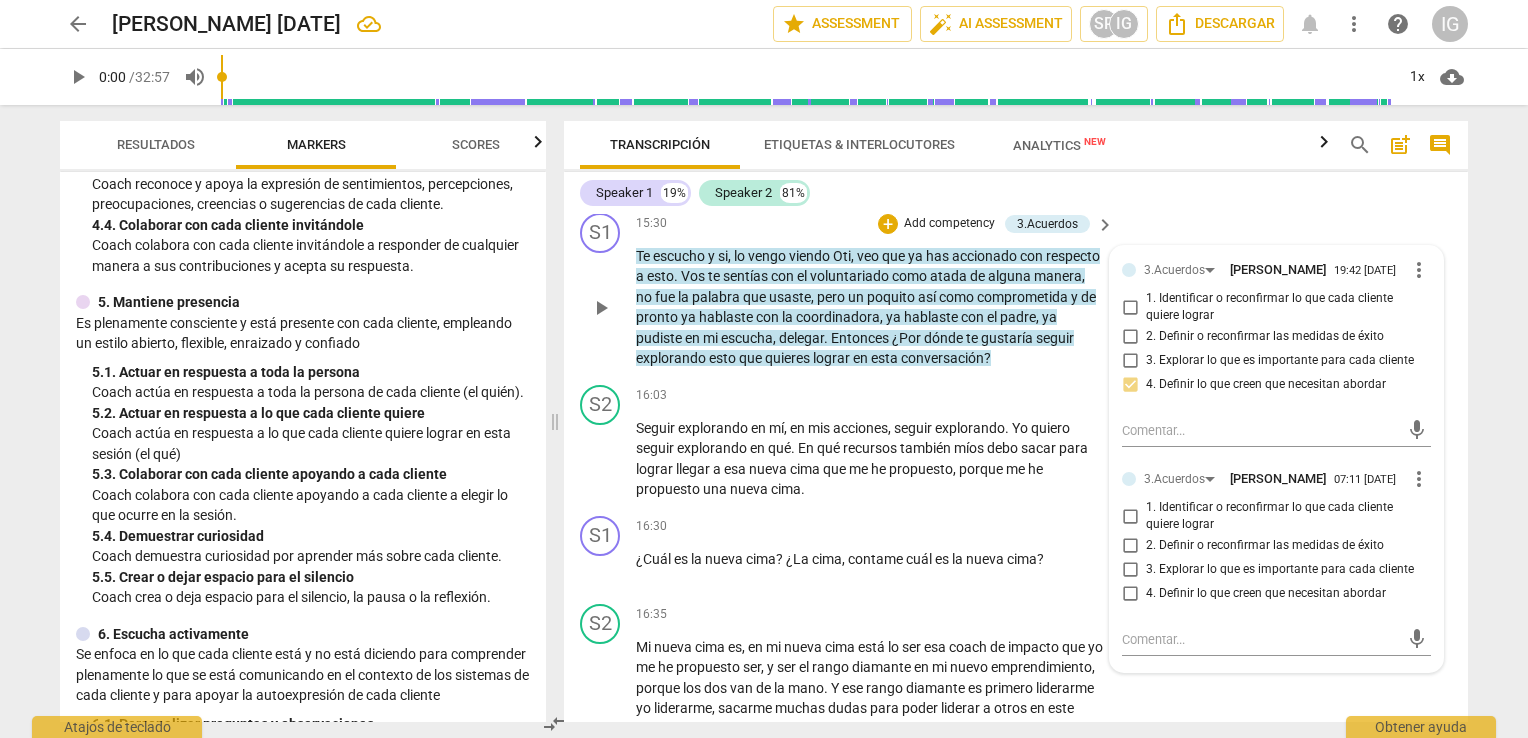 click on "Add competency" at bounding box center (949, 224) 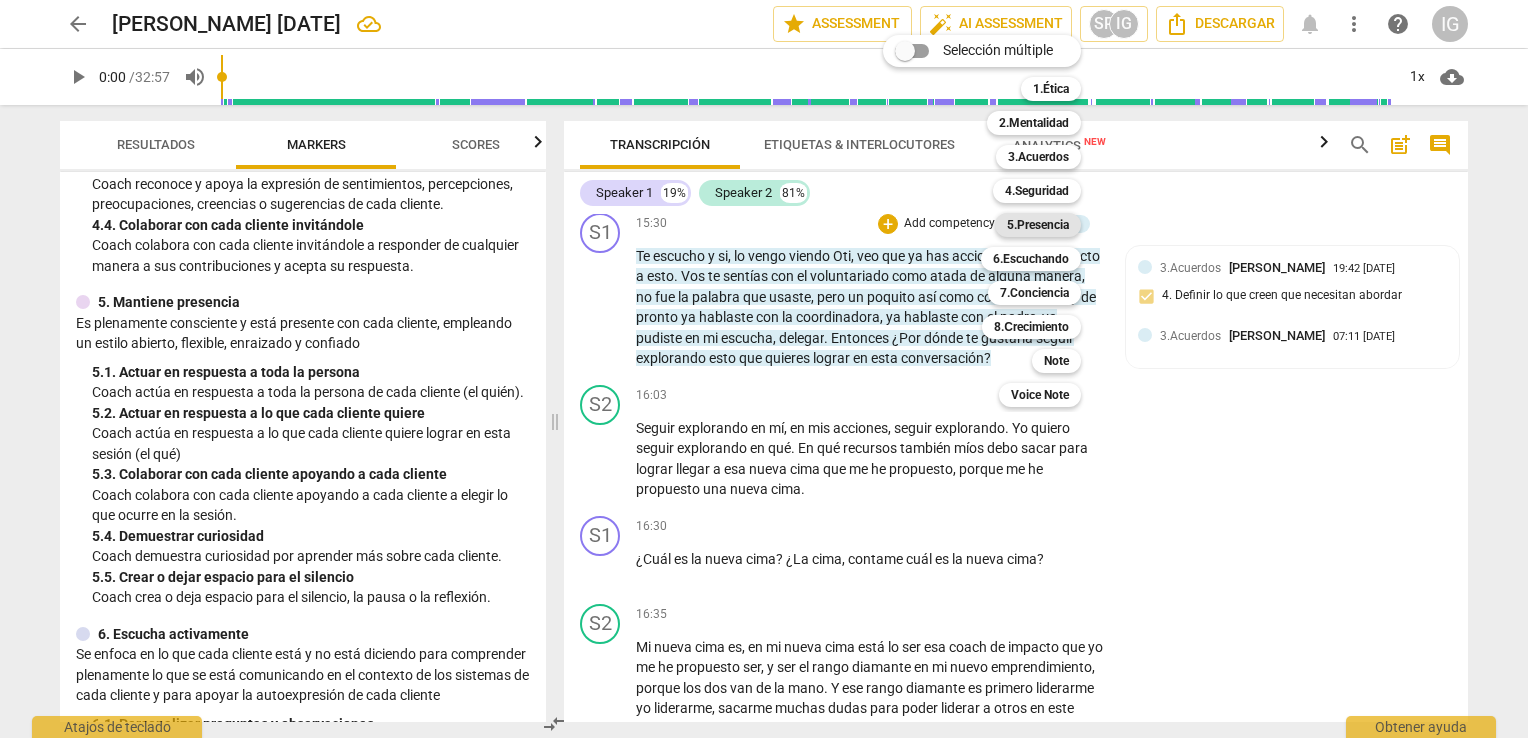 click on "5.Presencia" at bounding box center [1038, 225] 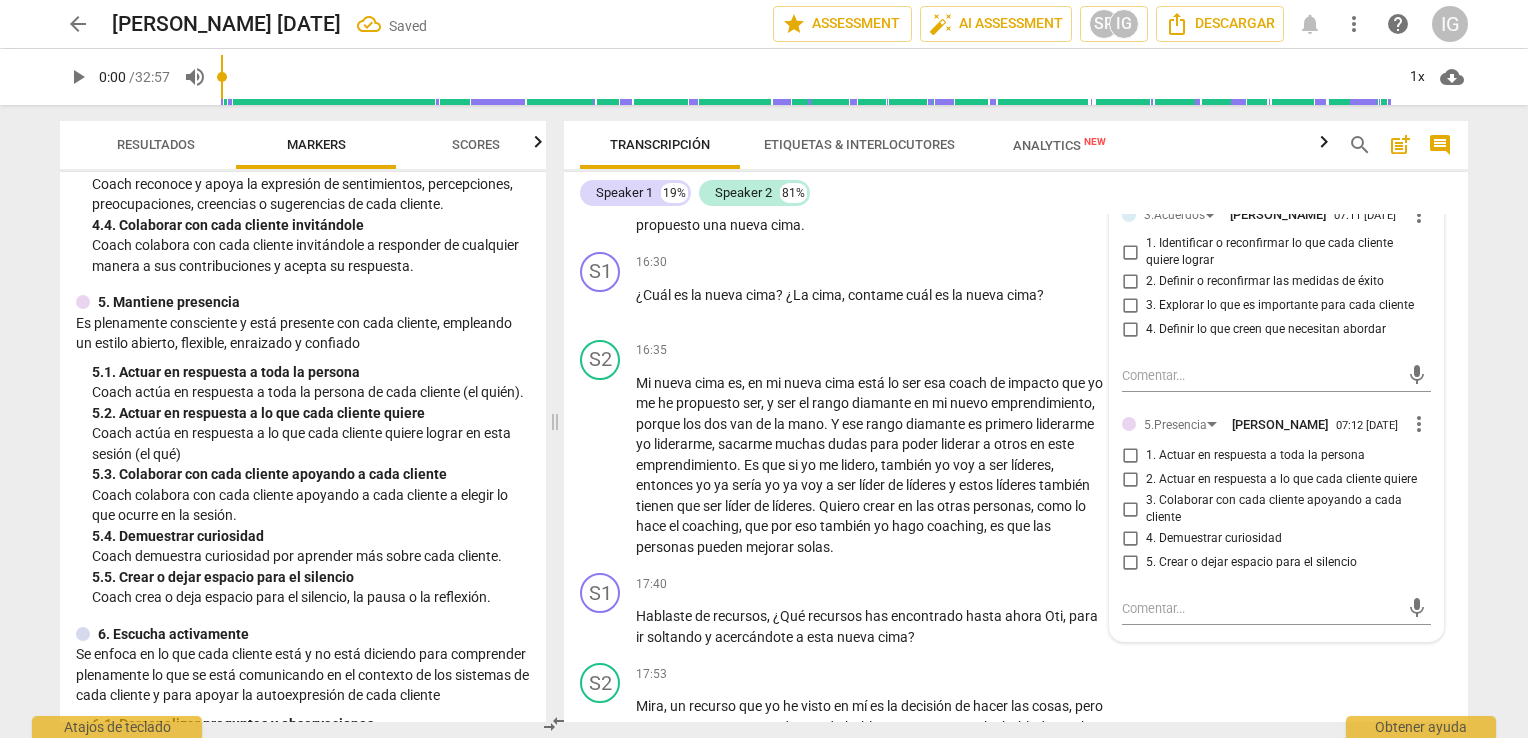 scroll, scrollTop: 4452, scrollLeft: 0, axis: vertical 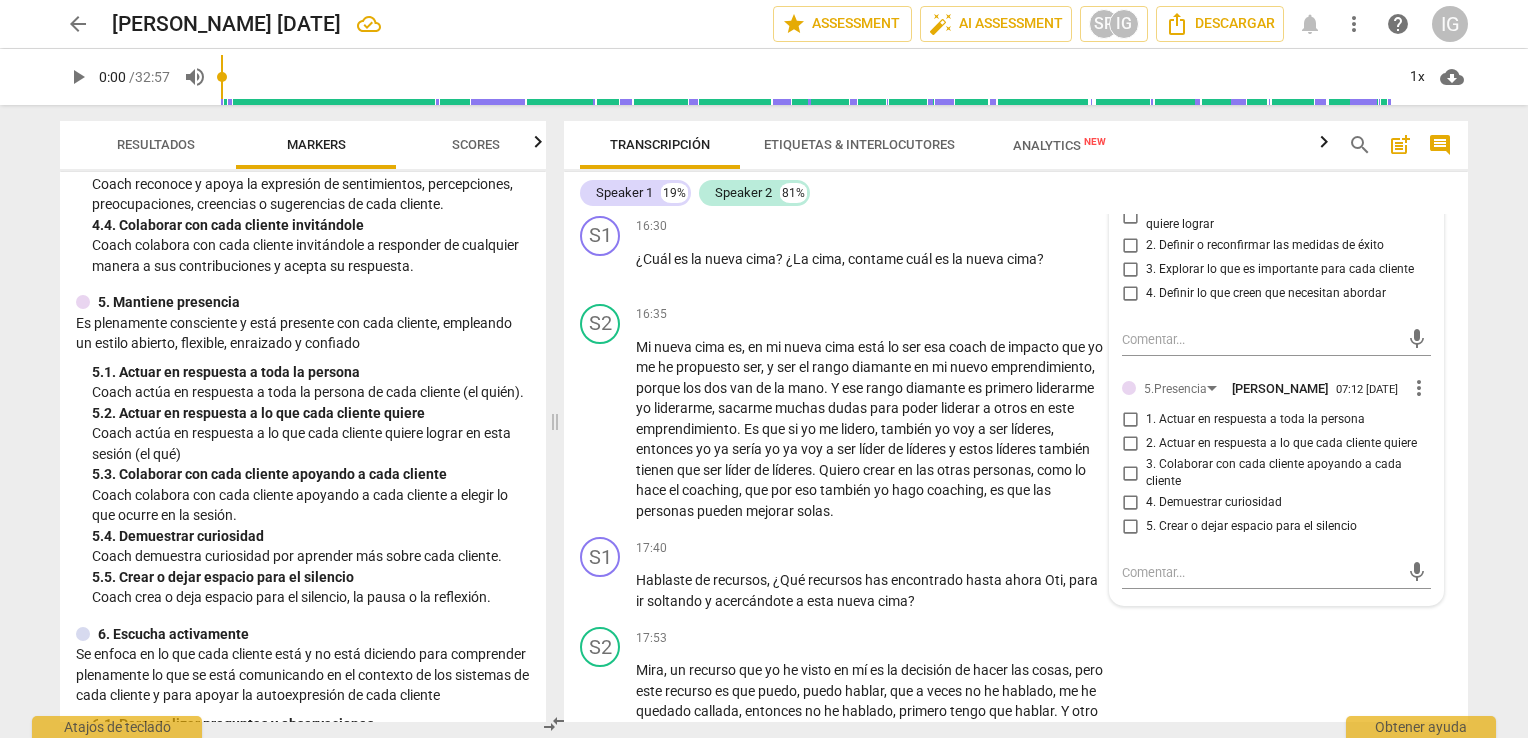 click on "2. Actuar en respuesta a lo que cada cliente quiere" at bounding box center (1130, 444) 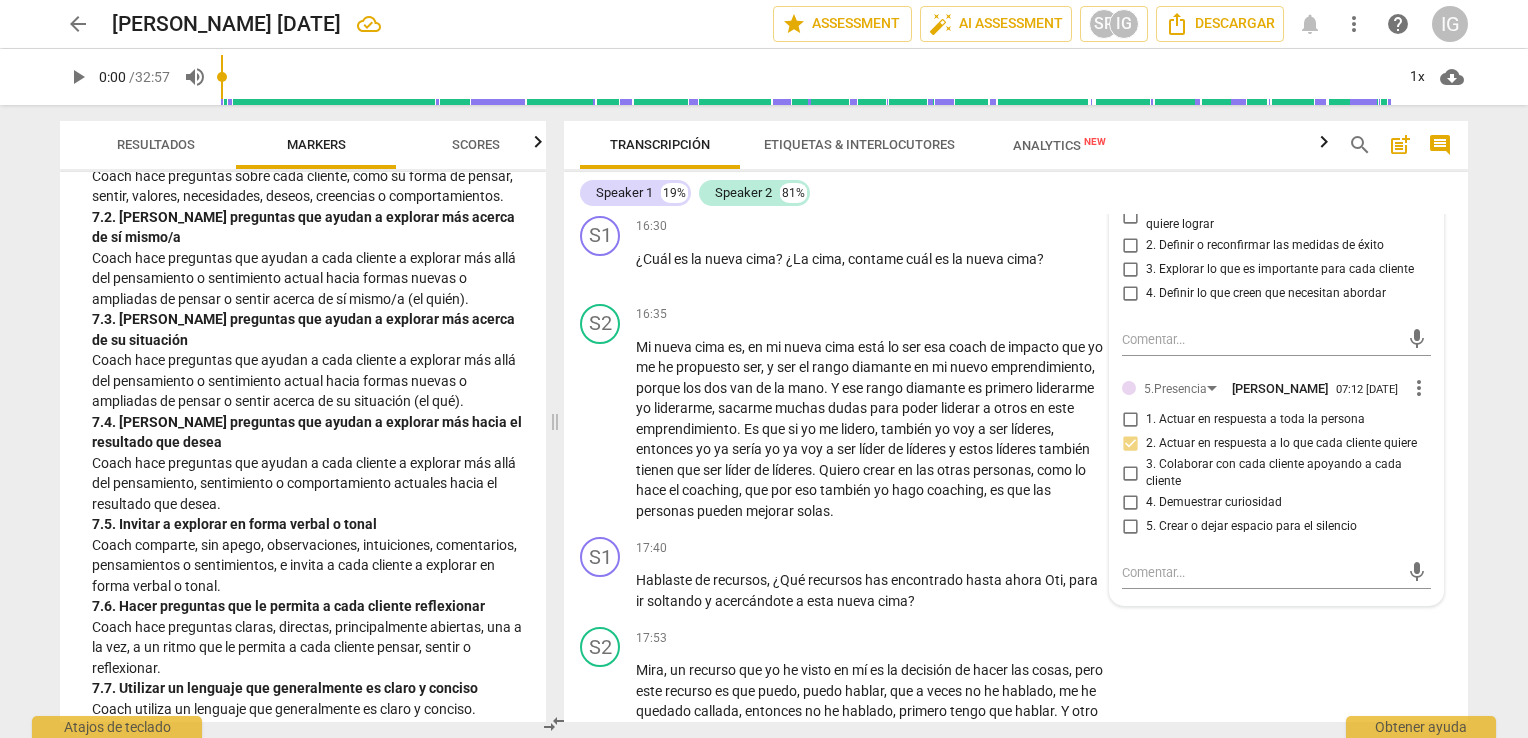 scroll, scrollTop: 1900, scrollLeft: 0, axis: vertical 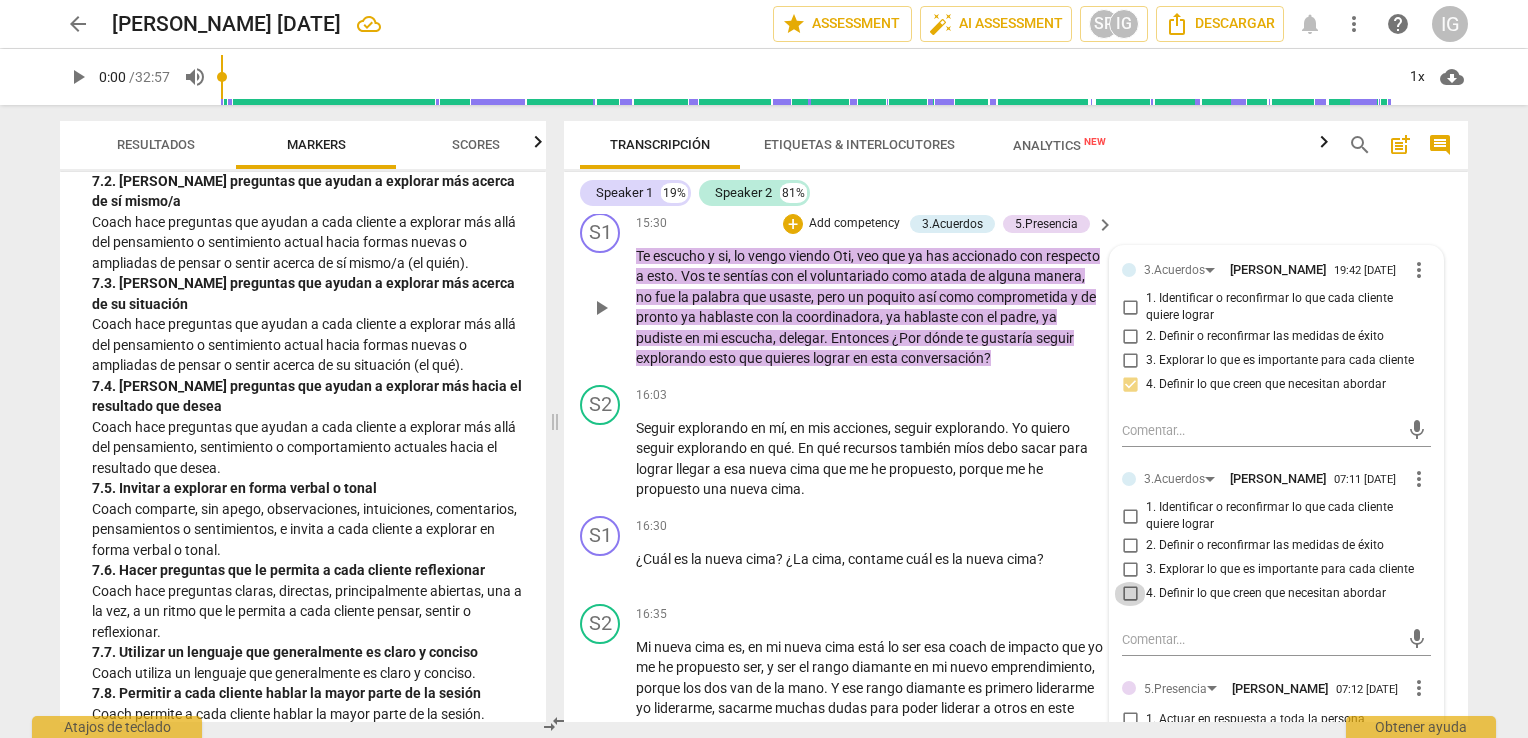 click on "4. Definir lo que creen que necesitan abordar" at bounding box center (1130, 594) 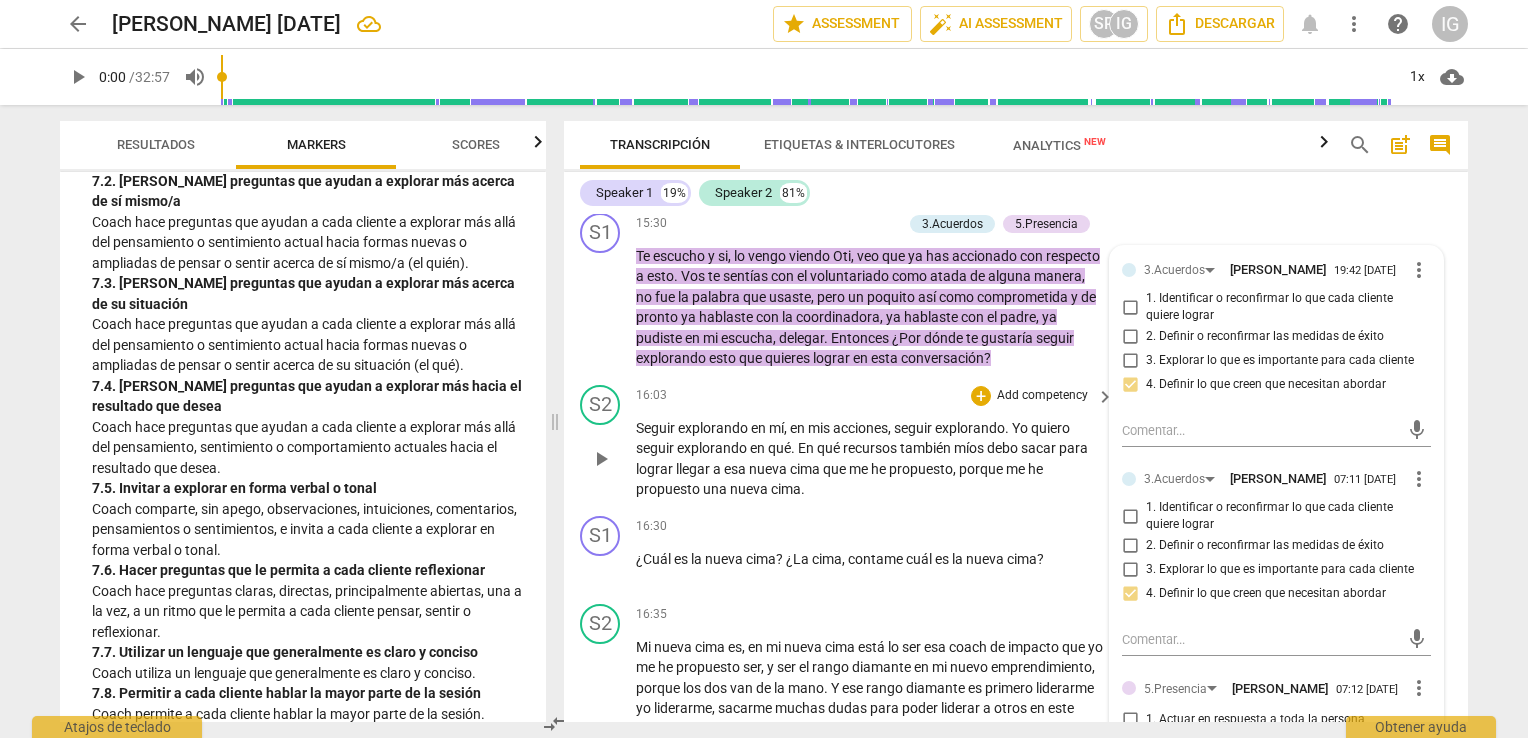 click on "16:03 + Add competency keyboard_arrow_right" at bounding box center (876, 396) 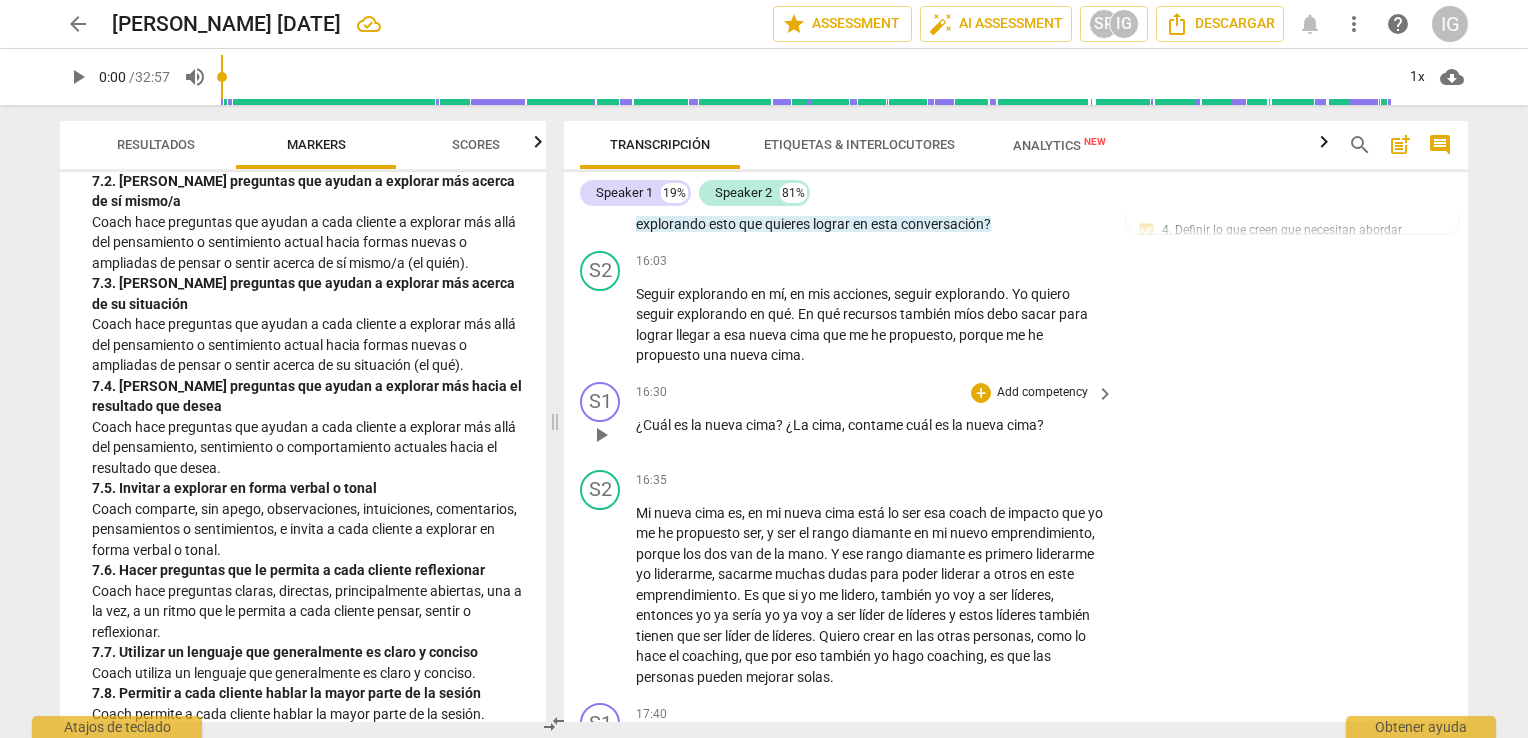 scroll, scrollTop: 4252, scrollLeft: 0, axis: vertical 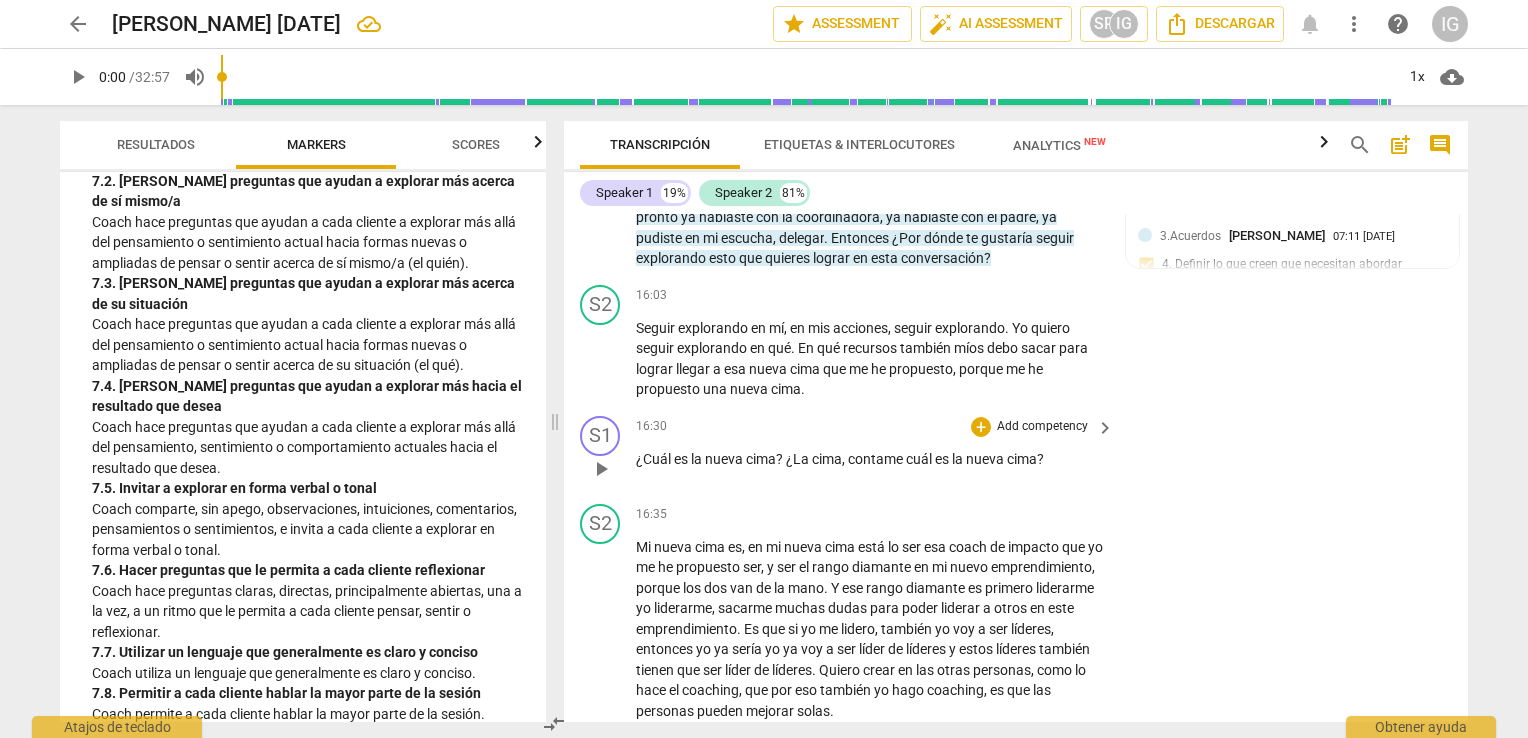 click on "Add competency" at bounding box center [1042, 427] 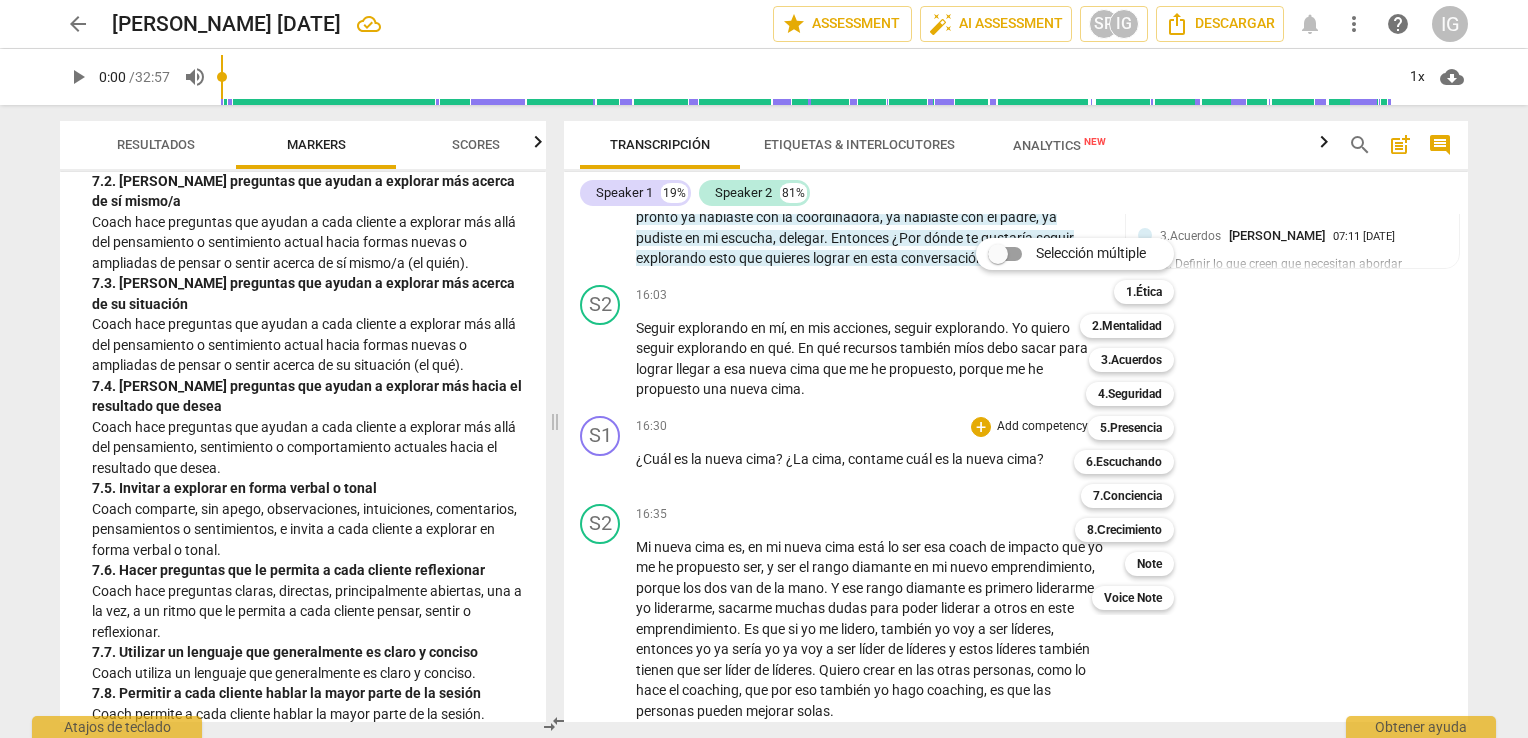 click at bounding box center (764, 369) 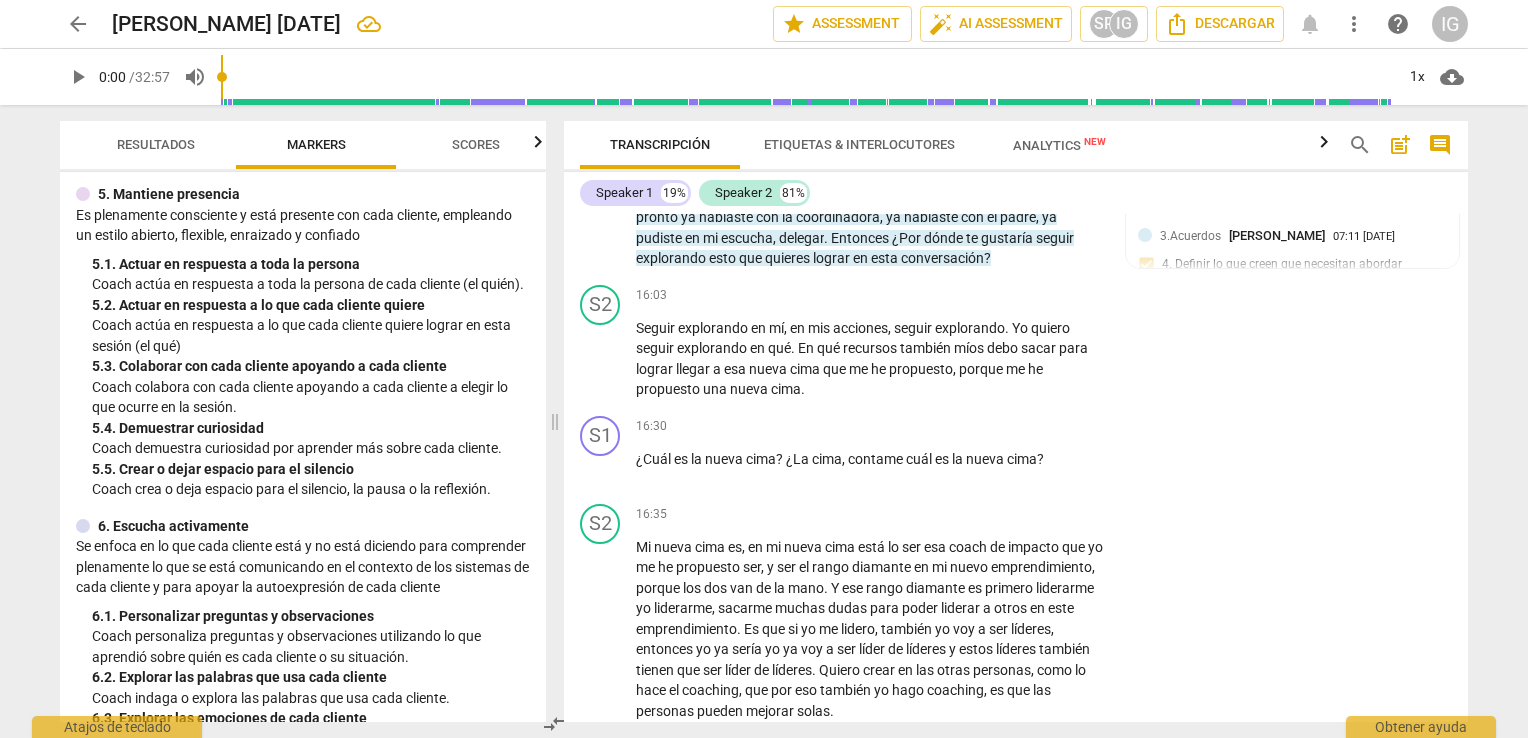 scroll, scrollTop: 900, scrollLeft: 0, axis: vertical 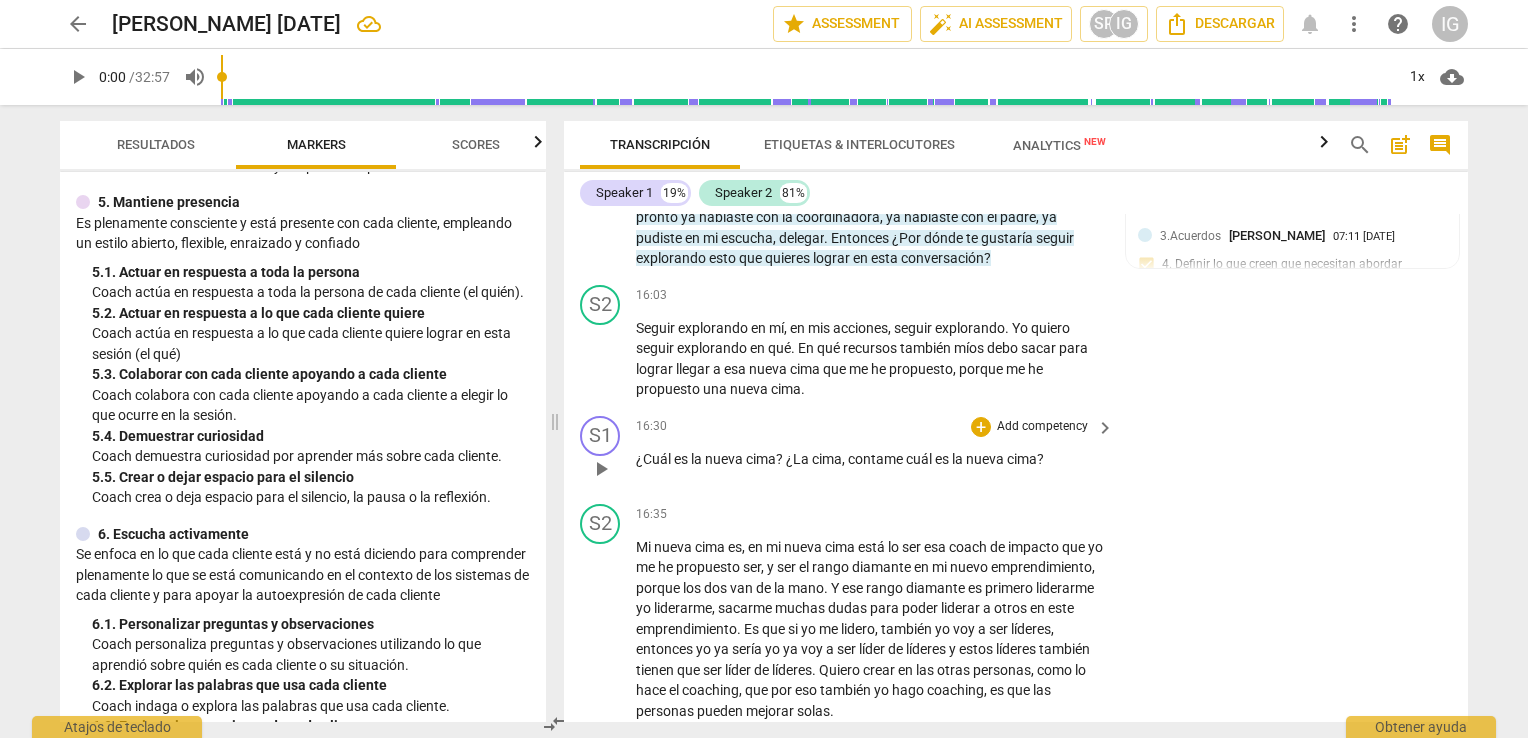 click on "Add competency" at bounding box center [1042, 427] 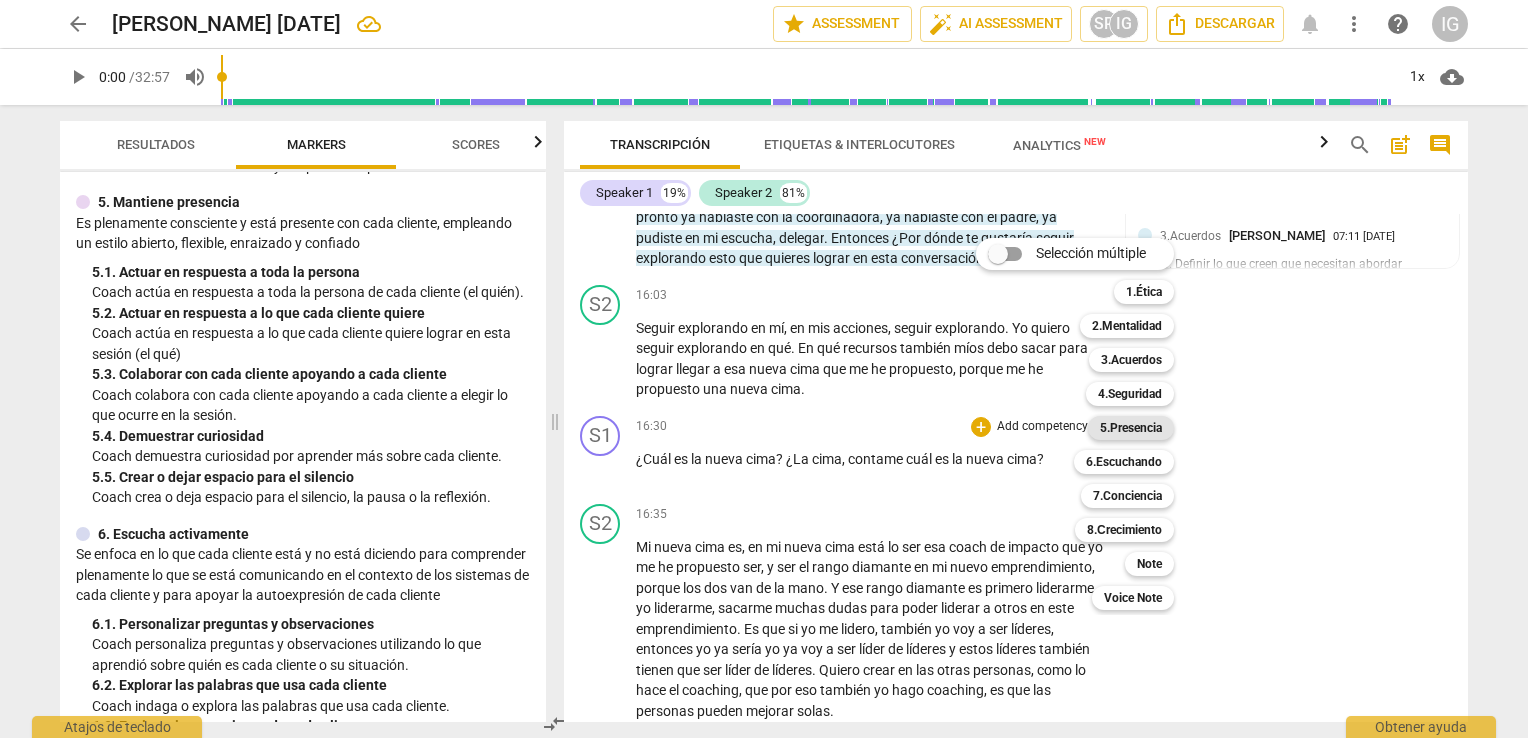click on "5.Presencia" at bounding box center (1131, 428) 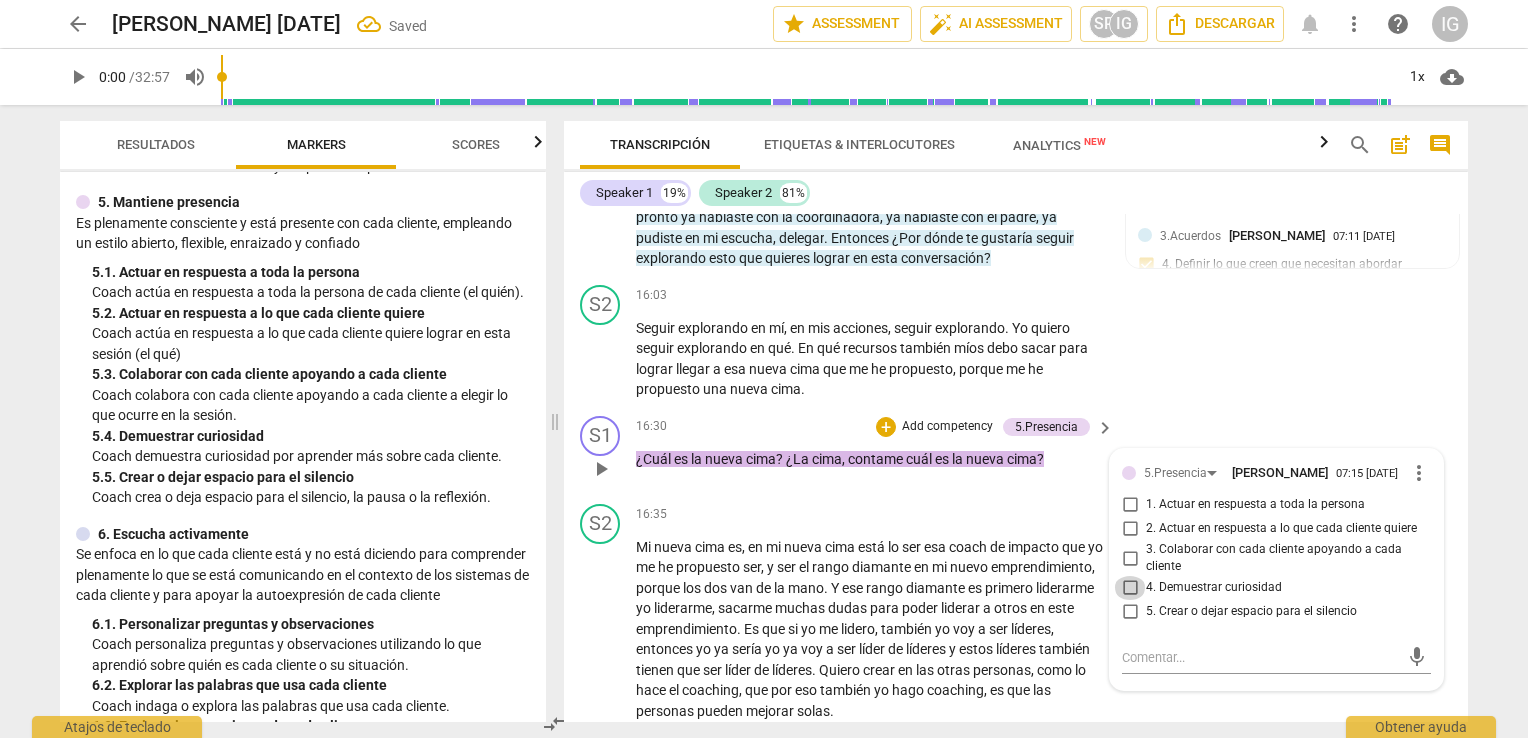 click on "4. Demuestrar curiosidad" at bounding box center (1130, 588) 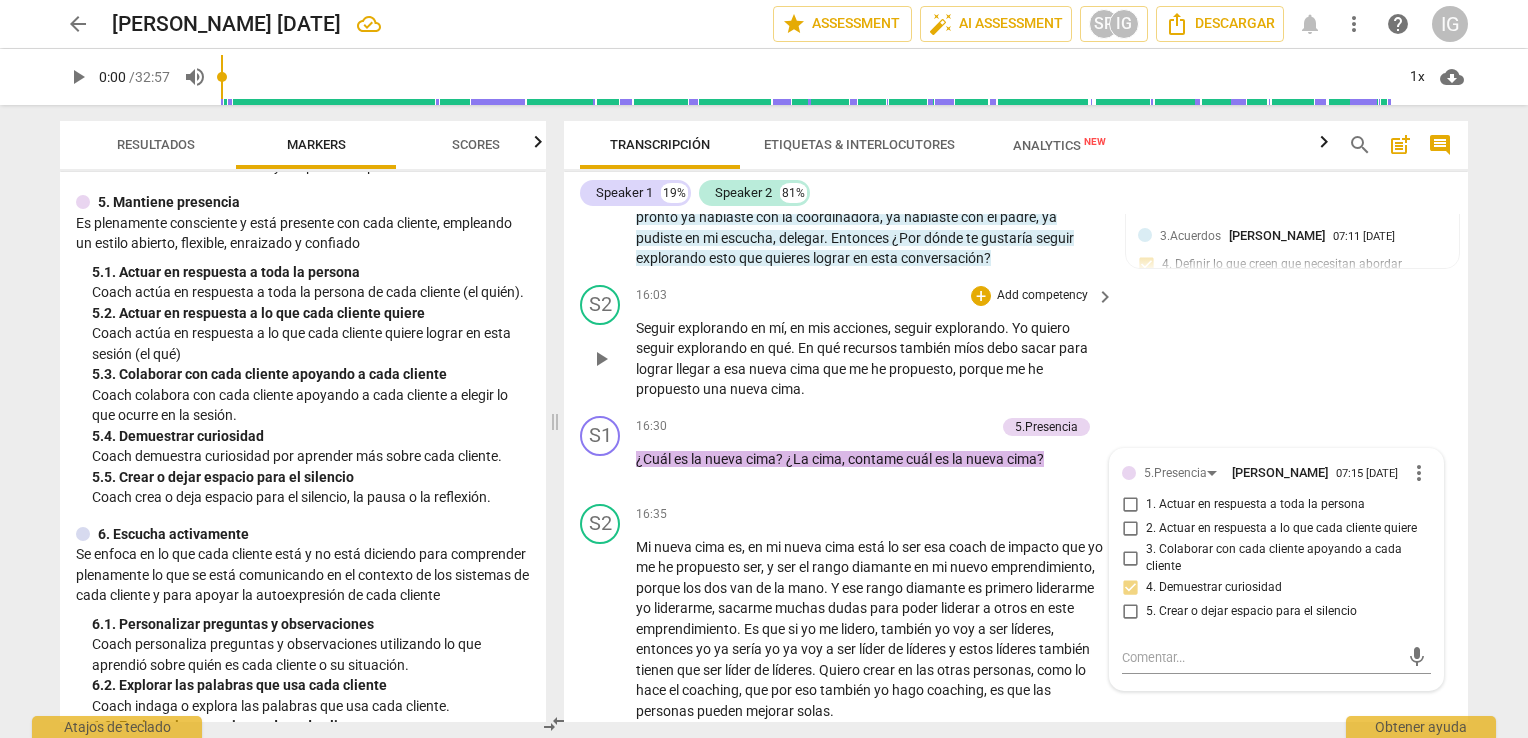 click on "S2 play_arrow pause 16:03 + Add competency keyboard_arrow_right Seguir   explorando   en   mí ,   en   mis   acciones ,   seguir   explorando .   Yo   quiero   seguir   explorando   en   qué .   En   qué   recursos   también   míos   debo   sacar   para   lograr   llegar   a   esa   nueva   cima   que   me   he   propuesto ,   porque   me   he   propuesto   una   nueva   cima ." at bounding box center [1016, 342] 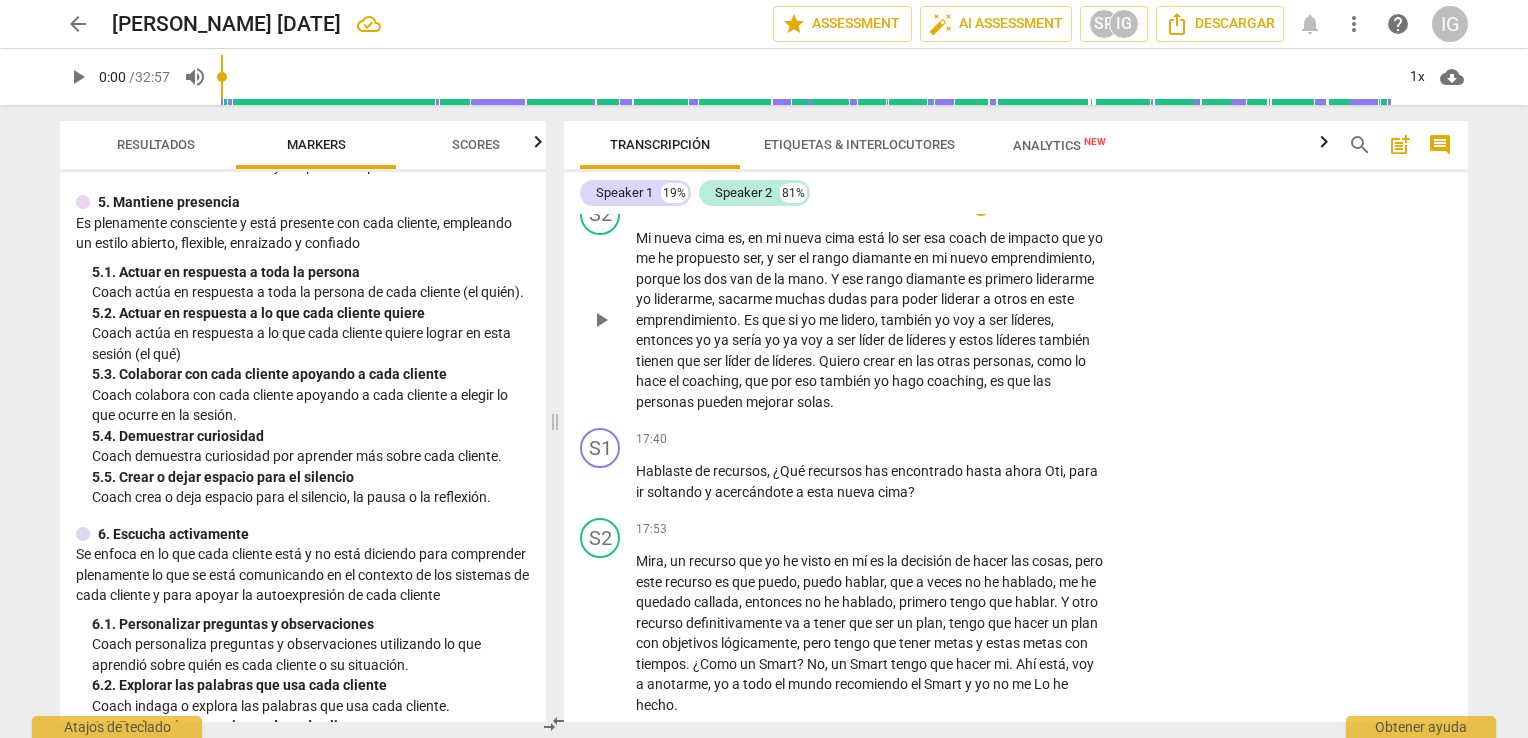 scroll, scrollTop: 4652, scrollLeft: 0, axis: vertical 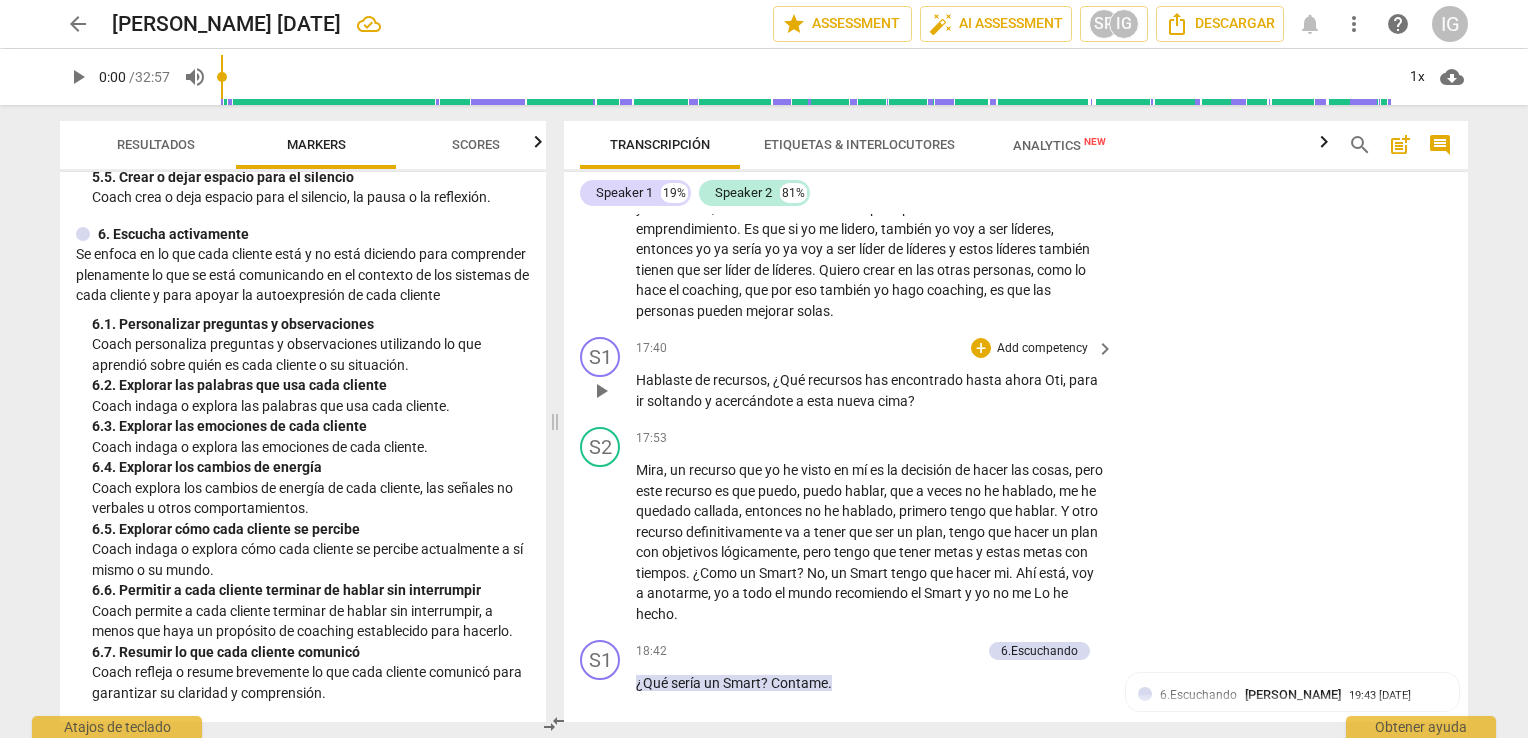 click on "Add competency" at bounding box center [1042, 349] 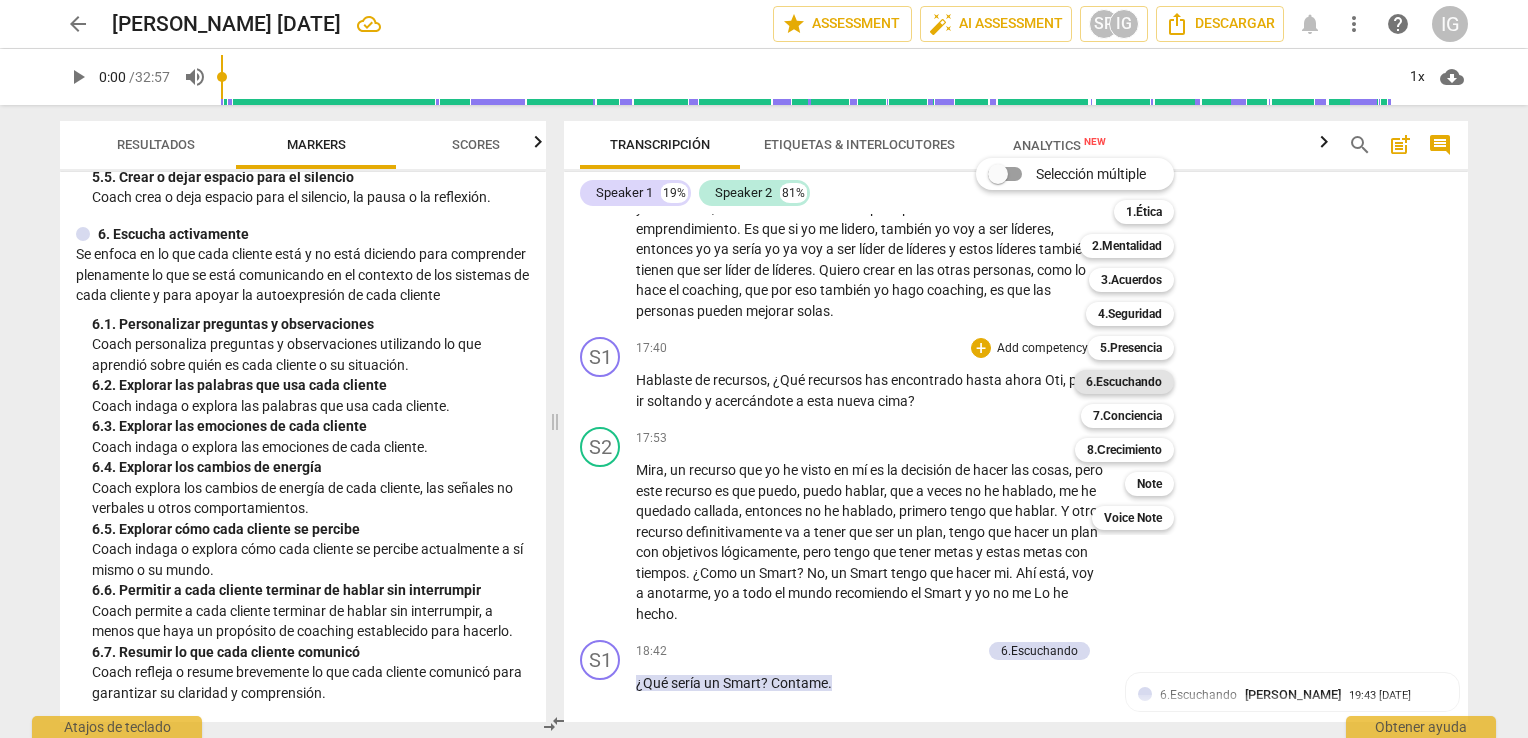 click on "6.Escuchando" at bounding box center [1124, 382] 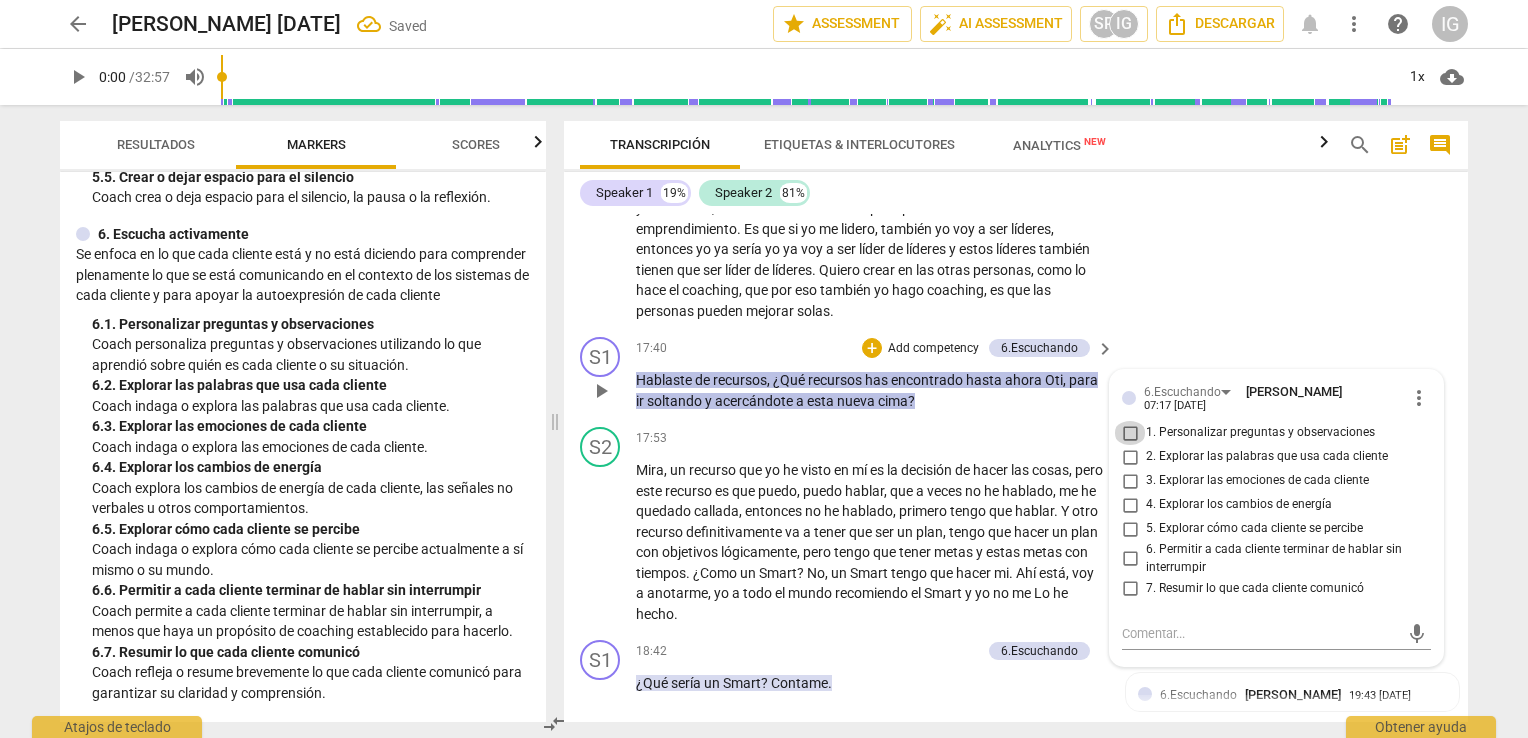 click on "1. Personalizar preguntas y observaciones" at bounding box center (1130, 433) 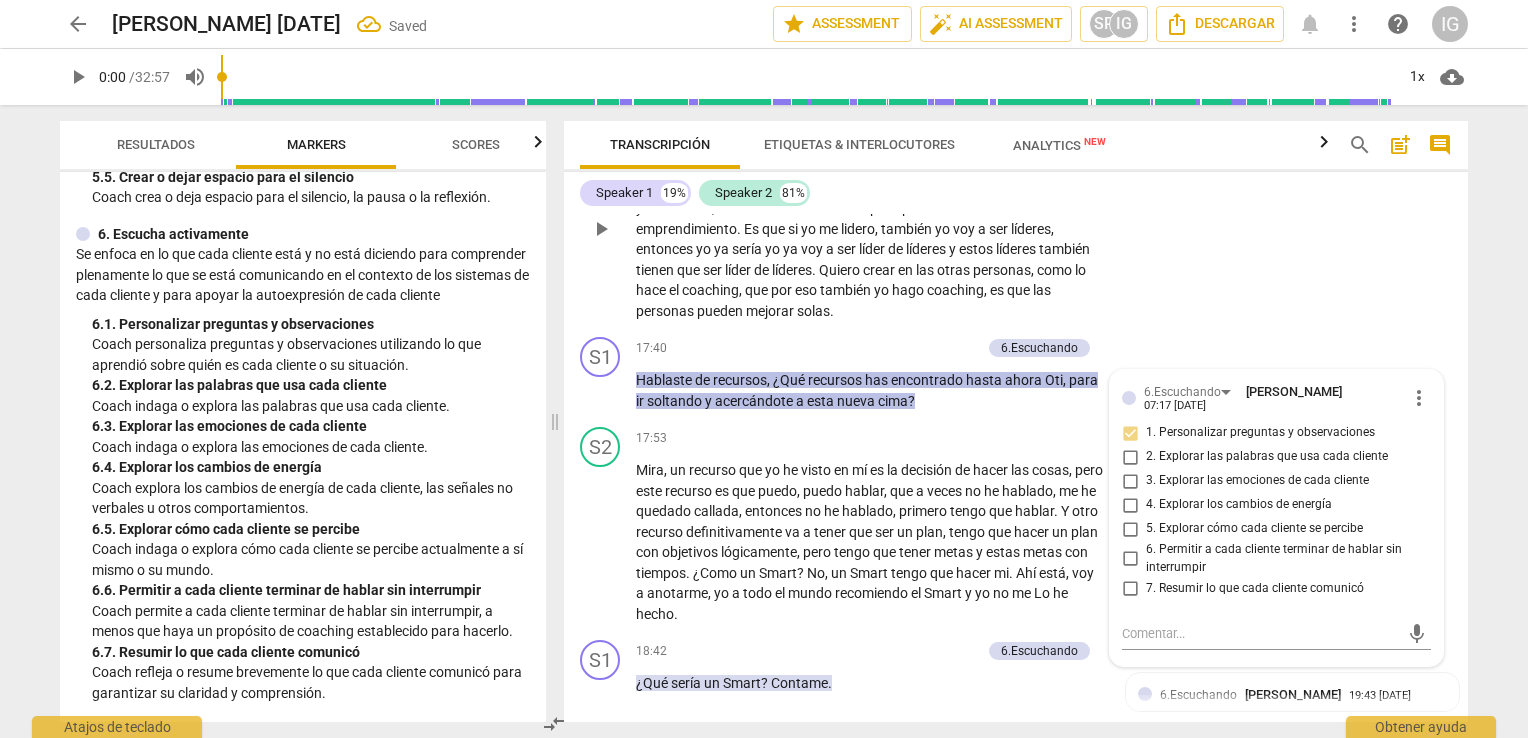 click on "S2 play_arrow pause 16:35 + Add competency keyboard_arrow_right Mi   nueva   cima   es ,   en   mi   nueva   cima   está   lo   ser   esa   coach   de   impacto   que   yo   me   he   propuesto   ser ,   y   ser   el   rango   diamante   en   mi   nuevo   emprendimiento ,   porque   los   dos   van   de   la   mano .   Y   ese   rango   diamante   es   primero   liderarme   yo   liderarme ,   sacarme   muchas   dudas   para   poder   liderar   a   otros   en   este   emprendimiento .   Es   que   si   yo   me   lidero ,   también   yo   voy   a   ser   líderes ,   entonces   yo   ya   sería   yo   ya   voy   a   ser   líder   de   líderes   y   estos   líderes   también   tienen   que   ser   líder   de   líderes .   Quiero   crear   en   las   otras   personas ,   como   lo   hace   el   coaching ,   que   por   eso   también   yo   hago   coaching ,   es   que   las   personas   pueden   mejorar   solas ." at bounding box center [1016, 213] 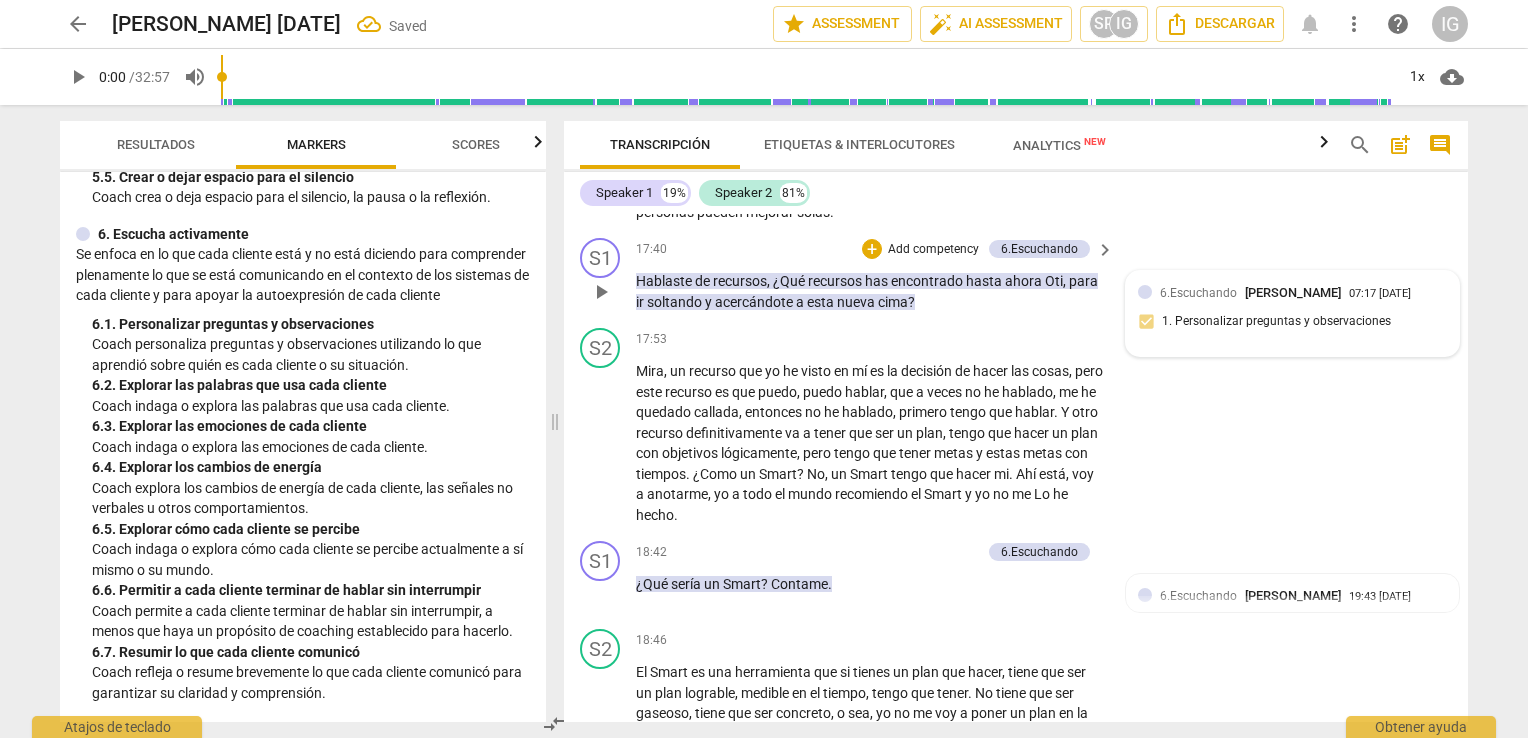 scroll, scrollTop: 4752, scrollLeft: 0, axis: vertical 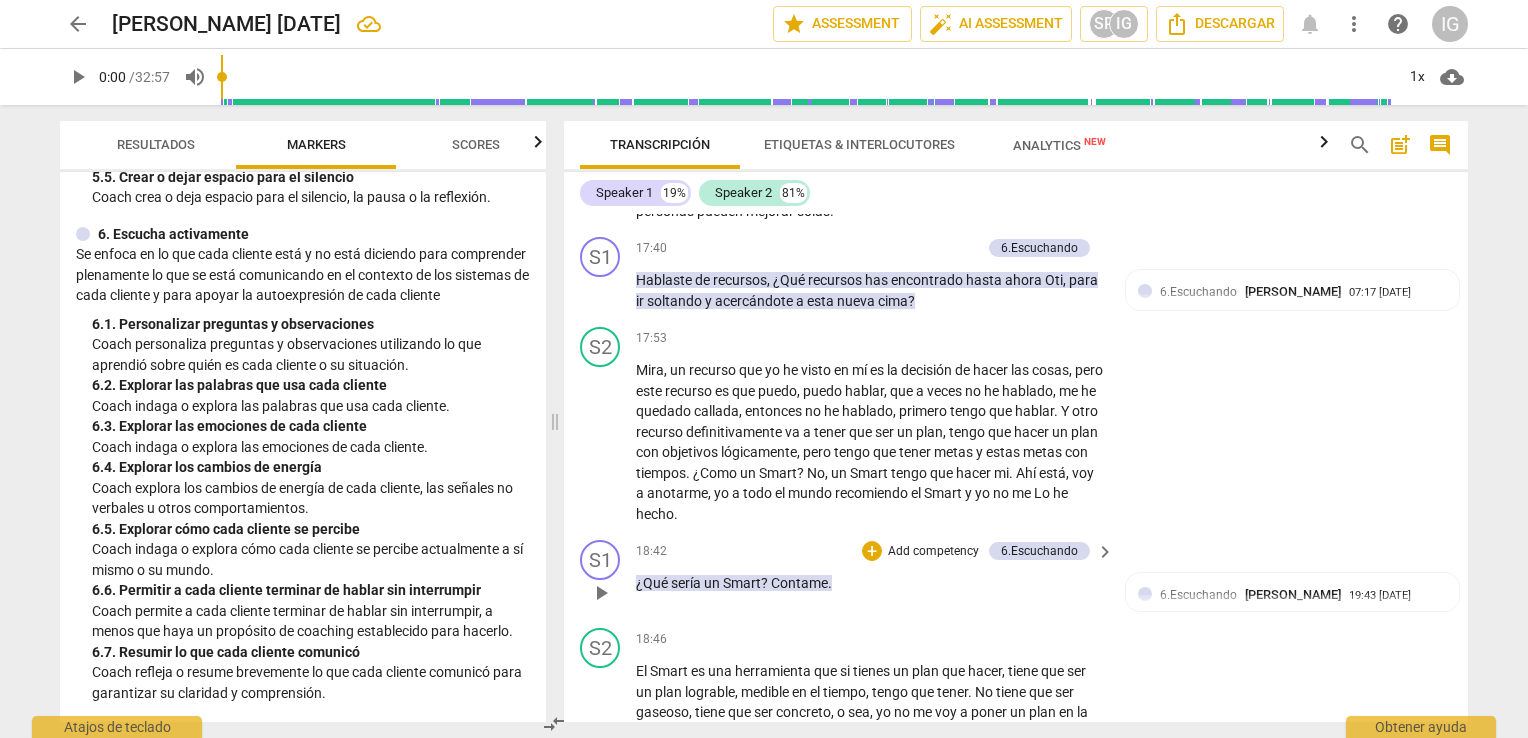 click on "Add competency" at bounding box center [933, 552] 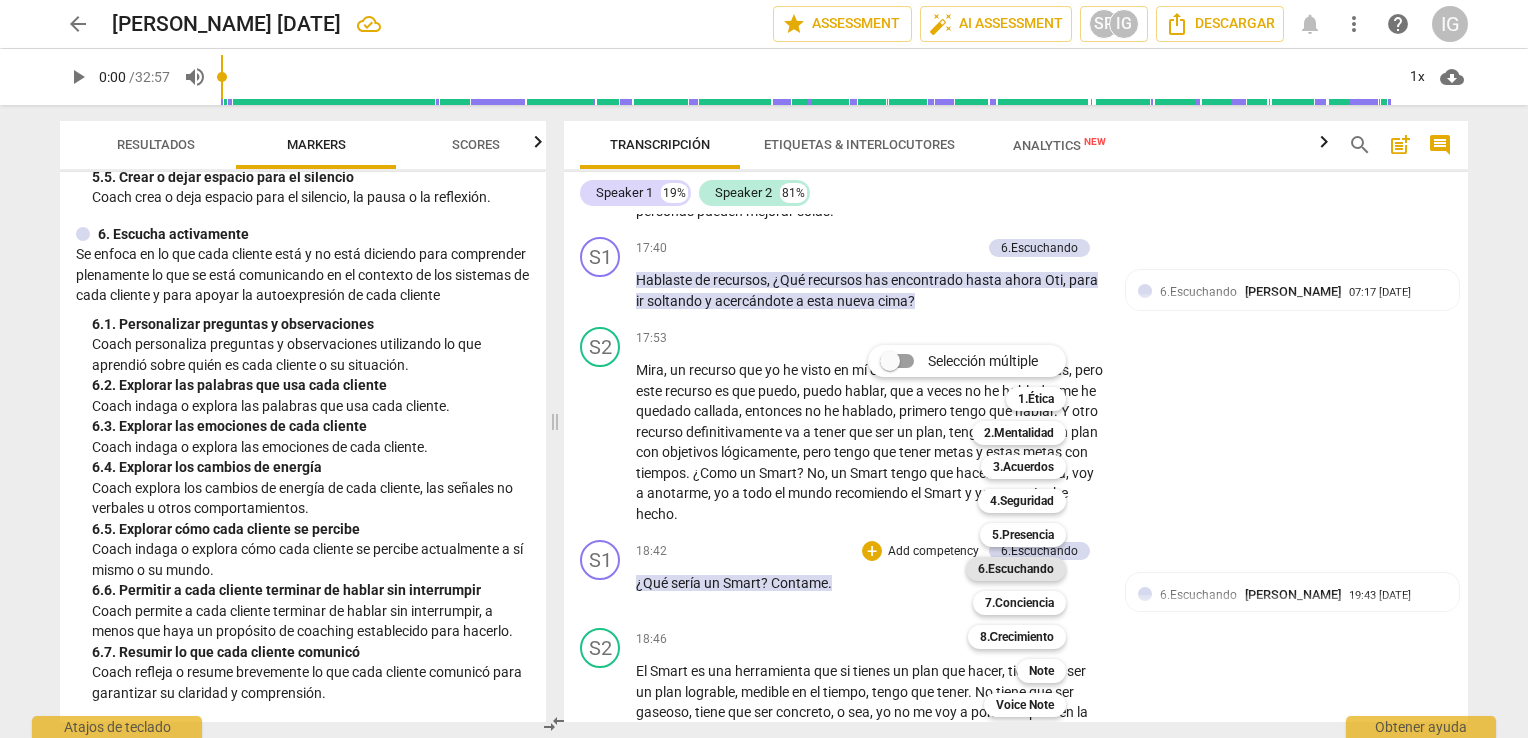 click on "6.Escuchando" at bounding box center (1016, 569) 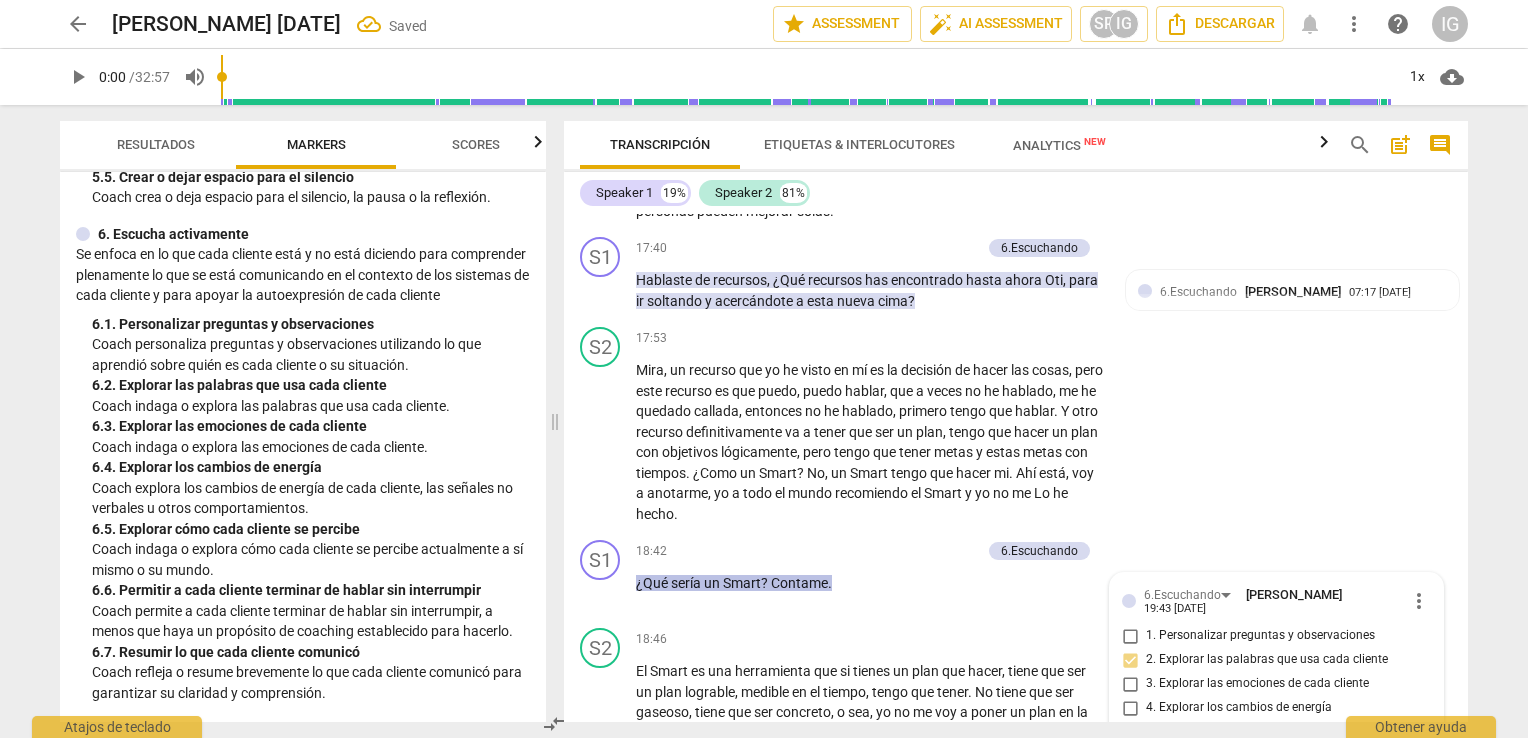 scroll, scrollTop: 5117, scrollLeft: 0, axis: vertical 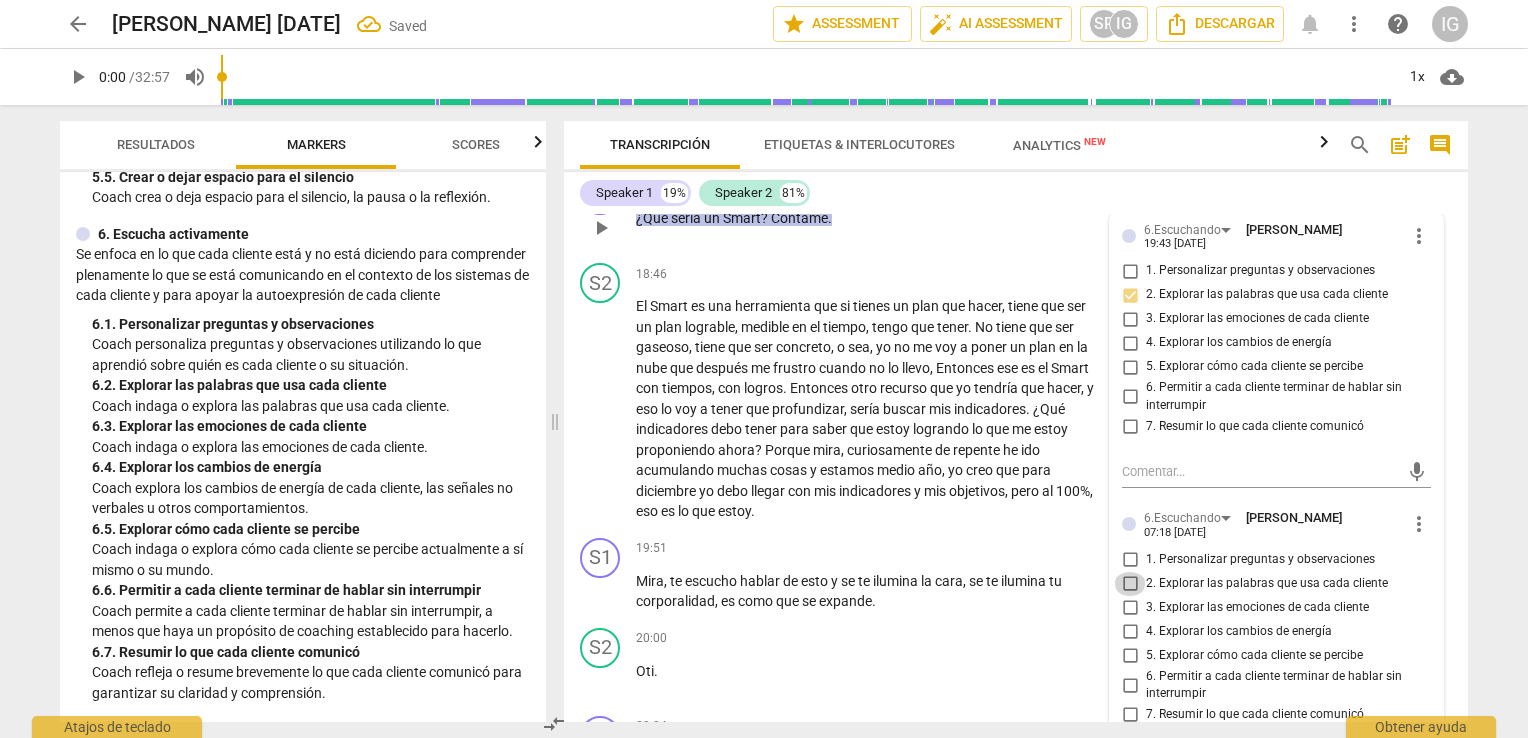 click on "2. Explorar las palabras que usa cada cliente" at bounding box center [1130, 584] 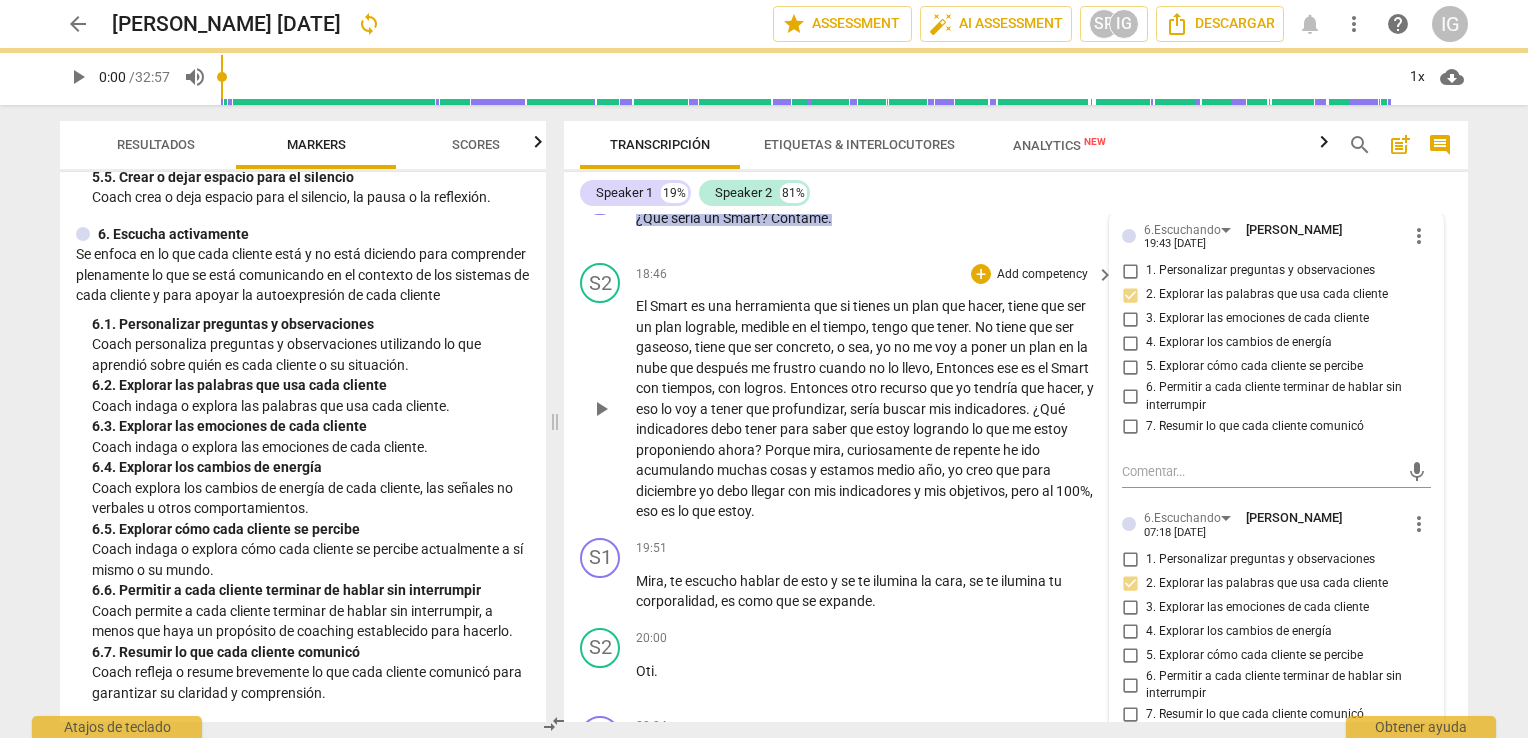 click on "cuando" at bounding box center (844, 368) 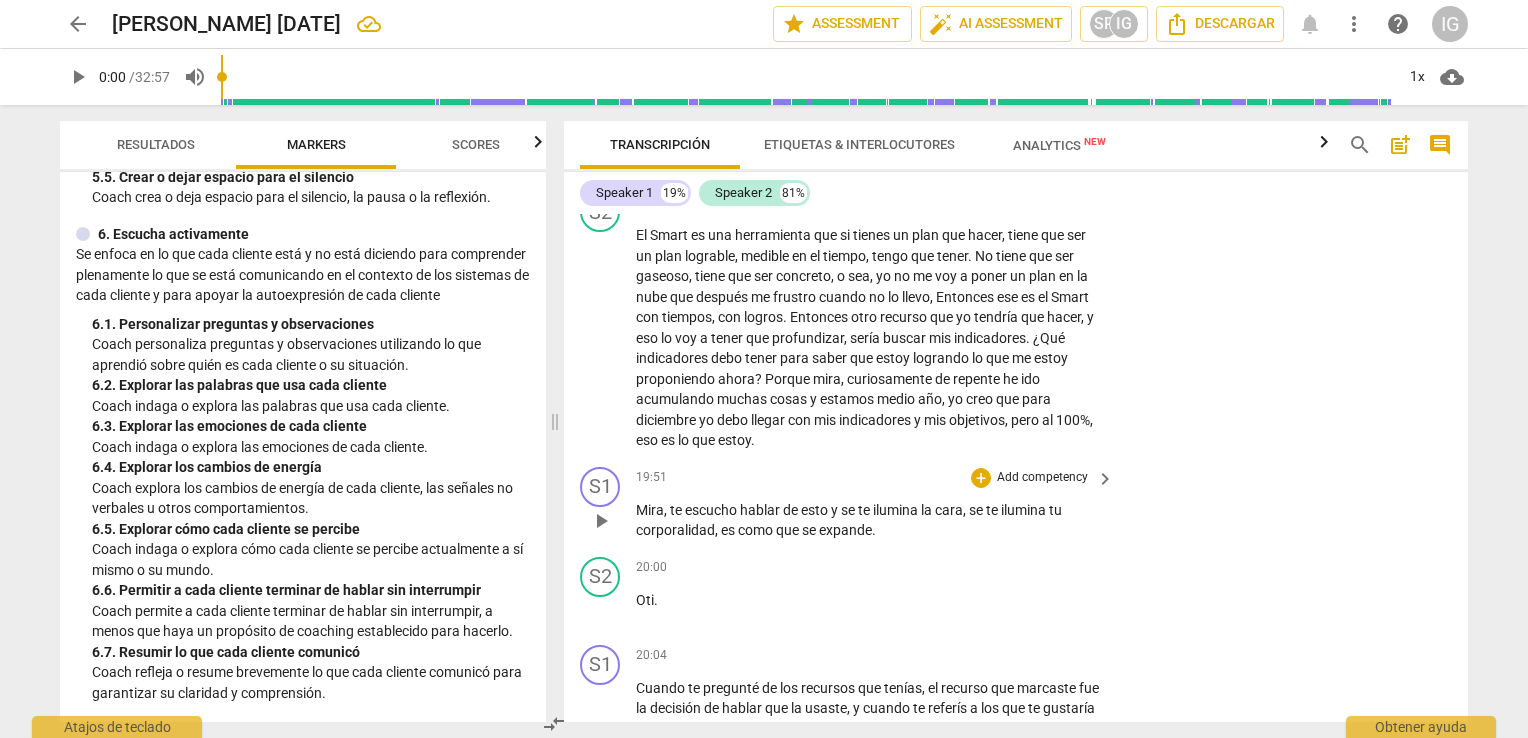 scroll, scrollTop: 5217, scrollLeft: 0, axis: vertical 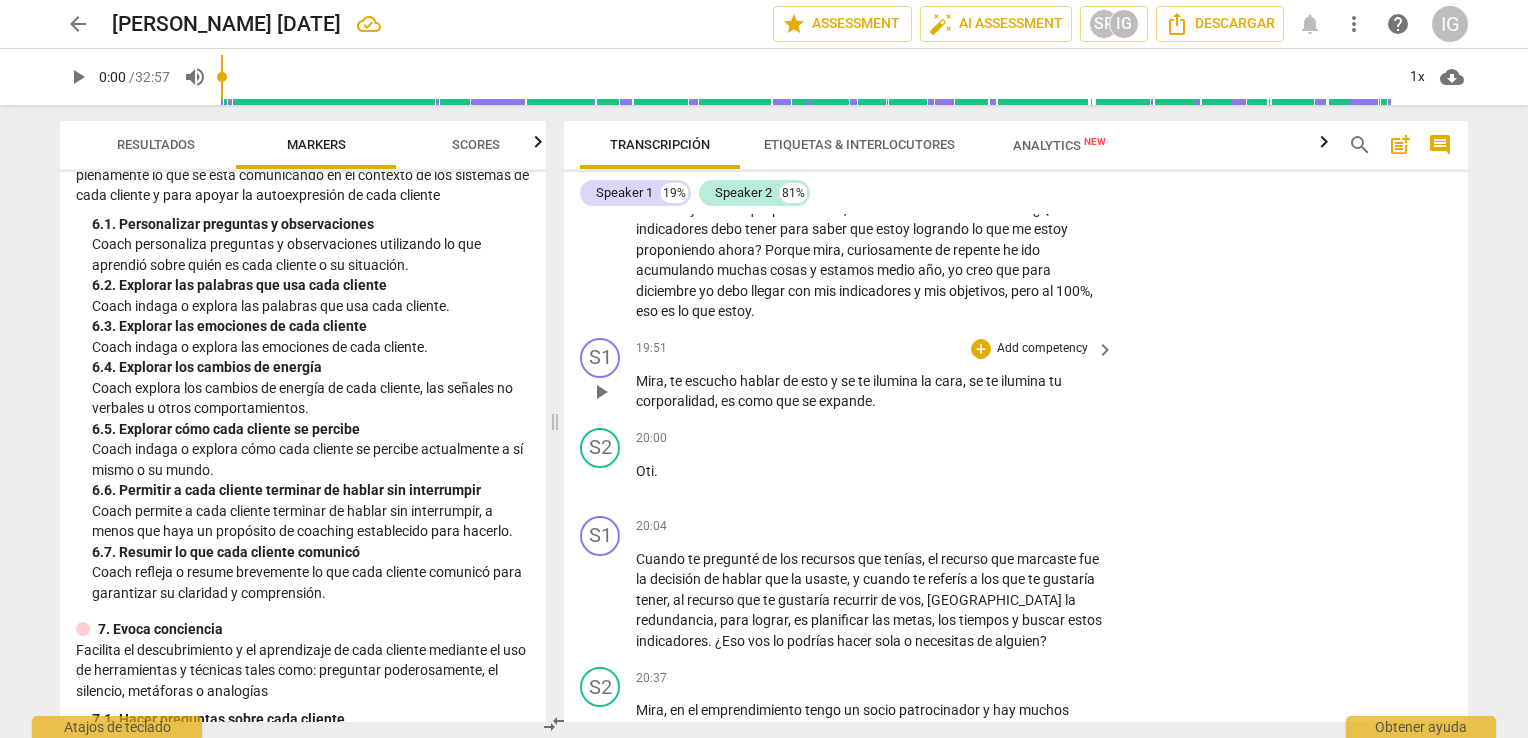 click on "Add competency" at bounding box center [1042, 349] 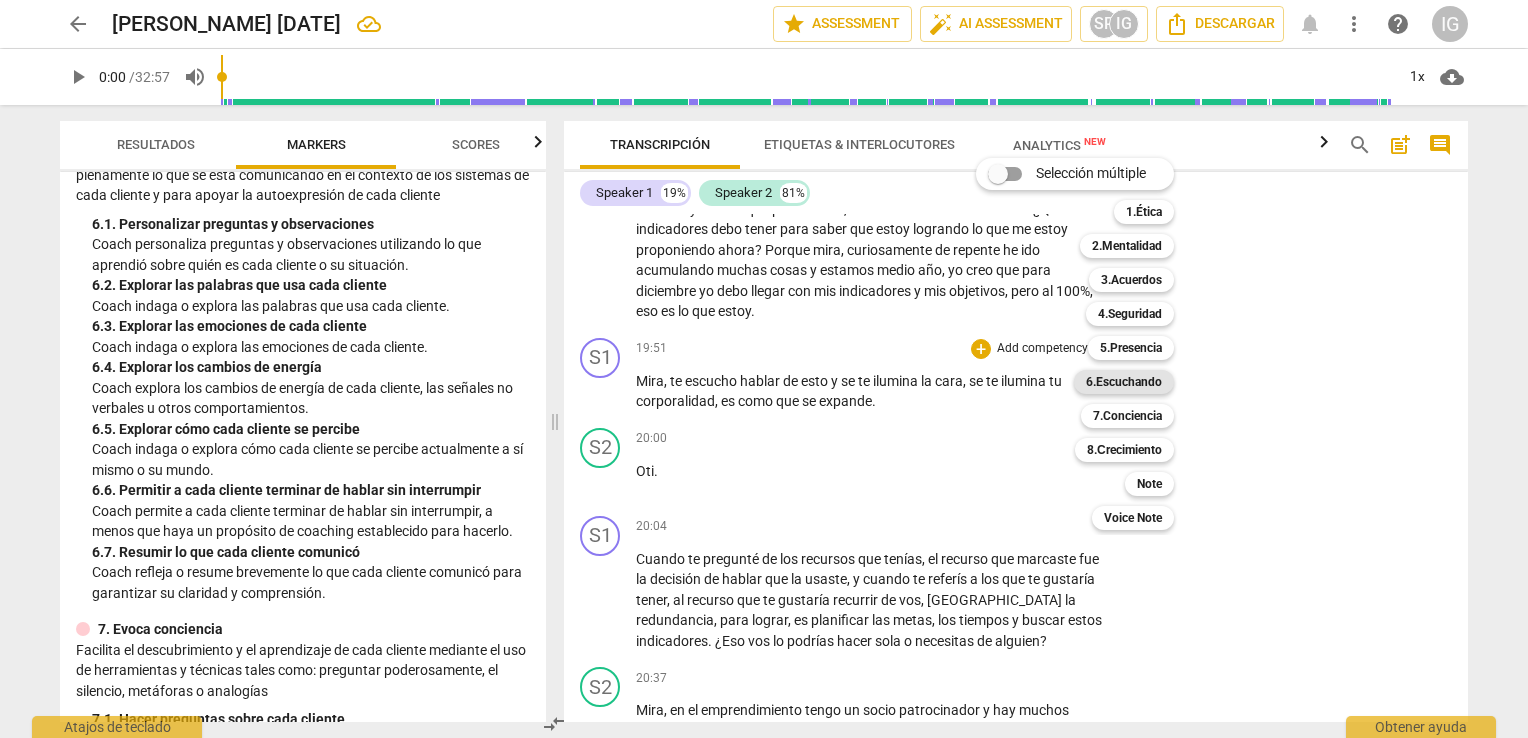 click on "6.Escuchando" at bounding box center (1124, 382) 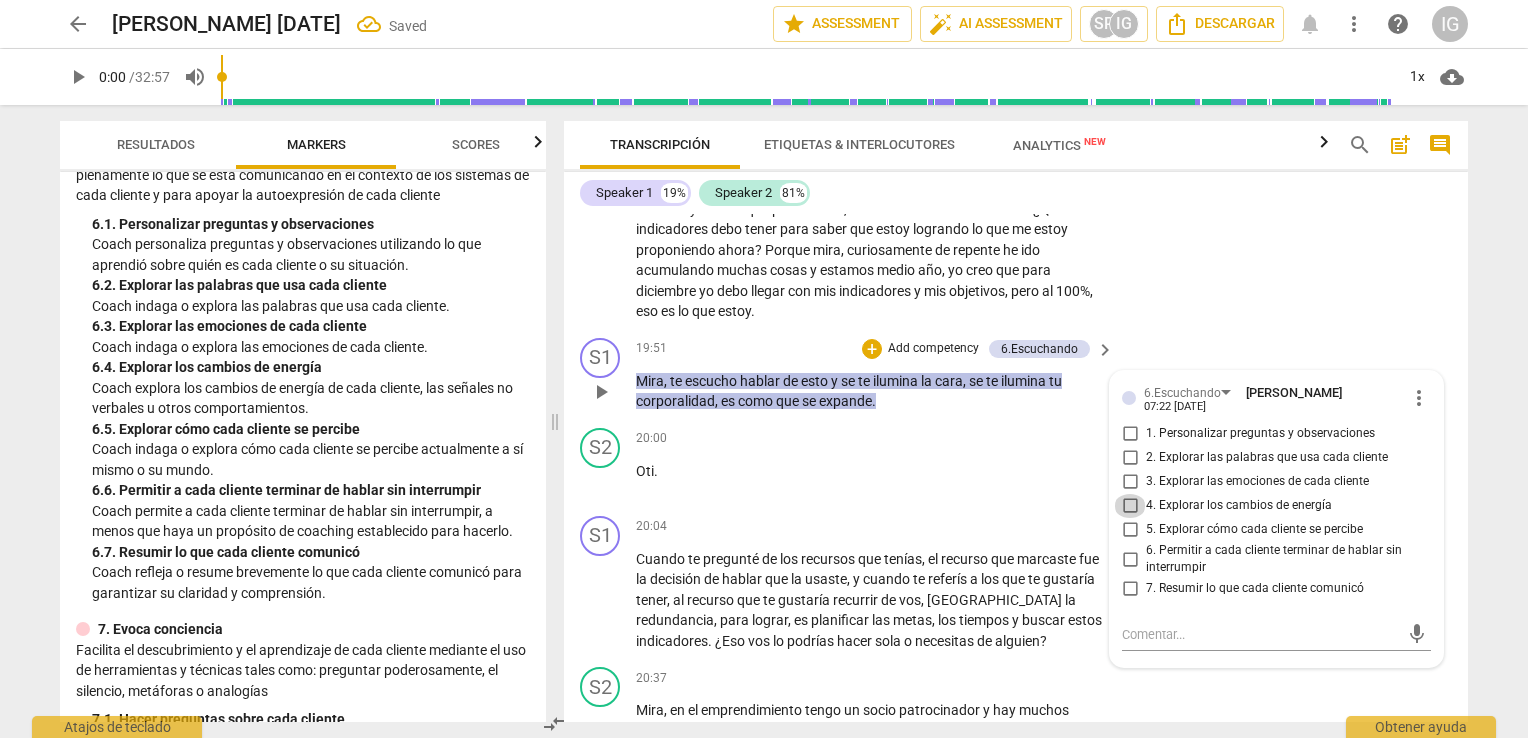 click on "4. Explorar los cambios de energía" at bounding box center (1130, 506) 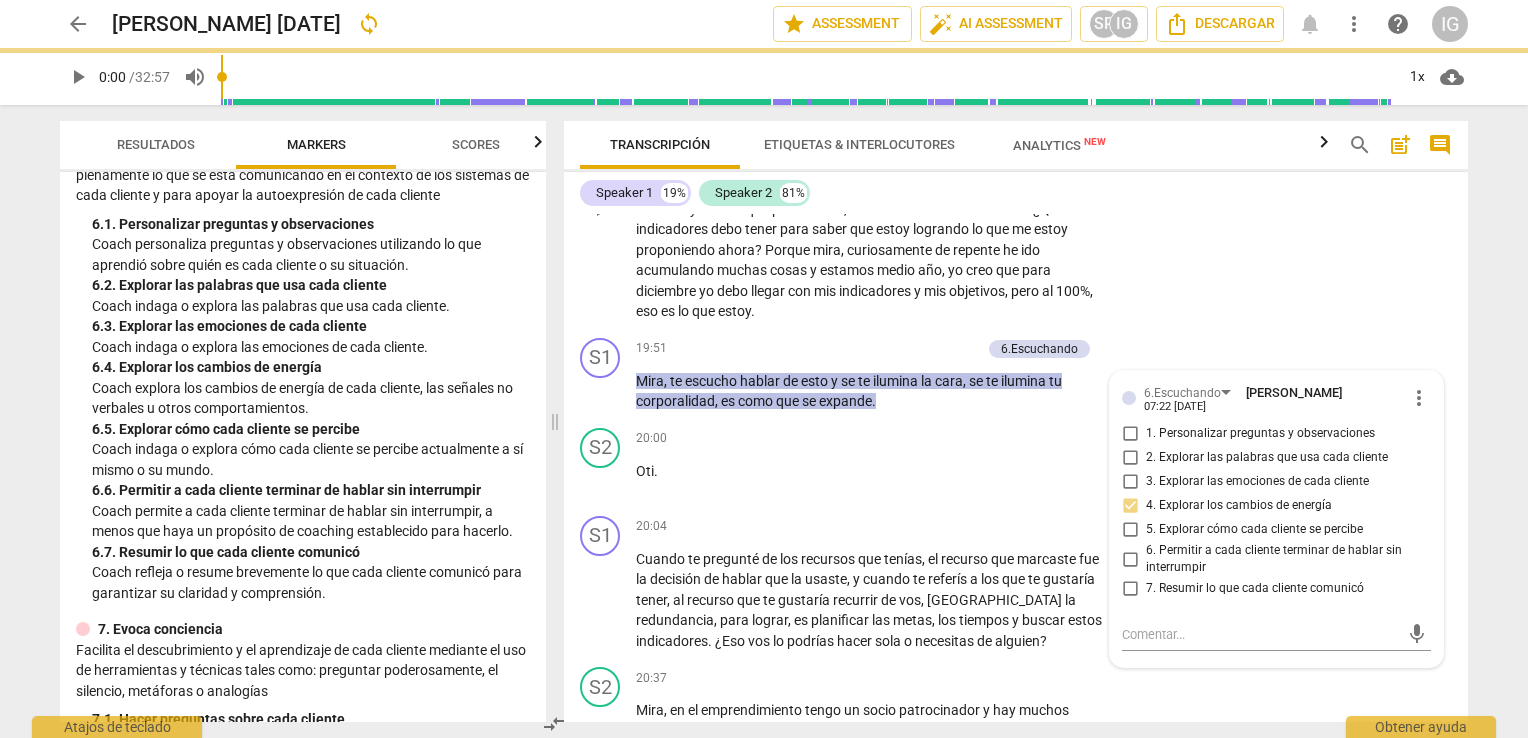 click on "S2 play_arrow pause 18:46 + Add competency keyboard_arrow_right El   Smart   es   una   herramienta   que   si   tienes   un   plan   que   hacer ,   tiene   que   ser   un   plan   lograble ,   medible   en   el   tiempo ,   tengo   que   tener .   No   tiene   que   ser   gaseoso ,   tiene   que   ser   concreto ,   o   sea ,   yo   no   me   voy   a   poner   un   plan   en   la   nube   que   después   me   frustro   cuando   no   lo   llevo ,   Entonces   ese   es   el   Smart   con   tiempos ,   con   logros .   Entonces   otro   recurso   que   yo   tendría   que   hacer ,   y   eso   lo   voy   a   tener   que   profundizar ,   sería   buscar   mis   indicadores .   ¿Qué   indicadores   debo   tener   para   saber   que   estoy   logrando   lo   que   me   estoy   proponiendo   ahora ?   Porque   mira ,   curiosamente   de   repente   he   ido   acumulando   muchas   cosas   y   estamos   medio   año ,   yo   creo   que   para   diciembre   yo   debo   llegar   con   mis   indicadores   y   mis" at bounding box center [1016, 192] 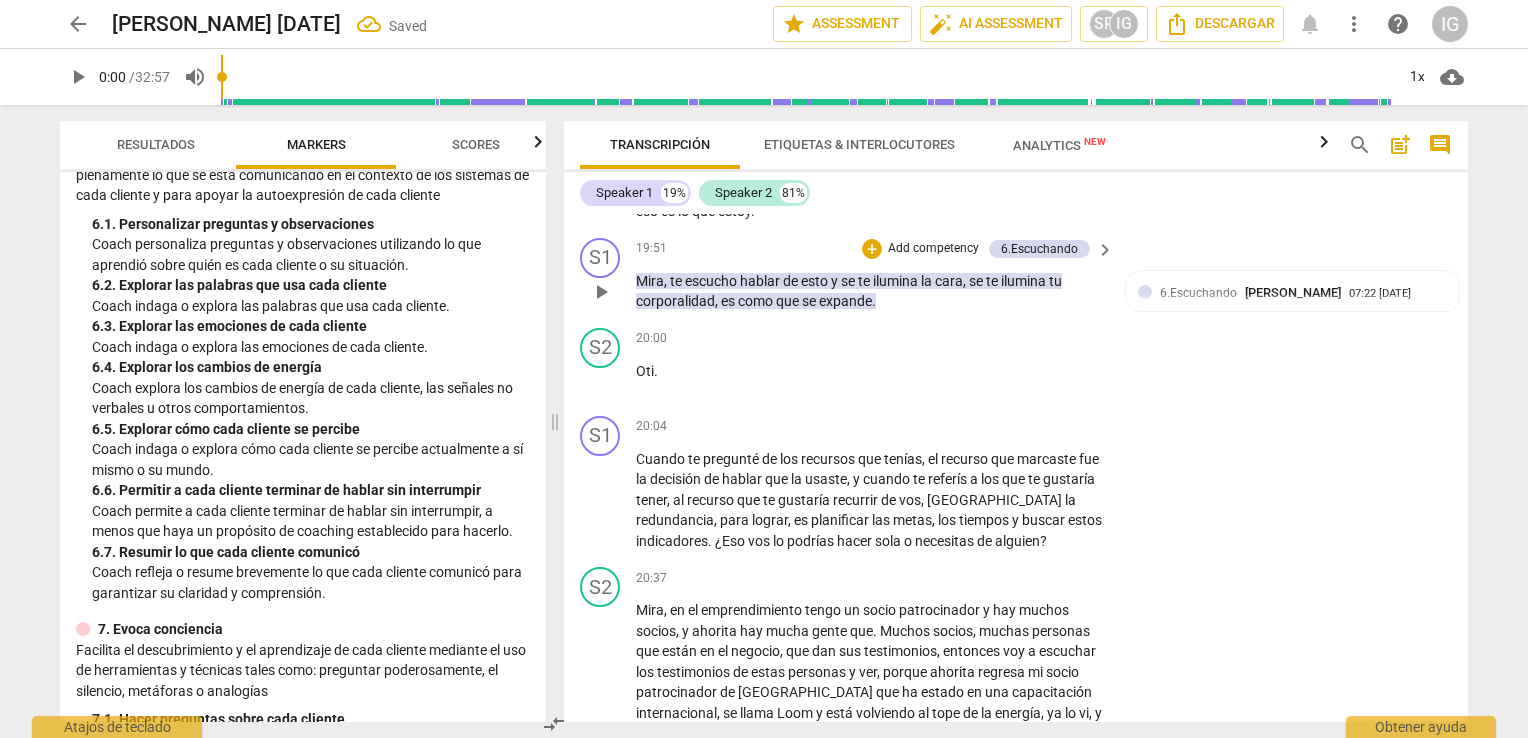 scroll, scrollTop: 5517, scrollLeft: 0, axis: vertical 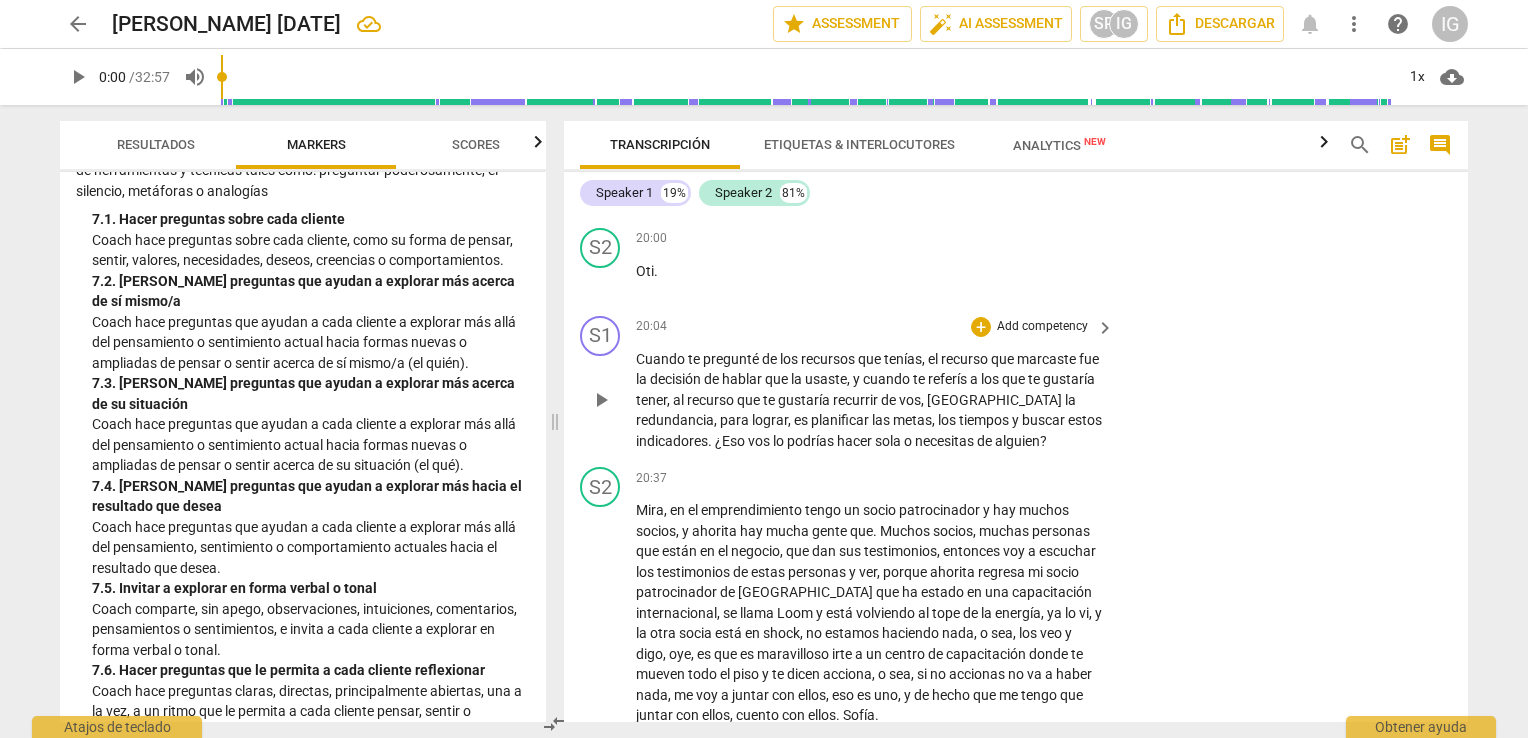 click on "Add competency" at bounding box center [1042, 327] 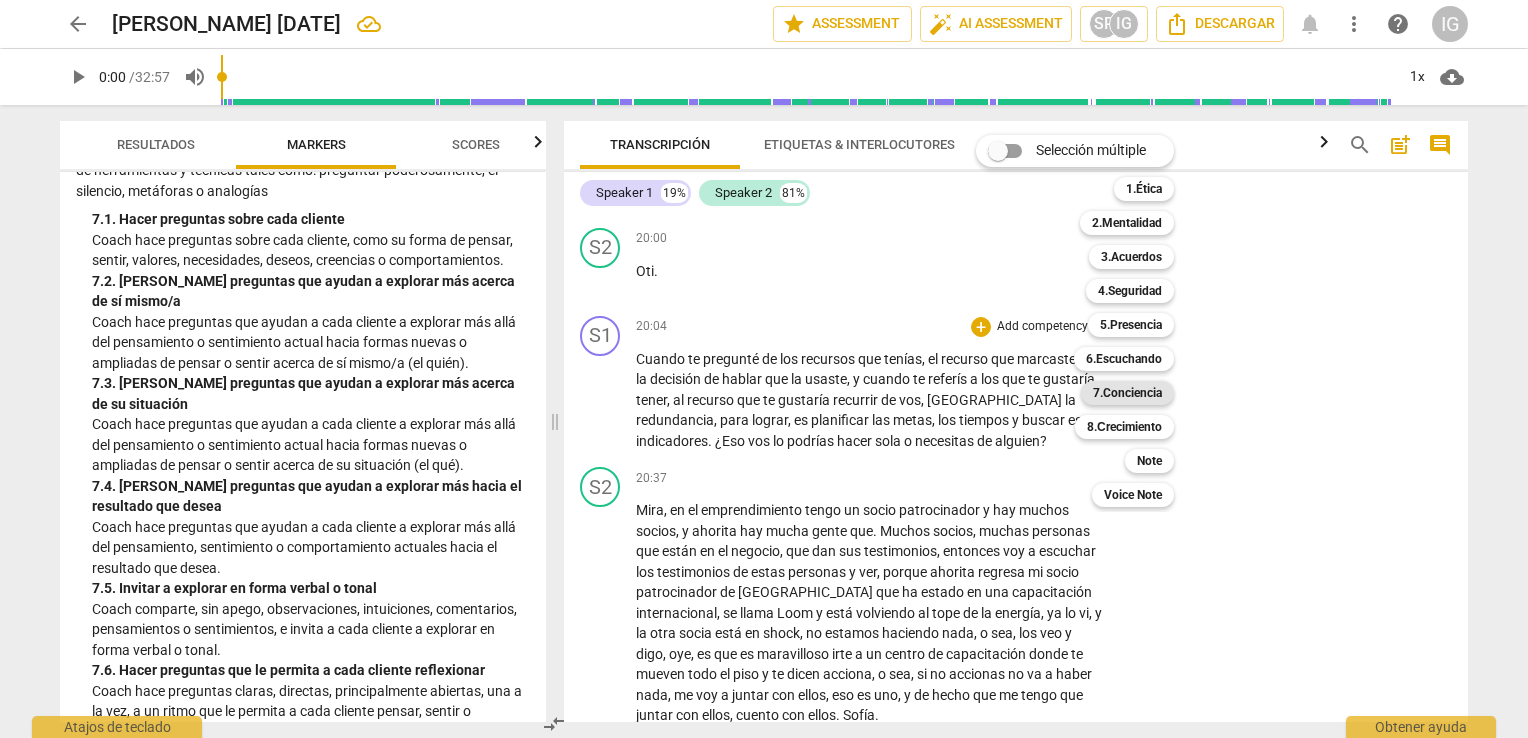 click on "7.Conciencia" at bounding box center (1127, 393) 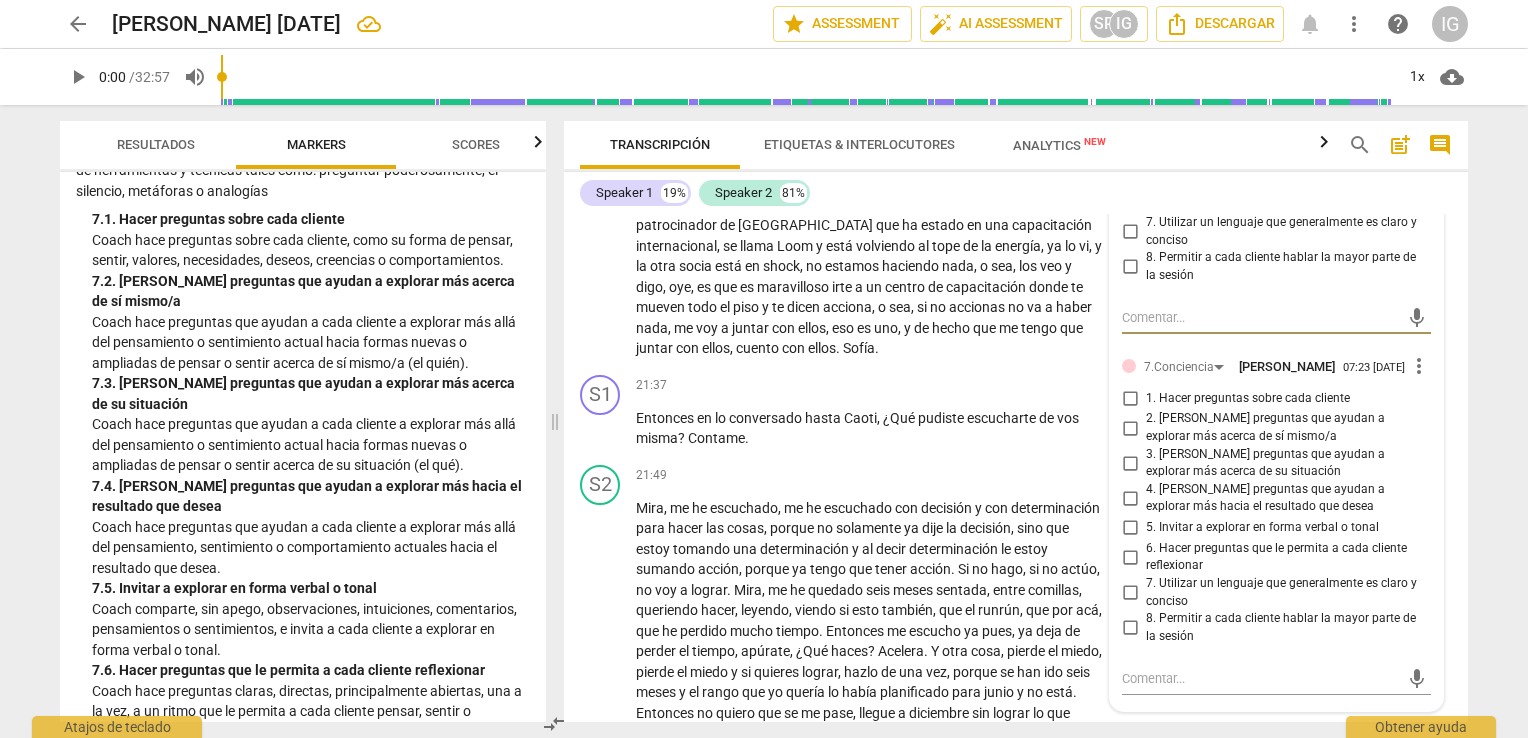 scroll, scrollTop: 5917, scrollLeft: 0, axis: vertical 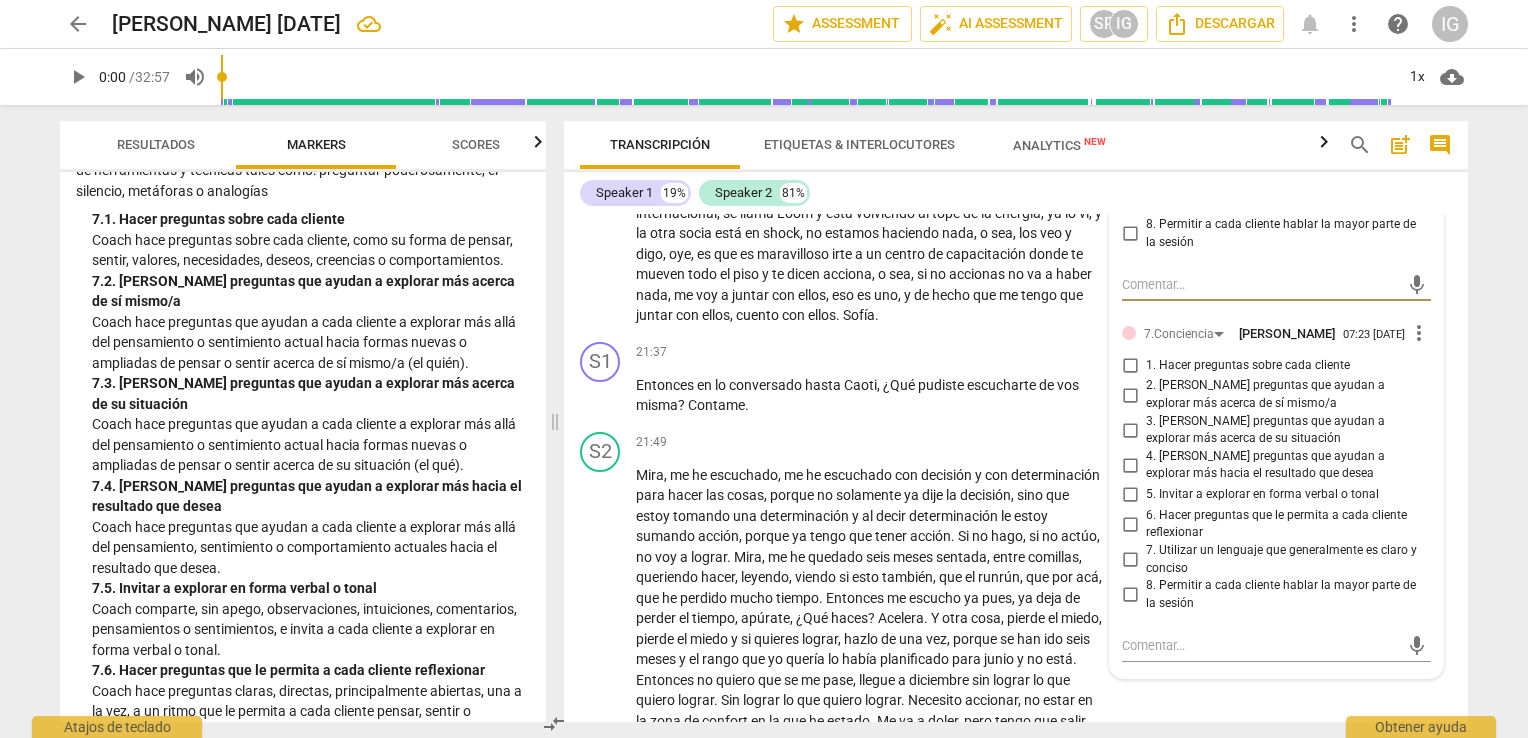 click on "3. [PERSON_NAME] preguntas que ayudan a explorar más acerca de su situación" at bounding box center [1130, 430] 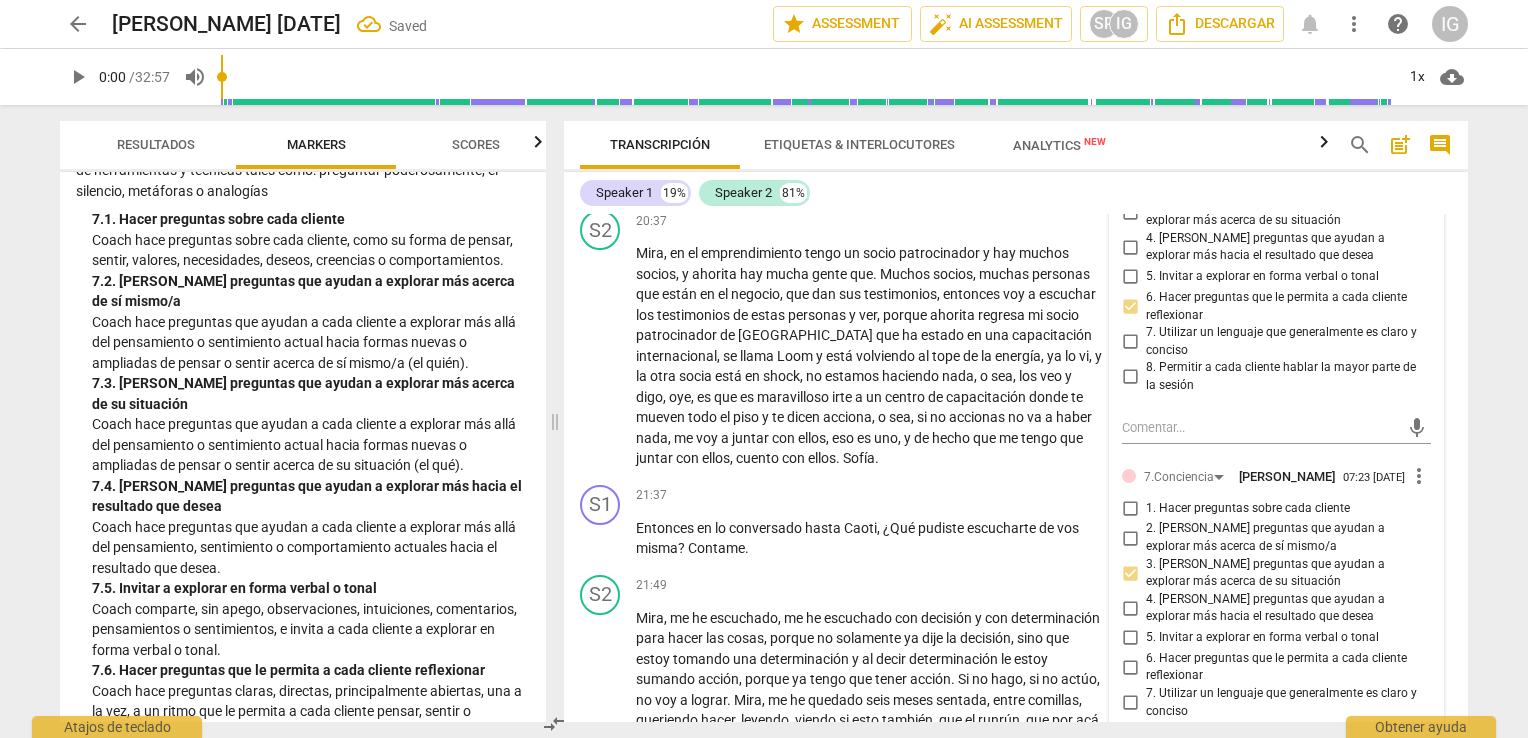 scroll, scrollTop: 5717, scrollLeft: 0, axis: vertical 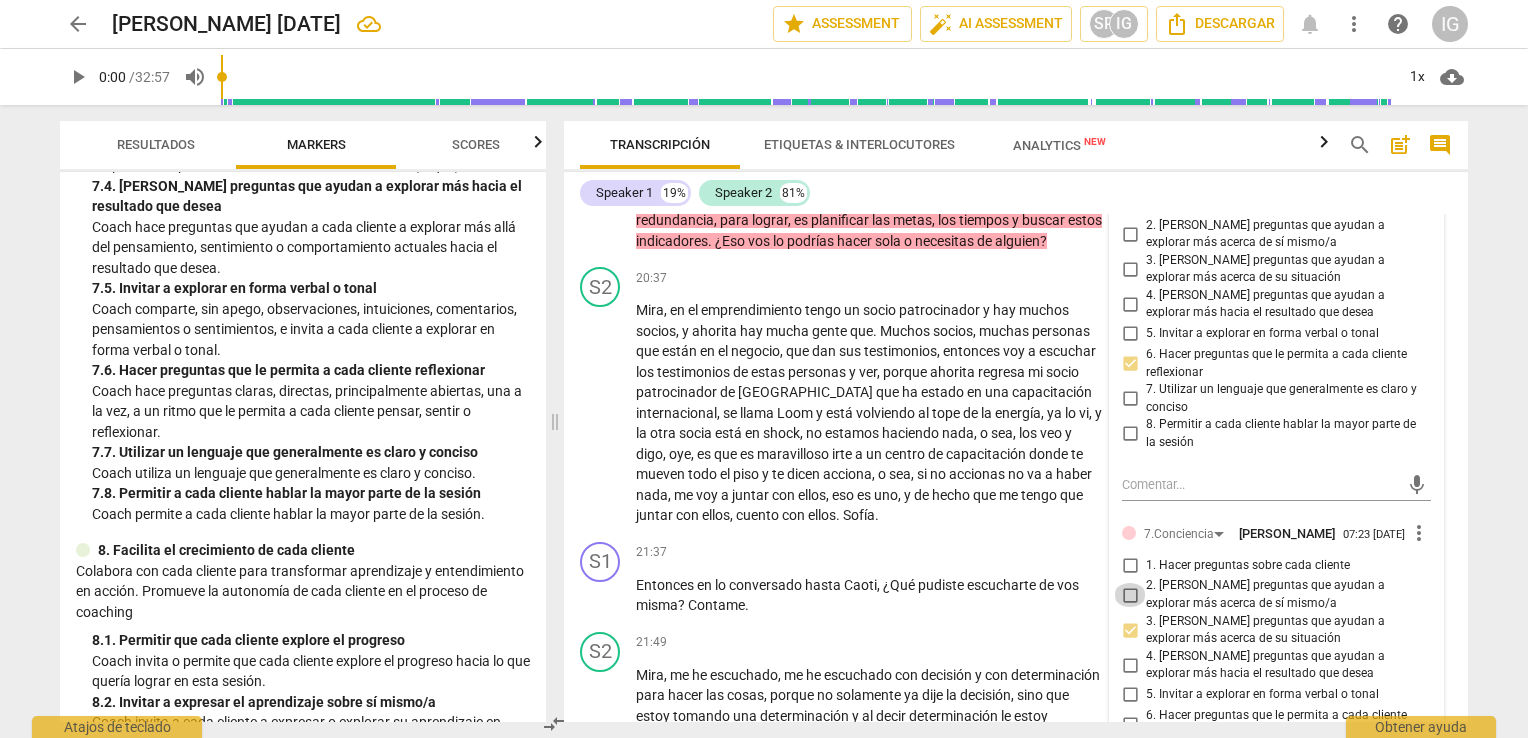 click on "2. [PERSON_NAME] preguntas que ayudan a explorar más acerca de sí mismo/a" at bounding box center [1130, 595] 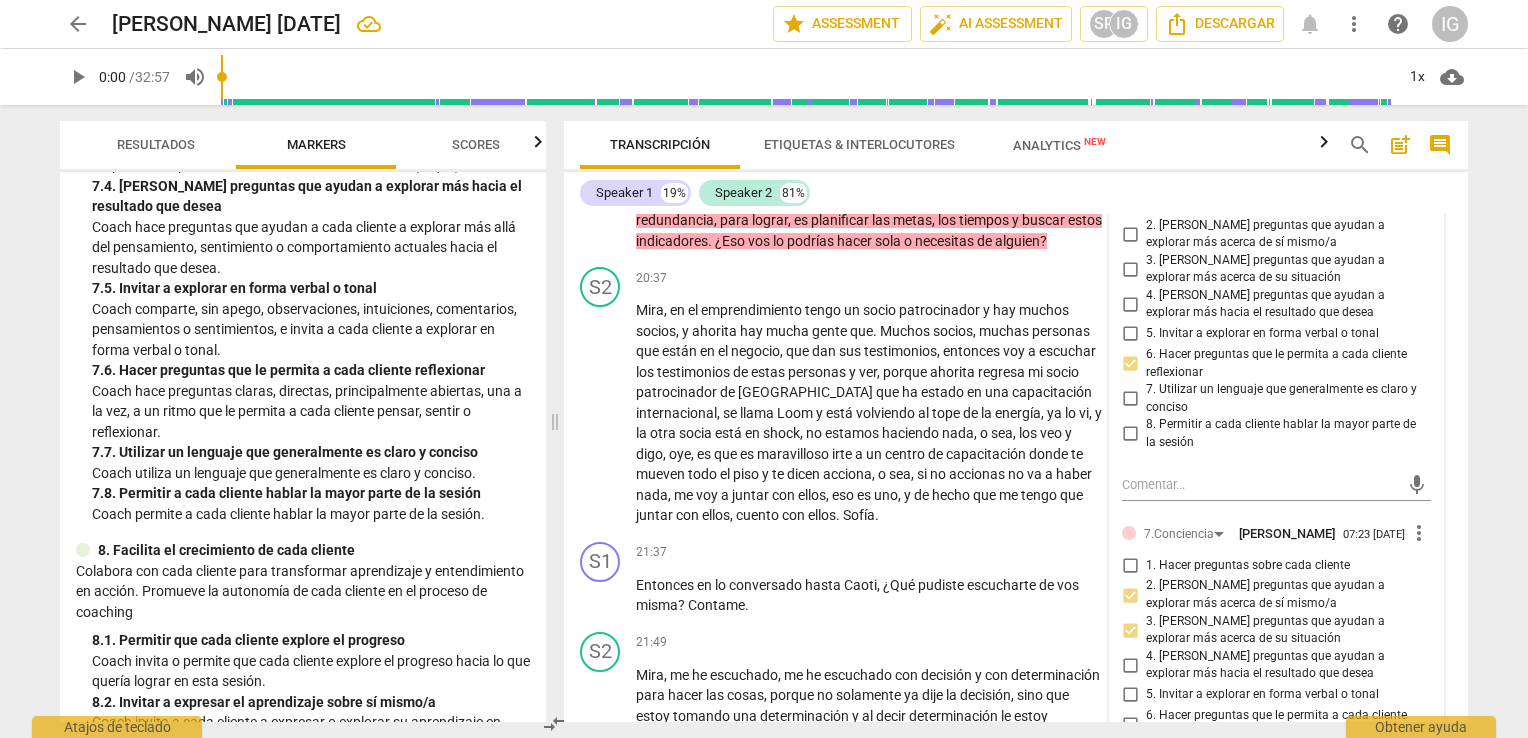 click on "3. [PERSON_NAME] preguntas que ayudan a explorar más acerca de su situación" at bounding box center (1130, 630) 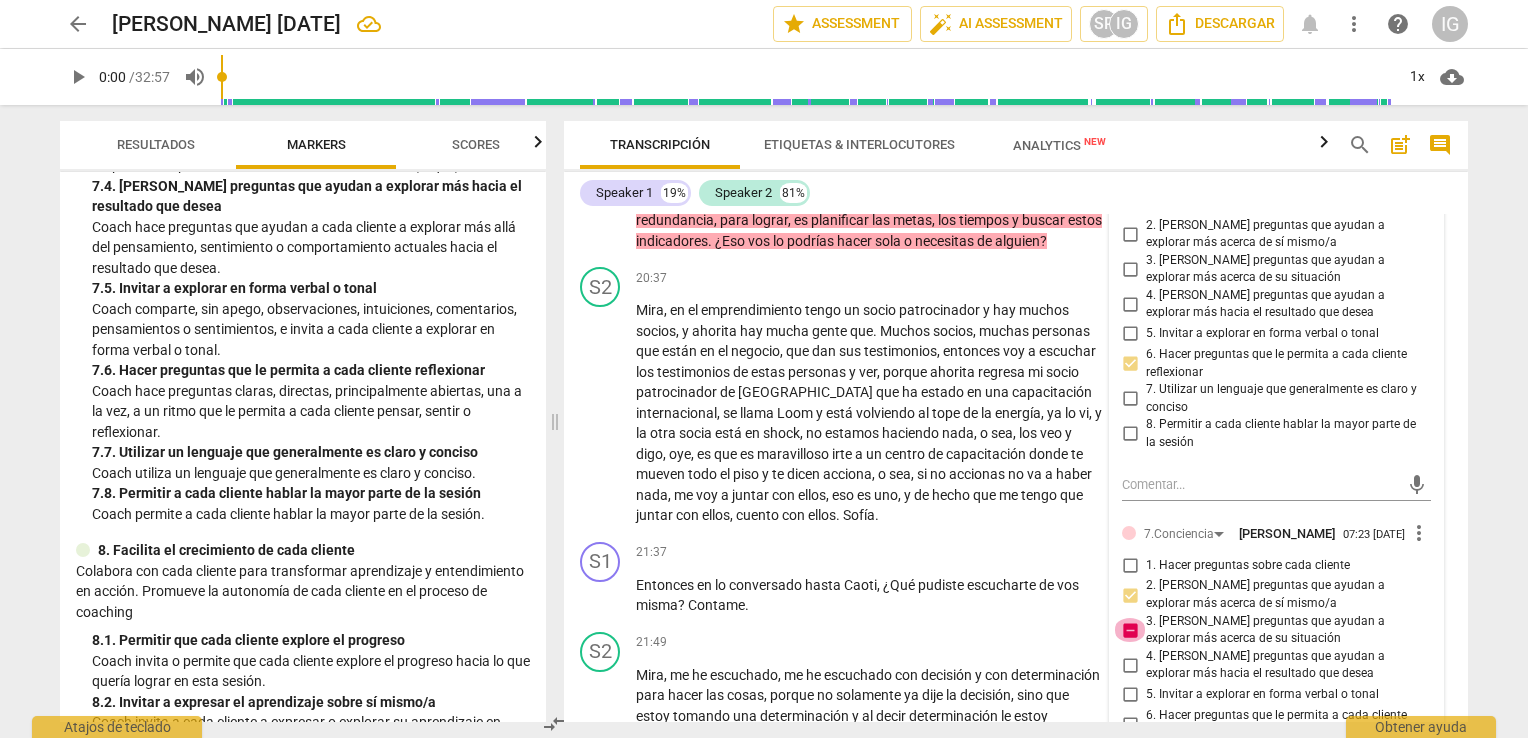click on "3. [PERSON_NAME] preguntas que ayudan a explorar más acerca de su situación" at bounding box center [1130, 630] 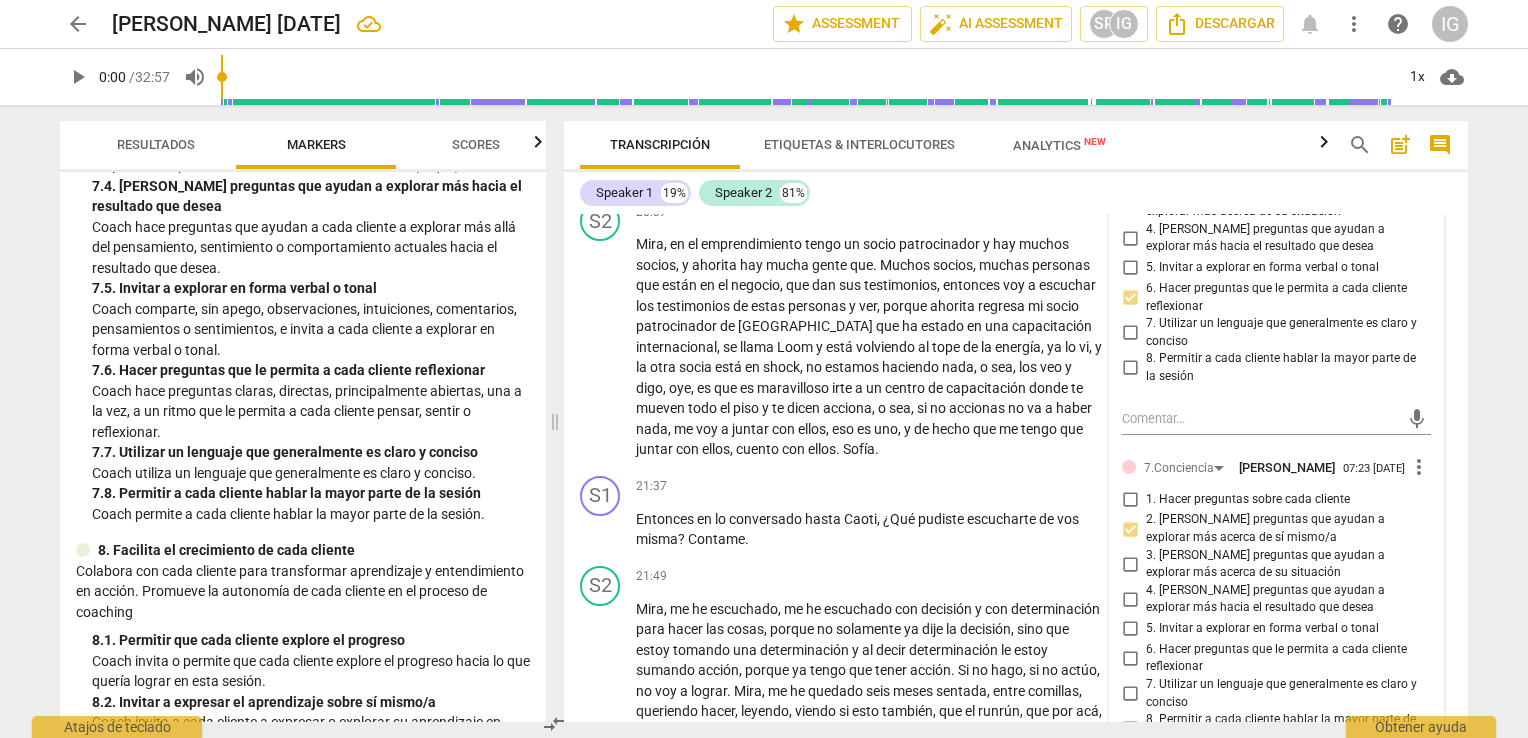 scroll, scrollTop: 5817, scrollLeft: 0, axis: vertical 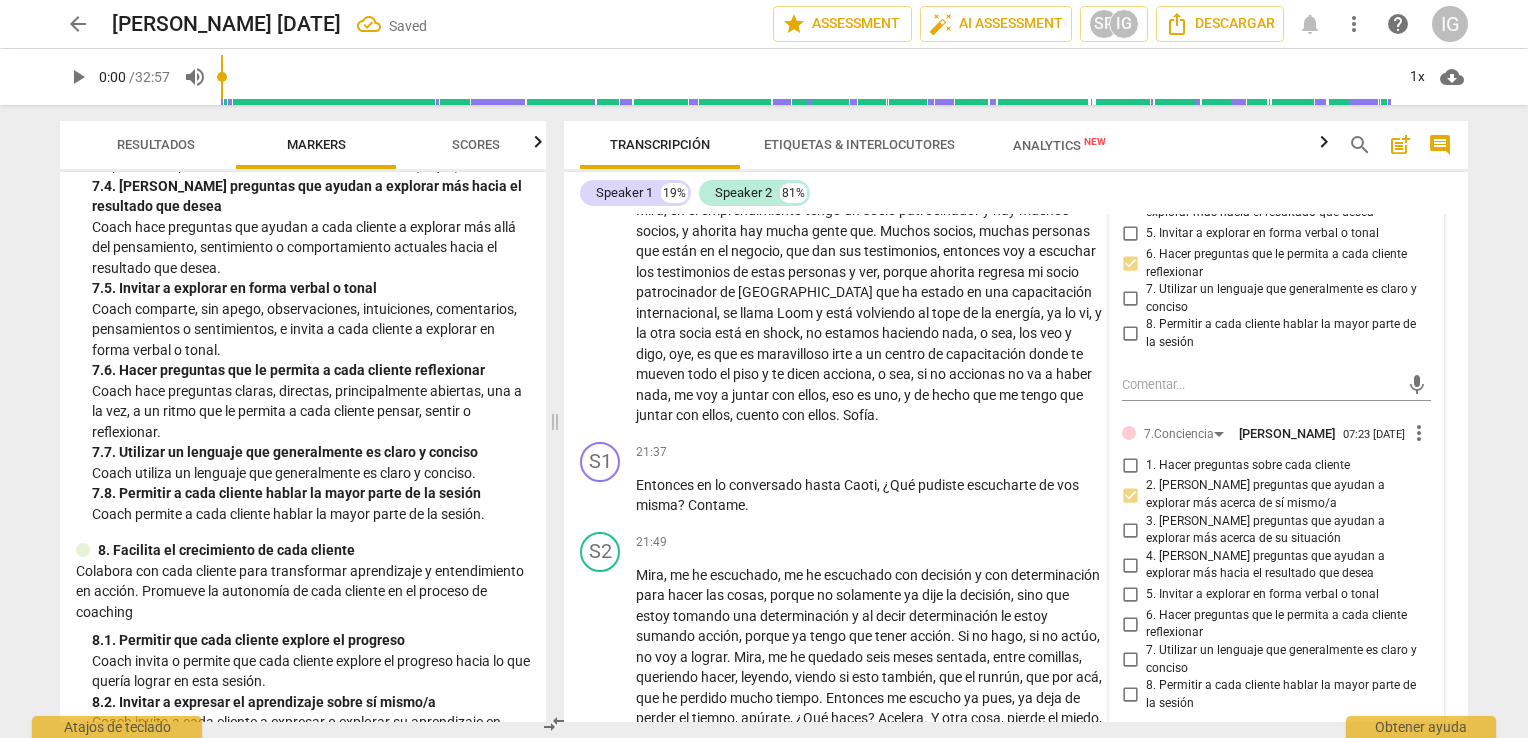 click on "6. Hacer preguntas que le permita a cada cliente reflexionar" at bounding box center (1130, 624) 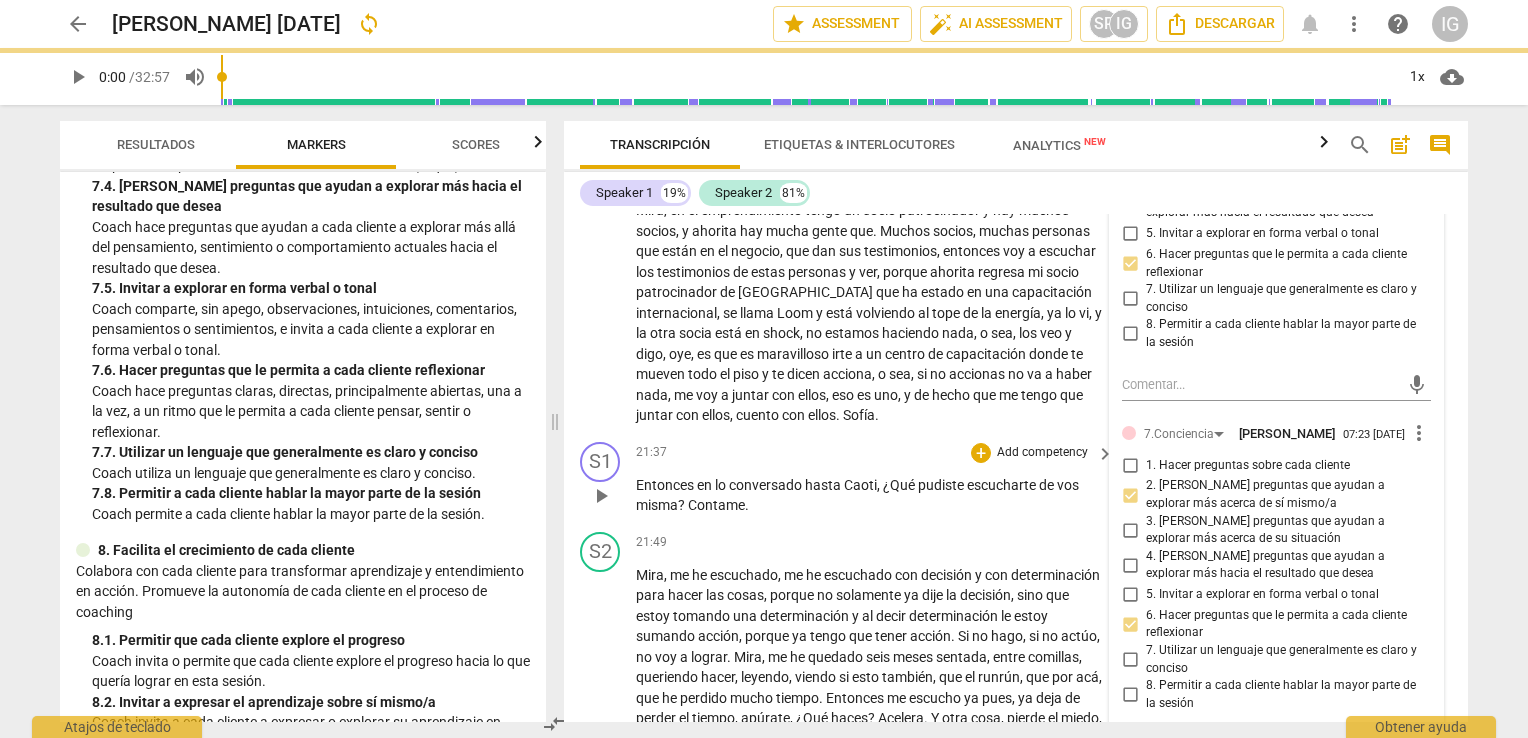 click on "21:37 + Add competency keyboard_arrow_right" at bounding box center (876, 453) 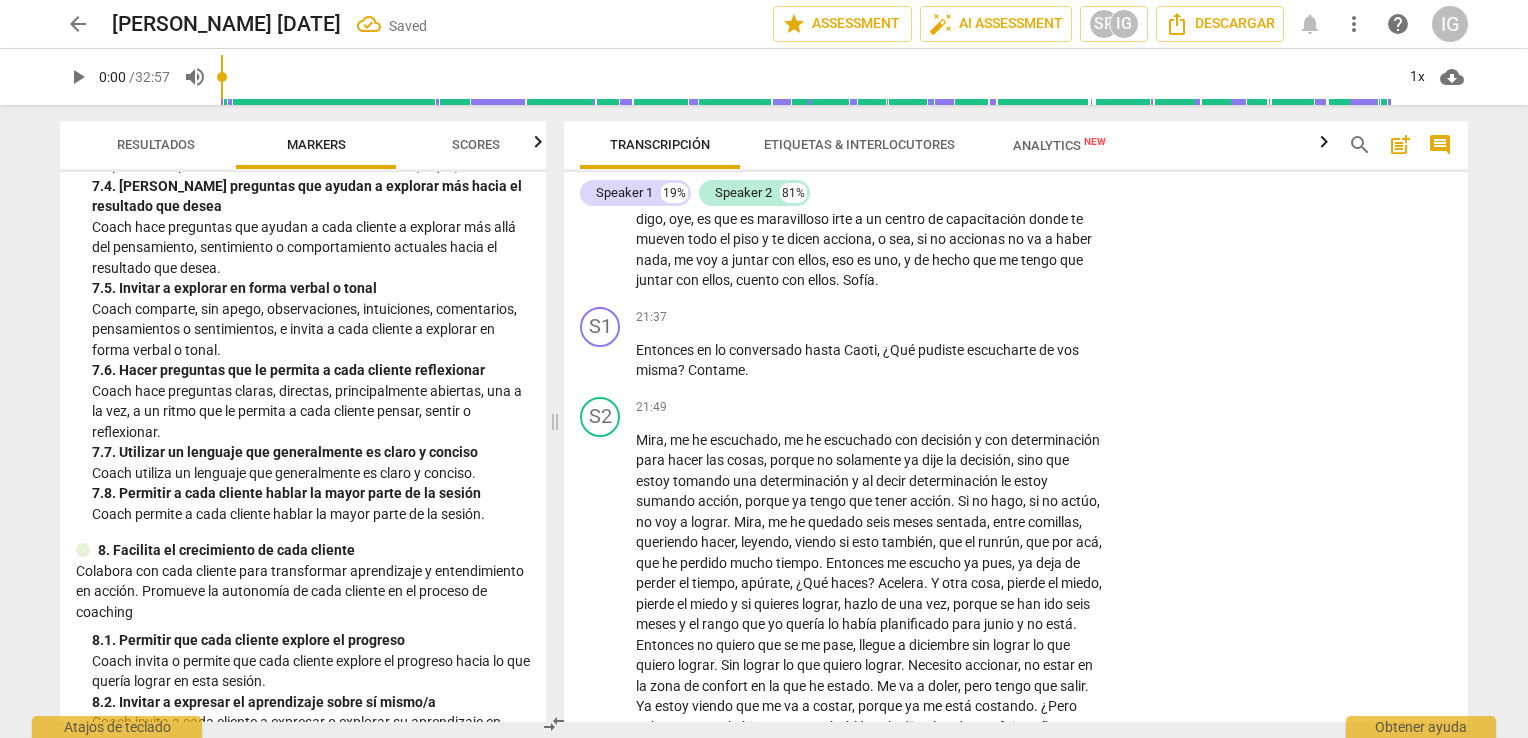 scroll, scrollTop: 5917, scrollLeft: 0, axis: vertical 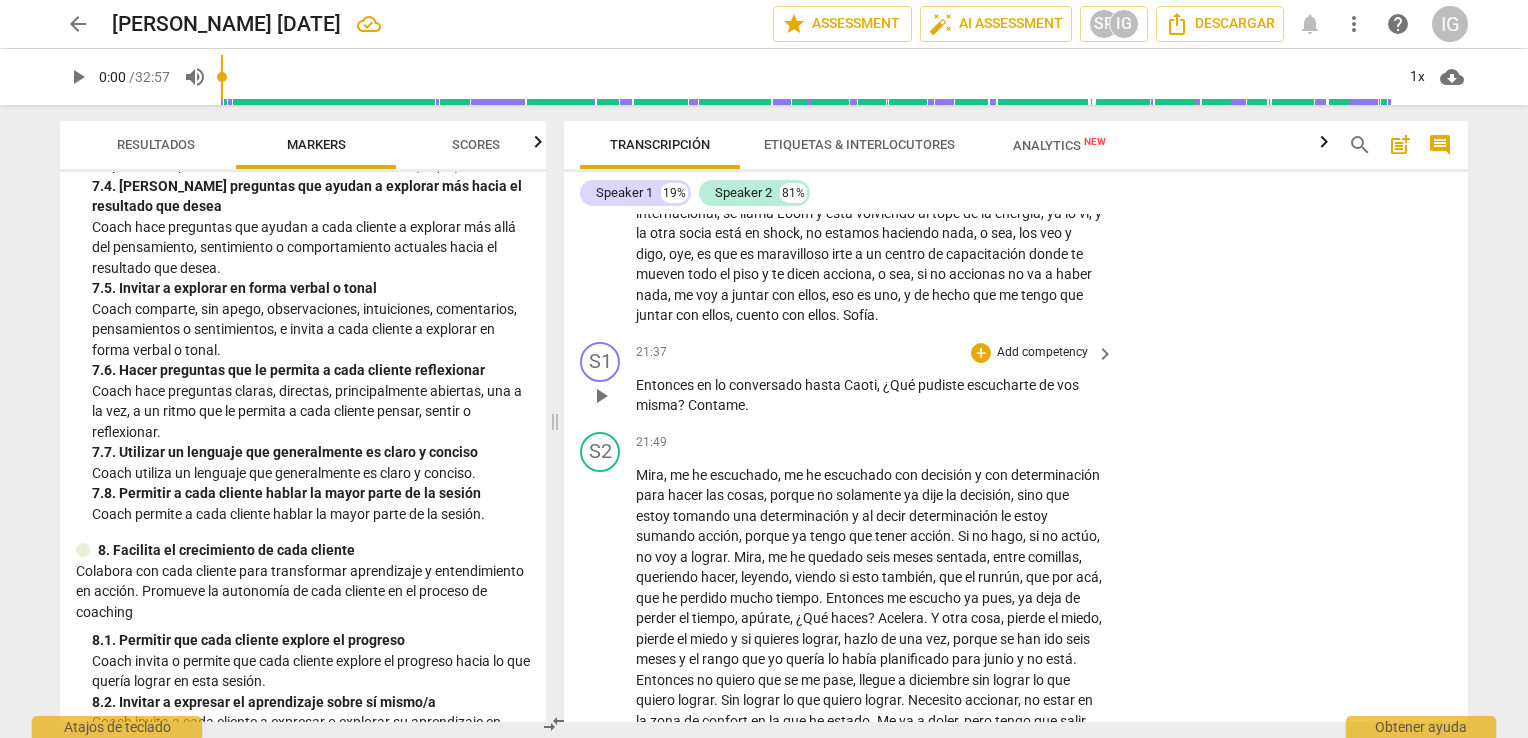 click on "S1 play_arrow pause 21:37 + Add competency keyboard_arrow_right Entonces   en   lo   conversado   hasta   [GEOGRAPHIC_DATA] ,   ¿Qué   pudiste   escucharte   de   vos   misma ?   Contame ." at bounding box center [1016, 379] 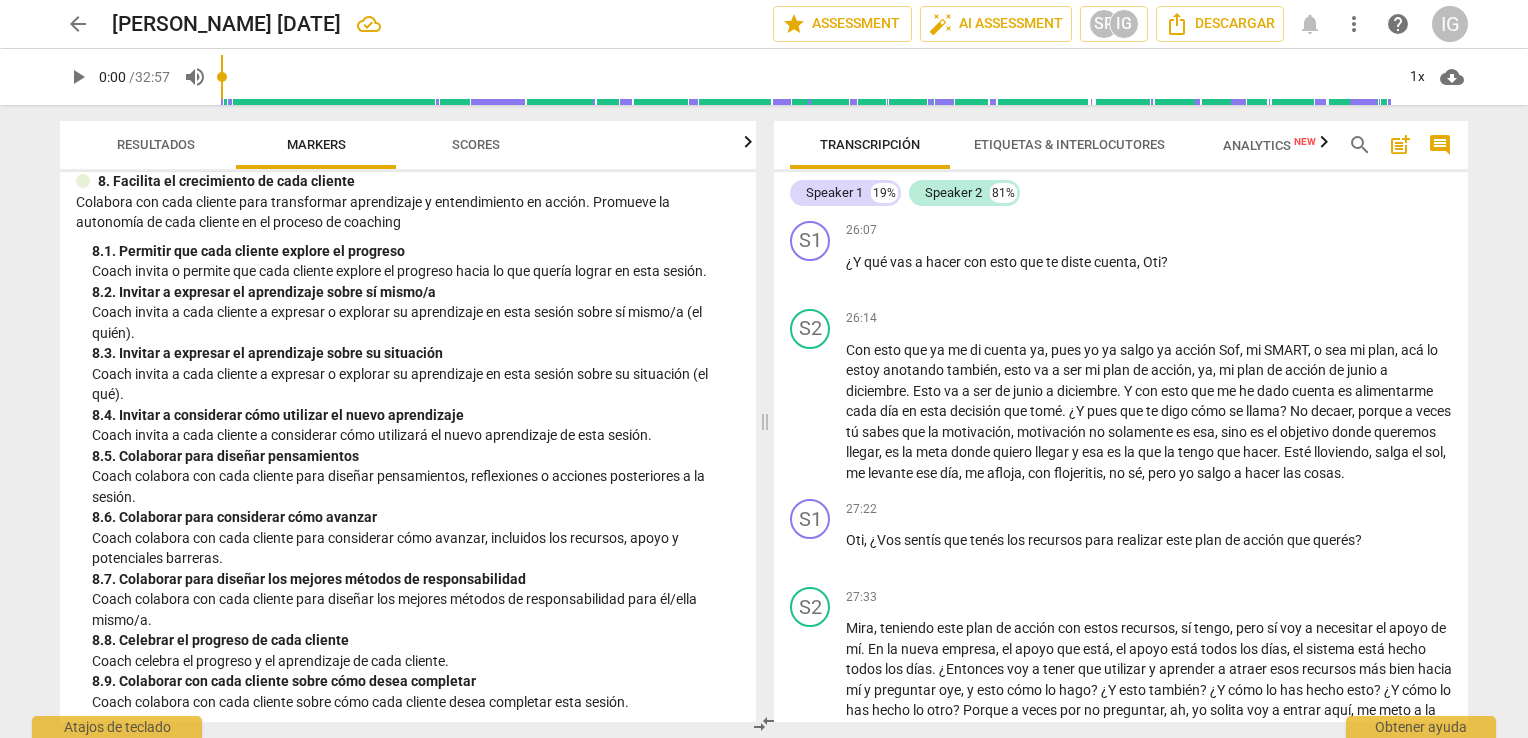 scroll, scrollTop: 4933, scrollLeft: 0, axis: vertical 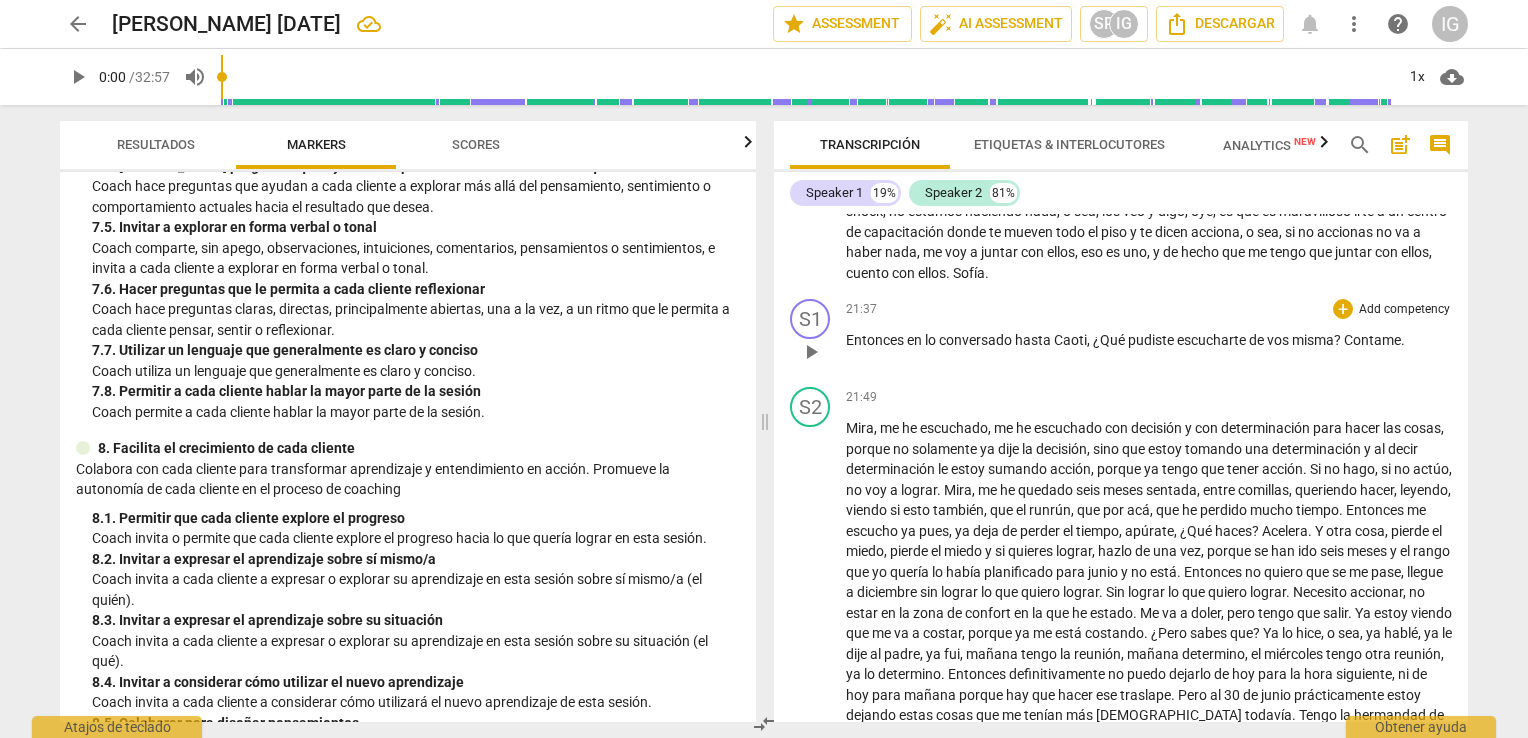 click on "Add competency" at bounding box center (1404, 310) 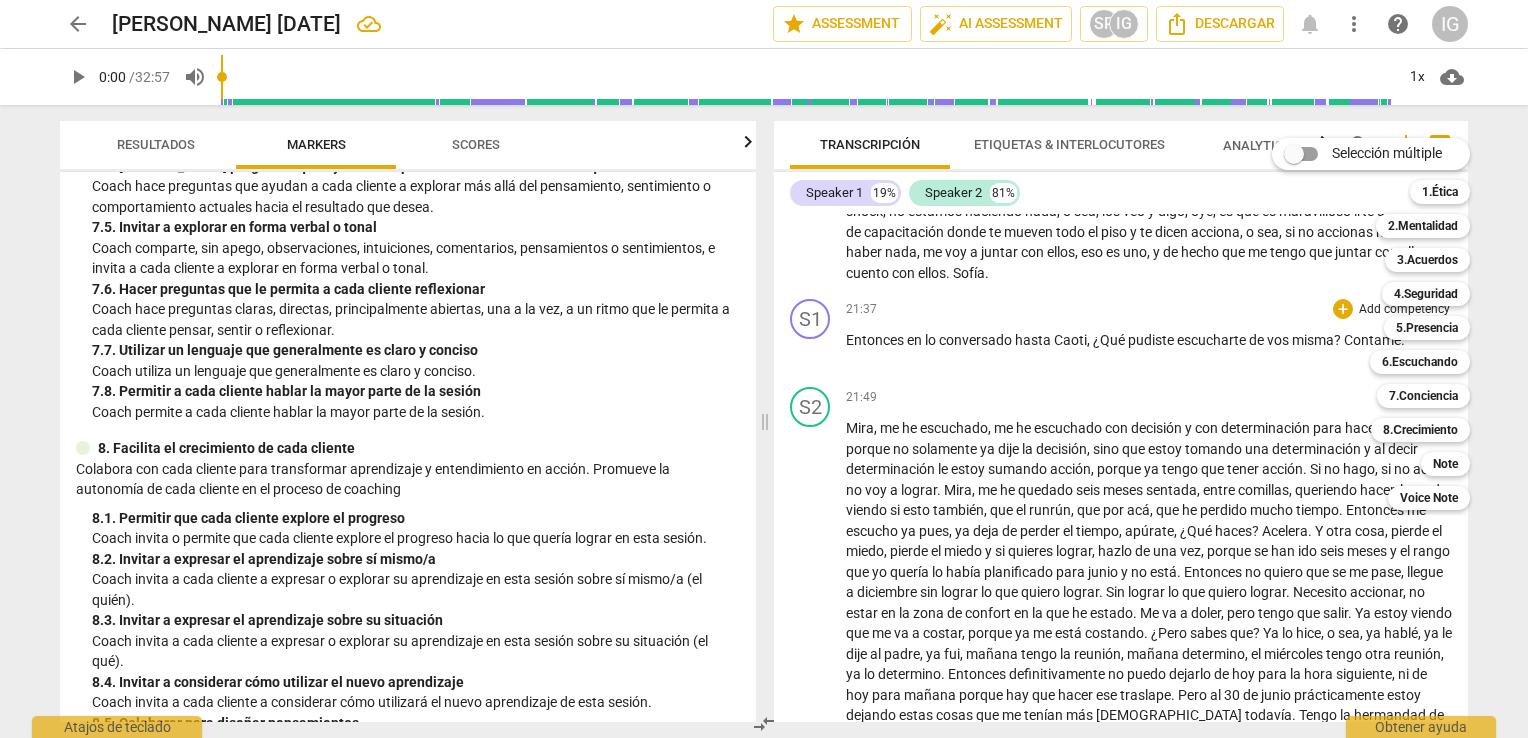 click at bounding box center (764, 369) 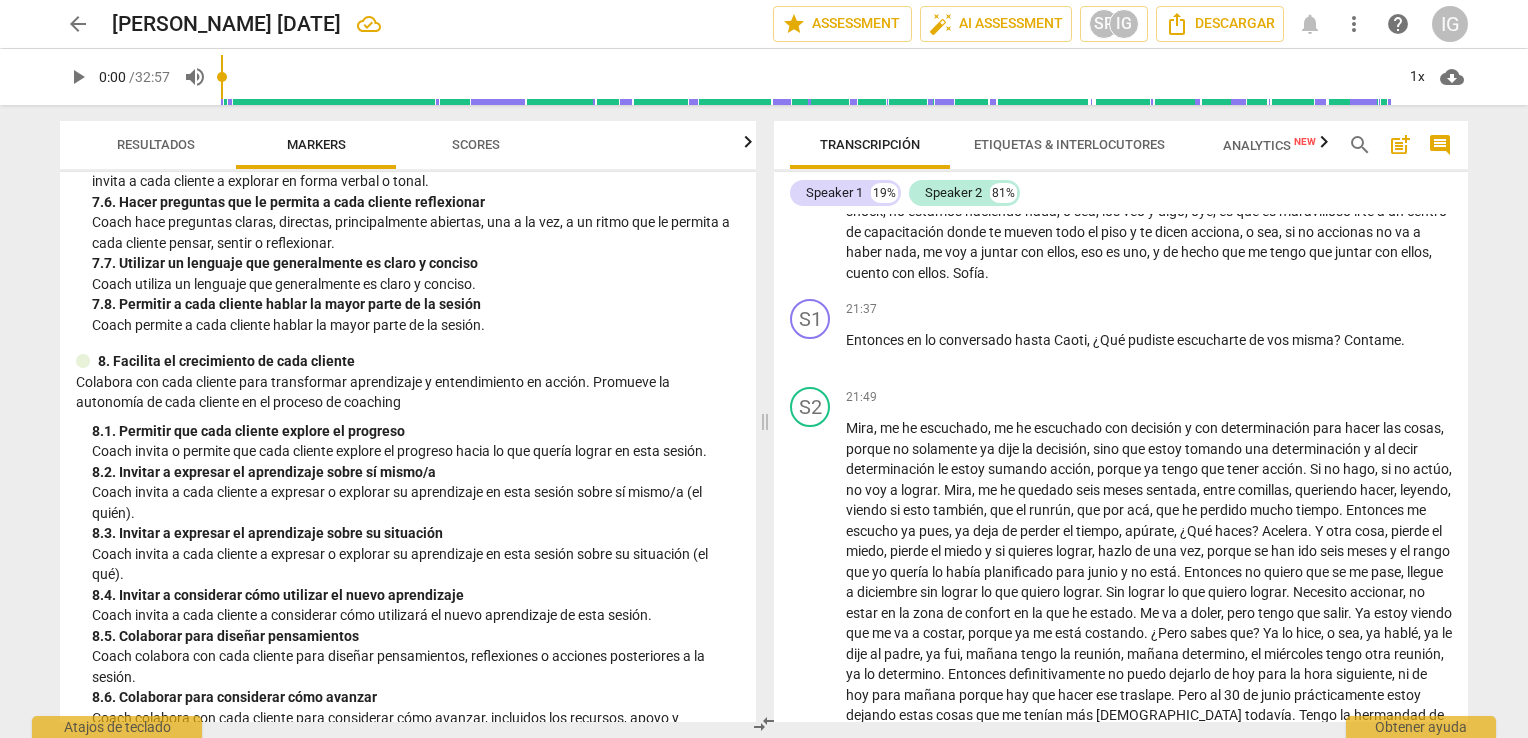 scroll, scrollTop: 1933, scrollLeft: 0, axis: vertical 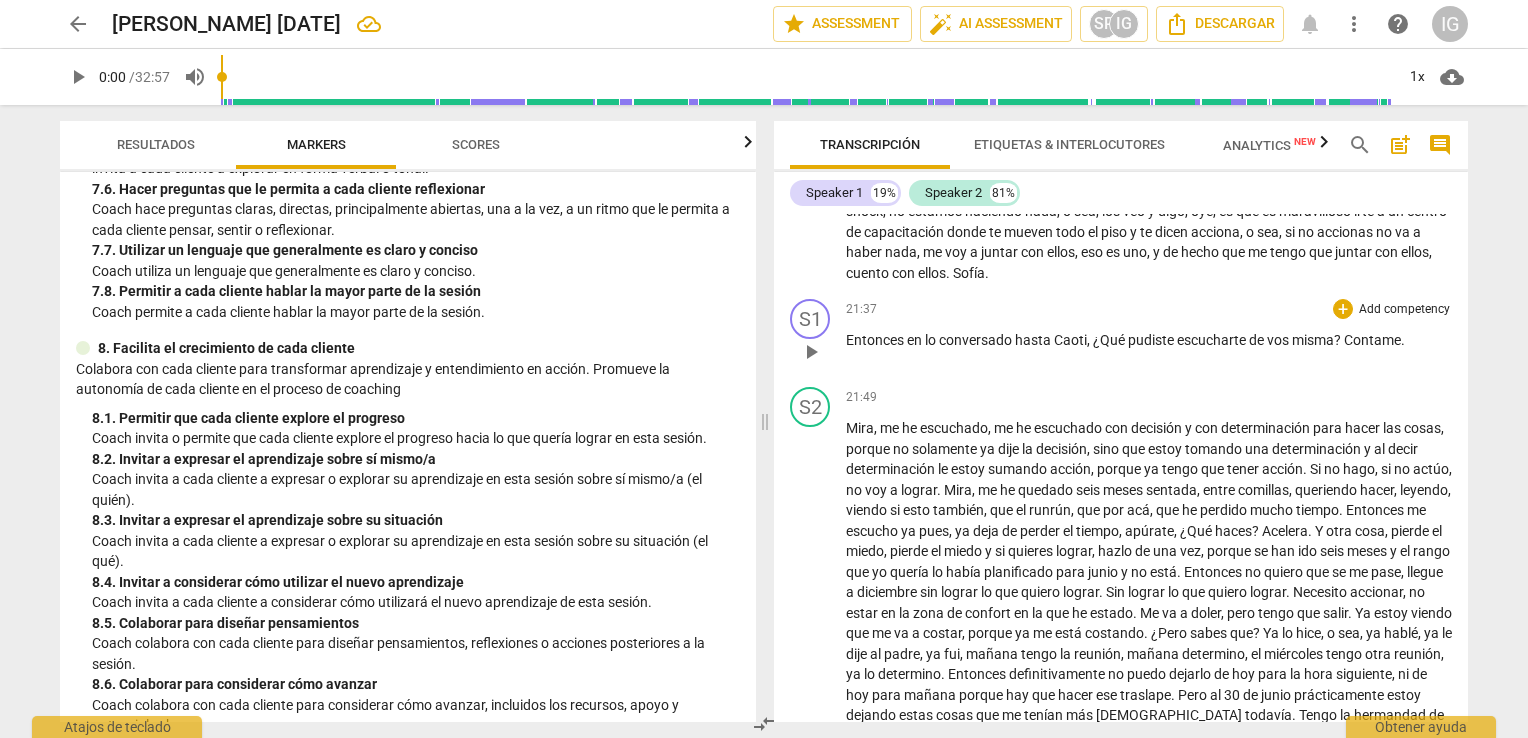 click on "Add competency" at bounding box center (1404, 310) 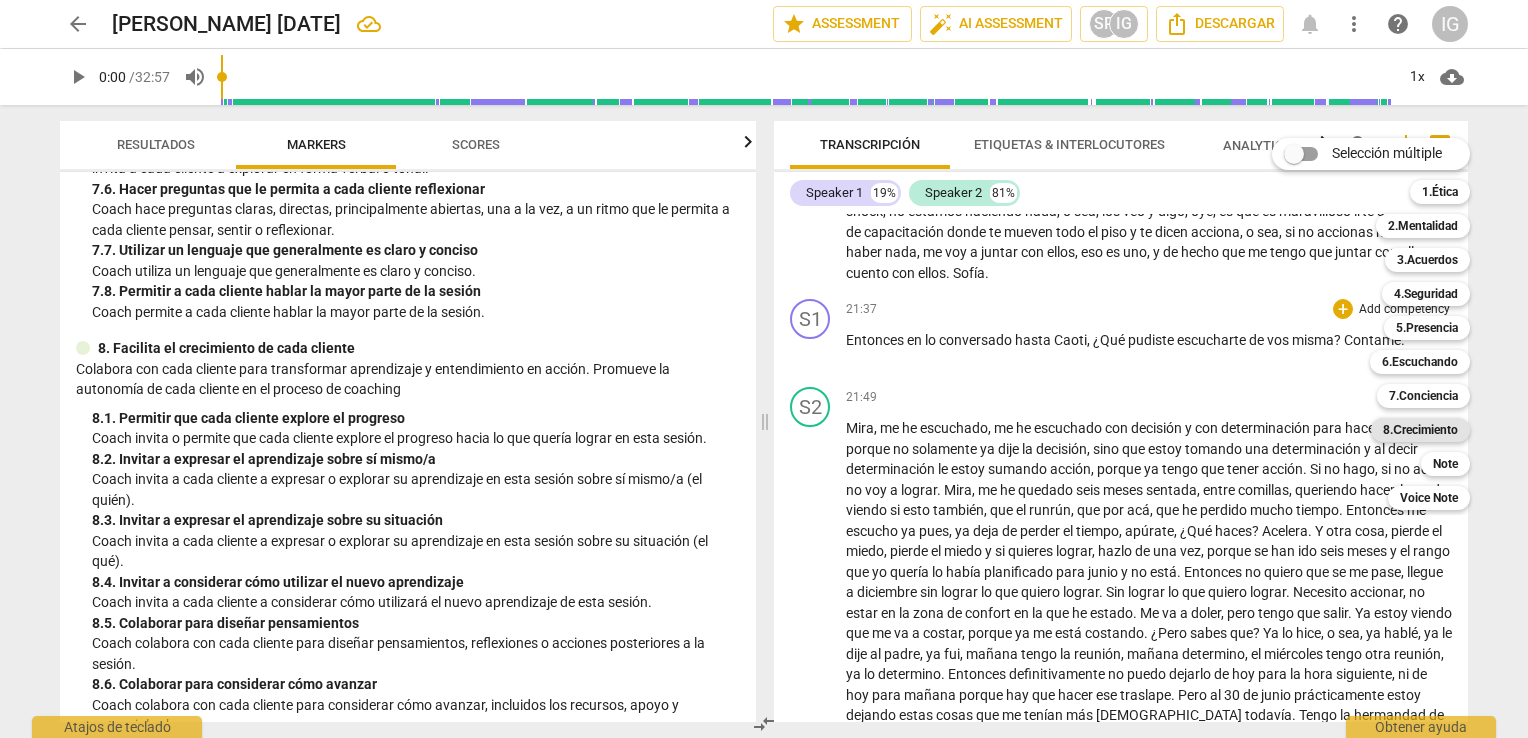 click on "8.Сrecimiento" at bounding box center [1420, 430] 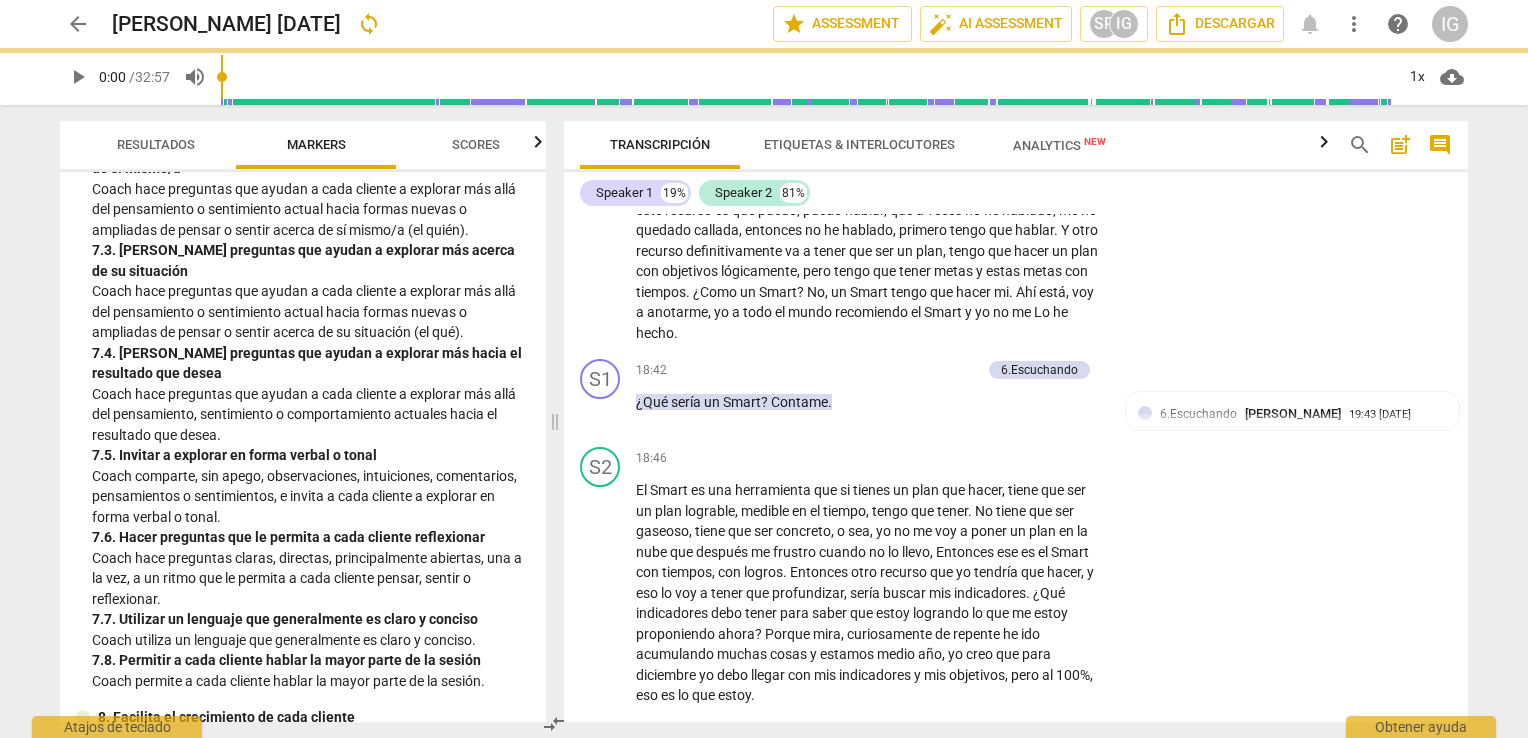 scroll, scrollTop: 5917, scrollLeft: 0, axis: vertical 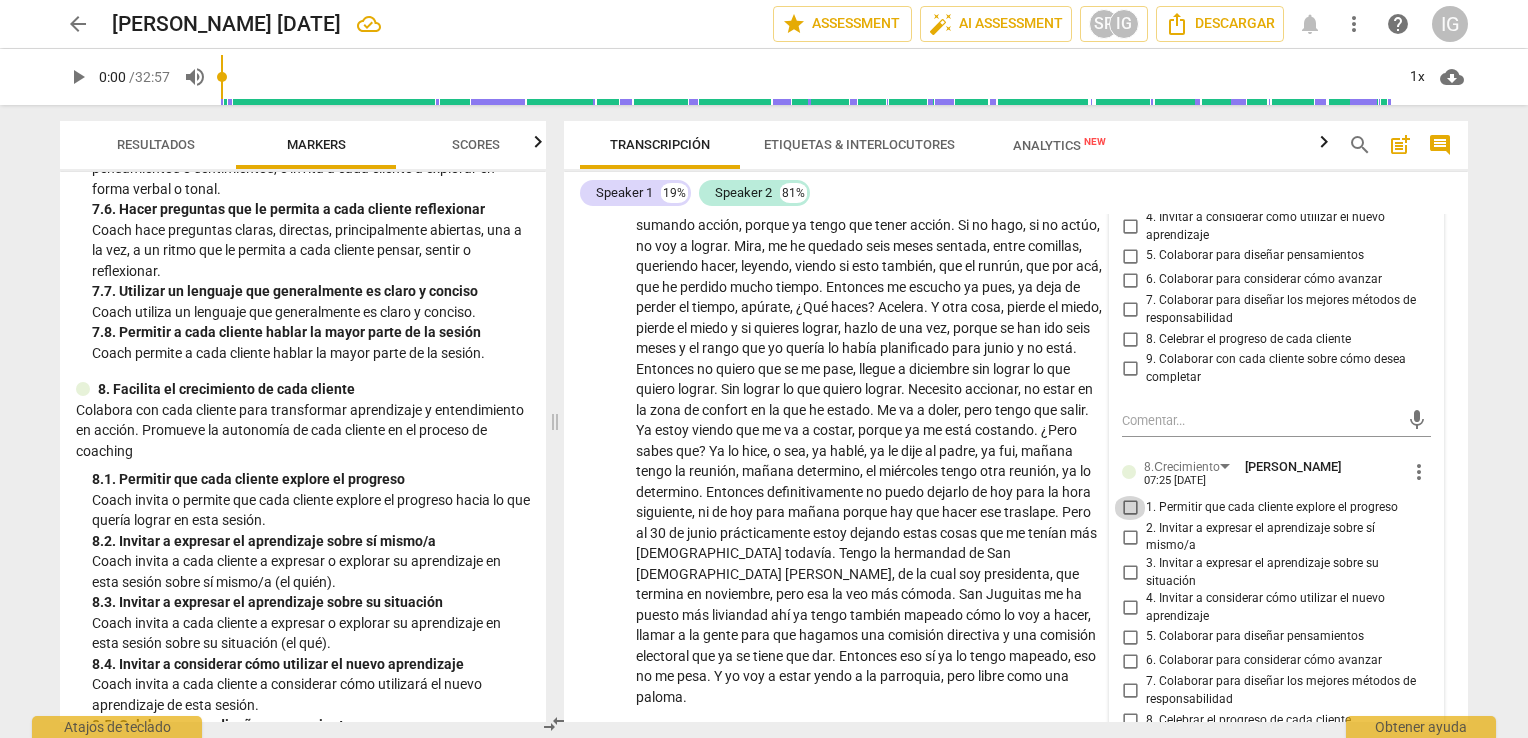 click on "1. Permitir que cada cliente explore el progreso" at bounding box center (1130, 508) 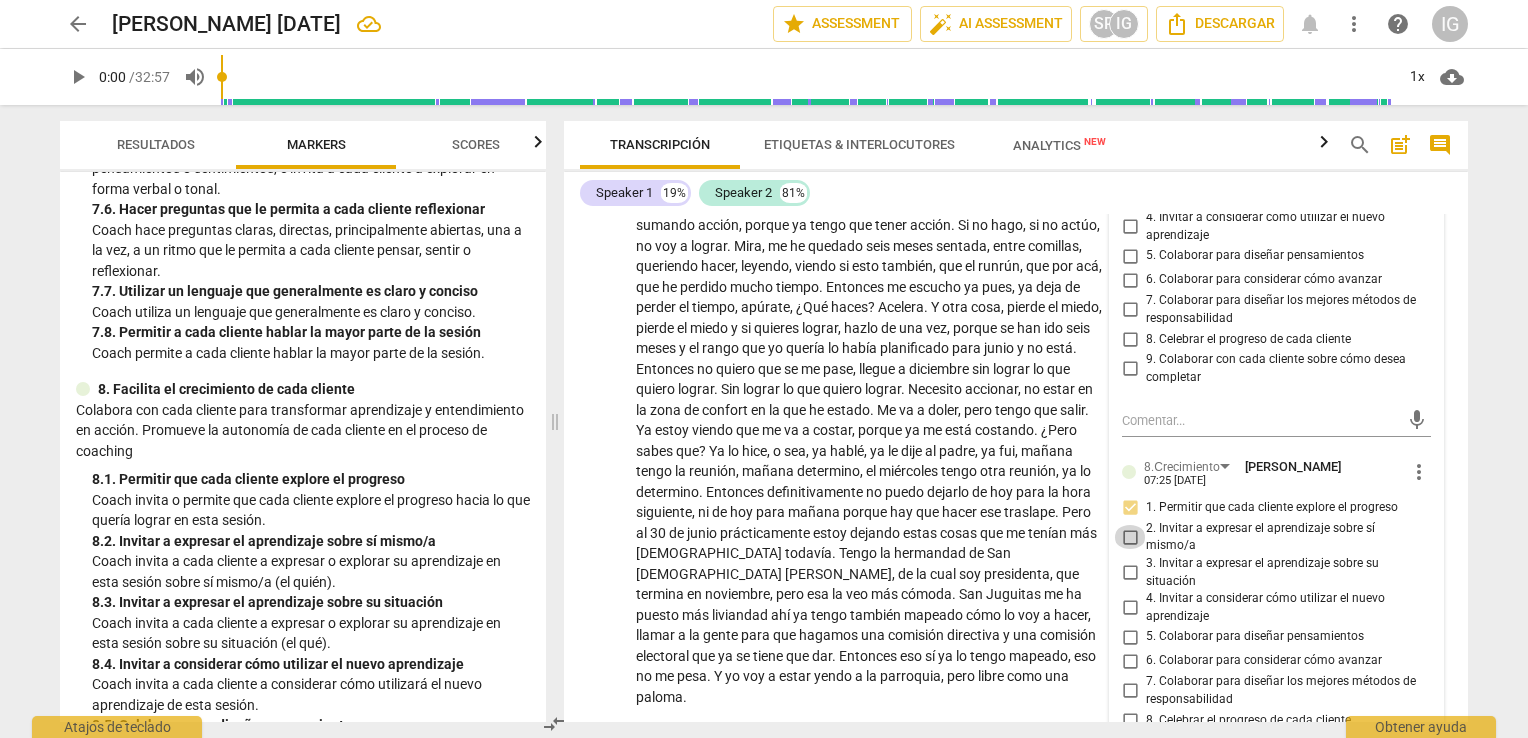 click on "2. Invitar a expresar el aprendizaje sobre sí mismo/a" at bounding box center (1130, 537) 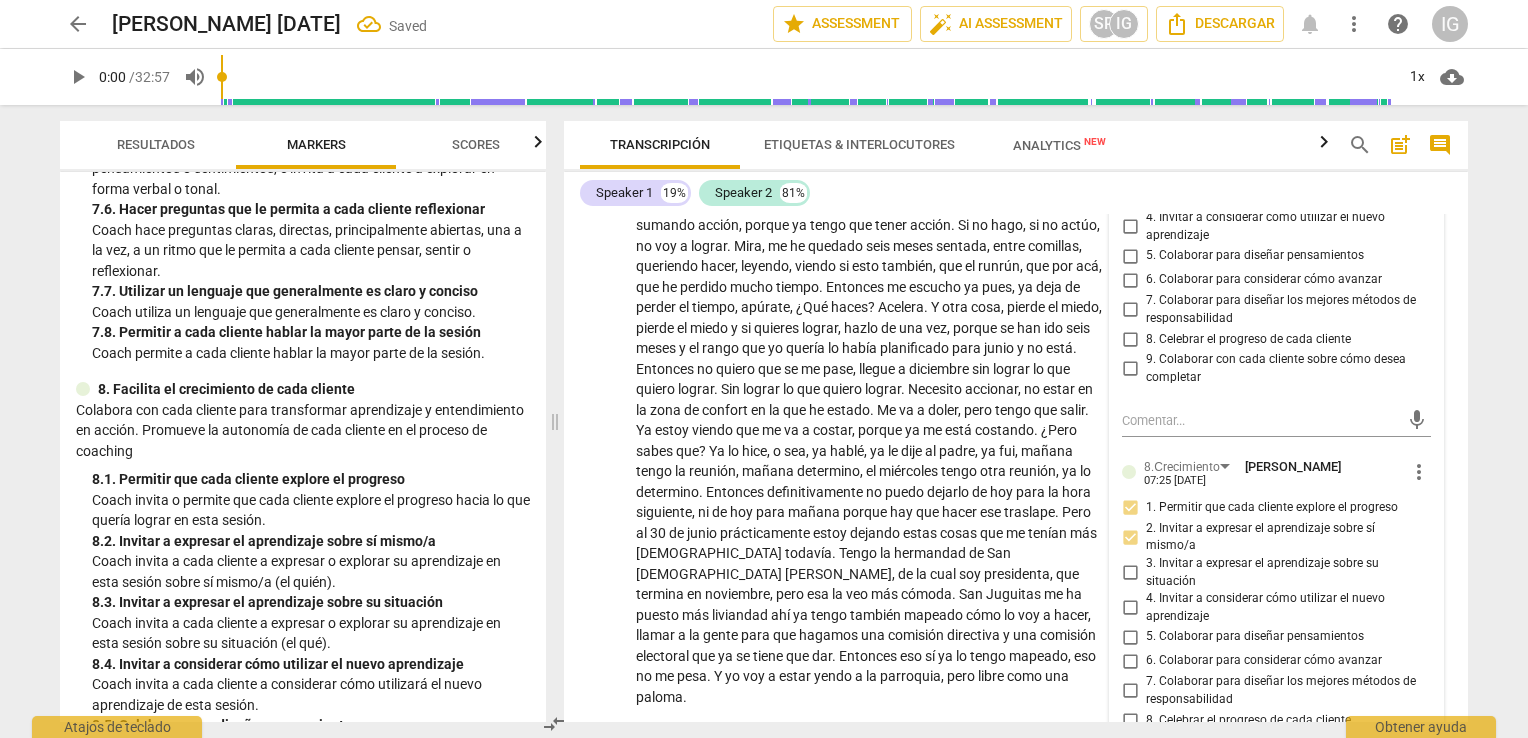click on "Speaker 1 19% Speaker 2 81%" at bounding box center (1016, 193) 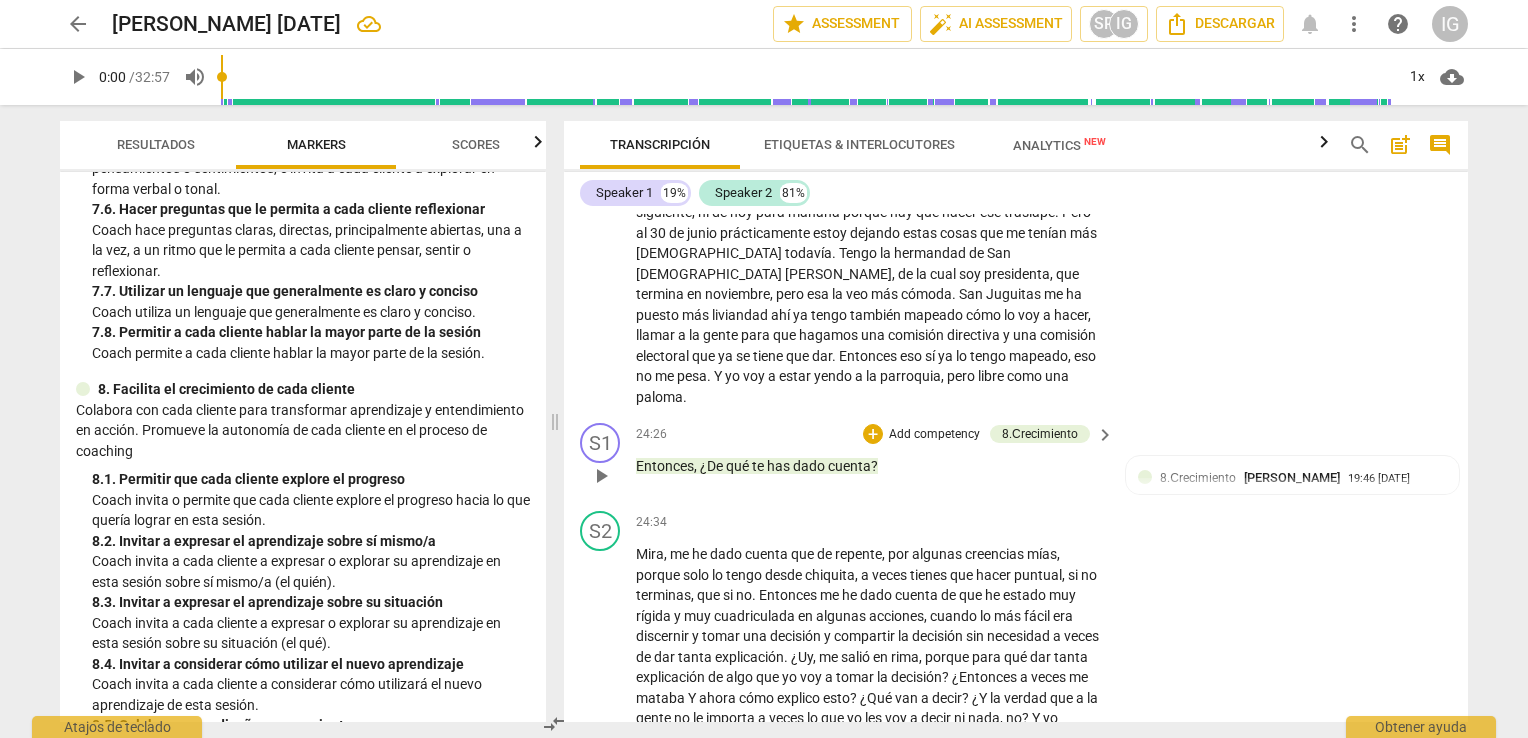 scroll, scrollTop: 6628, scrollLeft: 0, axis: vertical 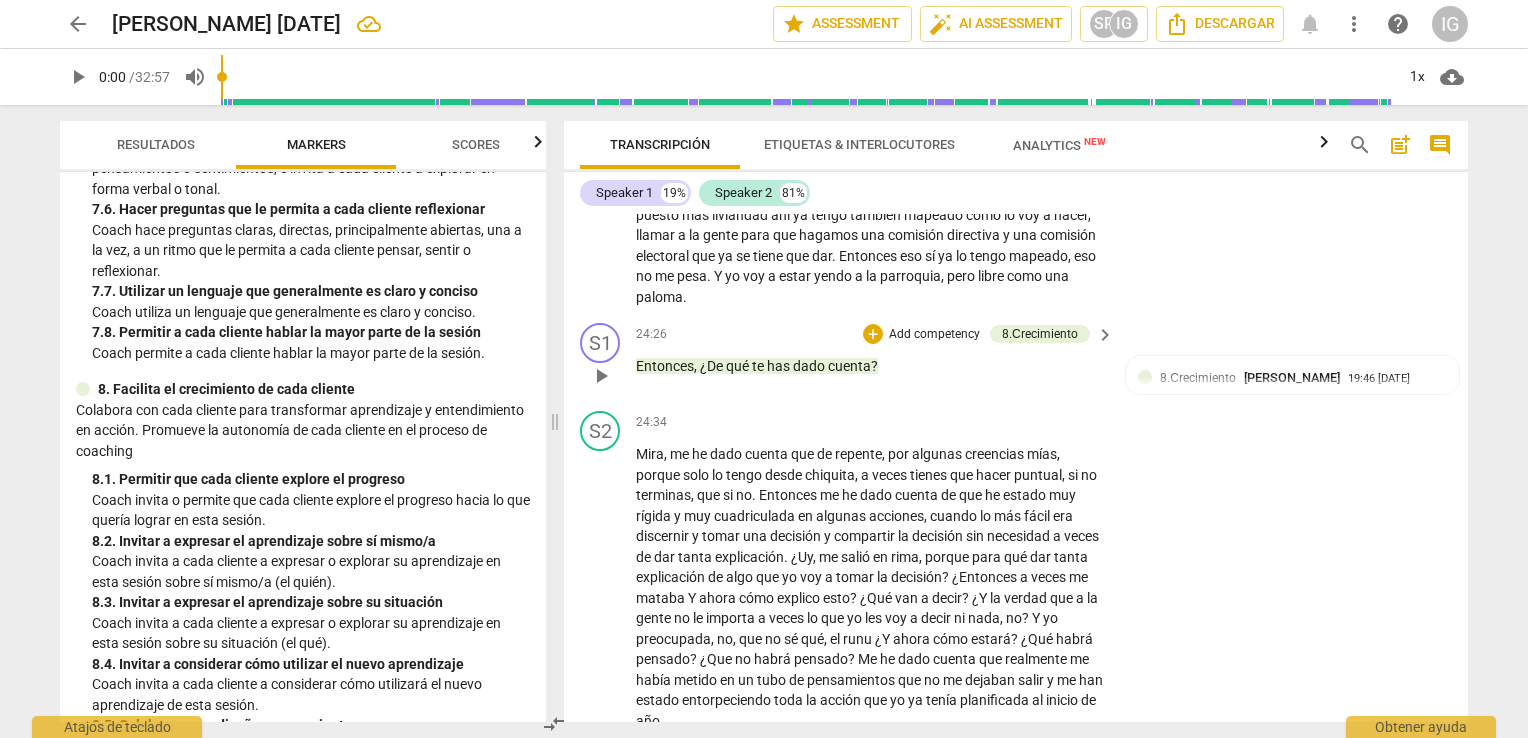 click on "Add competency" at bounding box center (934, 335) 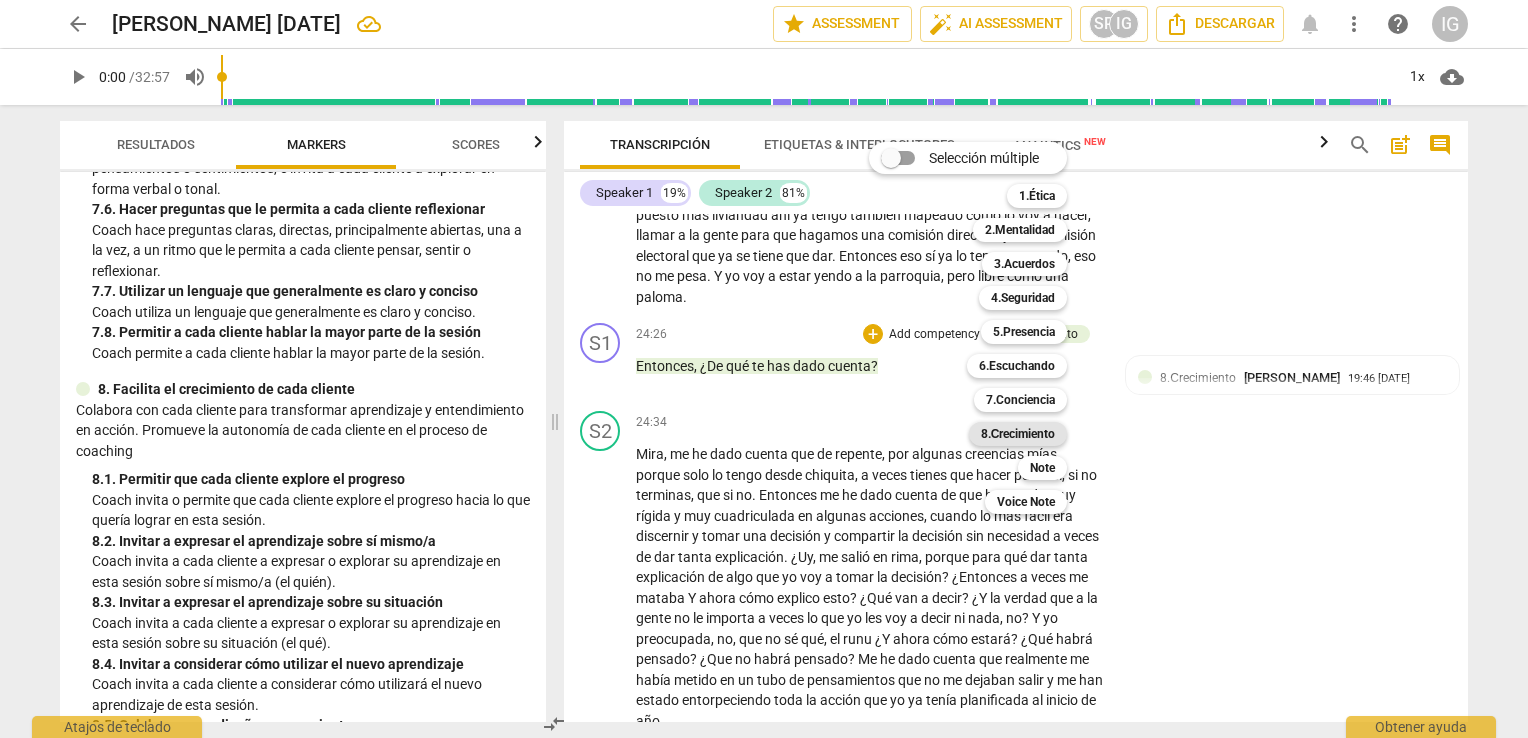 click on "8.Сrecimiento" at bounding box center (1018, 434) 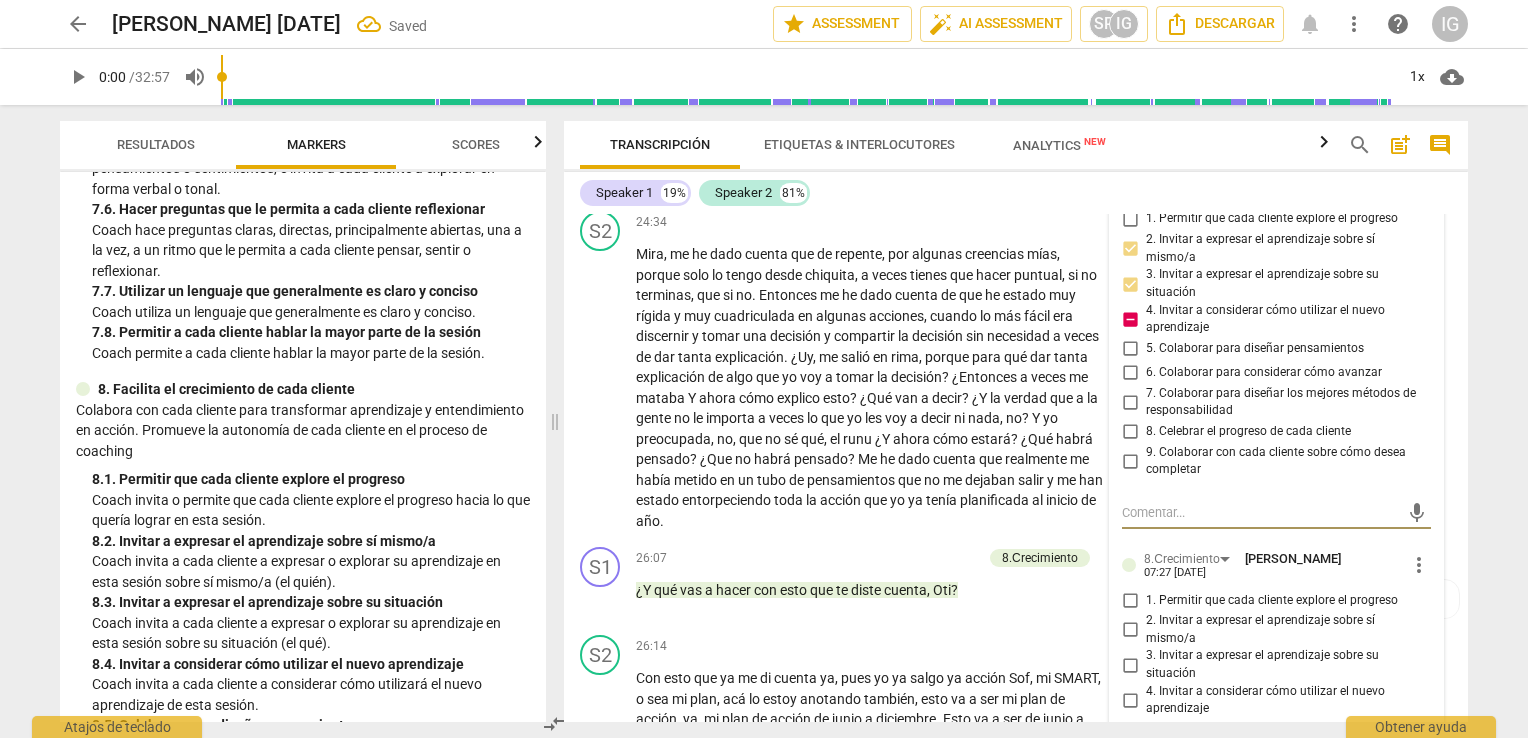 scroll, scrollTop: 6928, scrollLeft: 0, axis: vertical 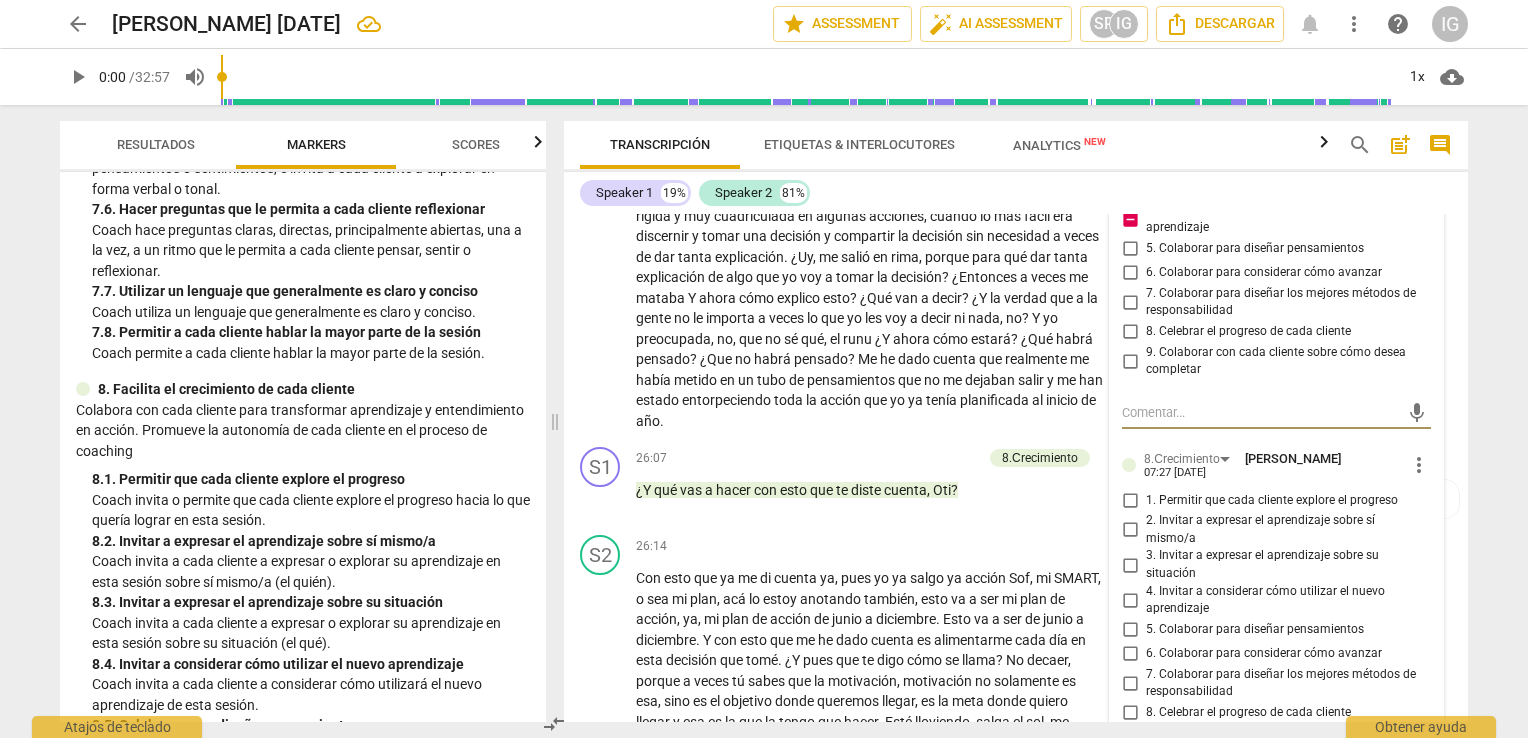 click on "2. Invitar a expresar el aprendizaje sobre sí mismo/a" at bounding box center [1130, 530] 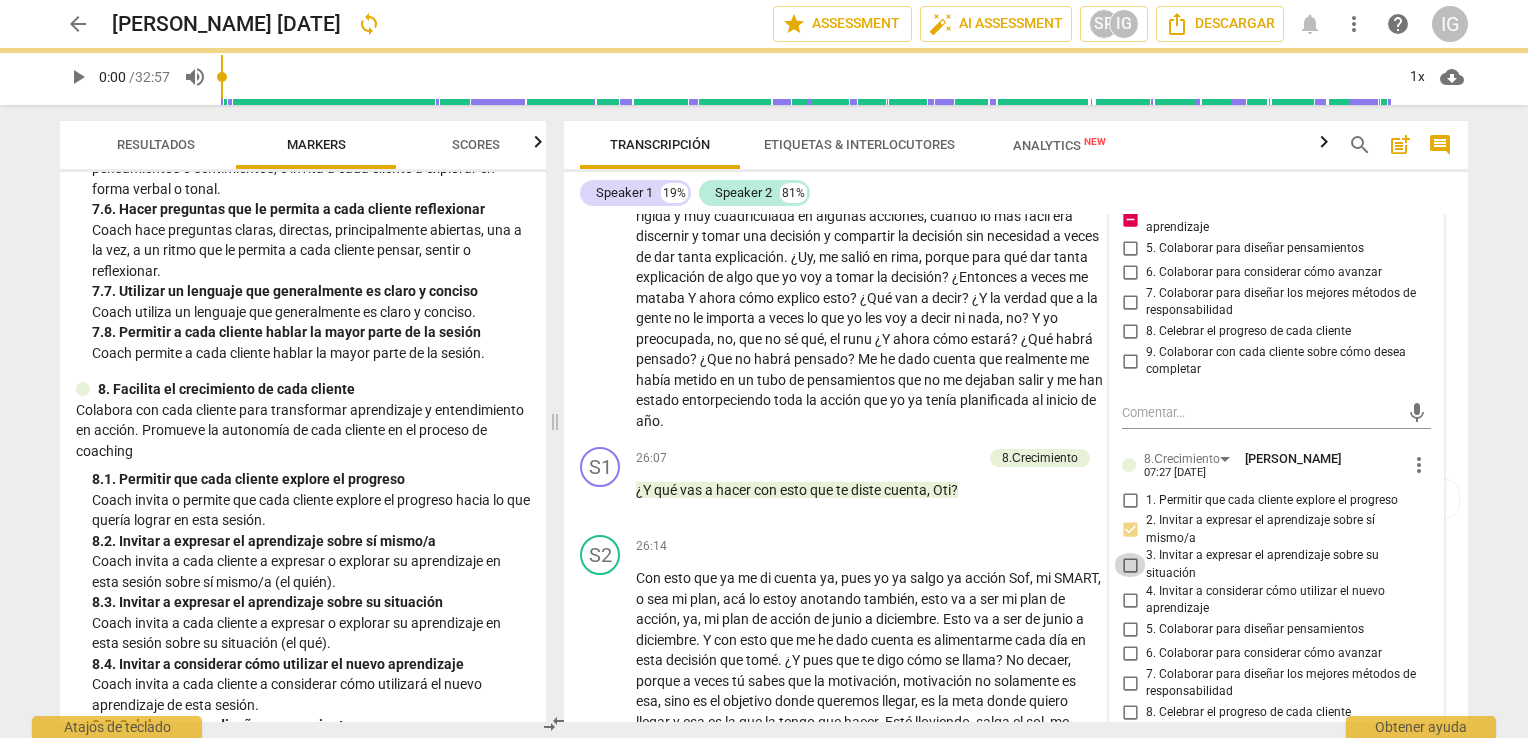 click on "3. Invitar a expresar el aprendizaje sobre su situación" at bounding box center (1130, 565) 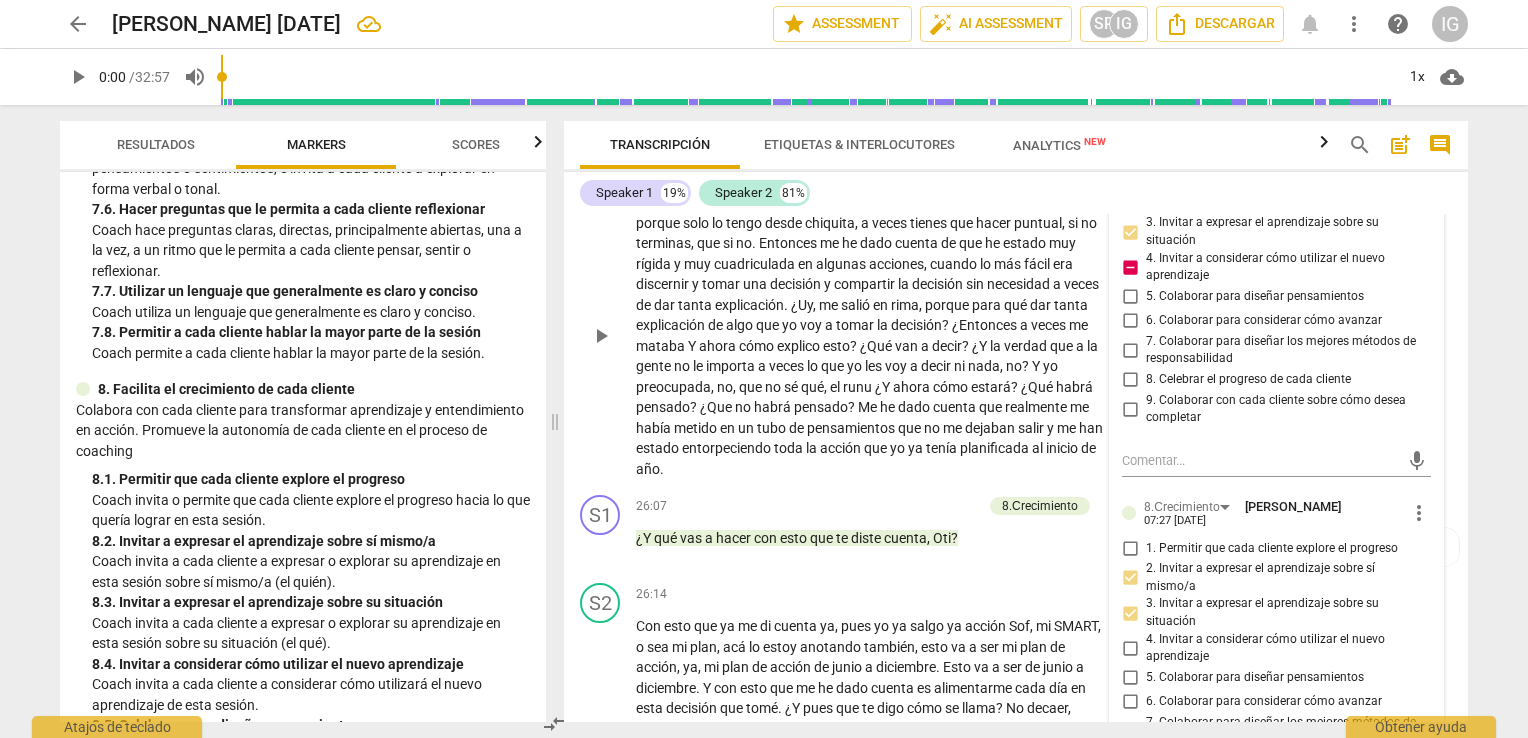 scroll, scrollTop: 6928, scrollLeft: 0, axis: vertical 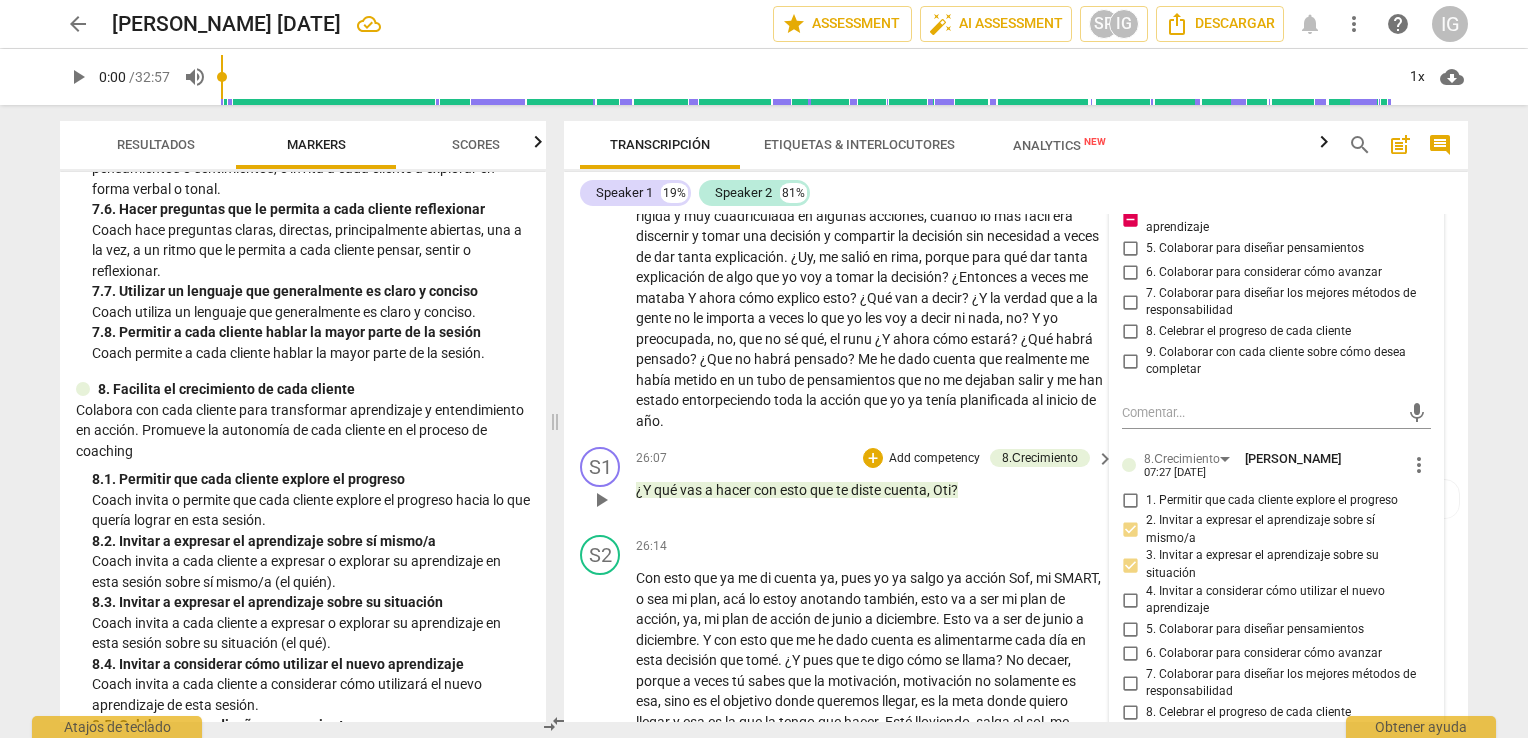 click on "¿Y   qué   vas   a   hacer   con   esto   que   te   diste   cuenta ,   [PERSON_NAME] ?" at bounding box center (870, 490) 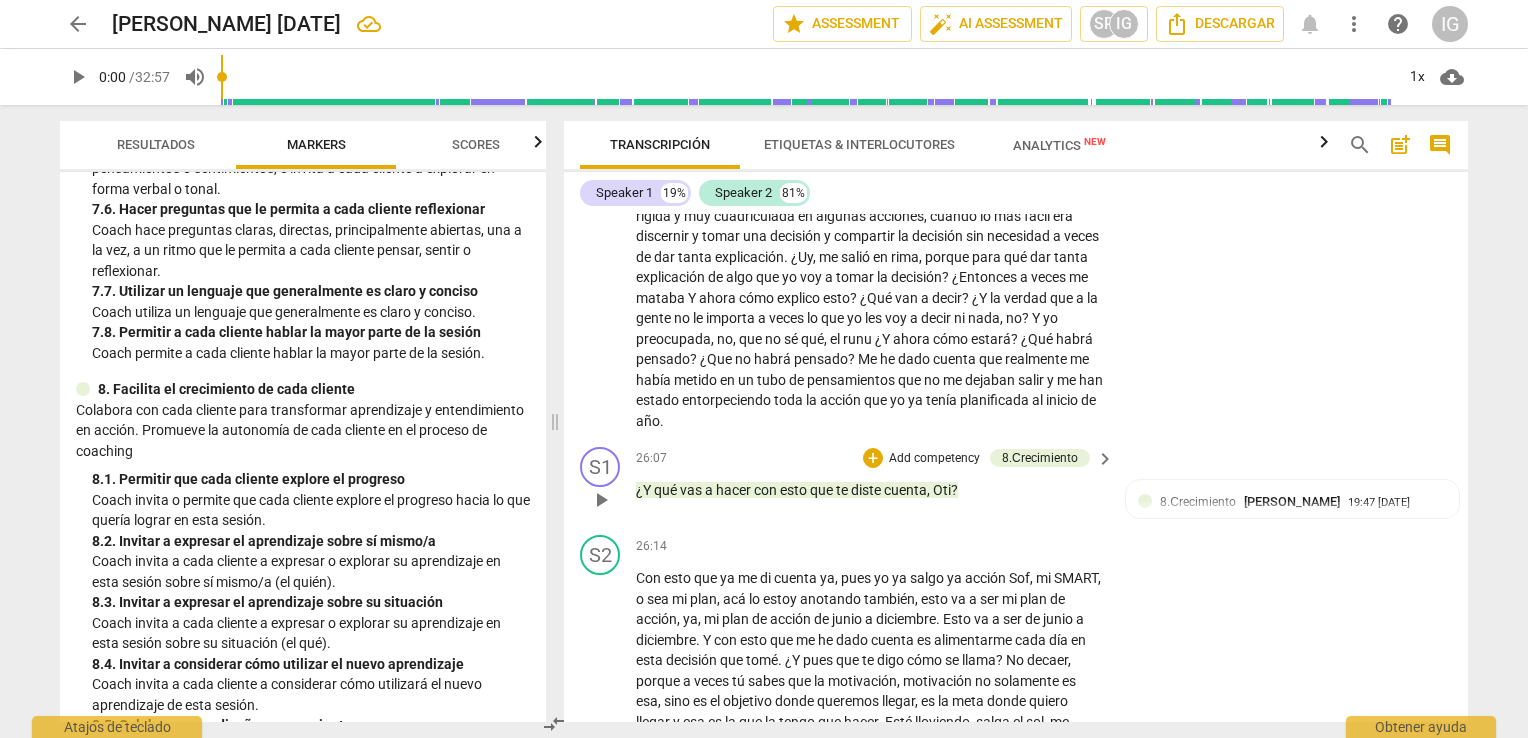click on "Add competency" at bounding box center [934, 459] 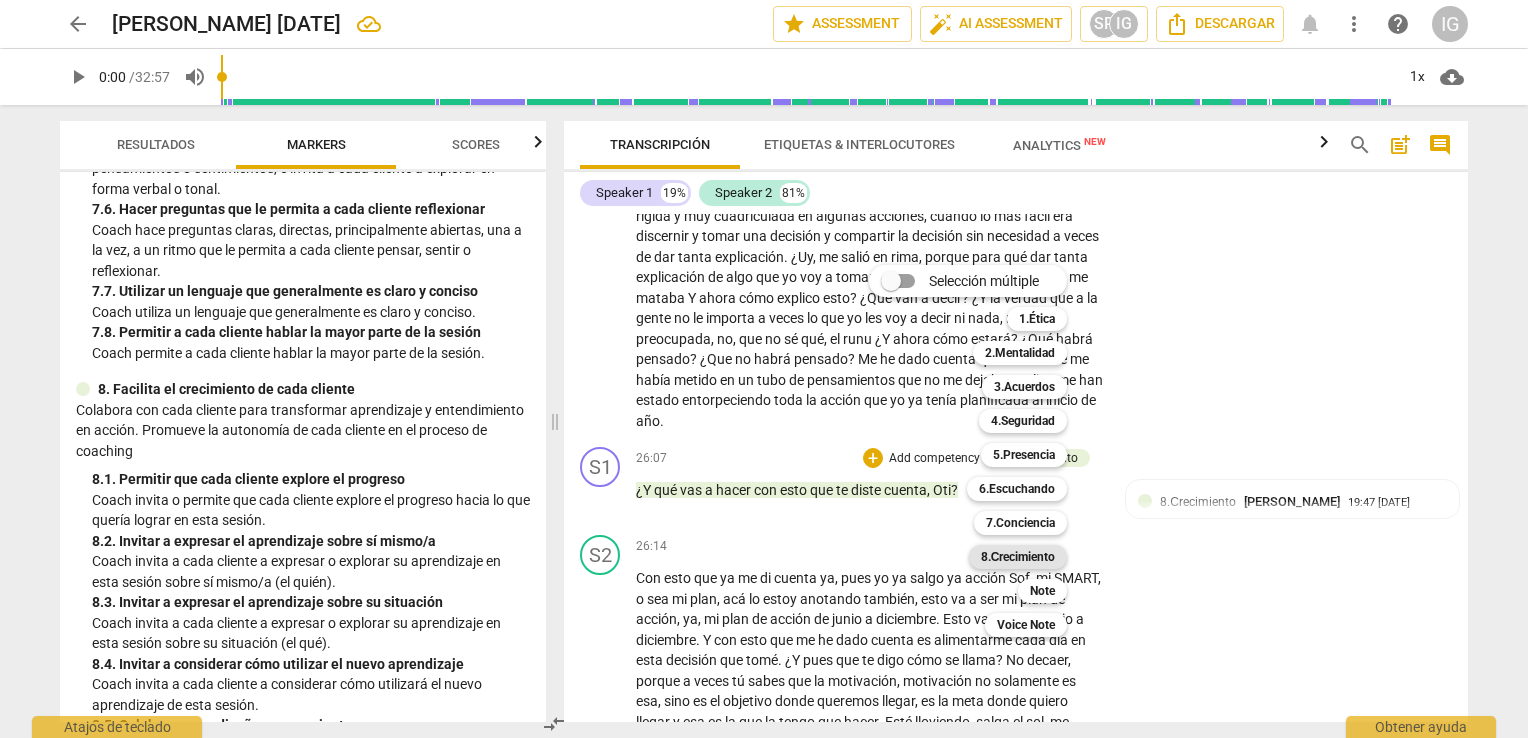 click on "8.Сrecimiento" at bounding box center (1018, 557) 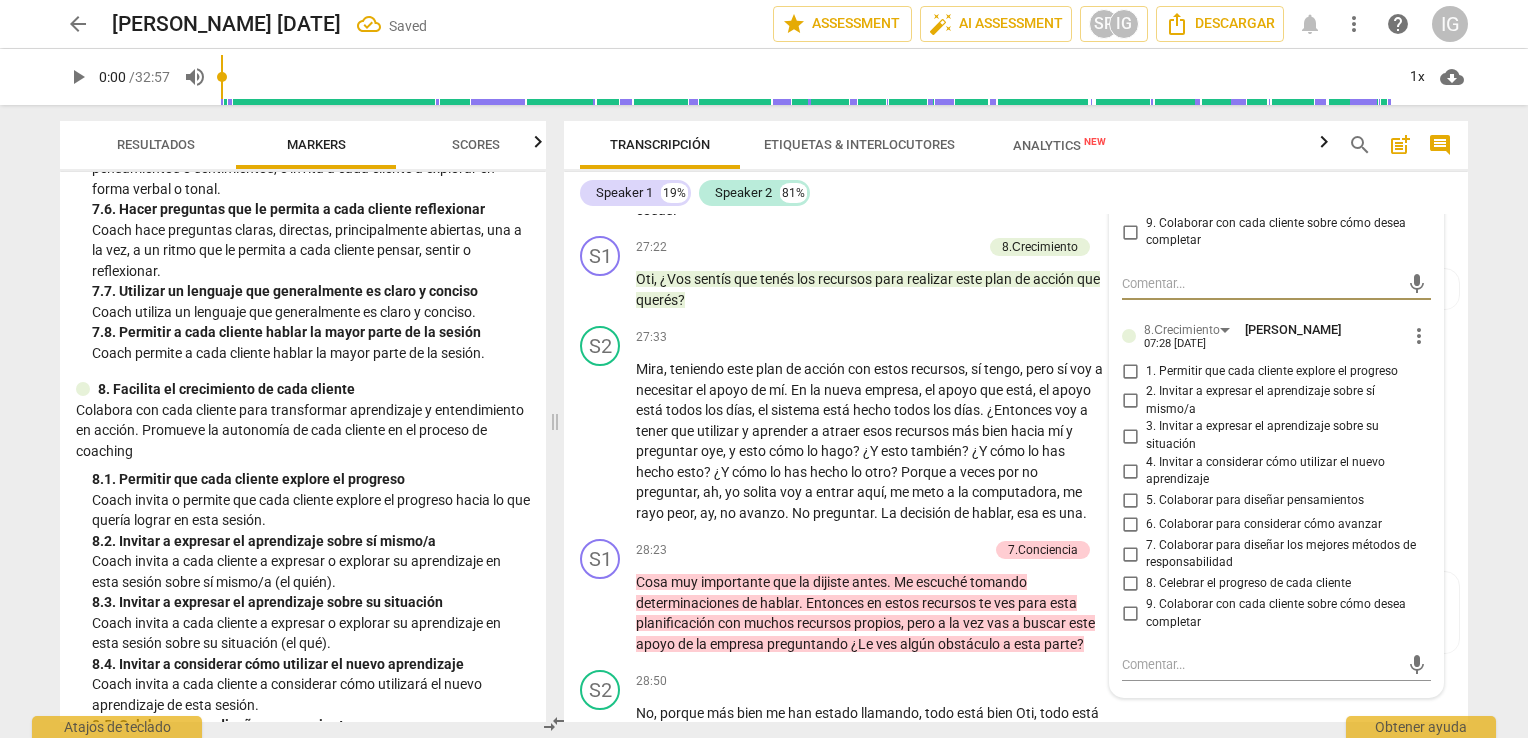 scroll, scrollTop: 7590, scrollLeft: 0, axis: vertical 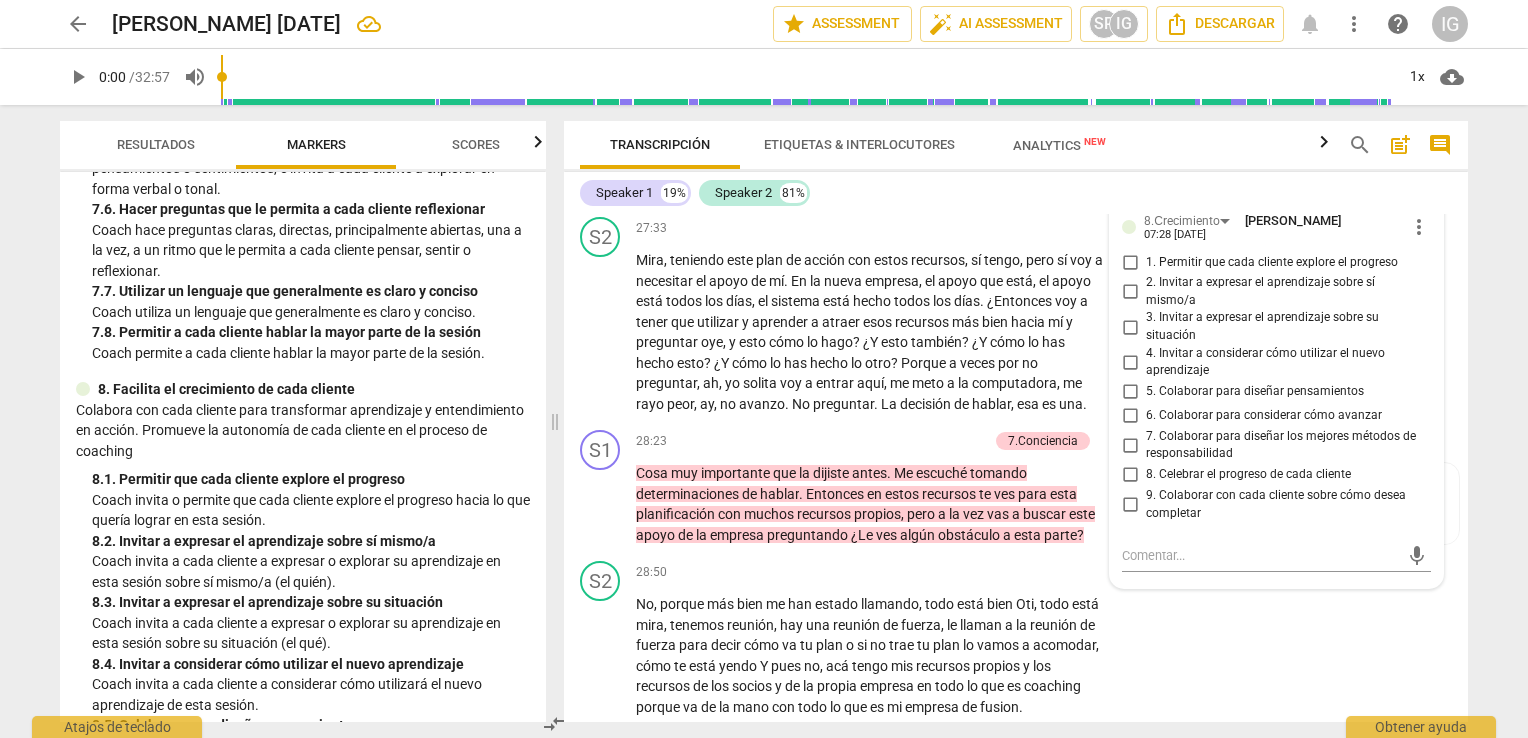 click on "6. Colaborar para considerar cómo avanzar" at bounding box center (1130, 416) 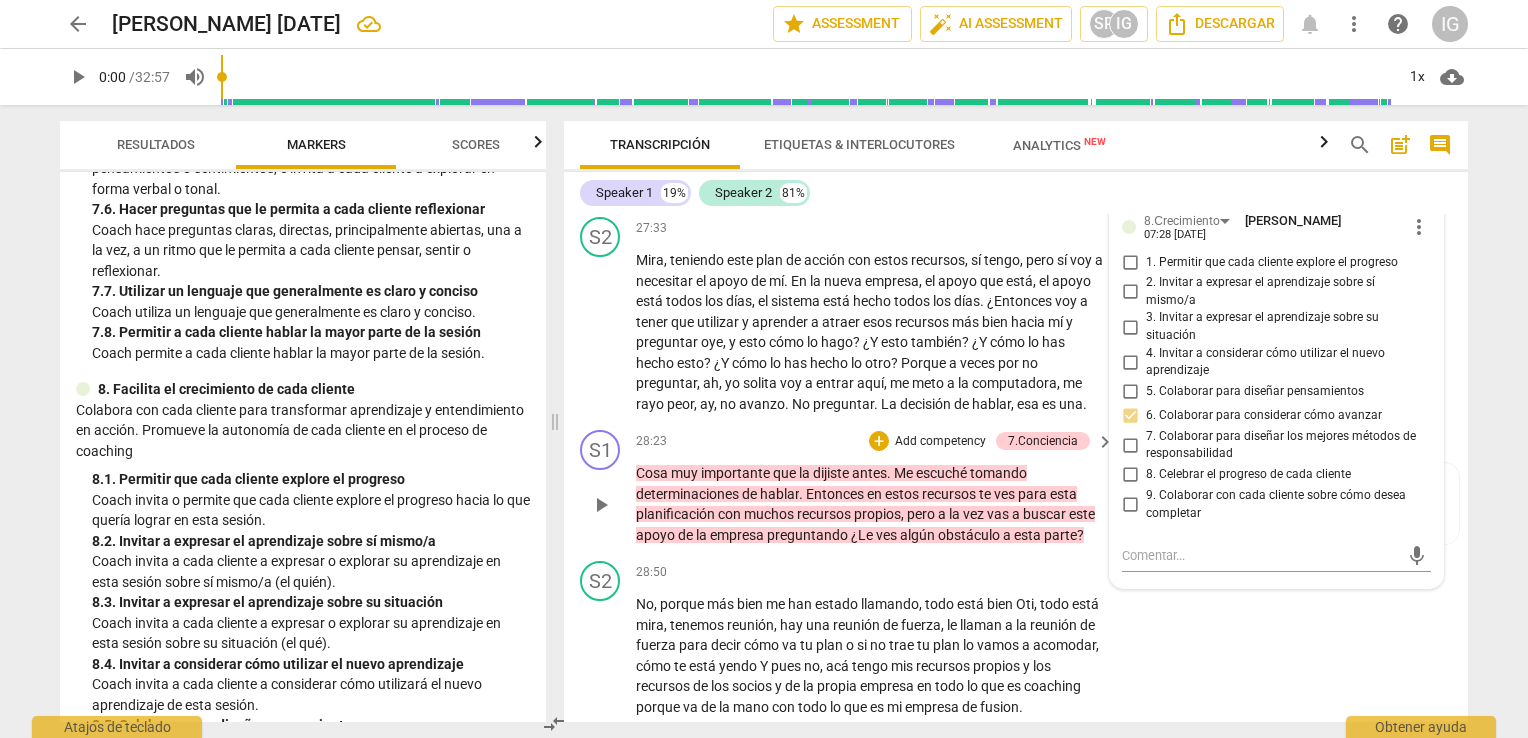click on "28:23 + Add competency 7.Conciencia keyboard_arrow_right" at bounding box center [876, 441] 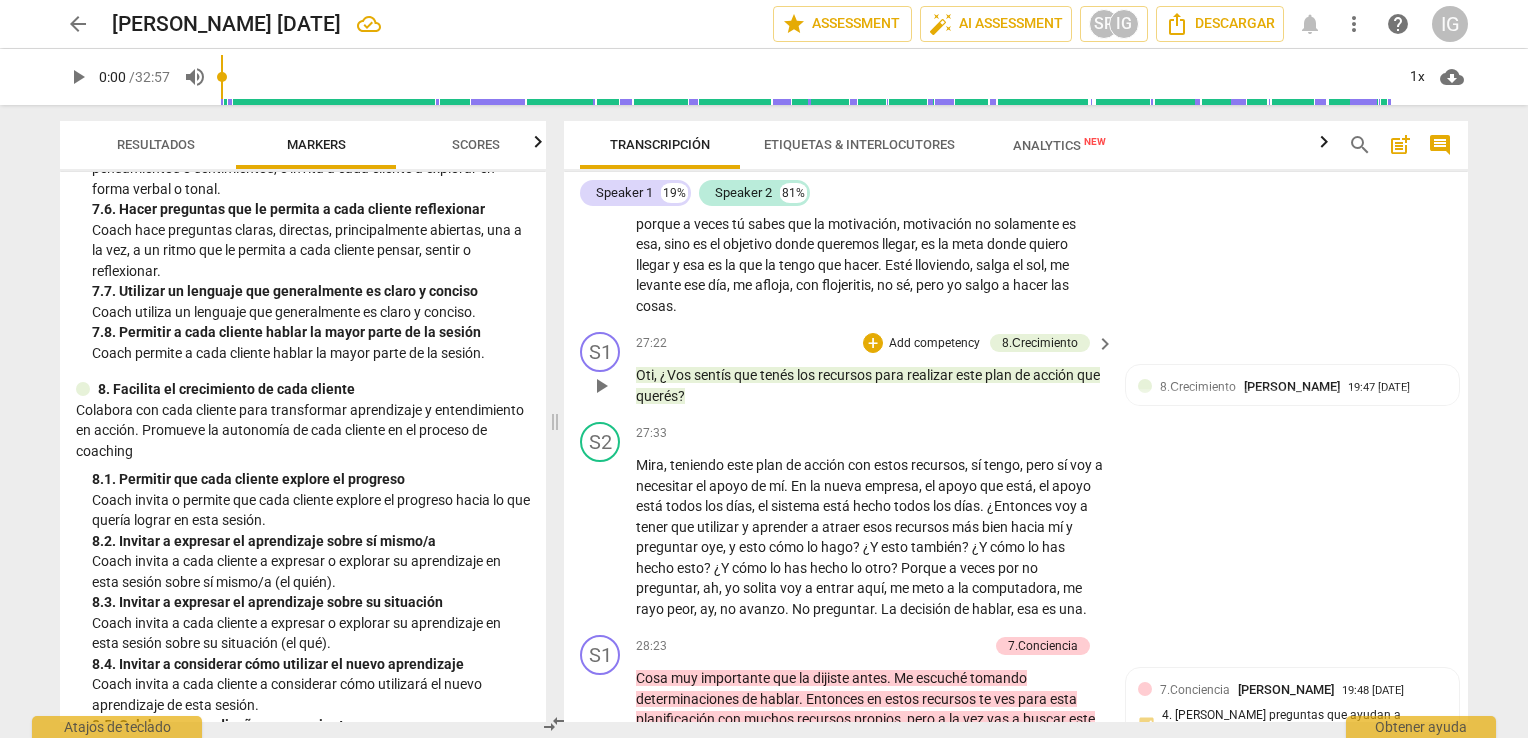 scroll, scrollTop: 7390, scrollLeft: 0, axis: vertical 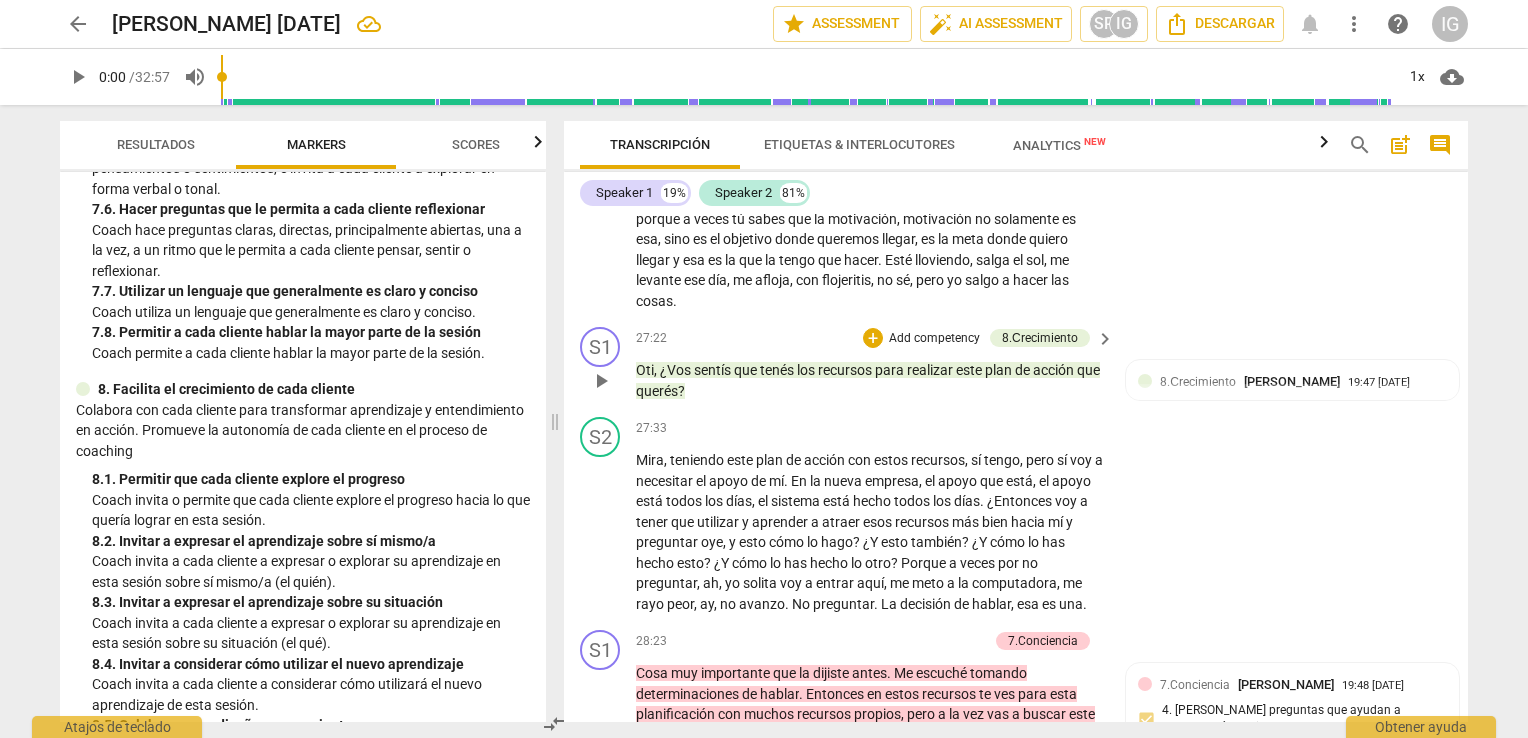 click on "Add competency" at bounding box center (934, 339) 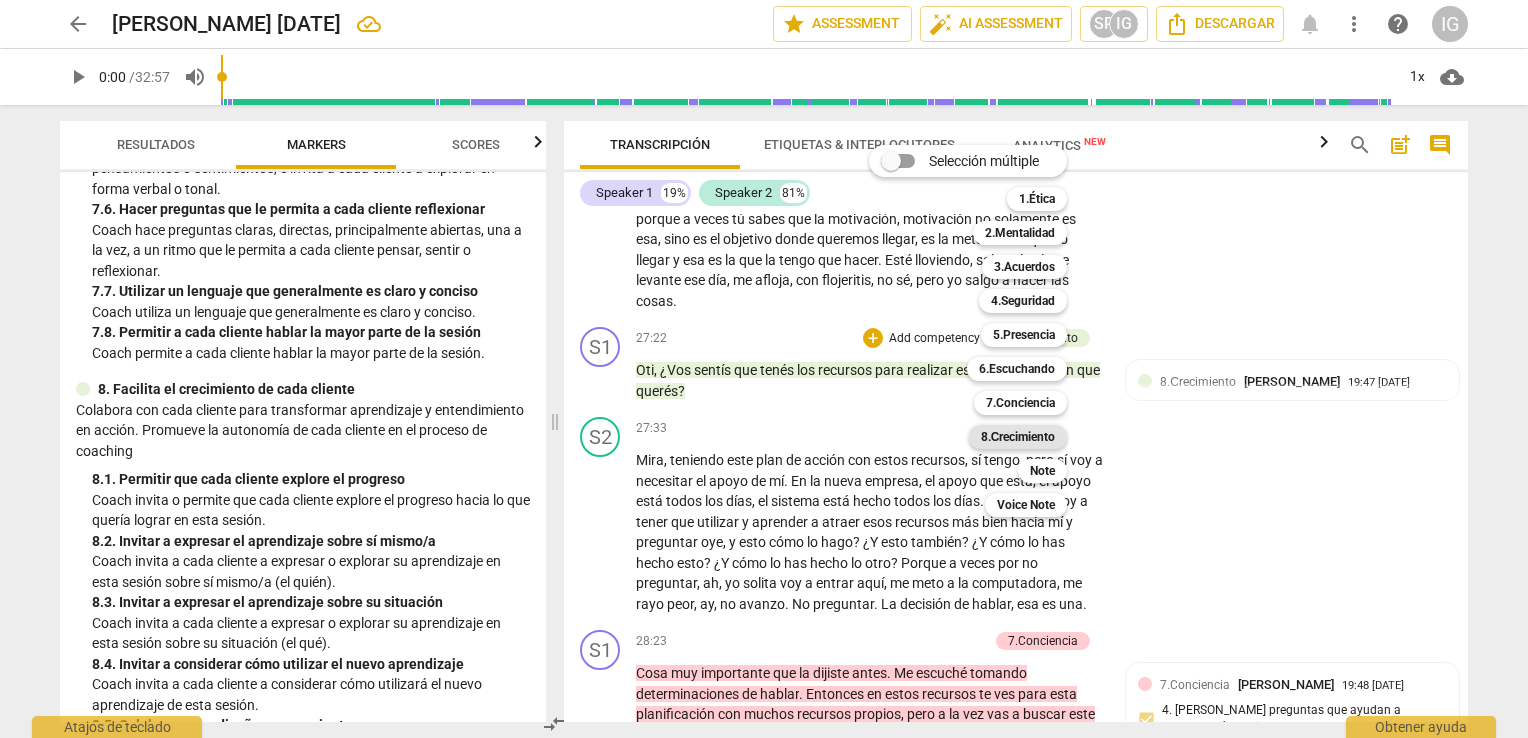 click on "8.Сrecimiento" at bounding box center (1018, 437) 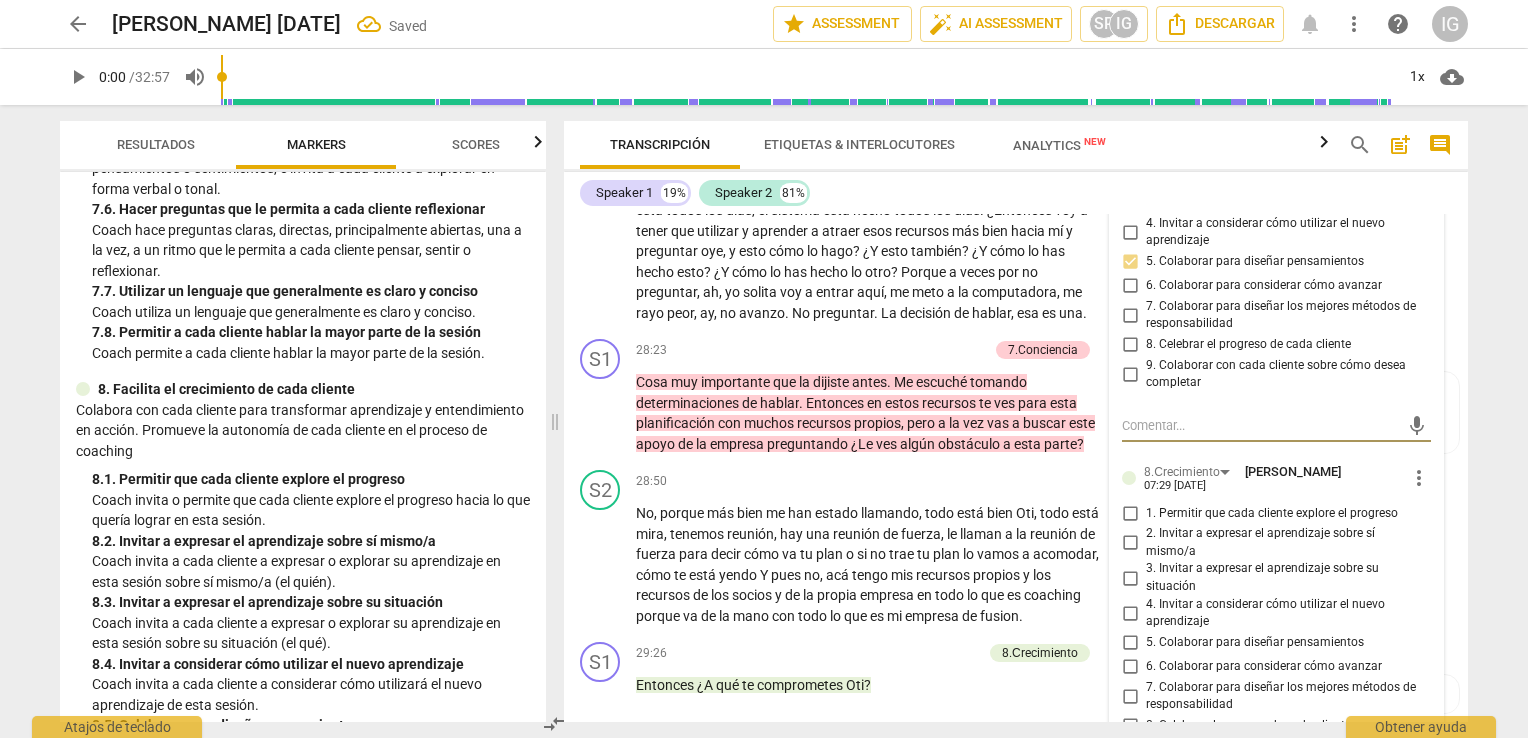 scroll, scrollTop: 7790, scrollLeft: 0, axis: vertical 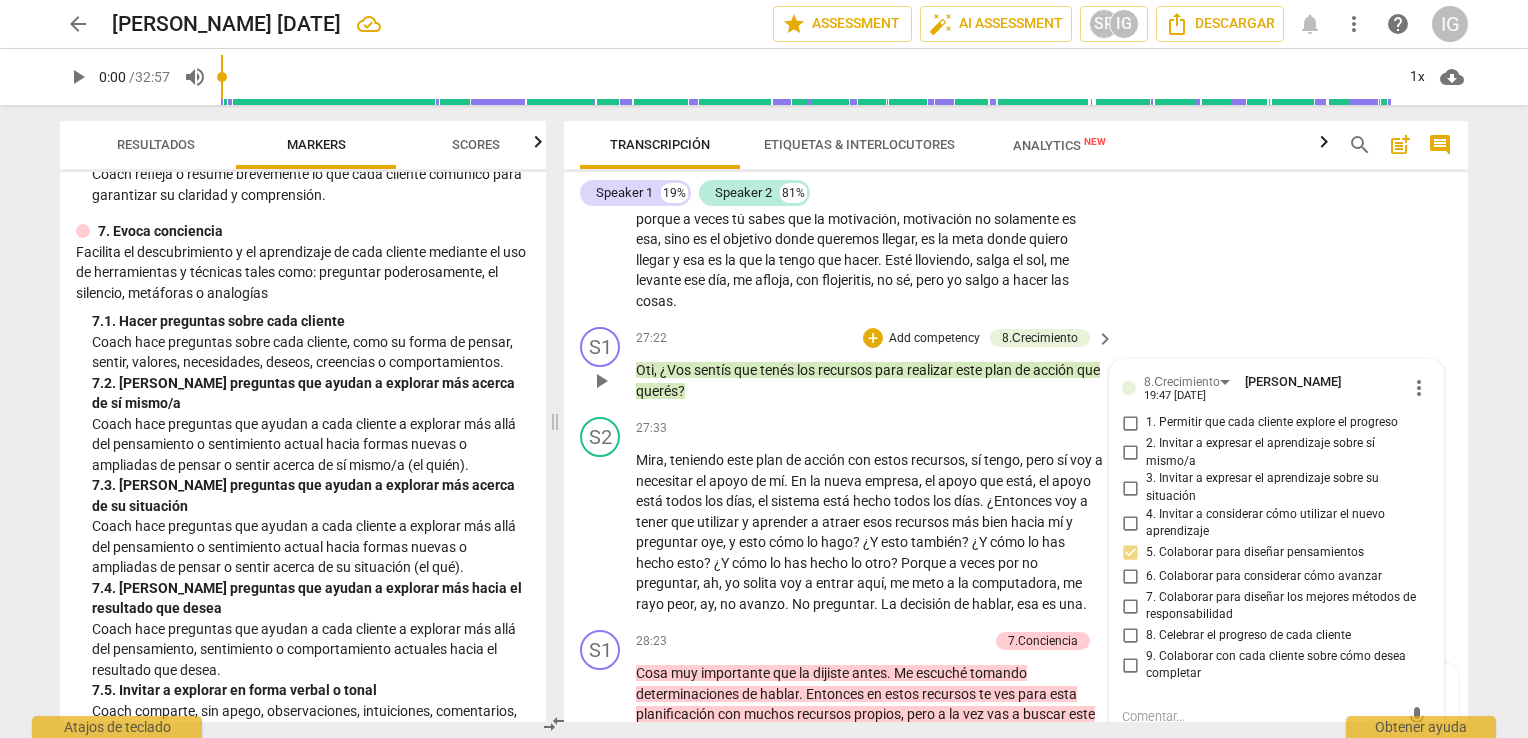 click on "Add competency" at bounding box center [934, 339] 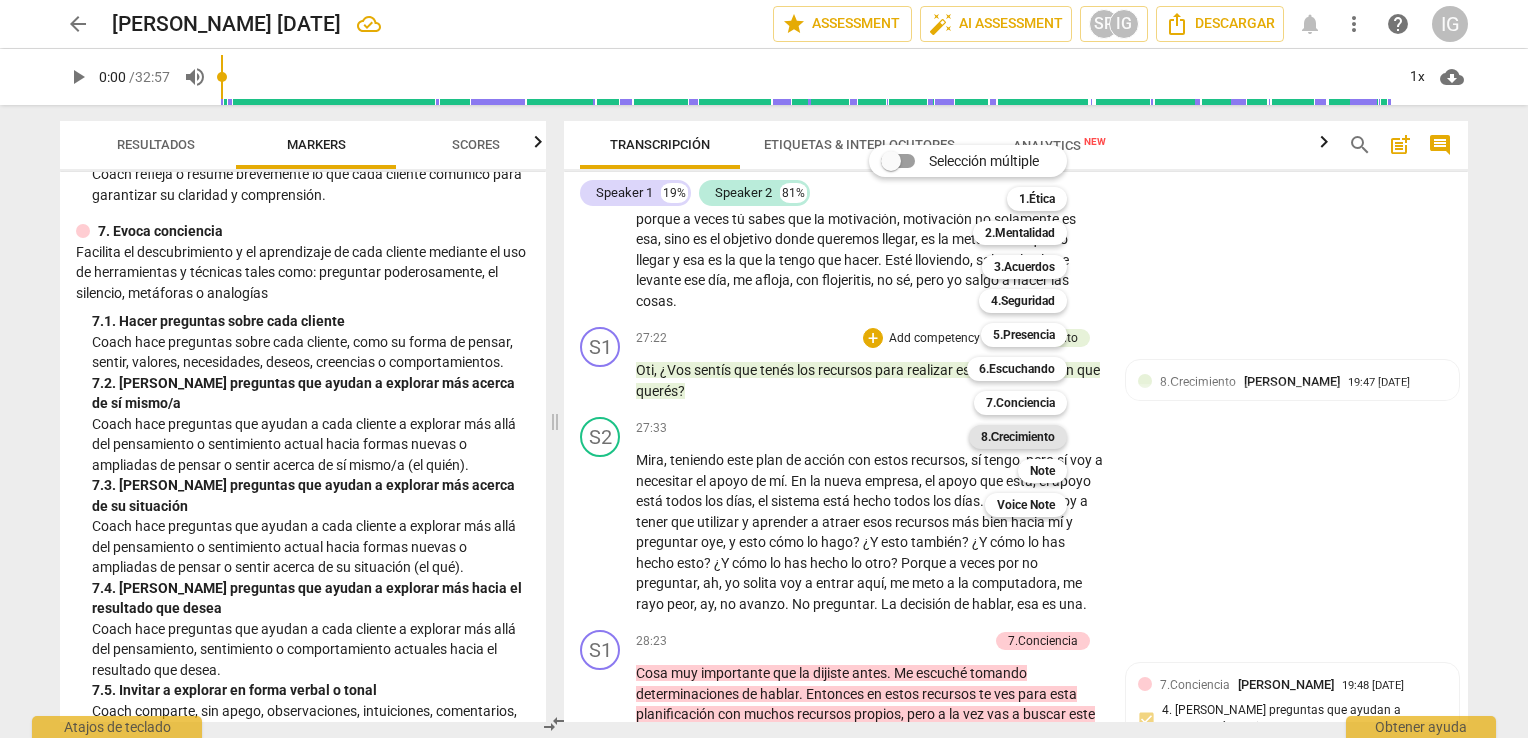 click on "8.Сrecimiento" at bounding box center (1018, 437) 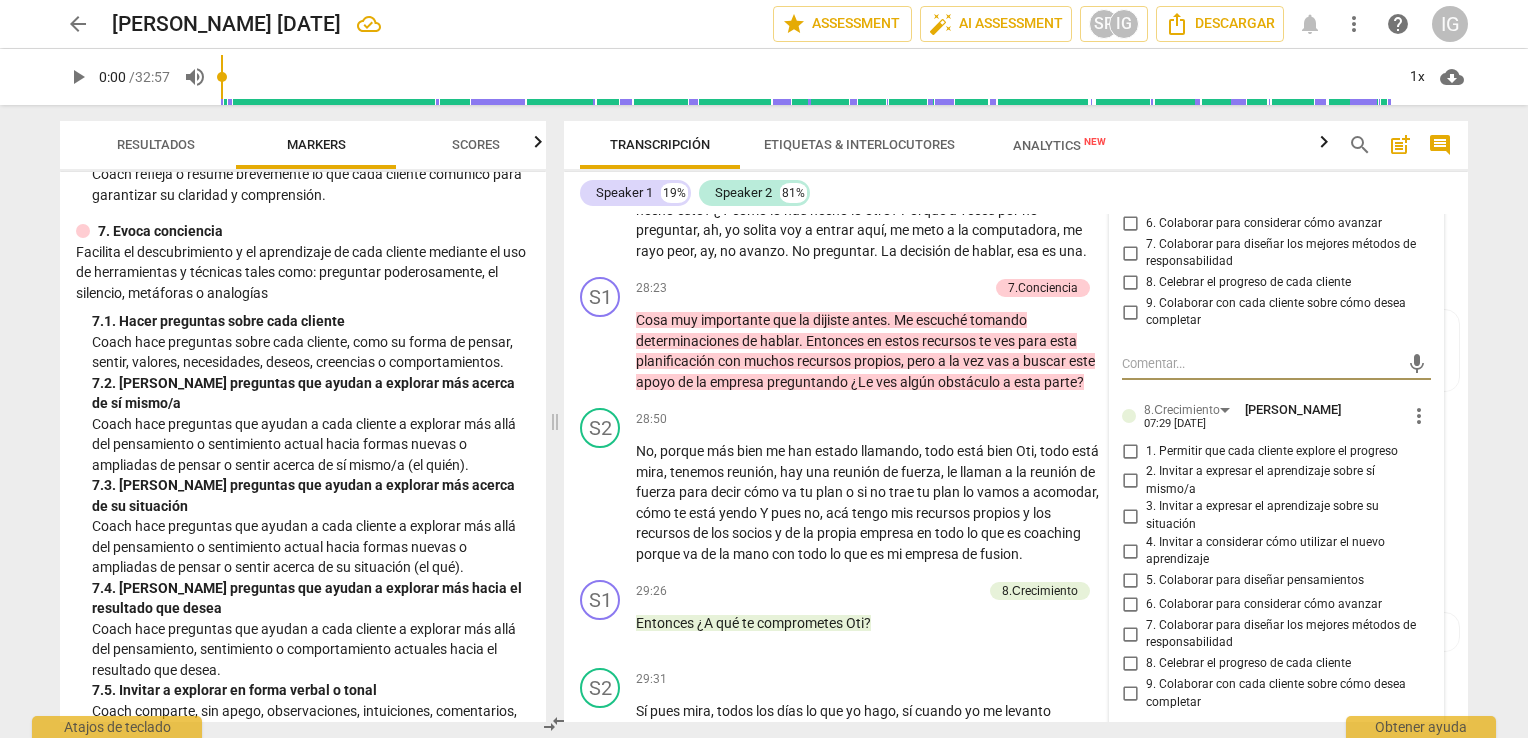 scroll, scrollTop: 7790, scrollLeft: 0, axis: vertical 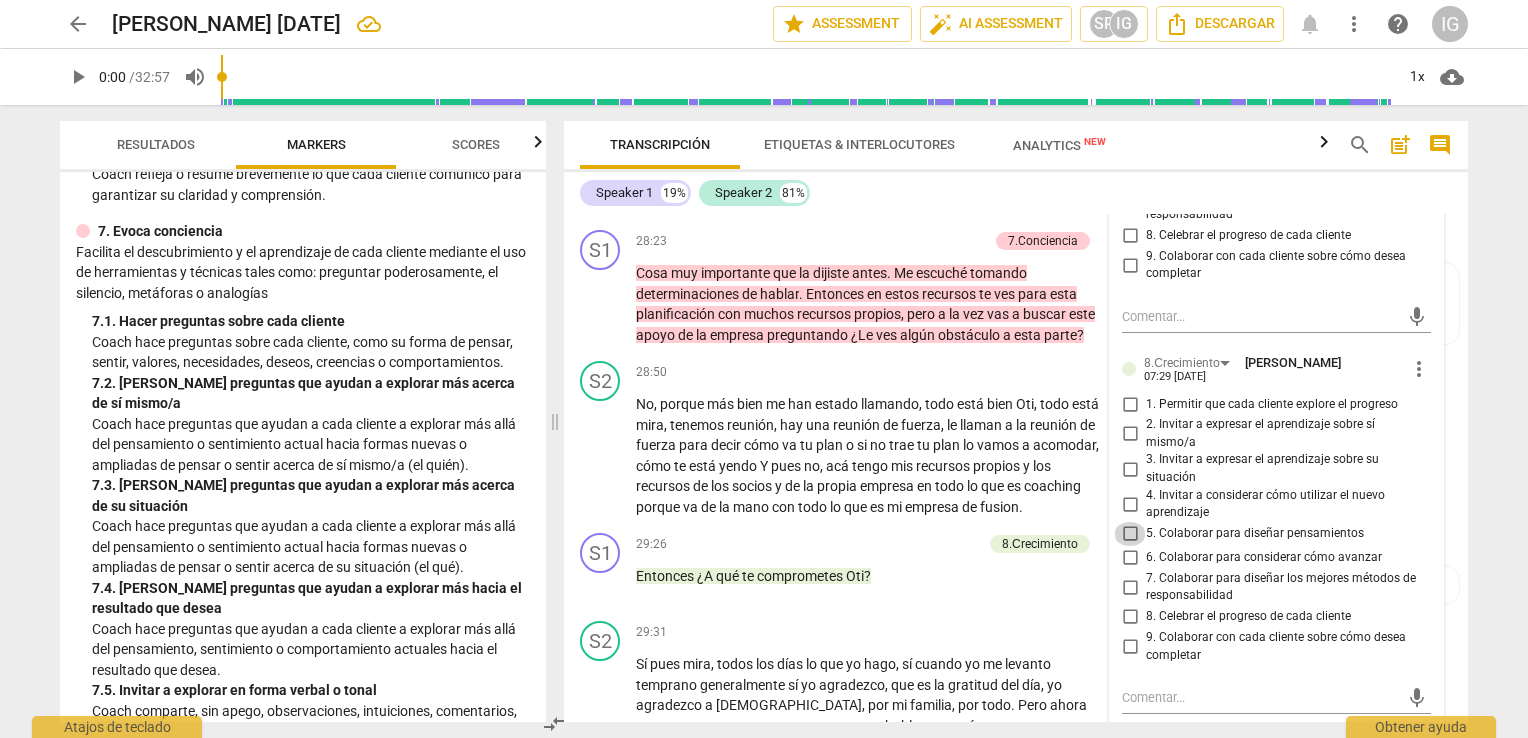 click on "5. Colaborar para diseñar pensamientos" at bounding box center [1130, 534] 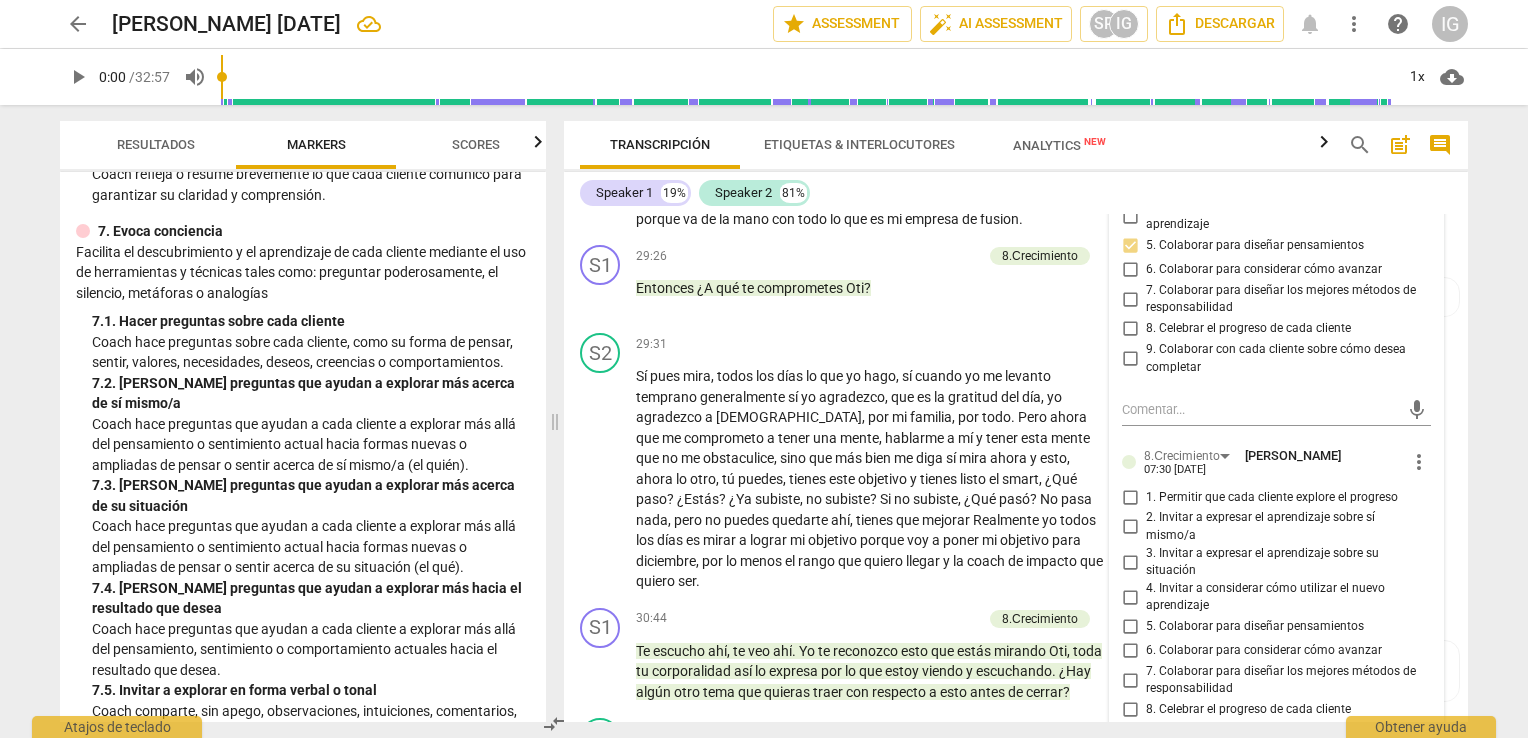 scroll, scrollTop: 8090, scrollLeft: 0, axis: vertical 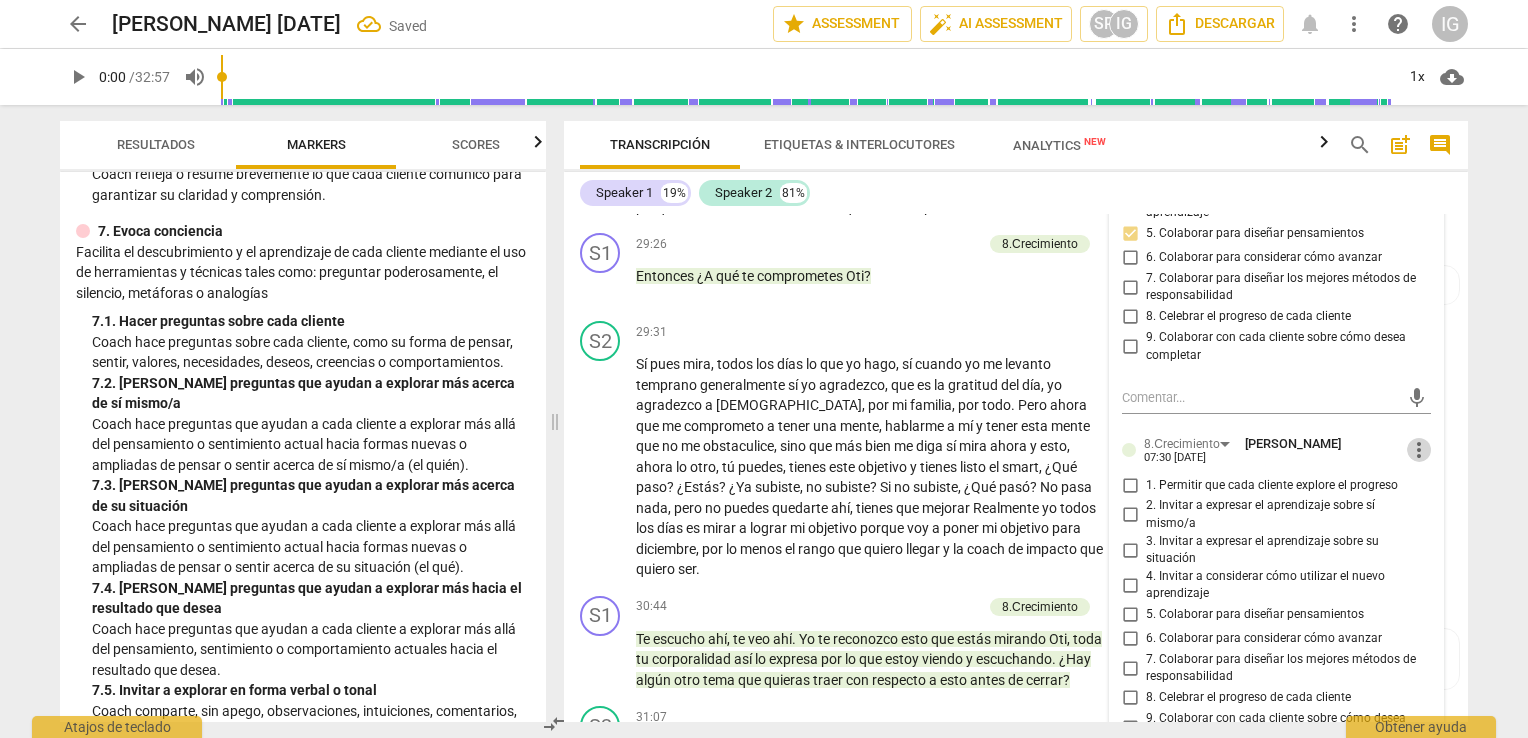 click on "more_vert" at bounding box center [1419, 450] 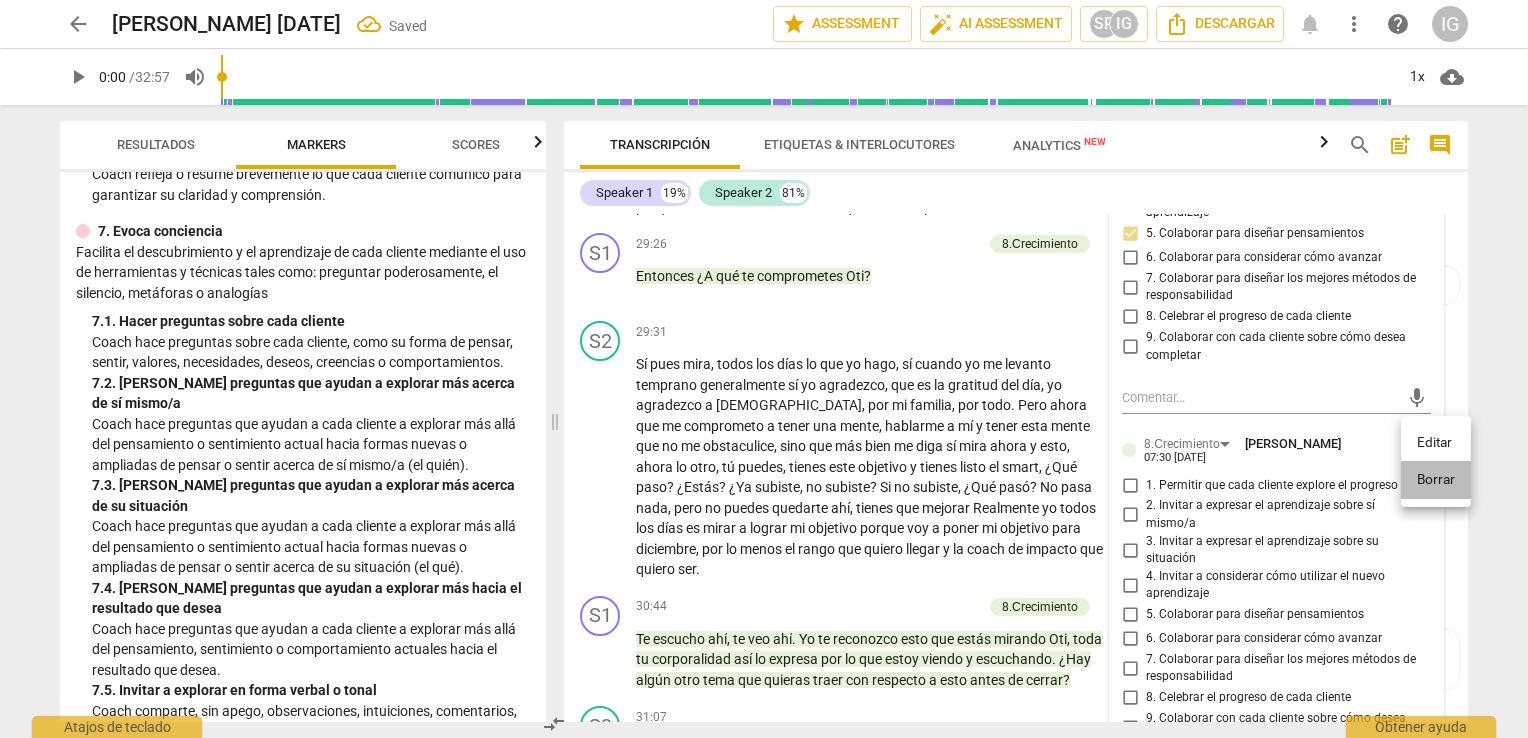 click on "Borrar" at bounding box center [1436, 480] 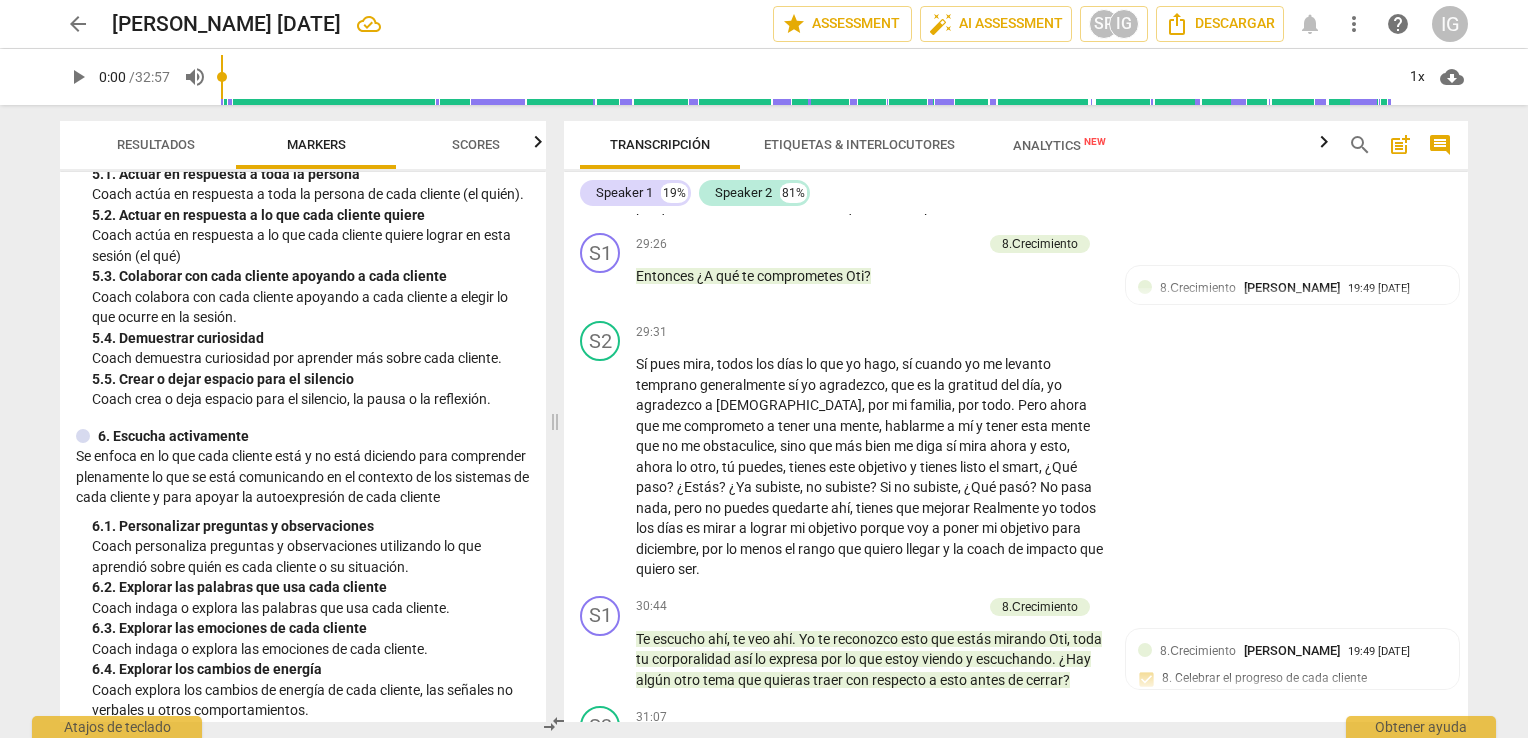scroll, scrollTop: 898, scrollLeft: 0, axis: vertical 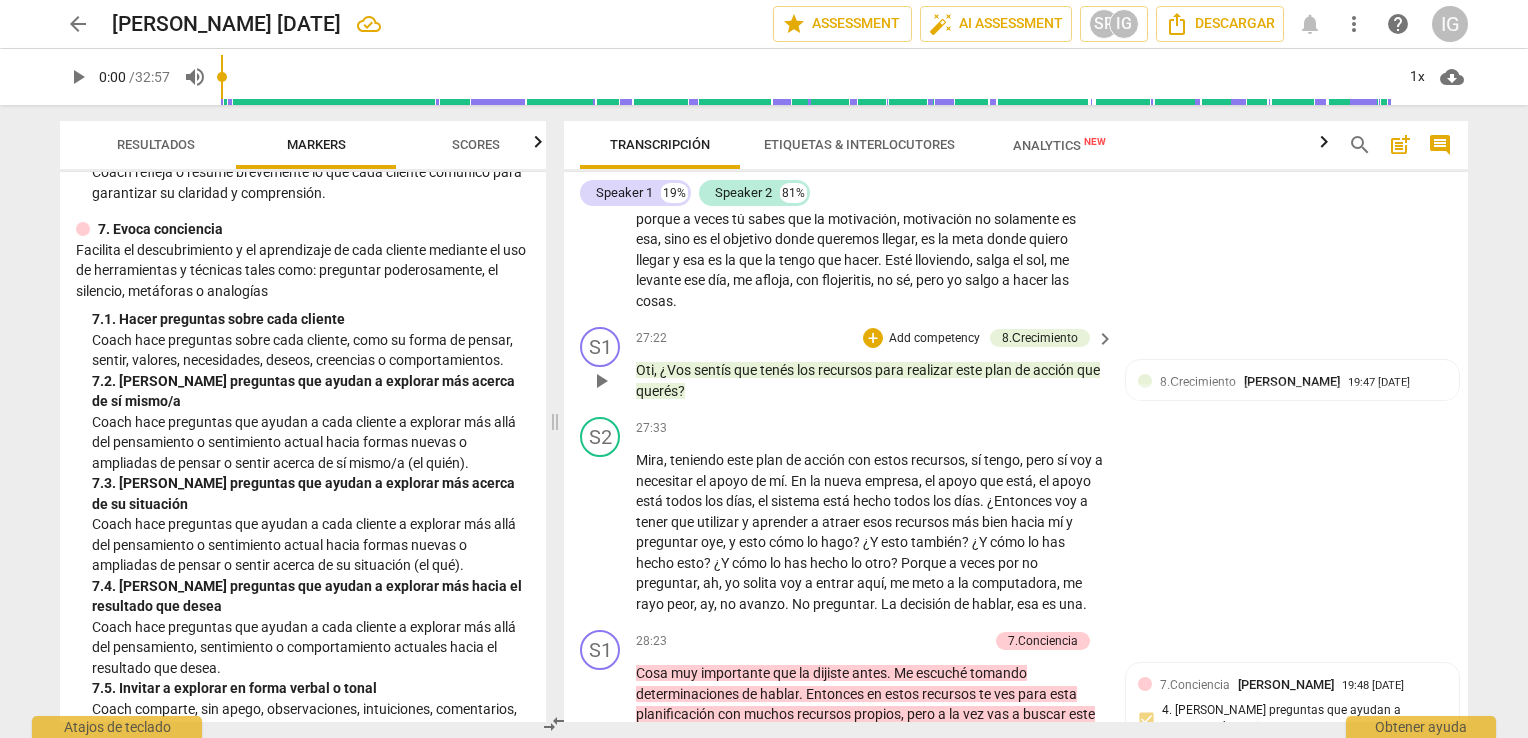 click on "Add competency" at bounding box center [934, 339] 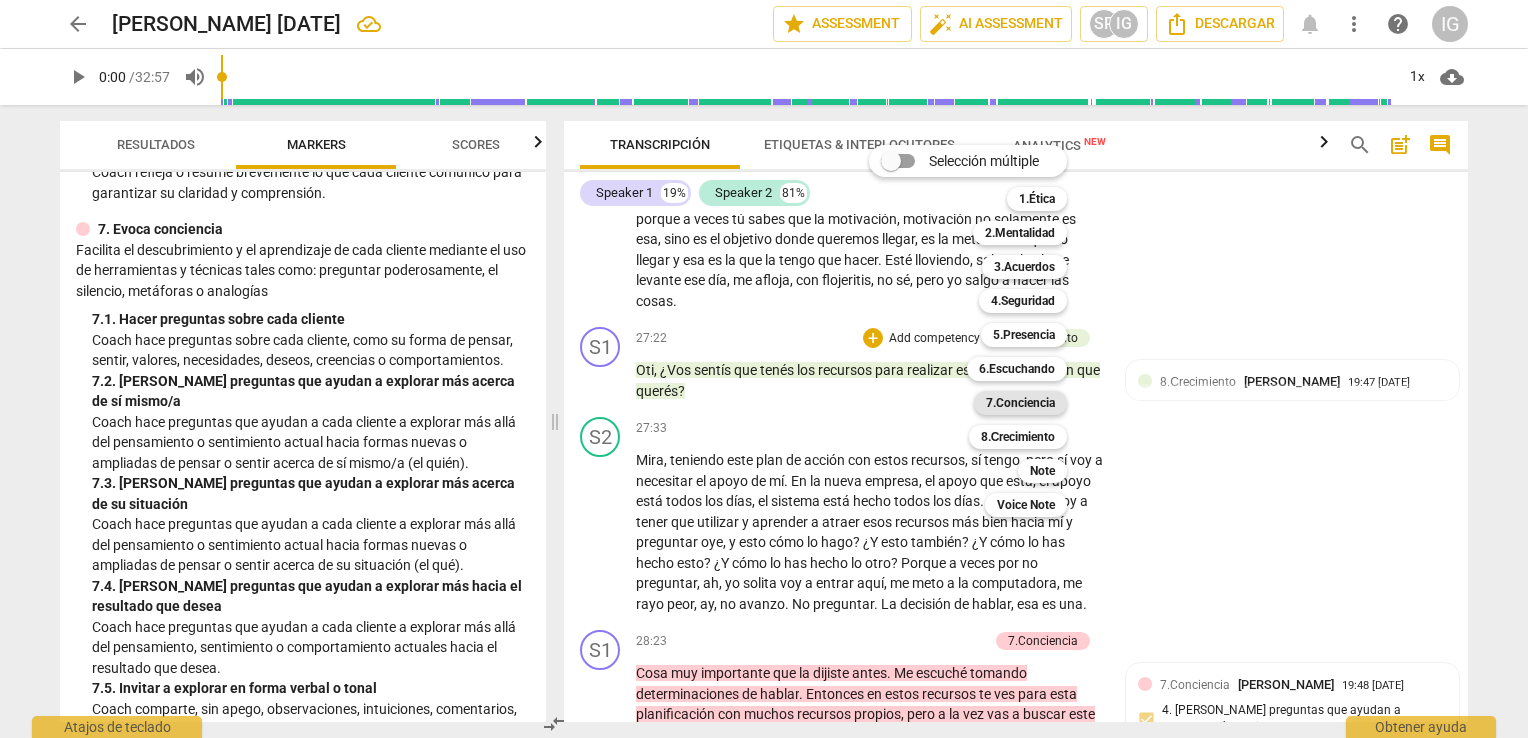 click on "7.Conciencia" at bounding box center (1020, 403) 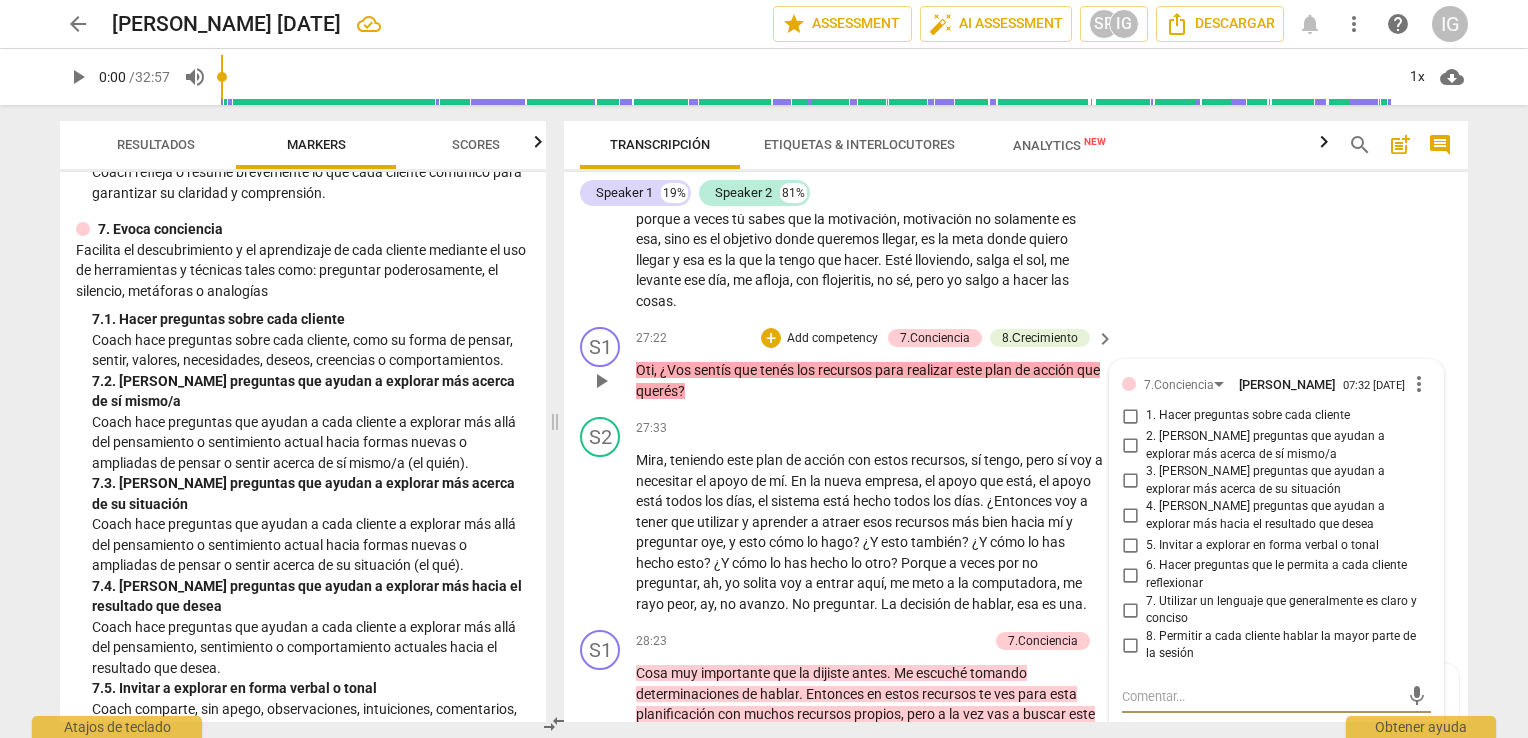 click on "2. [PERSON_NAME] preguntas que ayudan a explorar más acerca de sí mismo/a" at bounding box center (1130, 446) 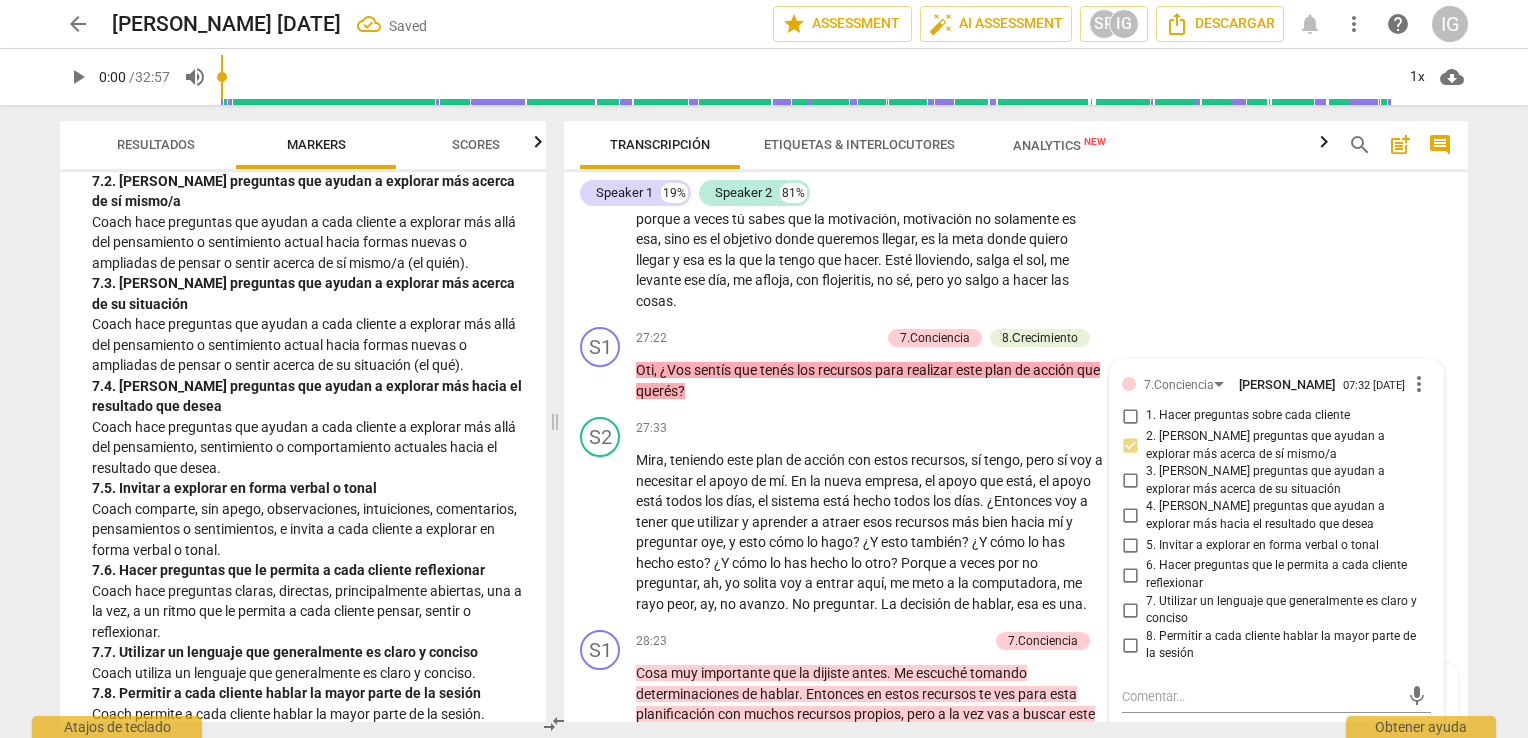 scroll, scrollTop: 2000, scrollLeft: 0, axis: vertical 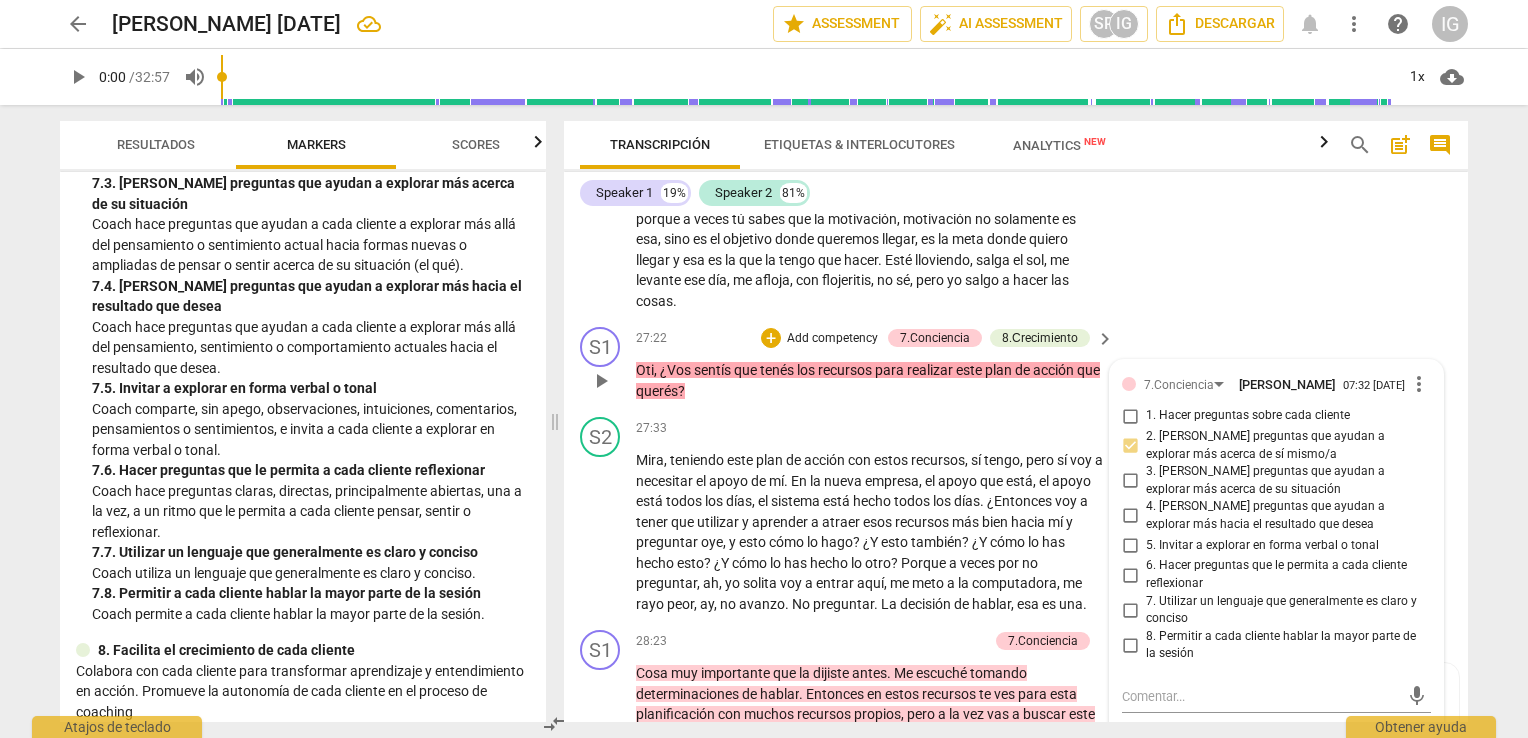 click on "S1 play_arrow pause 27:22 + Add competency 7.Conciencia 8.Сrecimiento keyboard_arrow_right Oti ,   ¿Vos   sentís   que   tenés   los   recursos   para   realizar   este   plan   de   acción   que   querés ? 7.Conciencia [PERSON_NAME] 07:32 [DATE] more_vert 1. Hacer preguntas sobre cada cliente 2. [PERSON_NAME] preguntas que ayudan a explorar más acerca de sí mismo/a  3. [PERSON_NAME] preguntas que ayudan a explorar más acerca de su situación 4. [PERSON_NAME] preguntas que ayudan a explorar más hacia el resultado que desea 5. Invitar a explorar en forma verbal o tonal 6. Hacer preguntas que le permita a cada cliente reflexionar 7. Utilizar un lenguaje que generalmente es claro y conciso 8. Permitir a cada cliente hablar la mayor parte de la sesión mic 8.Сrecimiento [PERSON_NAME] 19:47 [DATE] more_vert 1. Permitir que cada cliente explore el progreso 2. Invitar a expresar el aprendizaje sobre sí mismo/a 3. Invitar a expresar el aprendizaje sobre su situación  5. Colaborar para diseñar pensamientos mic" at bounding box center [1016, 364] 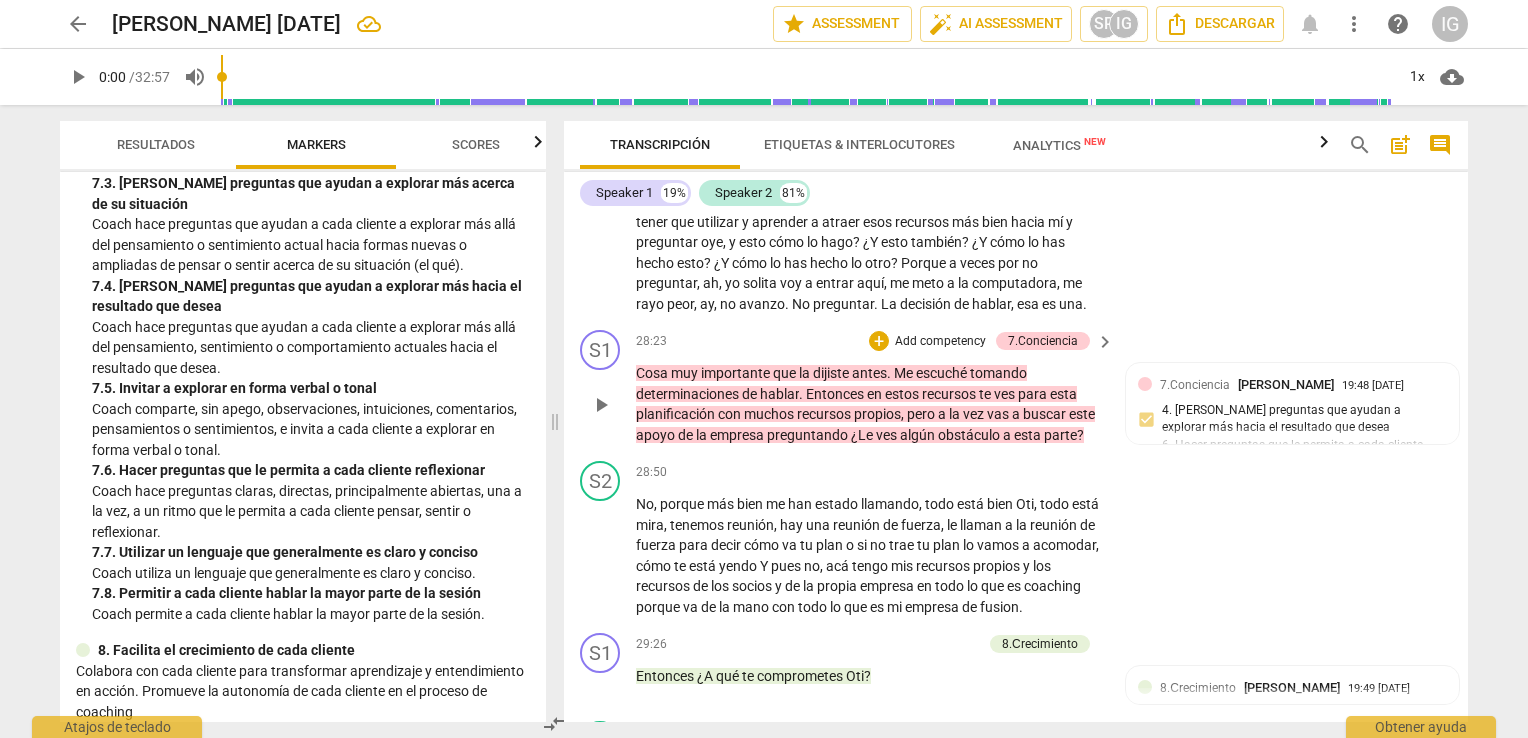 scroll, scrollTop: 7790, scrollLeft: 0, axis: vertical 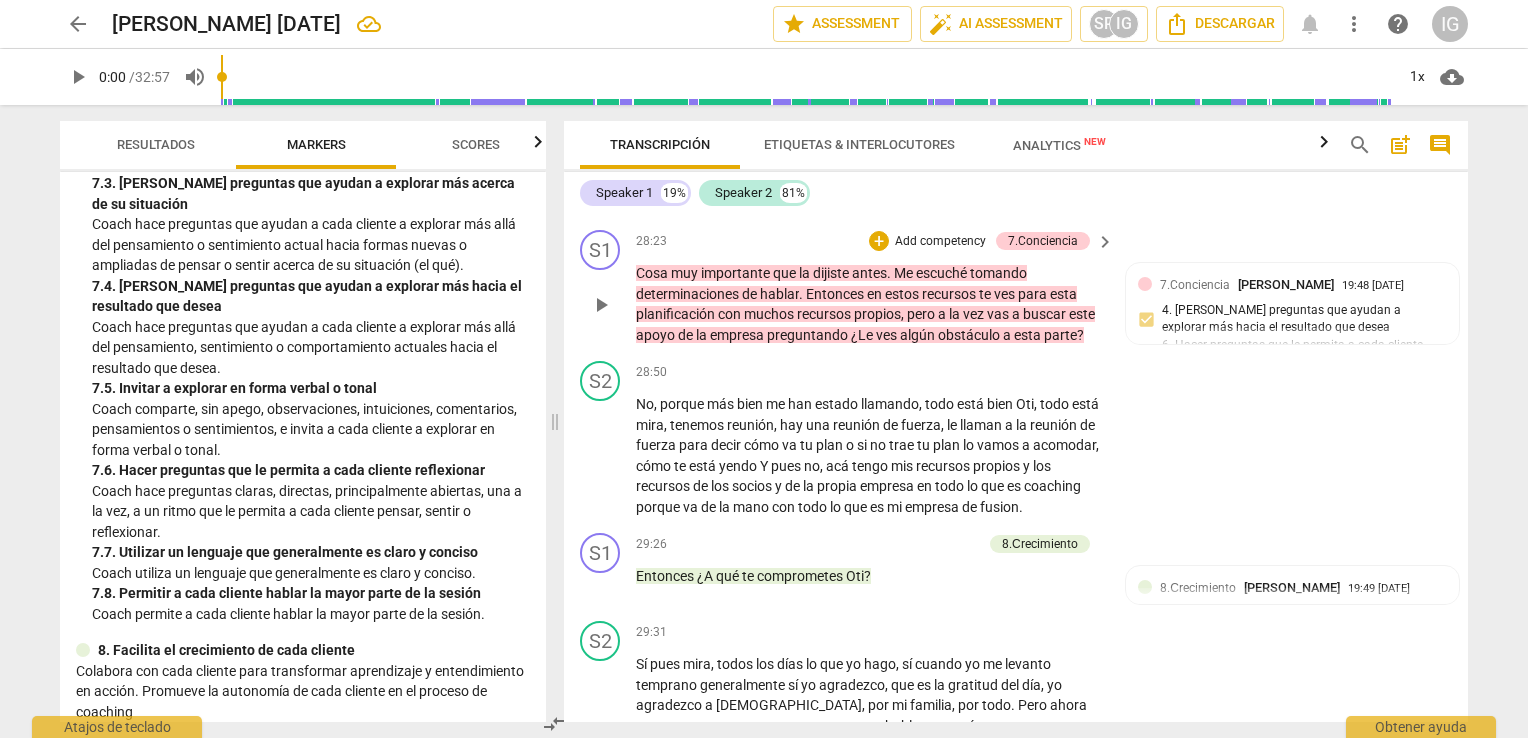 click on "Add competency" at bounding box center [940, 242] 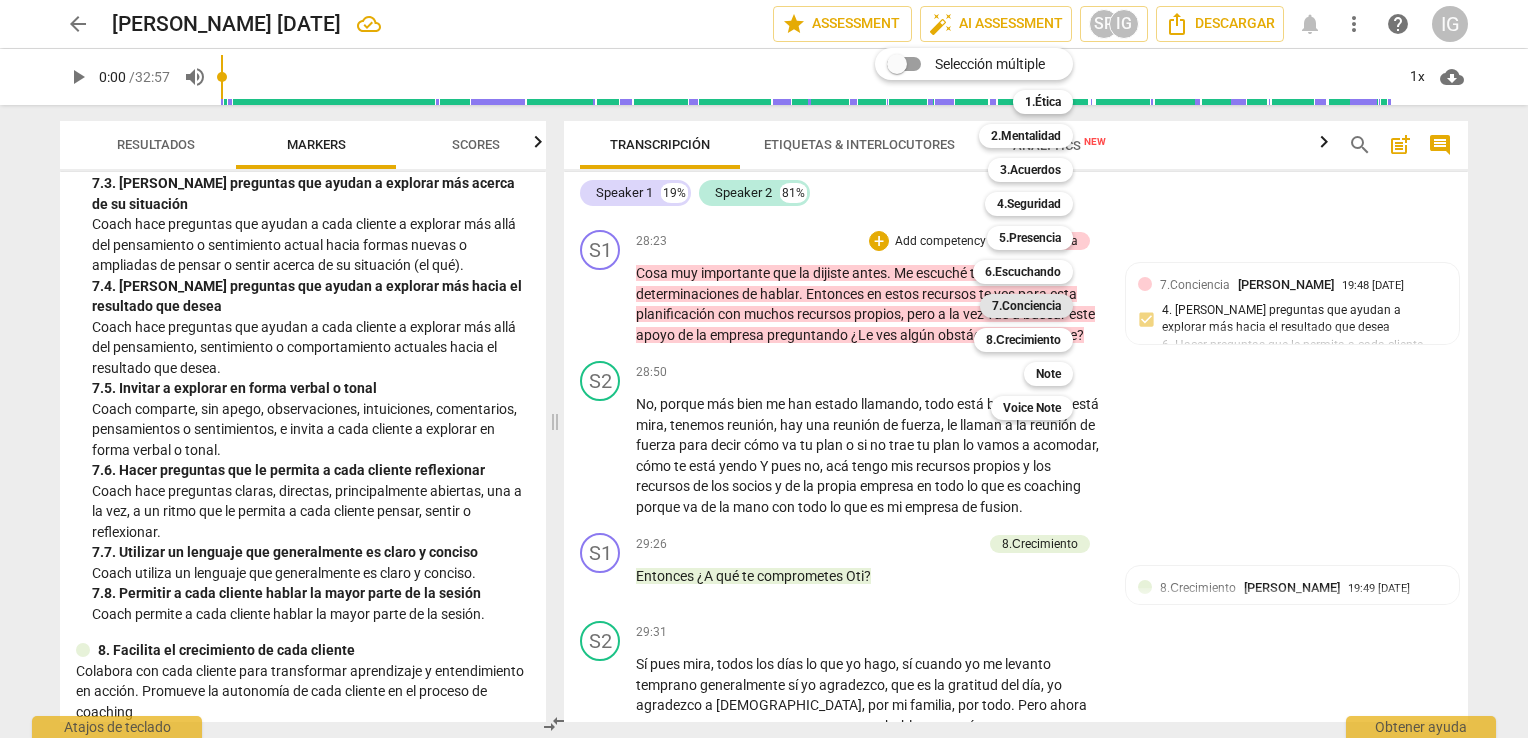 click on "7.Conciencia" at bounding box center [1026, 306] 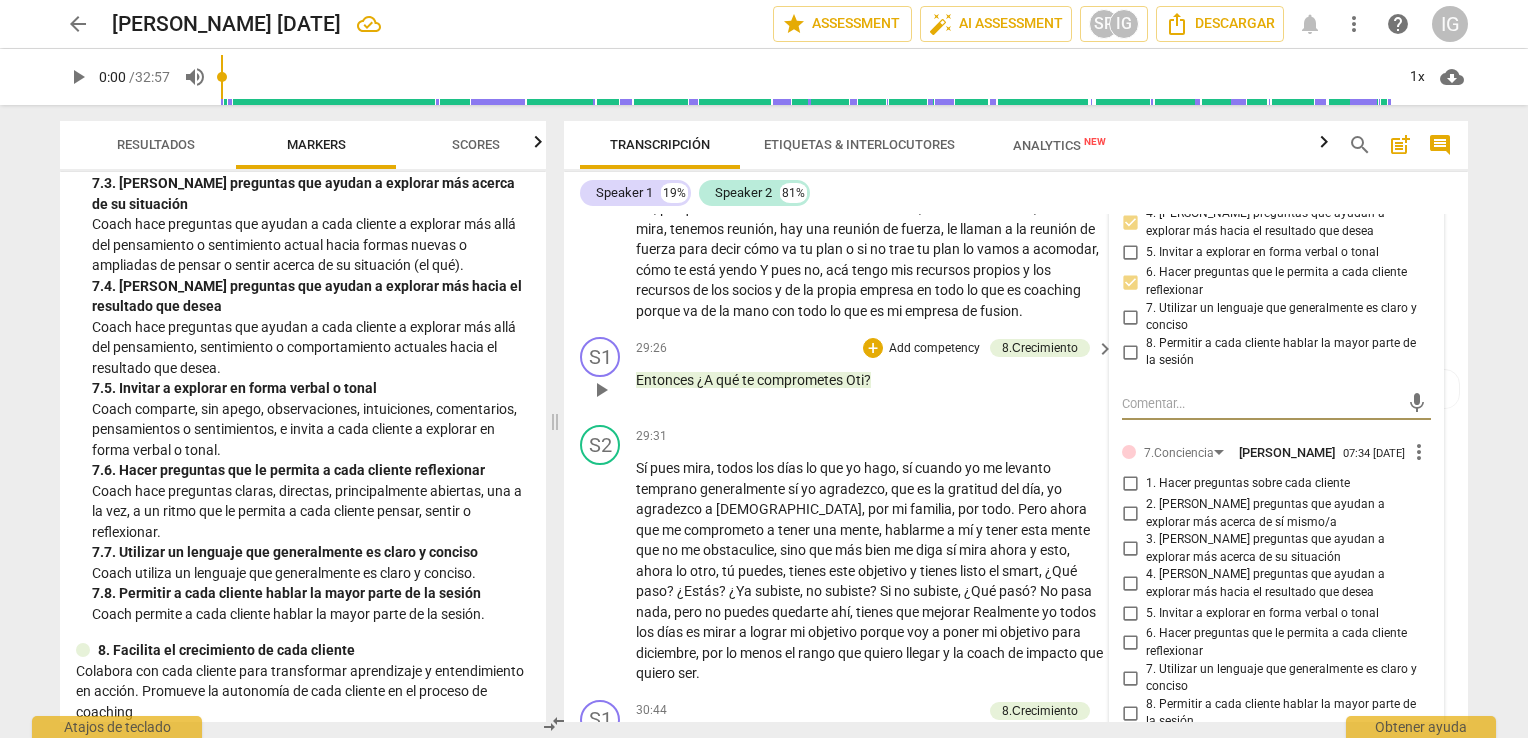 scroll, scrollTop: 8090, scrollLeft: 0, axis: vertical 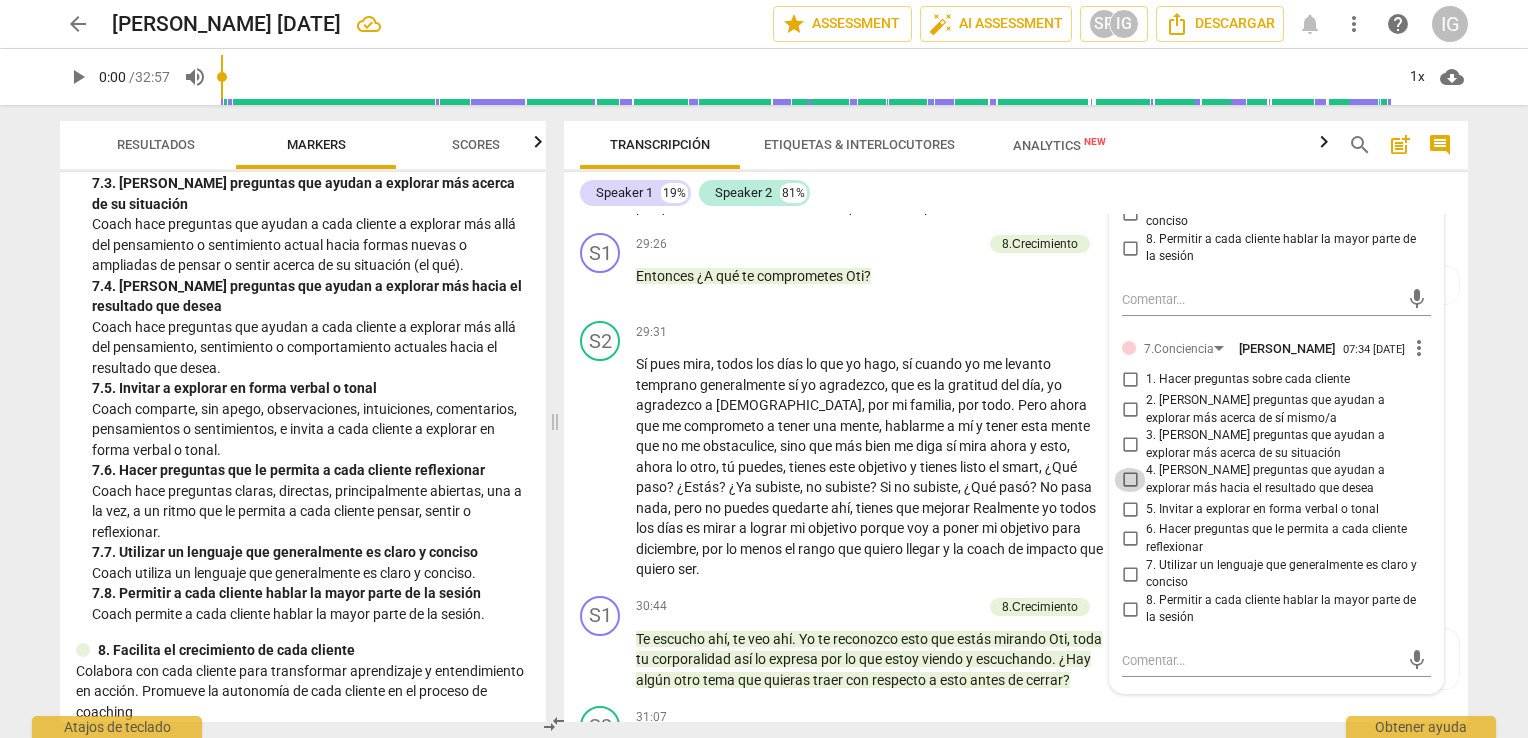 click on "4. [PERSON_NAME] preguntas que ayudan a explorar más hacia el resultado que desea" at bounding box center [1130, 480] 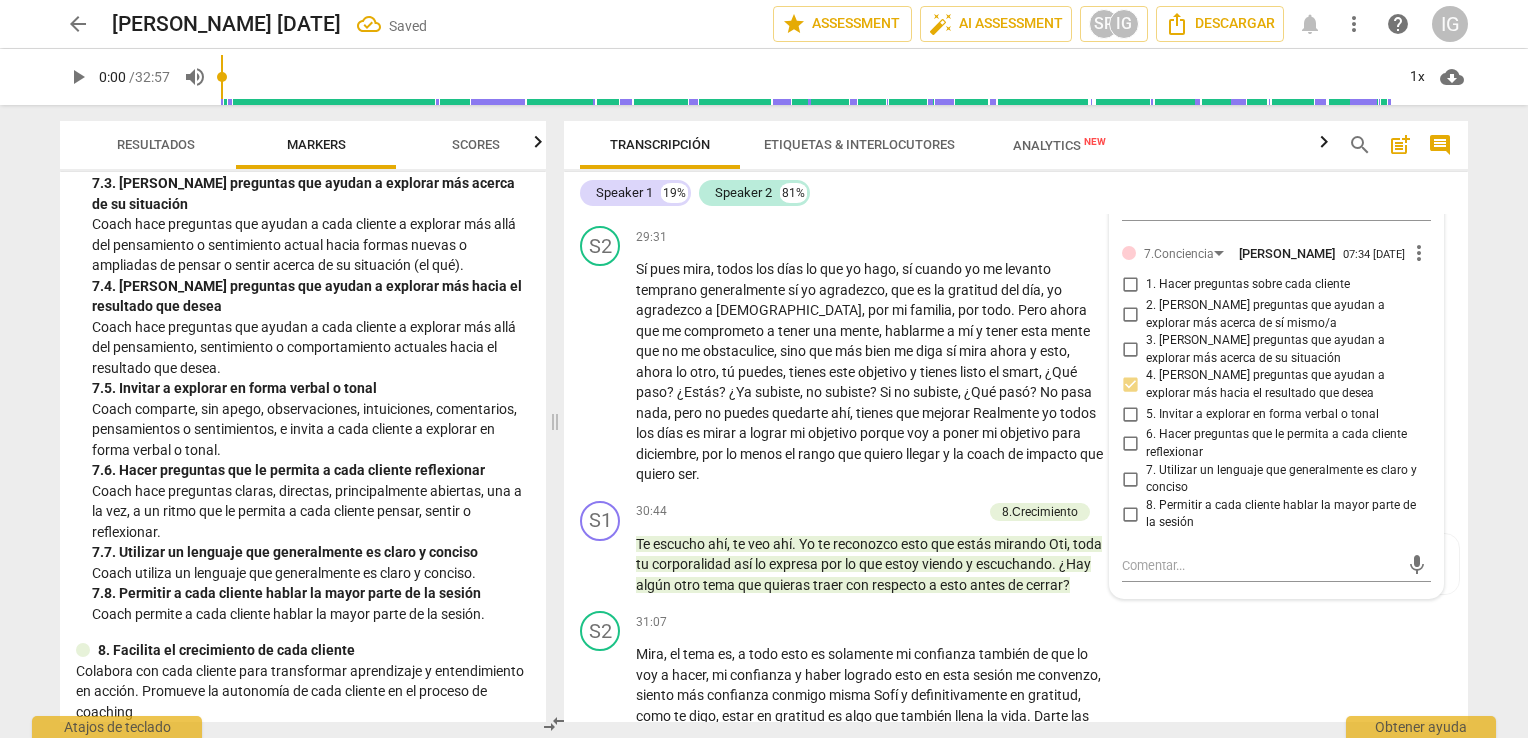 scroll, scrollTop: 8190, scrollLeft: 0, axis: vertical 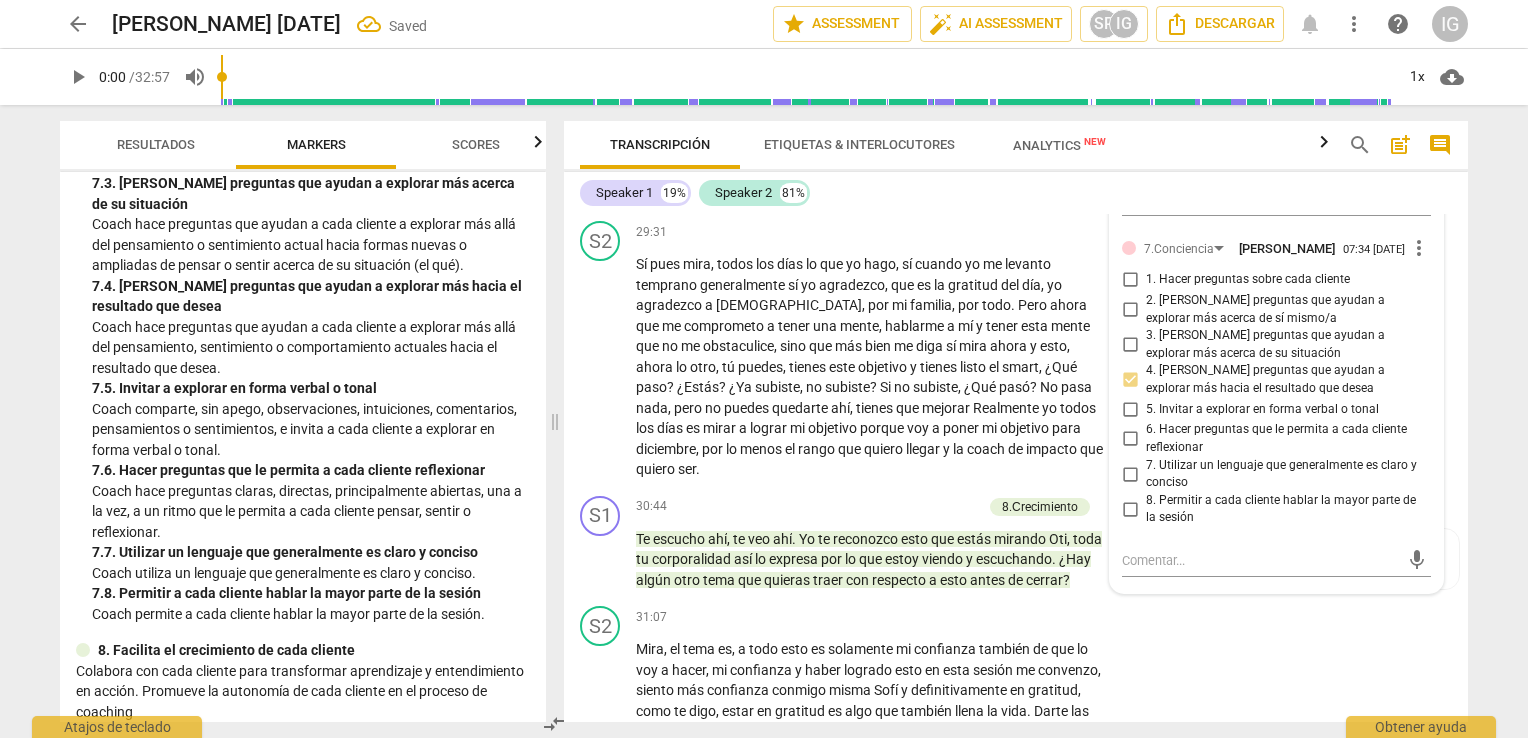 click on "6. Hacer preguntas que le permita a cada cliente reflexionar" at bounding box center [1130, 439] 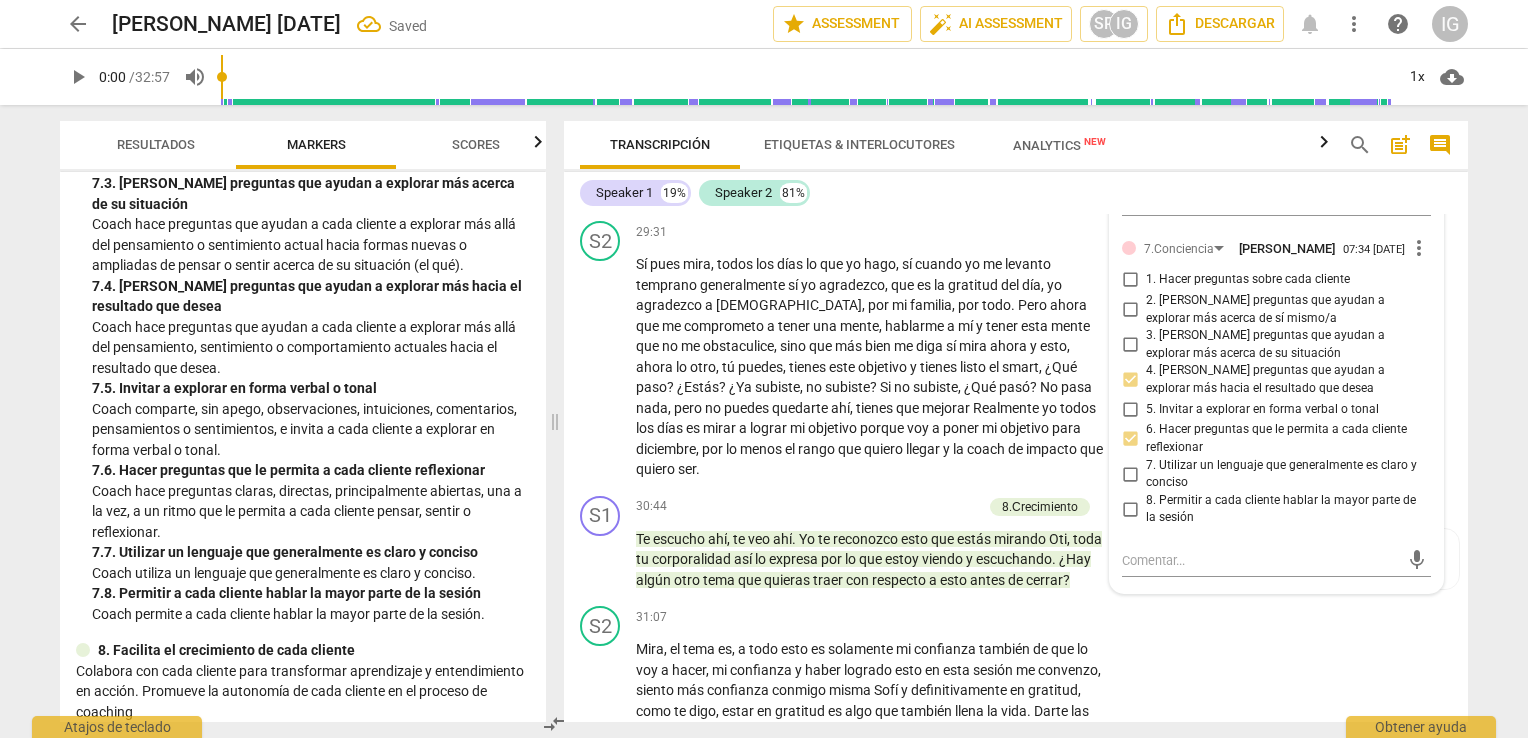 click on "7. Utilizar un lenguaje que generalmente es claro y conciso" at bounding box center (1130, 474) 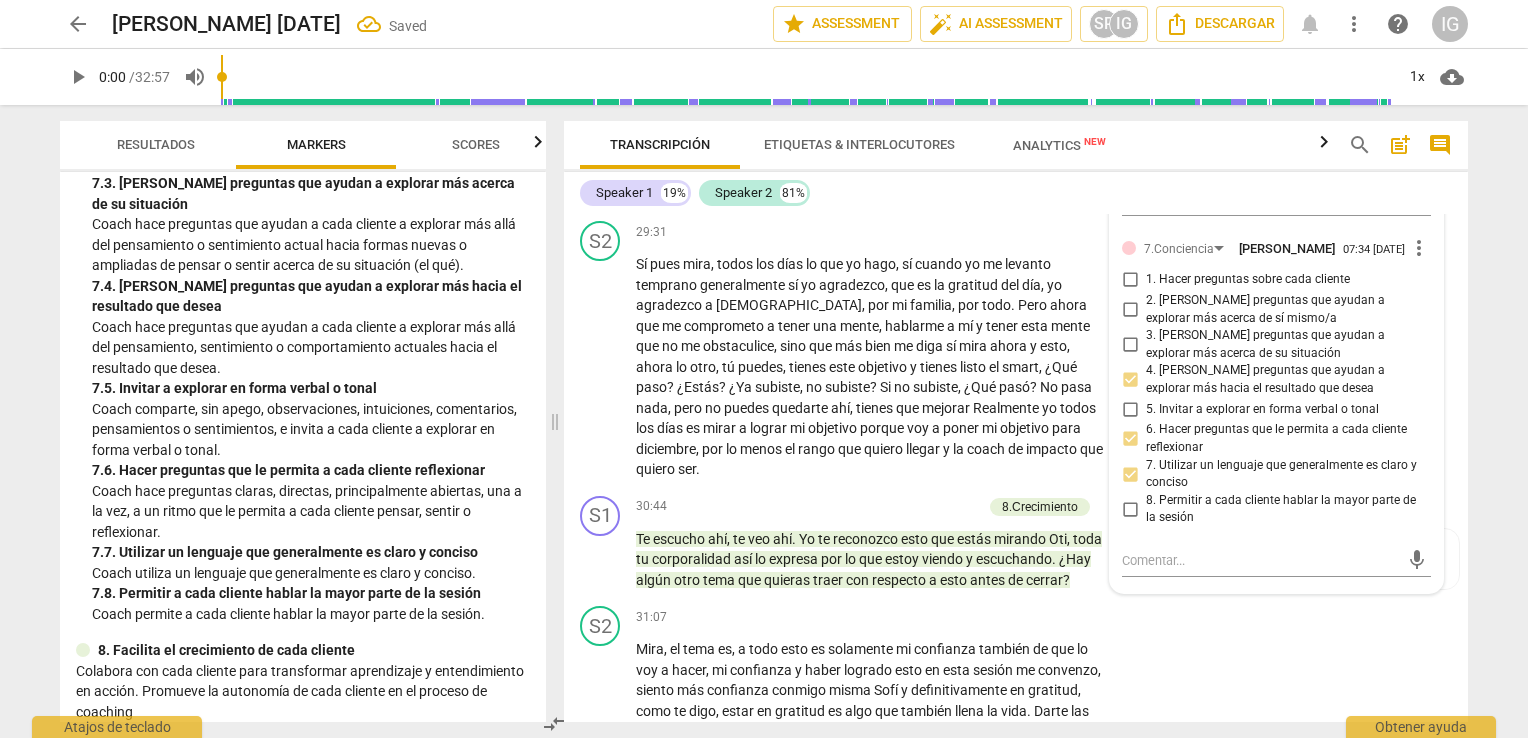 click on "3. [PERSON_NAME] preguntas que ayudan a explorar más acerca de su situación" at bounding box center (1130, 345) 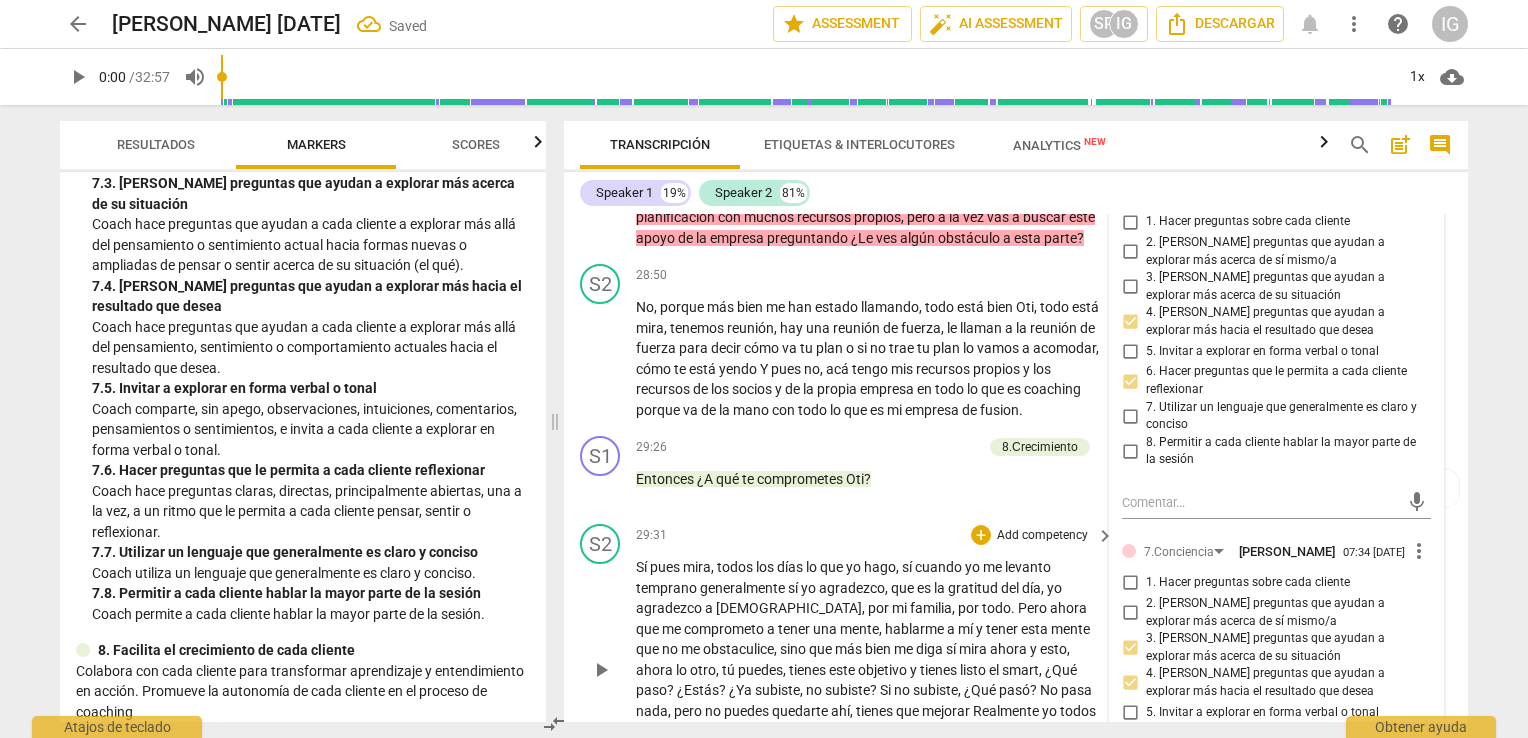 scroll, scrollTop: 7890, scrollLeft: 0, axis: vertical 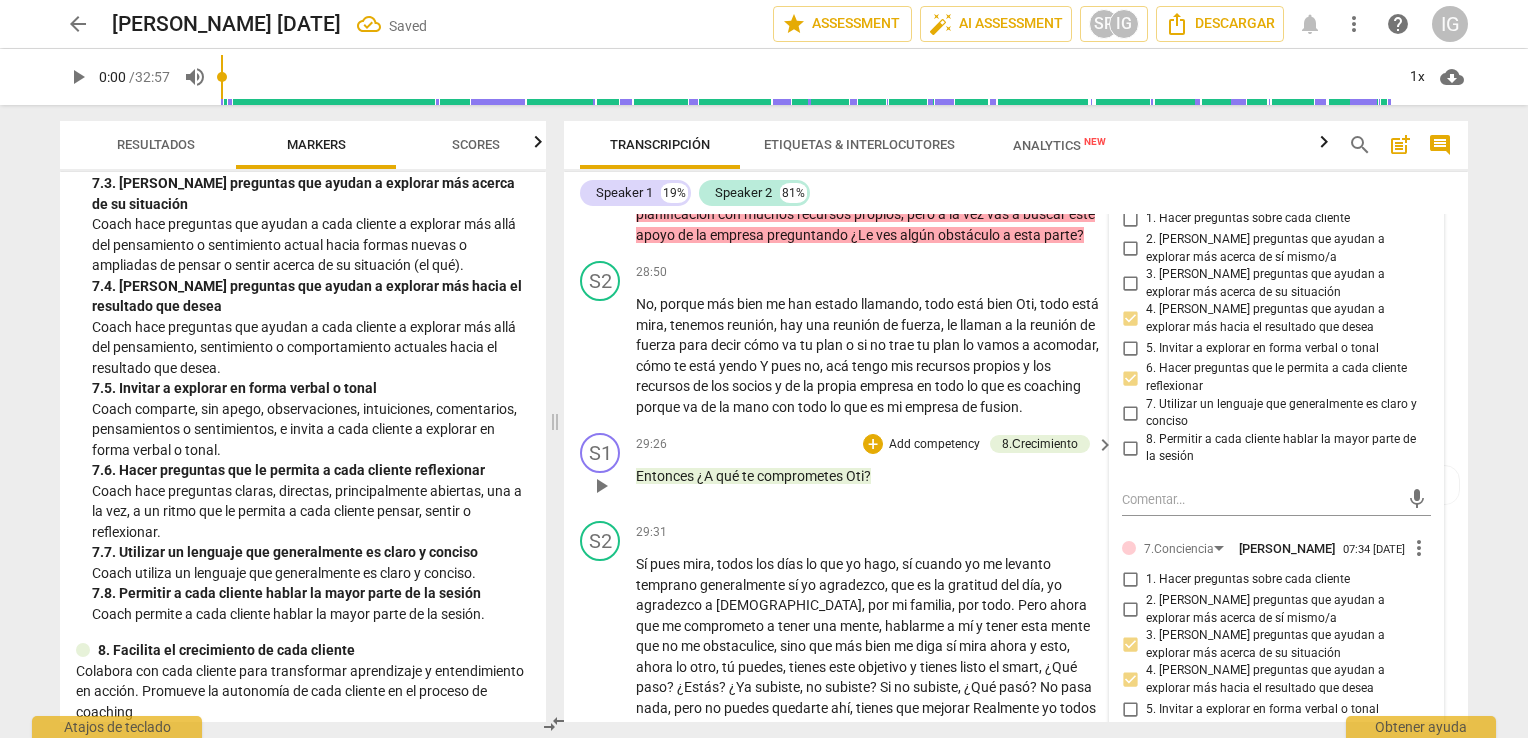 click on "29:26 + Add competency 8.Сrecimiento keyboard_arrow_right" at bounding box center [876, 444] 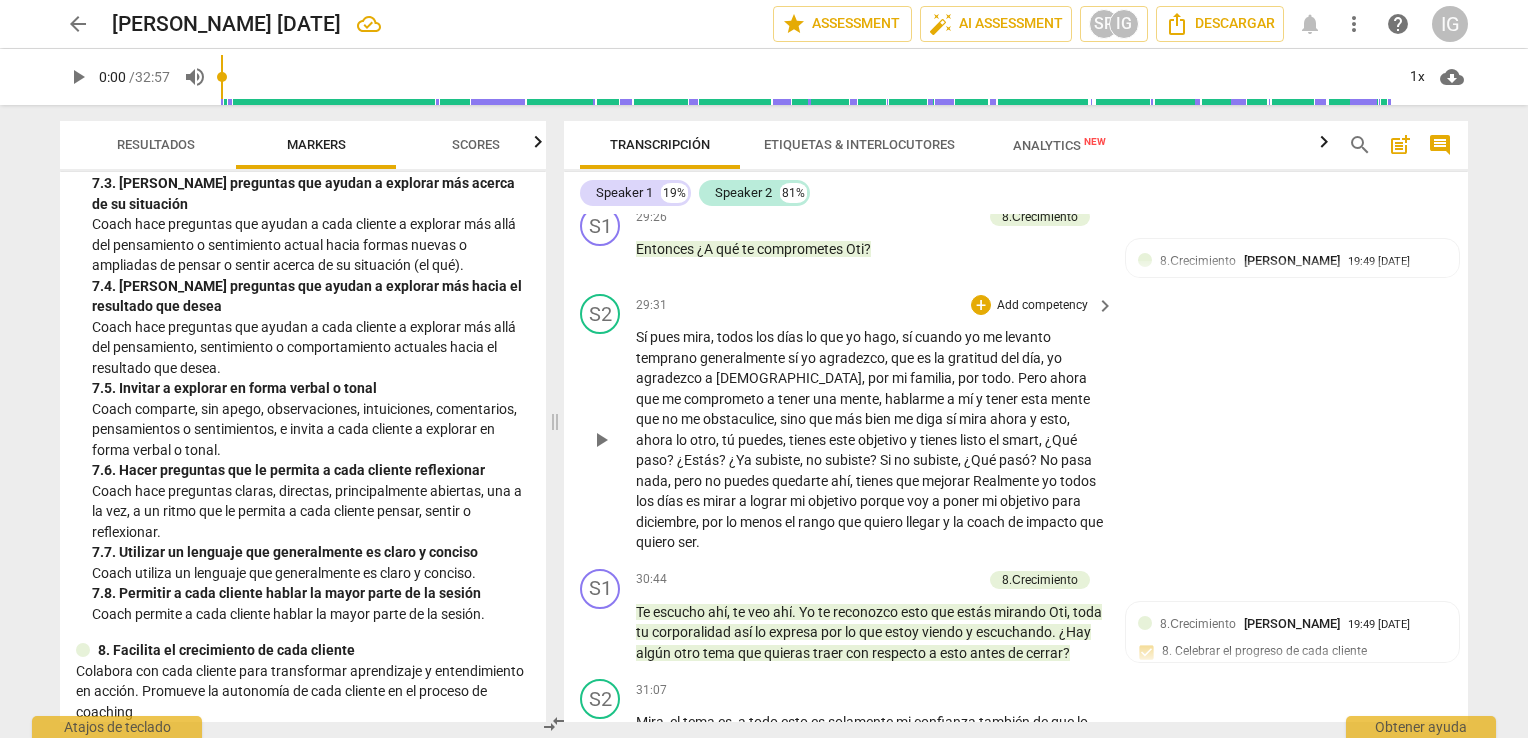 scroll, scrollTop: 7990, scrollLeft: 0, axis: vertical 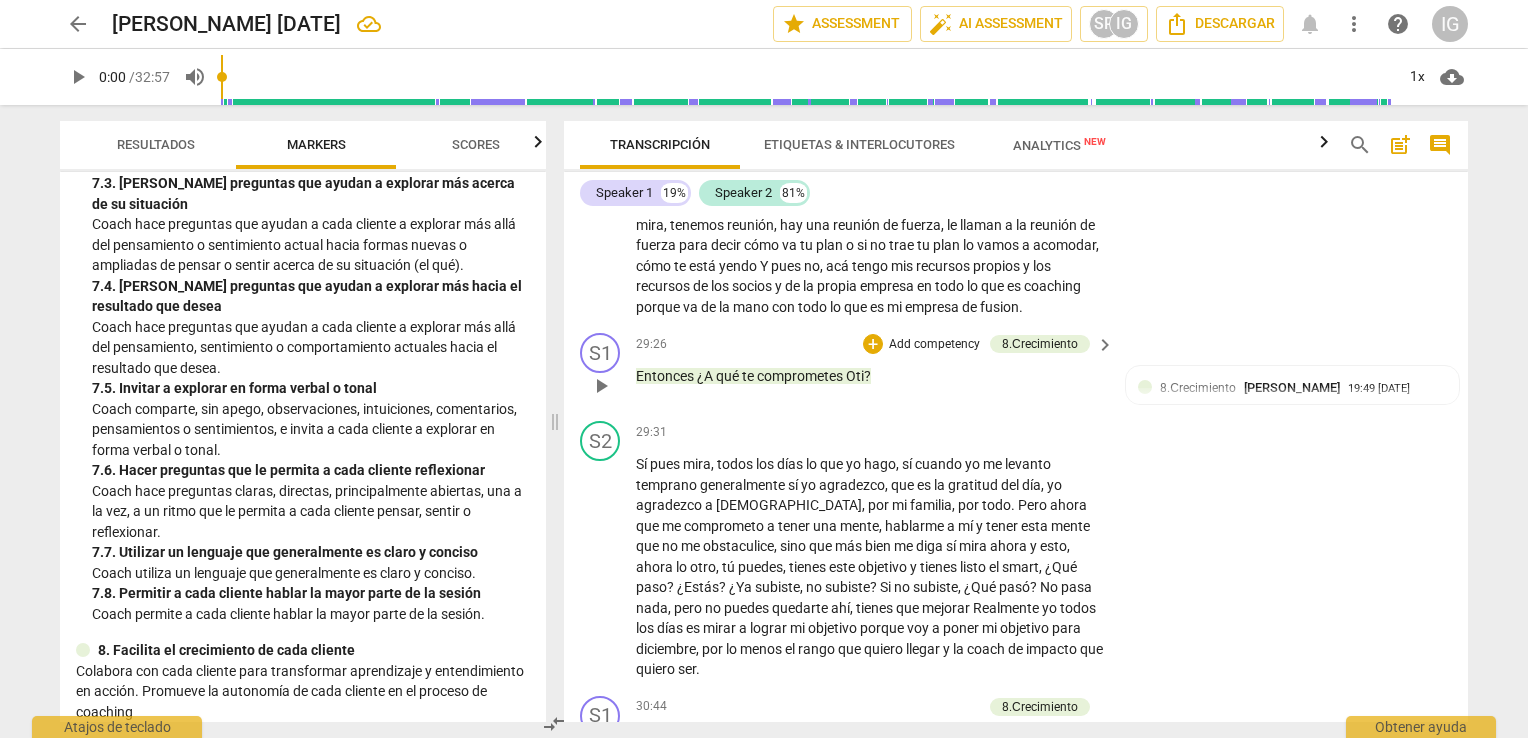 drag, startPoint x: 1196, startPoint y: 400, endPoint x: 1223, endPoint y: 344, distance: 62.169125 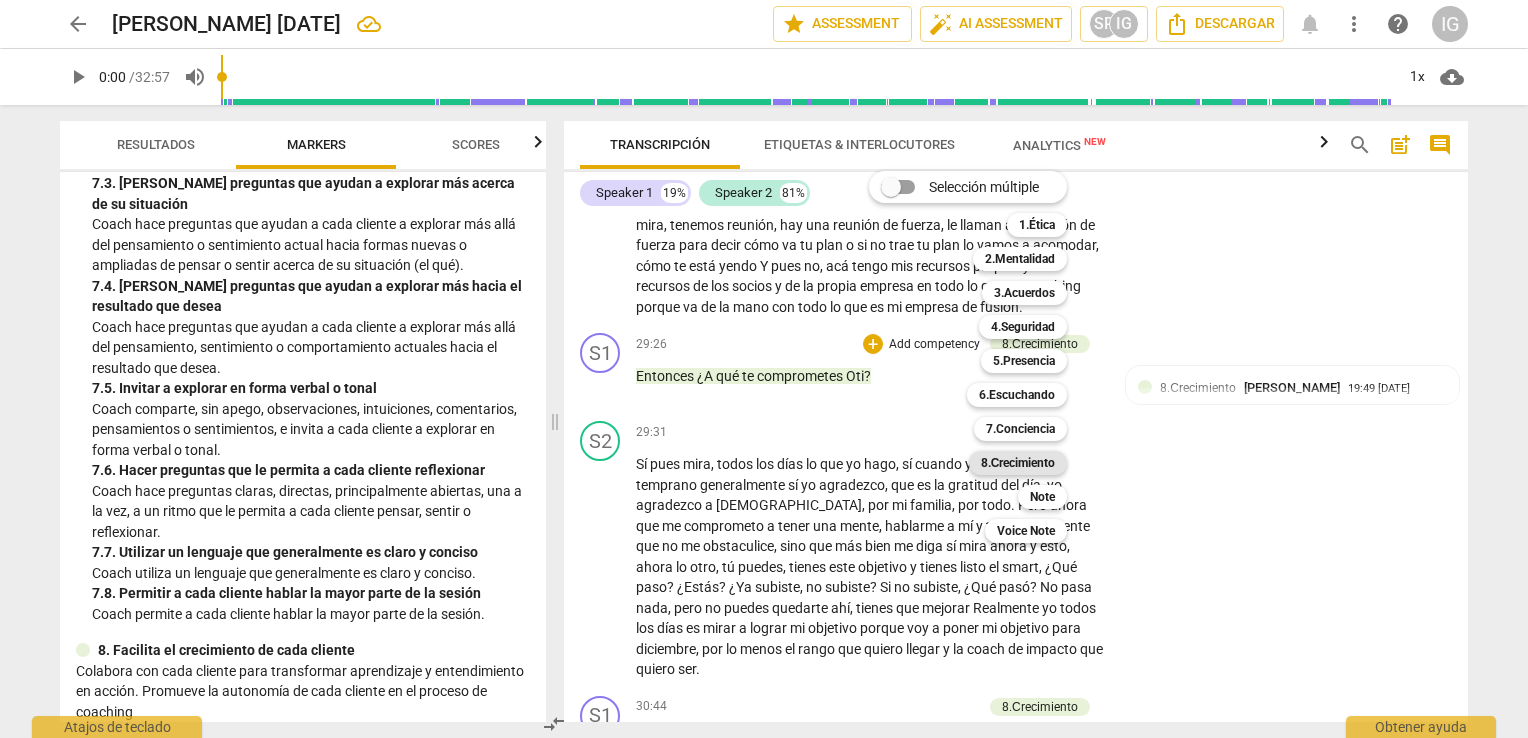 click on "8.Сrecimiento" at bounding box center [1018, 463] 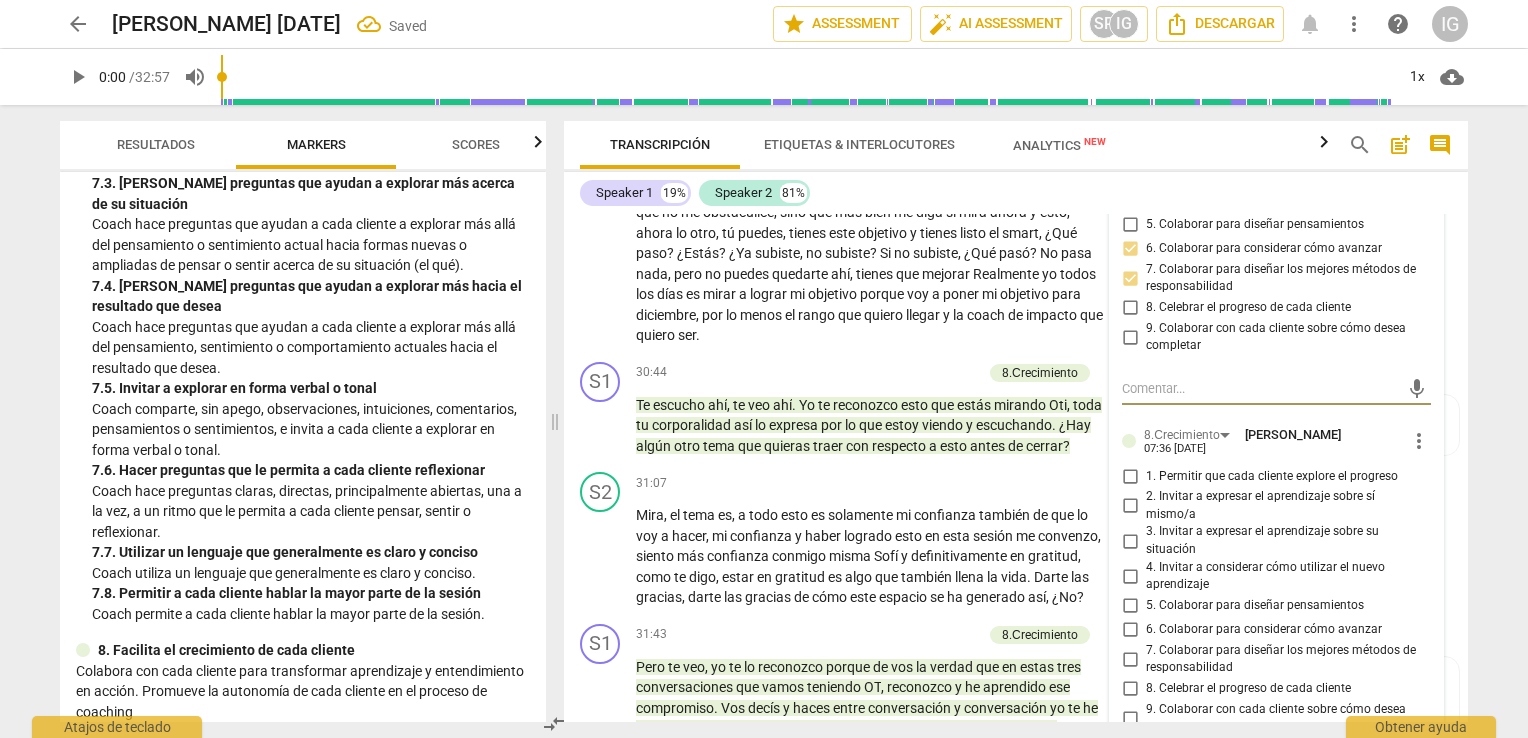 scroll, scrollTop: 8458, scrollLeft: 0, axis: vertical 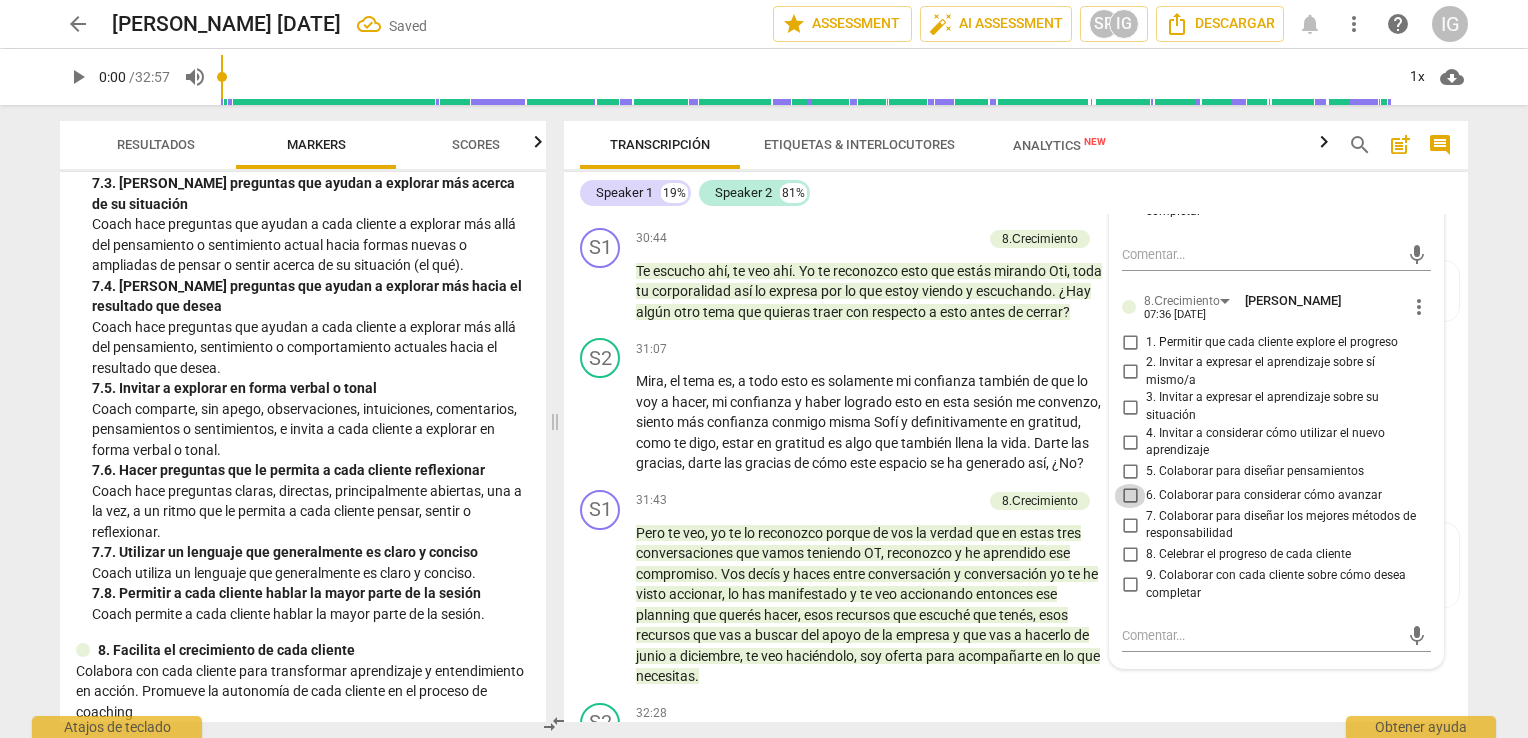 click on "6. Colaborar para considerar cómo avanzar" at bounding box center [1130, 496] 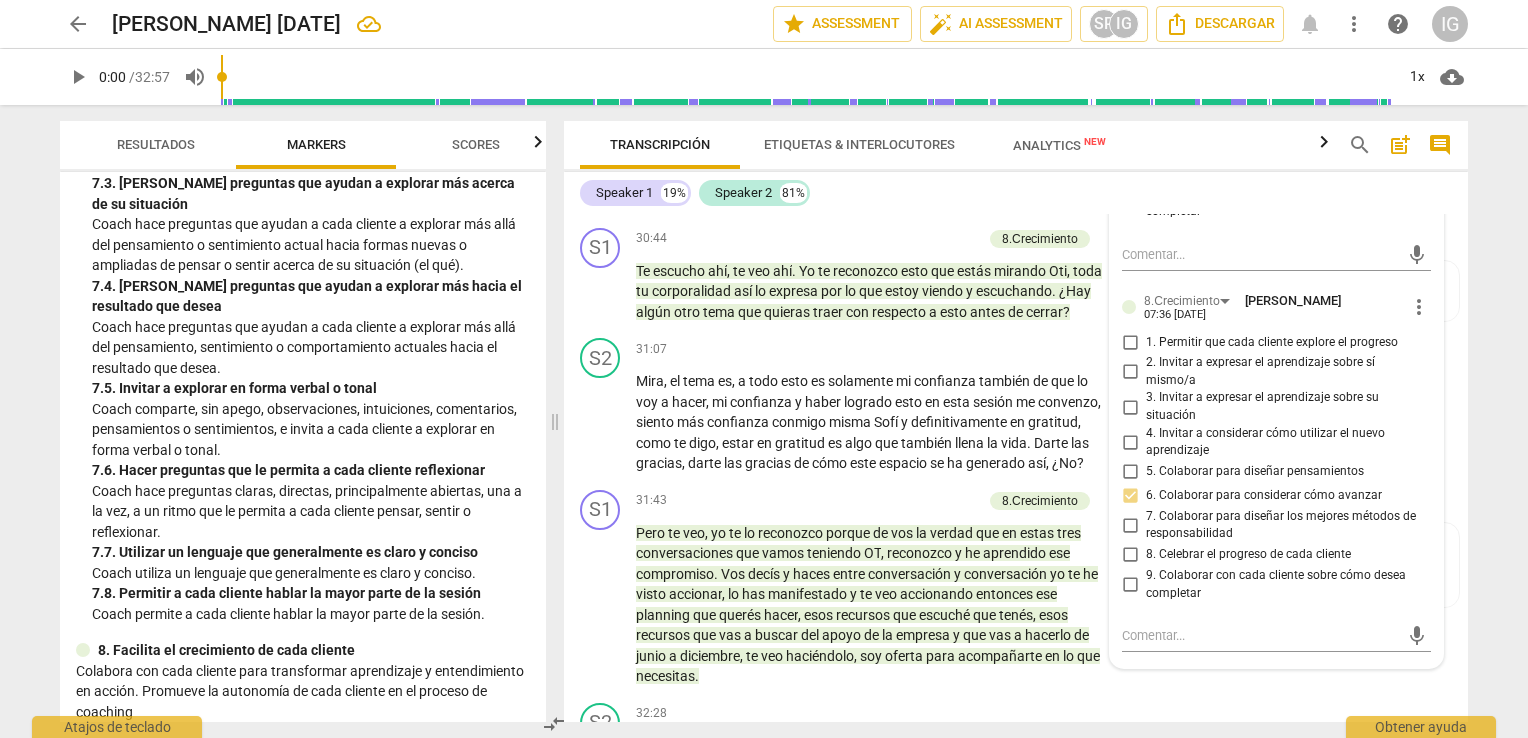 click on "7. Colaborar para diseñar los mejores métodos de responsabilidad" at bounding box center (1130, 525) 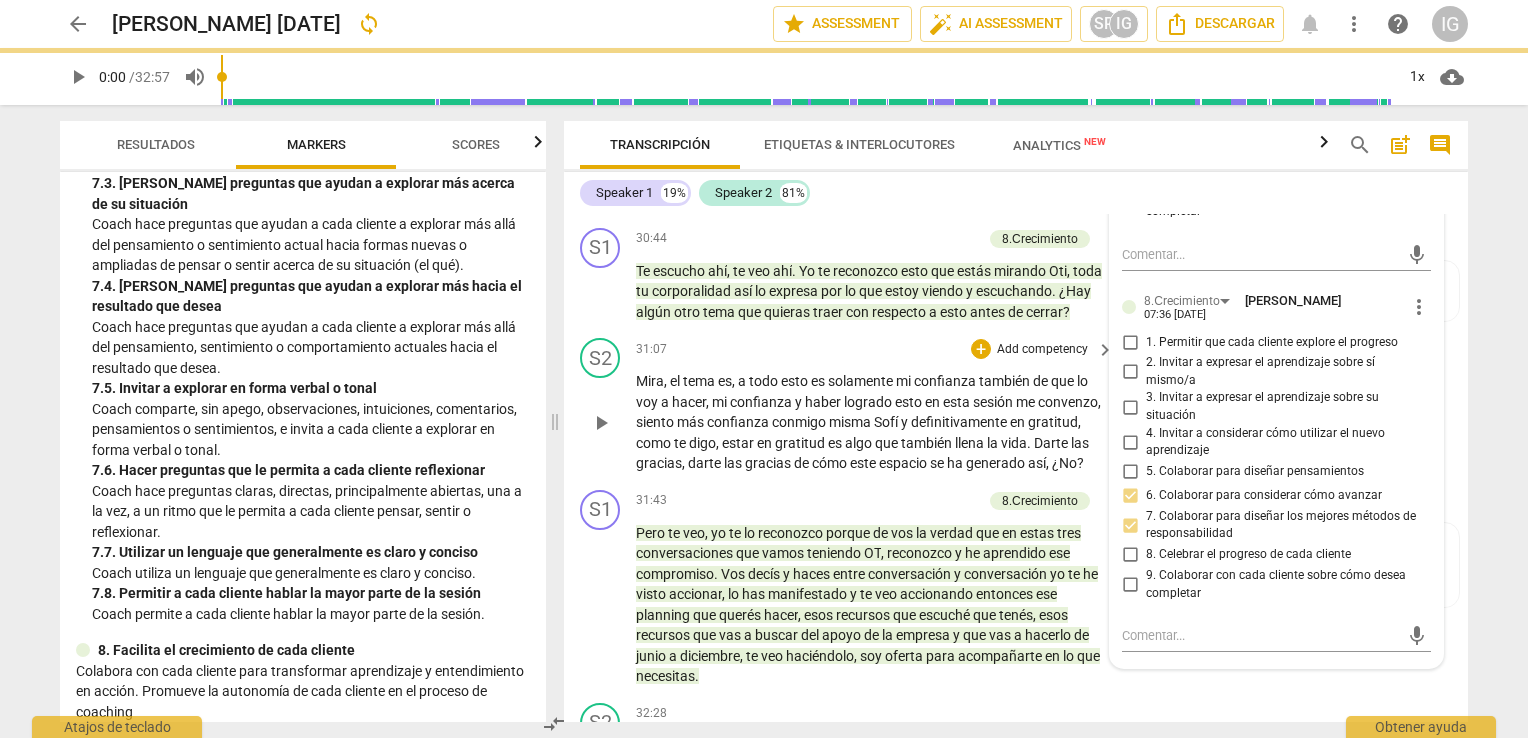 click on "31:07 + Add competency keyboard_arrow_right" at bounding box center [876, 349] 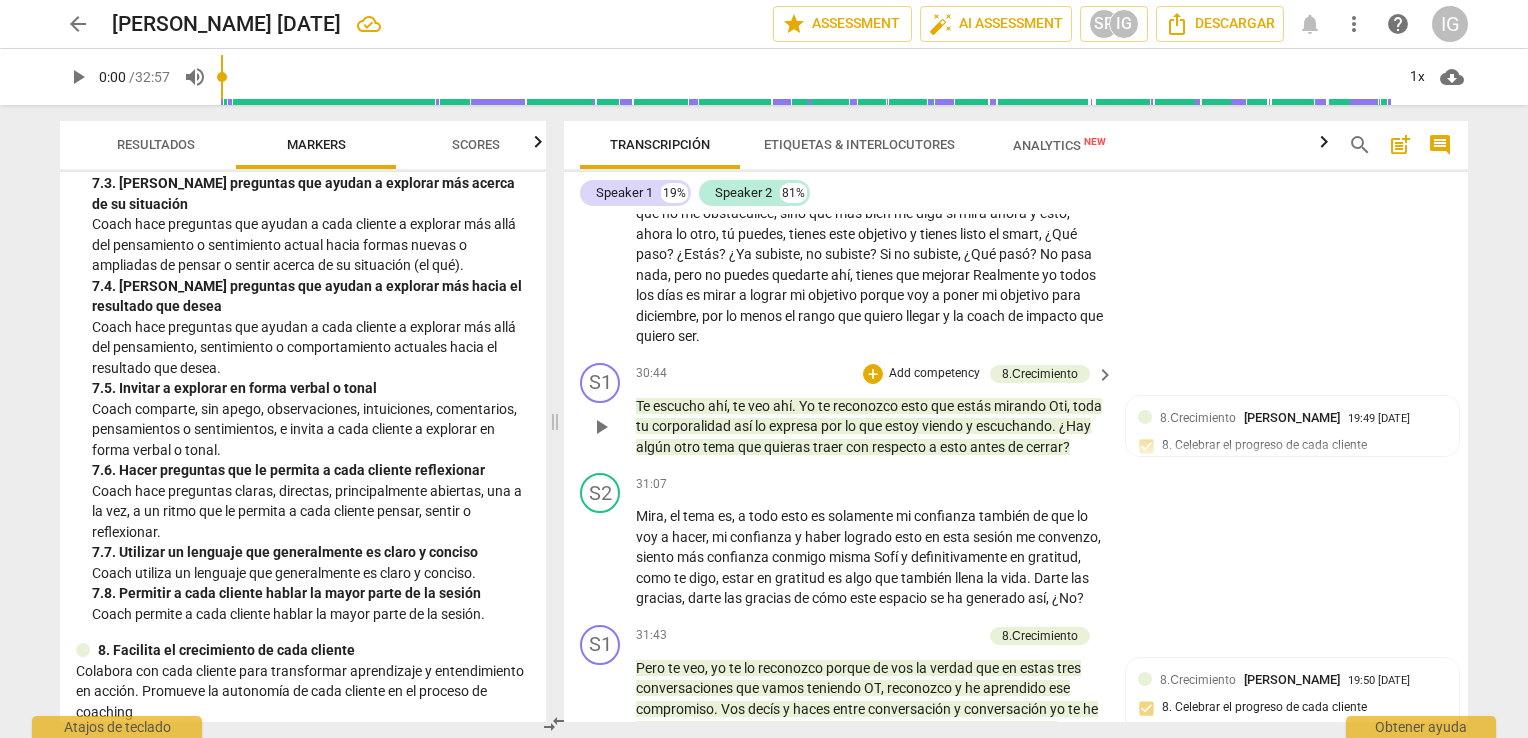 scroll, scrollTop: 8358, scrollLeft: 0, axis: vertical 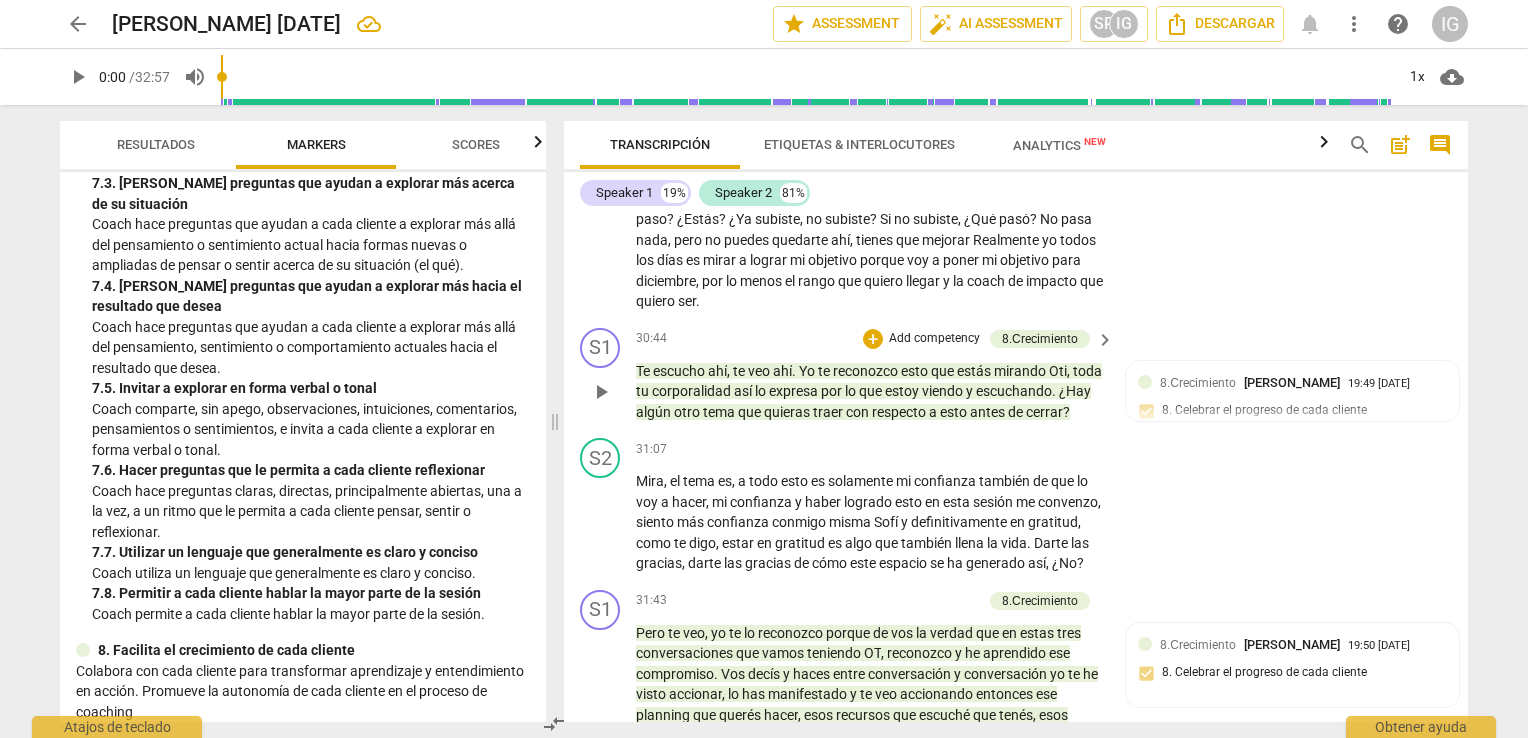 click on "Add competency" at bounding box center (934, 339) 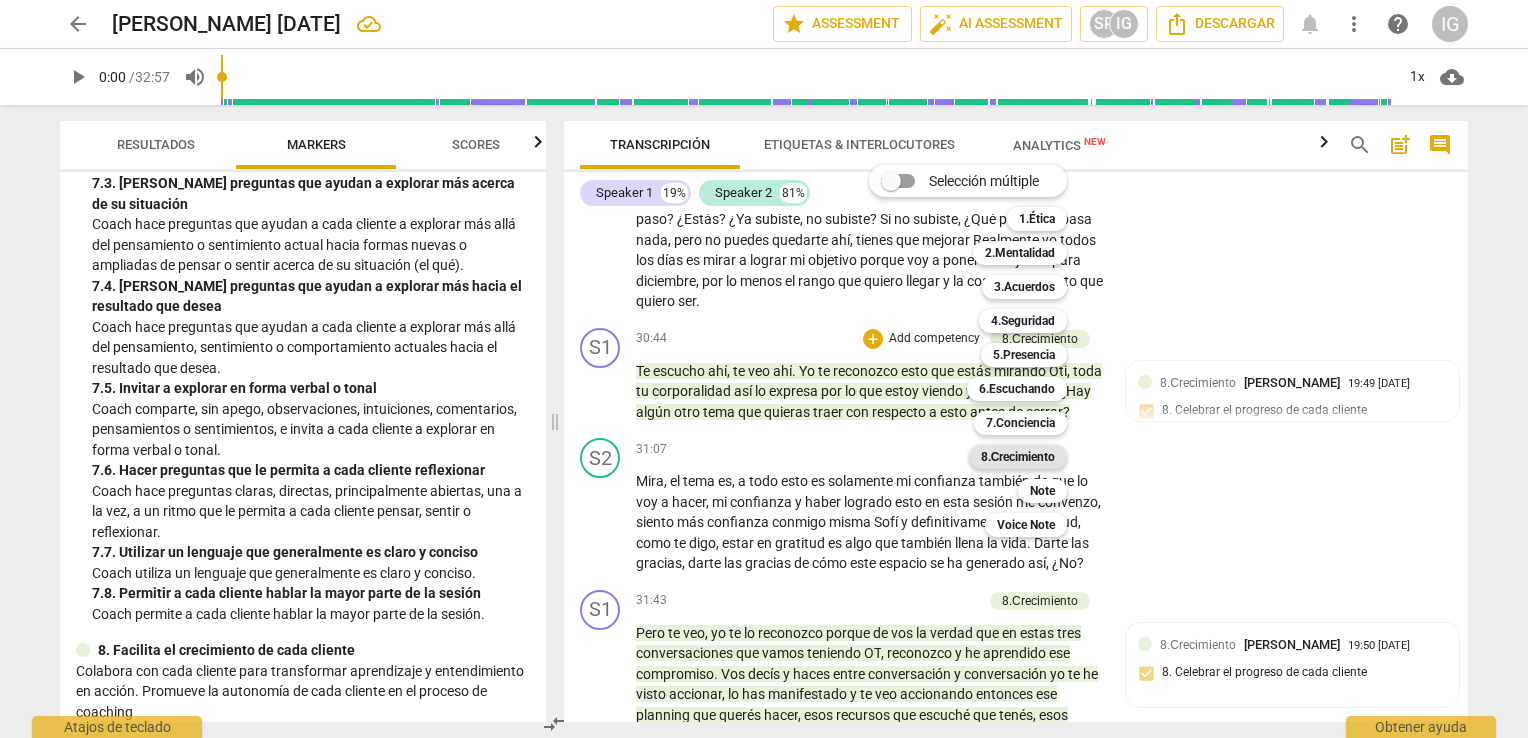click on "8.Сrecimiento" at bounding box center [1018, 457] 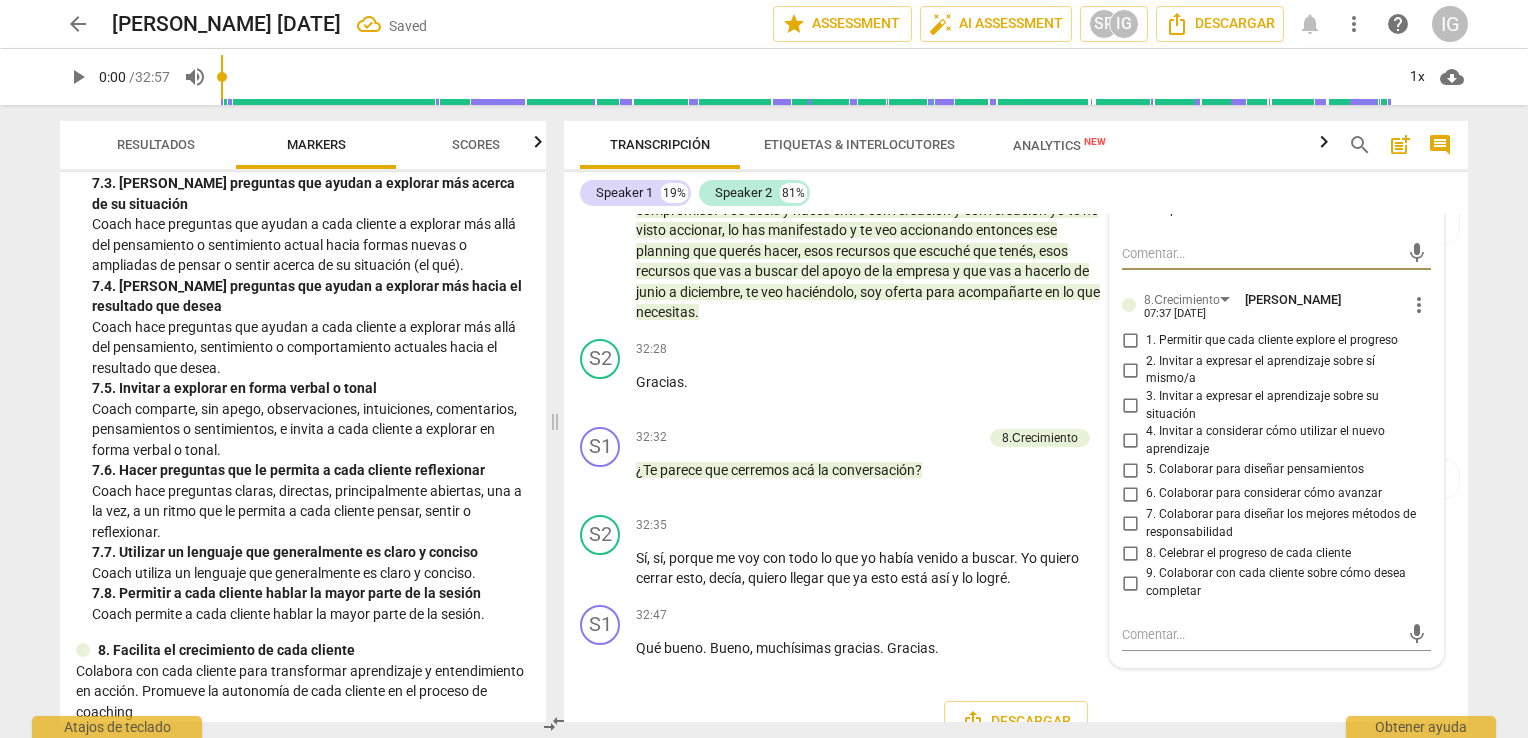 scroll, scrollTop: 8873, scrollLeft: 0, axis: vertical 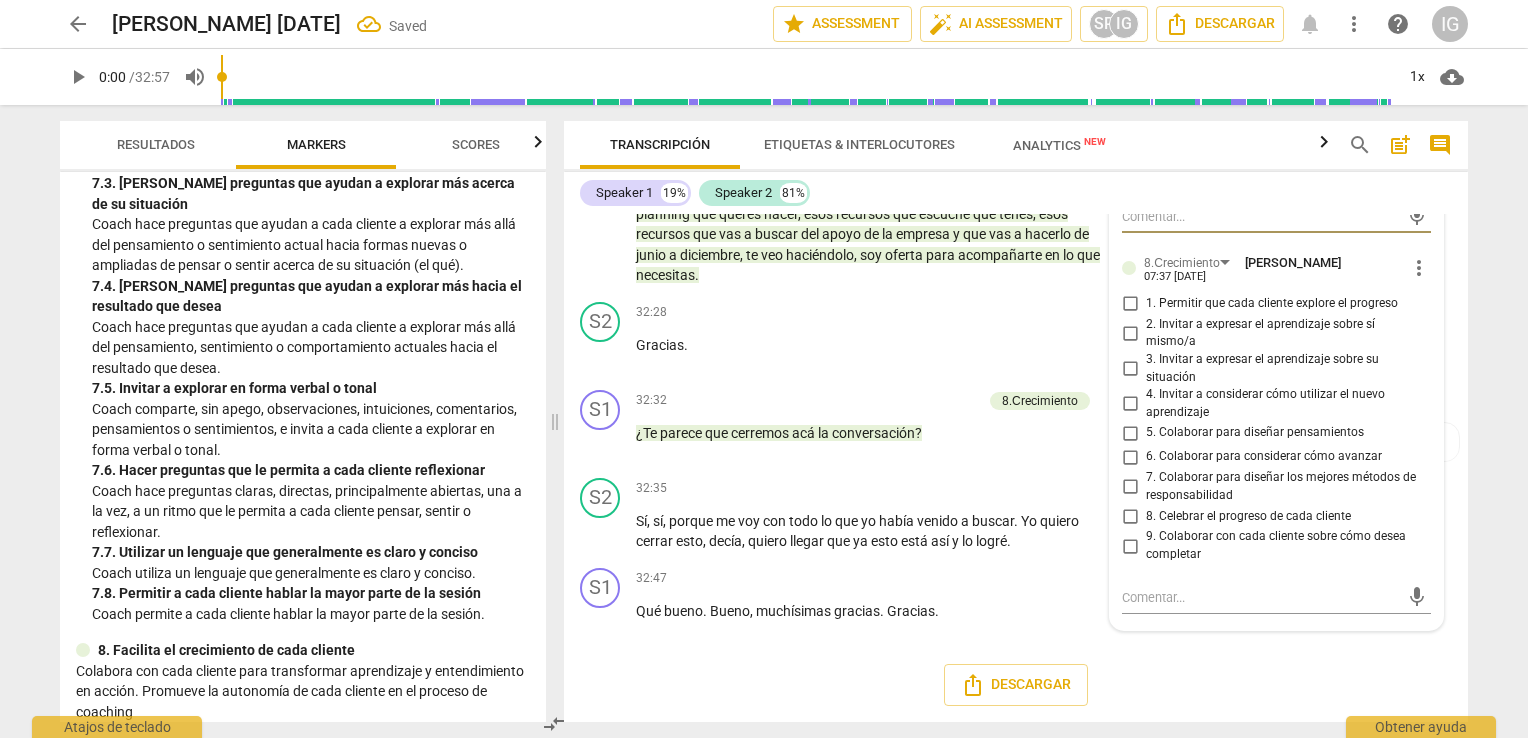 click on "8. Celebrar el progreso de cada cliente" at bounding box center (1130, 516) 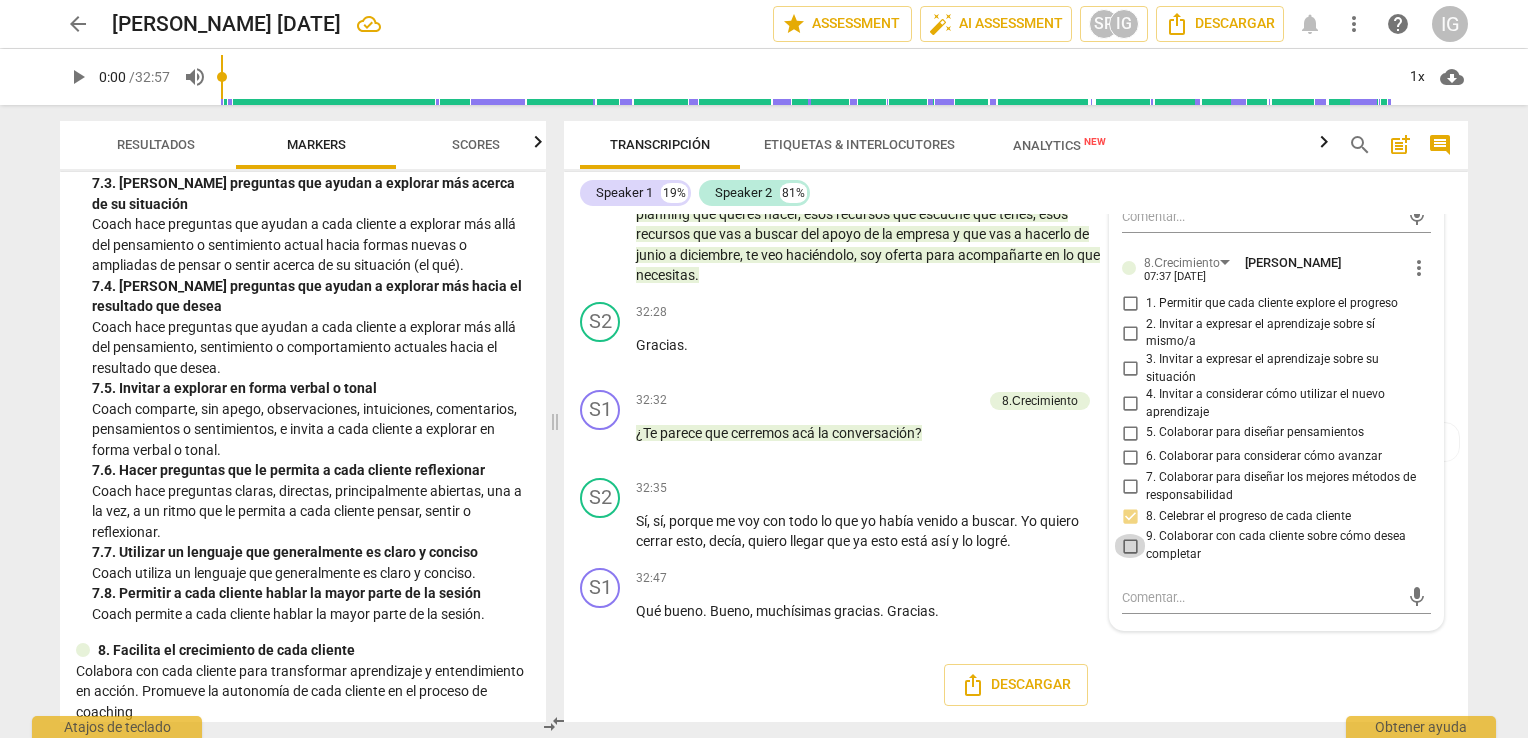 click on "9. Colaborar con cada cliente sobre cómo desea completar" at bounding box center [1130, 546] 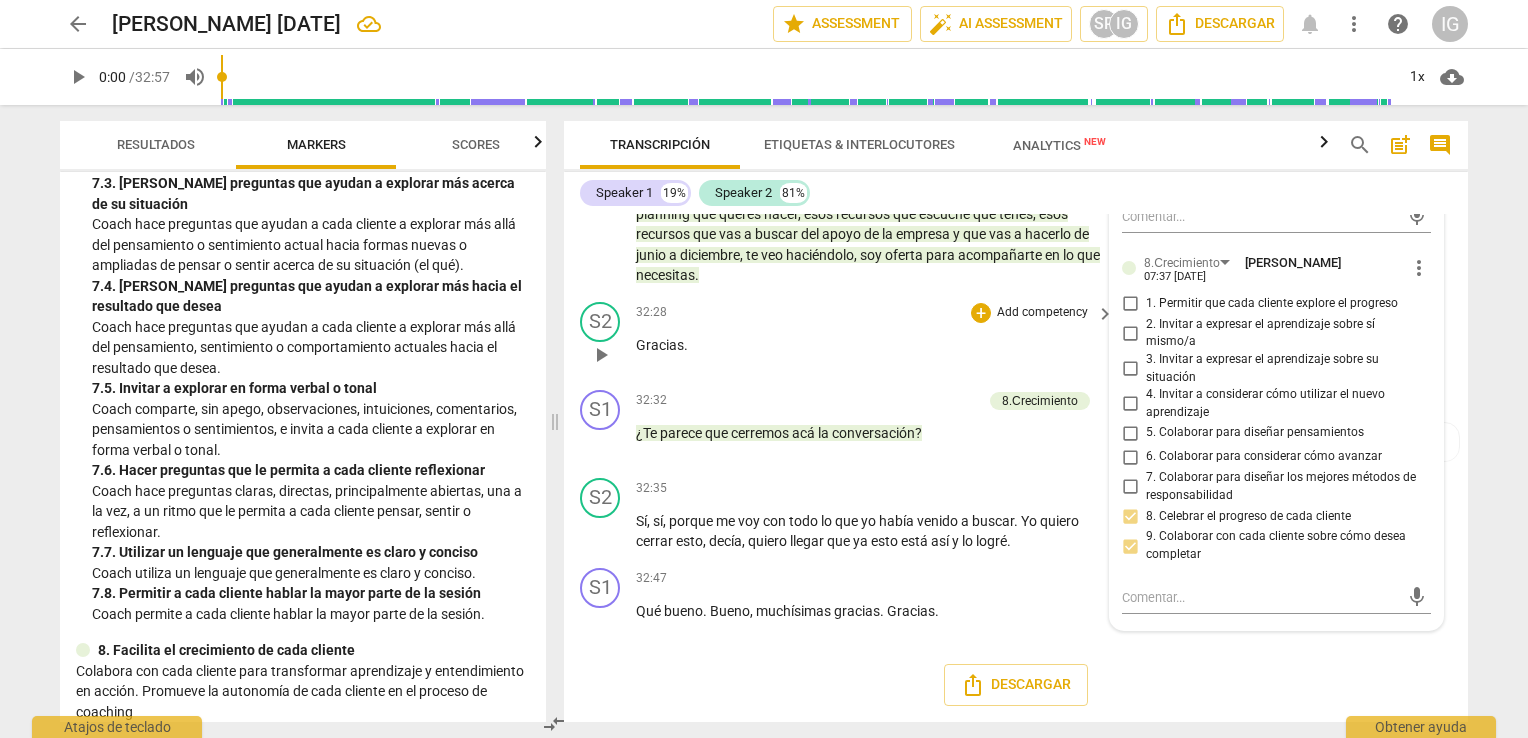 click on "Gracias ." at bounding box center (870, 345) 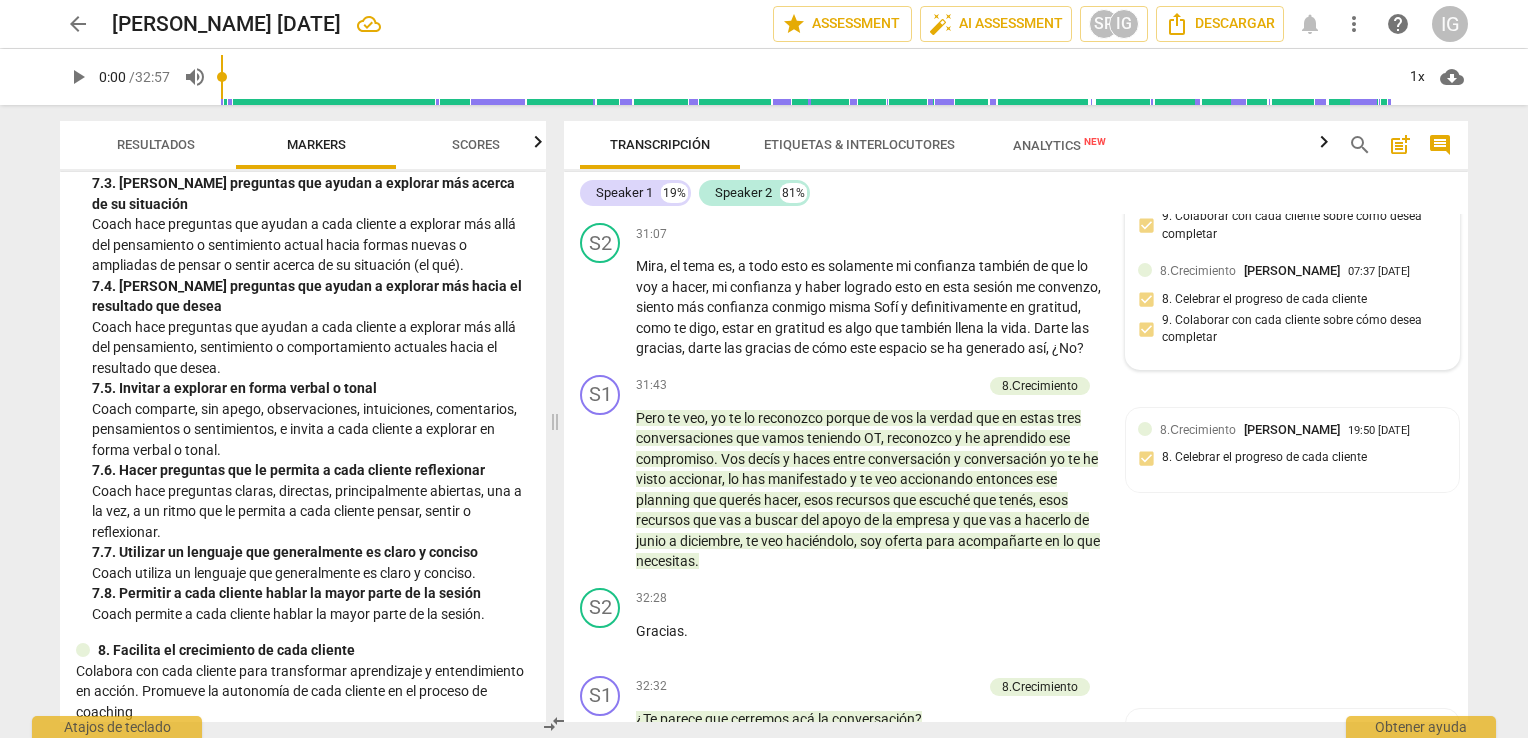 scroll, scrollTop: 8673, scrollLeft: 0, axis: vertical 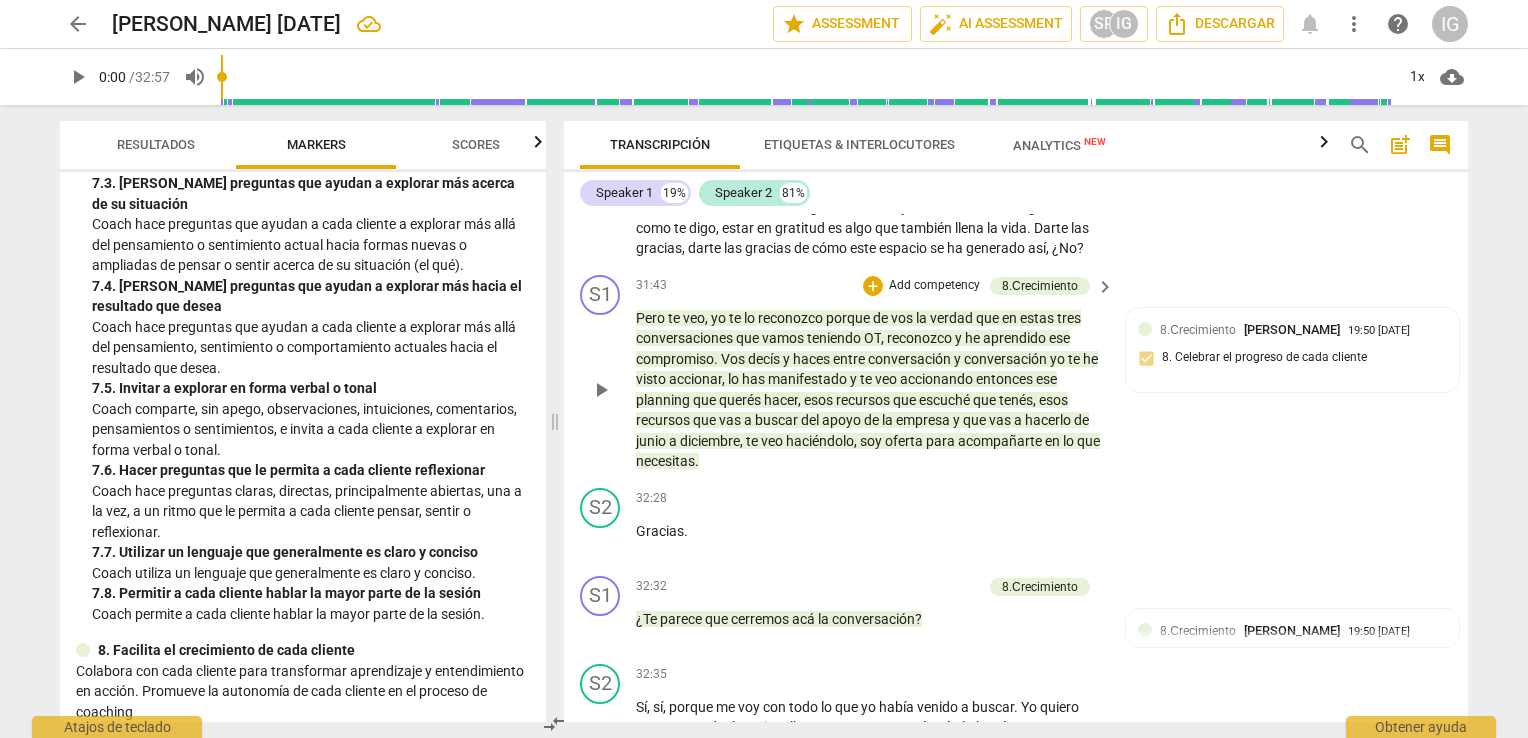 click on "Add competency" at bounding box center [934, 286] 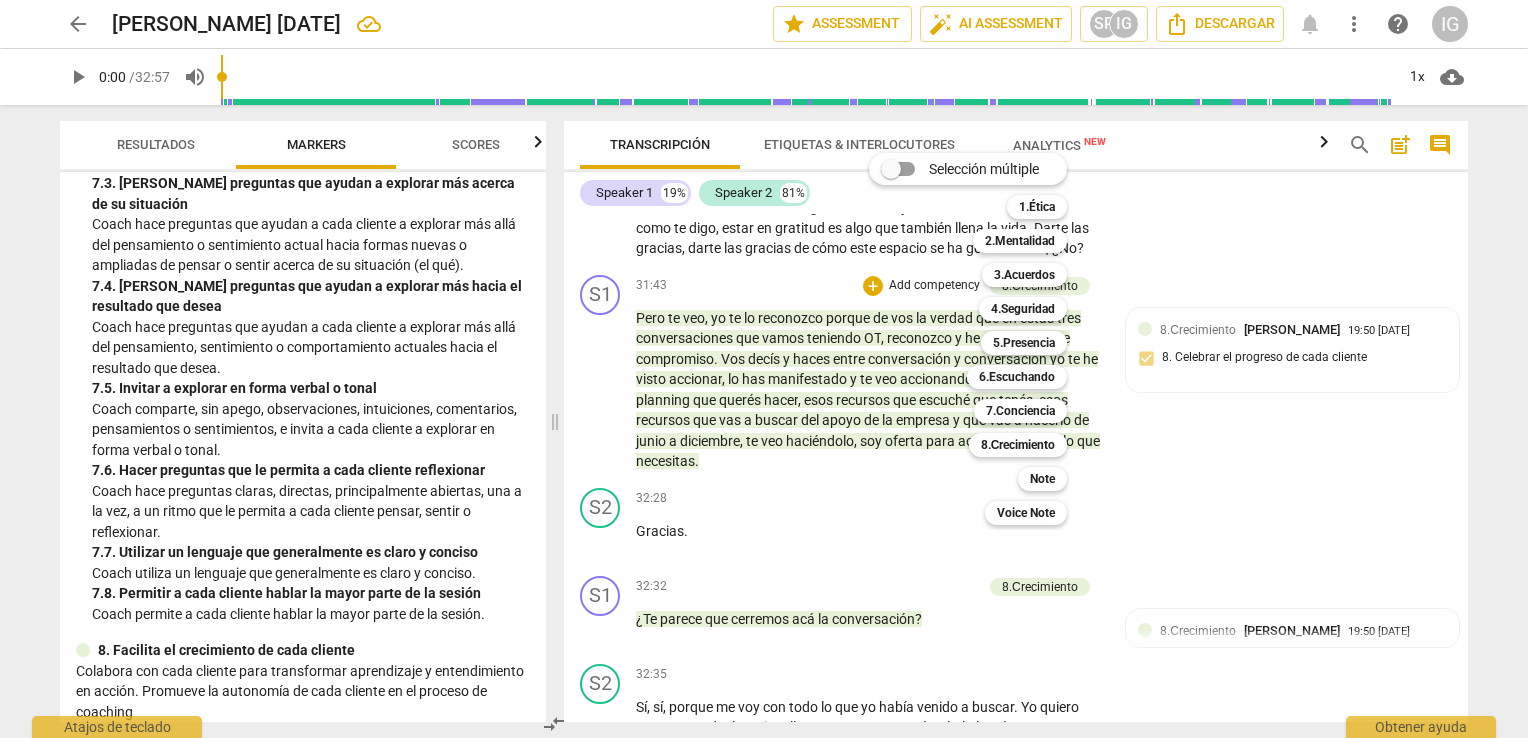 click at bounding box center (764, 369) 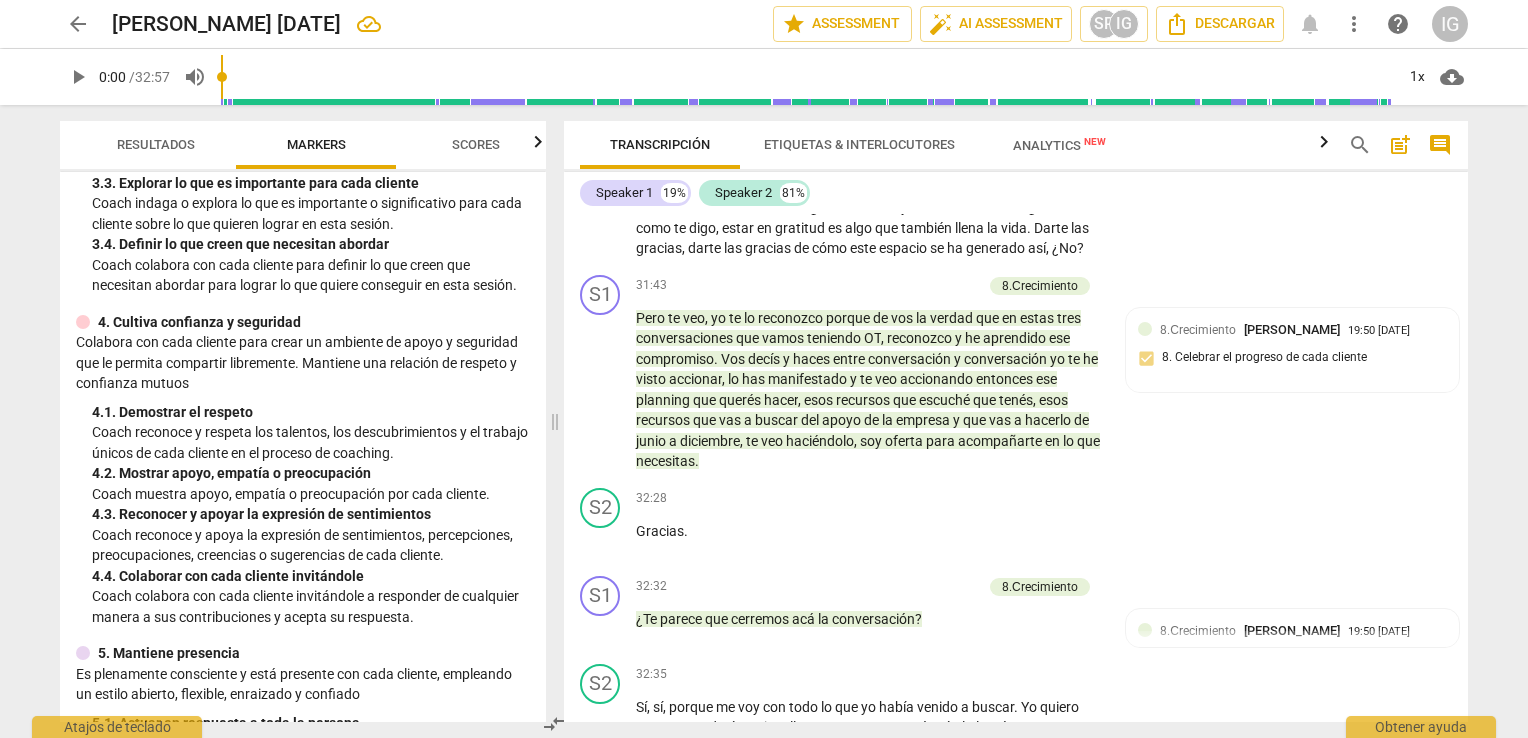 scroll, scrollTop: 498, scrollLeft: 0, axis: vertical 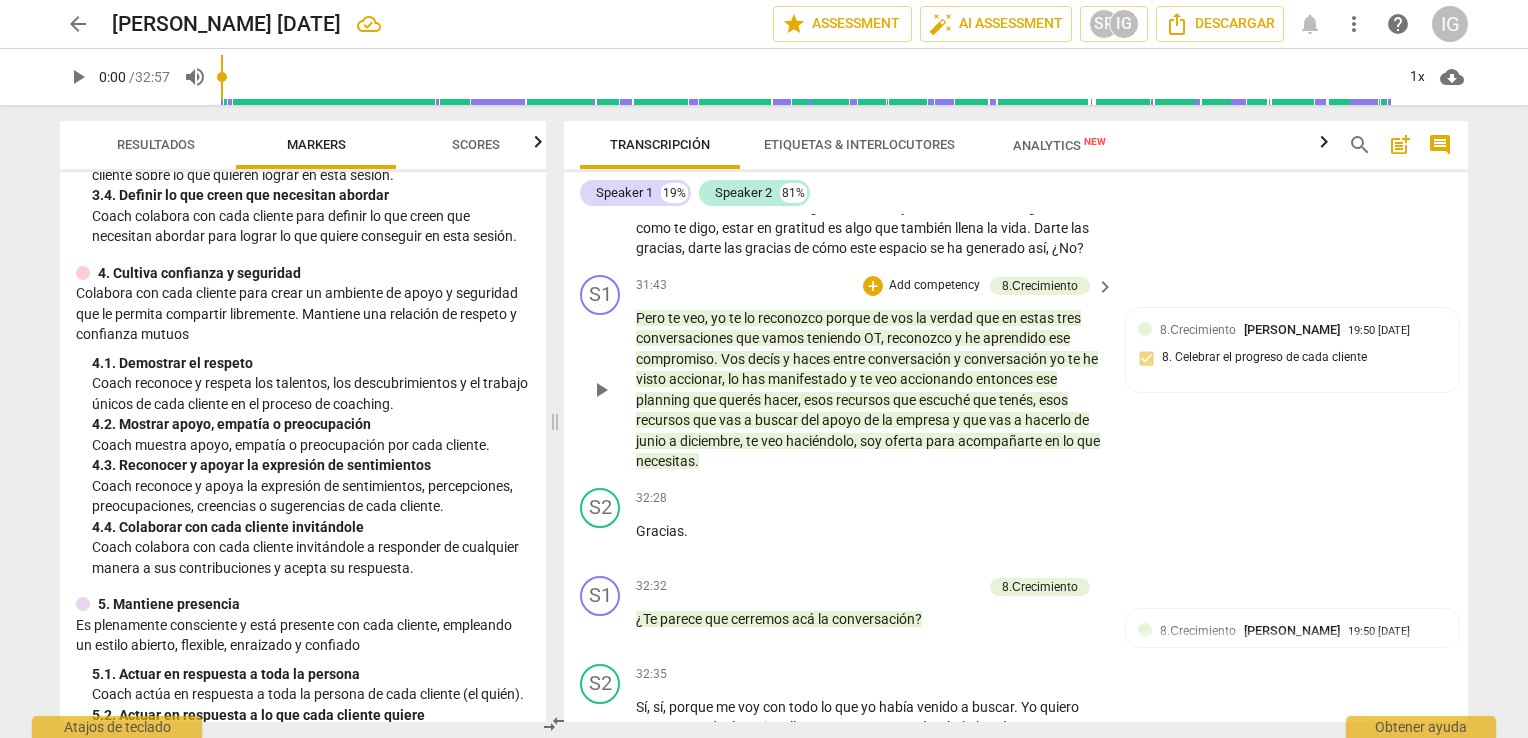 click on "Add competency" at bounding box center [934, 286] 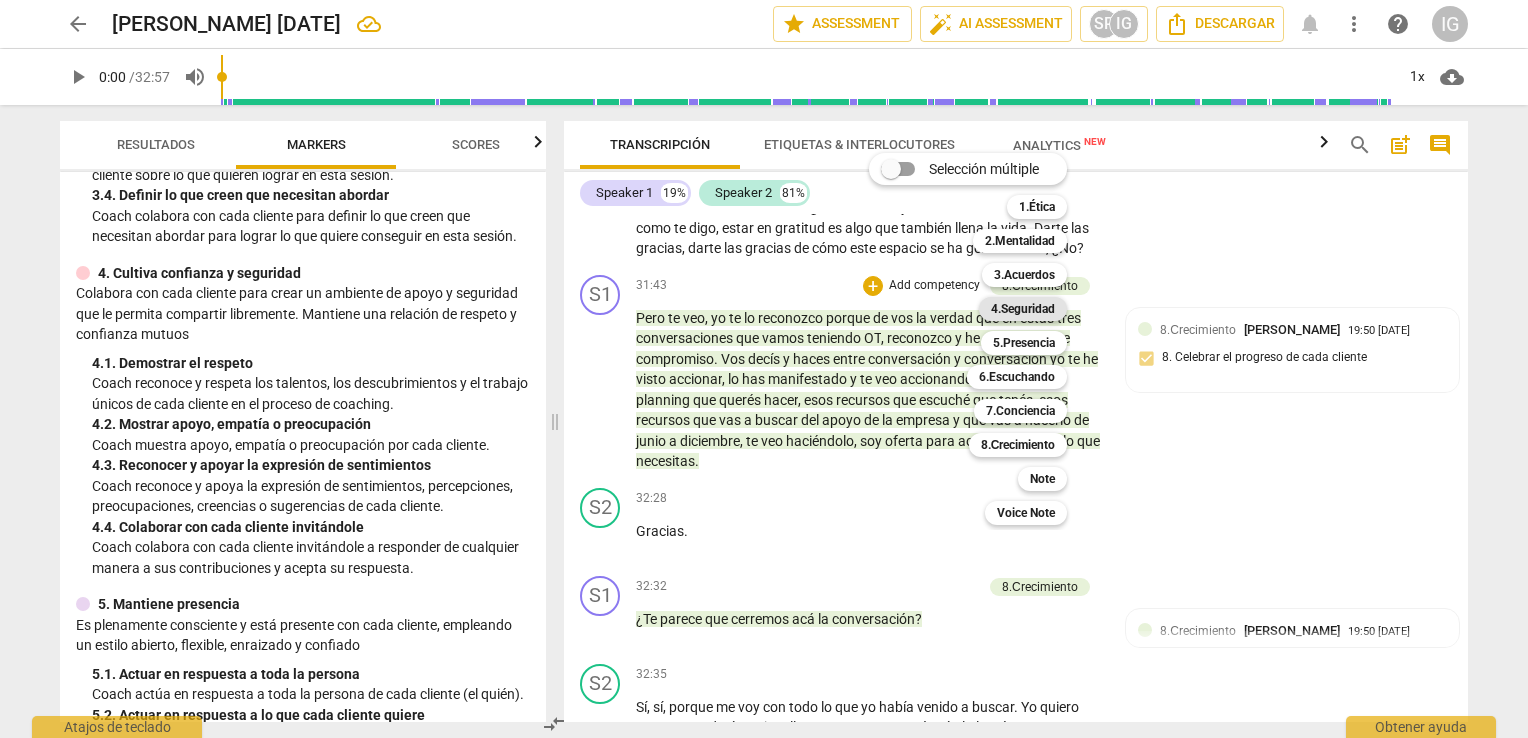 click on "4.Seguridad" at bounding box center [1023, 309] 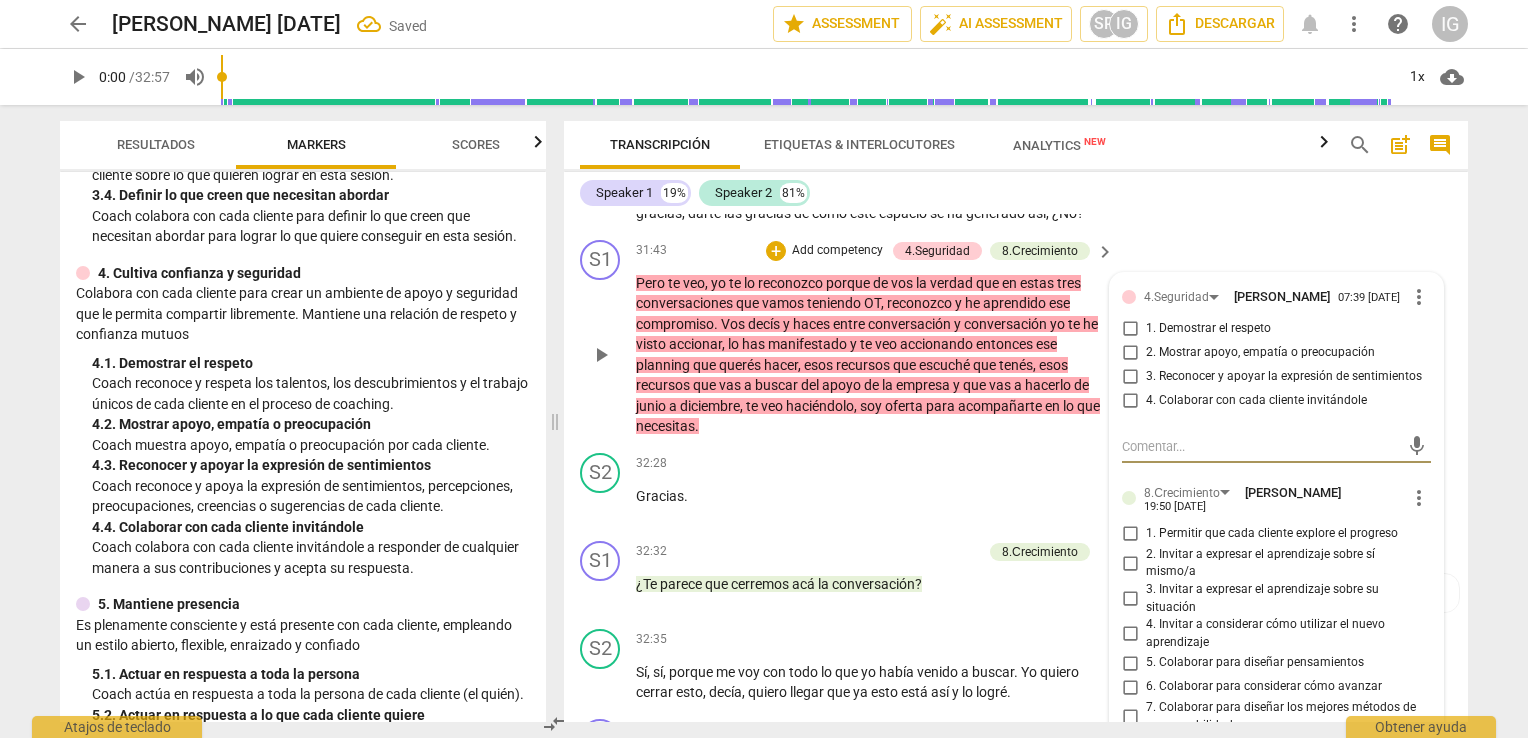 scroll, scrollTop: 8673, scrollLeft: 0, axis: vertical 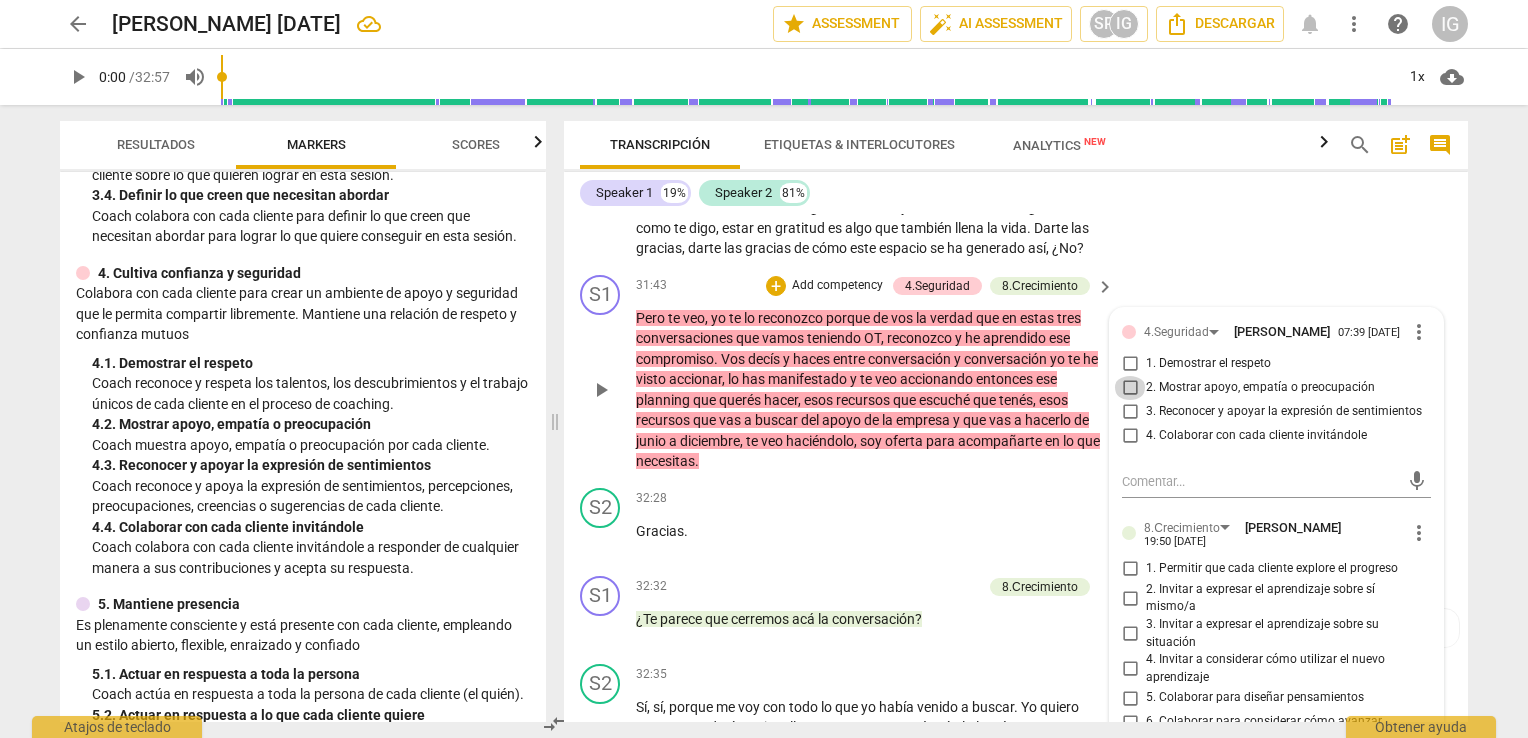 click on "2. Mostrar apoyo, empatía o preocupación" at bounding box center (1130, 388) 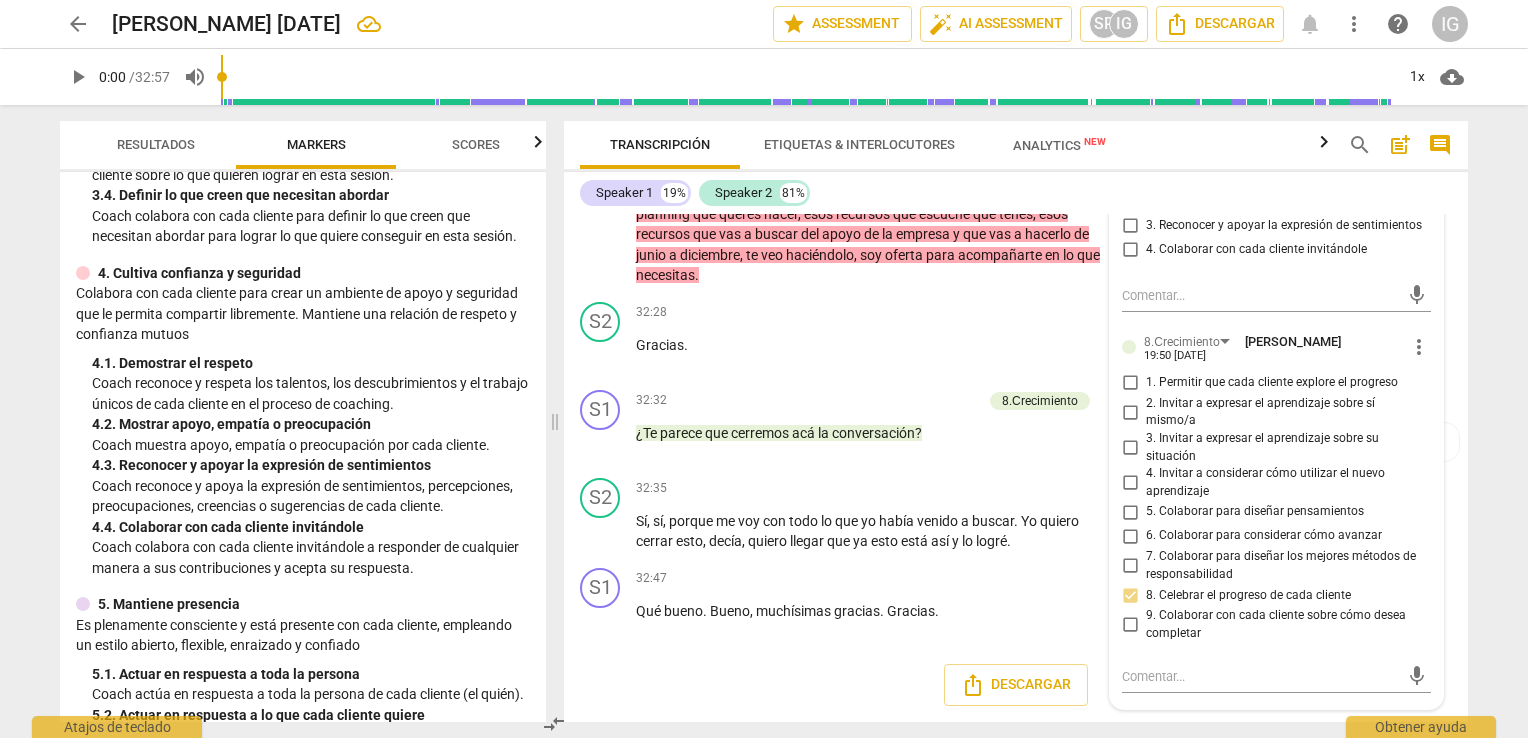 scroll, scrollTop: 8909, scrollLeft: 0, axis: vertical 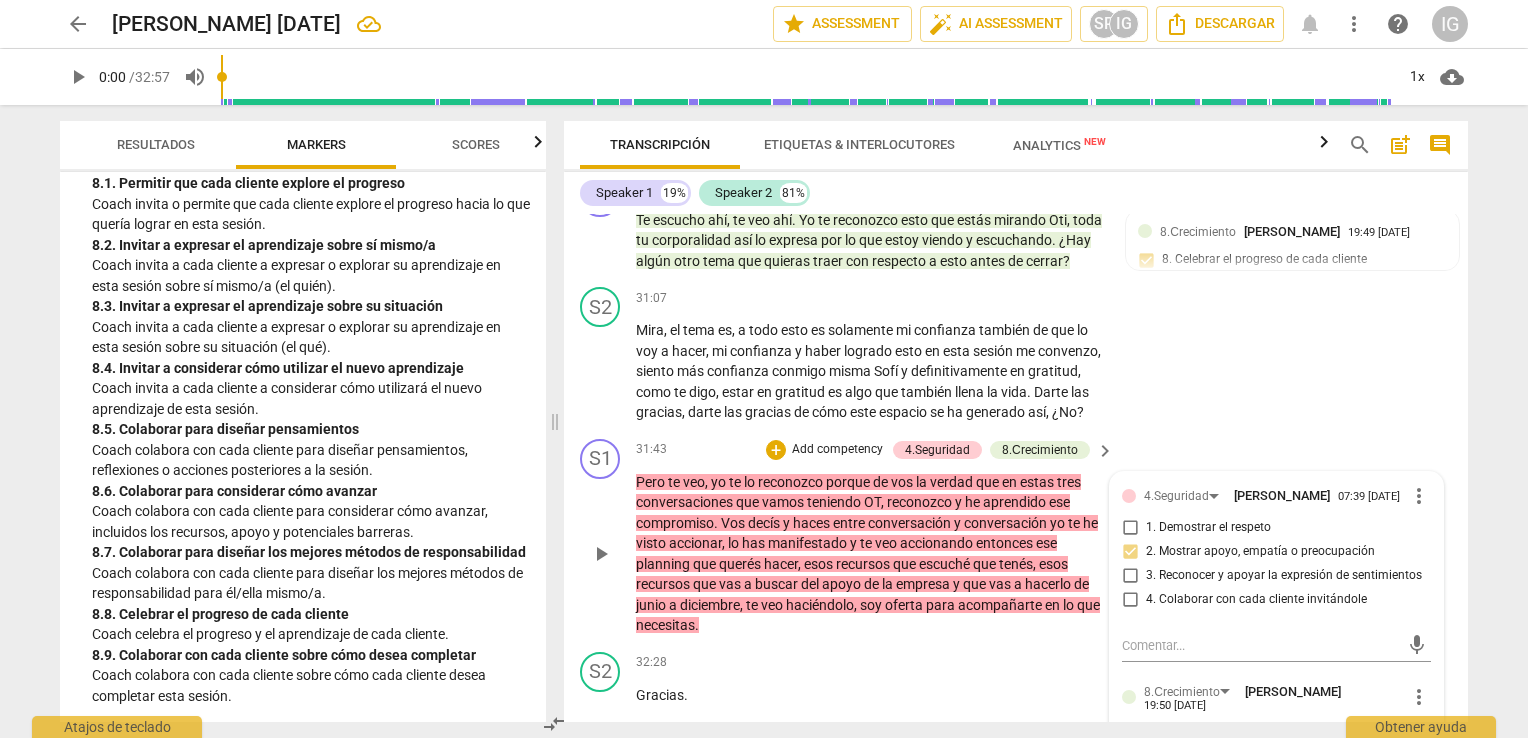 click on "Add competency" at bounding box center [837, 450] 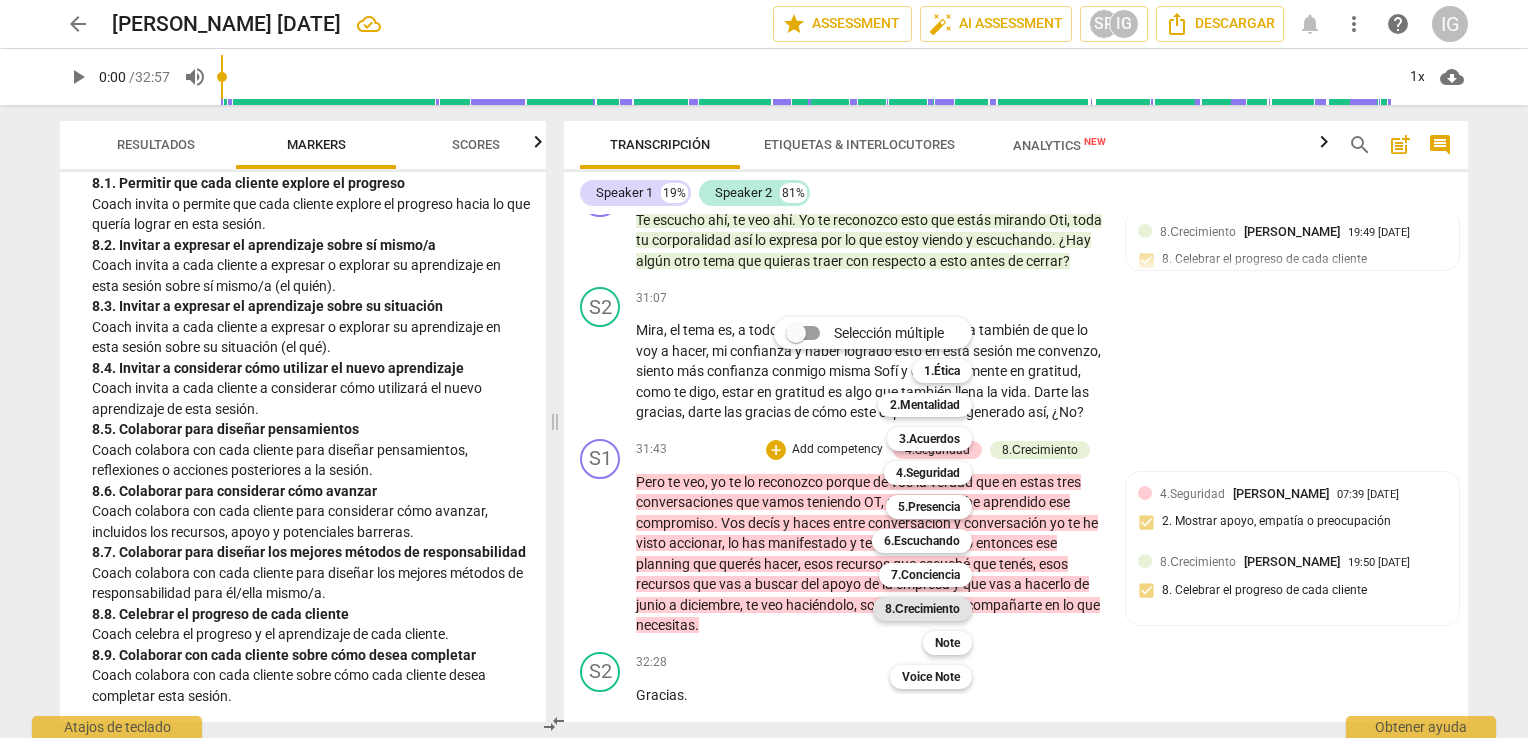 click on "8.Сrecimiento" at bounding box center [922, 609] 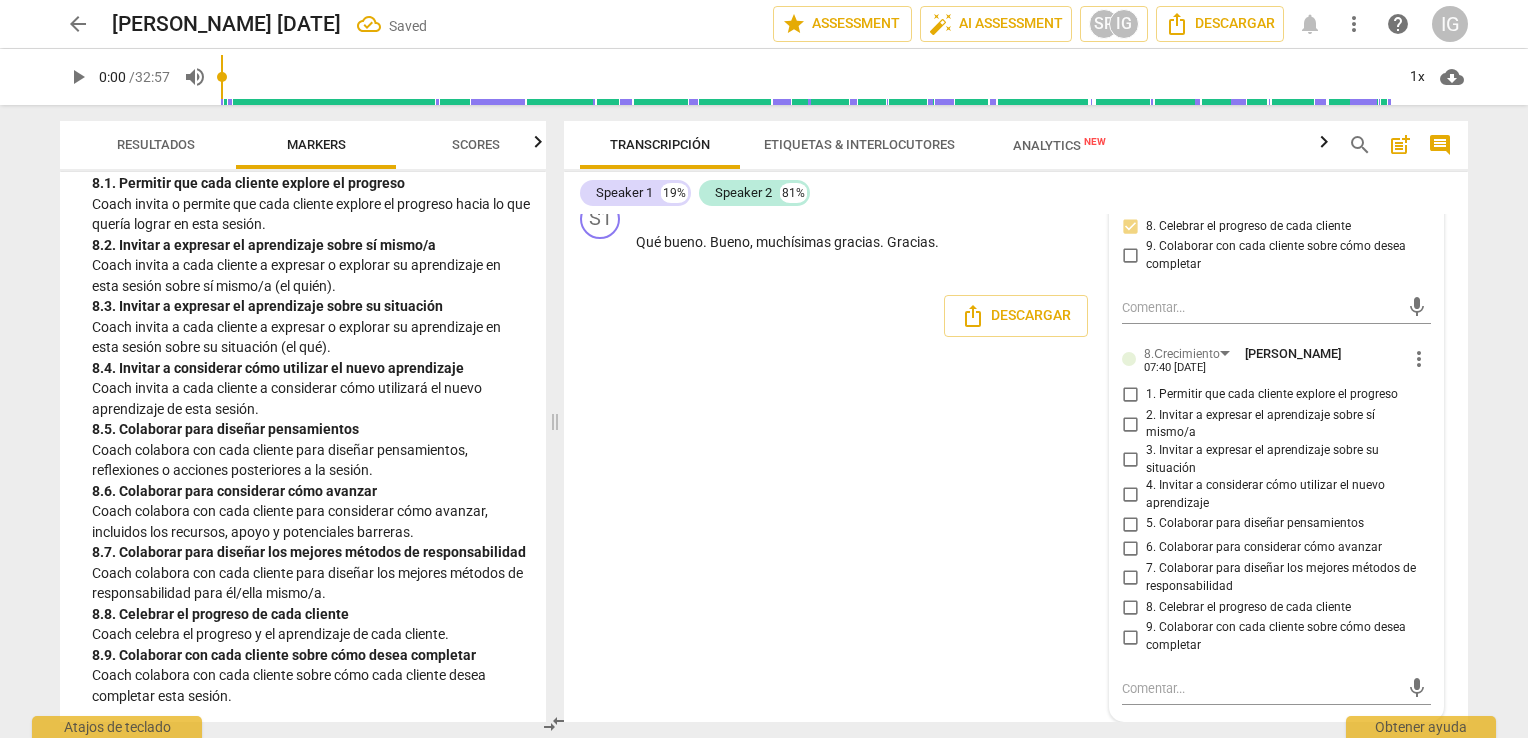 scroll, scrollTop: 9288, scrollLeft: 0, axis: vertical 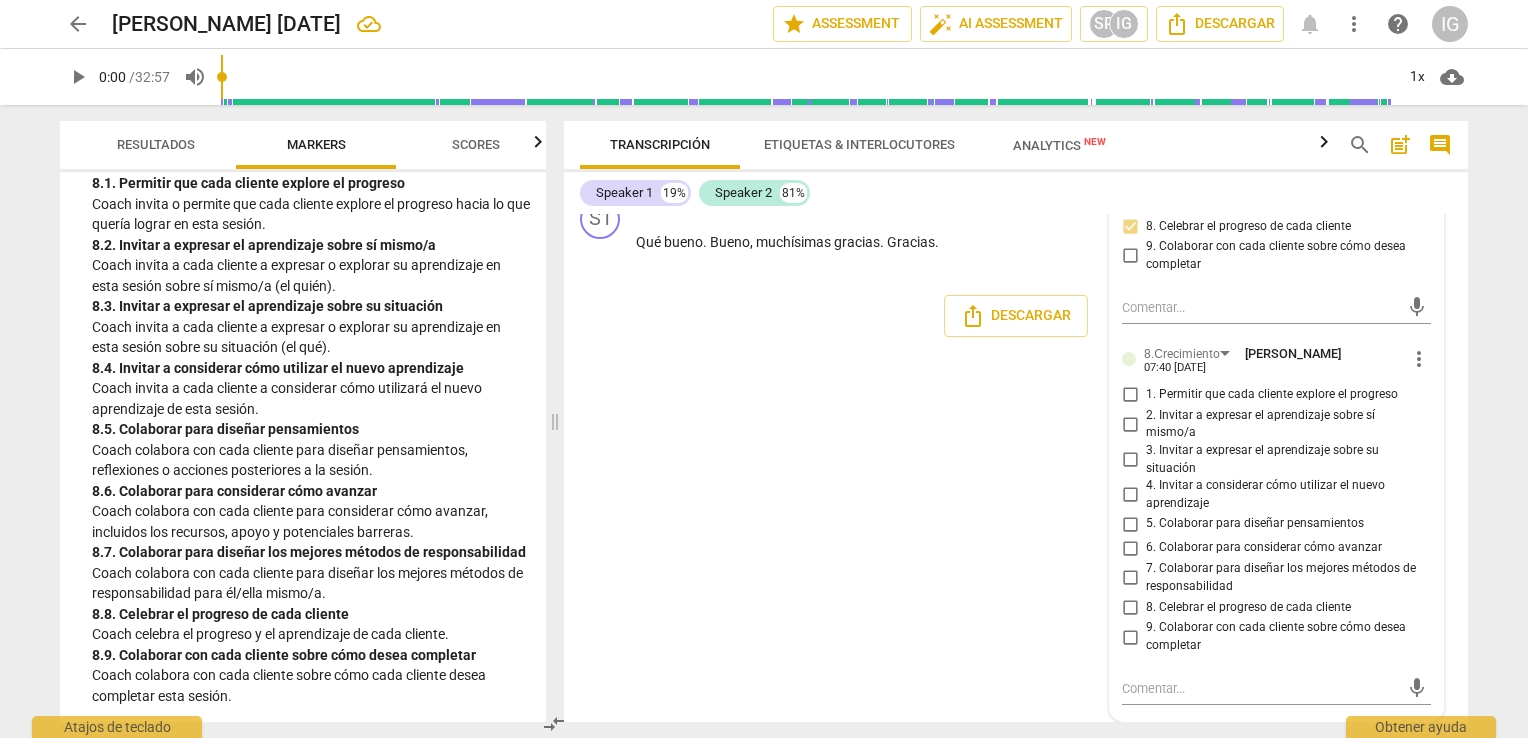 click on "8. Celebrar el progreso de cada cliente" at bounding box center (1130, 607) 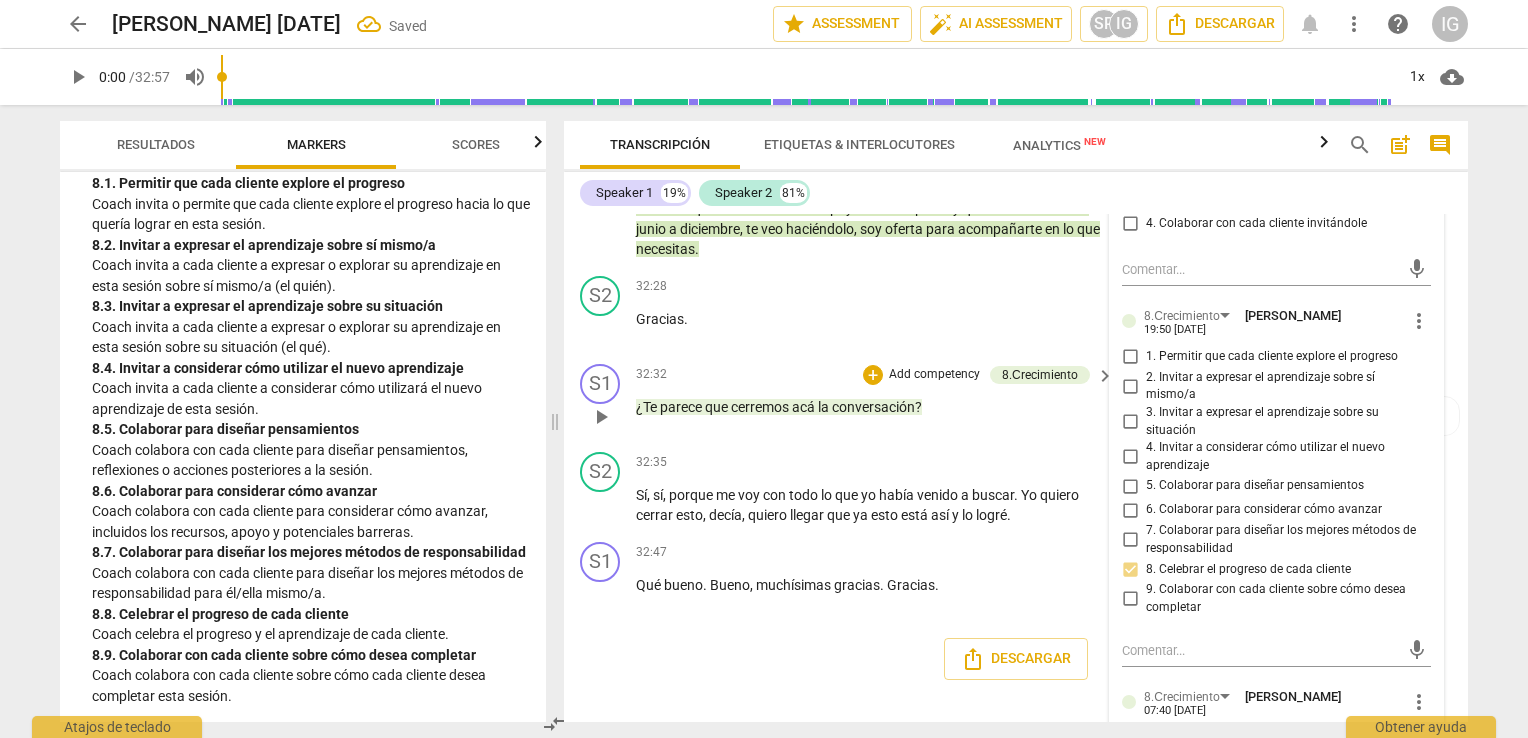 scroll, scrollTop: 8888, scrollLeft: 0, axis: vertical 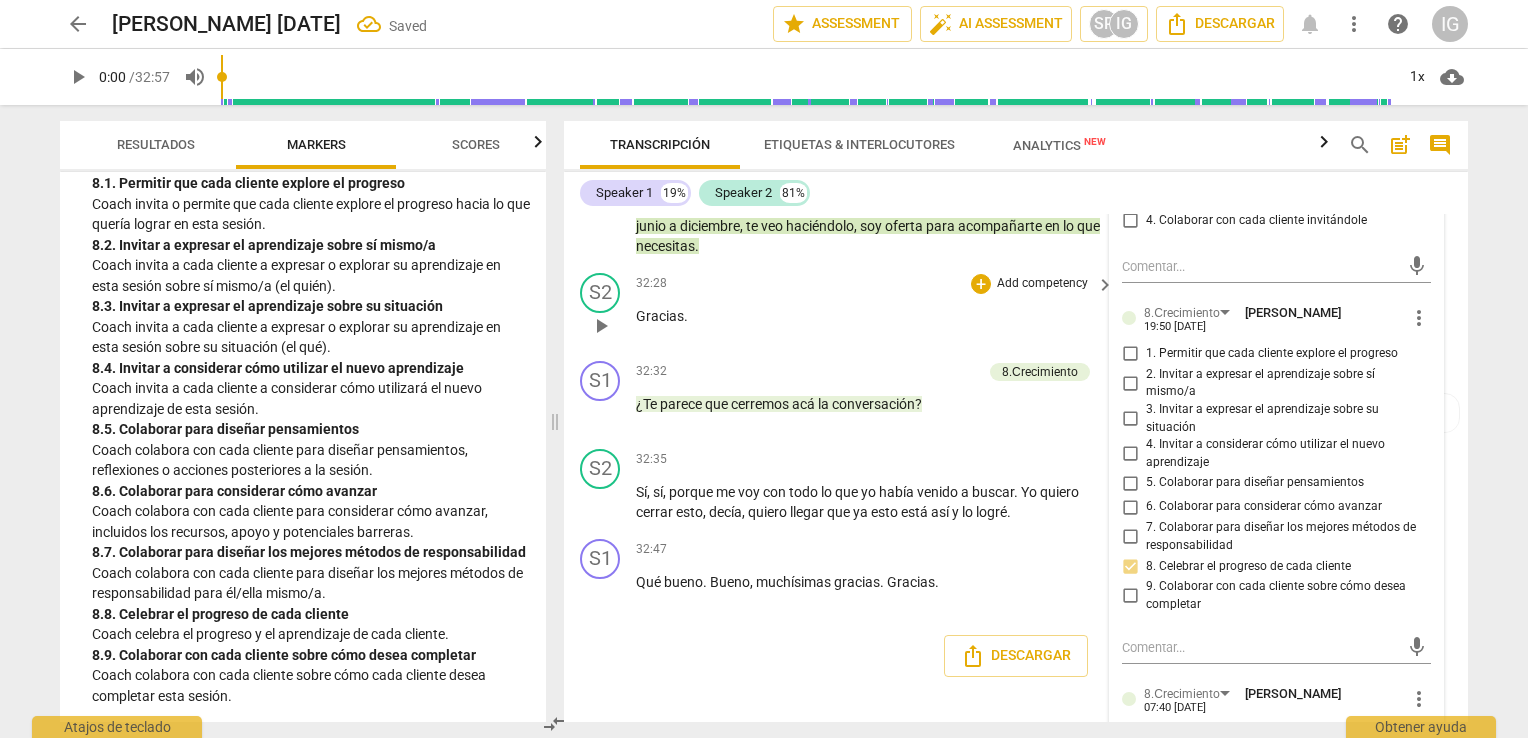 click on "Gracias ." at bounding box center (870, 316) 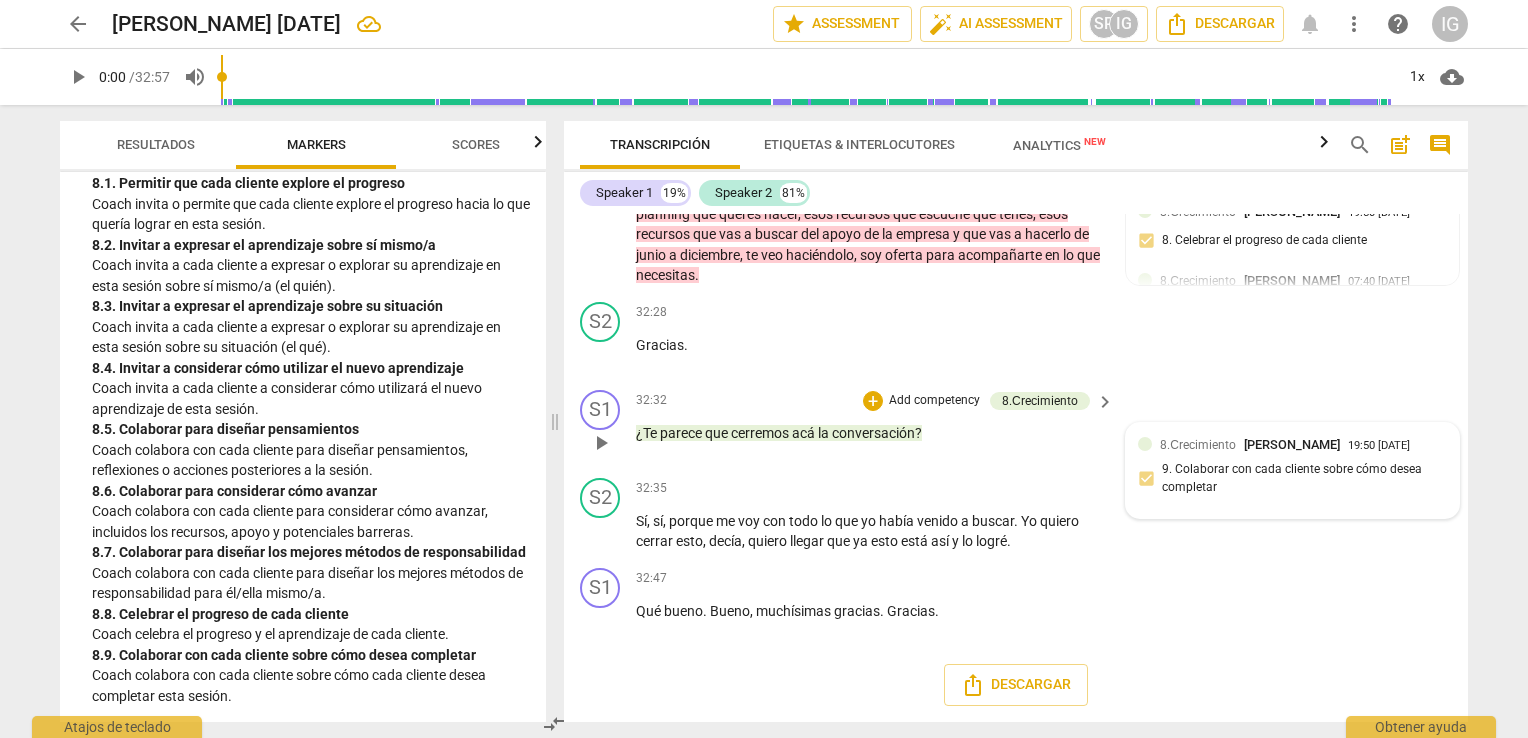 scroll, scrollTop: 8909, scrollLeft: 0, axis: vertical 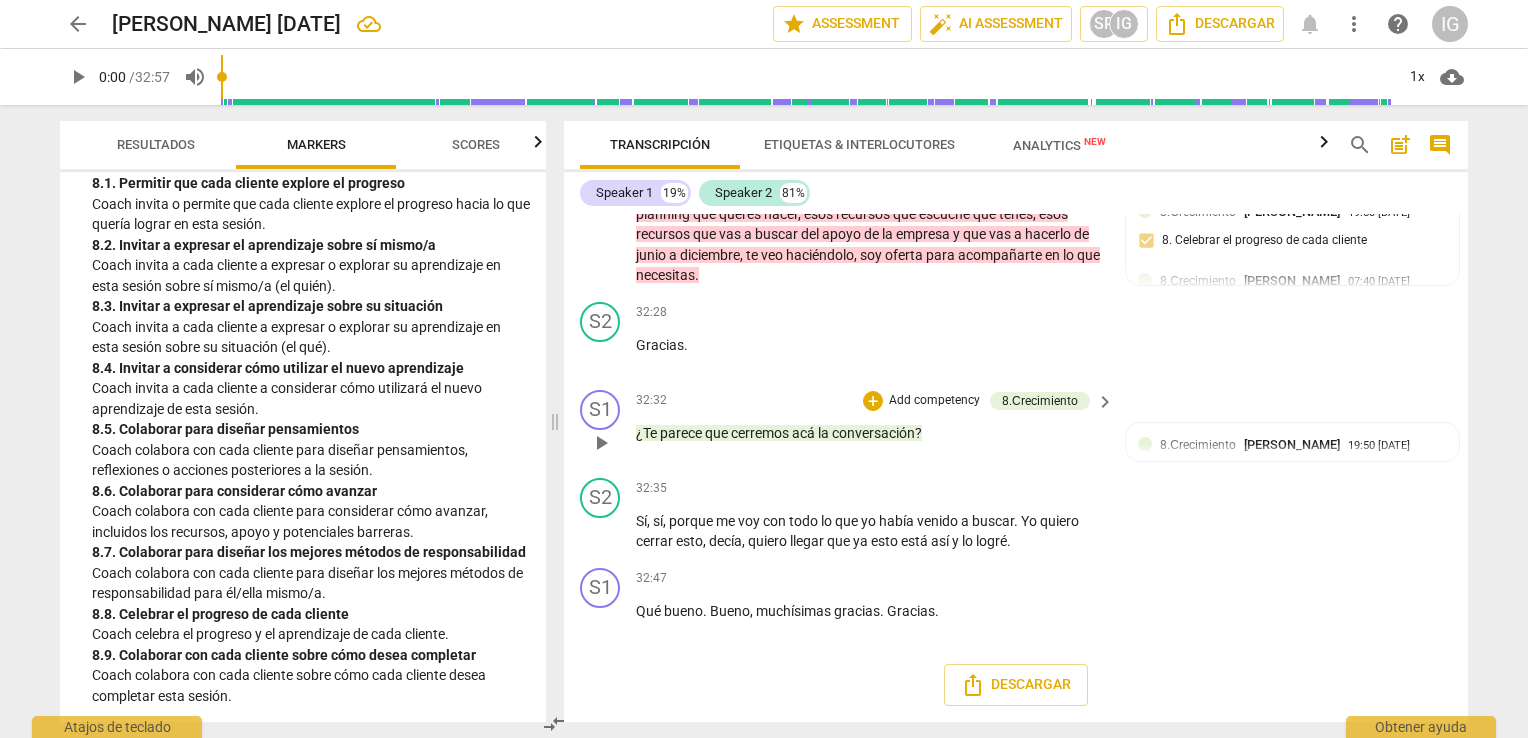 click on "Add competency" at bounding box center (934, 401) 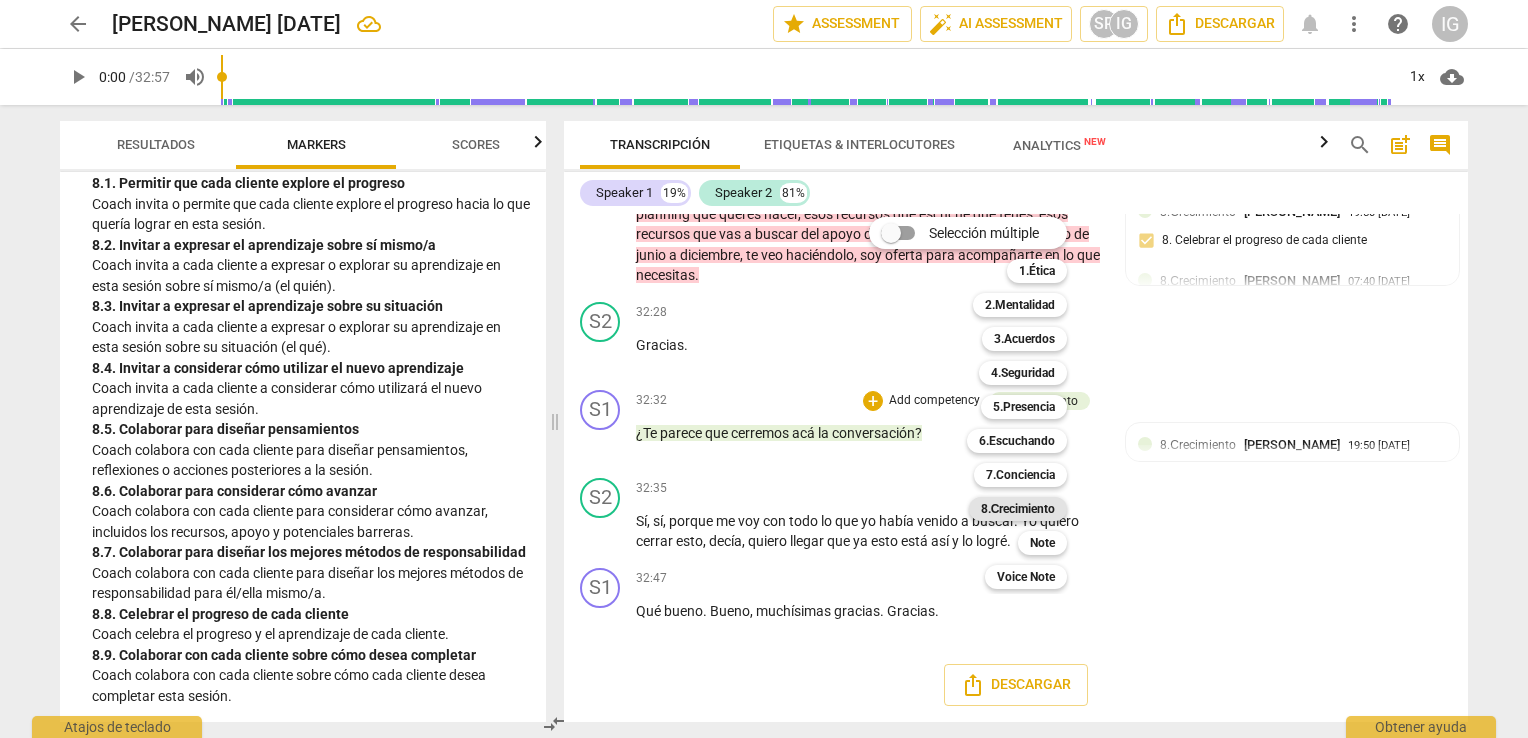 click on "8.Сrecimiento" at bounding box center (1018, 509) 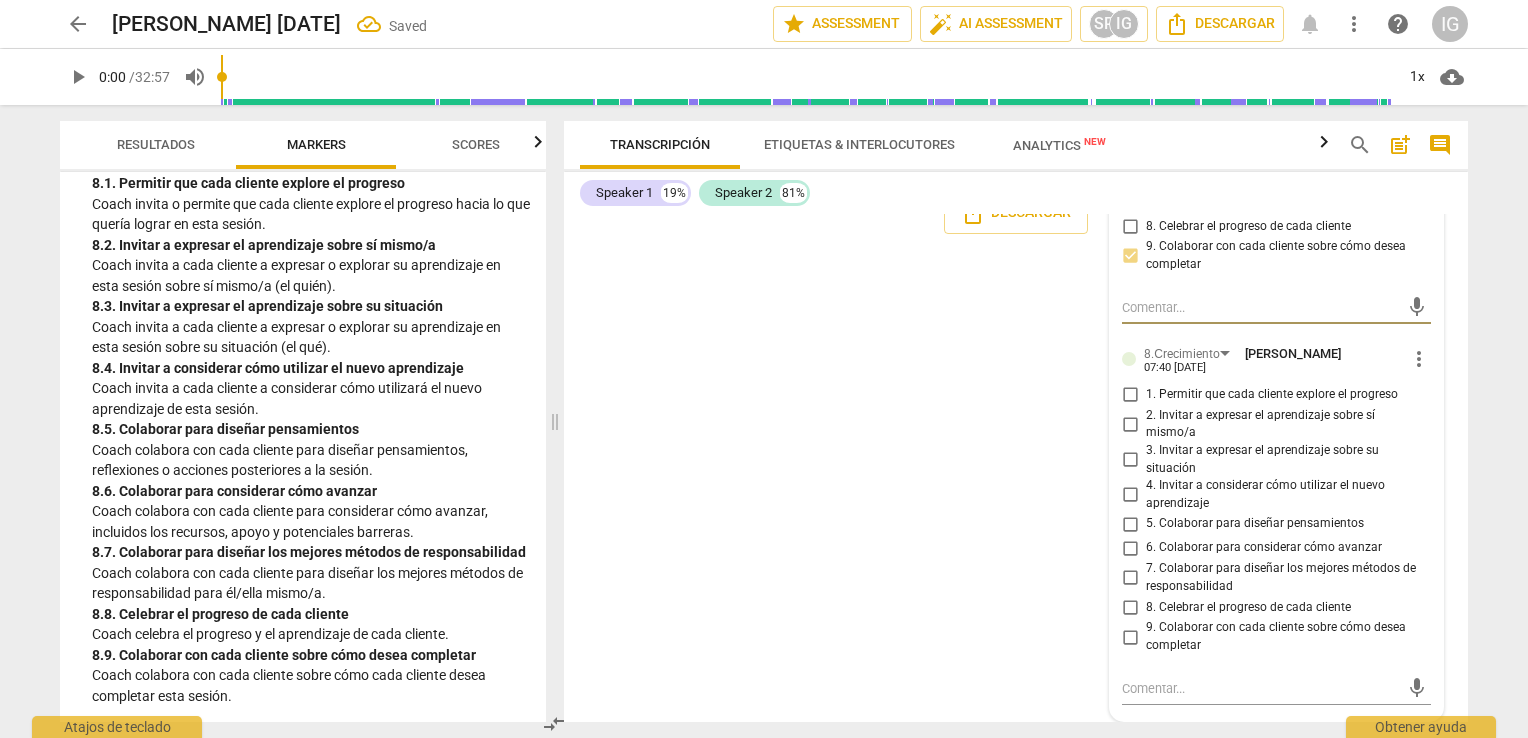 scroll, scrollTop: 9383, scrollLeft: 0, axis: vertical 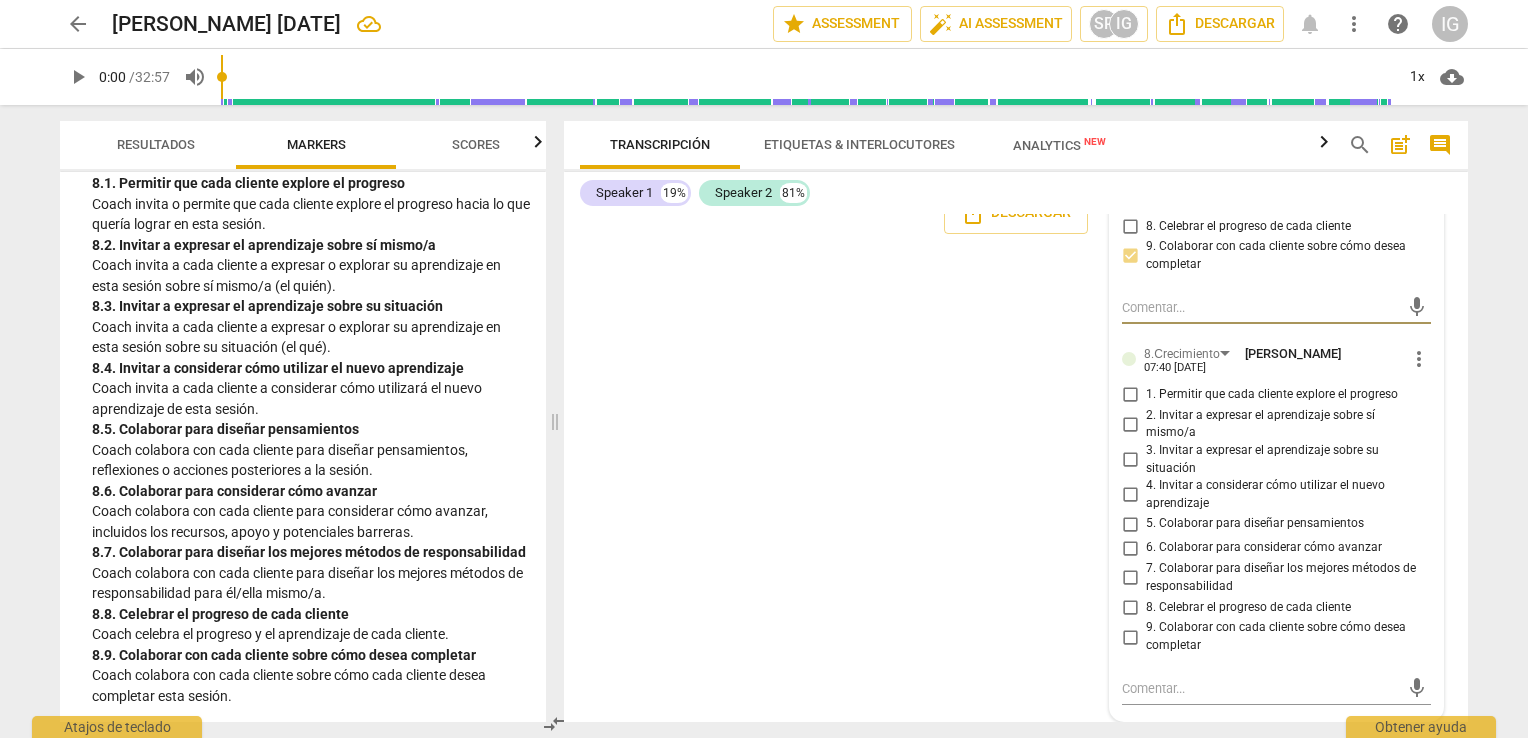 click on "9. Colaborar con cada cliente sobre cómo desea completar" at bounding box center [1130, 637] 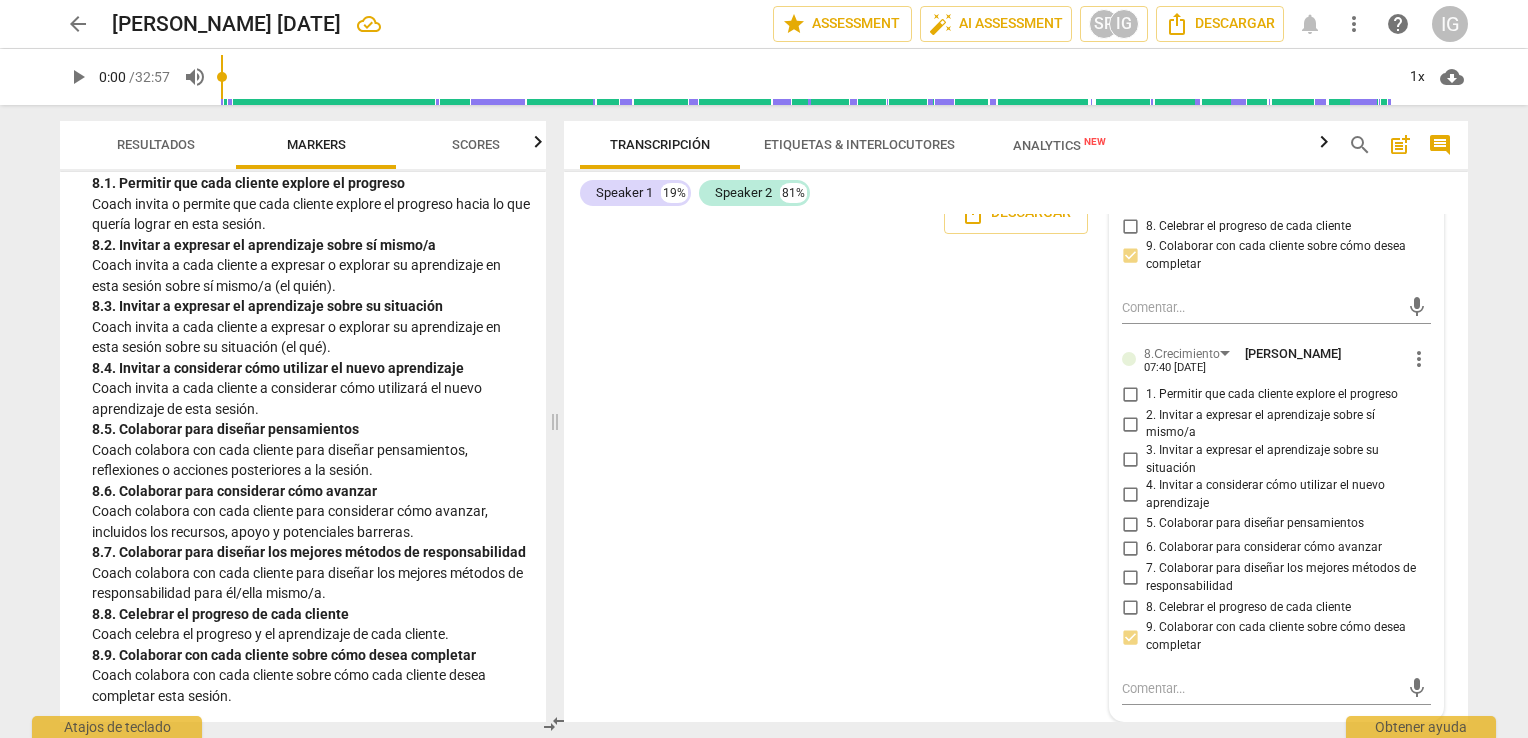 click on "S1 play_arrow pause 00:00 + Add competency keyboard_arrow_right [PERSON_NAME] ,   buenas   tardes ,   ¿Cómo   estás ? S2 play_arrow pause 00:04 + Add competency keyboard_arrow_right Hola ,   Sofí ,   buenas   tardes .   Vengo   bien ,   vengo   feliz . S1 play_arrow pause 00:11 + Add competency 3.Acuerdos keyboard_arrow_right Bueno ,   me   alegro   de   escucharte .   ¿Qué   tema   te   gustaría   trabajar   el   día   [PERSON_NAME][DATE] ,   [PERSON_NAME] ,   en   esta   conversación ? 3.Acuerdos [PERSON_NAME] 19:35 [DATE] 1. Identificar o reconfirmar lo que cada cliente quiere lograr  3.Acuerdos [PERSON_NAME] 06:40 [DATE] 1. Identificar o reconfirmar lo que cada cliente quiere lograr  S2 play_arrow pause 00:20 + Add competency keyboard_arrow_right En   esta   conversación ,   Sofi ,   es   un   tema   que   me   ha   estado .   Todos   los   temas   me   hacen   ese   run ,   run ,   run .   Entonces   yo   por   mis   compromisos ,   tú   sabes   que   yo   en   mi   vida   realmente   tengo   mi   ," at bounding box center (1016, 468) 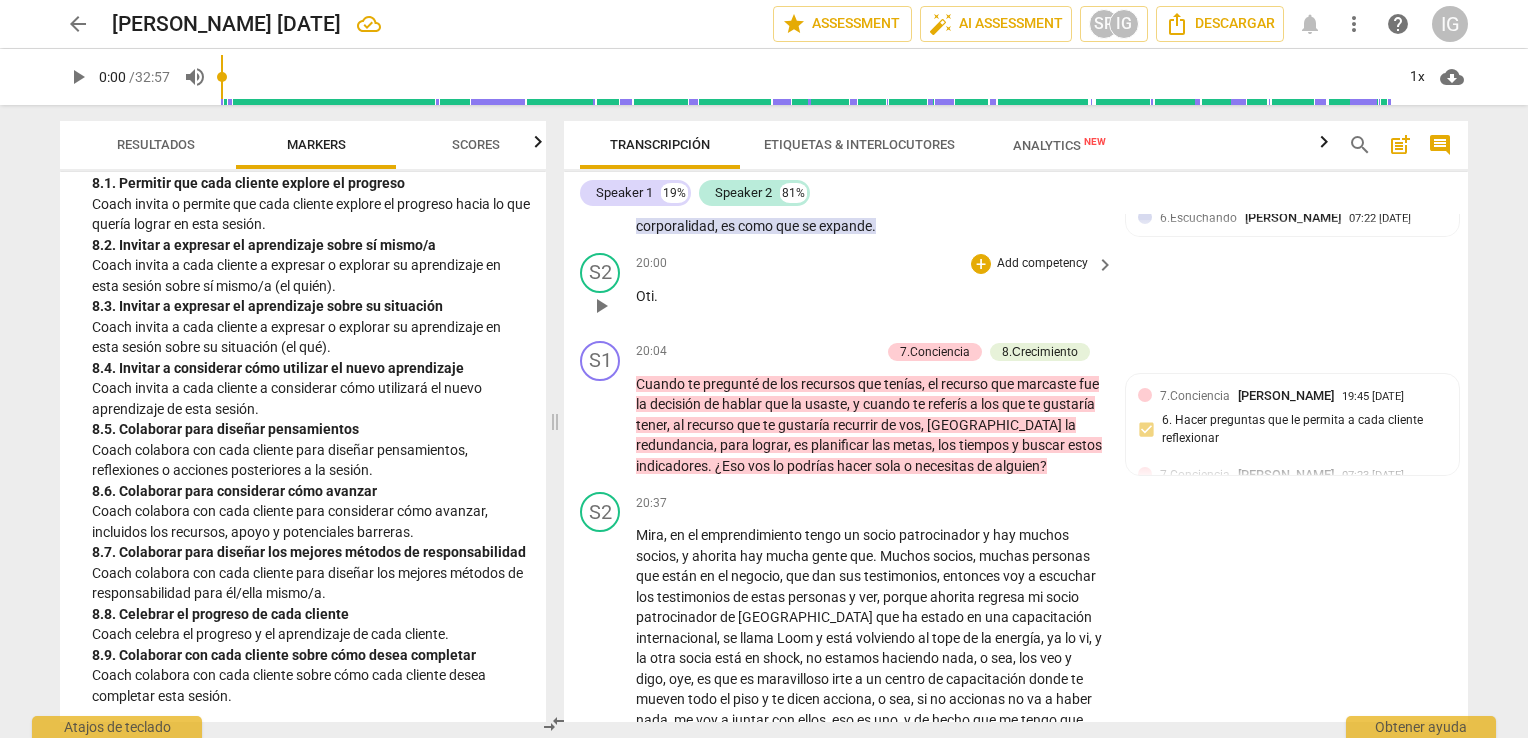 scroll, scrollTop: 5309, scrollLeft: 0, axis: vertical 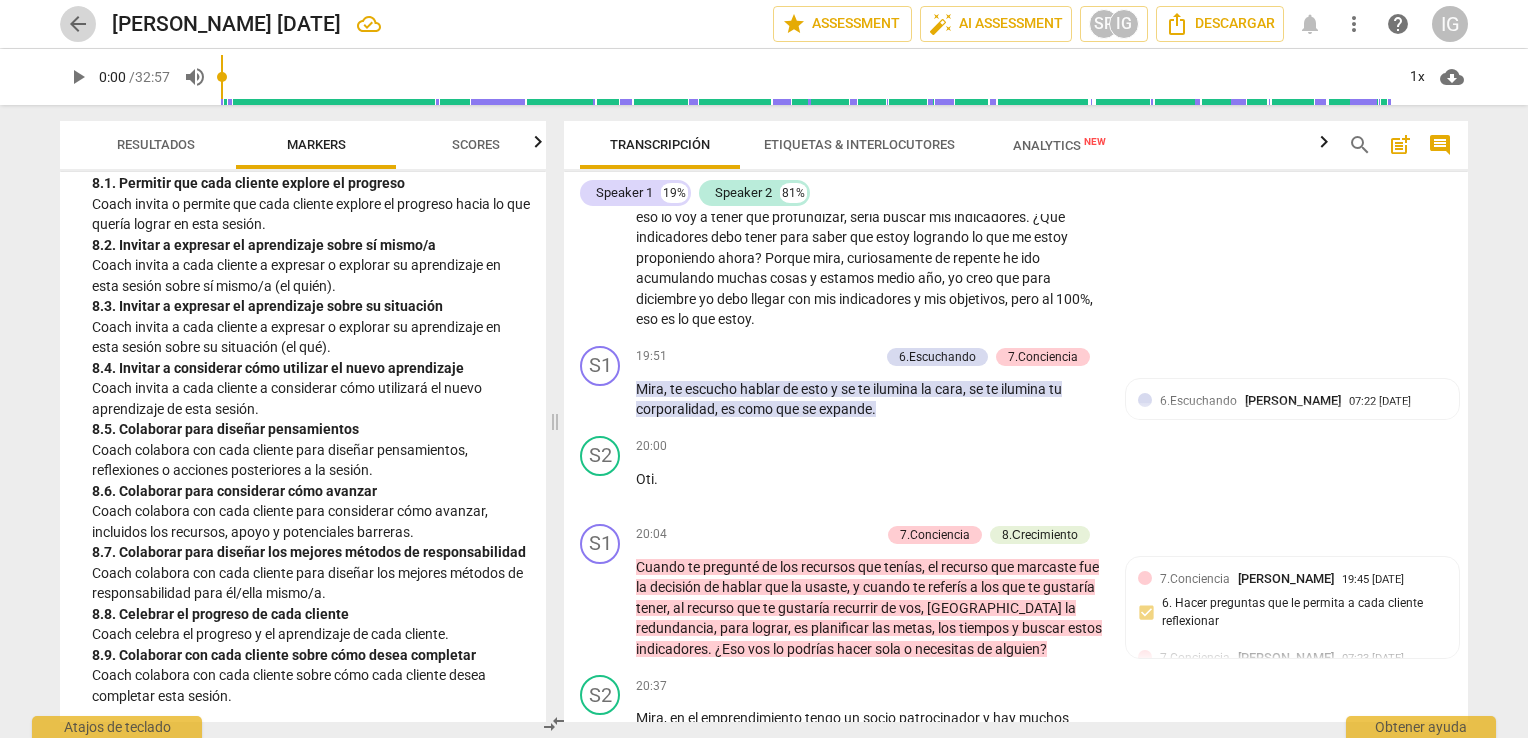 click on "arrow_back" at bounding box center [78, 24] 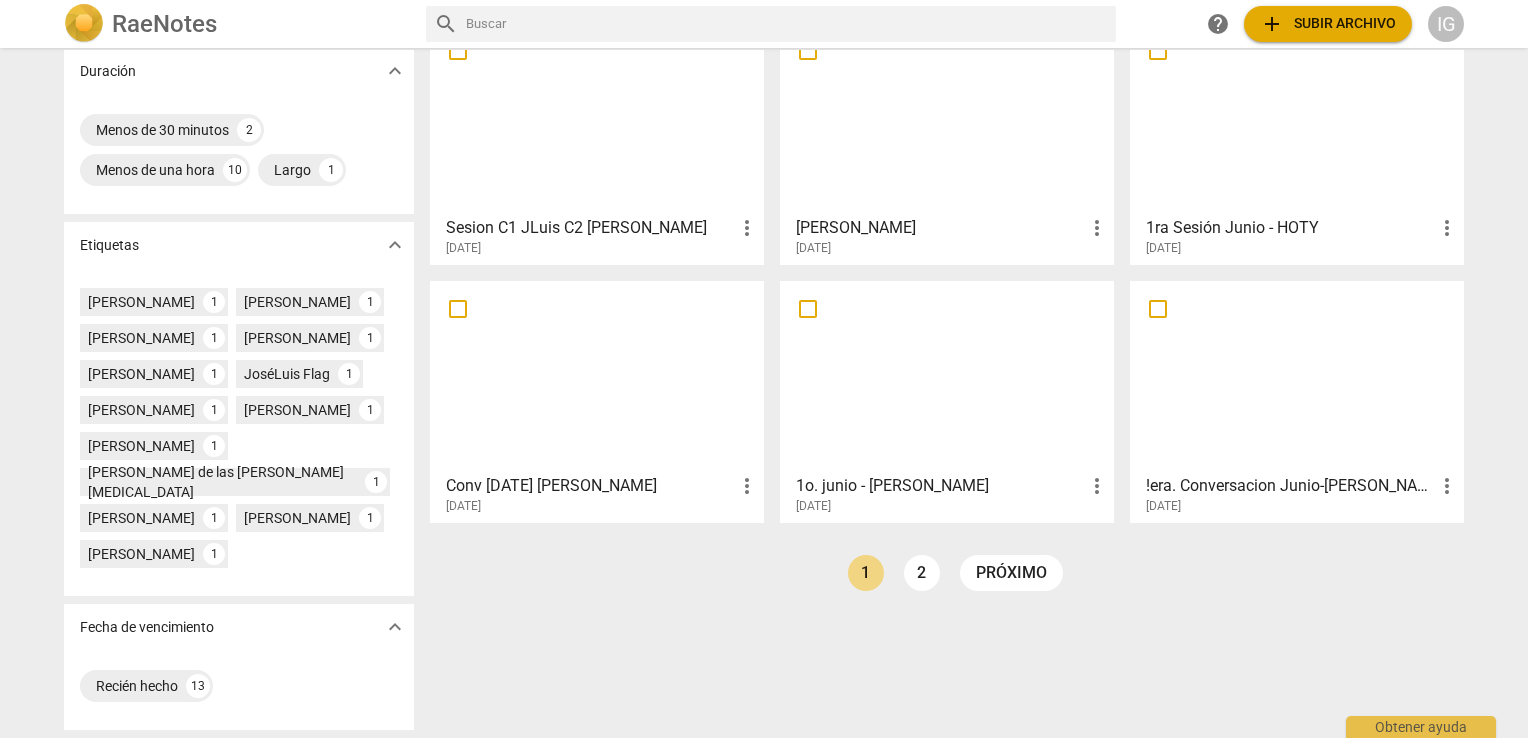 scroll, scrollTop: 449, scrollLeft: 0, axis: vertical 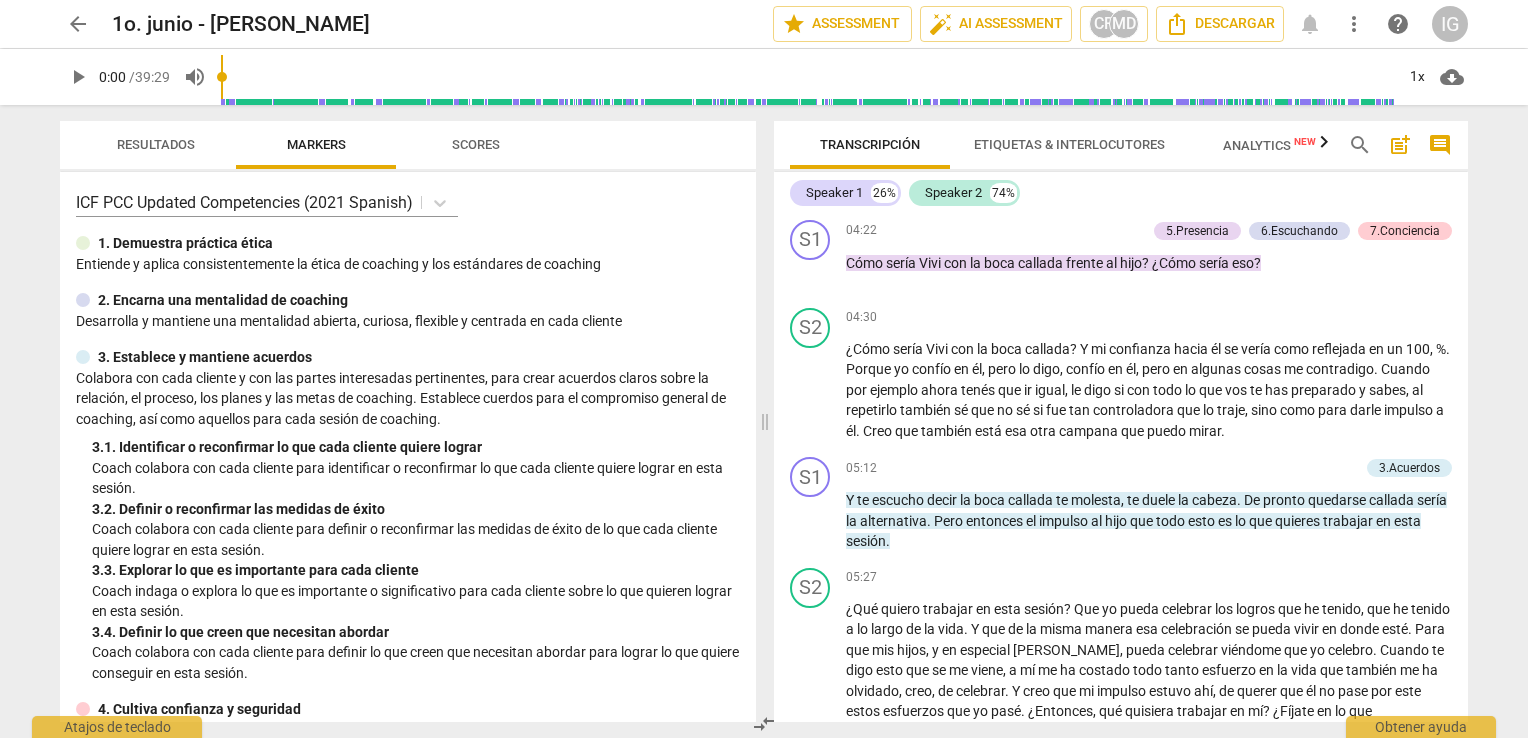 click on "arrow_back" at bounding box center (78, 24) 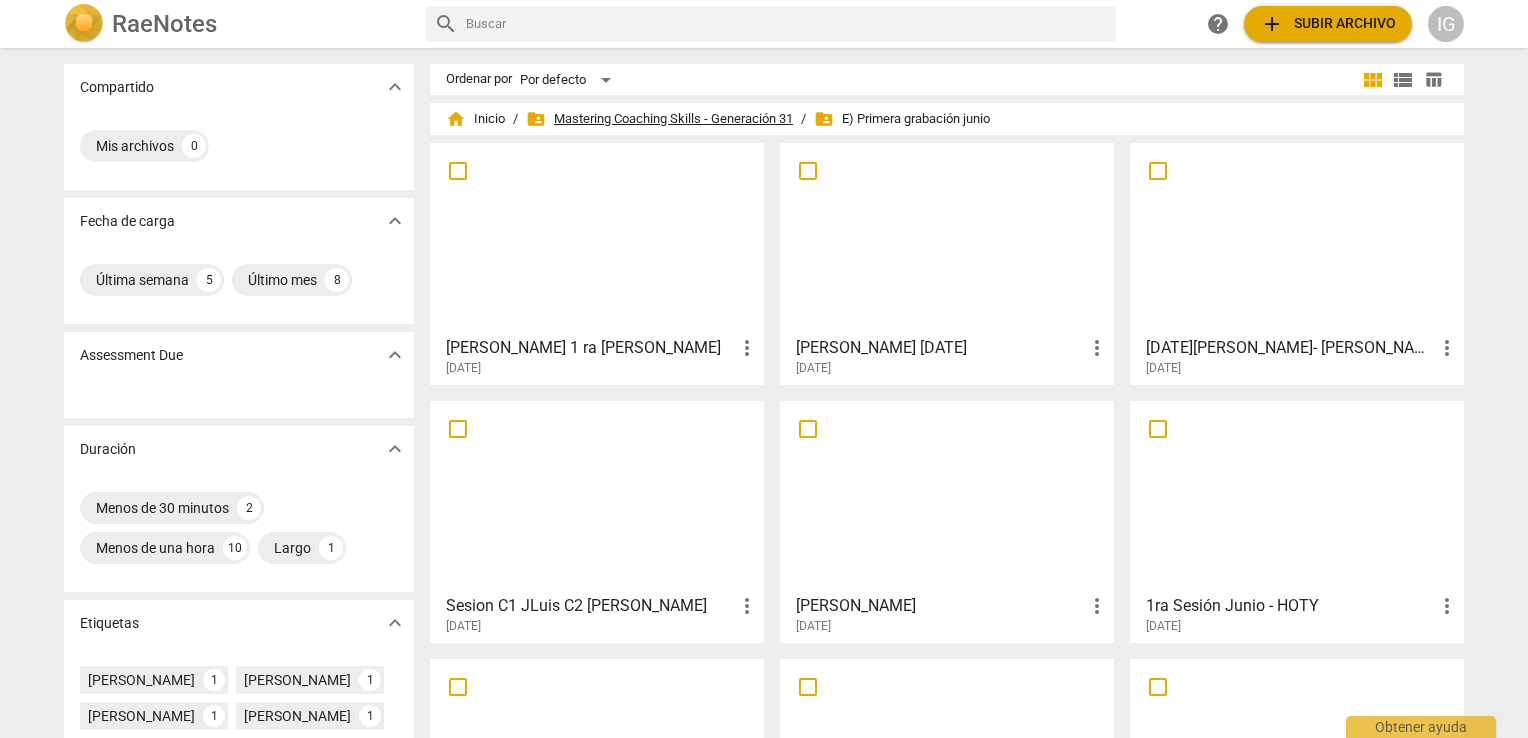 click on "folder_shared Mastering Coaching Skills - Generación 31" at bounding box center [659, 119] 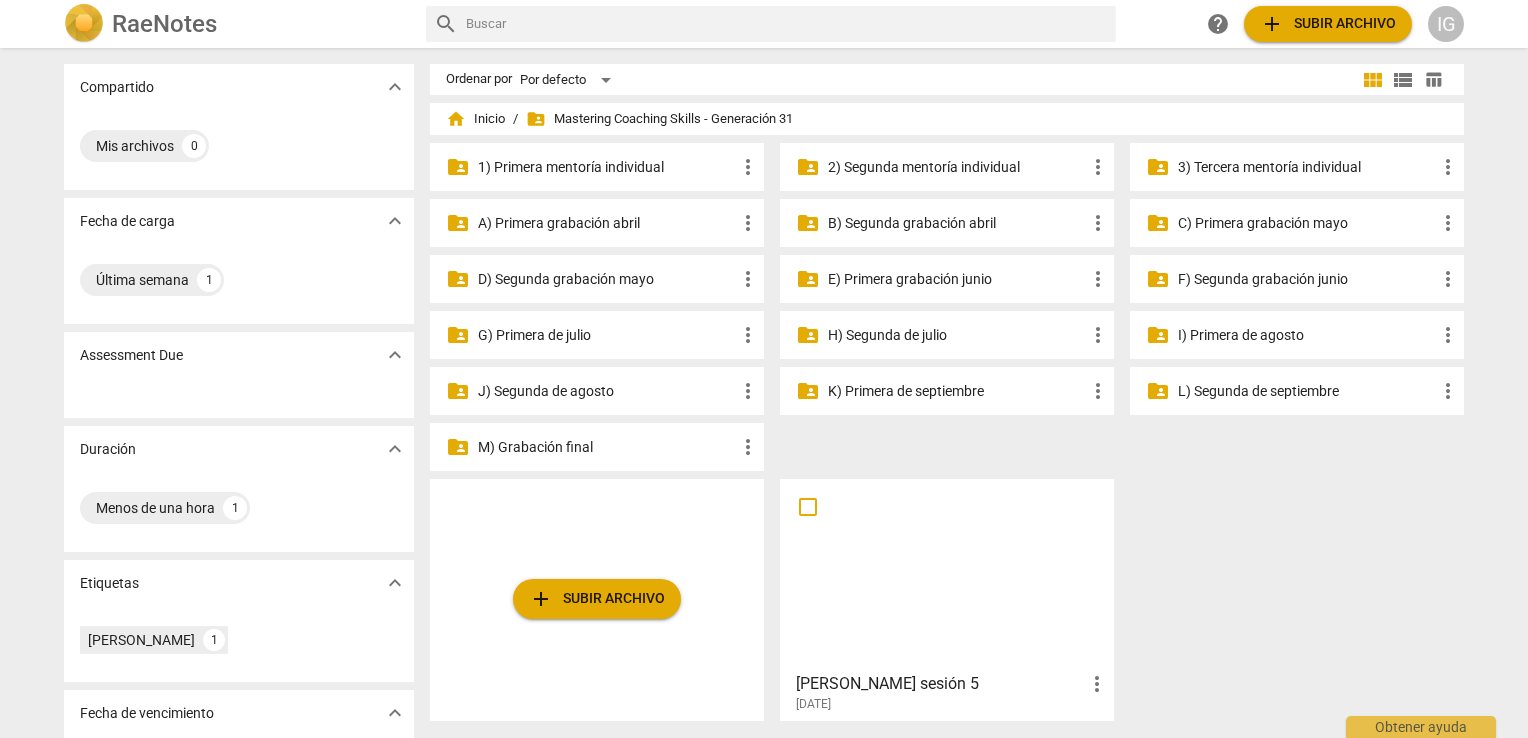 click on "F) Segunda grabación junio" at bounding box center [1307, 279] 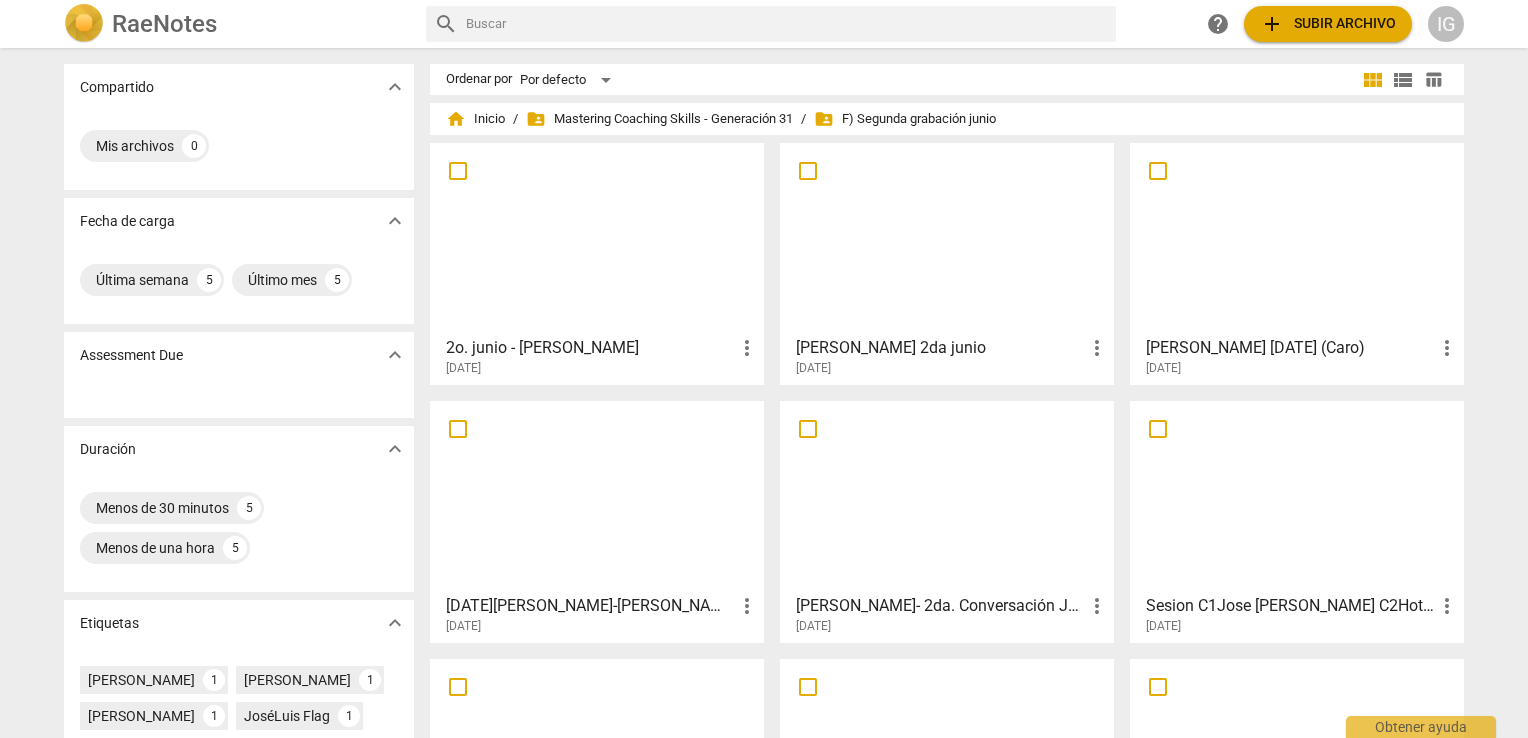 click at bounding box center (597, 238) 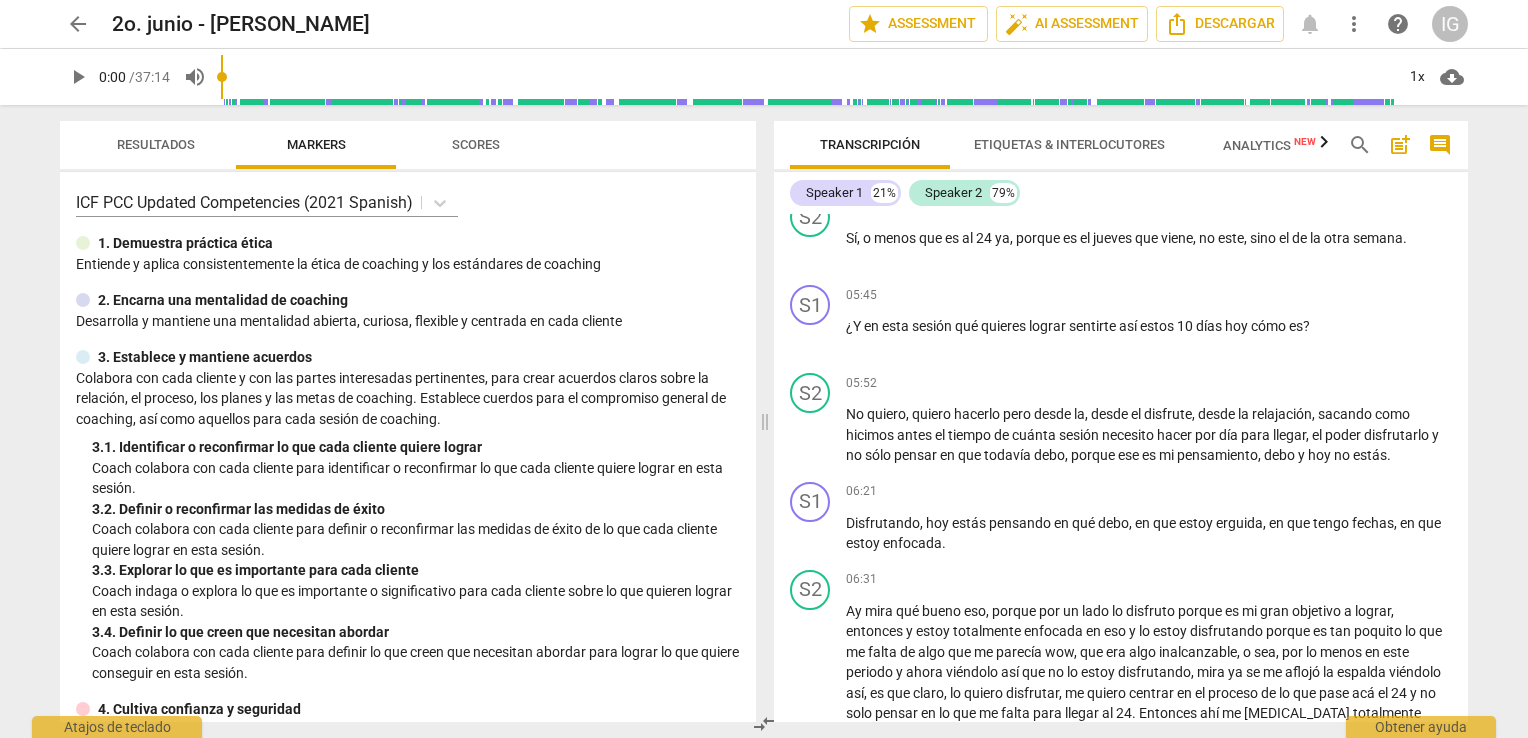 scroll, scrollTop: 1500, scrollLeft: 0, axis: vertical 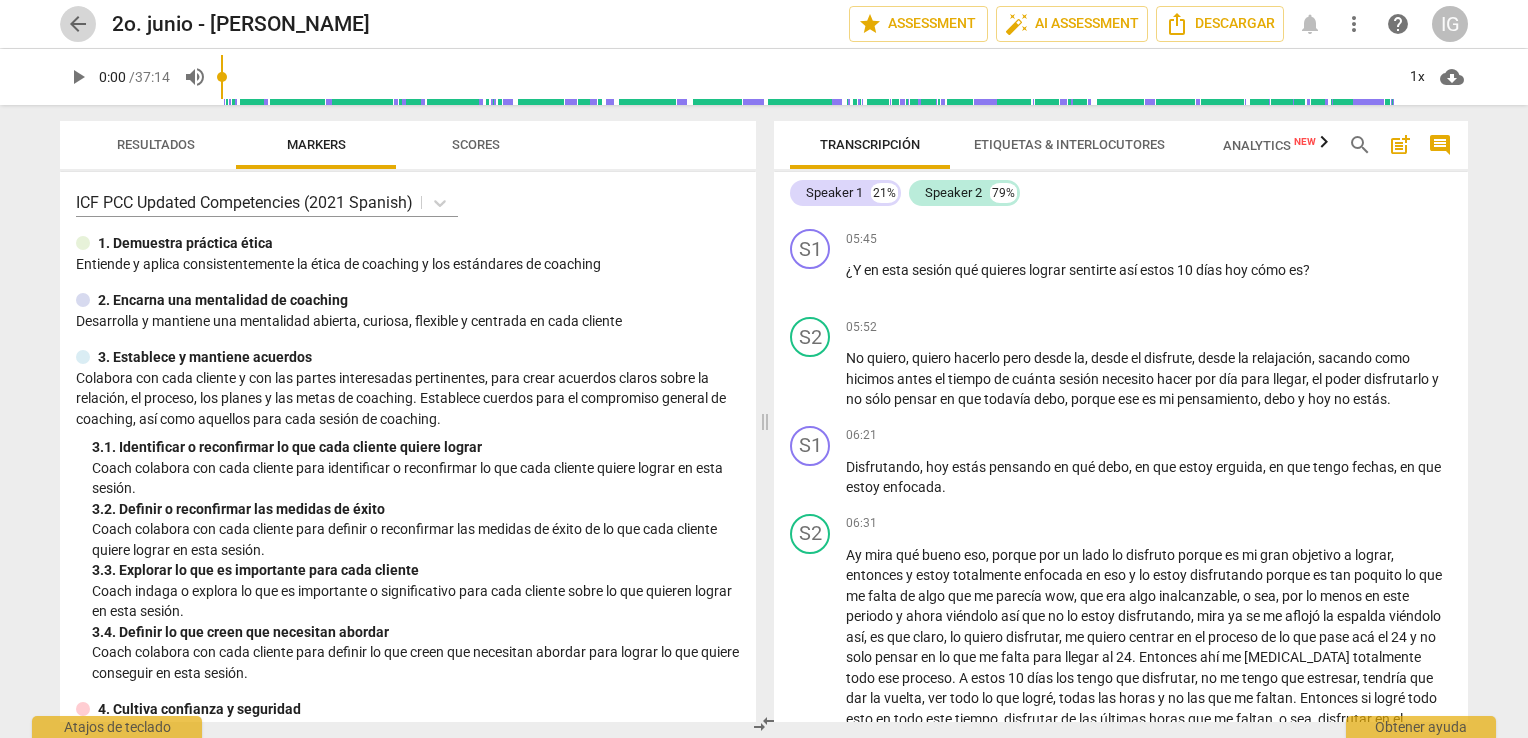 click on "arrow_back" at bounding box center [78, 24] 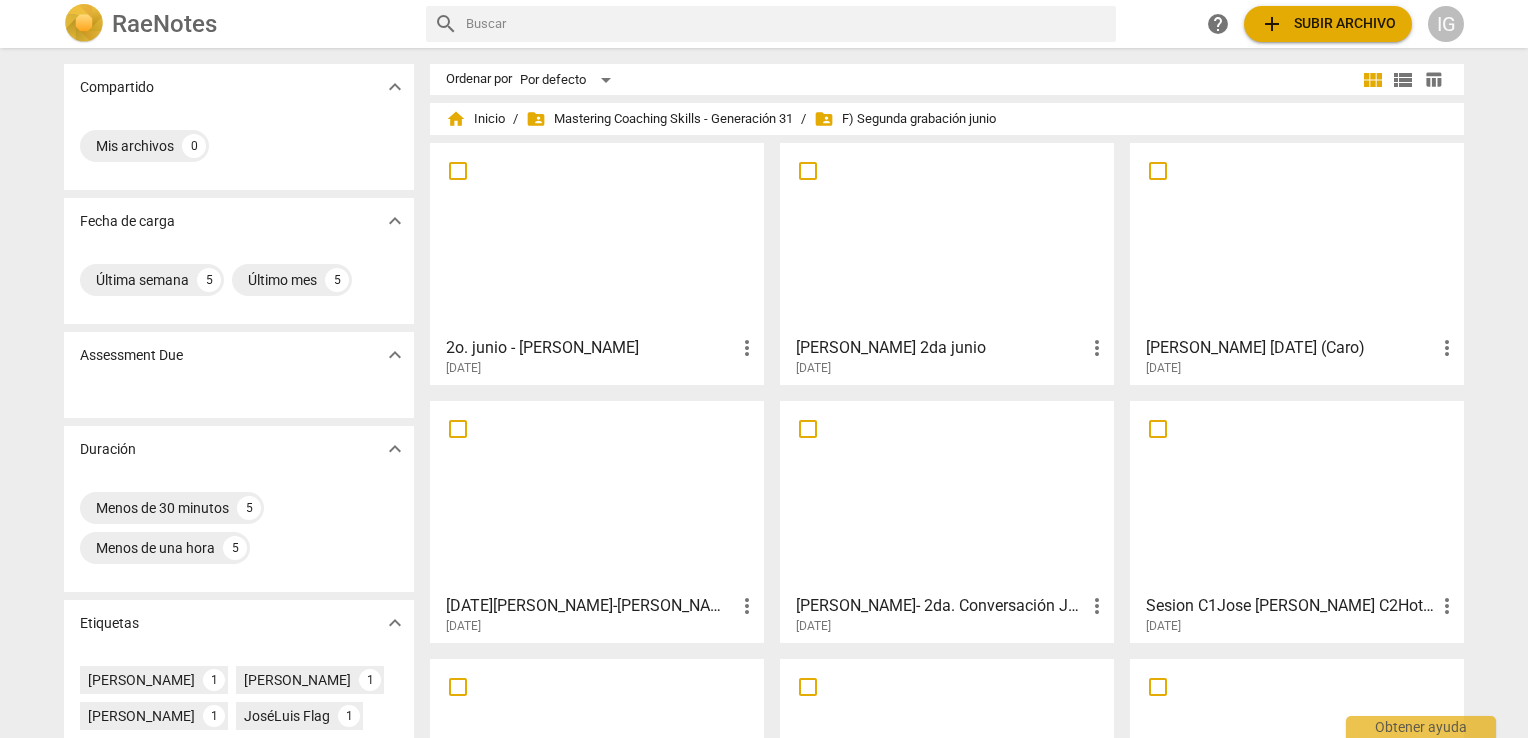 click at bounding box center (947, 238) 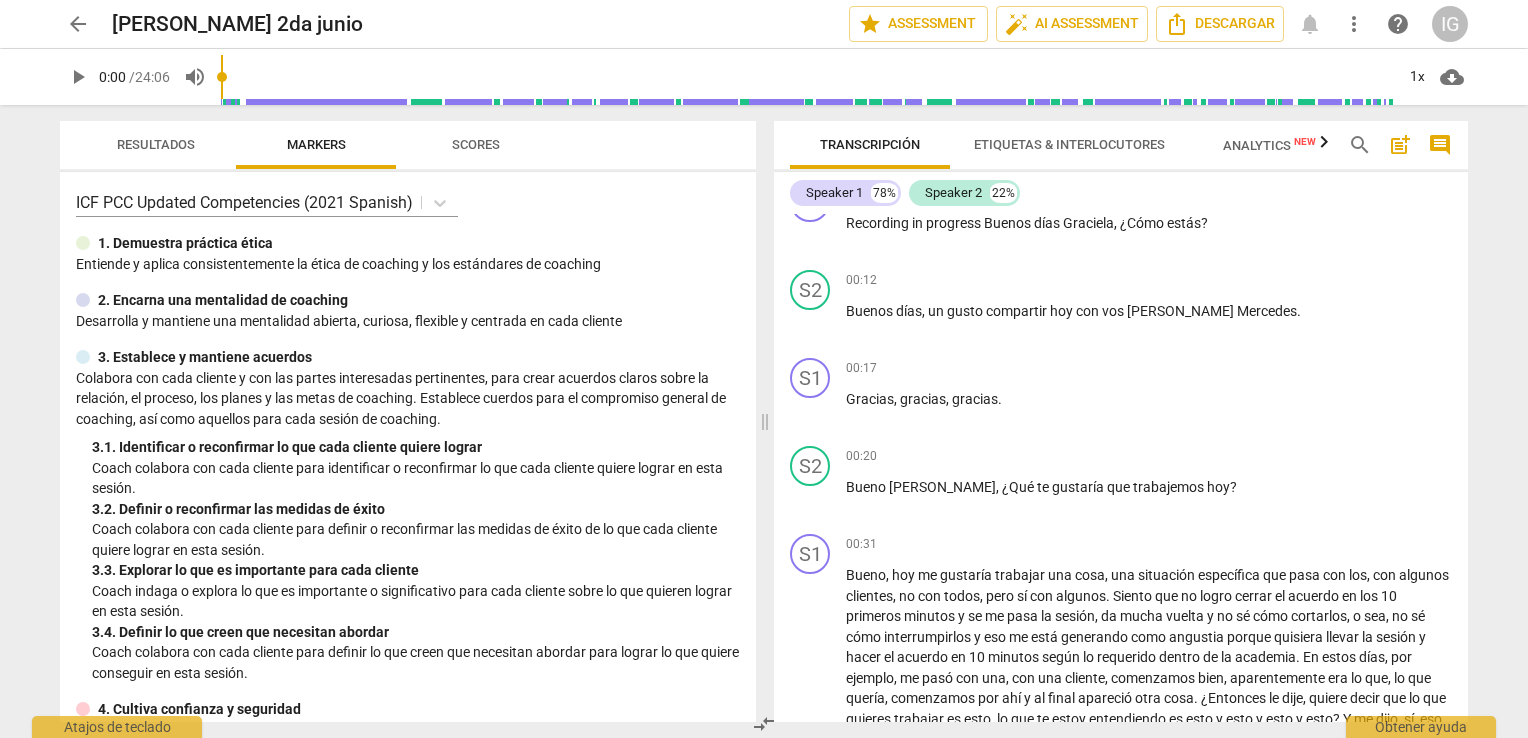 scroll, scrollTop: 400, scrollLeft: 0, axis: vertical 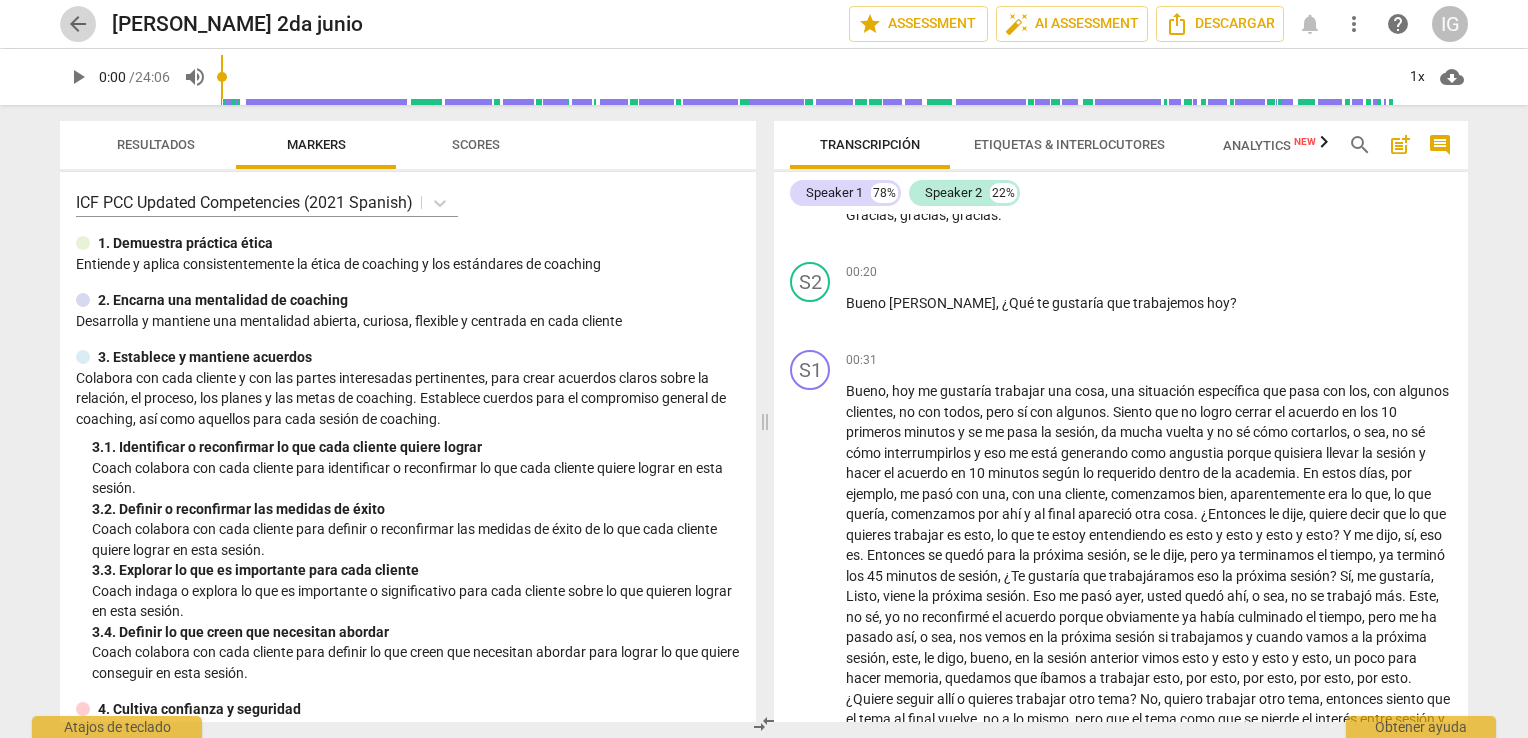 click on "arrow_back" at bounding box center (78, 24) 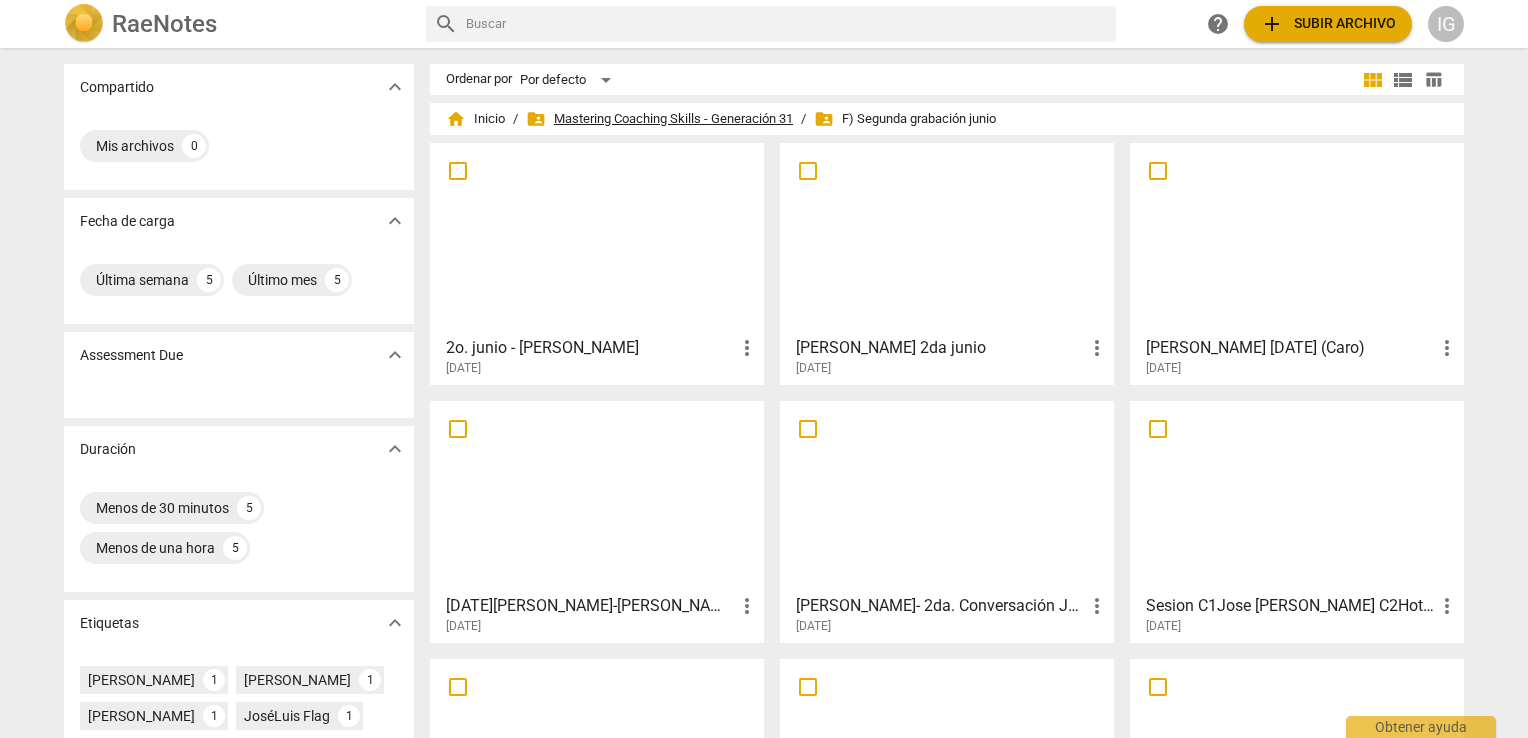 click on "folder_shared Mastering Coaching Skills - Generación 31" at bounding box center (659, 119) 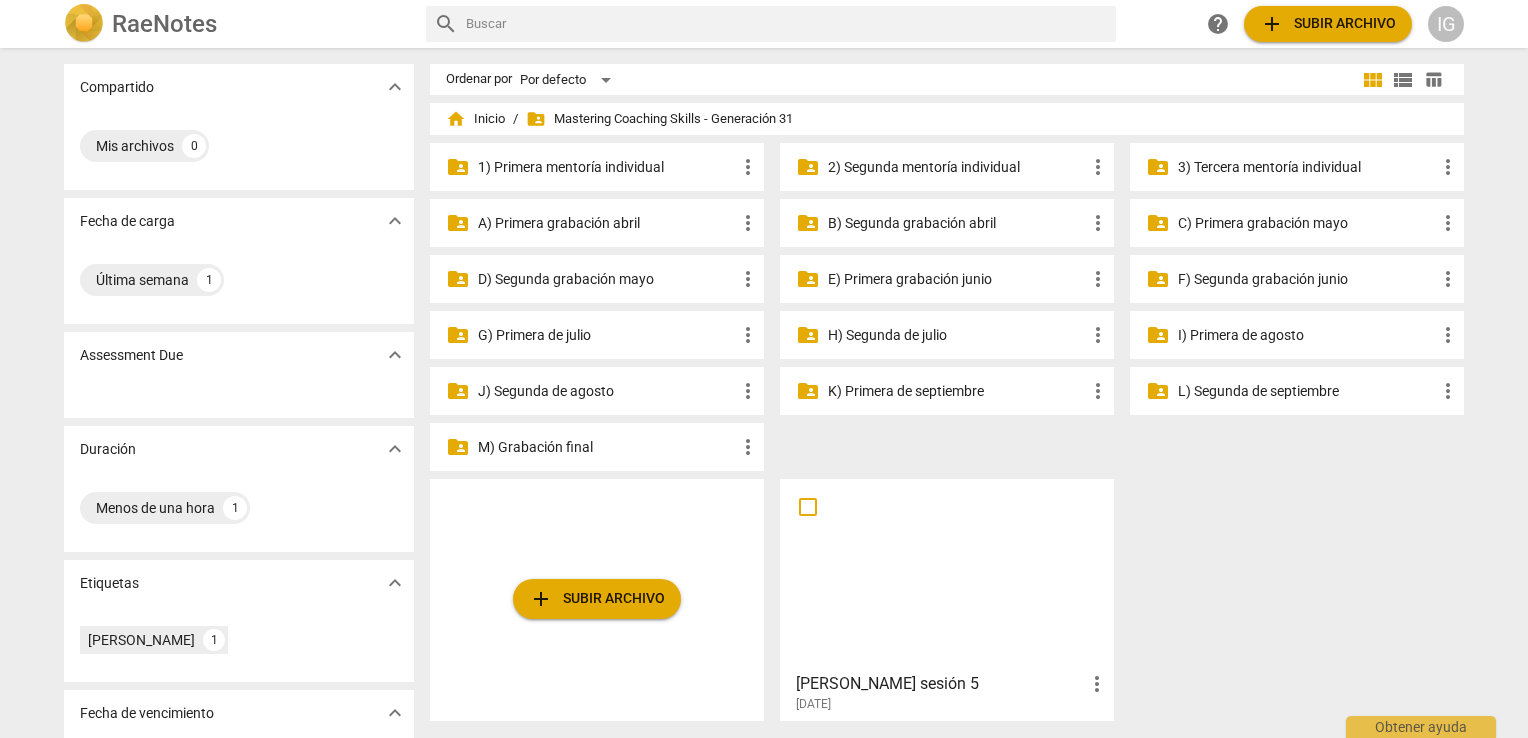 click on "E) Primera grabación junio" at bounding box center (957, 279) 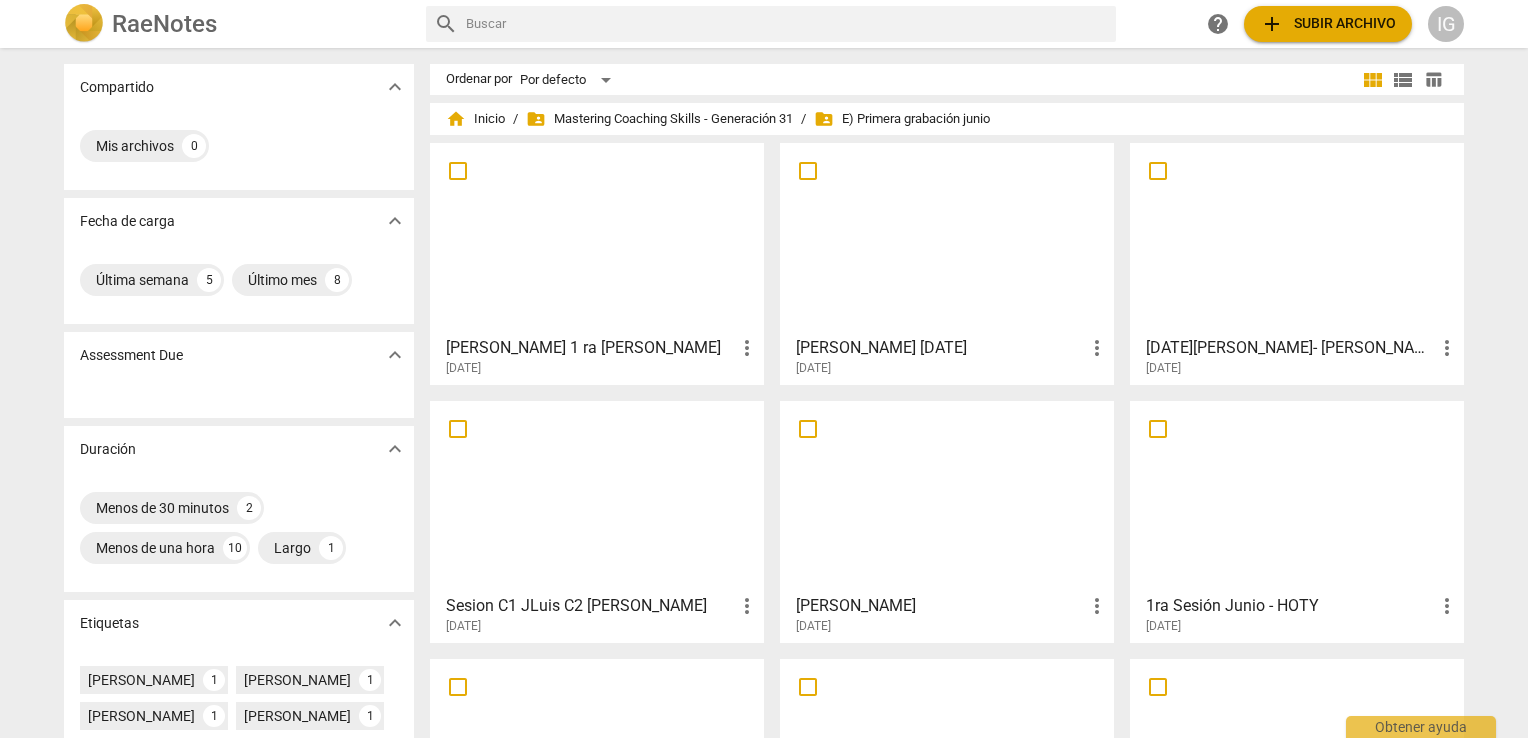 click at bounding box center [597, 238] 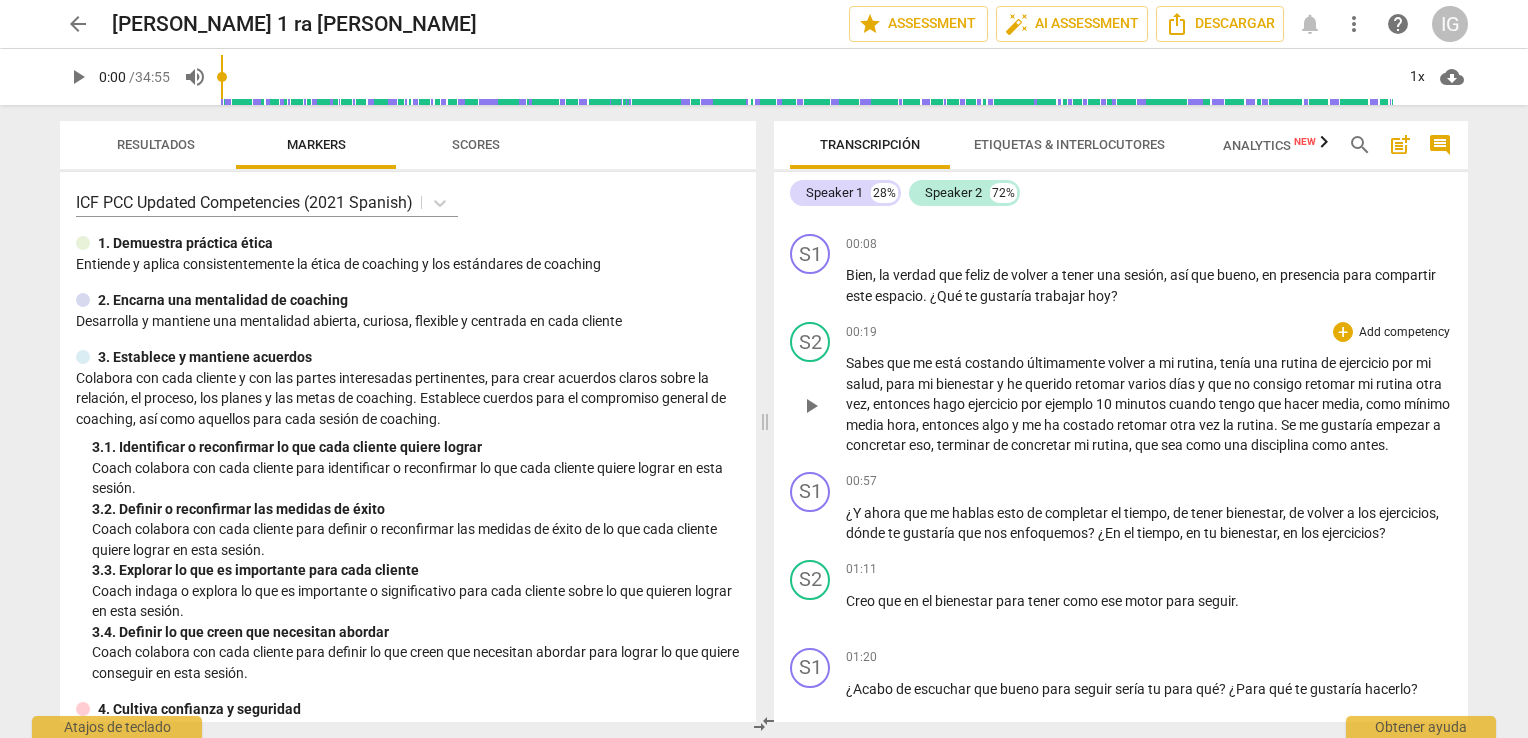 scroll, scrollTop: 200, scrollLeft: 0, axis: vertical 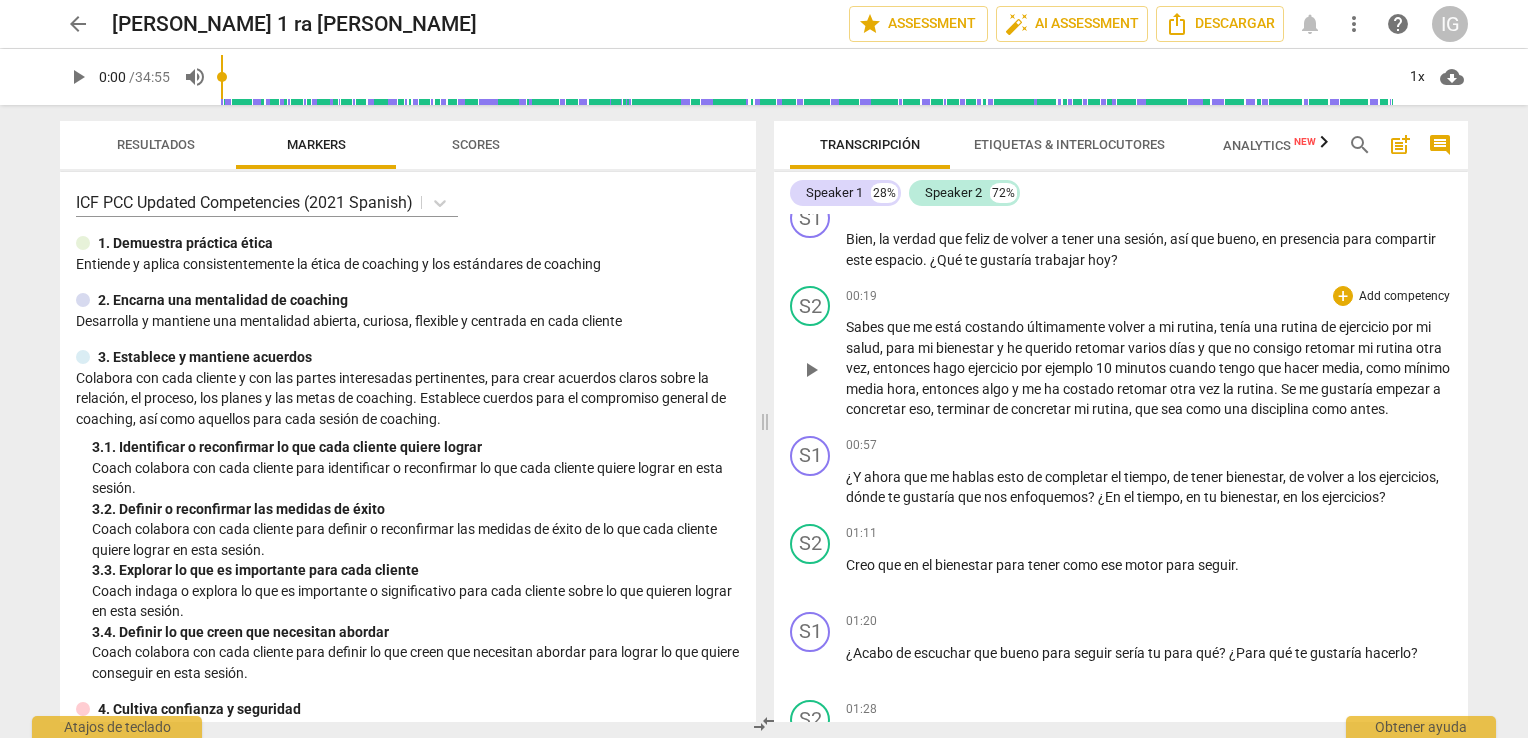 drag, startPoint x: 1204, startPoint y: 478, endPoint x: 982, endPoint y: 445, distance: 224.4393 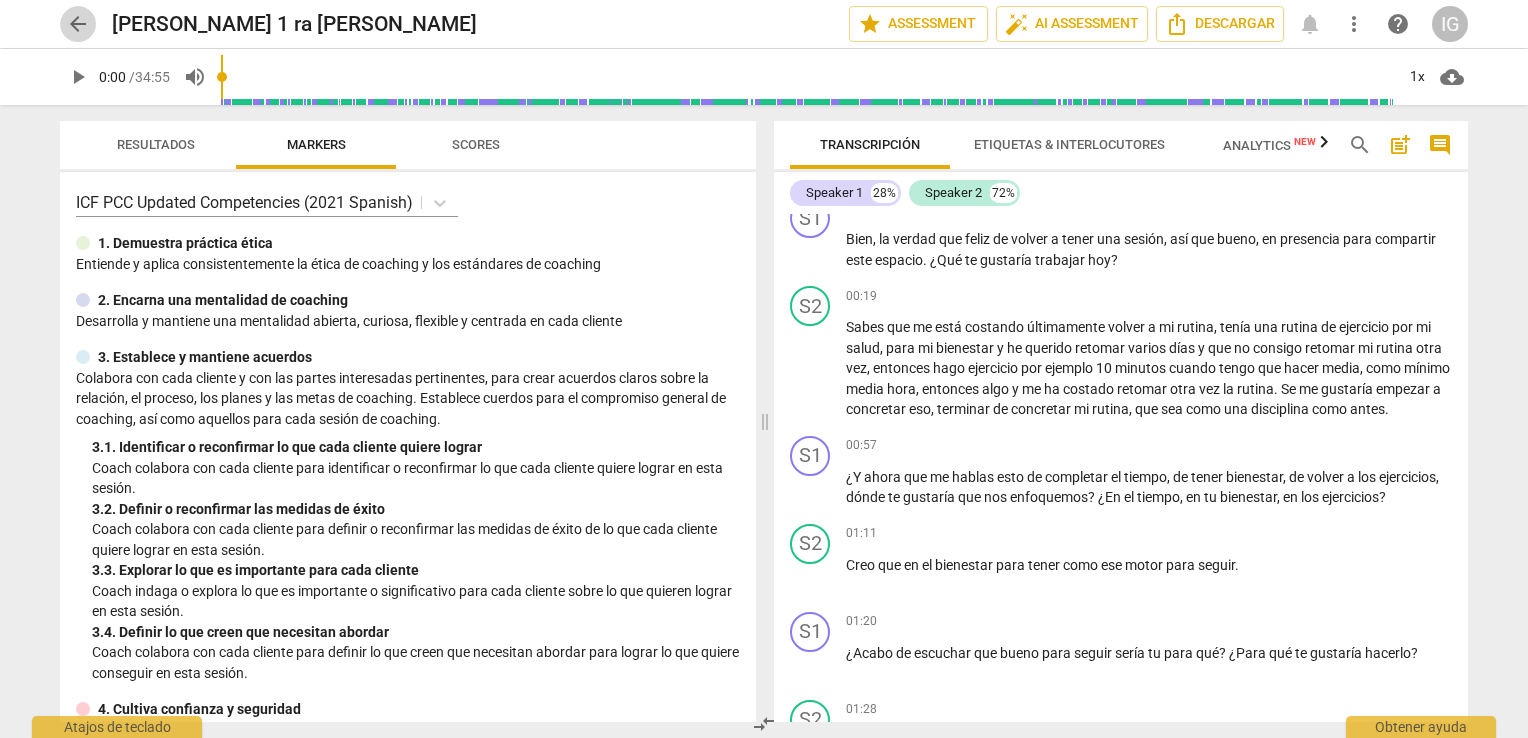 click on "arrow_back" at bounding box center (78, 24) 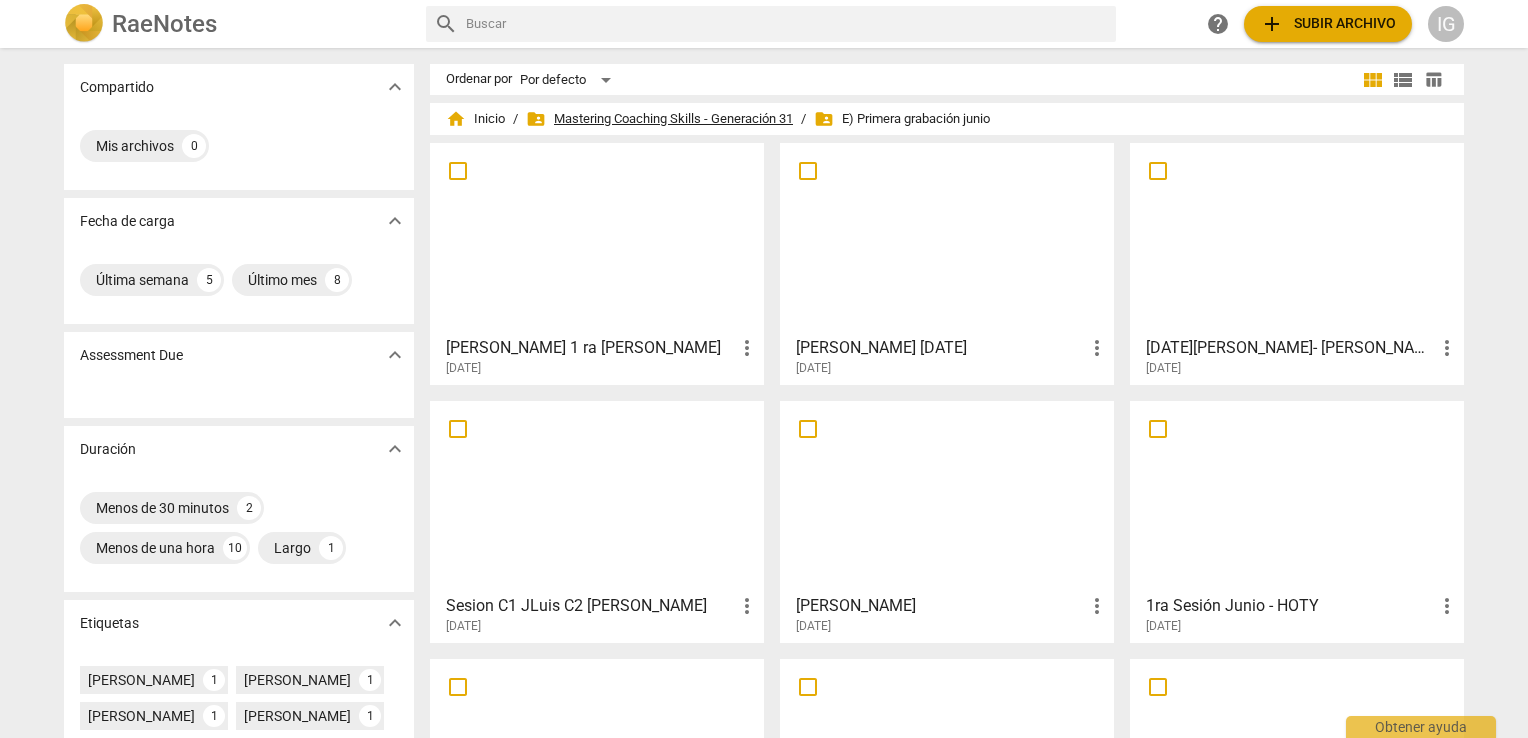 click on "folder_shared Mastering Coaching Skills - Generación 31" at bounding box center (659, 119) 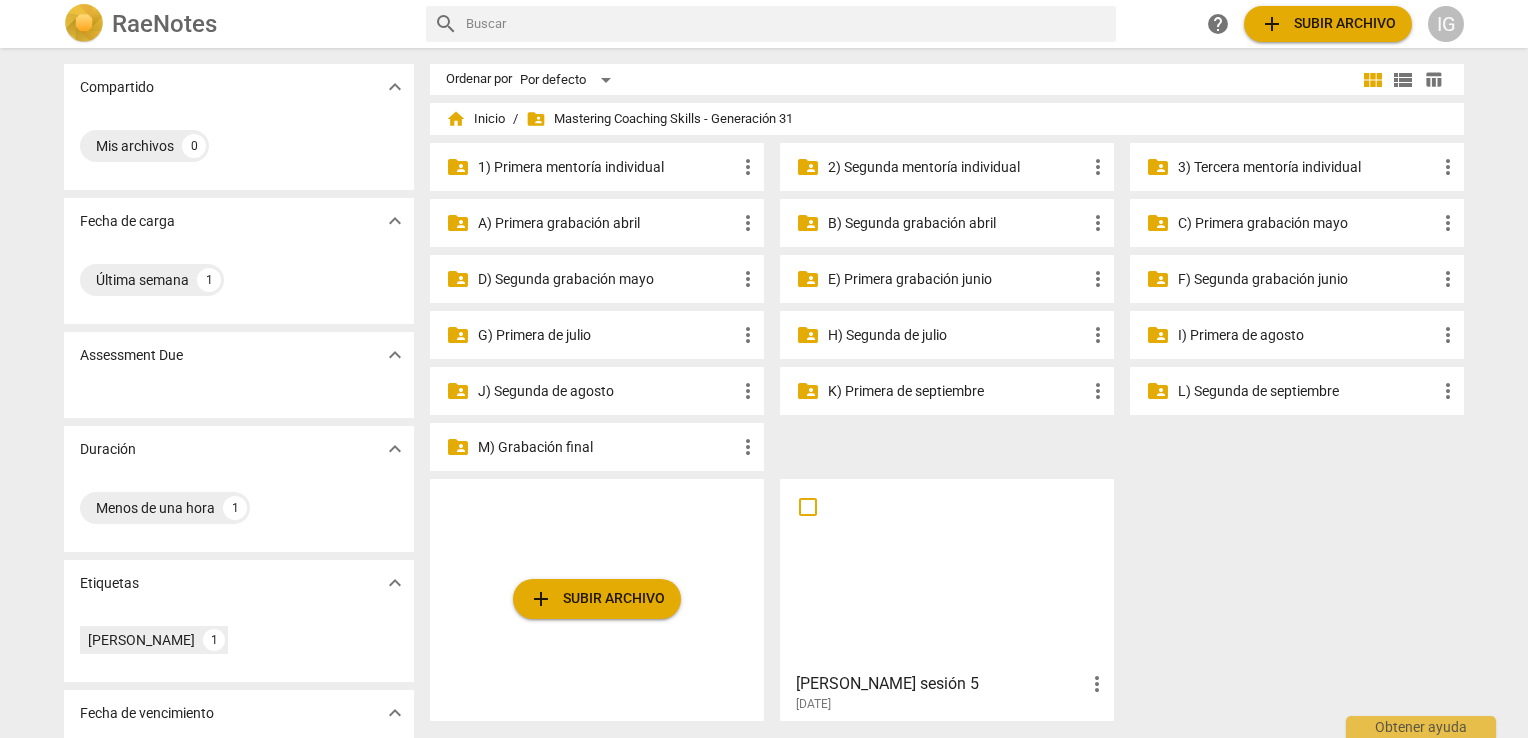 click on "E) Primera grabación junio" at bounding box center [957, 279] 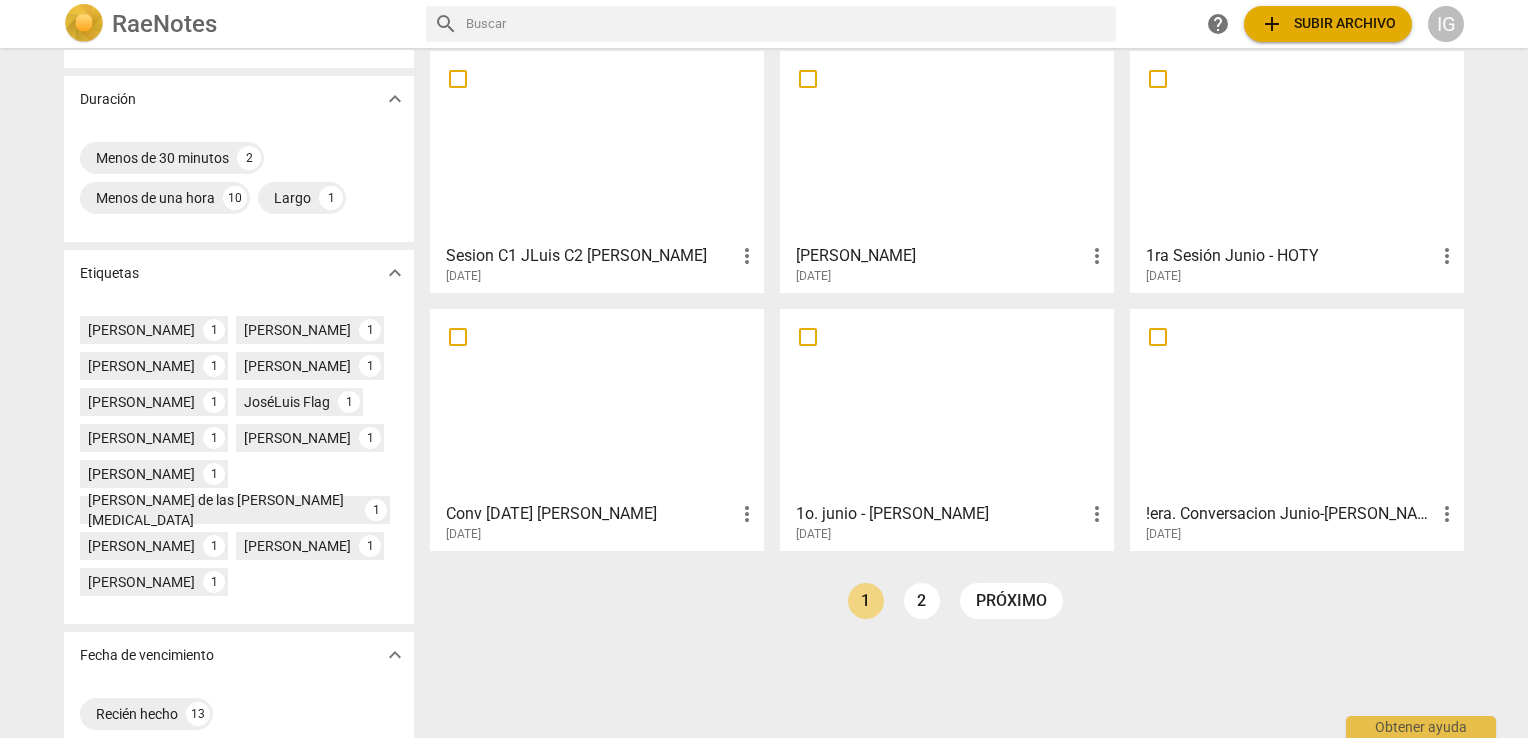 scroll, scrollTop: 400, scrollLeft: 0, axis: vertical 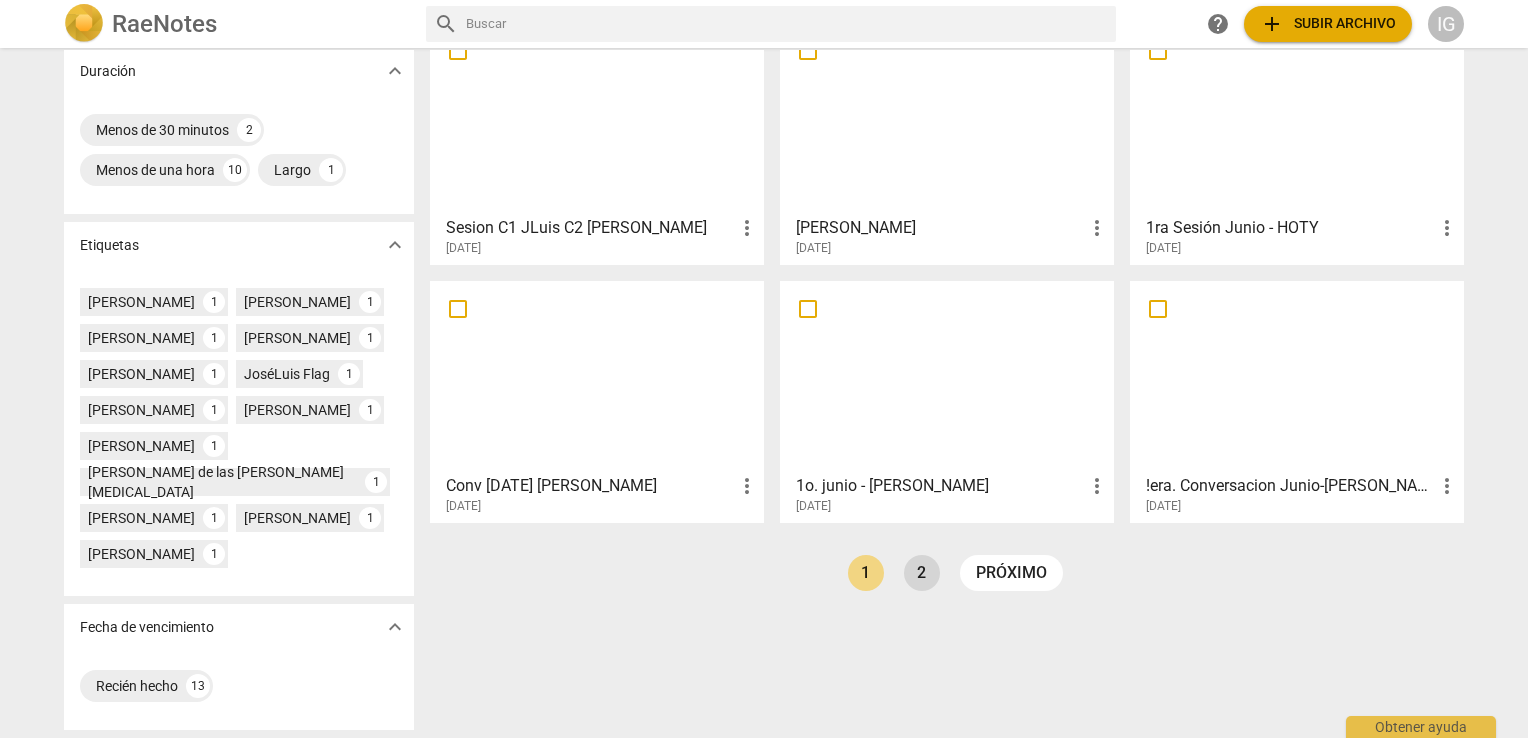 click on "2" at bounding box center [922, 573] 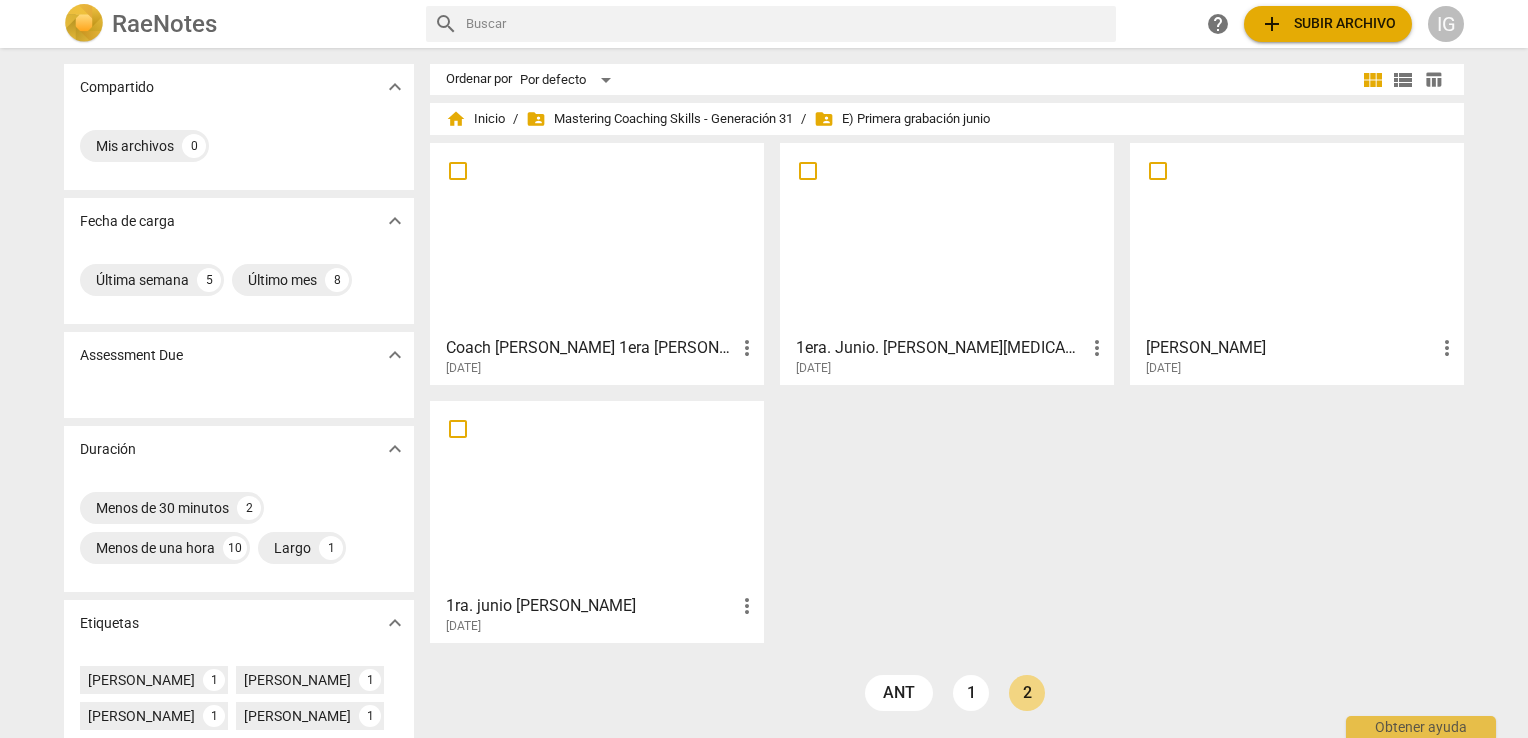click at bounding box center [947, 238] 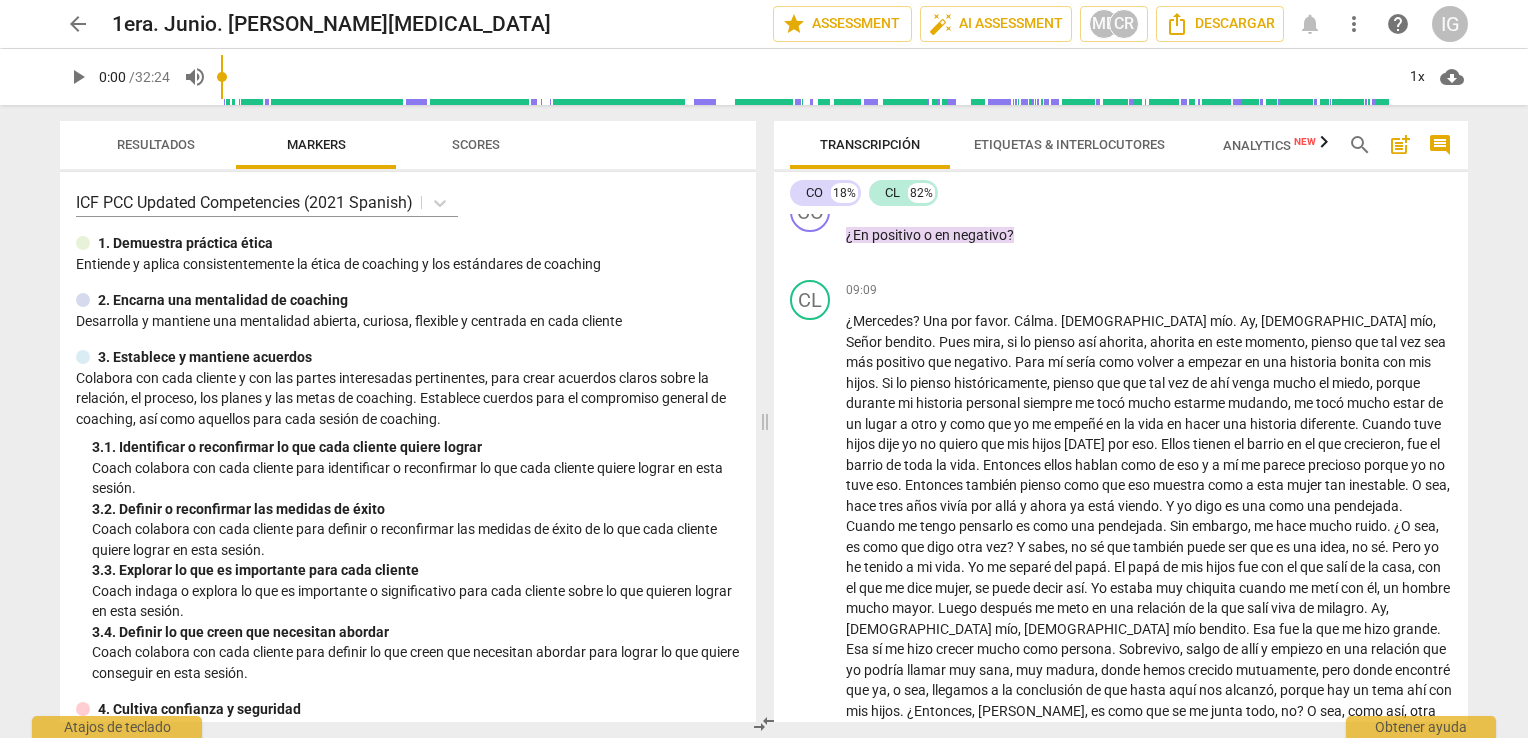 scroll, scrollTop: 2300, scrollLeft: 0, axis: vertical 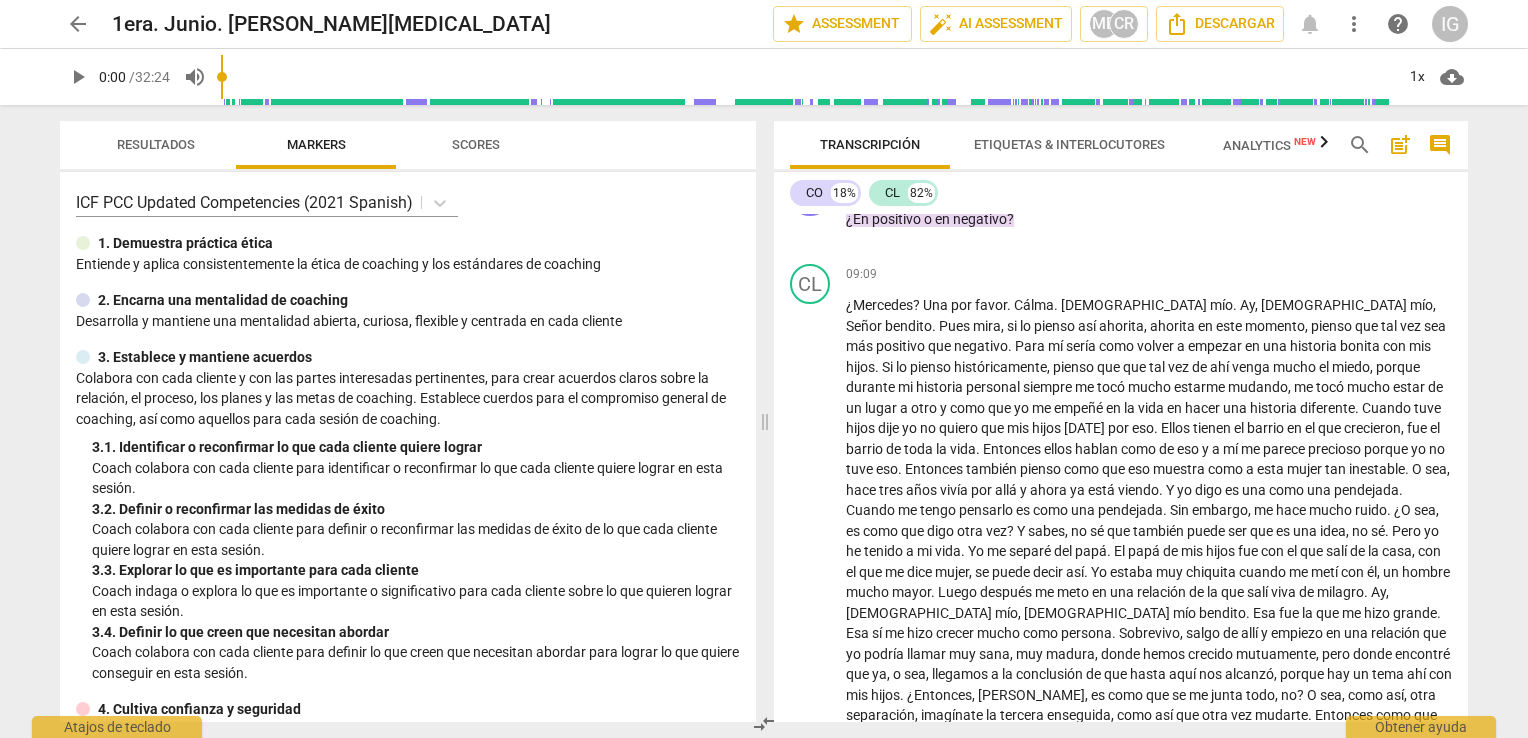 click on "arrow_back" at bounding box center [78, 24] 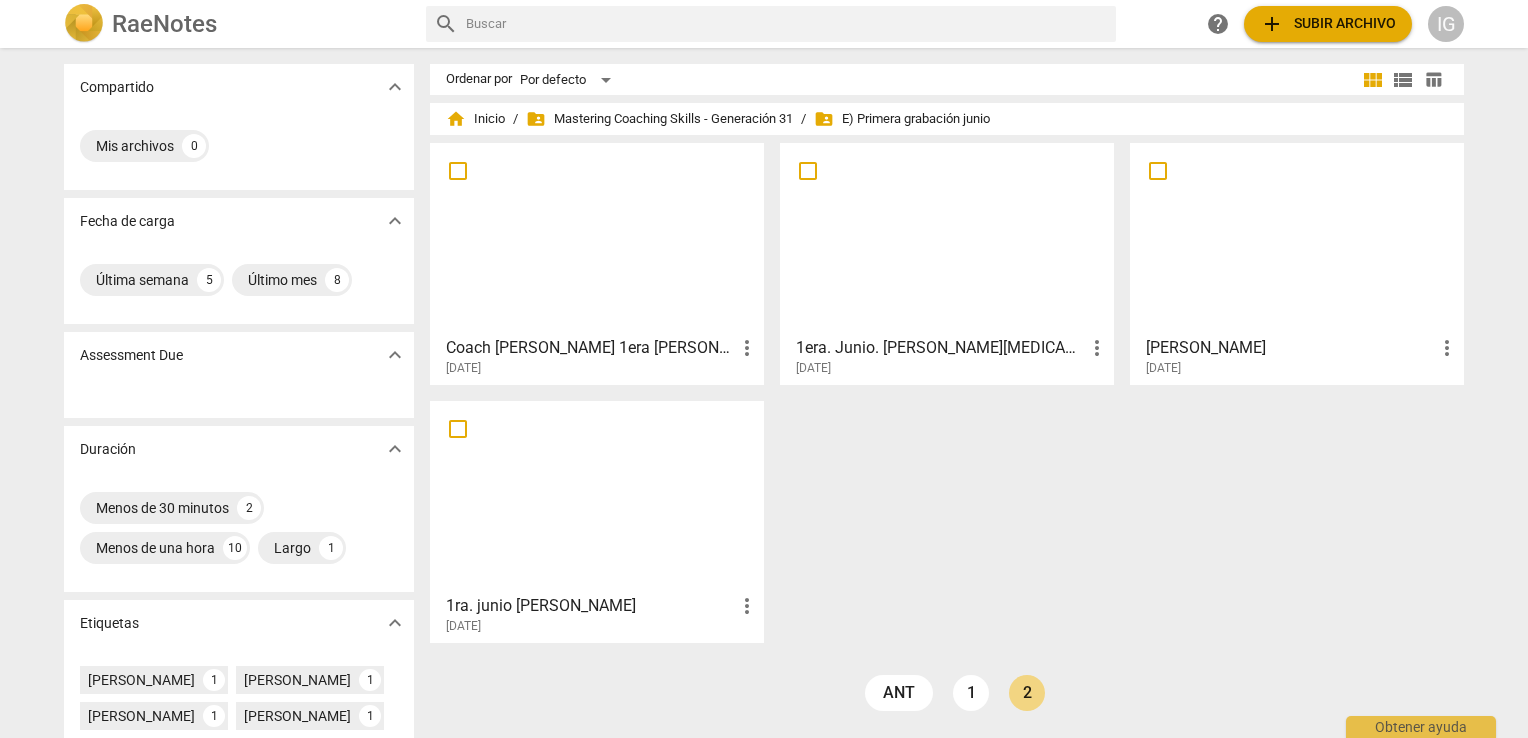click at bounding box center [1297, 238] 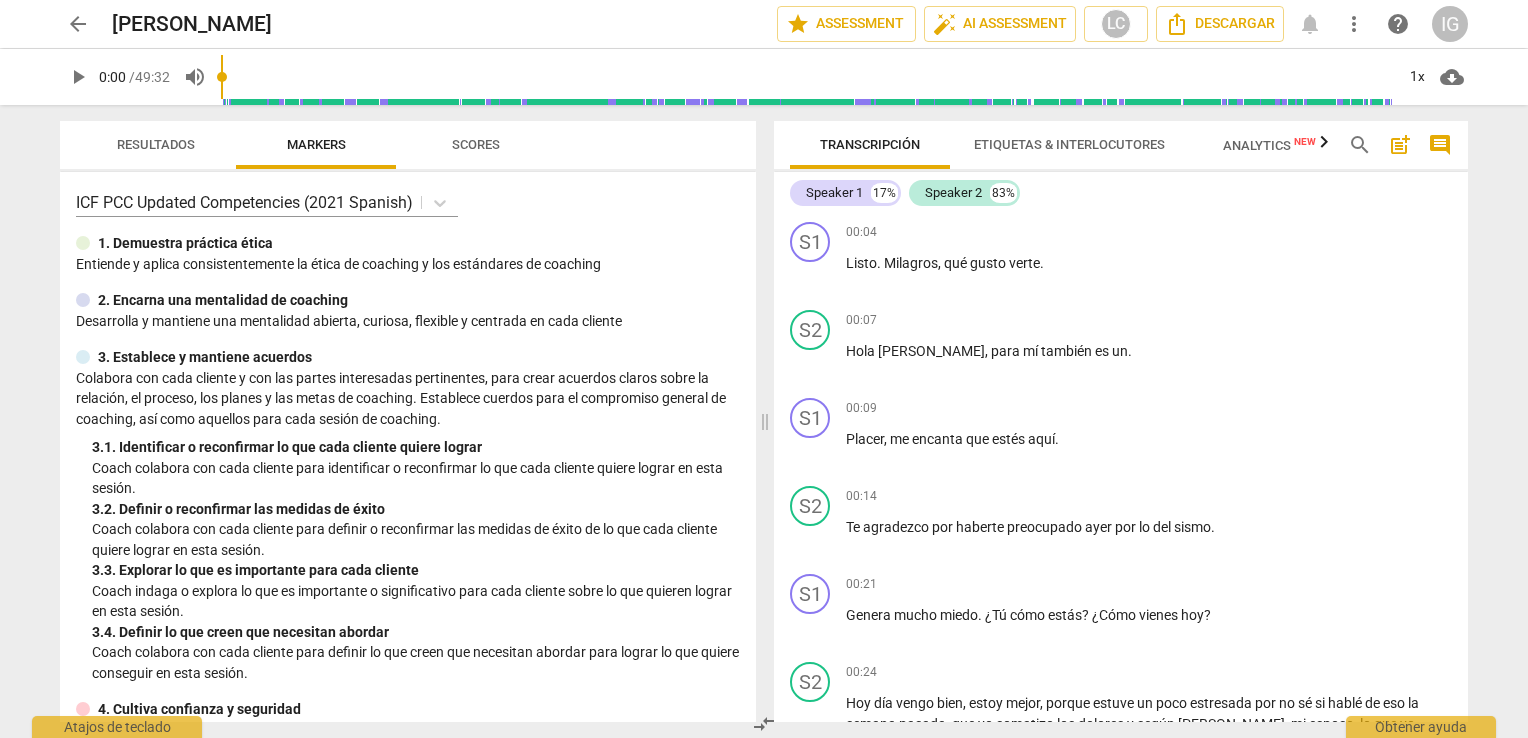 click on "arrow_back" at bounding box center [78, 24] 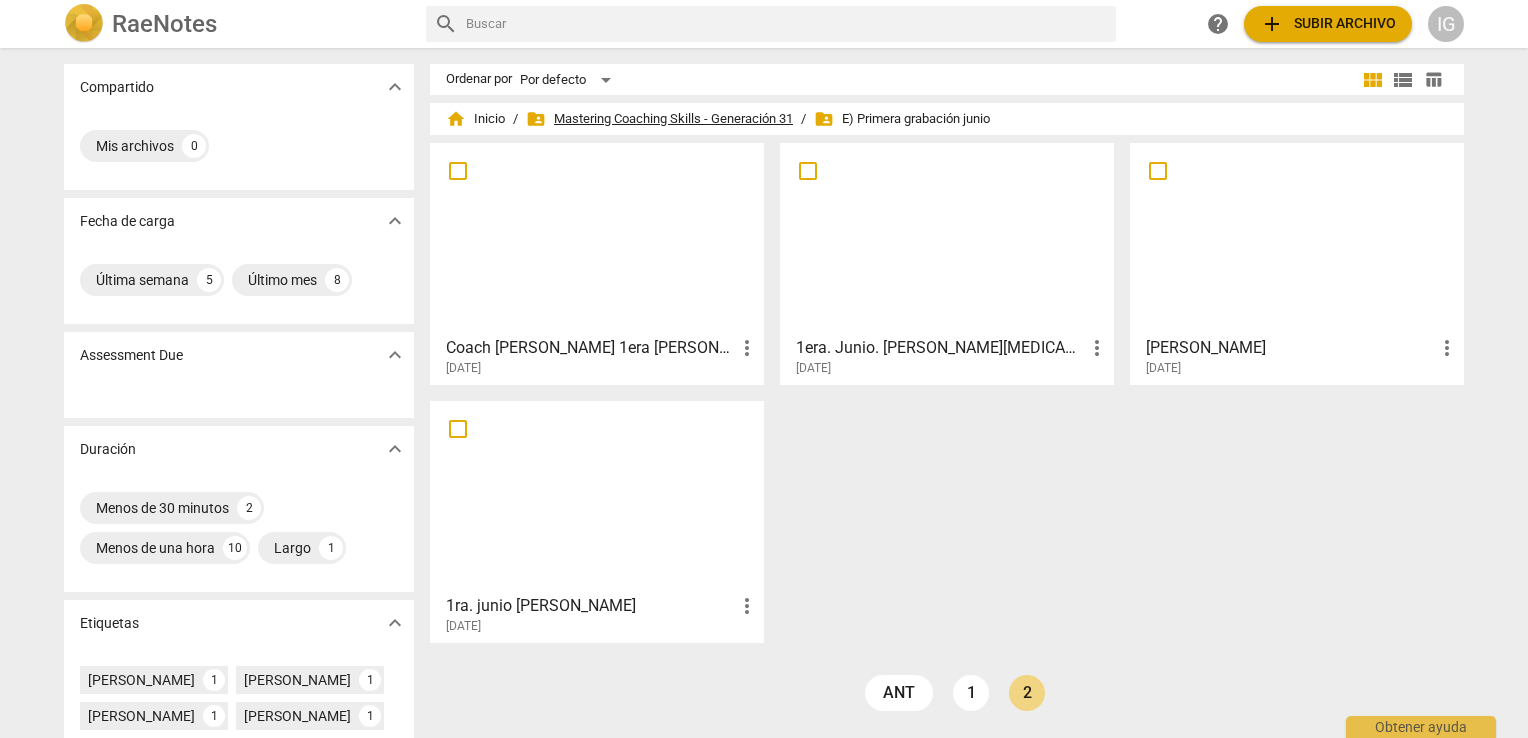 click on "folder_shared Mastering Coaching Skills - Generación 31" at bounding box center [659, 119] 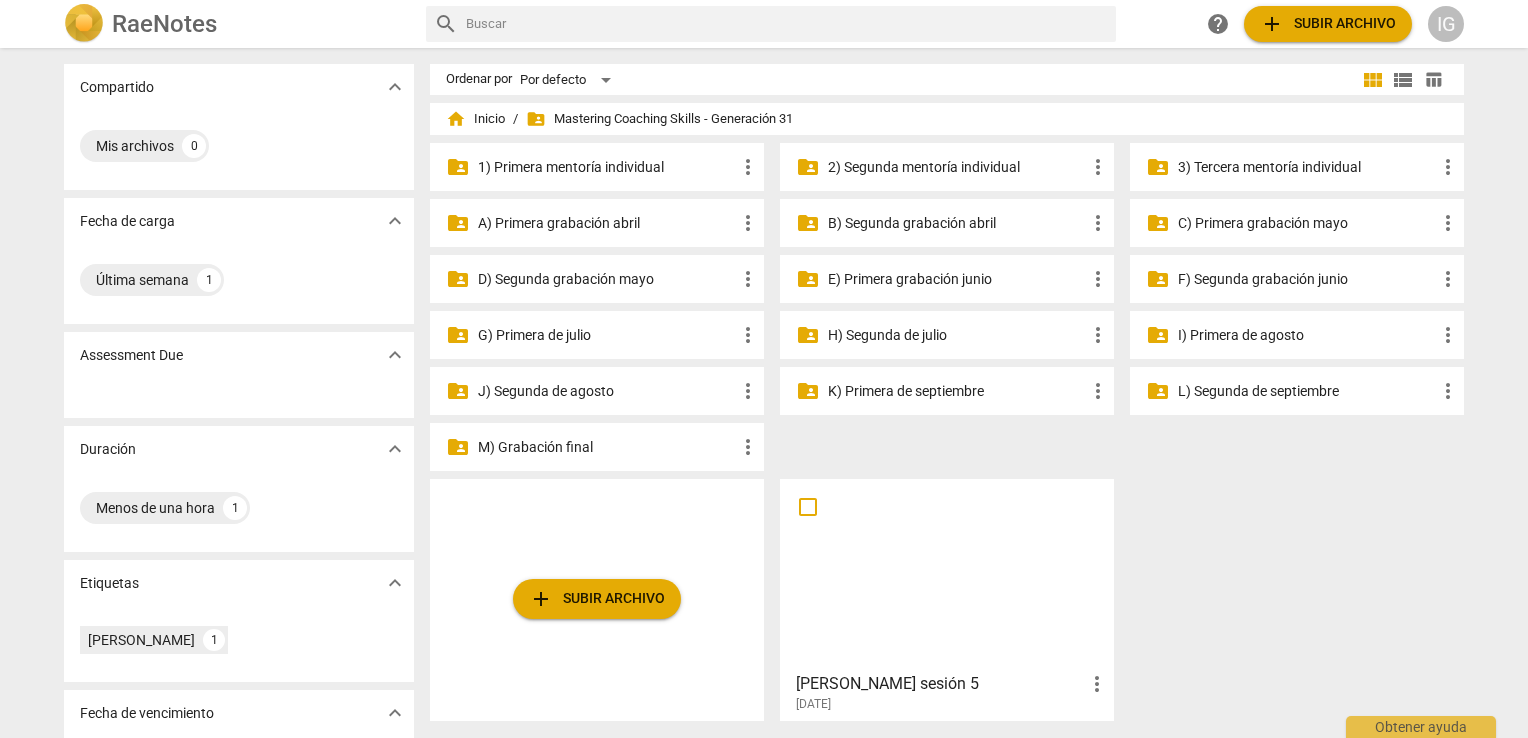 click on "F) Segunda grabación junio" at bounding box center (1307, 279) 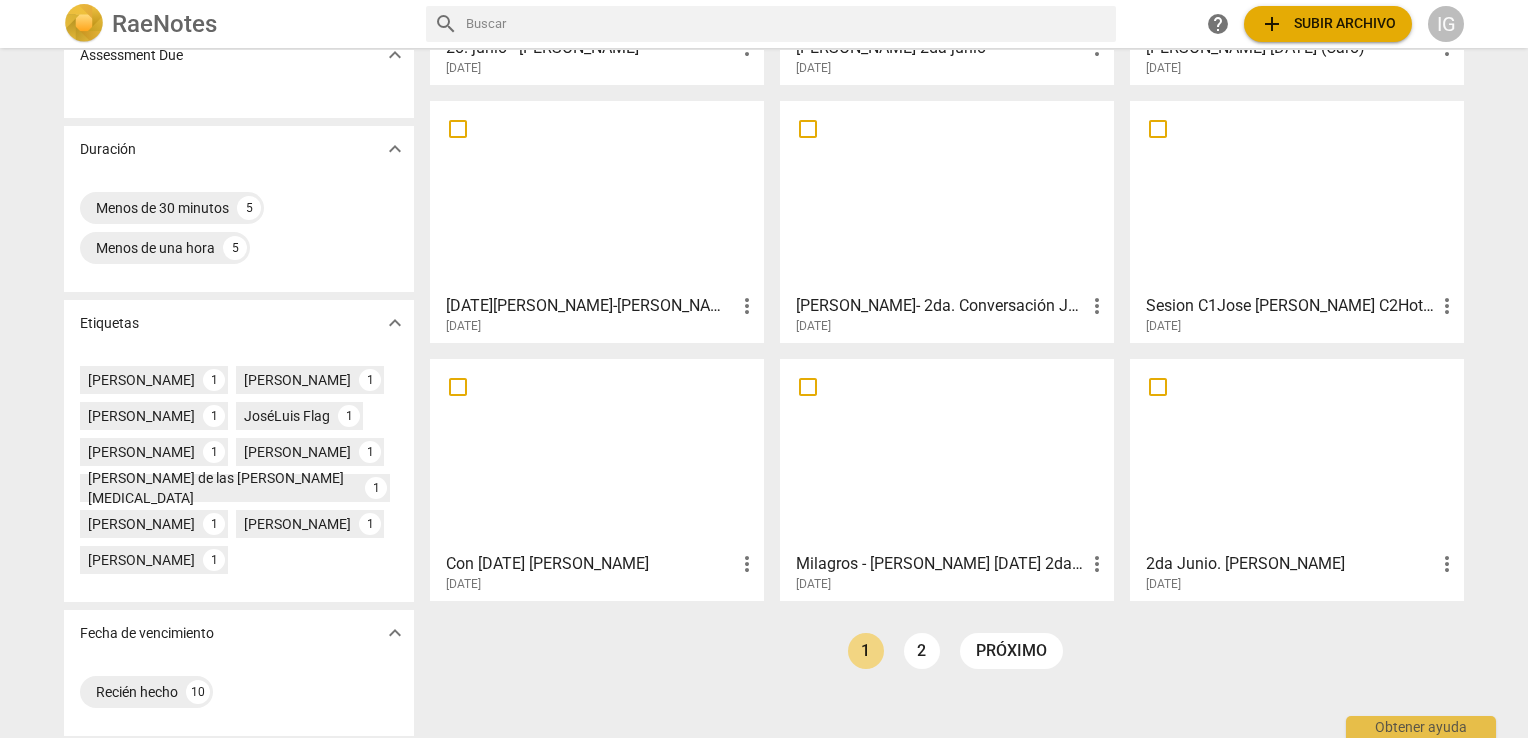 scroll, scrollTop: 341, scrollLeft: 0, axis: vertical 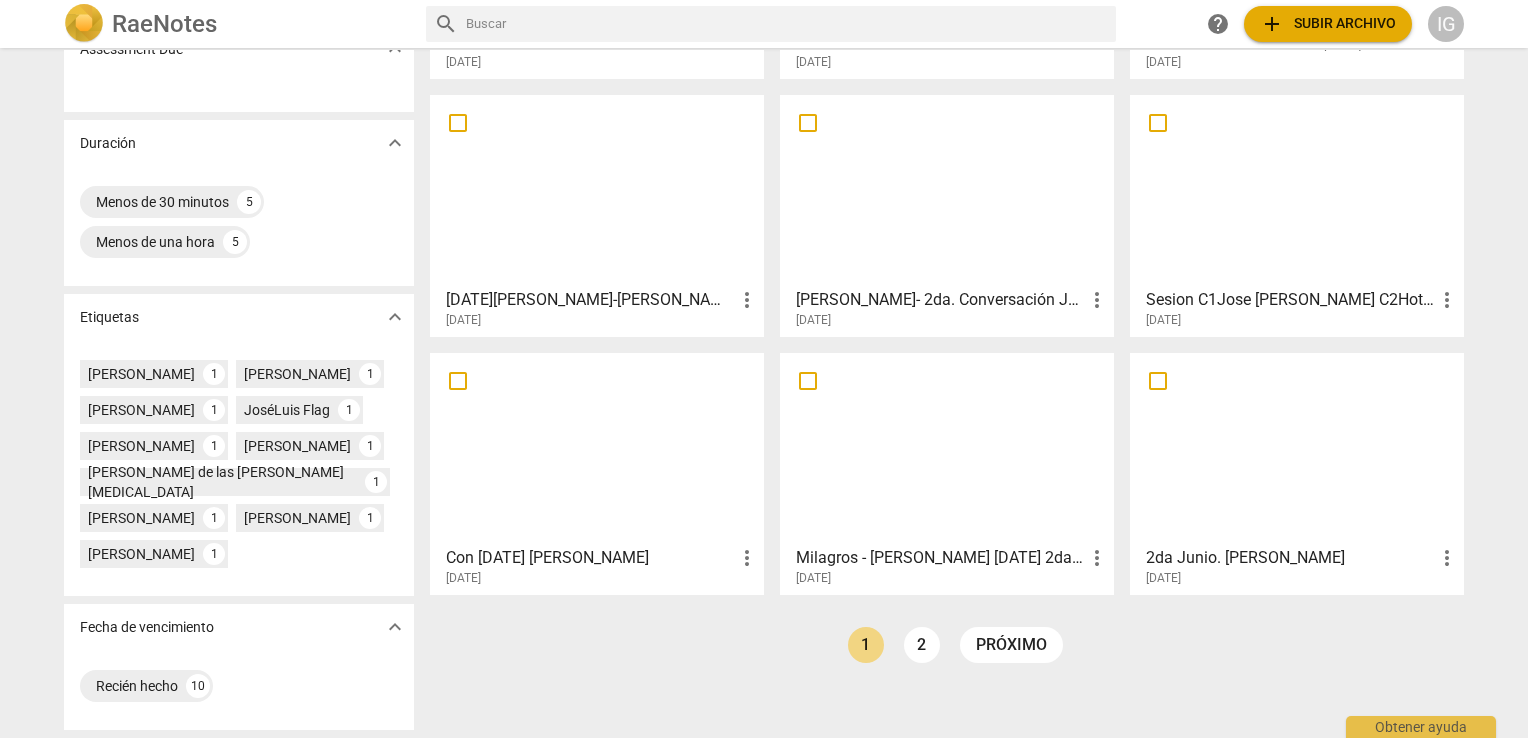 click at bounding box center [947, 448] 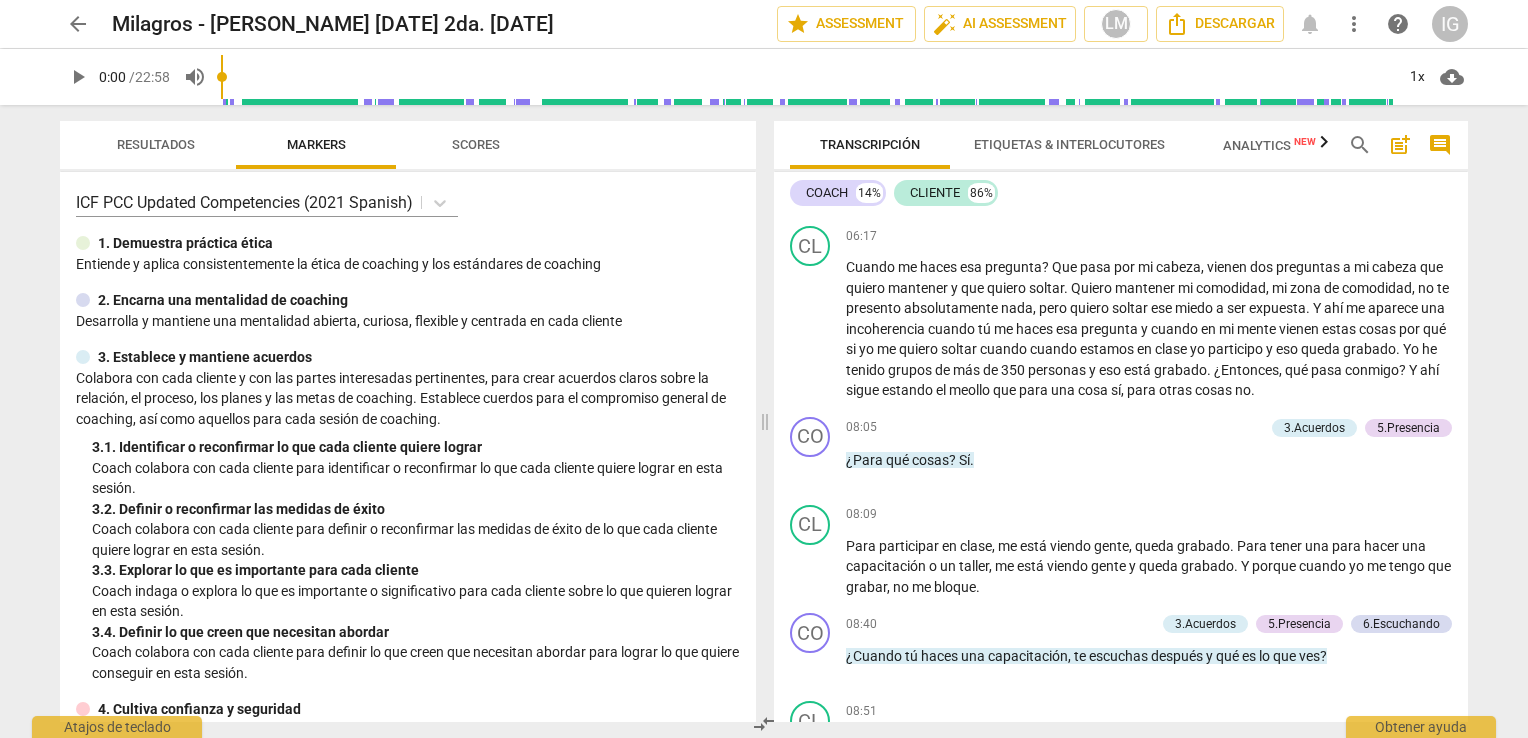 scroll, scrollTop: 1400, scrollLeft: 0, axis: vertical 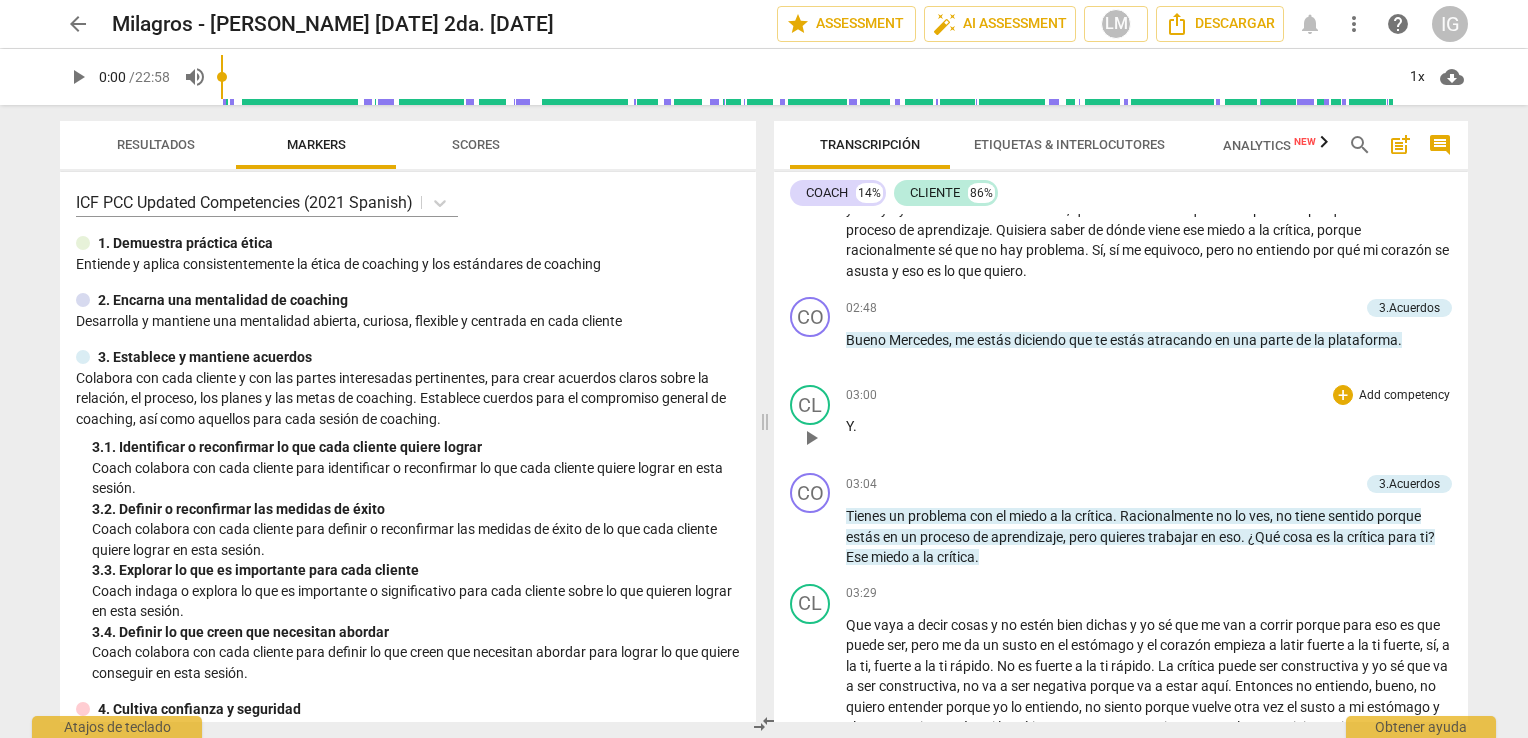 drag, startPoint x: 1172, startPoint y: 536, endPoint x: 884, endPoint y: 428, distance: 307.58414 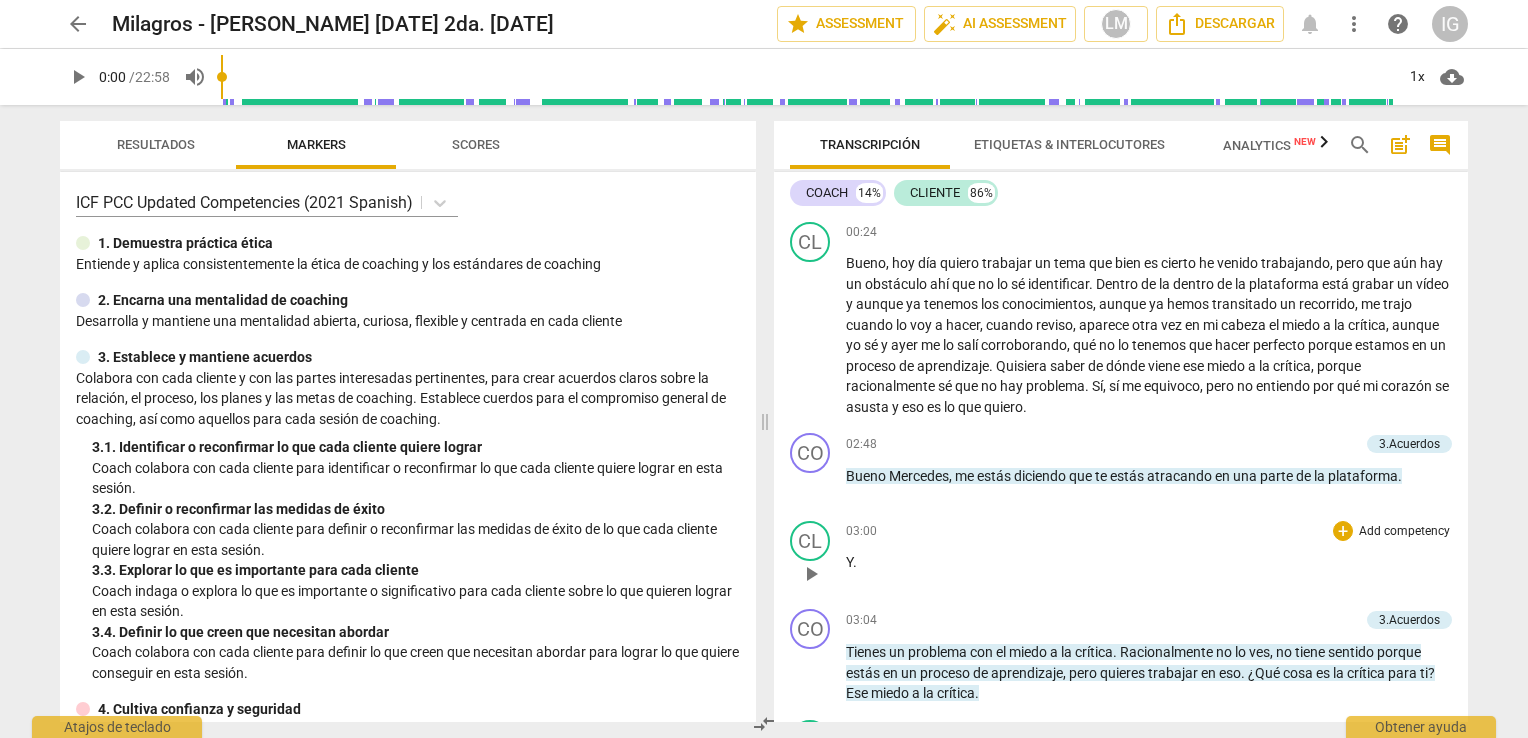 scroll, scrollTop: 0, scrollLeft: 0, axis: both 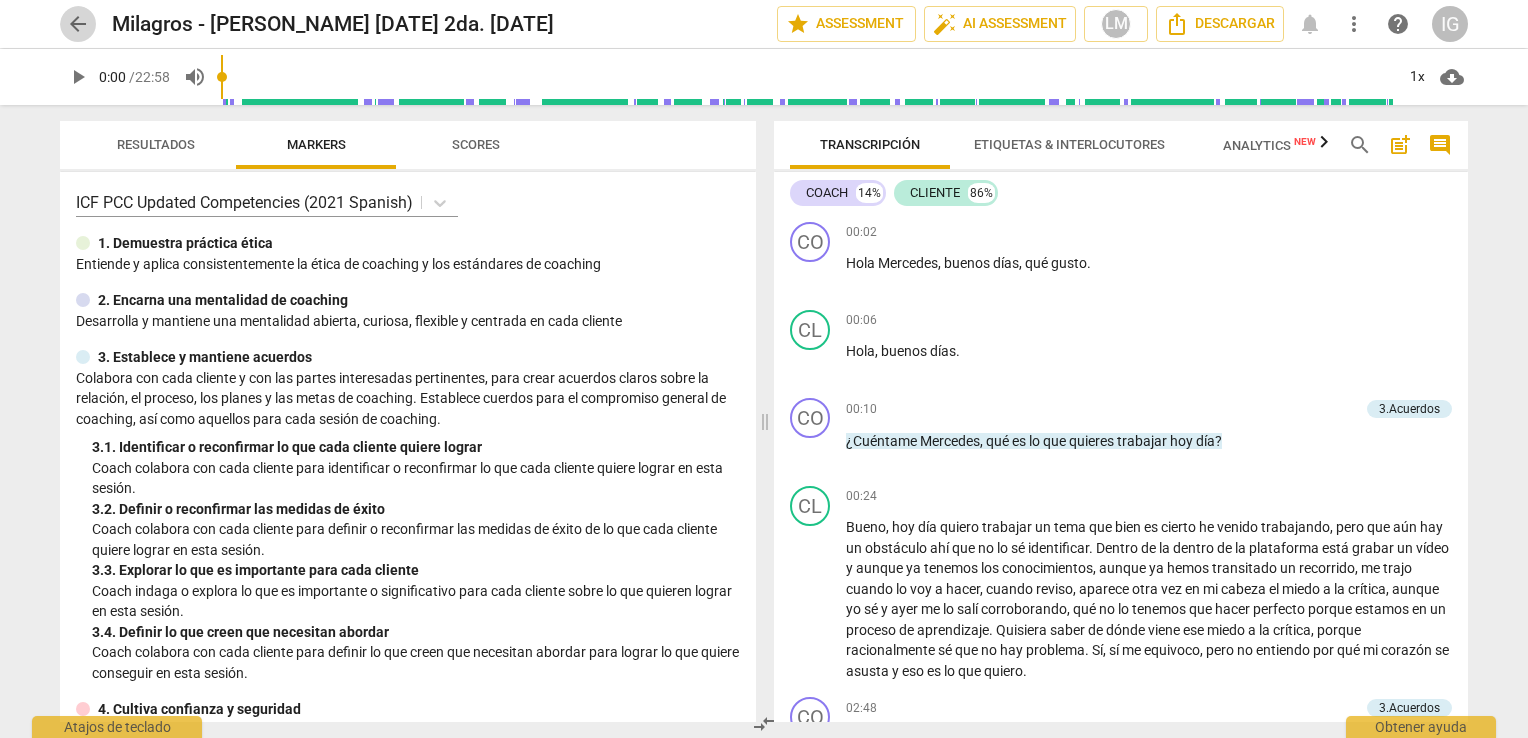 click on "arrow_back" at bounding box center (78, 24) 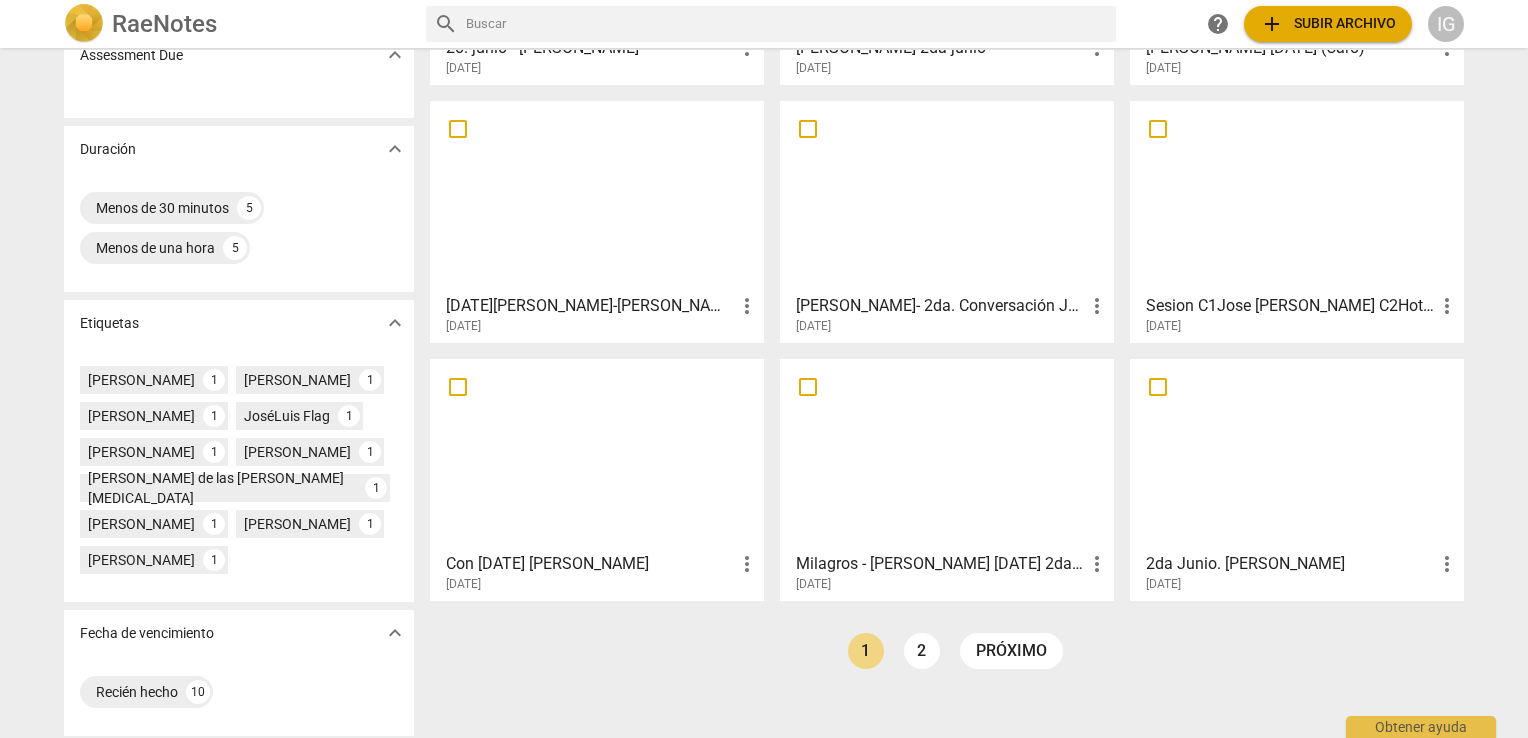 scroll, scrollTop: 341, scrollLeft: 0, axis: vertical 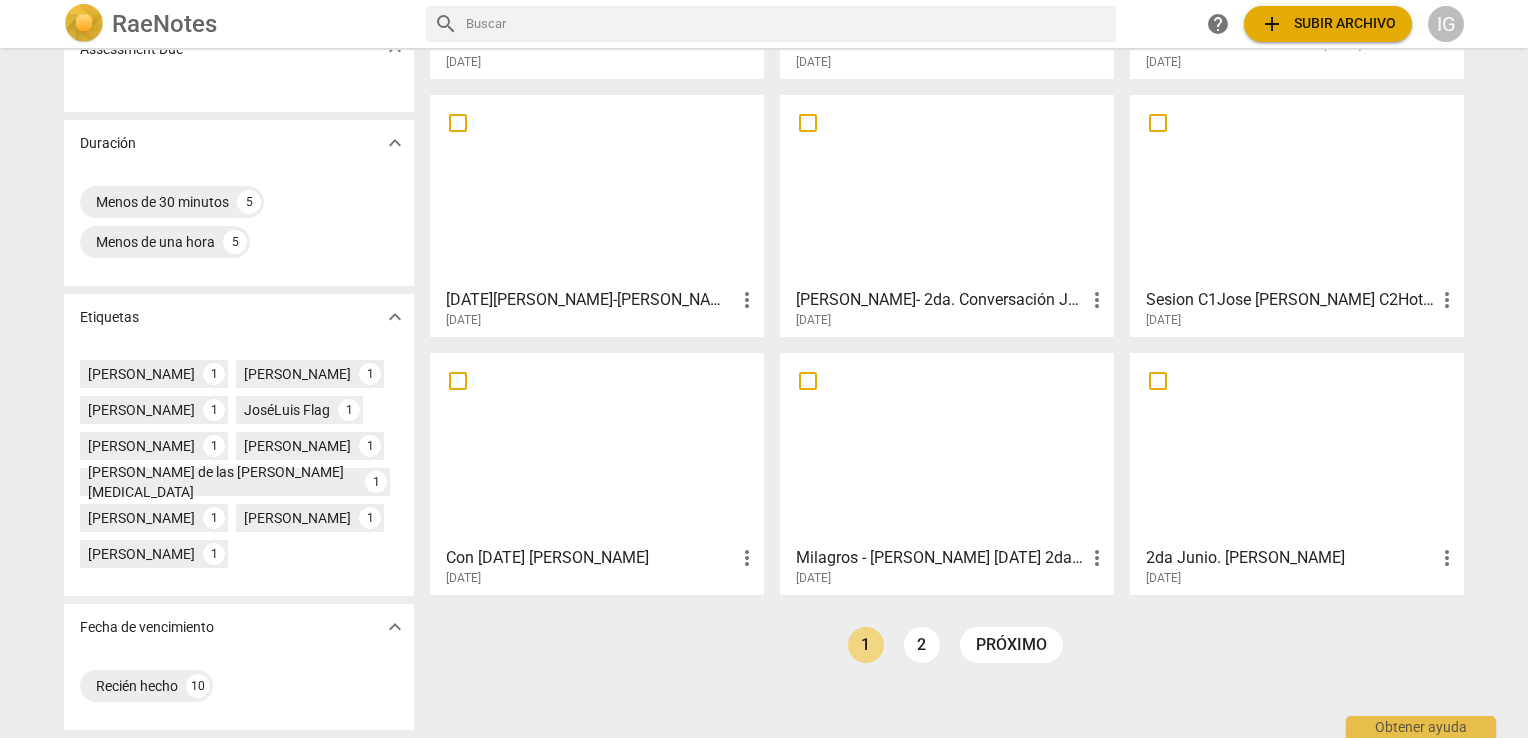 click at bounding box center (1297, 448) 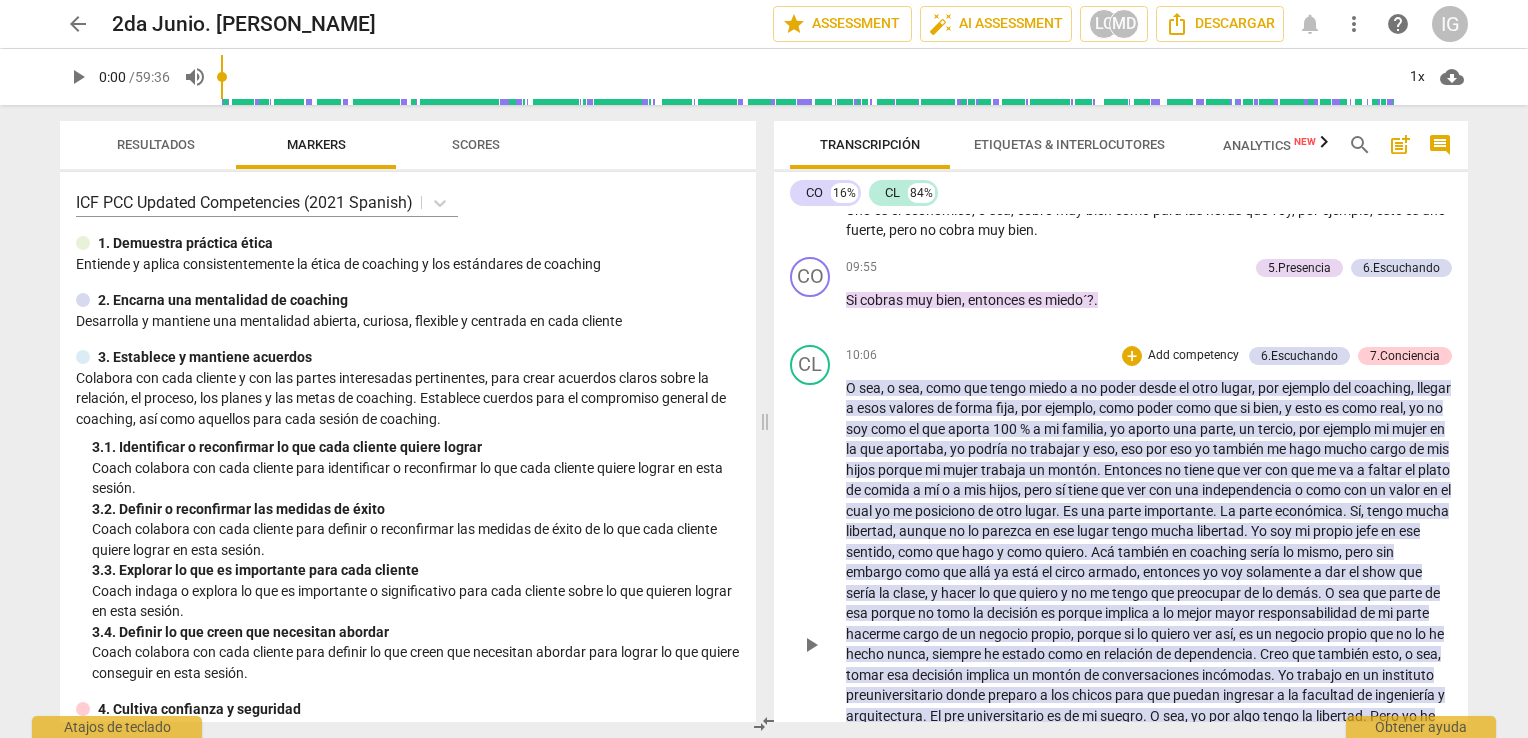 scroll, scrollTop: 2100, scrollLeft: 0, axis: vertical 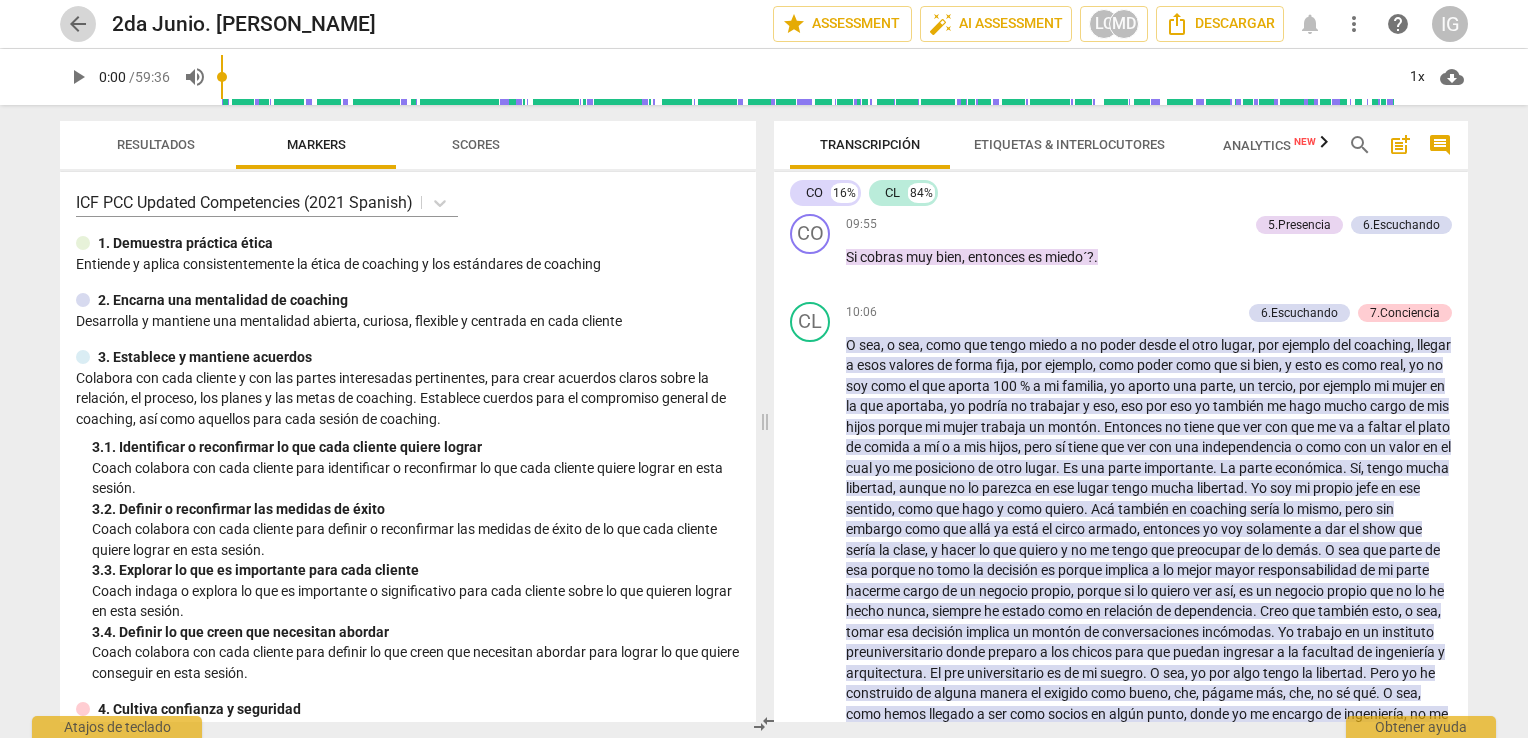 click on "arrow_back" at bounding box center (78, 24) 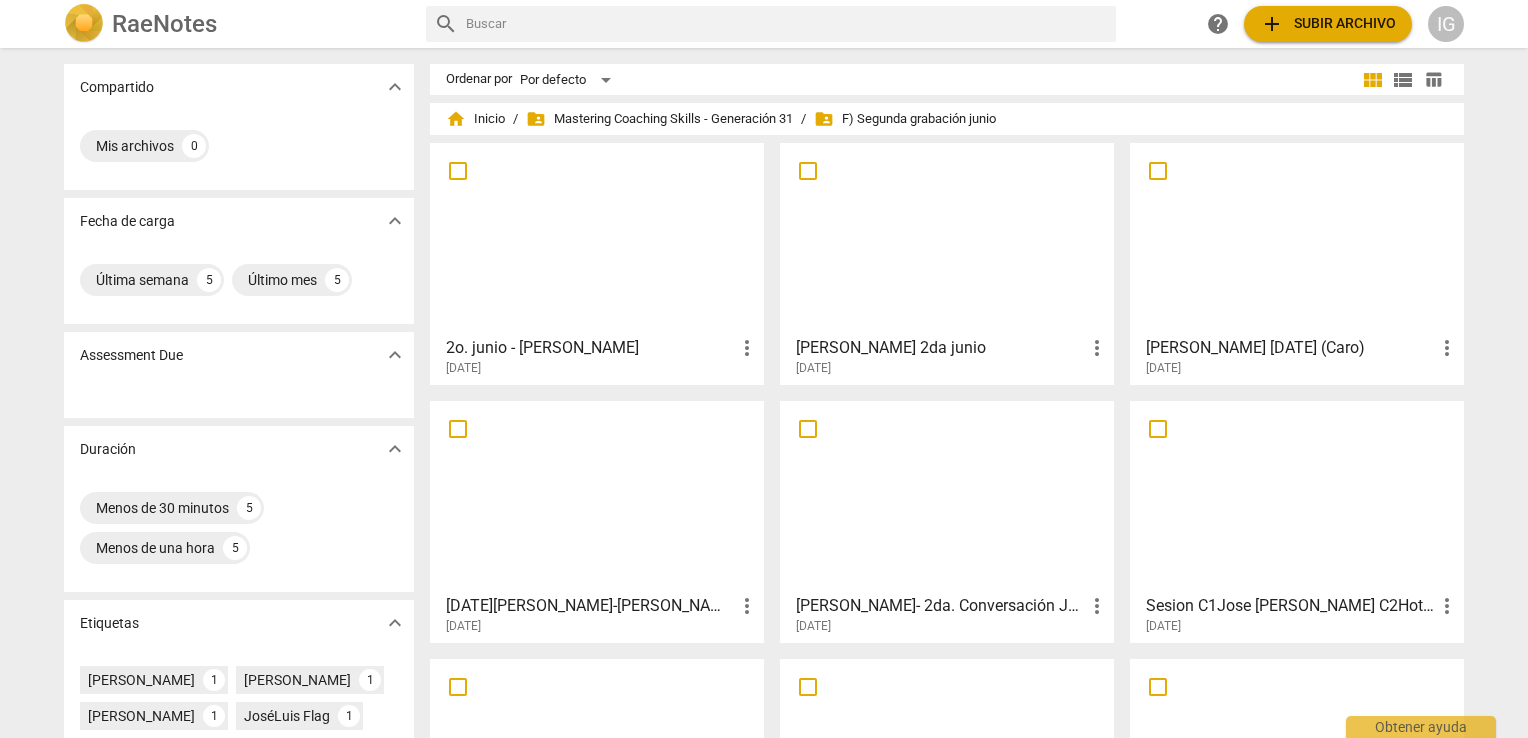 click at bounding box center (1297, 238) 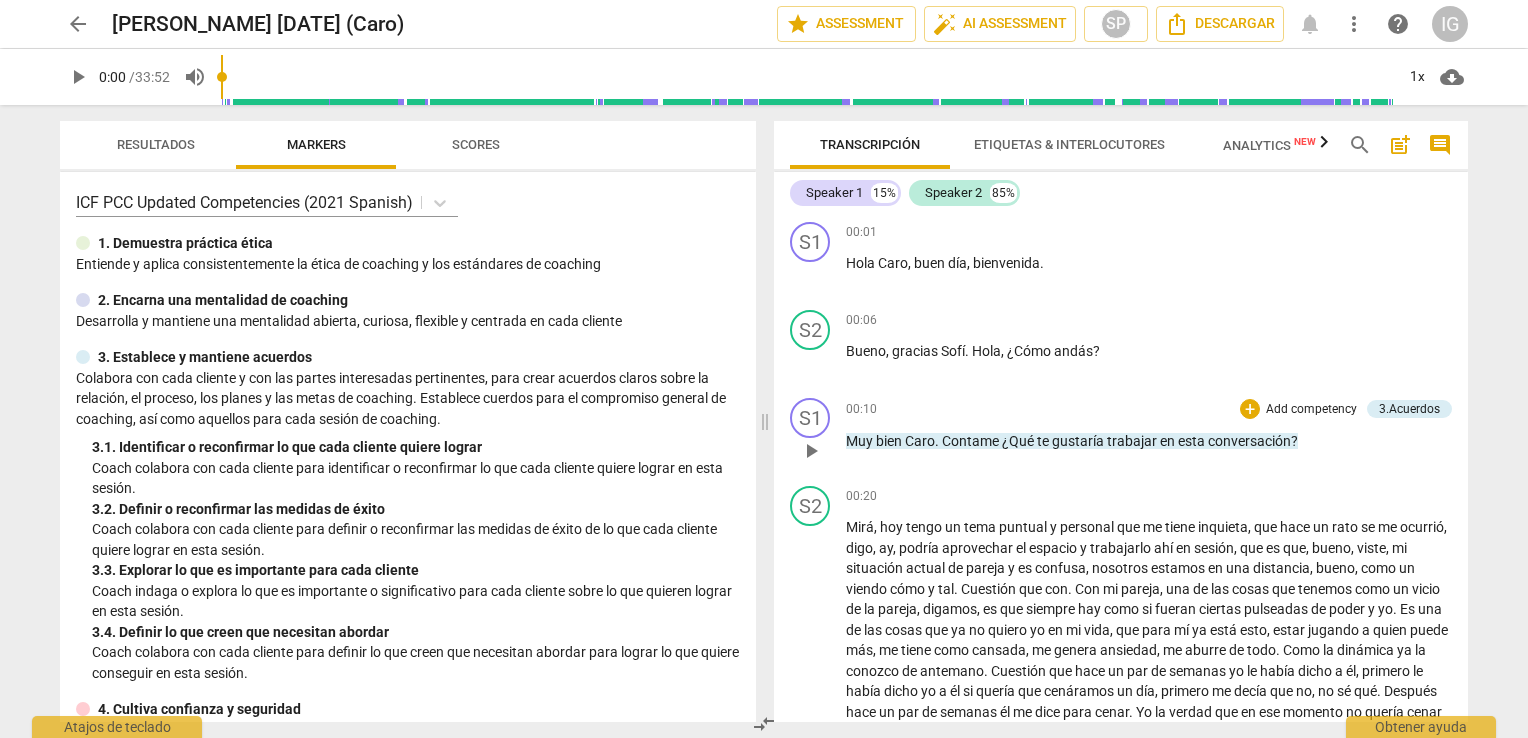 click on "Add competency" at bounding box center (1311, 410) 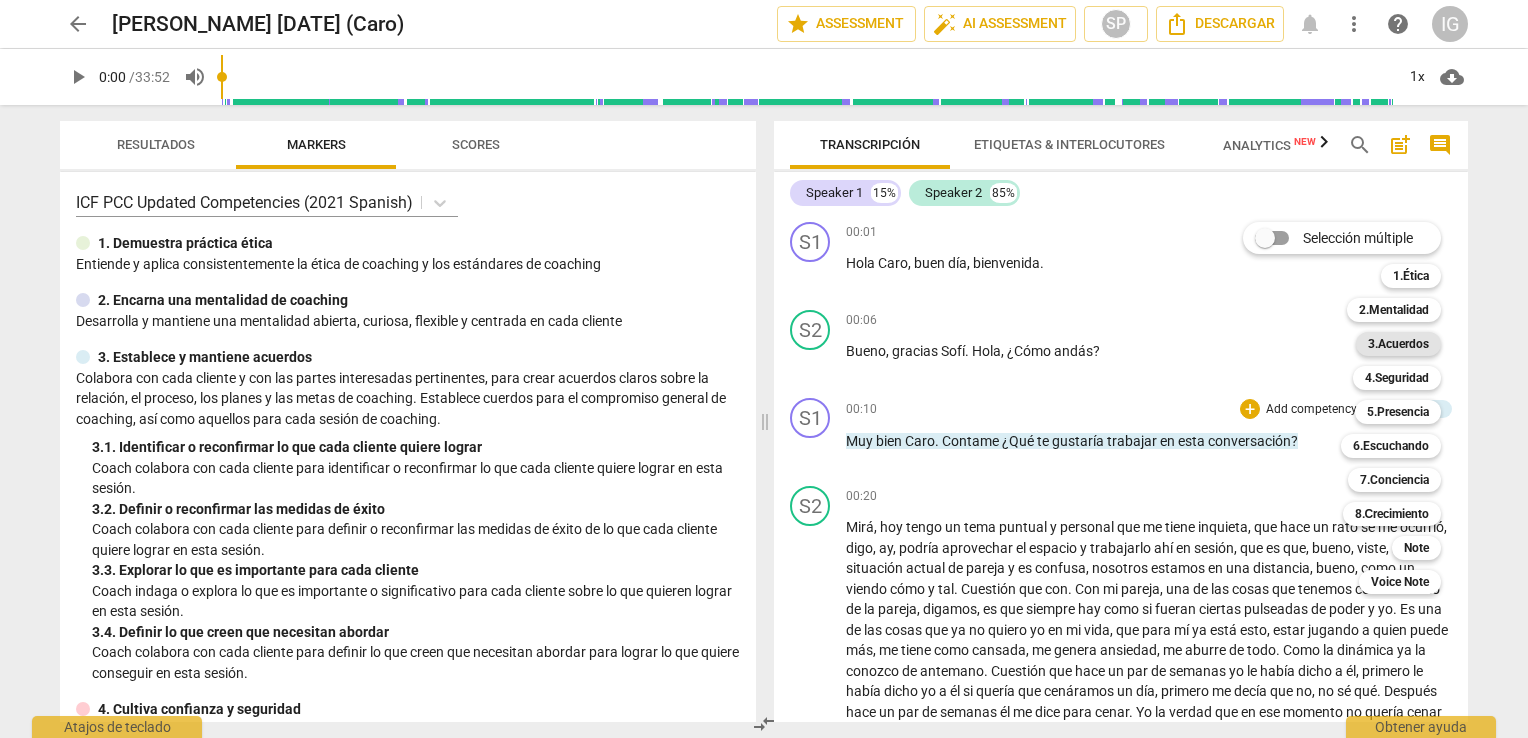 click on "3.Acuerdos" at bounding box center (1398, 344) 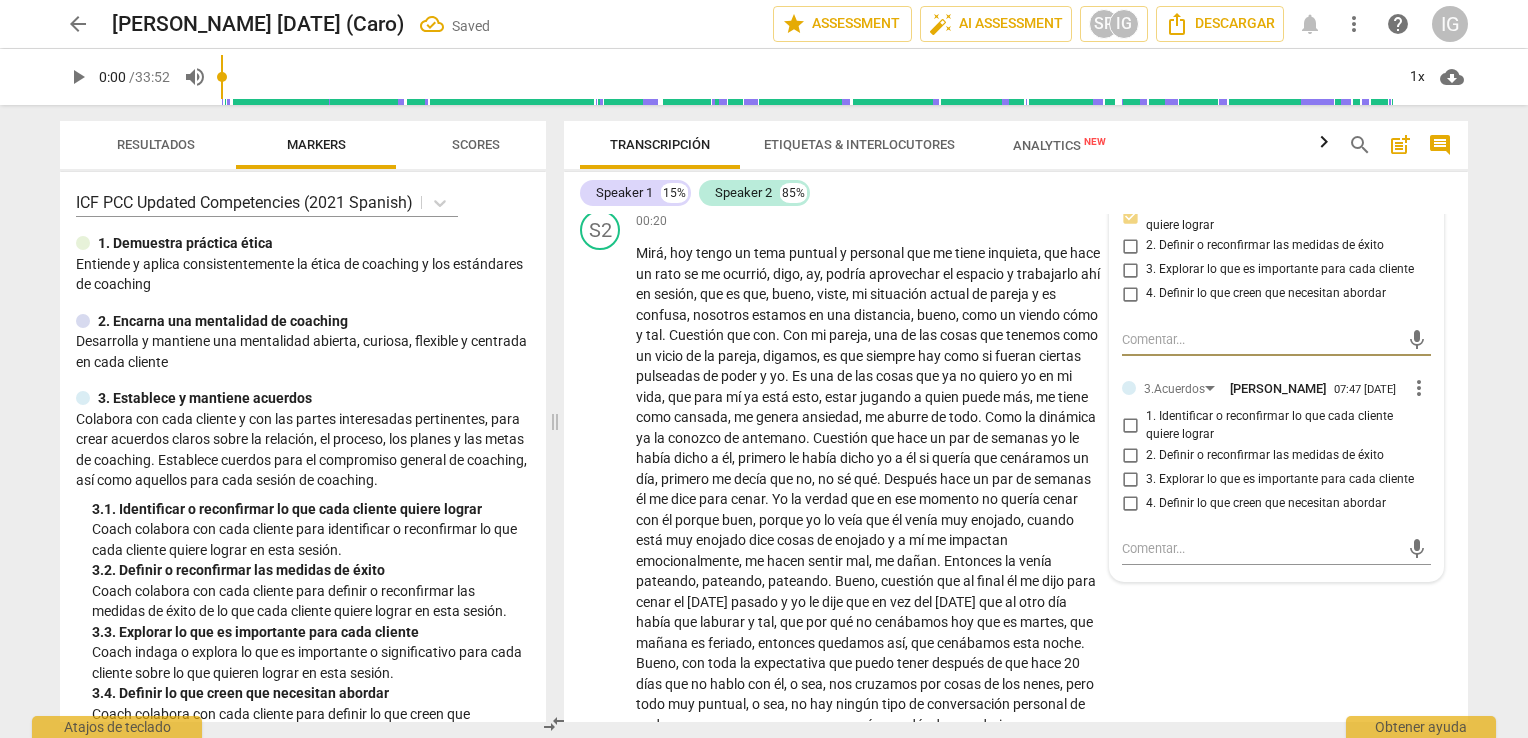 scroll, scrollTop: 300, scrollLeft: 0, axis: vertical 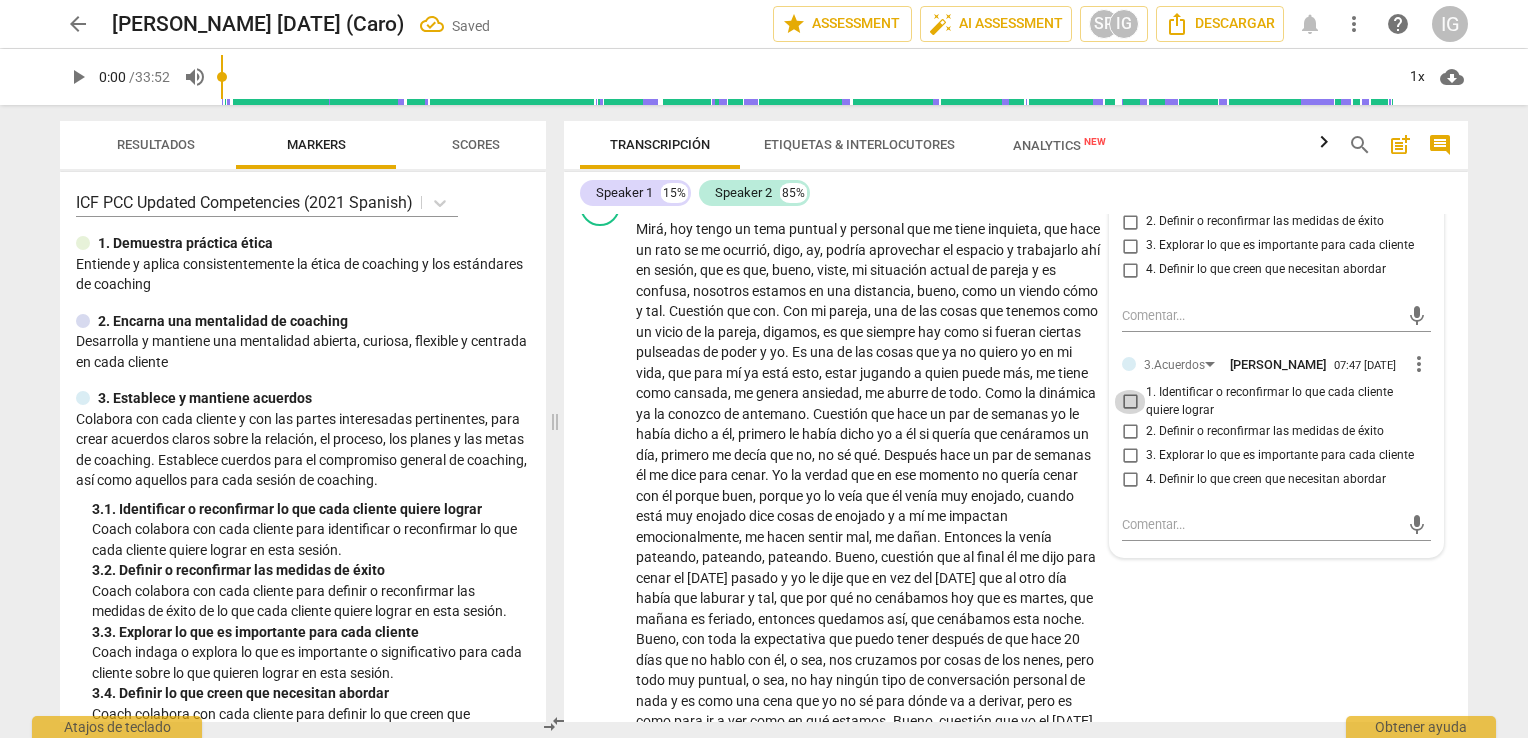 click on "1. Identificar o reconfirmar lo que cada cliente quiere lograr" at bounding box center [1130, 402] 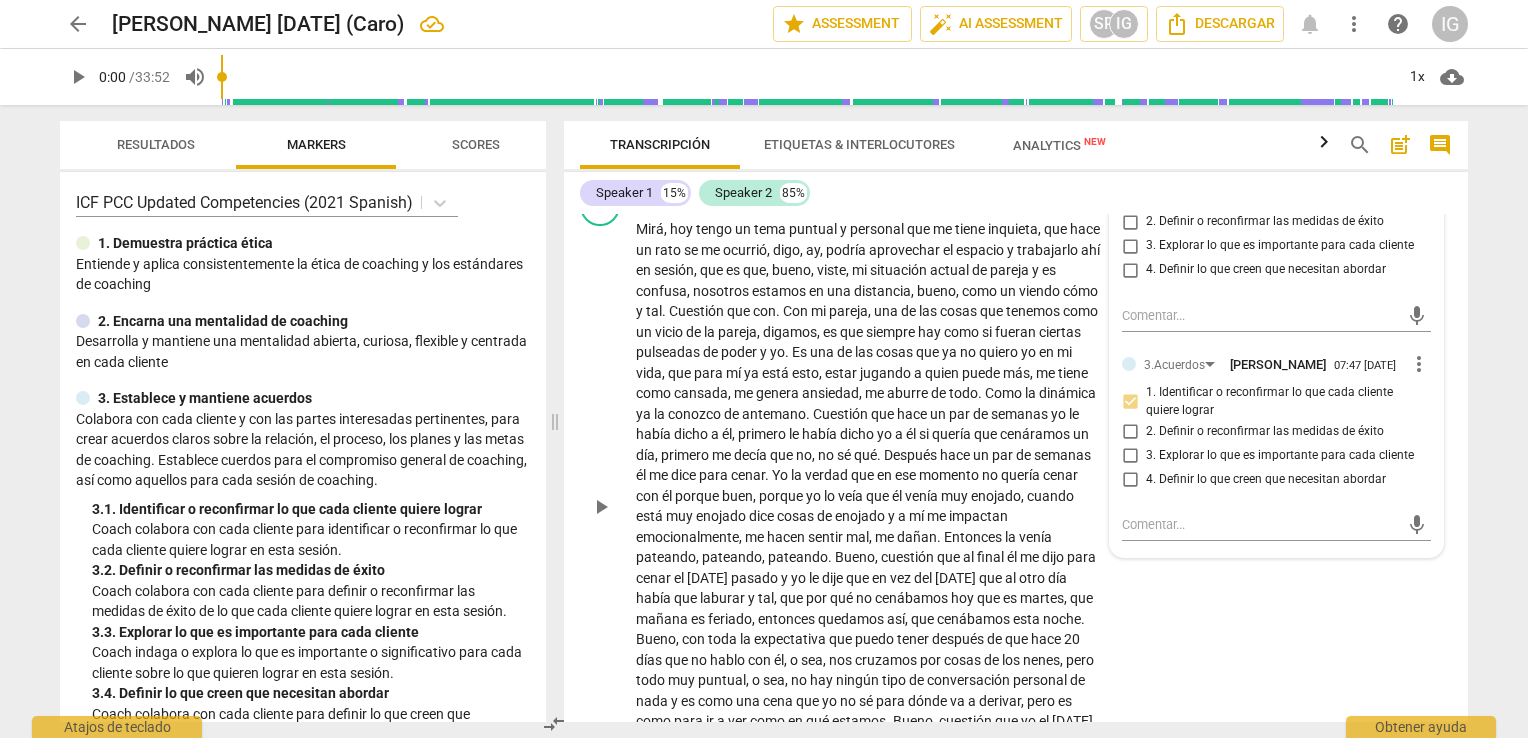 click on "Mirá ,   [DATE]   tengo   un   tema   puntual   y   personal   que   me   tiene   inquieta ,   que   hace   un   rato   se   me   ocurrió ,   [PERSON_NAME] ,   ay ,   podría   aprovechar   el   espacio   y   trabajarlo   ahí   en   sesión ,   que   es   que ,   bueno ,   viste ,   mi   situación   actual   [PERSON_NAME]   y   es   confusa ,   nosotros   estamos   en   una   distancia ,   bueno ,   como   un   viendo   cómo   y   tal .   Cuestión   que   con .   Con   mi   pareja ,   una   de   las   cosas   que   tenemos   como   un   vicio   de   la   pareja ,   digamos ,   es   que   siempre   hay   como   si   fueran   ciertas   pulseadas   de   poder   y   yo .   Es   una   de   las   cosas   que   ya   no   quiero   yo   en   mi   vida ,   que   para   mí   ya   está   esto ,   estar   jugando   a   quien   puede   más ,   me   tiene   como   cansada ,   me   genera   ansiedad ,   me   aburre   de   todo .   Como   la   dinámica   ya   la   conozco   de   antemano .   Cuestión   que   hace   un   par   de" at bounding box center [870, 506] 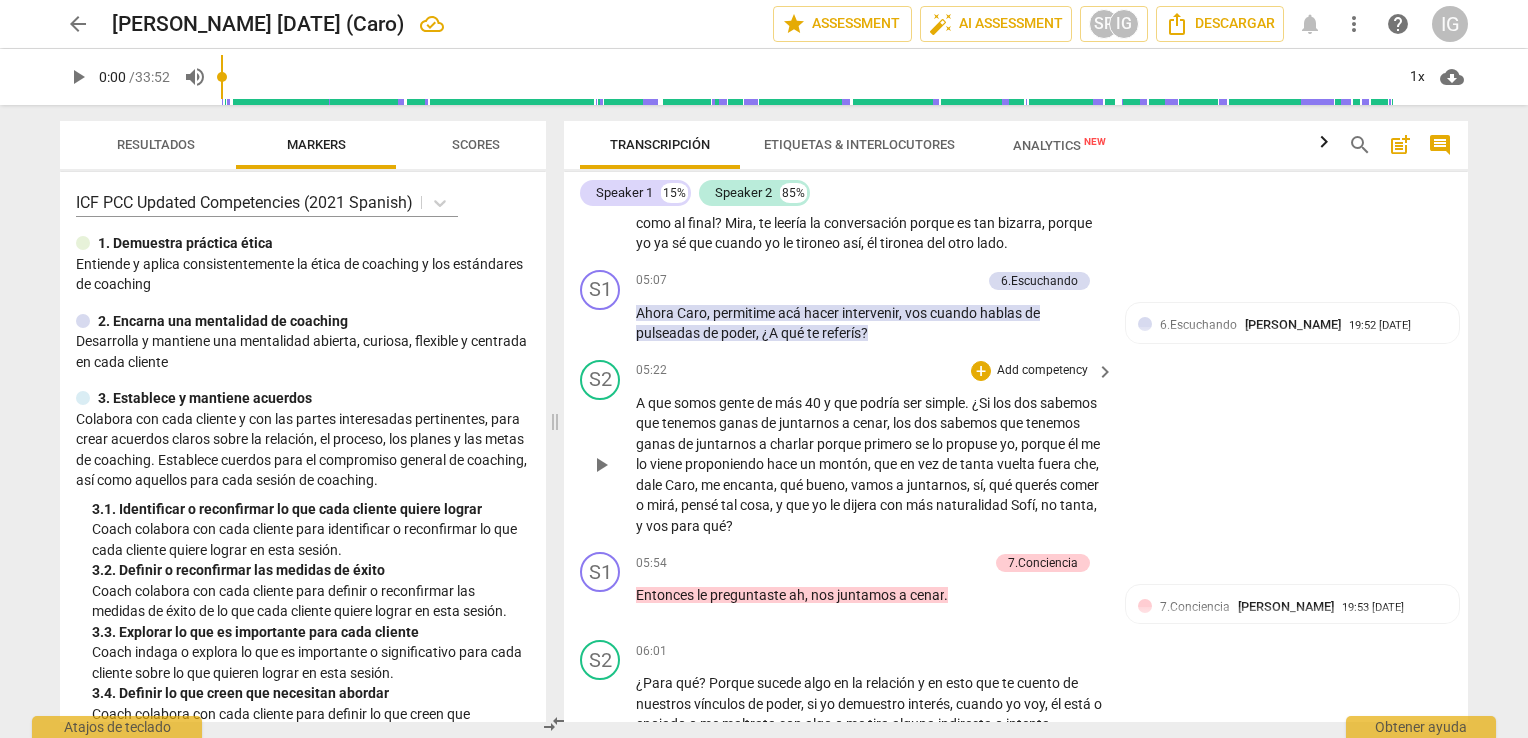 scroll, scrollTop: 1400, scrollLeft: 0, axis: vertical 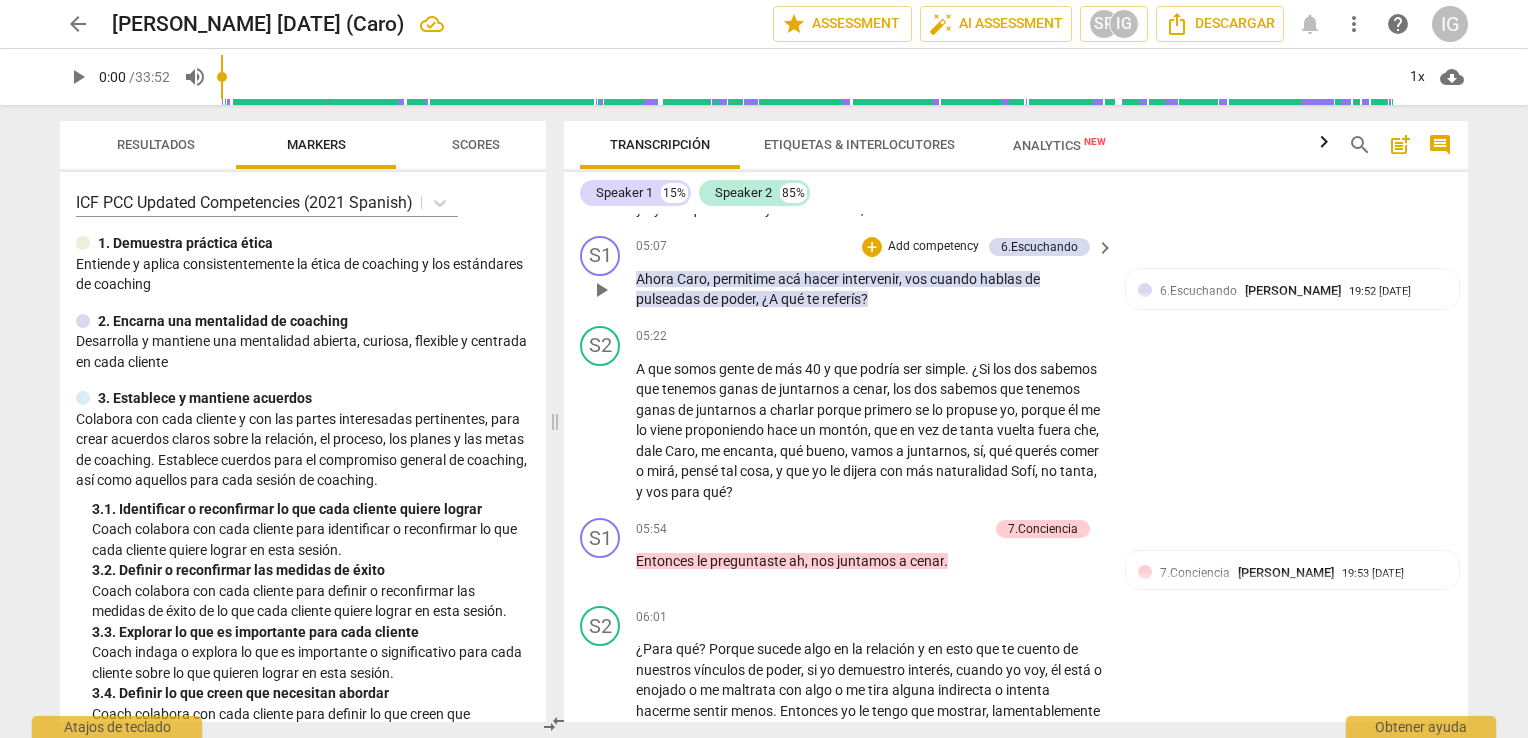 click on "Add competency" at bounding box center [933, 247] 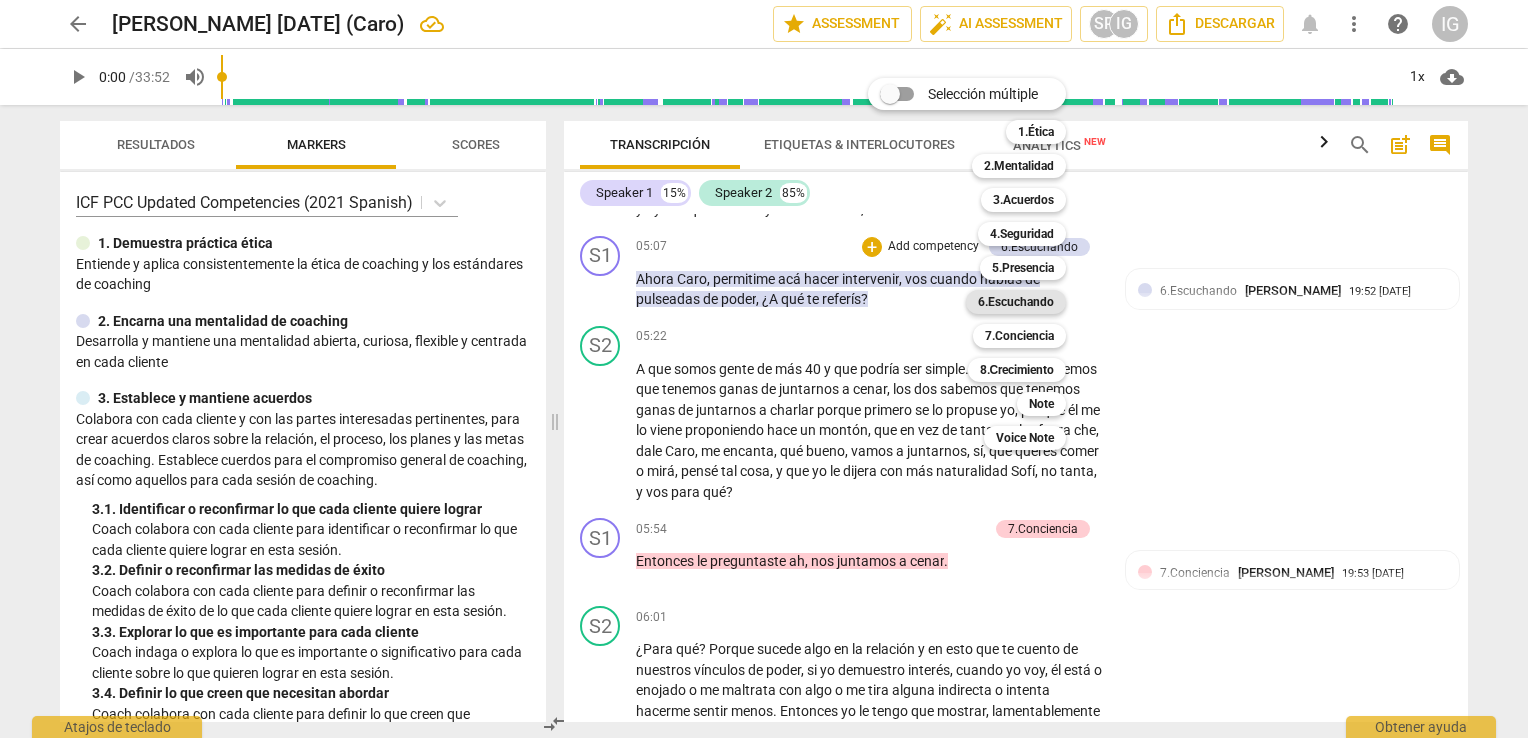click on "6.Escuchando" at bounding box center (1016, 302) 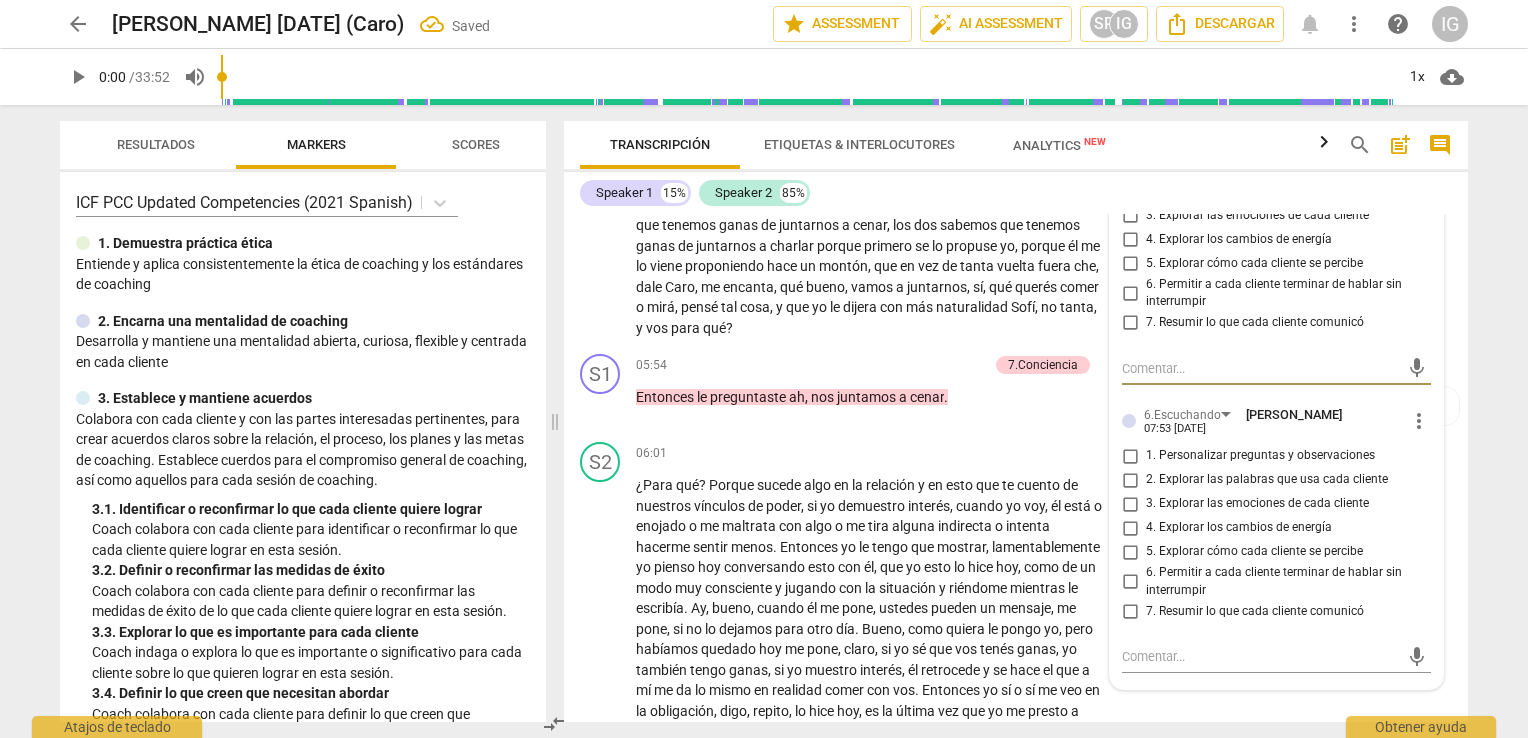 scroll, scrollTop: 1600, scrollLeft: 0, axis: vertical 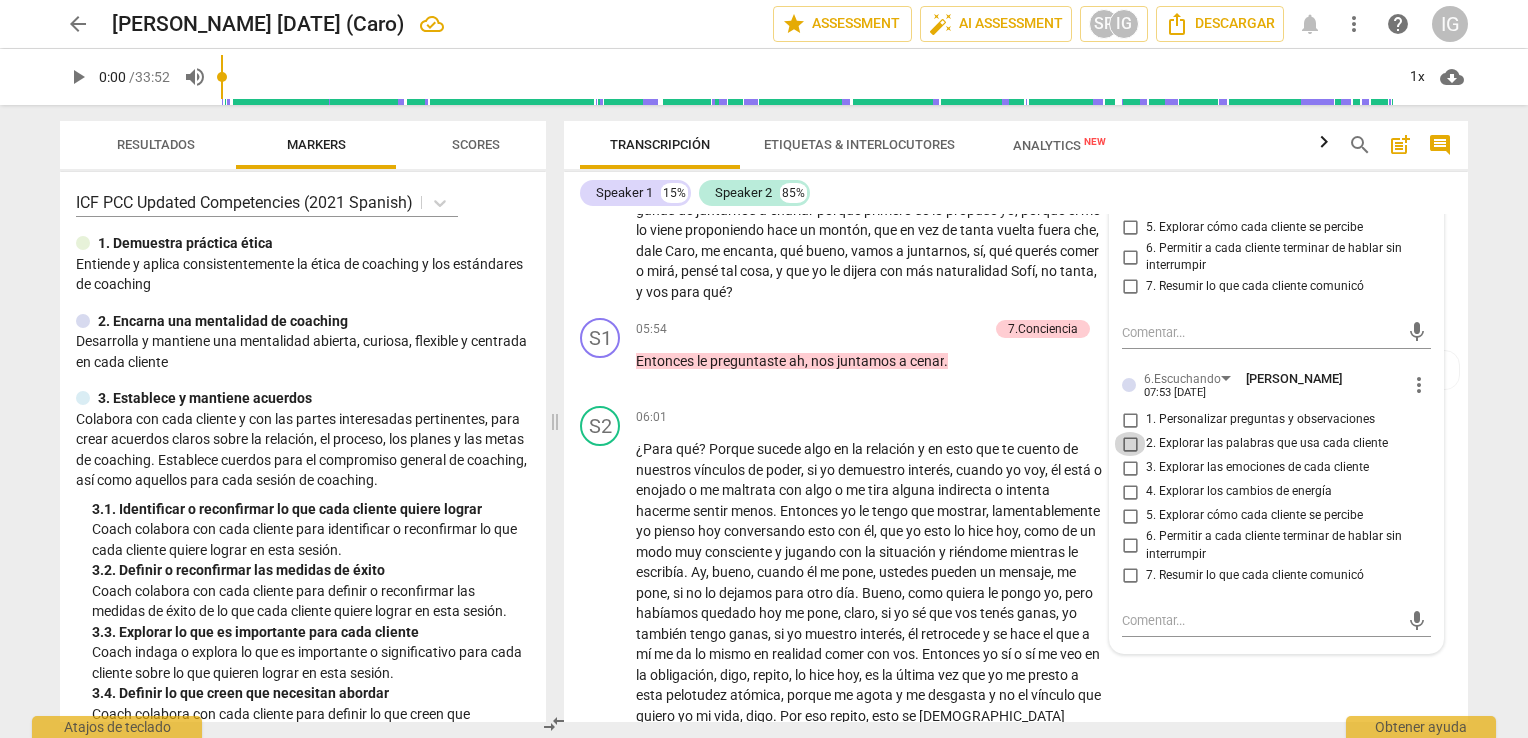 click on "2. Explorar las palabras que usa cada cliente" at bounding box center (1130, 444) 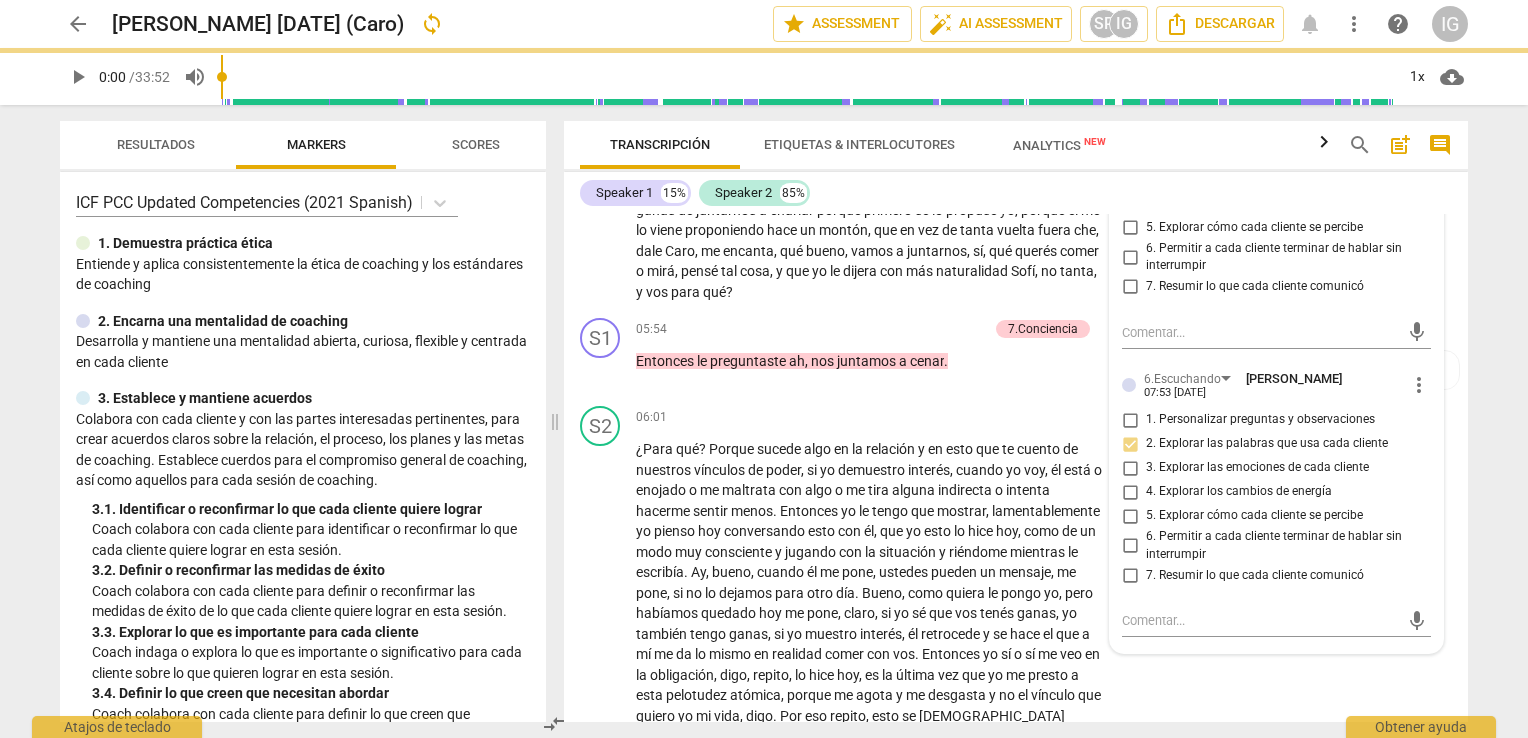 click on "ICF PCC Updated Competencies (2021 Spanish) 1. Demuestra práctica ética Entiende y aplica consistentemente la ética de coaching y los estándares de coaching 2. Encarna una mentalidad de coaching Desarrolla y mantiene una mentalidad abierta, curiosa, flexible y centrada en cada cliente 3. Establece y mantiene acuerdos Colabora con cada cliente y con las partes interesadas pertinentes, para crear acuerdos claros sobre la relación, el proceso, los planes y las metas de coaching. Establece  cuerdos para el compromiso general de coaching, así como aquellos para cada sesión de coaching. 3. 1. Identificar o reconfirmar lo que cada cliente quiere lograr  Coach colabora con cada cliente para identificar o reconfirmar lo que cada cliente quiere lograr en esta sesión. 3. 2. Definir o reconfirmar las medidas de éxito  Coach colabora con cada cliente para definir o reconfirmar las medidas de éxito de lo que cada cliente quiere lograr en esta sesión. 3. 3. Explorar lo que es importante para cada cliente" at bounding box center [303, 447] 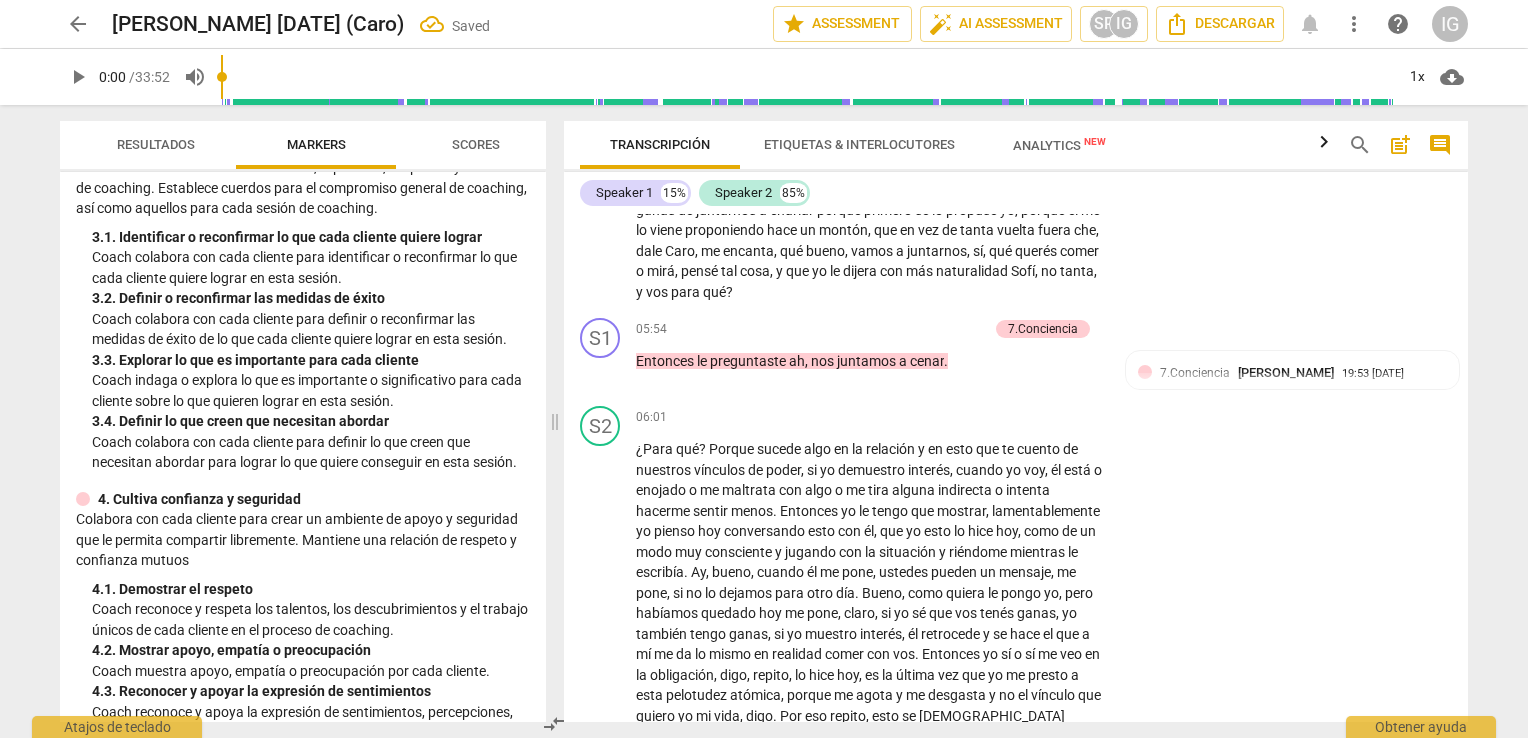 scroll, scrollTop: 400, scrollLeft: 0, axis: vertical 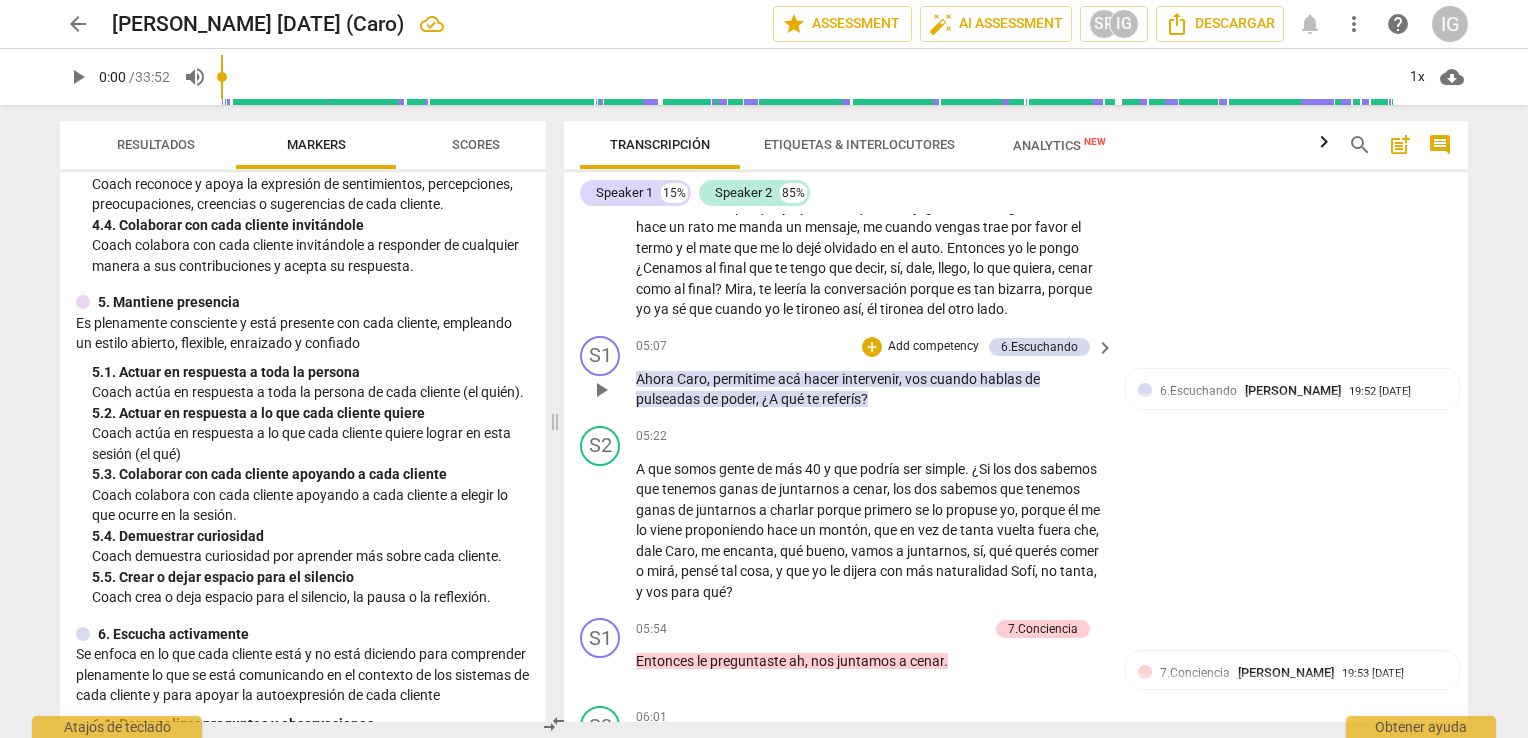 click on "Add competency" at bounding box center [933, 347] 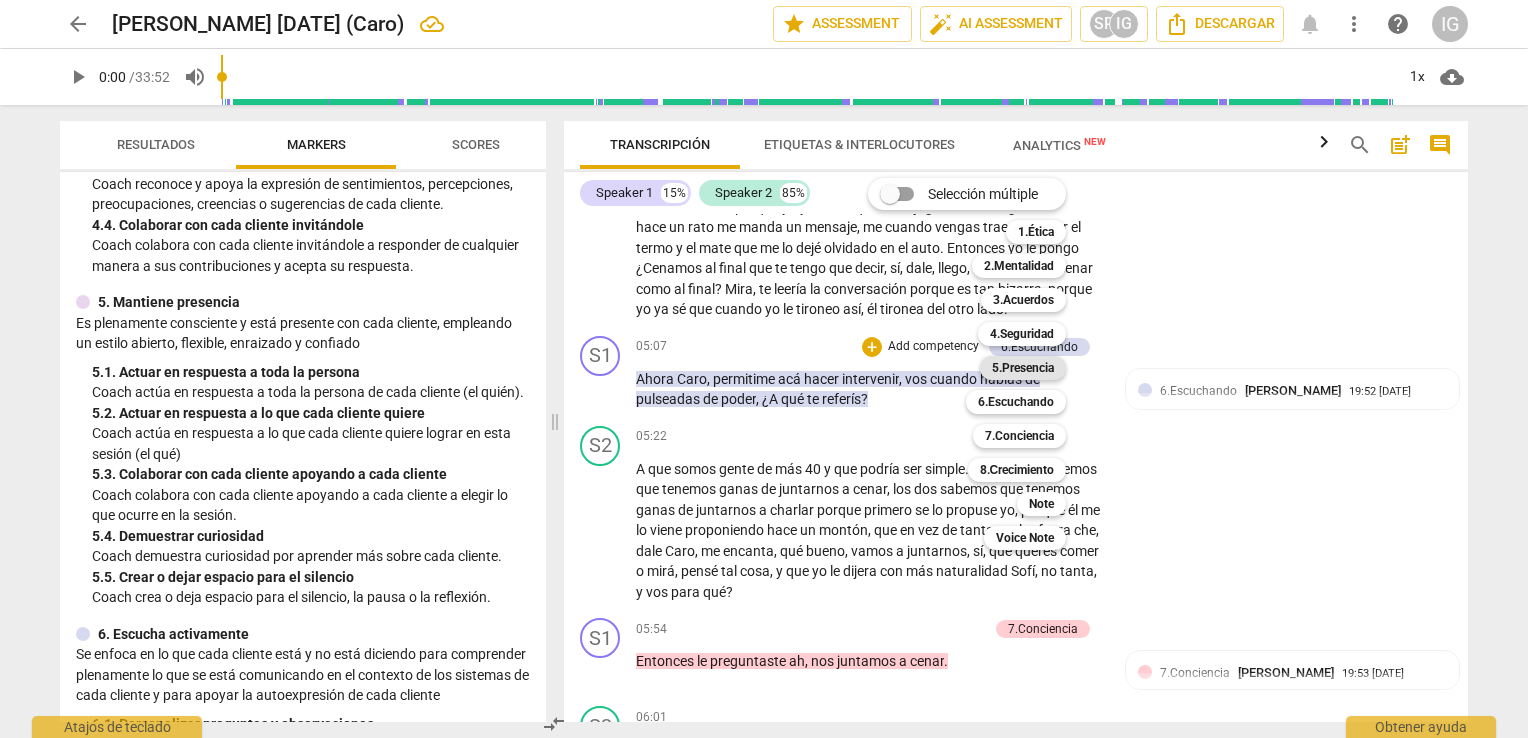 click on "5.Presencia" at bounding box center (1023, 368) 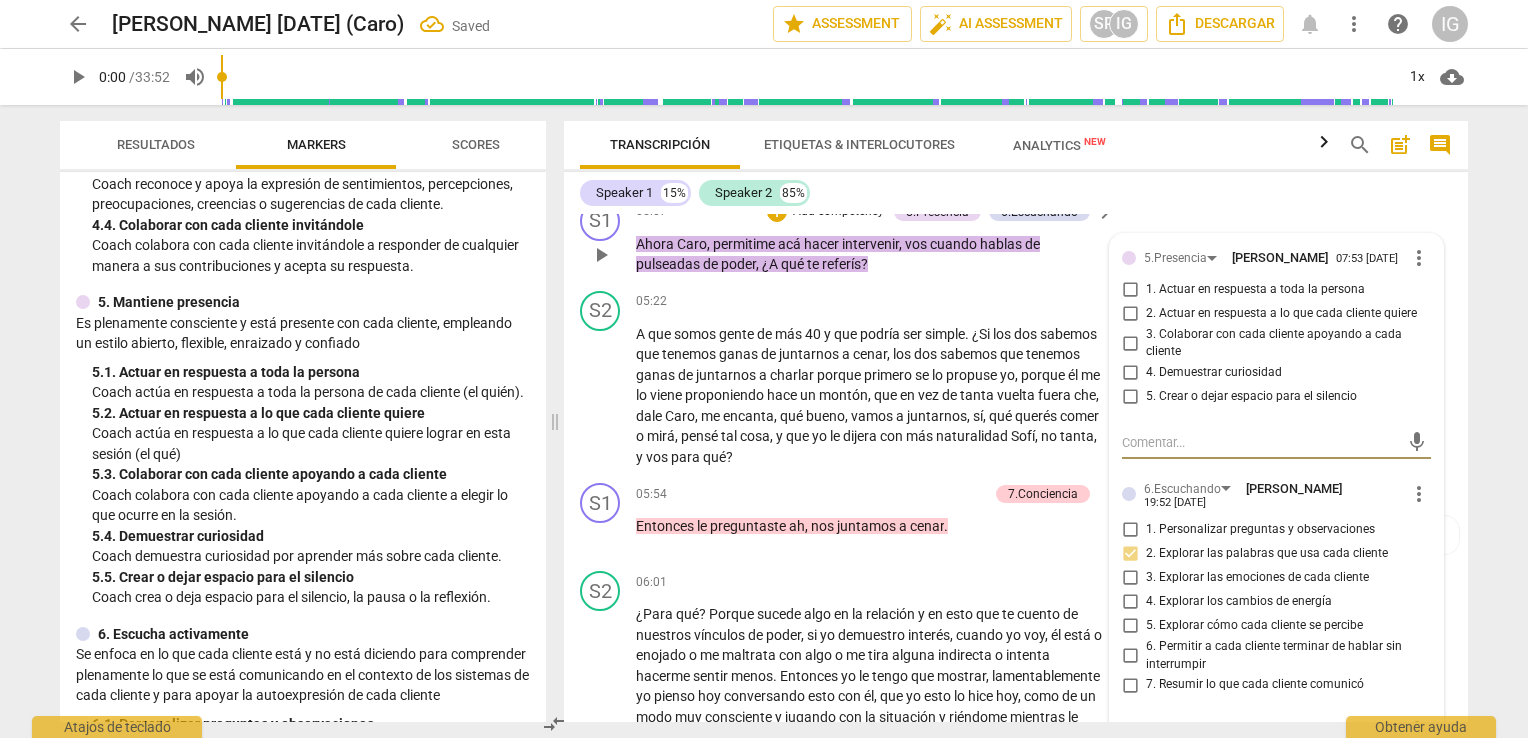 scroll, scrollTop: 1400, scrollLeft: 0, axis: vertical 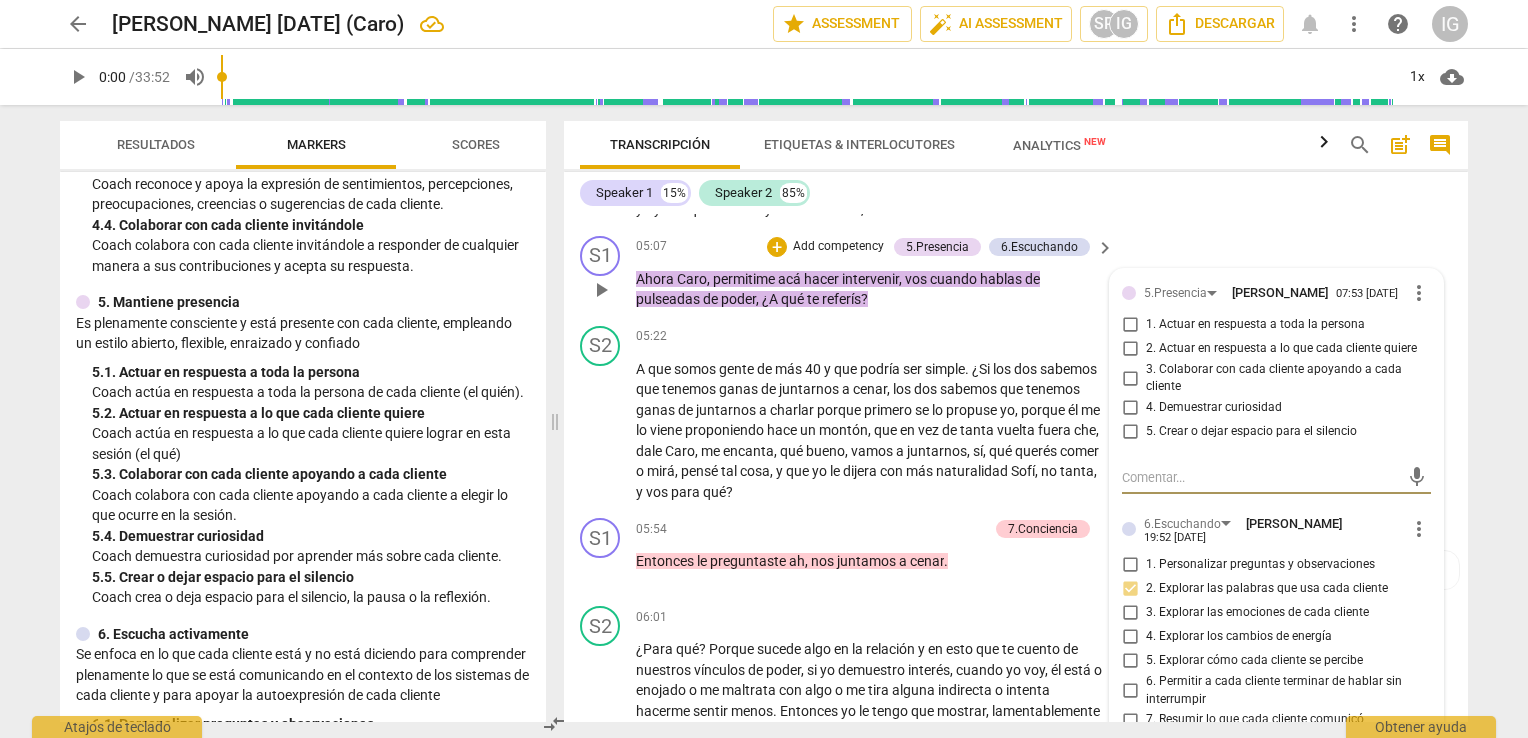 click on "4. Demuestrar curiosidad" at bounding box center [1130, 408] 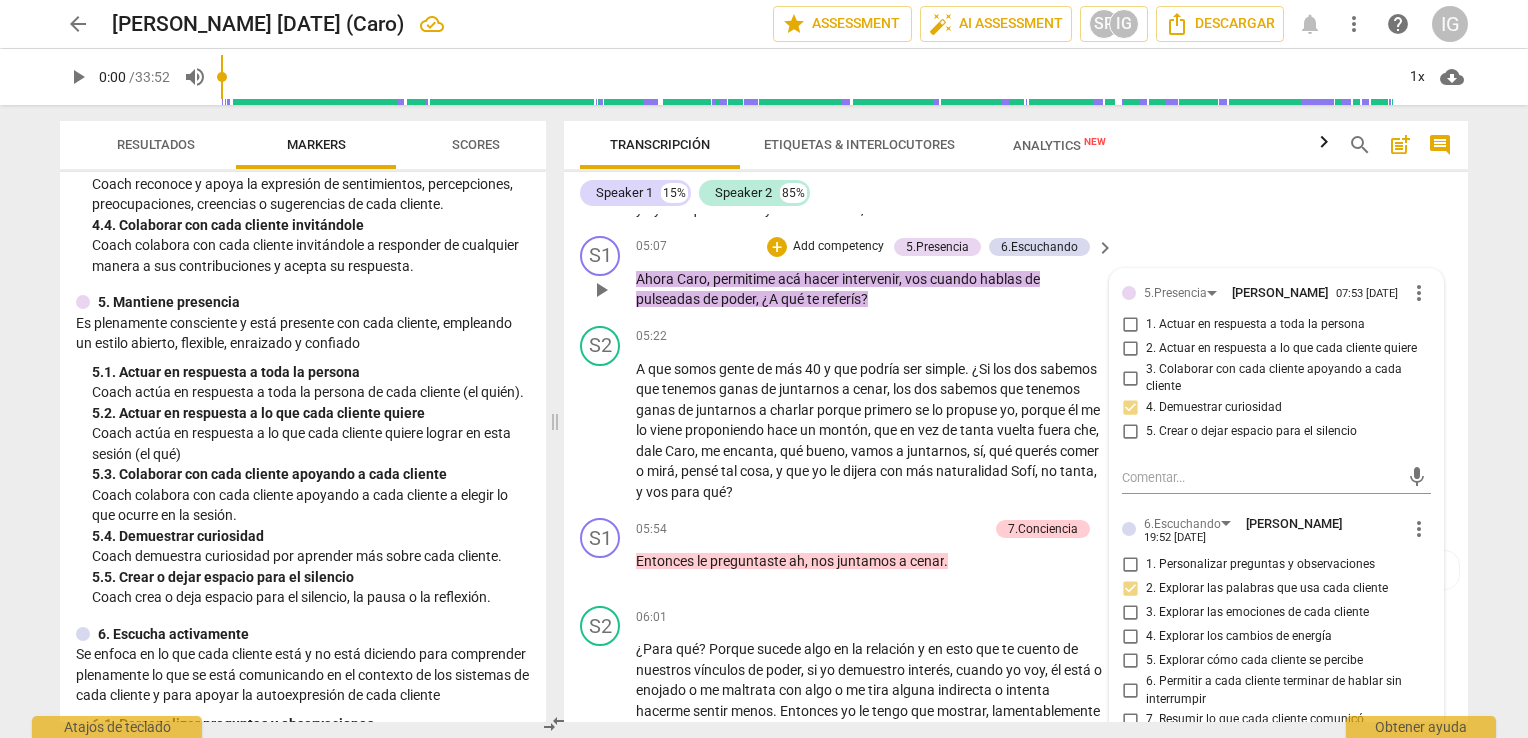 click on "1. Actuar en respuesta a toda la persona" at bounding box center (1130, 325) 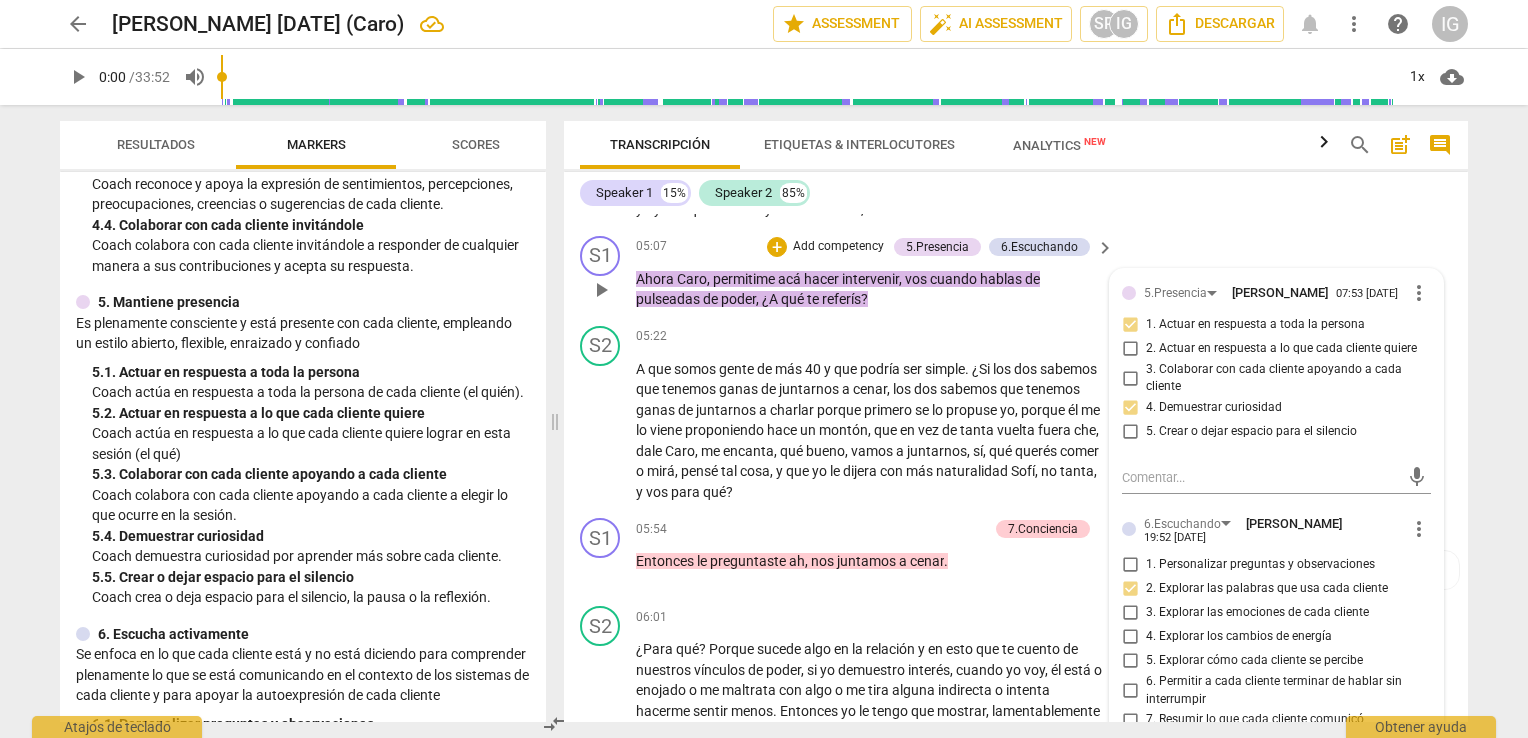 click on "S1 play_arrow pause 05:07 + Add competency 5.Presencia 6.Escuchando keyboard_arrow_right [PERSON_NAME] ,   permitime   acá   hacer   intervenir ,   vos   cuando   hablas   de   pulseadas   de   poder ,   ¿A   qué   te   referís ? 5.[PERSON_NAME] 07:53 [DATE] more_vert 1. Actuar en respuesta a toda la persona  2. Actuar en respuesta a lo que cada cliente quiere 3. Colaborar con cada cliente apoyando a cada cliente 4. Demuestrar curiosidad 5. Crear o dejar espacio para el silencio mic 6.[PERSON_NAME] 19:52 [DATE] more_vert 1. Personalizar preguntas y observaciones  2. Explorar las palabras que usa cada cliente 3. Explorar las emociones de cada cliente 4. Explorar los cambios de energía  5. Explorar cómo cada cliente se percibe 6. Permitir a cada cliente terminar de hablar sin interrumpir 7. Resumir lo que cada cliente comunicó  mic 6.[PERSON_NAME] 07:53 [DATE] more_vert 1. Personalizar preguntas y observaciones  mic" at bounding box center (1016, 273) 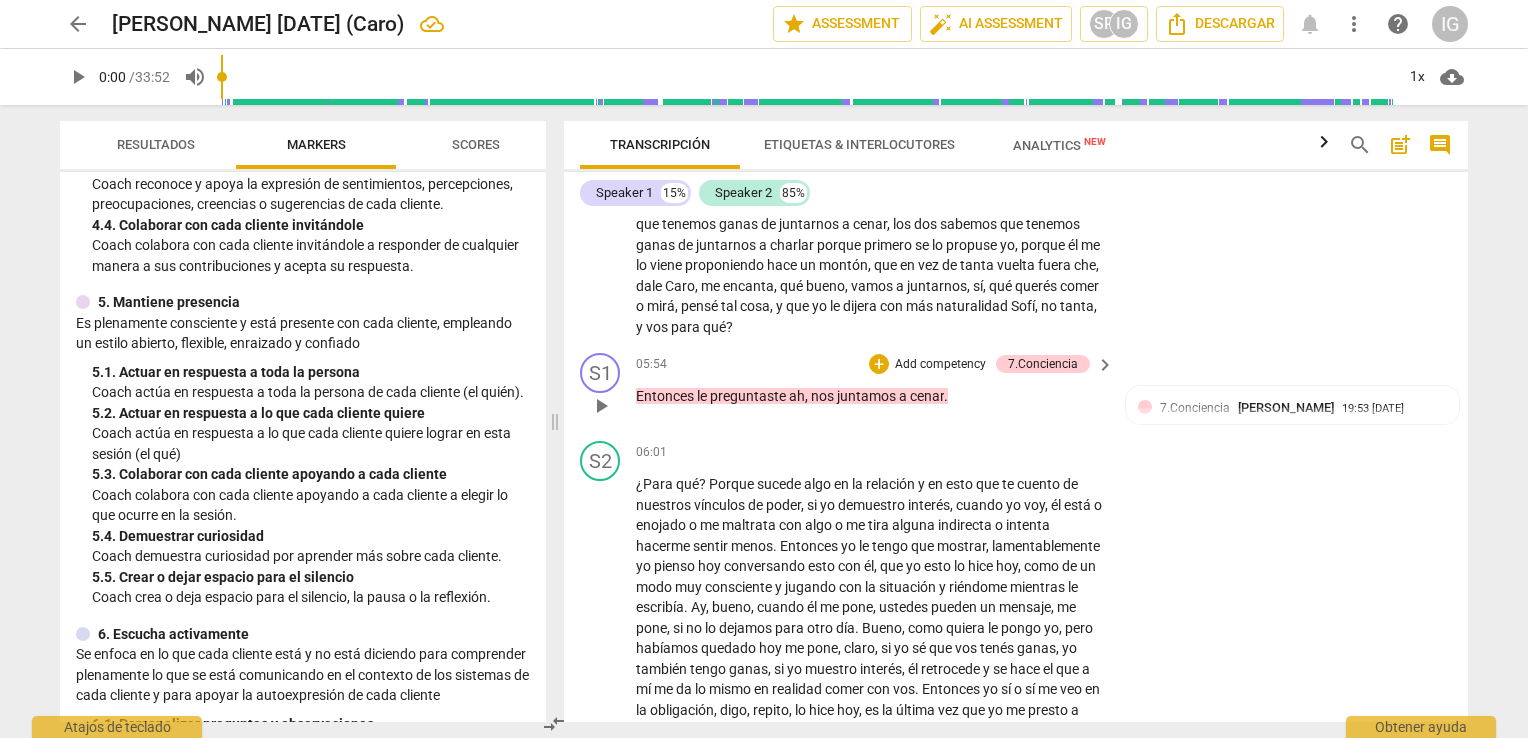 scroll, scrollTop: 1600, scrollLeft: 0, axis: vertical 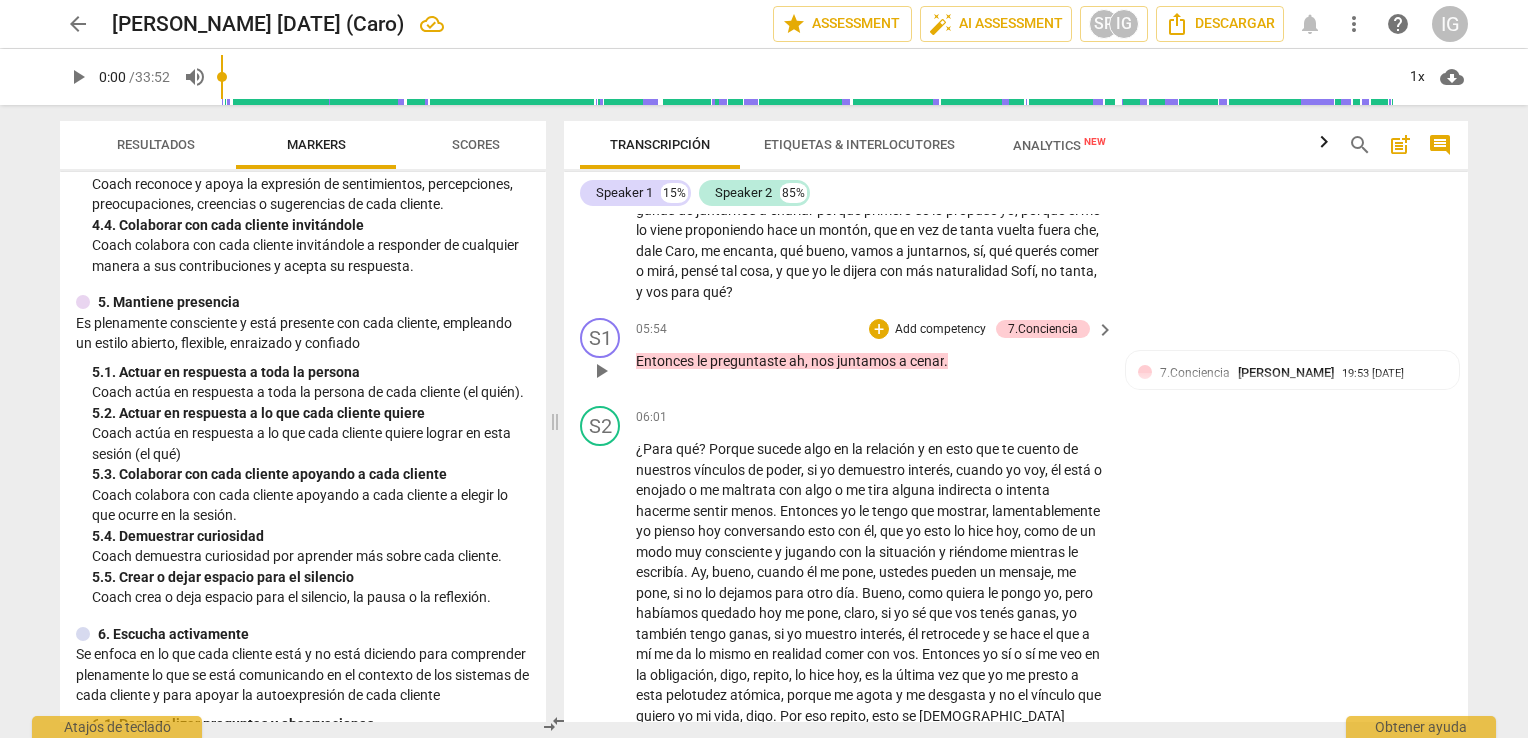 click on "play_arrow" at bounding box center [601, 371] 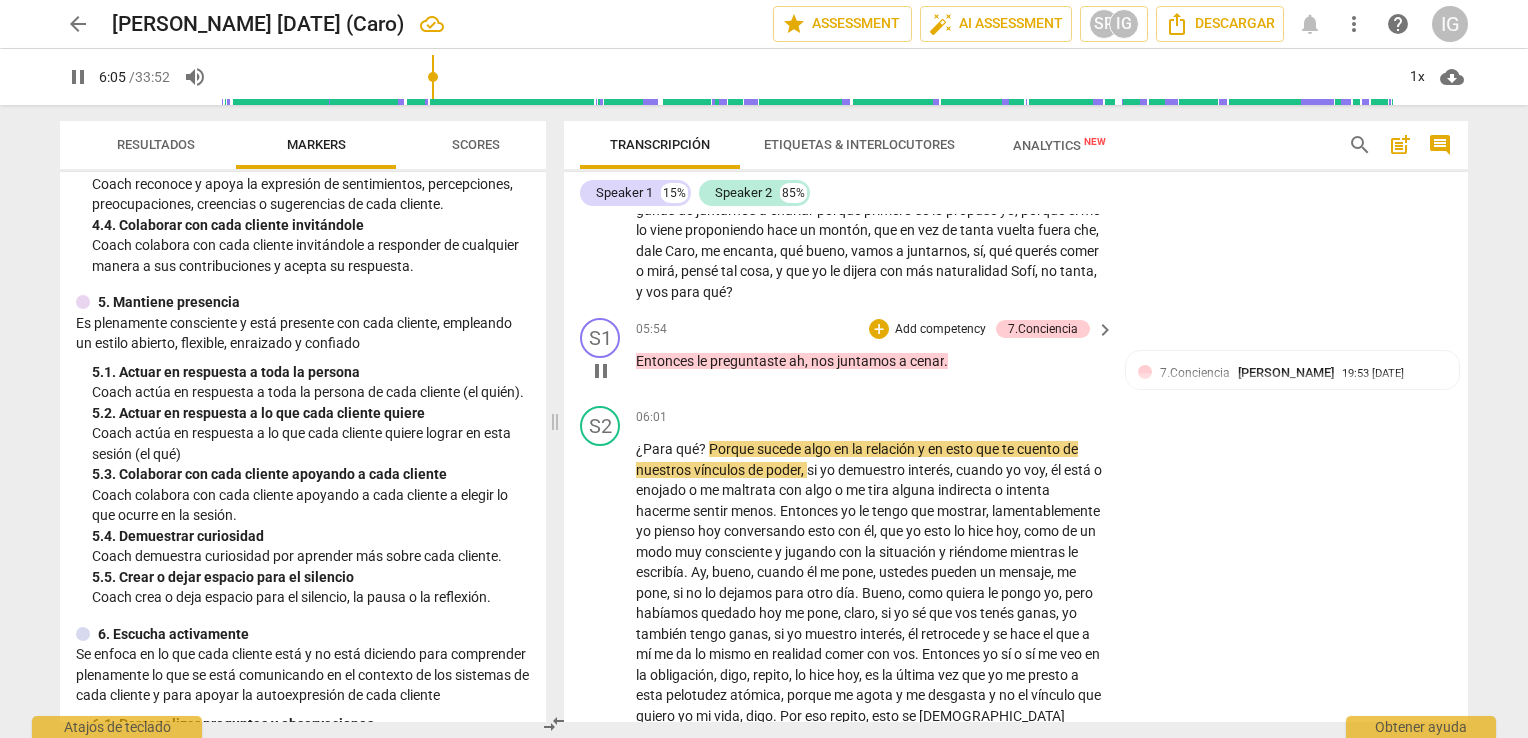 click on "pause" at bounding box center [601, 371] 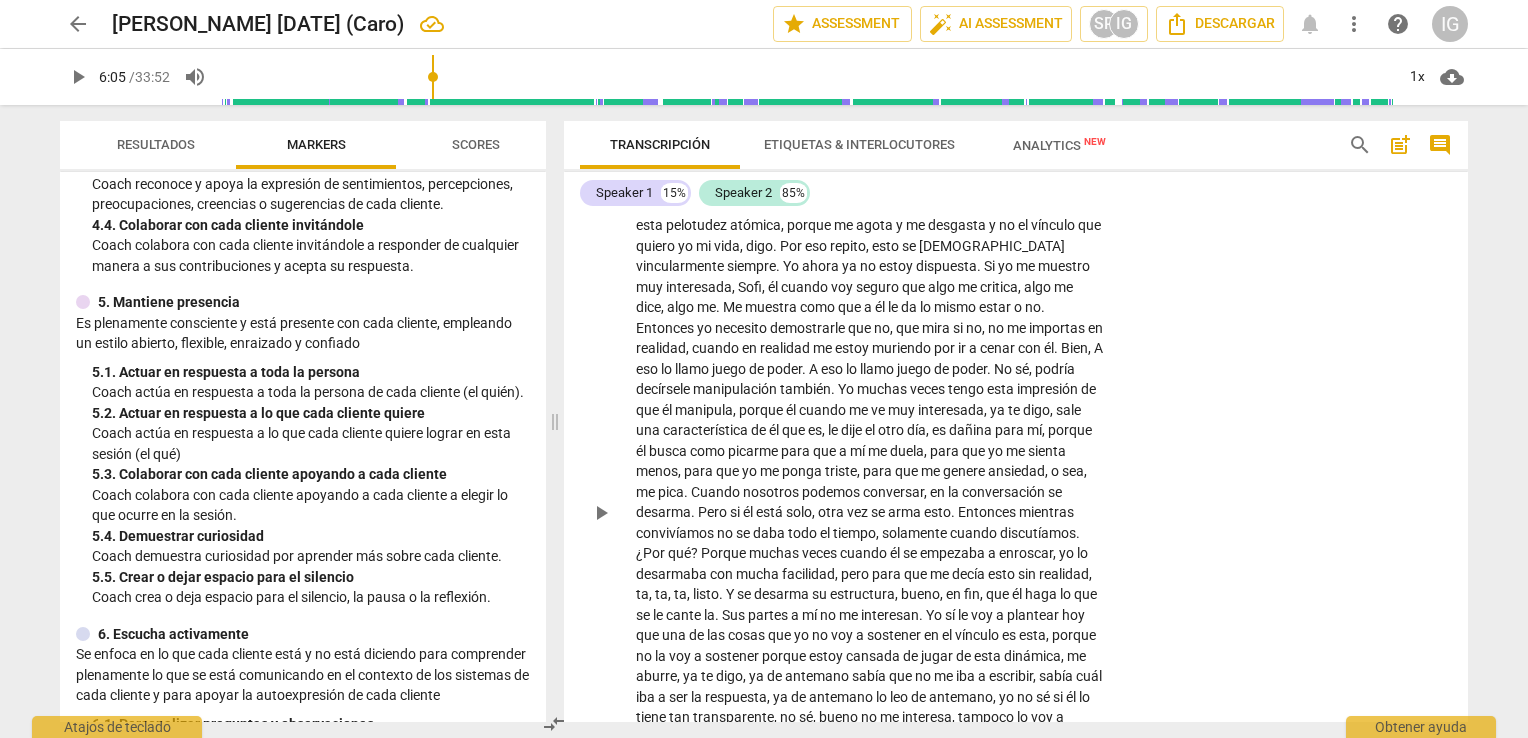 scroll, scrollTop: 2100, scrollLeft: 0, axis: vertical 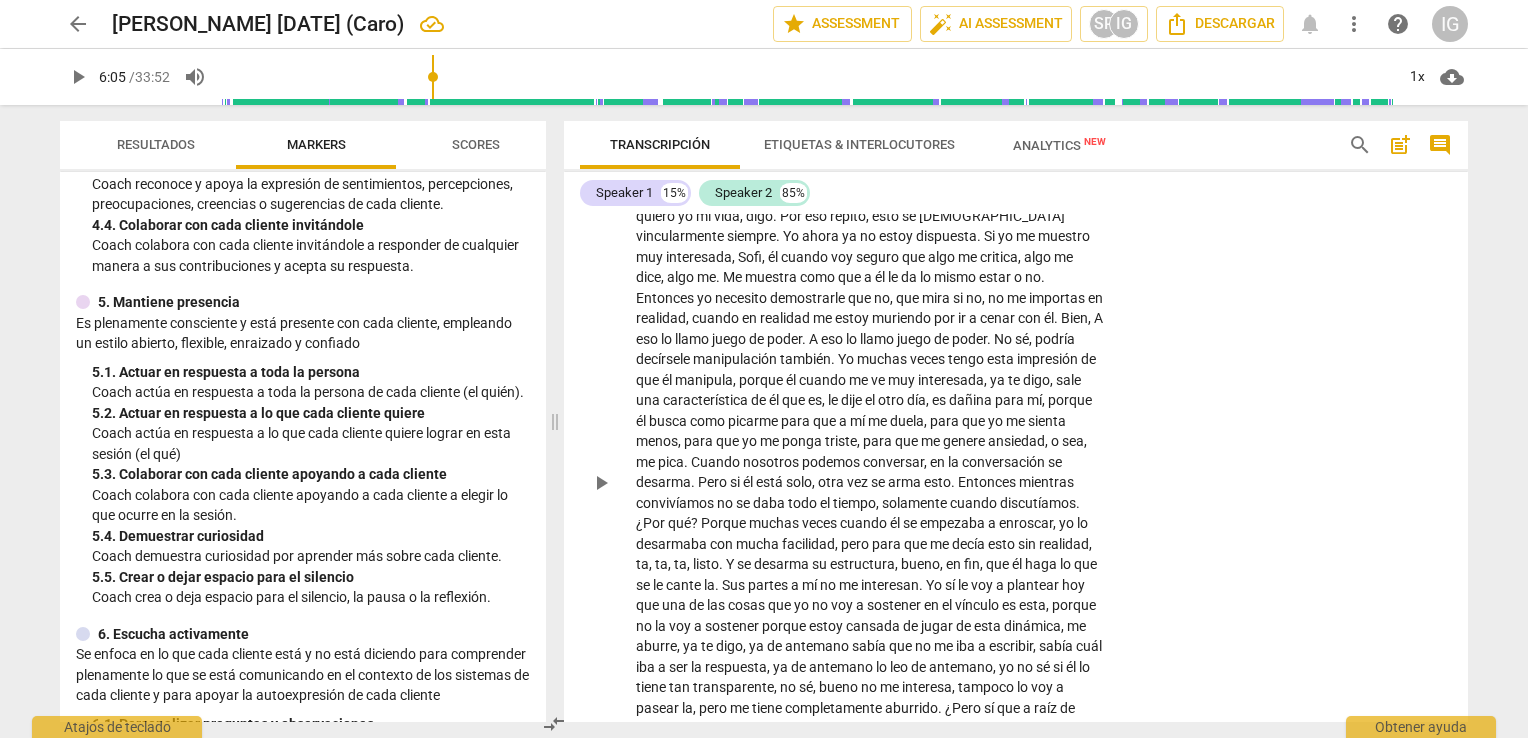 click on "play_arrow" at bounding box center [601, 483] 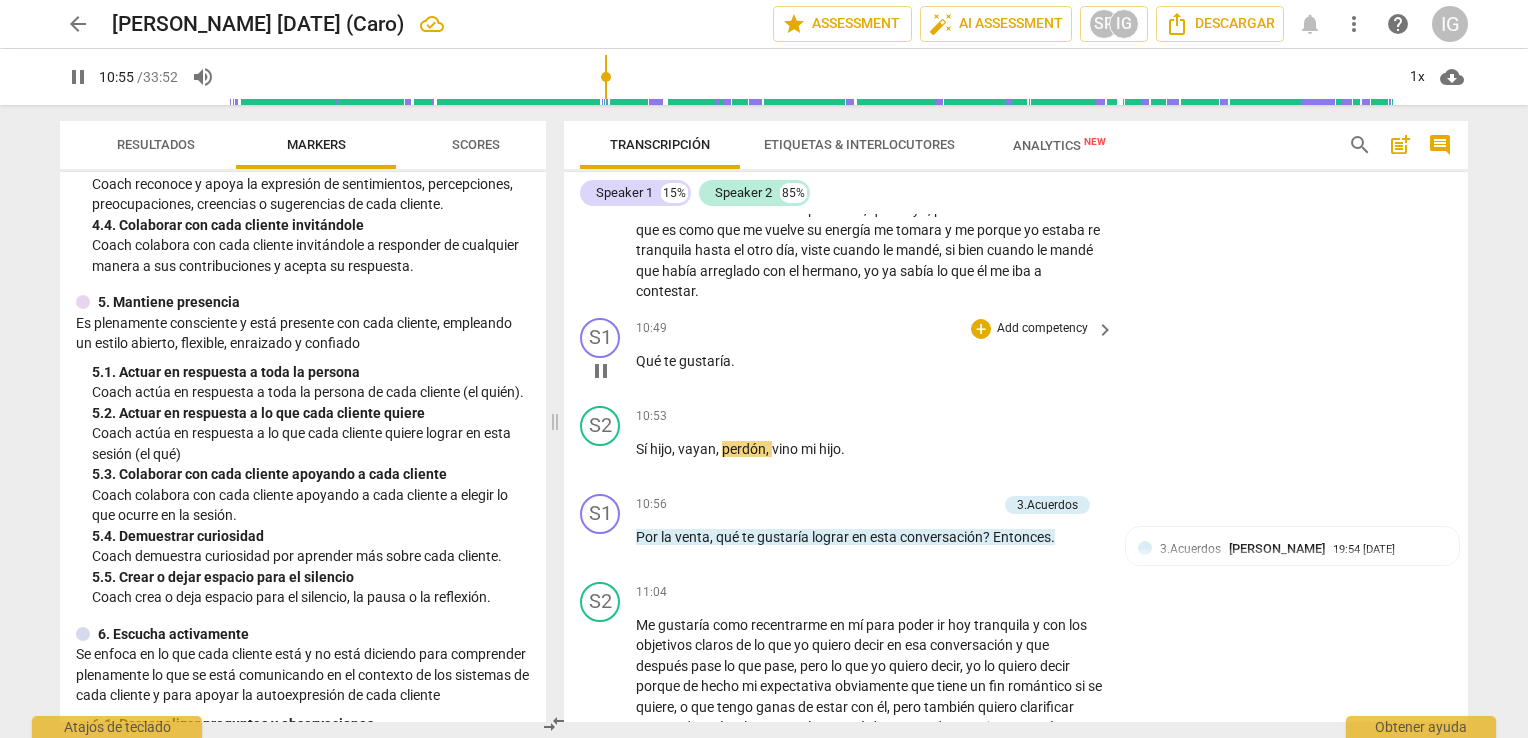 scroll, scrollTop: 2924, scrollLeft: 0, axis: vertical 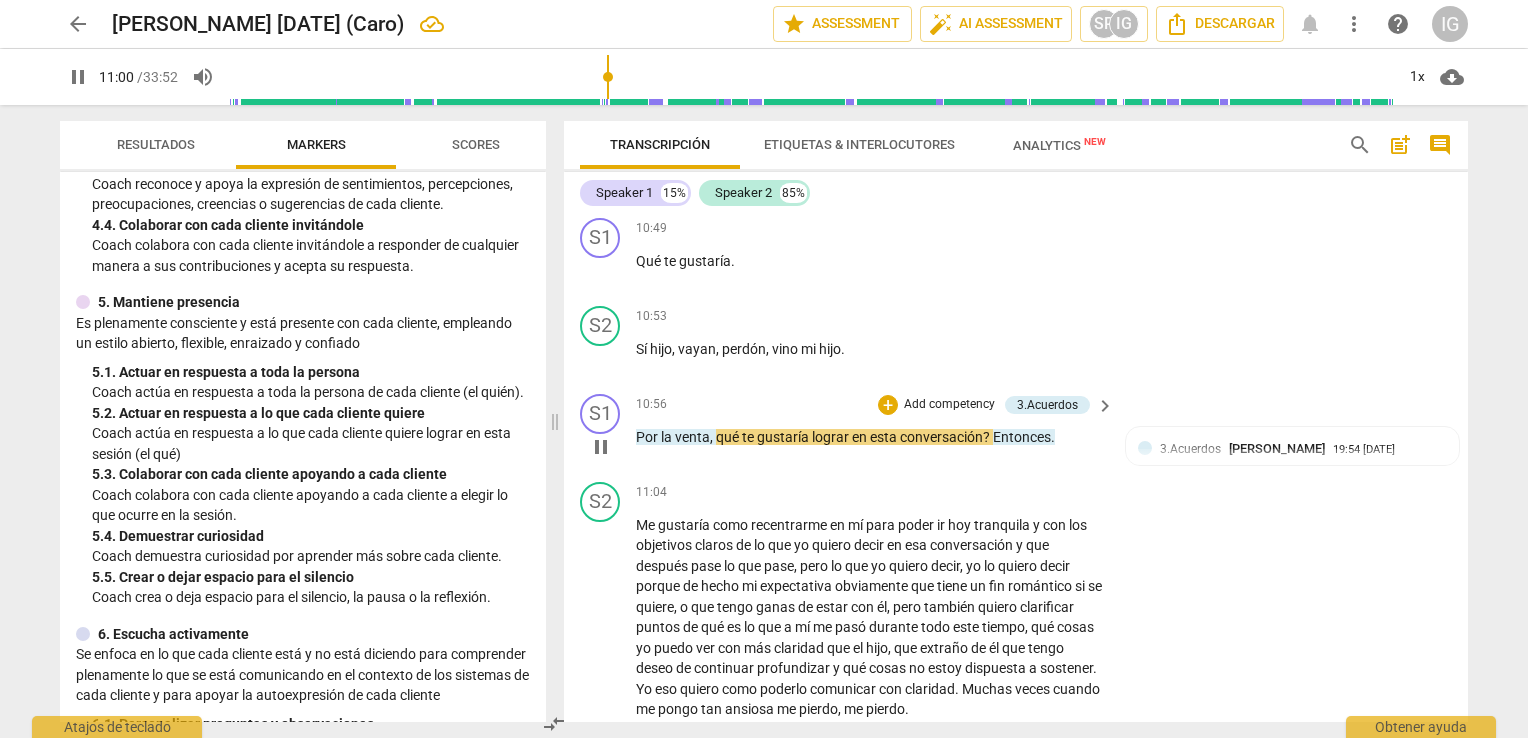 click on "Add competency" at bounding box center (949, 405) 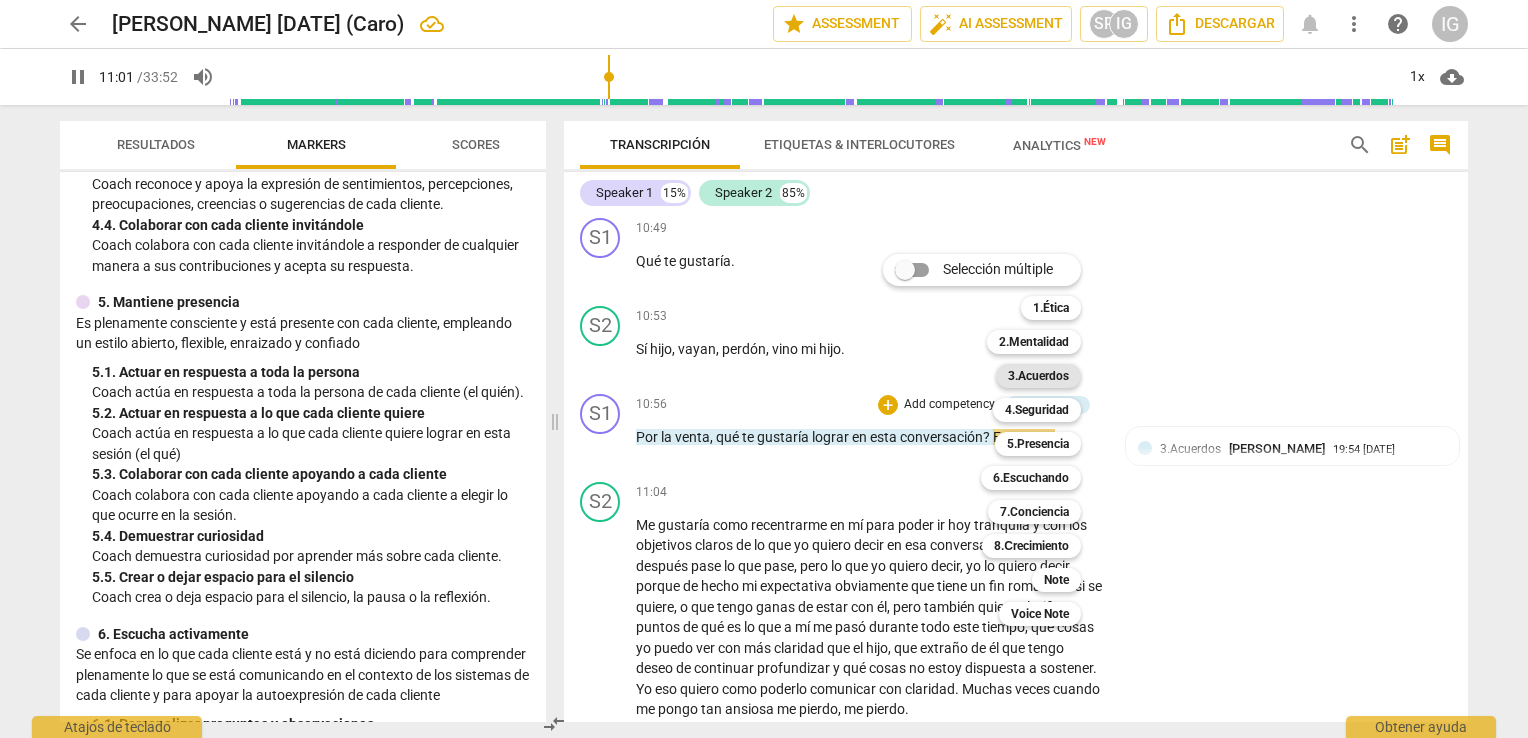 click on "3.Acuerdos" at bounding box center [1038, 376] 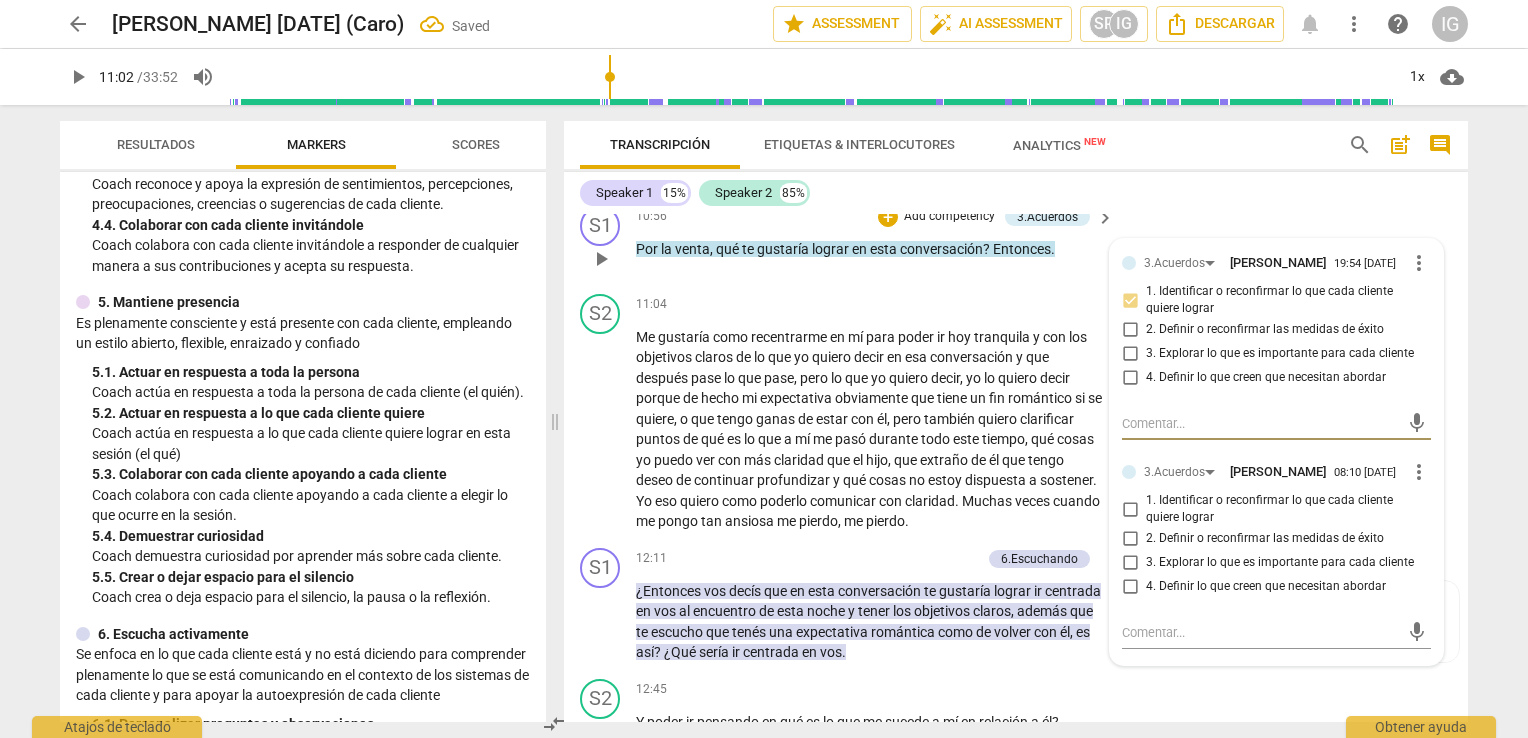 scroll, scrollTop: 3124, scrollLeft: 0, axis: vertical 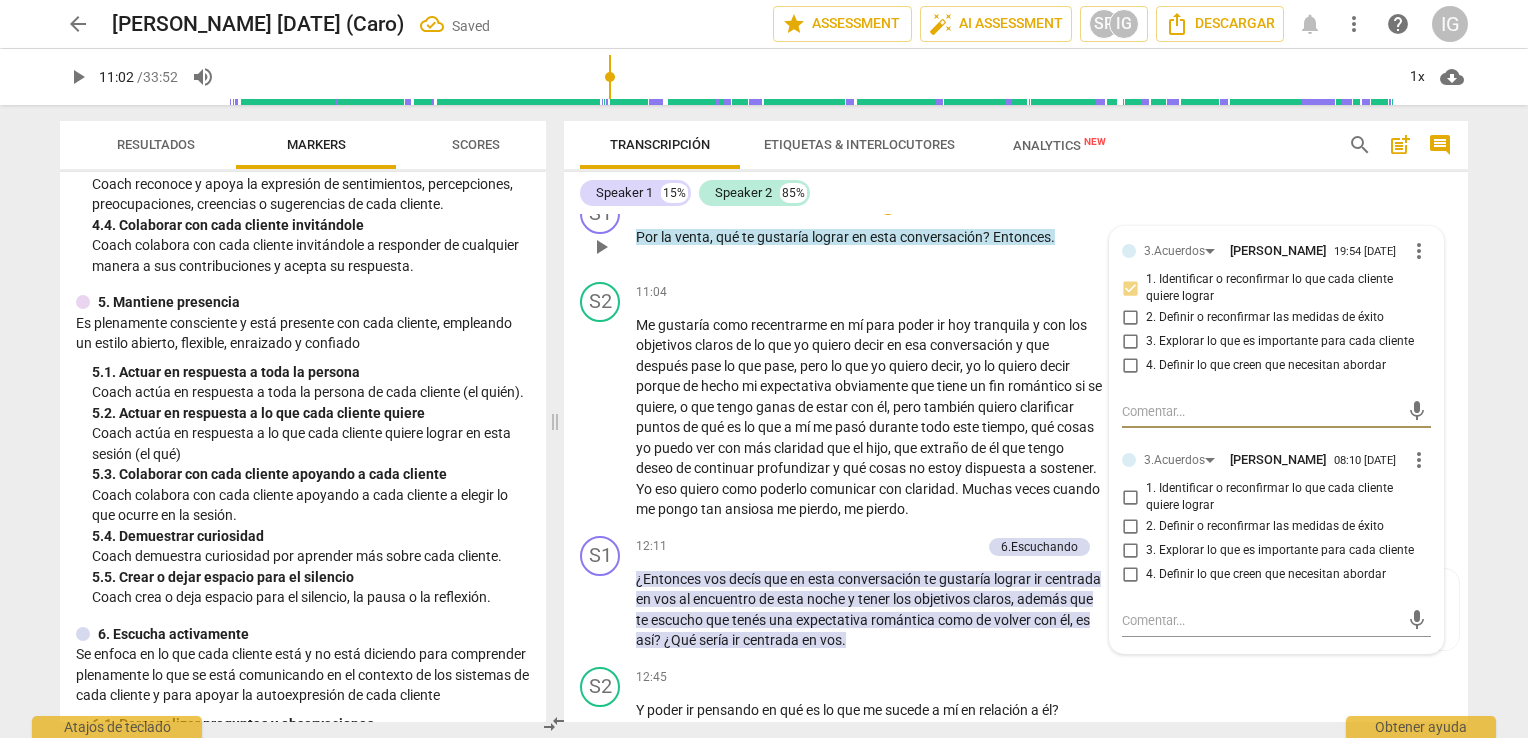 click on "1. Identificar o reconfirmar lo que cada cliente quiere lograr" at bounding box center (1130, 497) 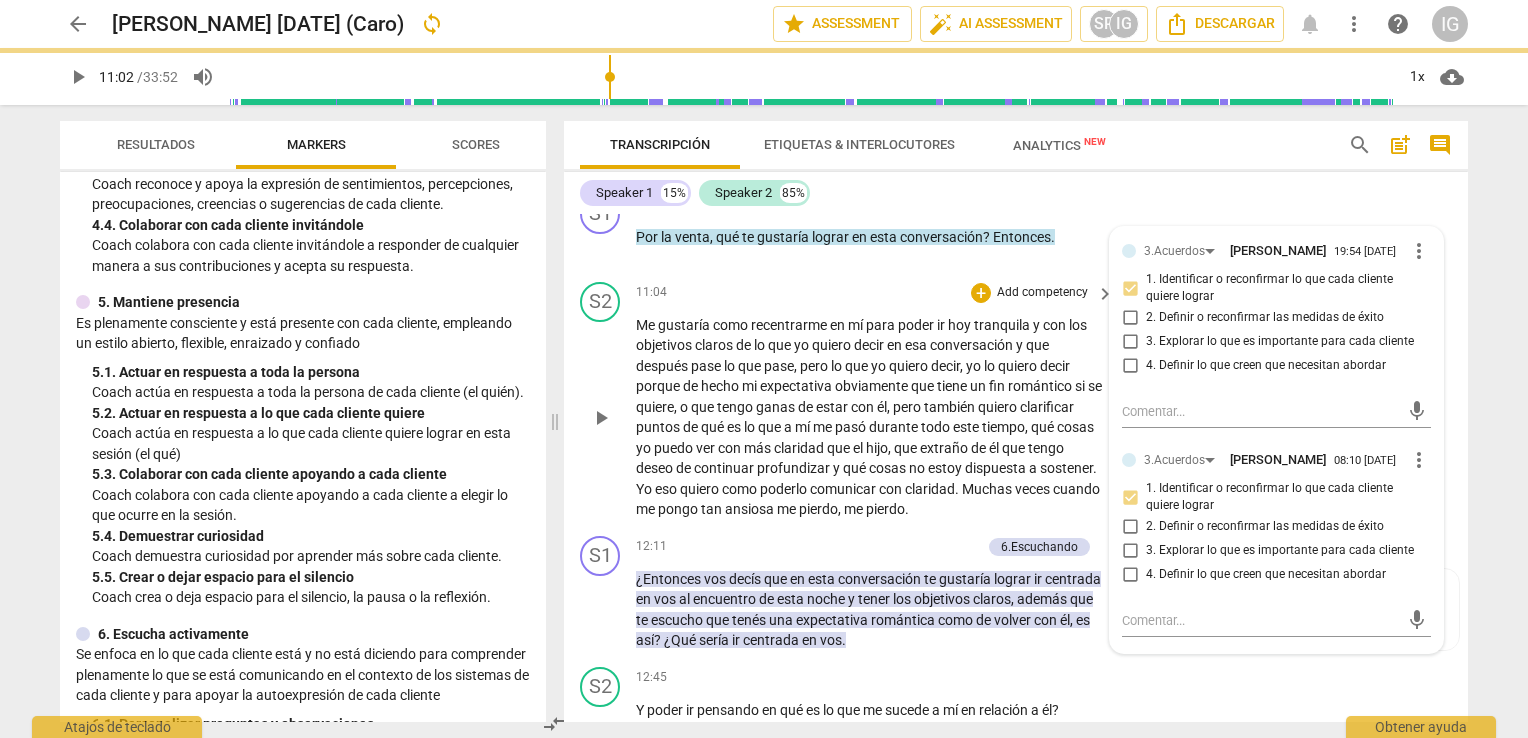 click on "11:04 + Add competency keyboard_arrow_right" at bounding box center [876, 293] 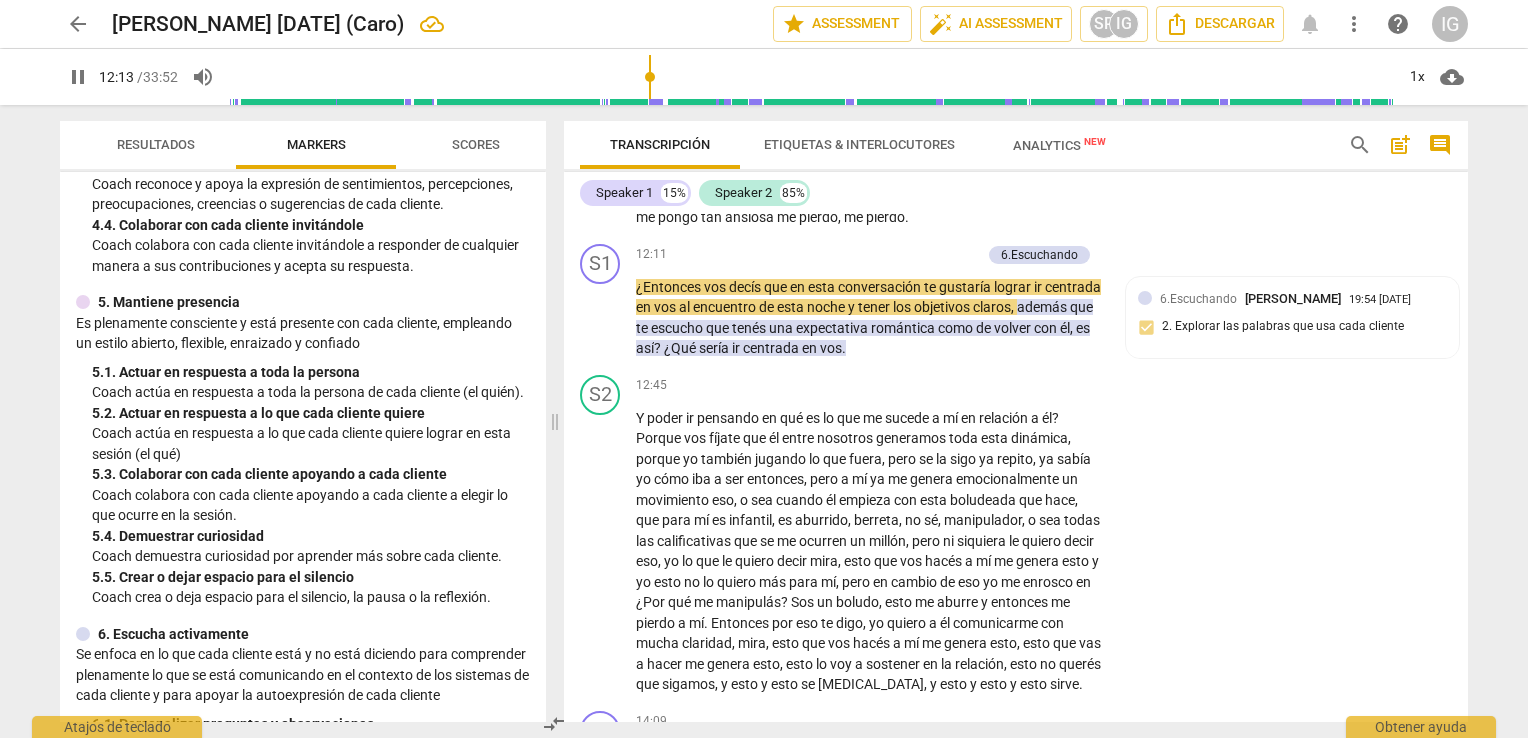 scroll, scrollTop: 3424, scrollLeft: 0, axis: vertical 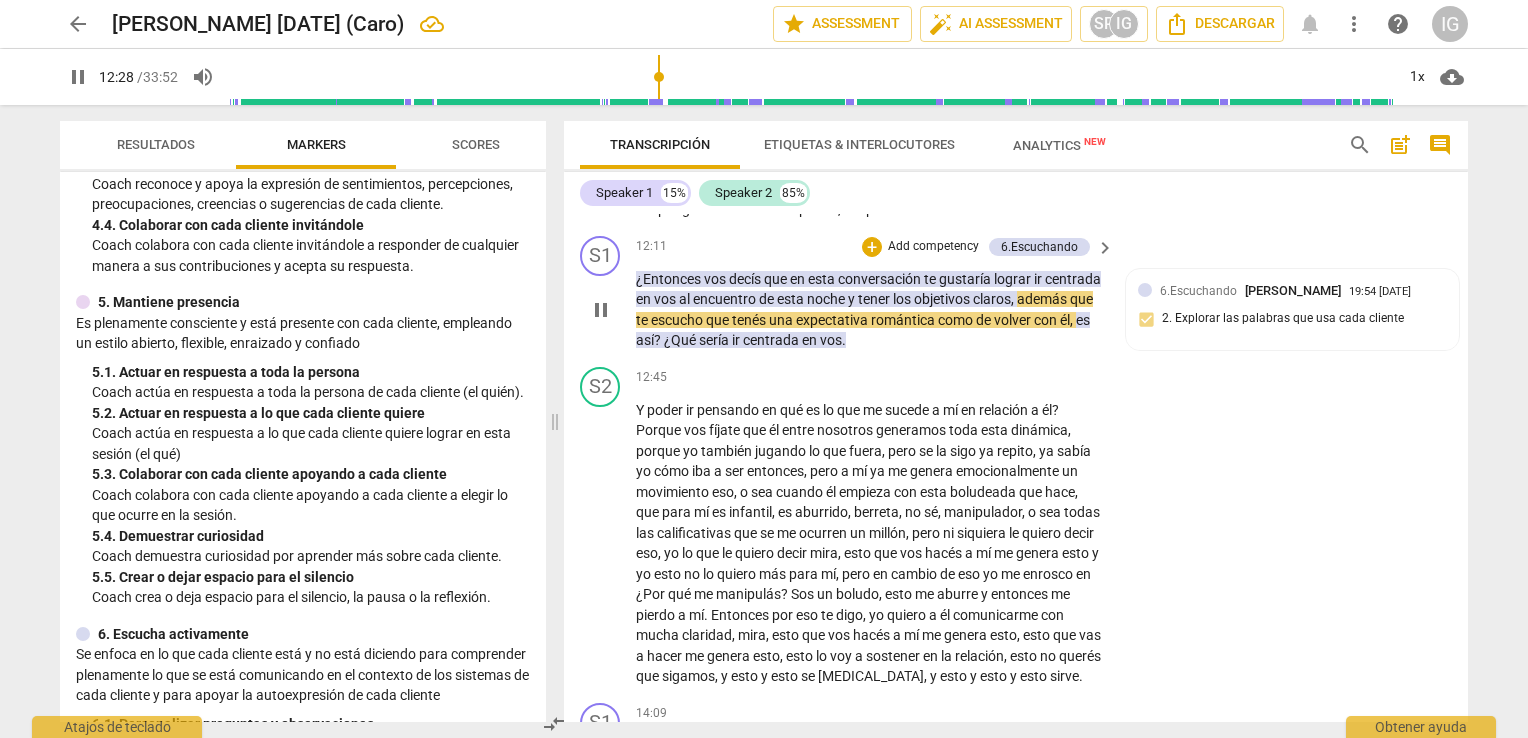 click on "Add competency" at bounding box center (933, 247) 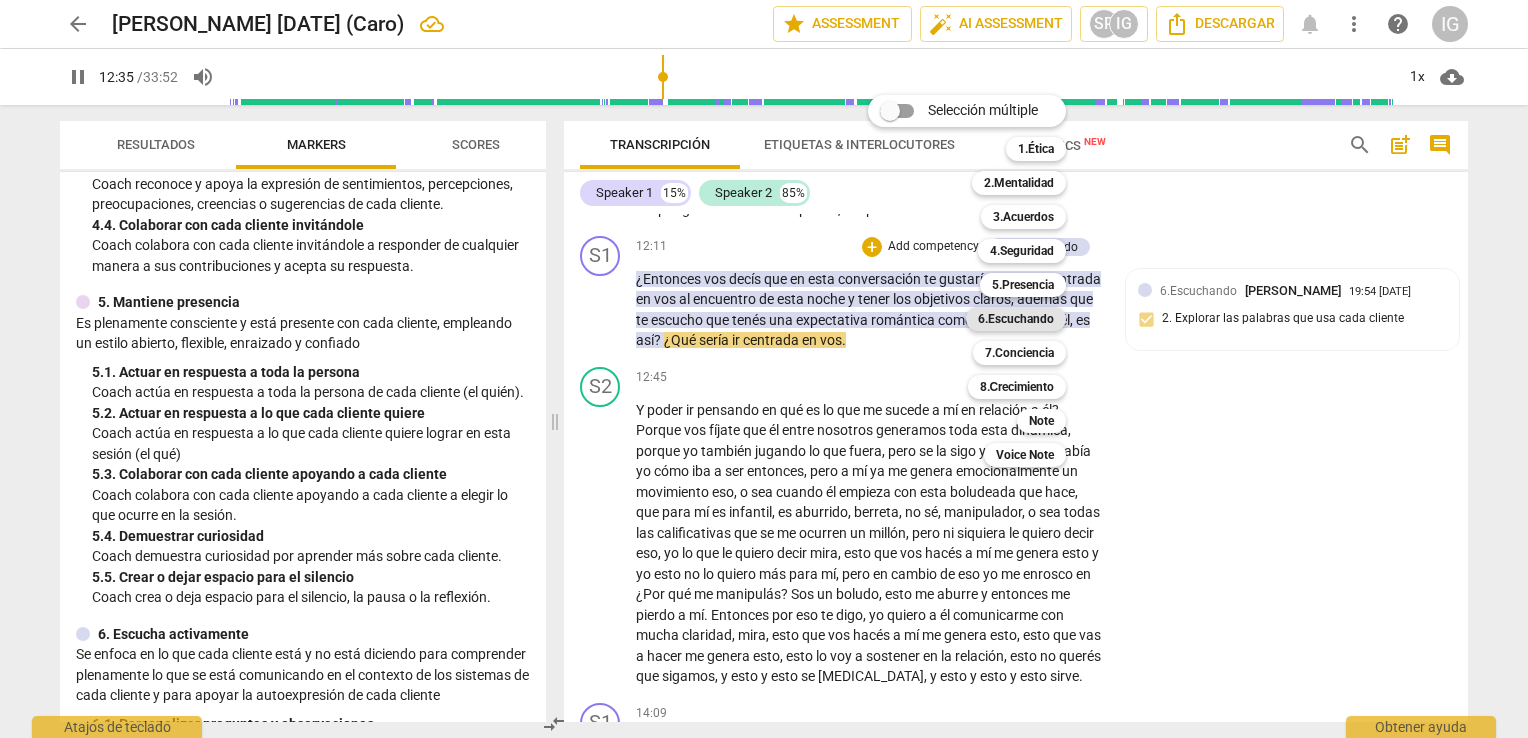 click on "6.Escuchando" at bounding box center (1016, 319) 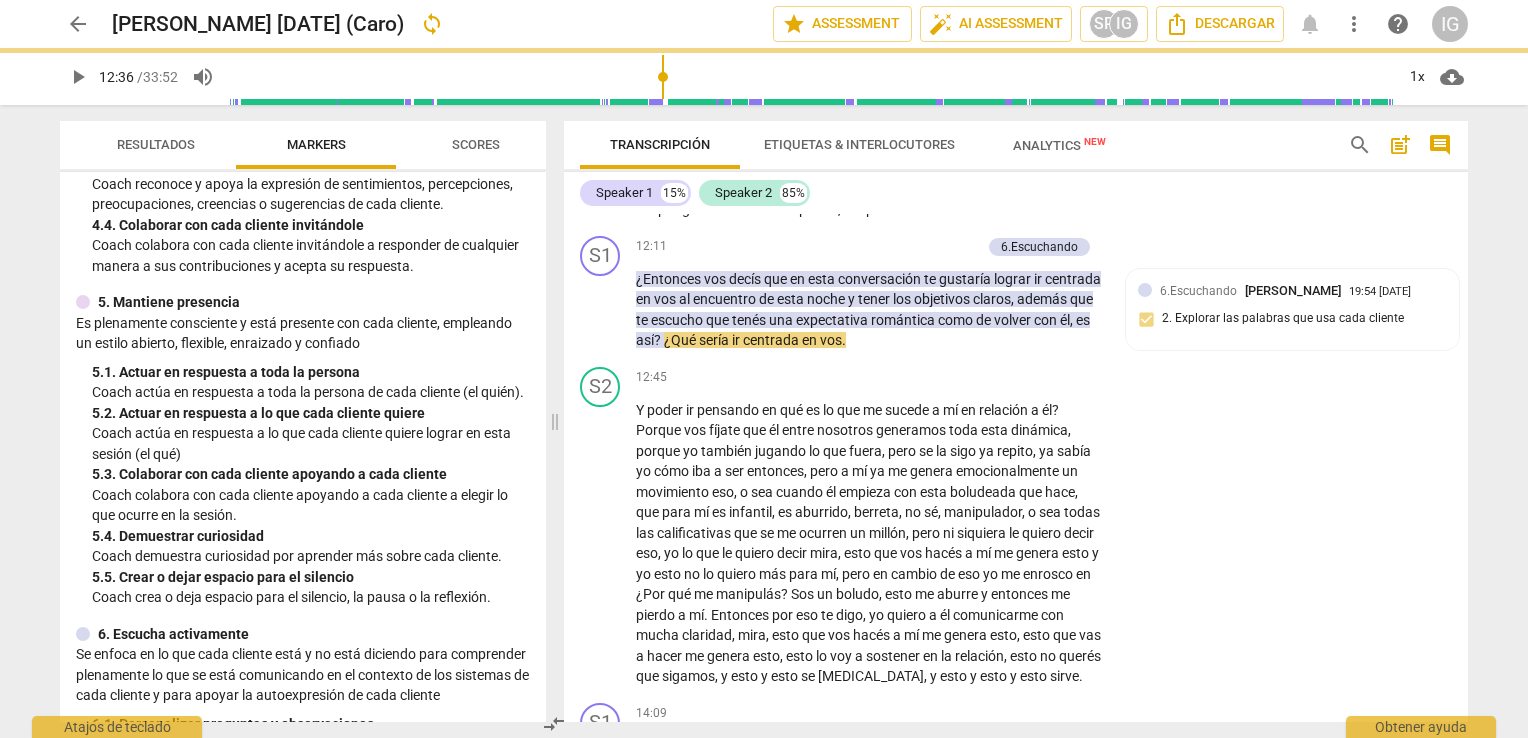 type on "756" 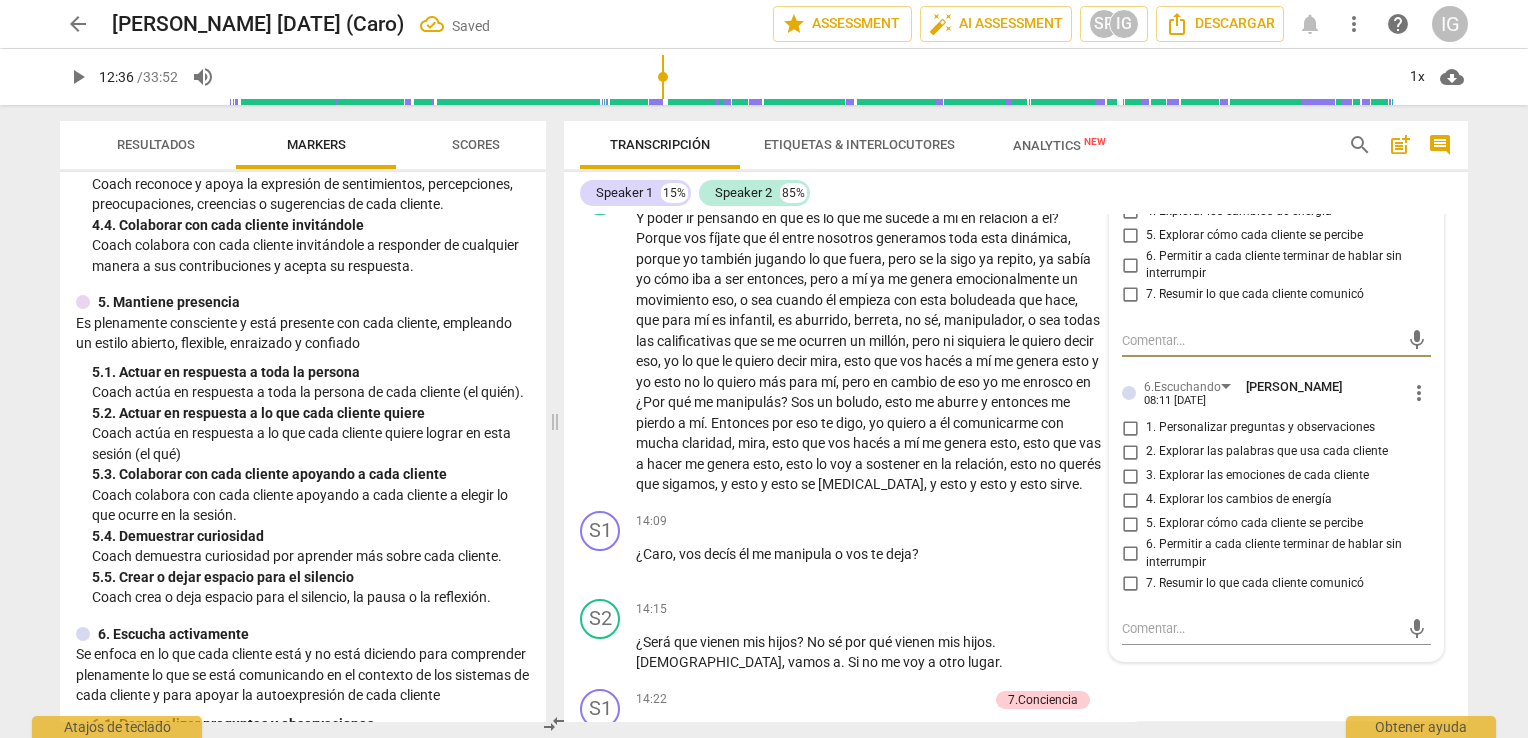 scroll, scrollTop: 3624, scrollLeft: 0, axis: vertical 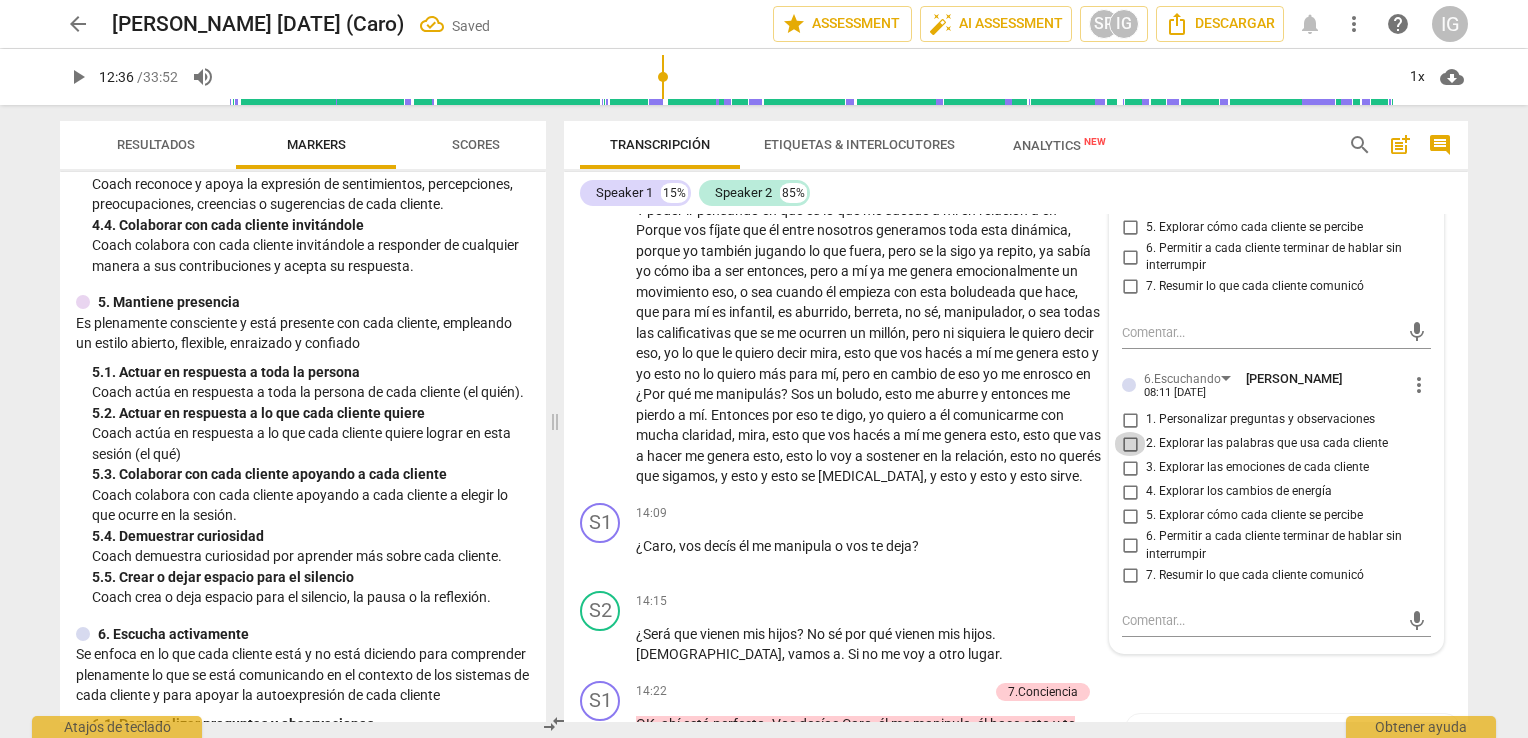 click on "2. Explorar las palabras que usa cada cliente" at bounding box center [1130, 444] 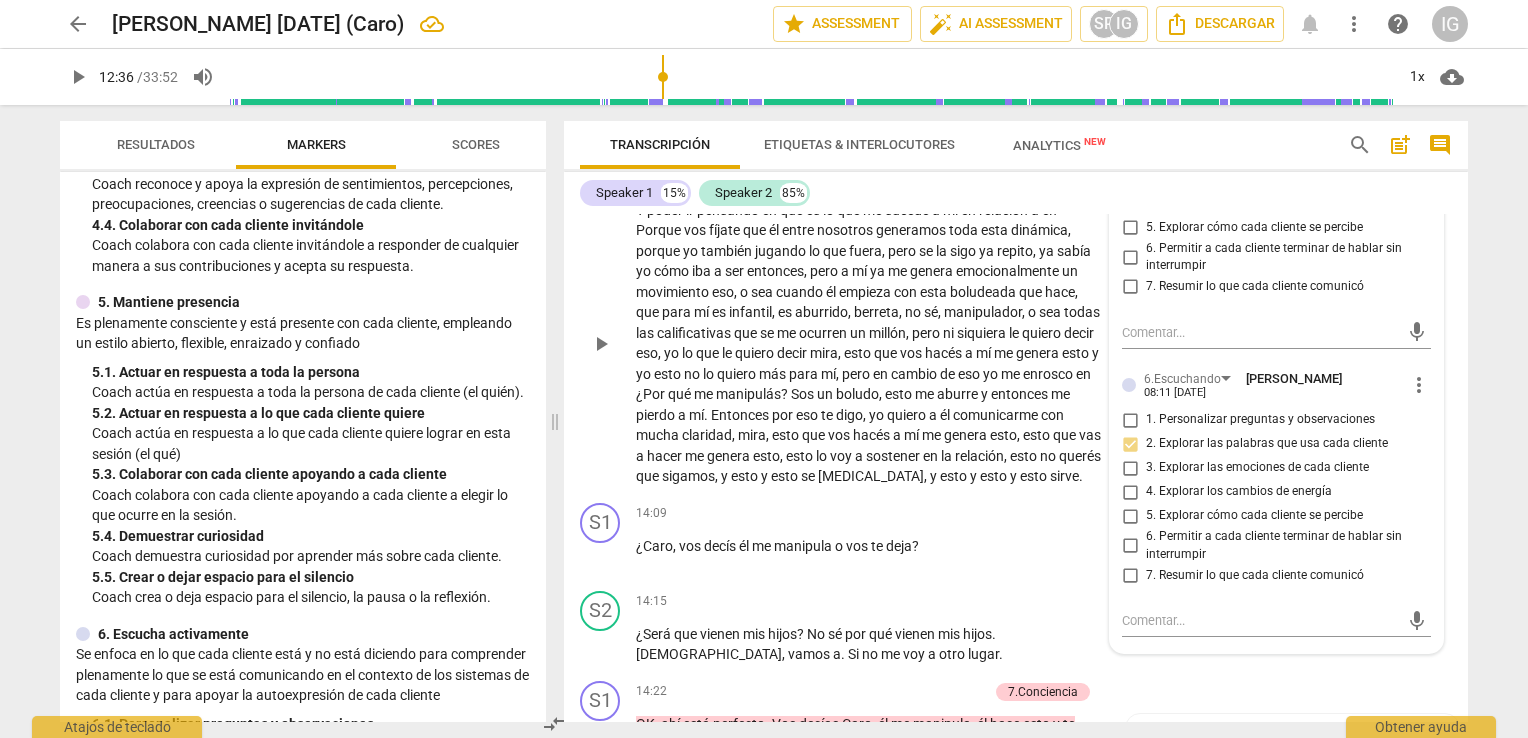 click on "emocionalmente" at bounding box center [1009, 271] 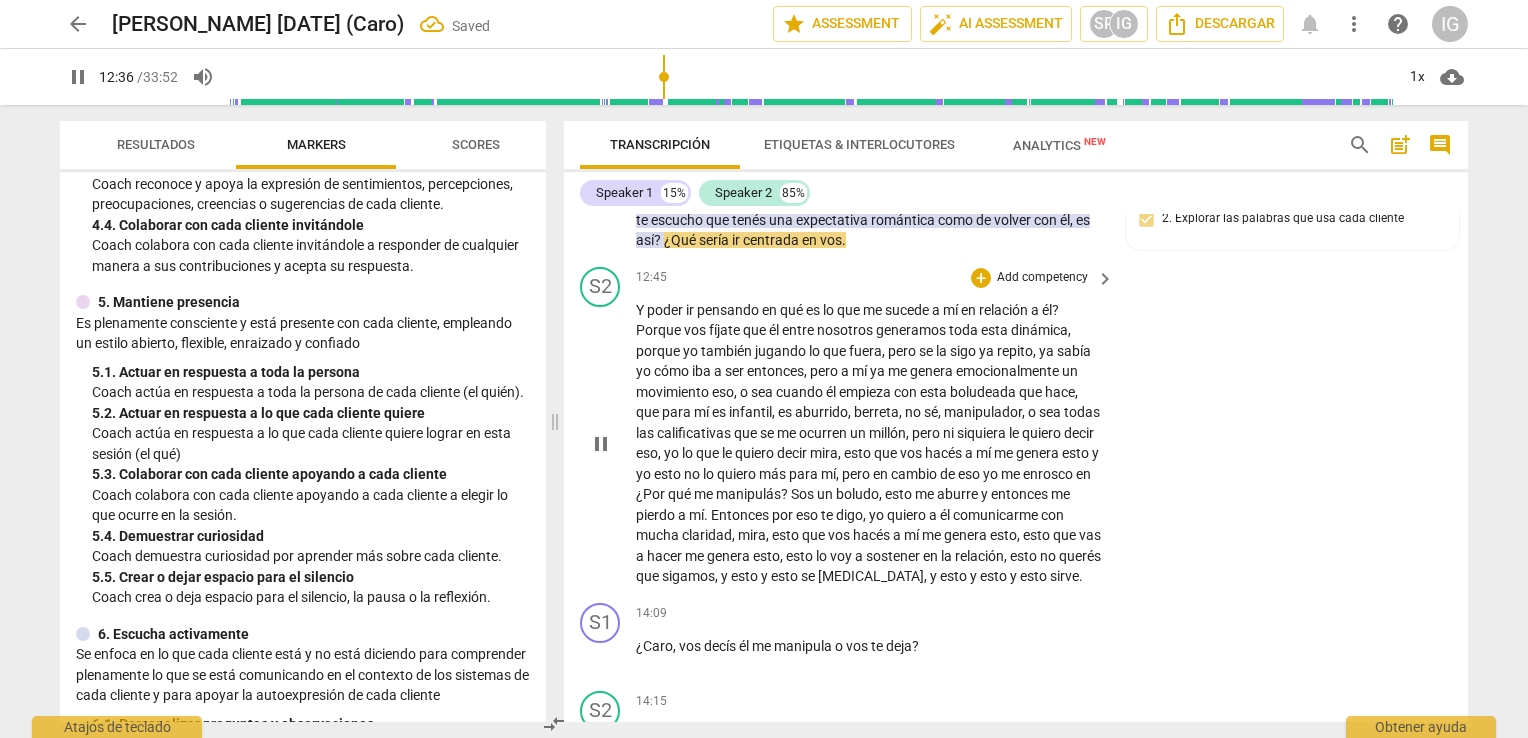 scroll, scrollTop: 3424, scrollLeft: 0, axis: vertical 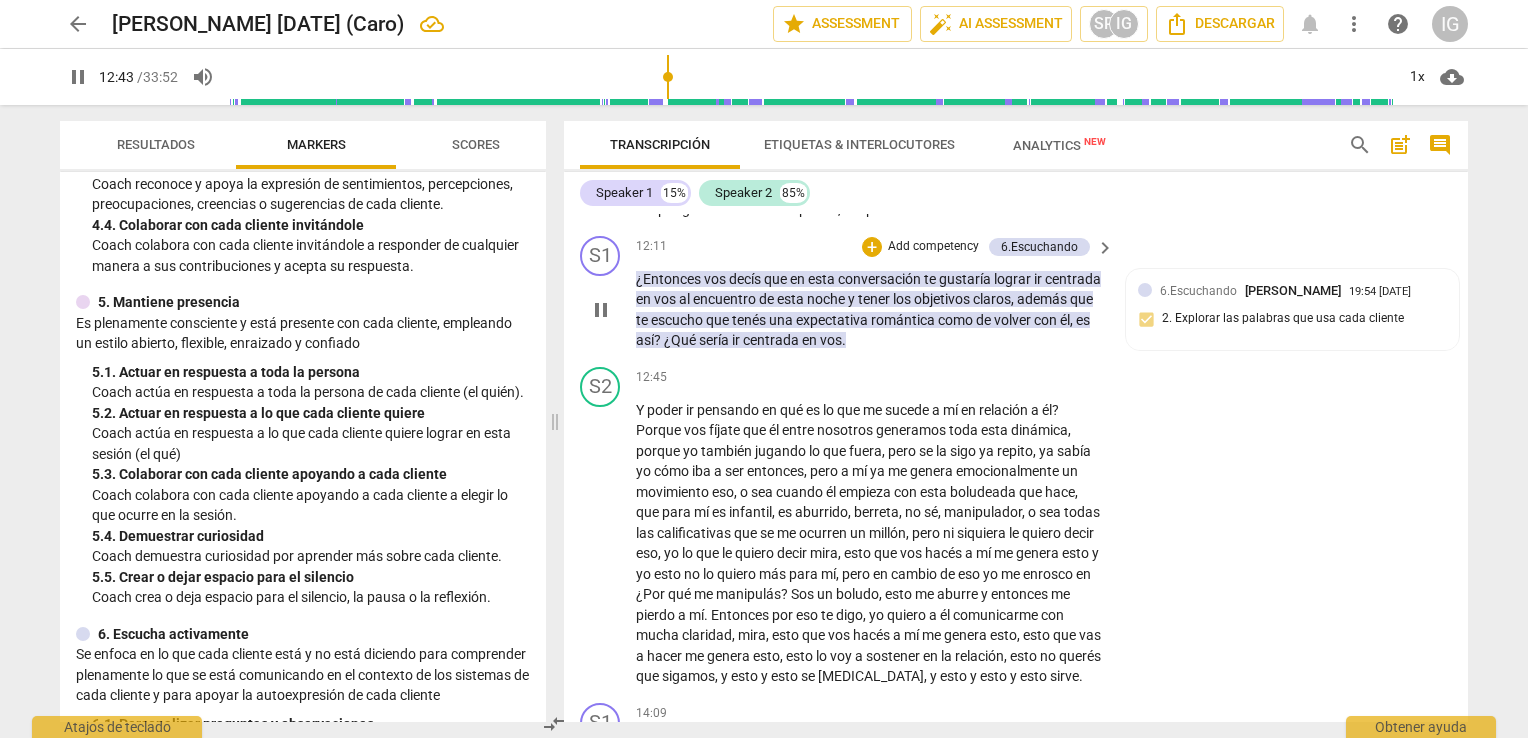 click on "Add competency" at bounding box center (933, 247) 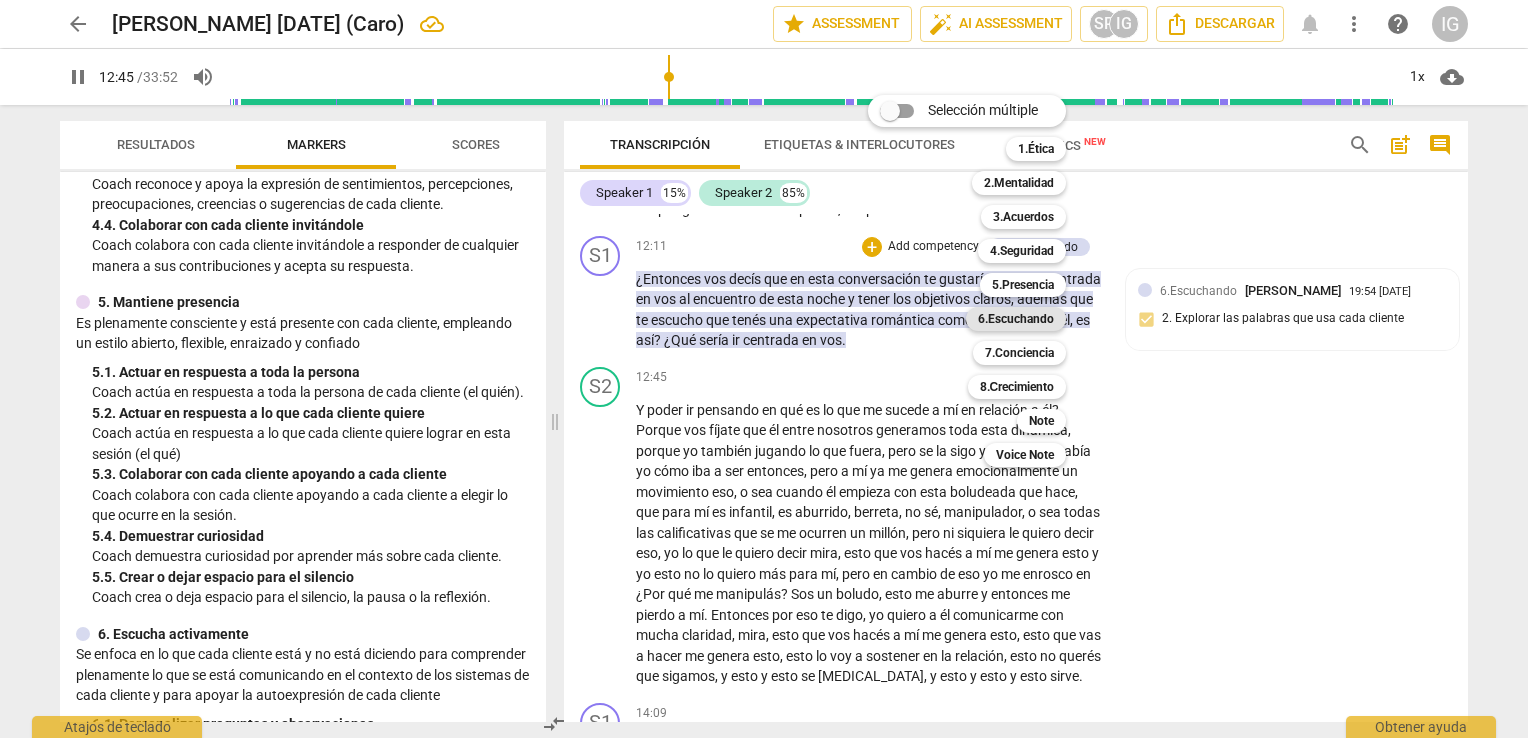 click on "6.Escuchando" at bounding box center (1016, 319) 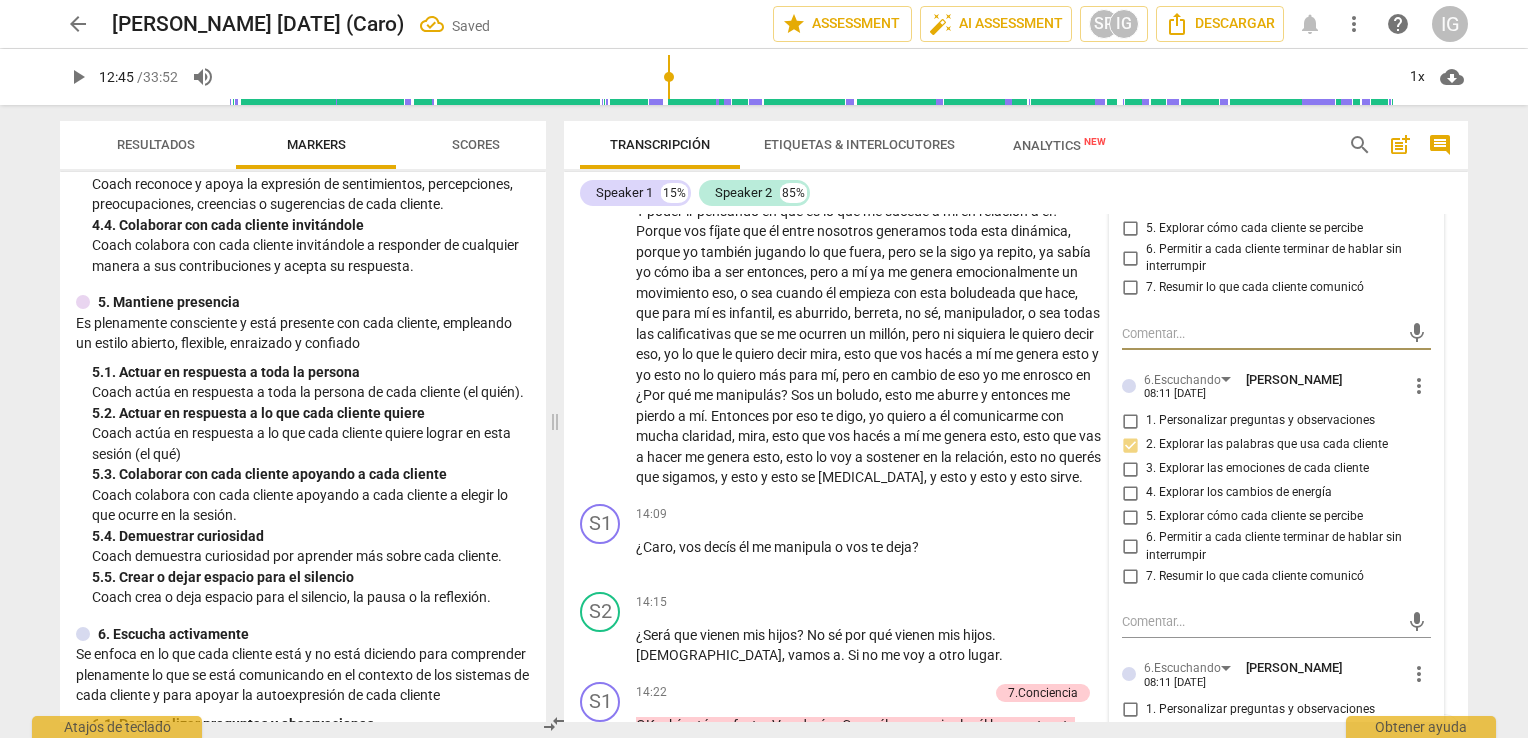 scroll, scrollTop: 3624, scrollLeft: 0, axis: vertical 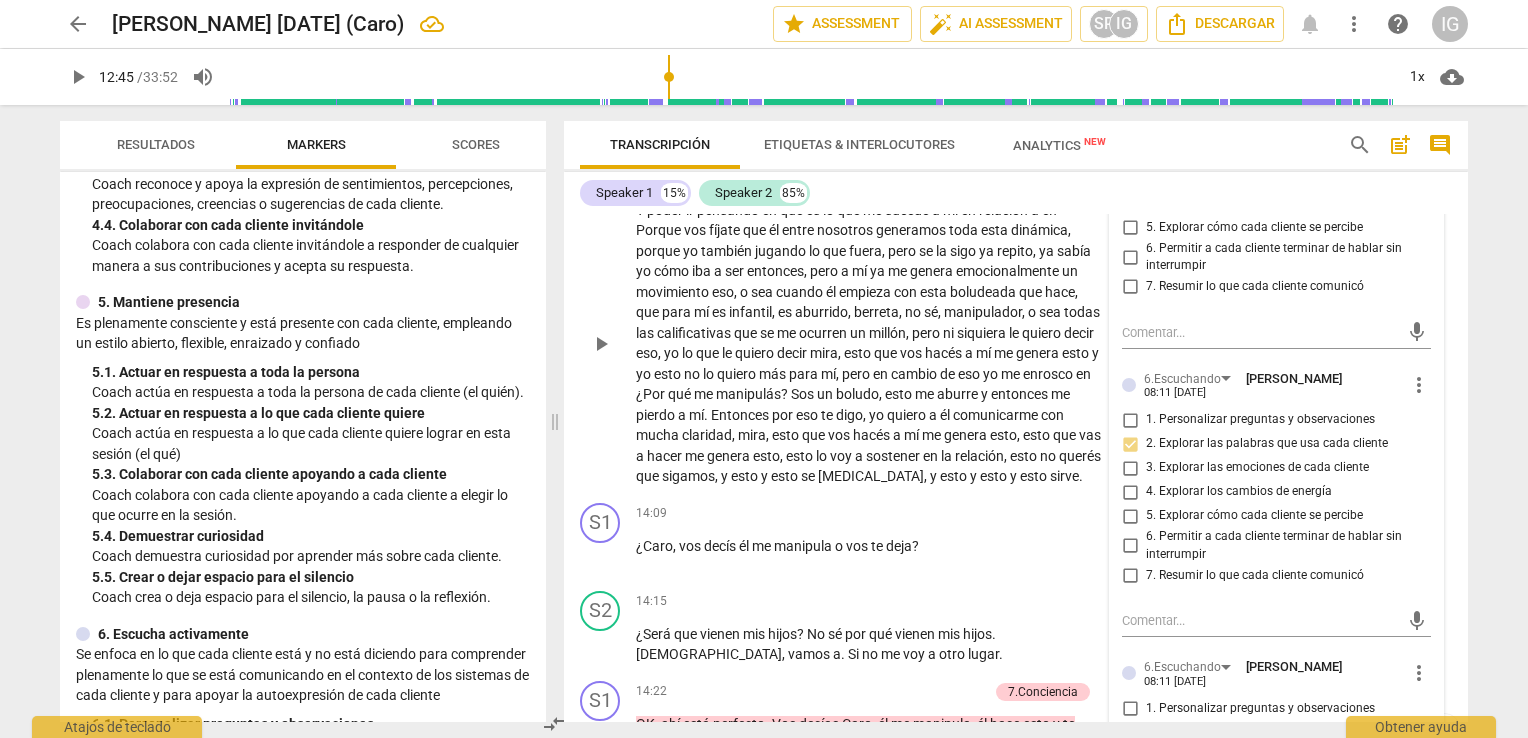 click on "play_arrow pause" at bounding box center [610, 344] 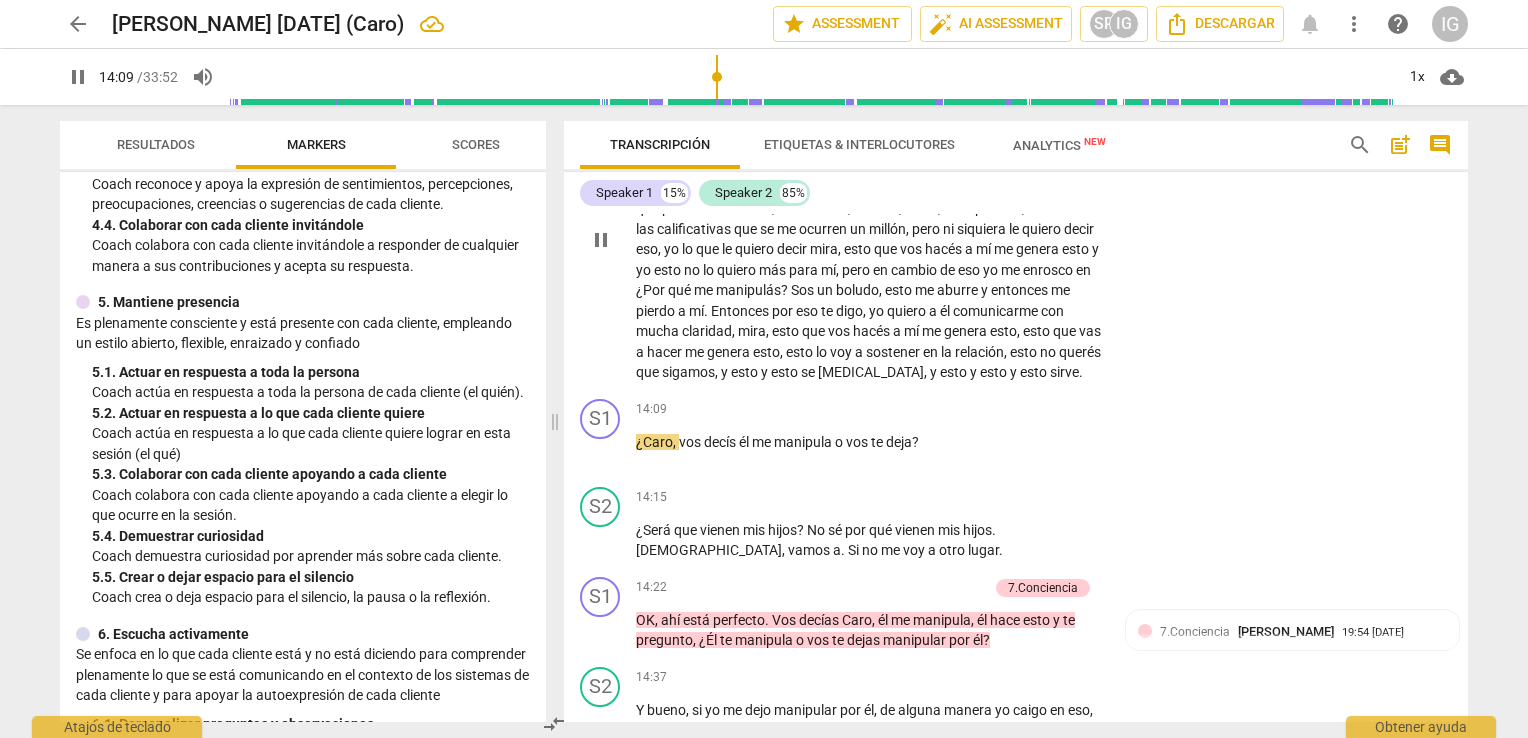 scroll, scrollTop: 3824, scrollLeft: 0, axis: vertical 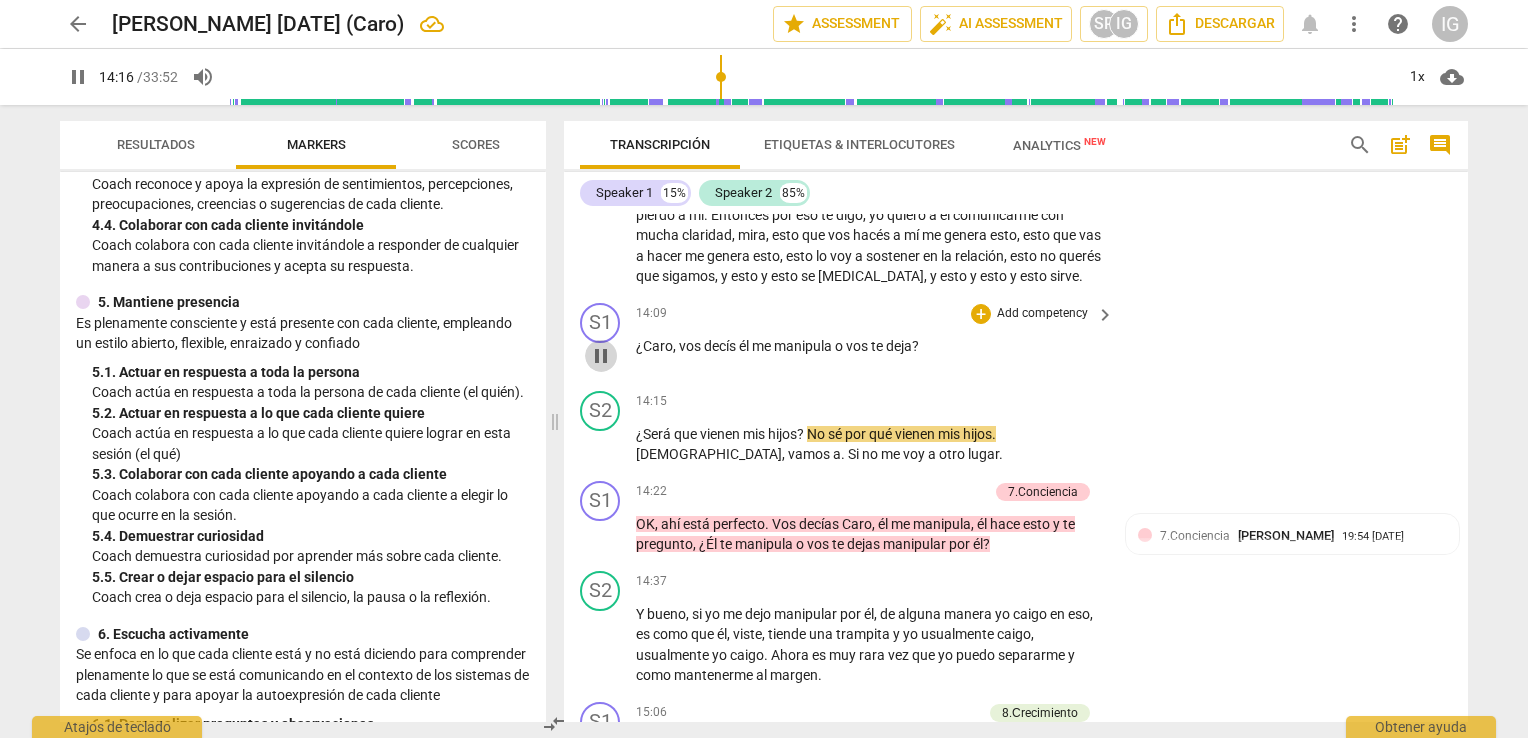 click on "pause" at bounding box center [601, 356] 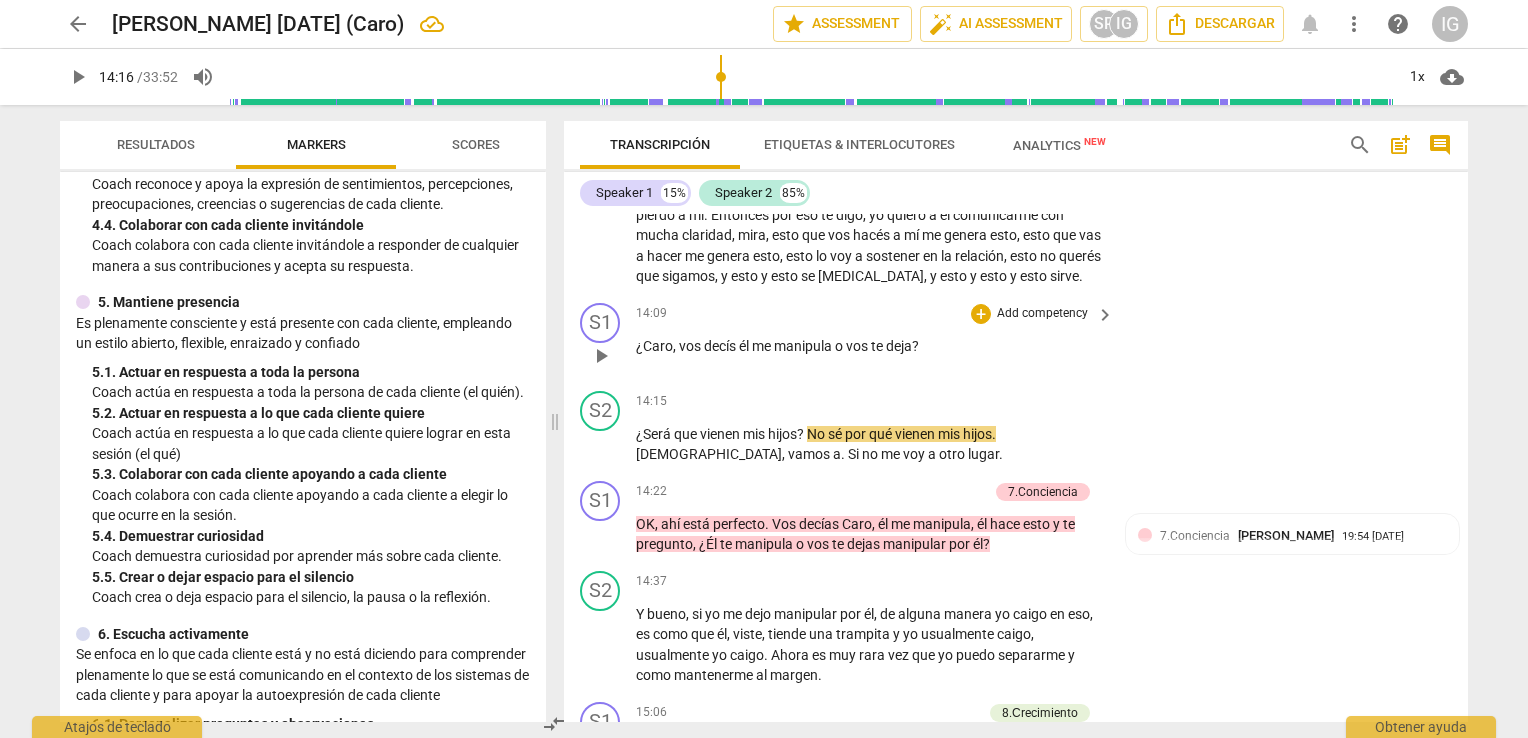 click on "Add competency" at bounding box center (1042, 314) 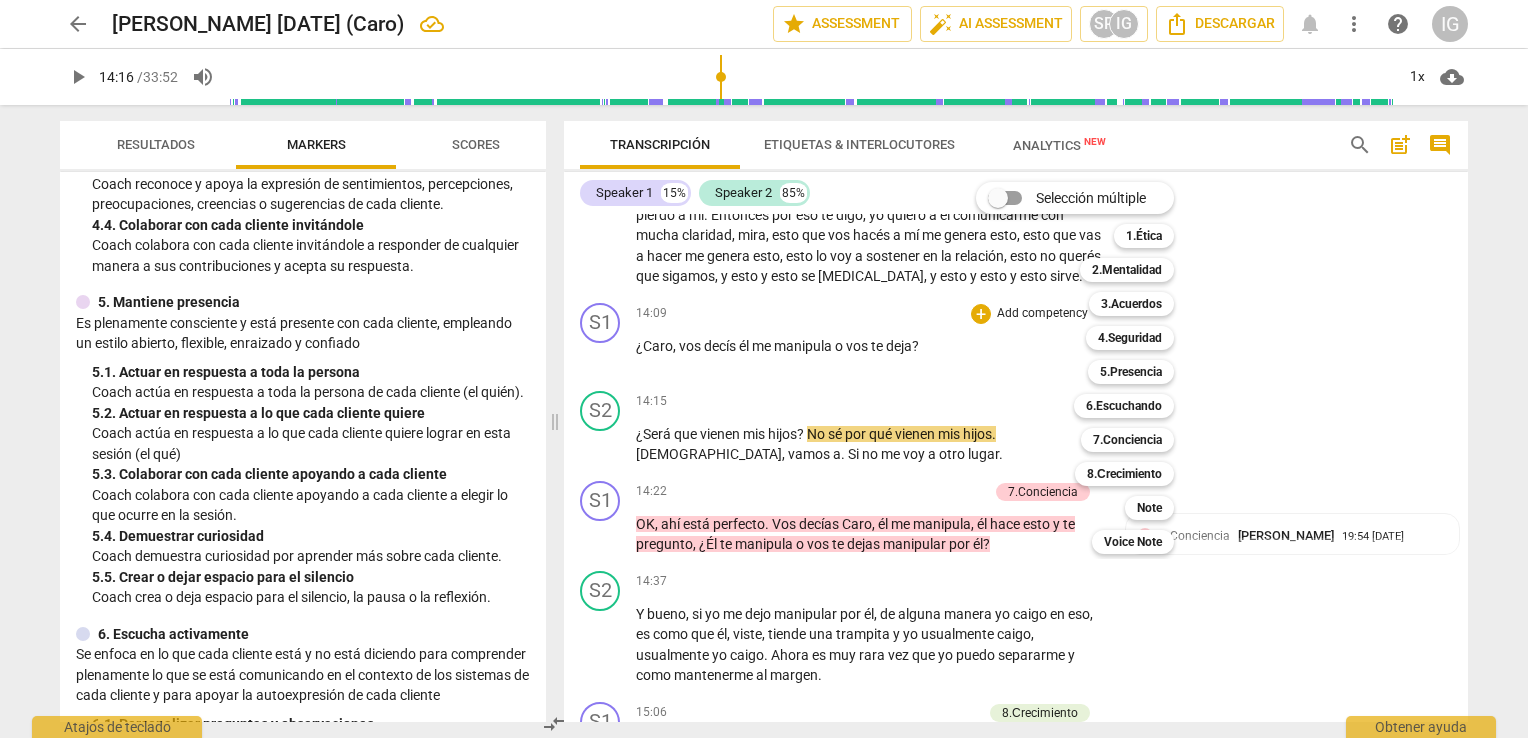 click at bounding box center (764, 369) 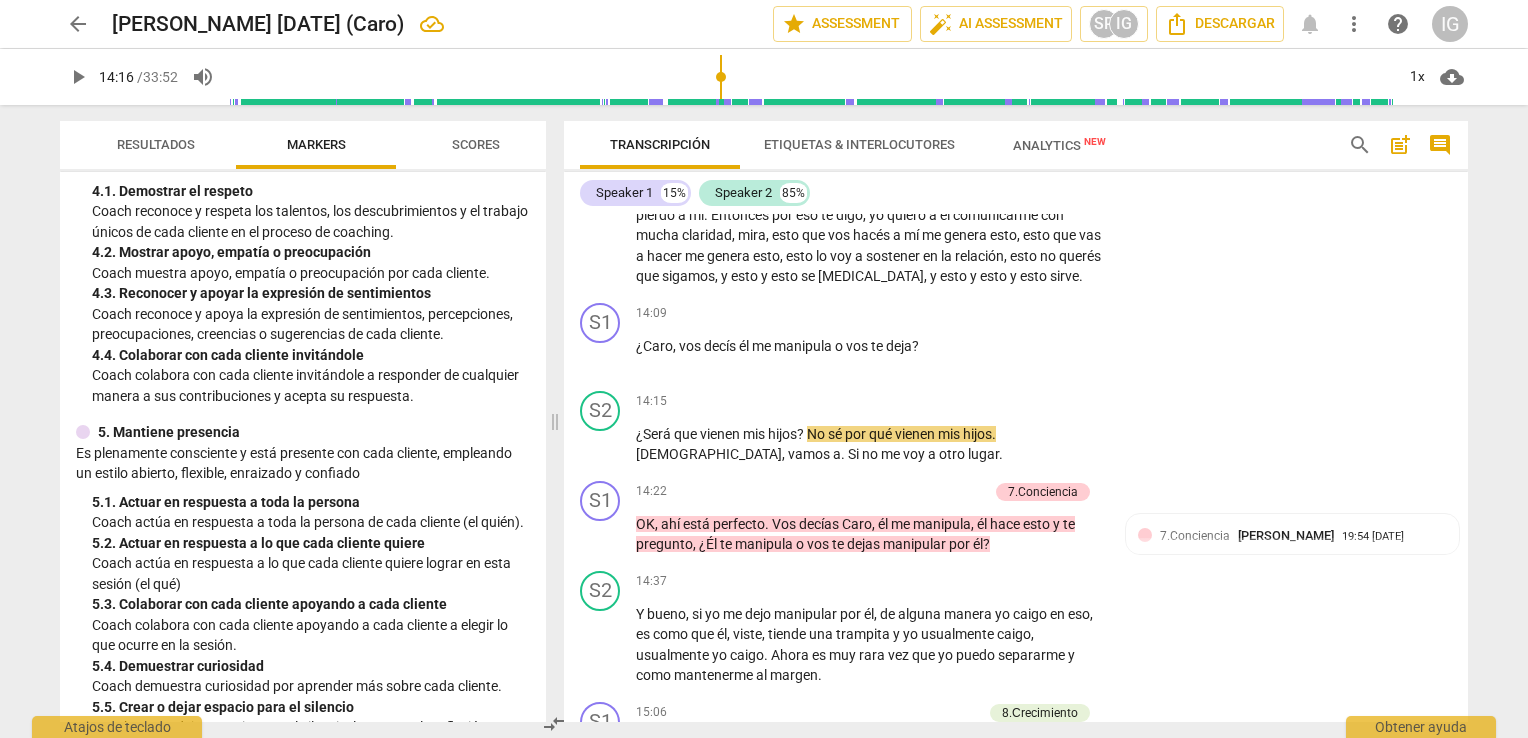 scroll, scrollTop: 700, scrollLeft: 0, axis: vertical 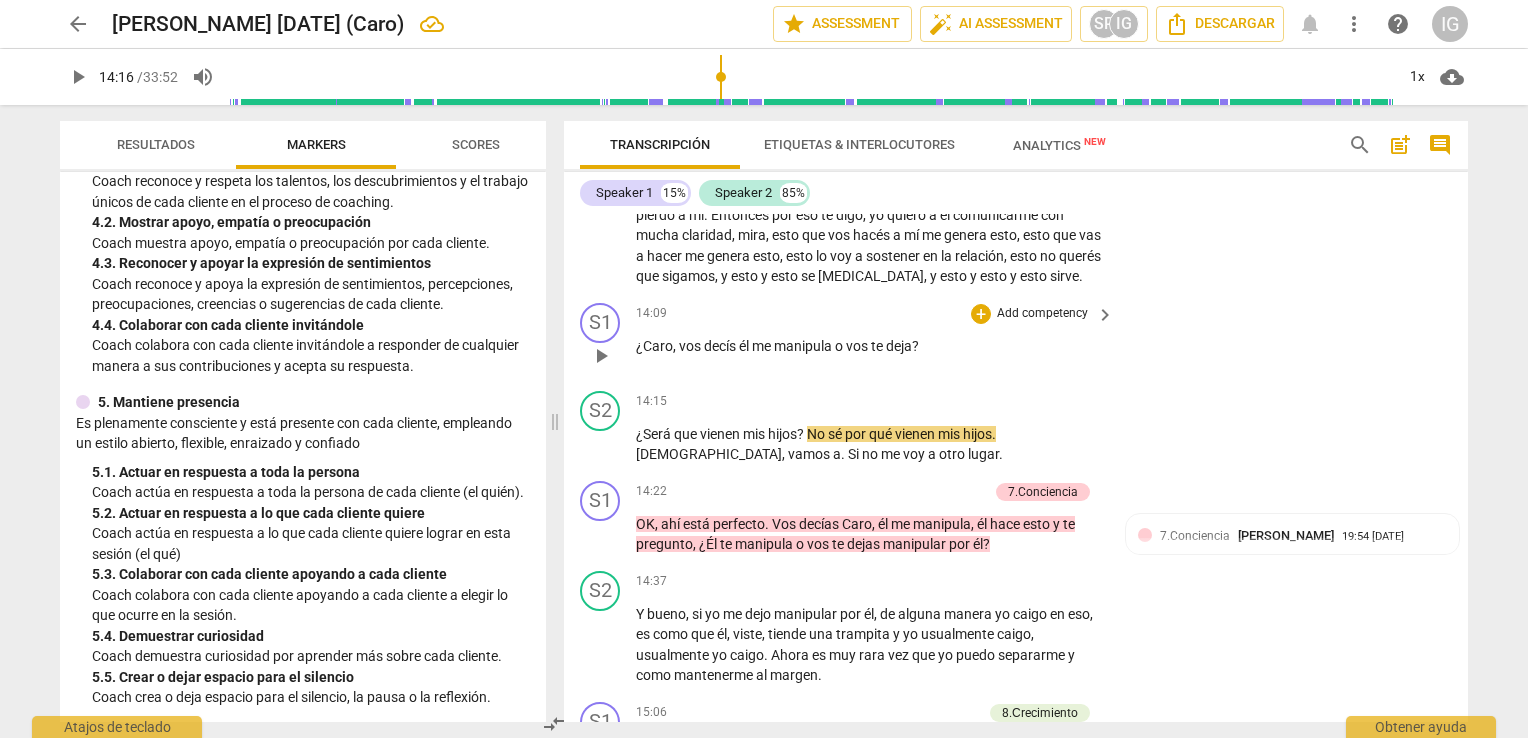 click on "Add competency" at bounding box center [1042, 314] 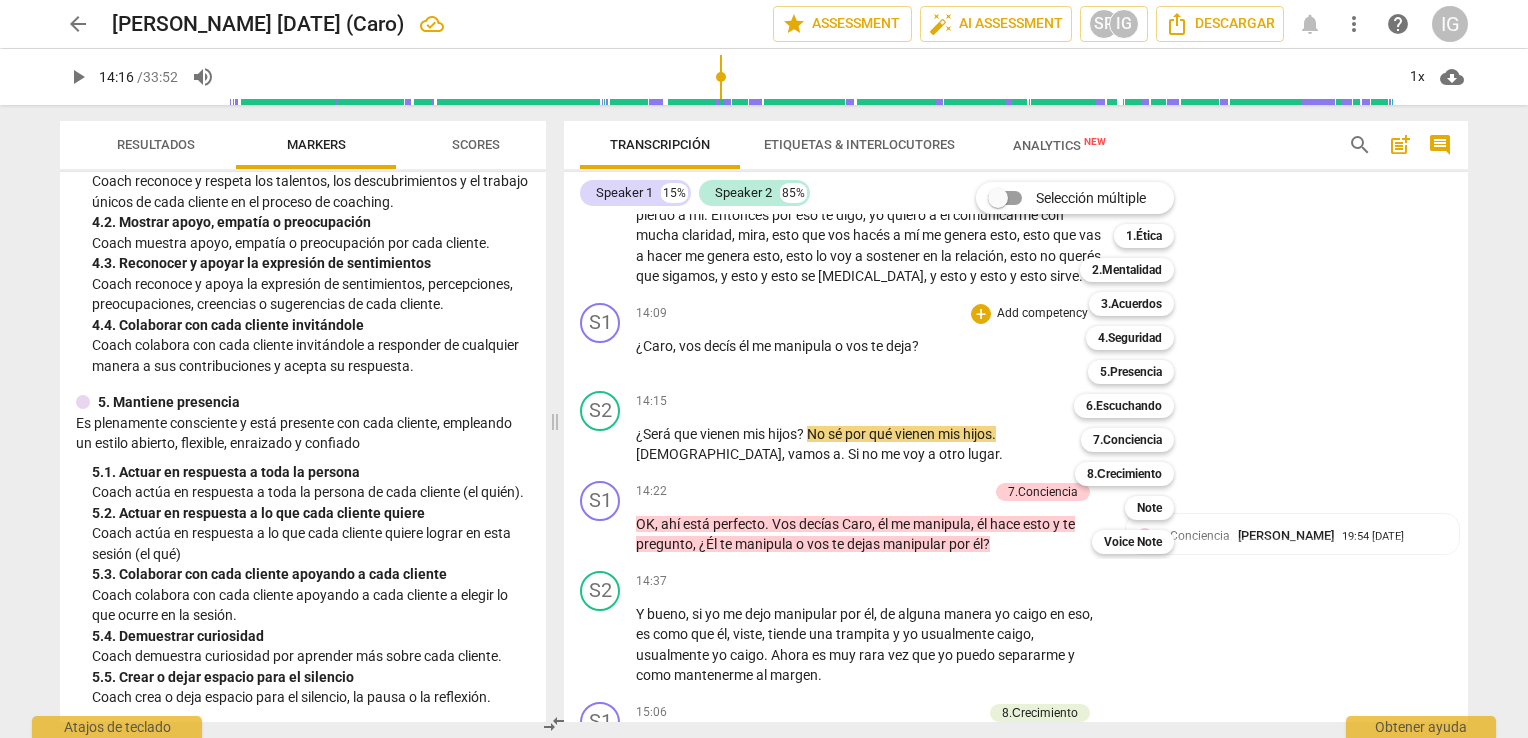 click at bounding box center [764, 369] 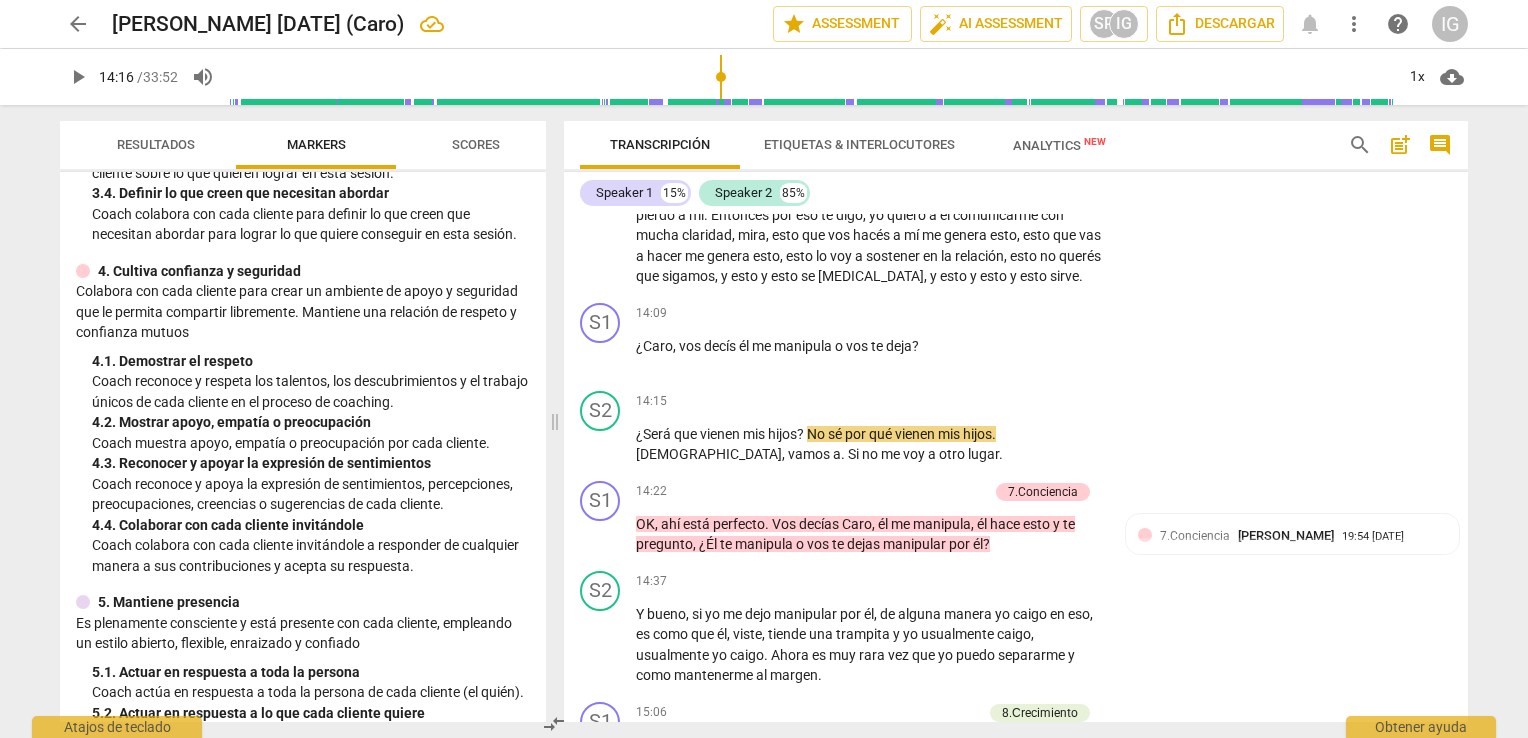 scroll, scrollTop: 500, scrollLeft: 0, axis: vertical 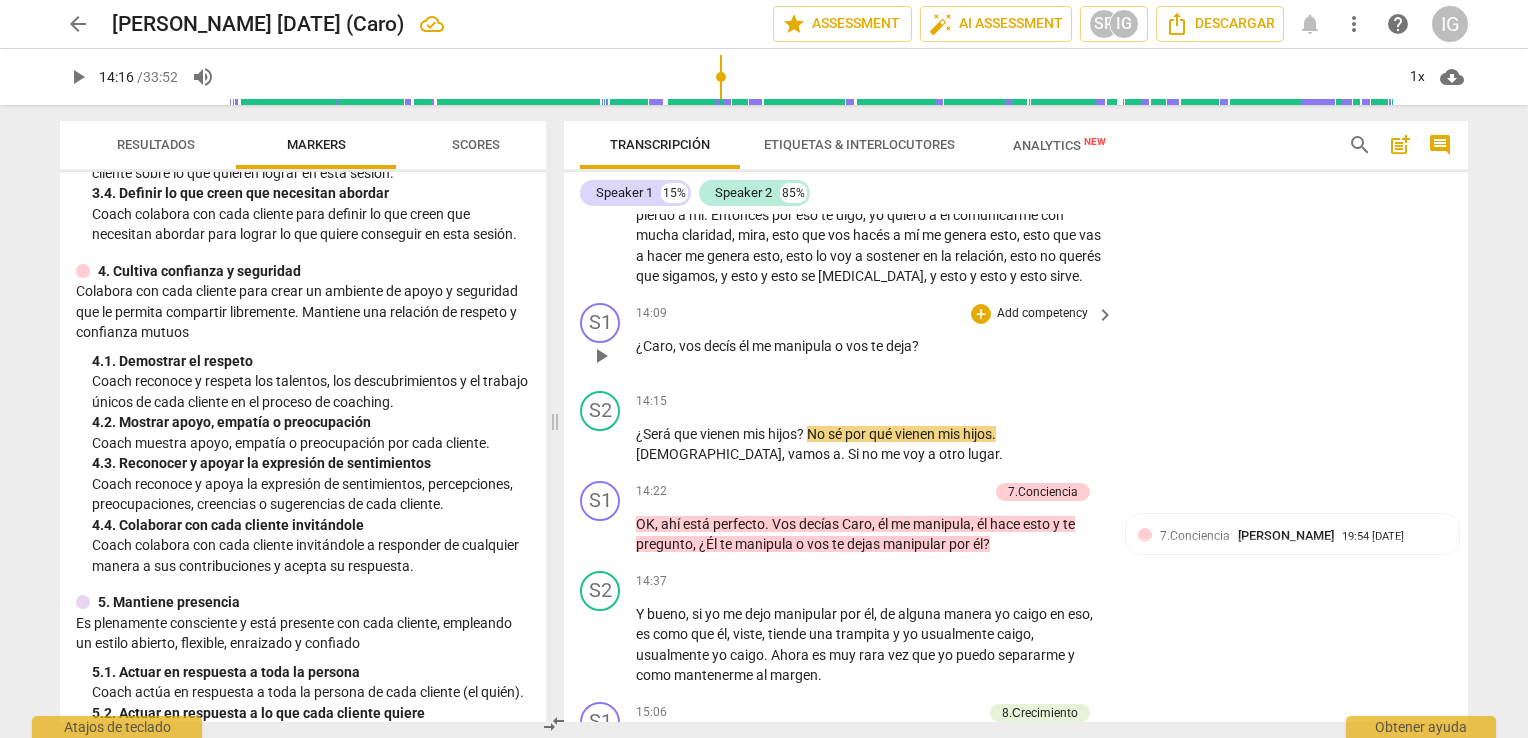 click on "Add competency" at bounding box center (1042, 314) 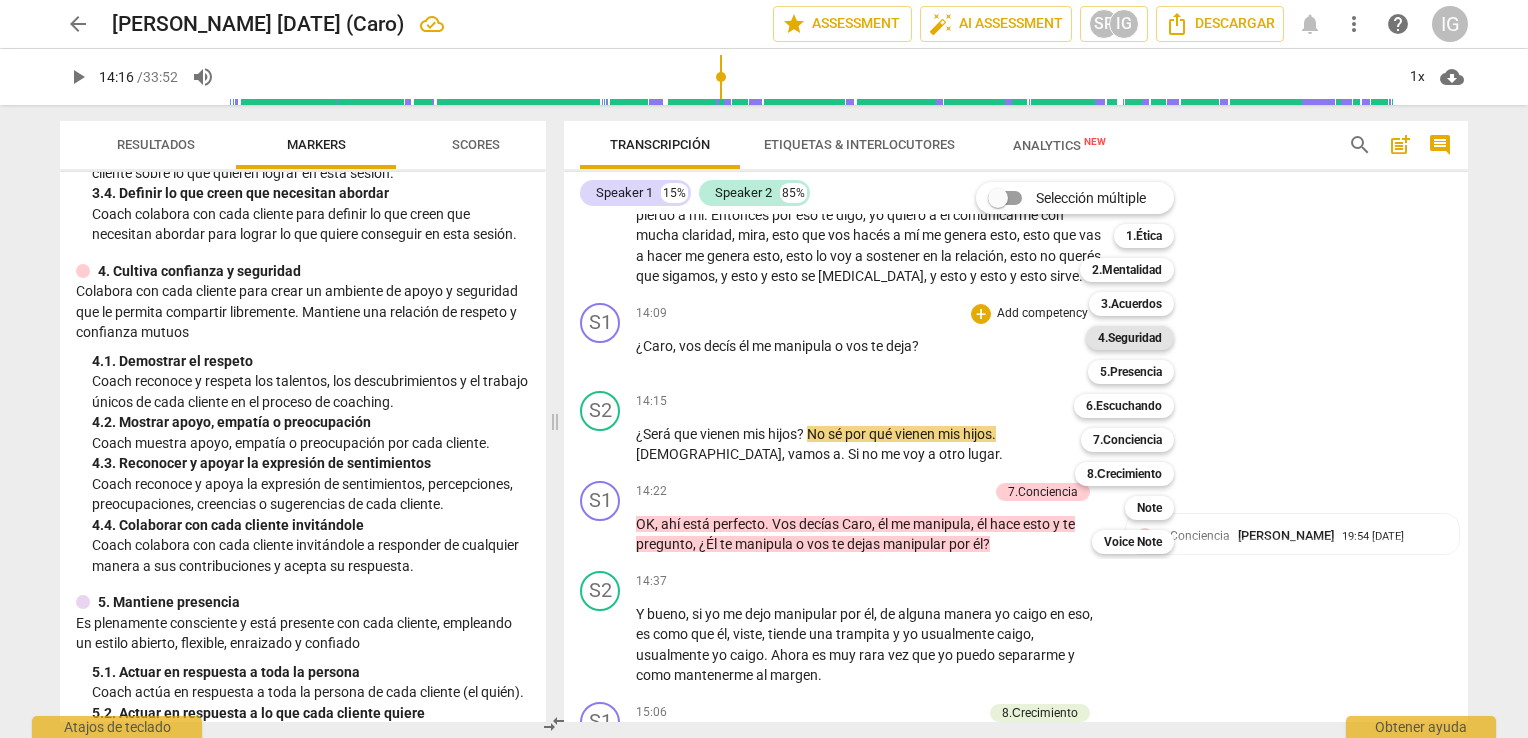 click on "4.Seguridad" at bounding box center (1130, 338) 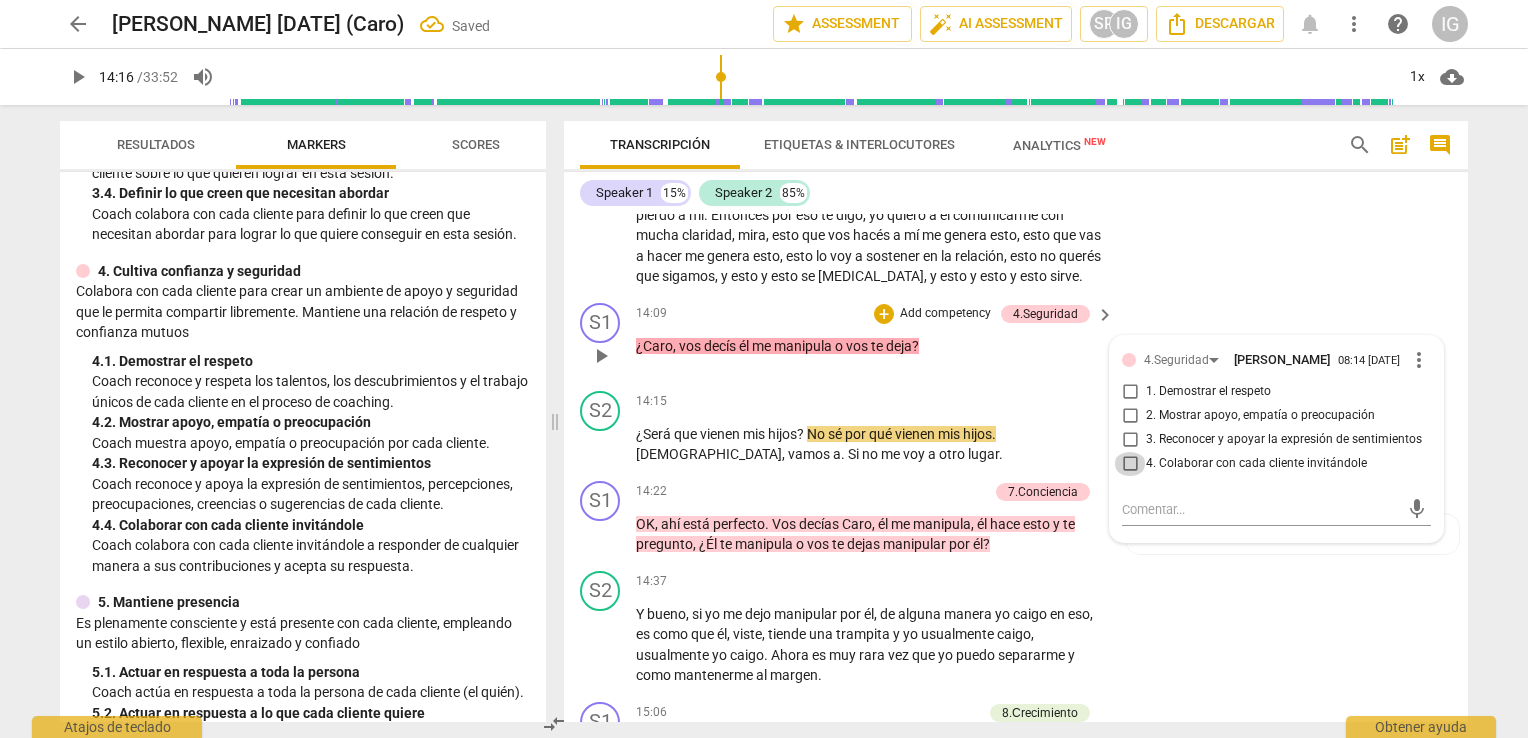 click on "4. Colaborar con cada cliente invitándole" at bounding box center (1130, 464) 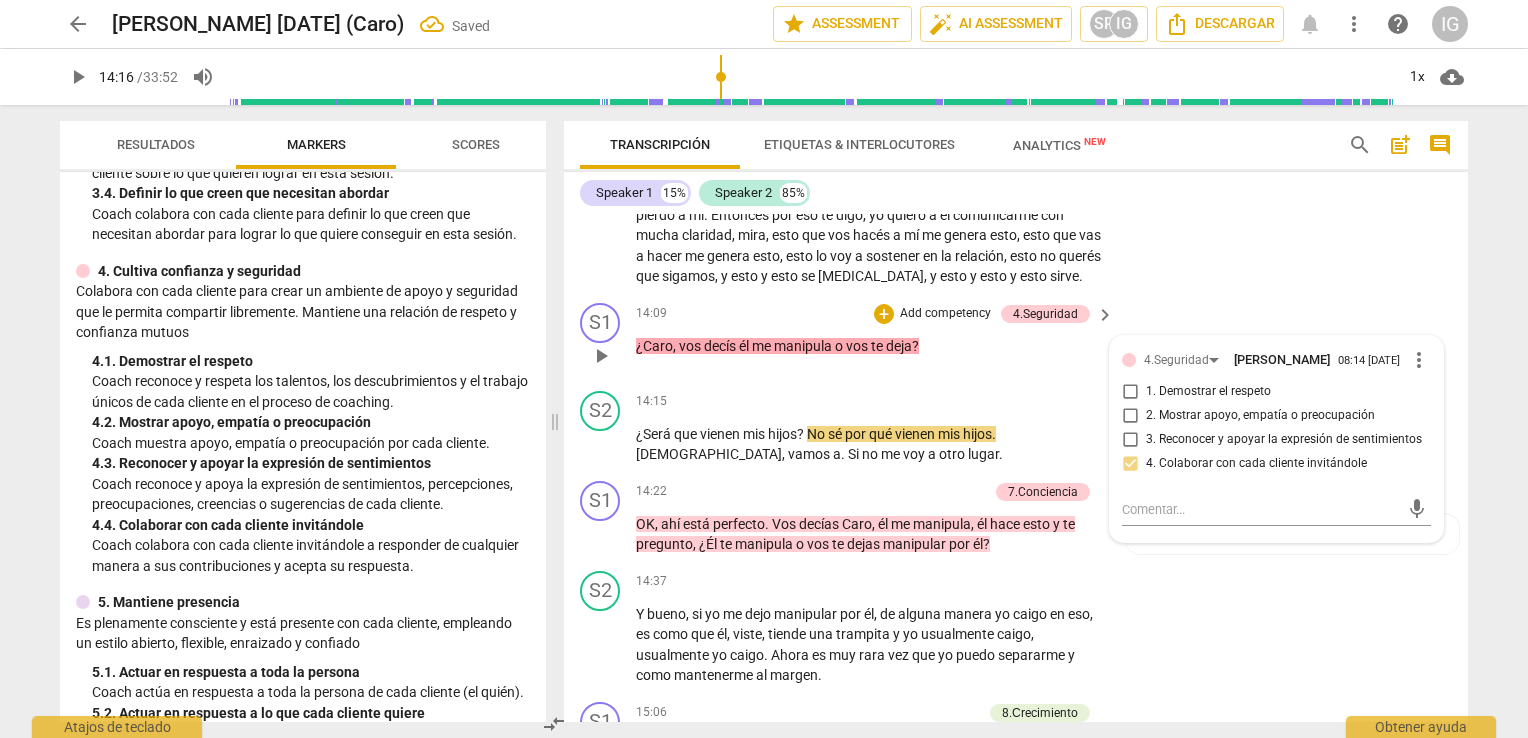 click on "14:09 + Add competency 4.Seguridad keyboard_arrow_right ¿Caro ,   vos   decís   él   me   manipula   o   vos   te   deja ?" at bounding box center [876, 339] 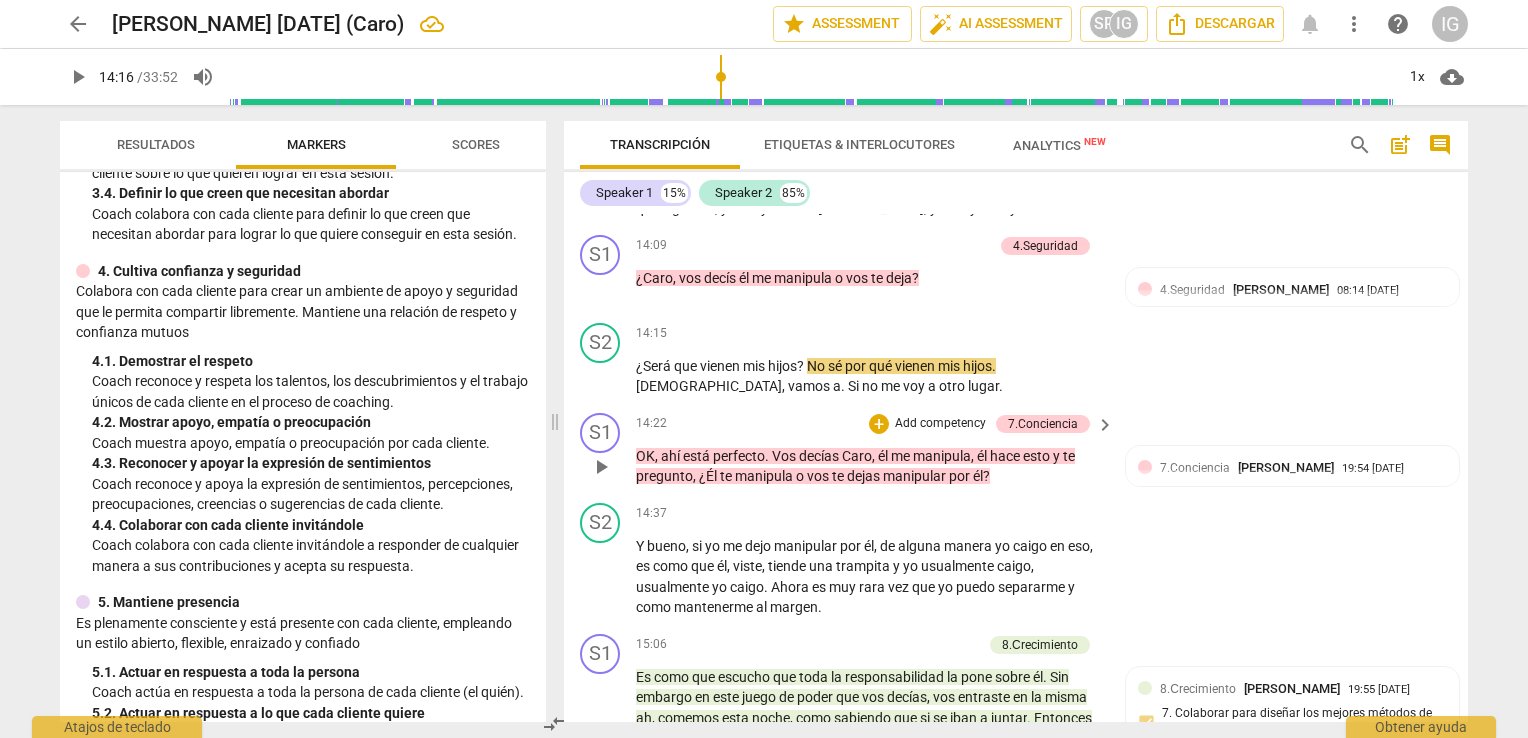 scroll, scrollTop: 3924, scrollLeft: 0, axis: vertical 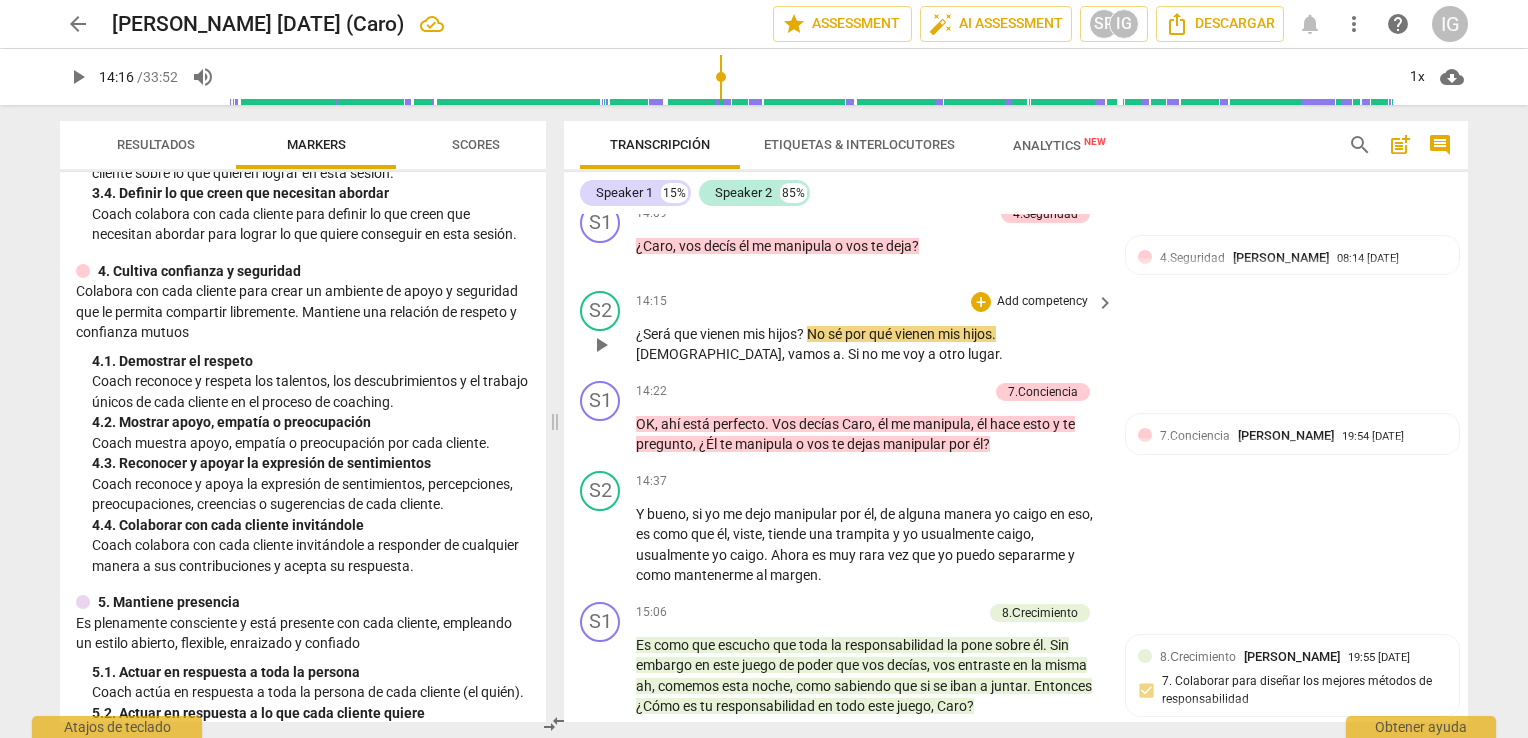 click on "play_arrow" at bounding box center (601, 345) 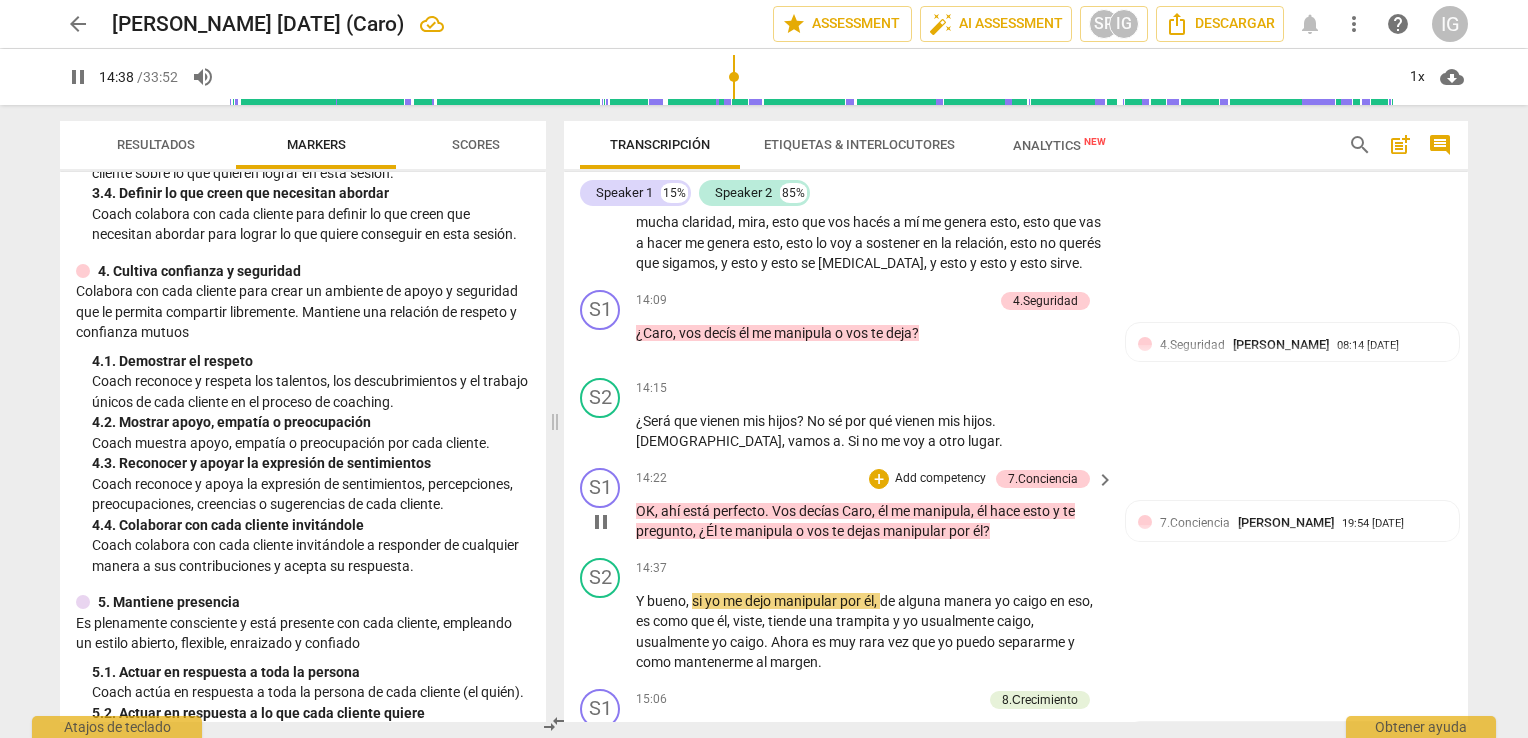 scroll, scrollTop: 3824, scrollLeft: 0, axis: vertical 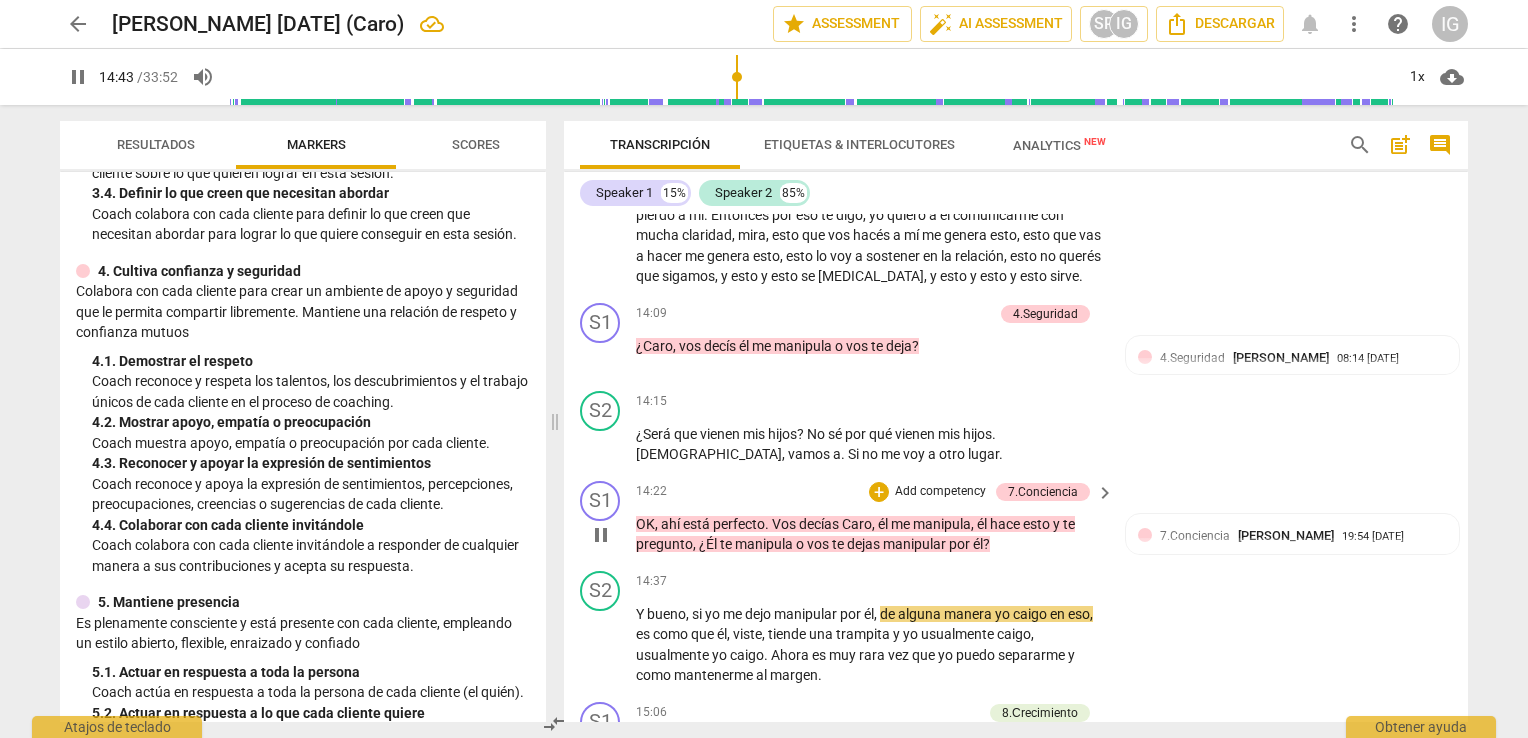 click on "Add competency" at bounding box center (940, 492) 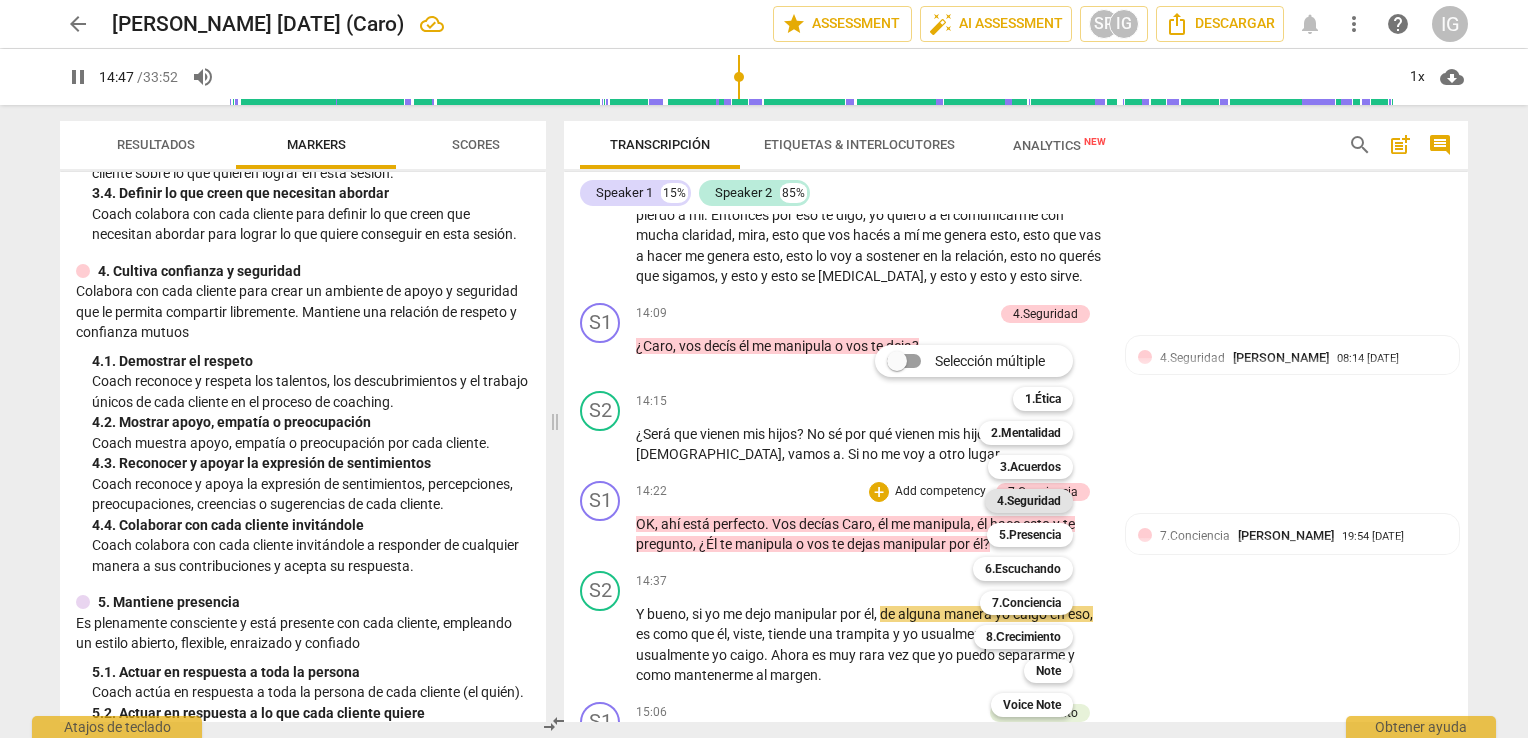 click on "4.Seguridad" at bounding box center (1029, 501) 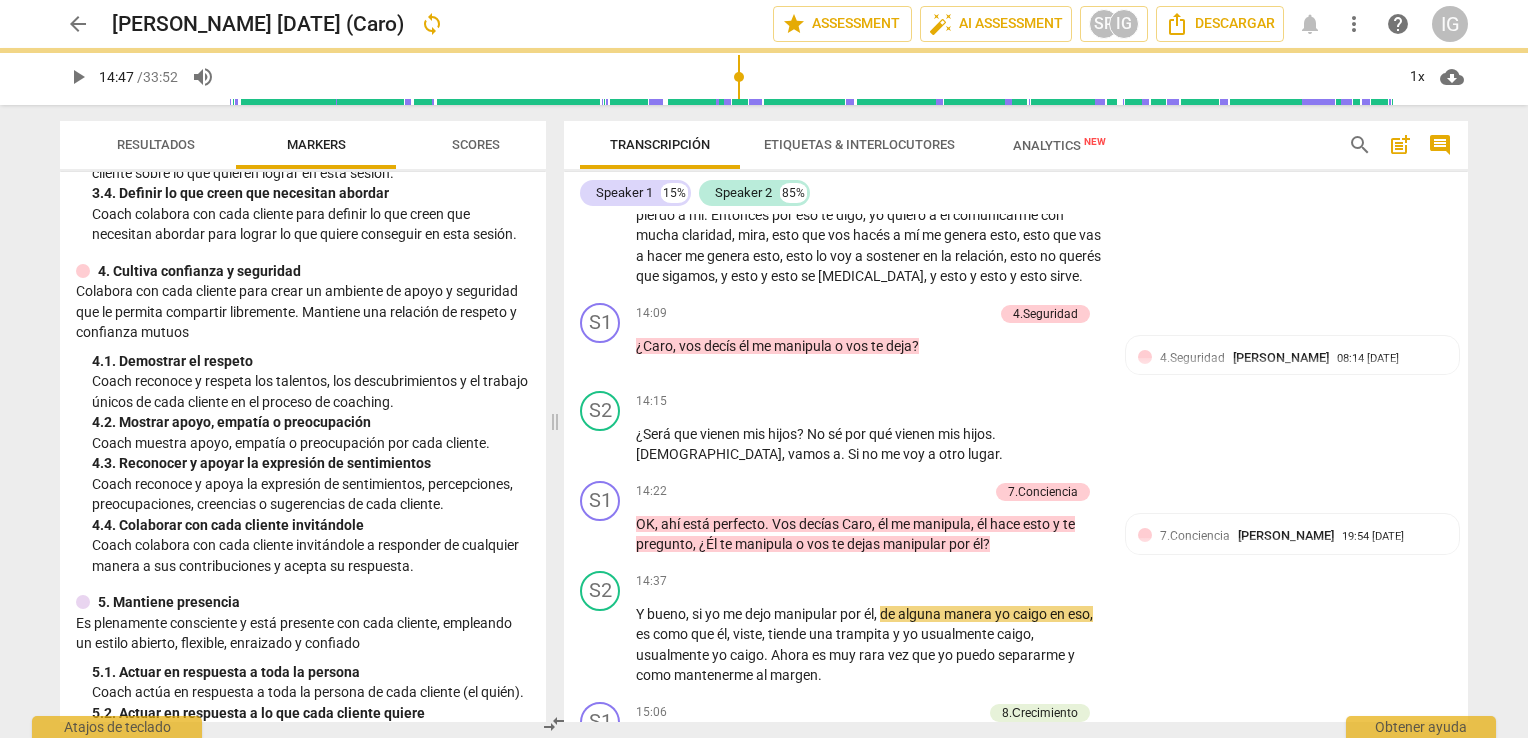 type on "888" 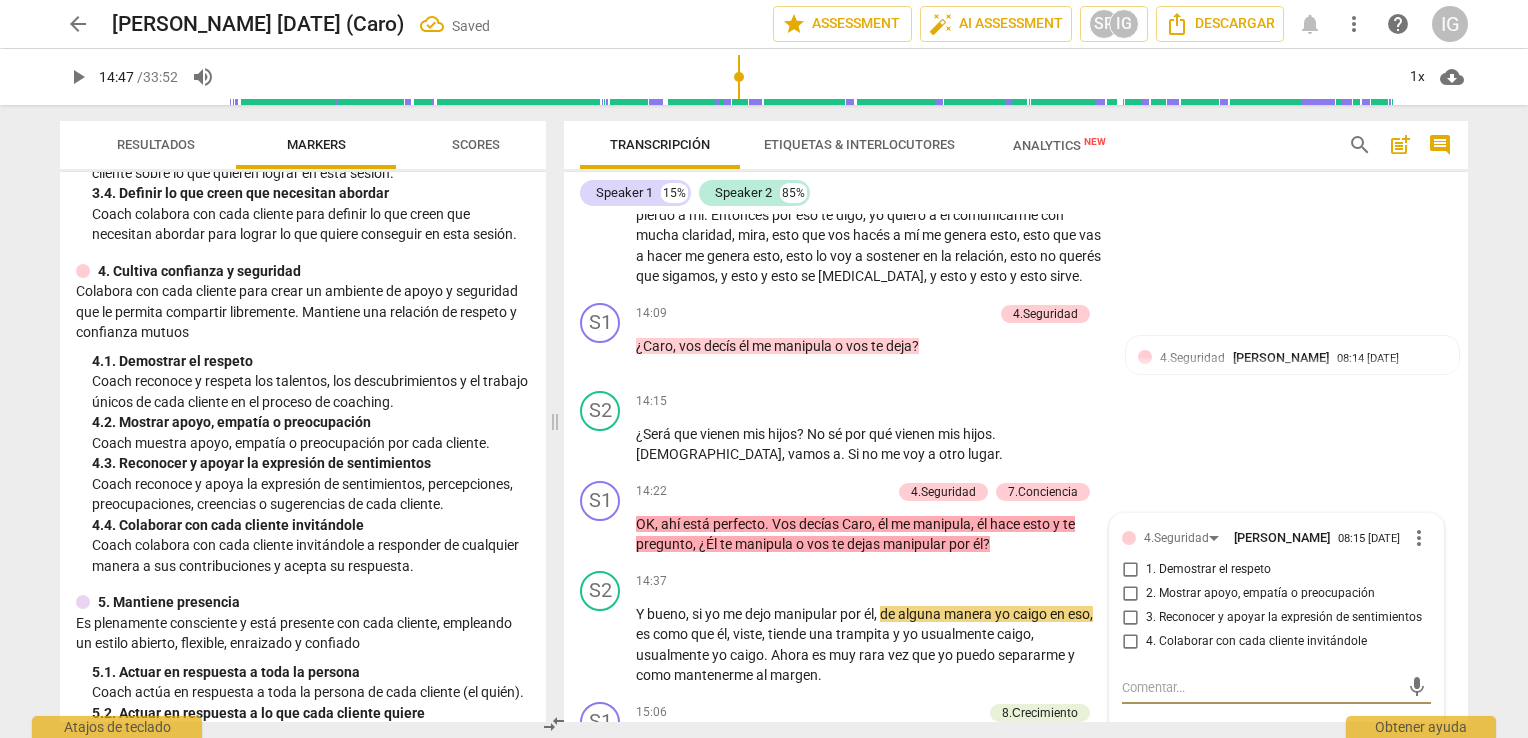 scroll, scrollTop: 4104, scrollLeft: 0, axis: vertical 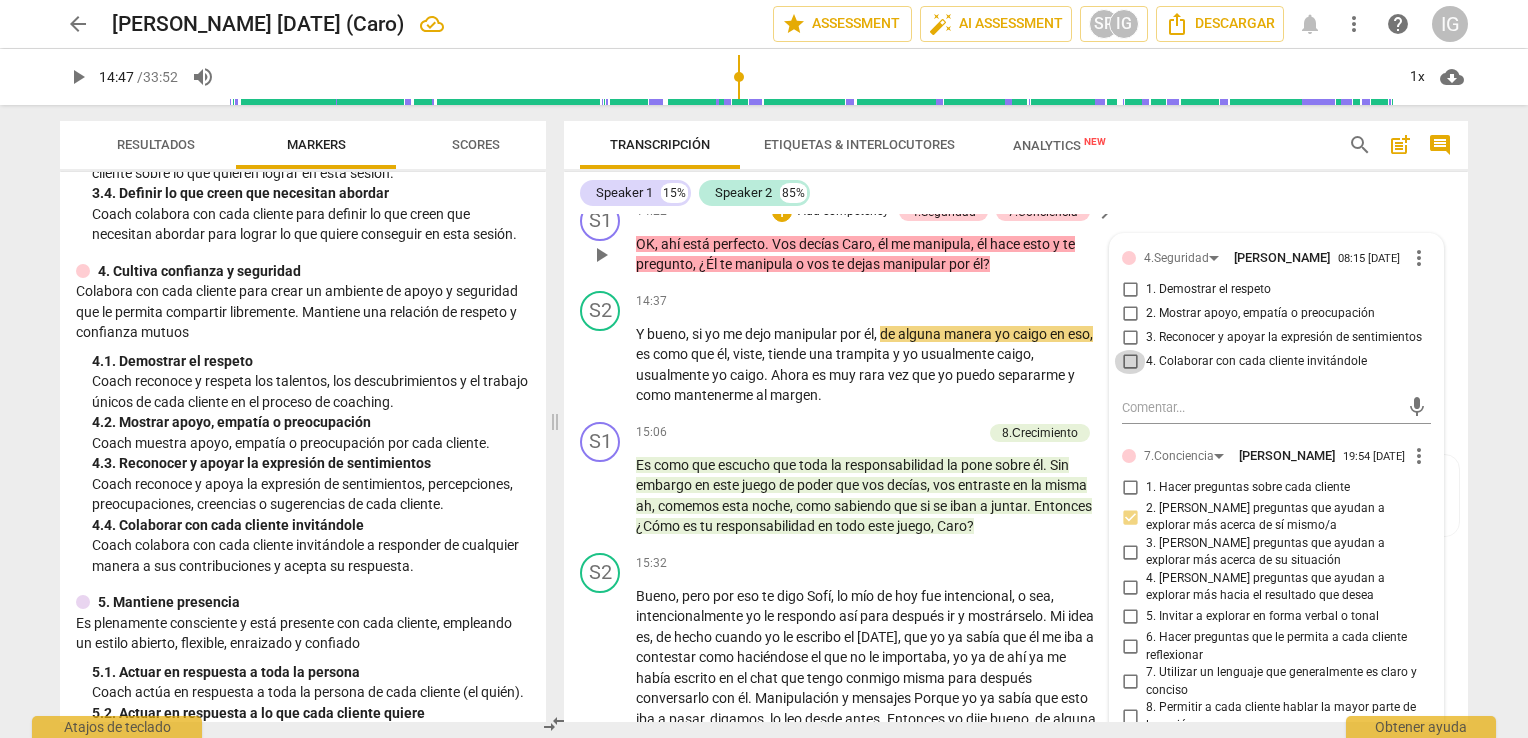 click on "4. Colaborar con cada cliente invitándole" at bounding box center (1130, 362) 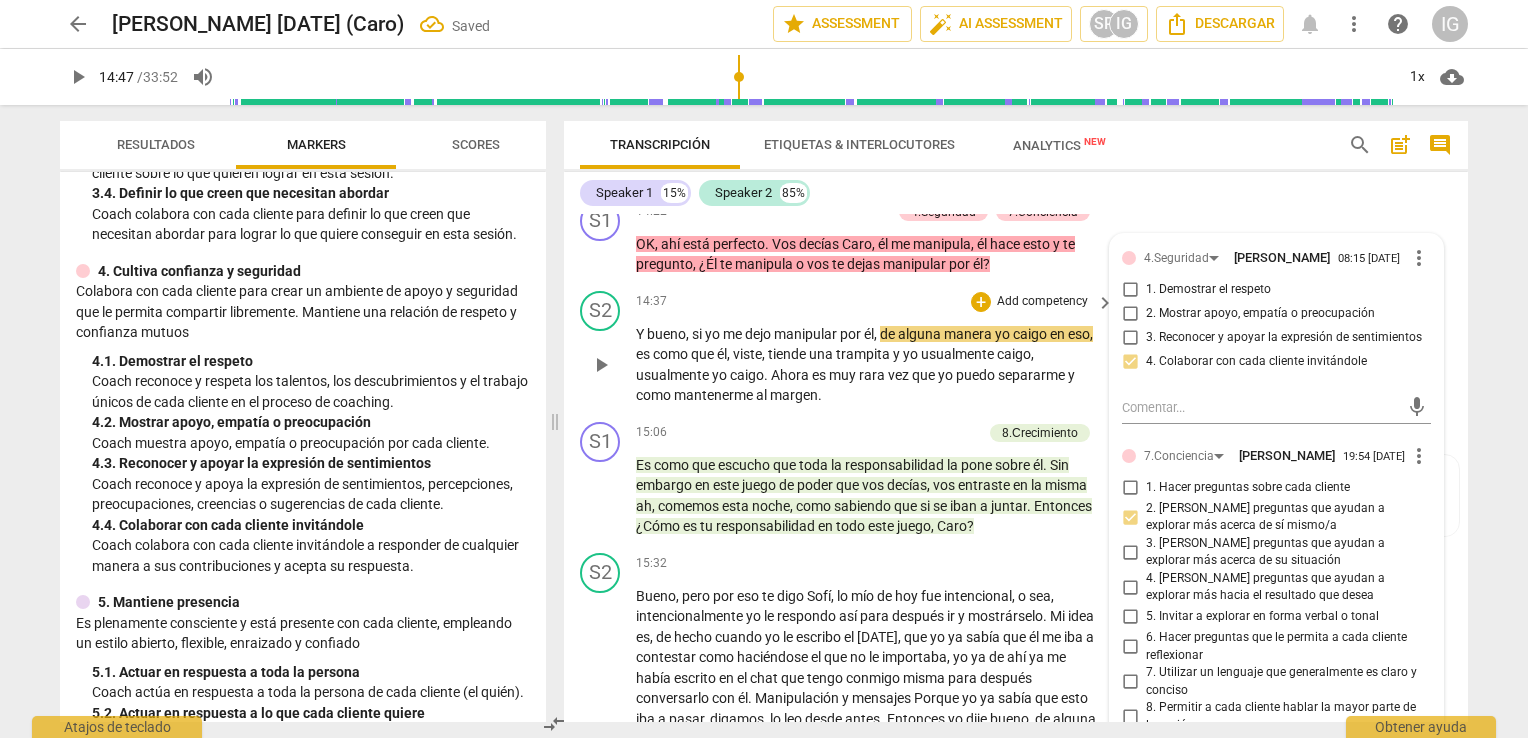 click on "14:37 + Add competency keyboard_arrow_right Y   bueno ,   si   yo   me   dejo   manipular   por   él ,   de   alguna   manera   yo   caigo   en   eso ,   es   como   que   él ,   viste ,   tiende   una   trampita   y   yo   usualmente   caigo ,   usualmente   yo   caigo .   Ahora   es   muy   rara   vez   que   yo   puedo   separarme   y   como   mantenerme   al   margen ." at bounding box center [876, 348] 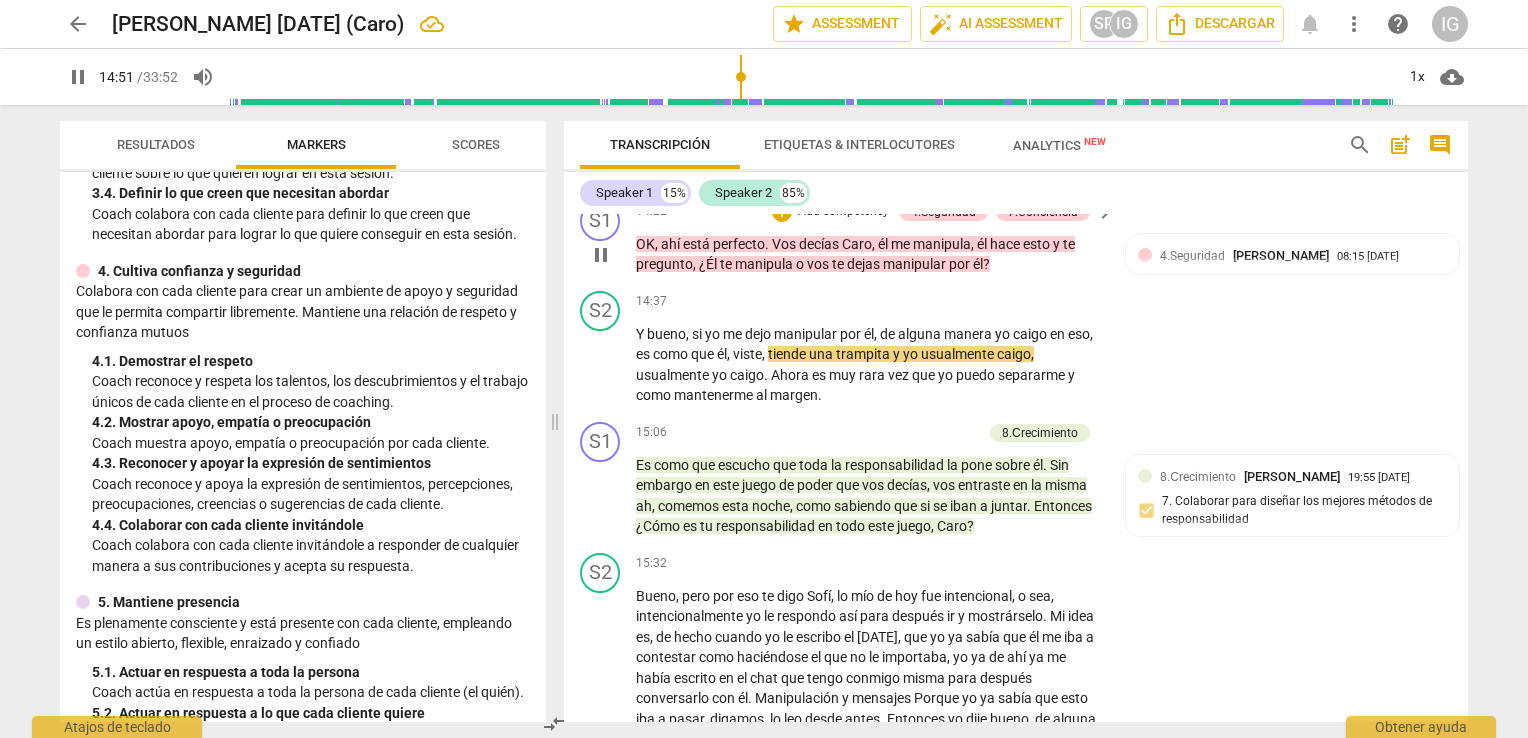 click on "Add competency" at bounding box center [843, 212] 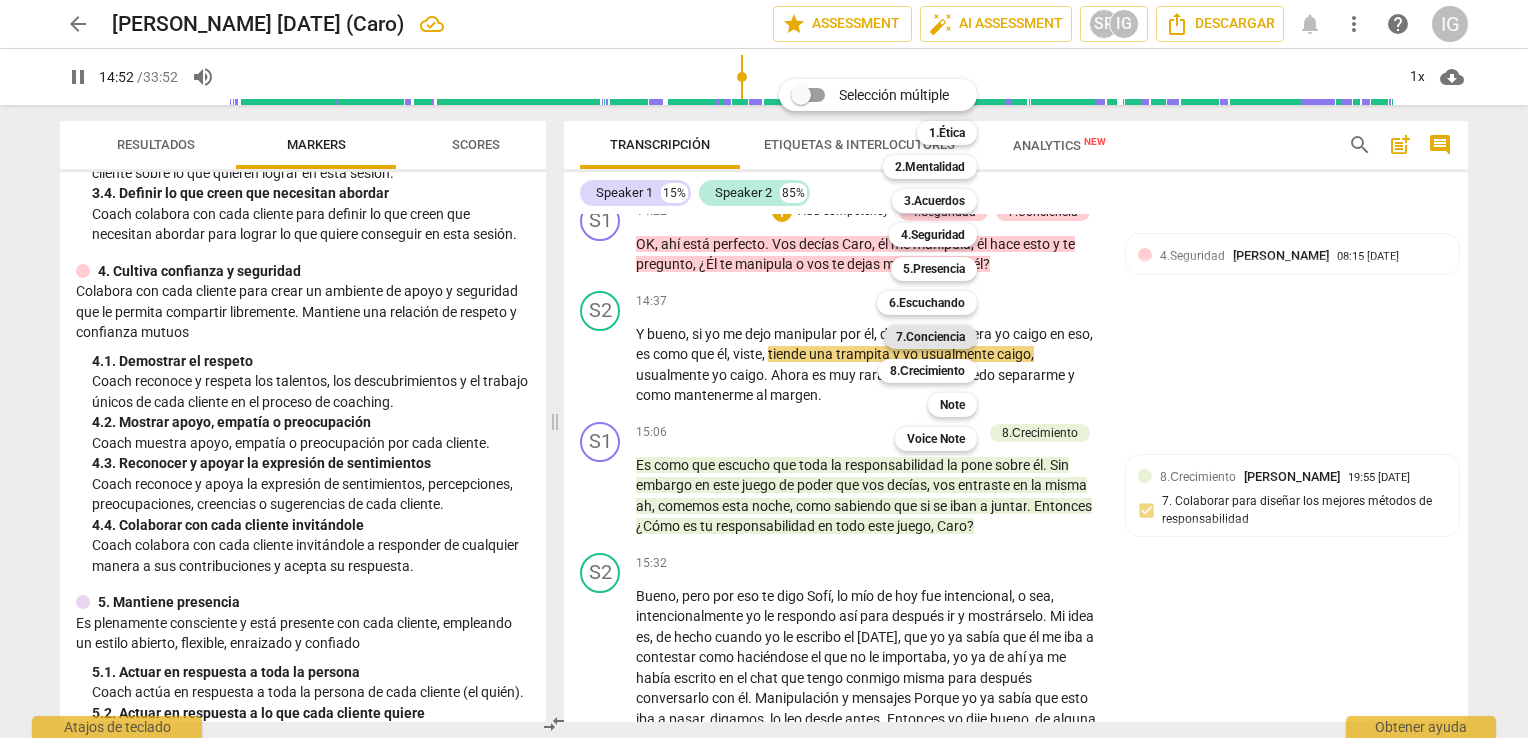 click on "7.Conciencia" at bounding box center (930, 337) 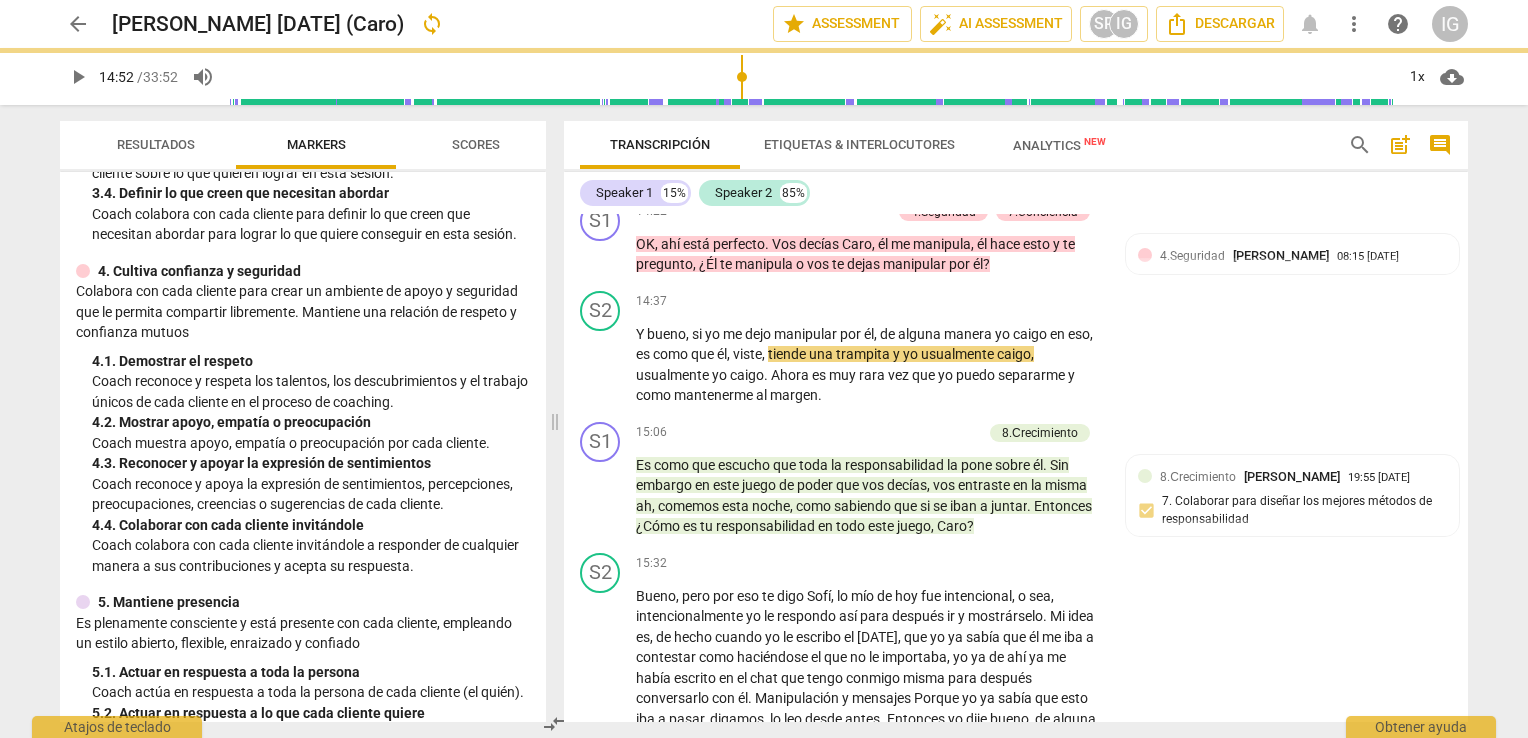 type on "893" 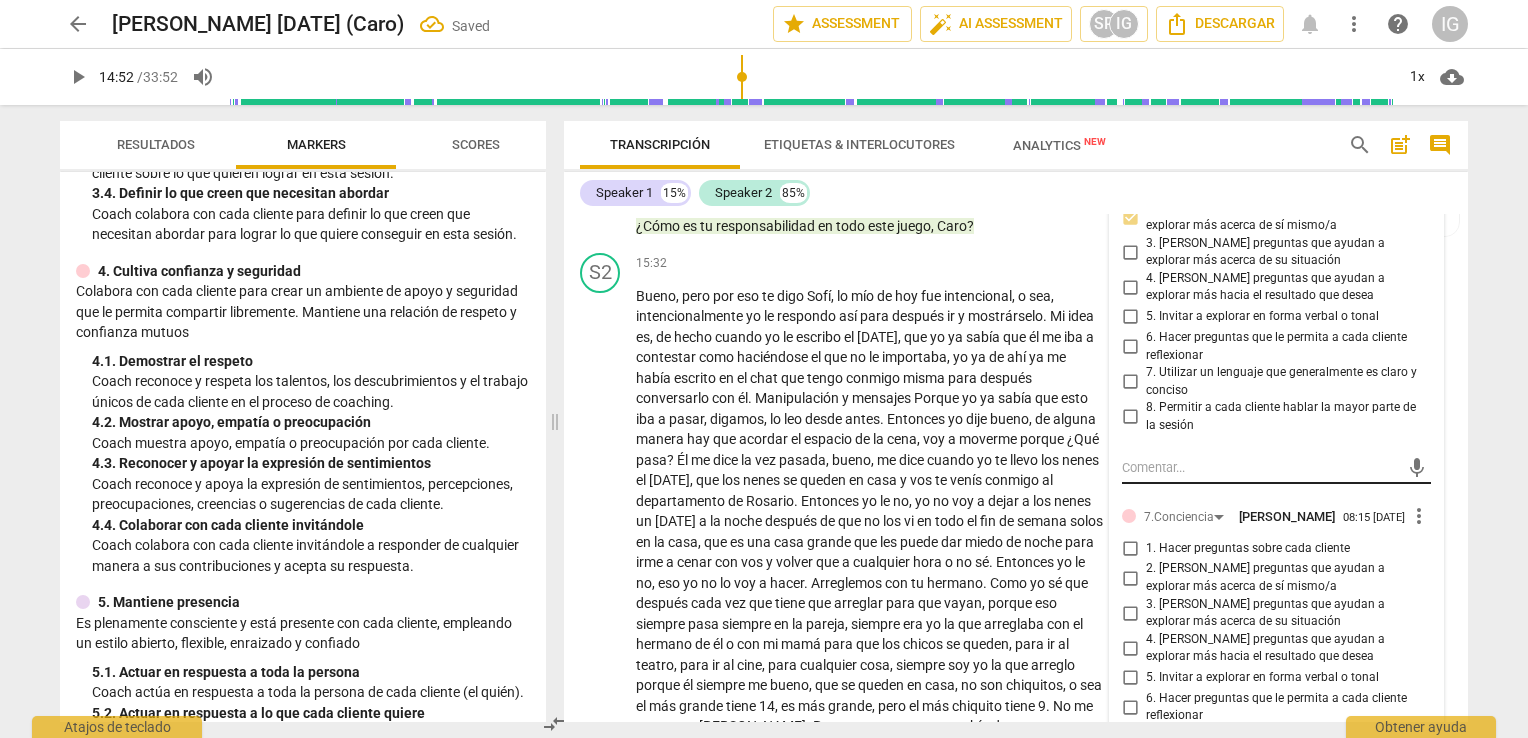 scroll, scrollTop: 4504, scrollLeft: 0, axis: vertical 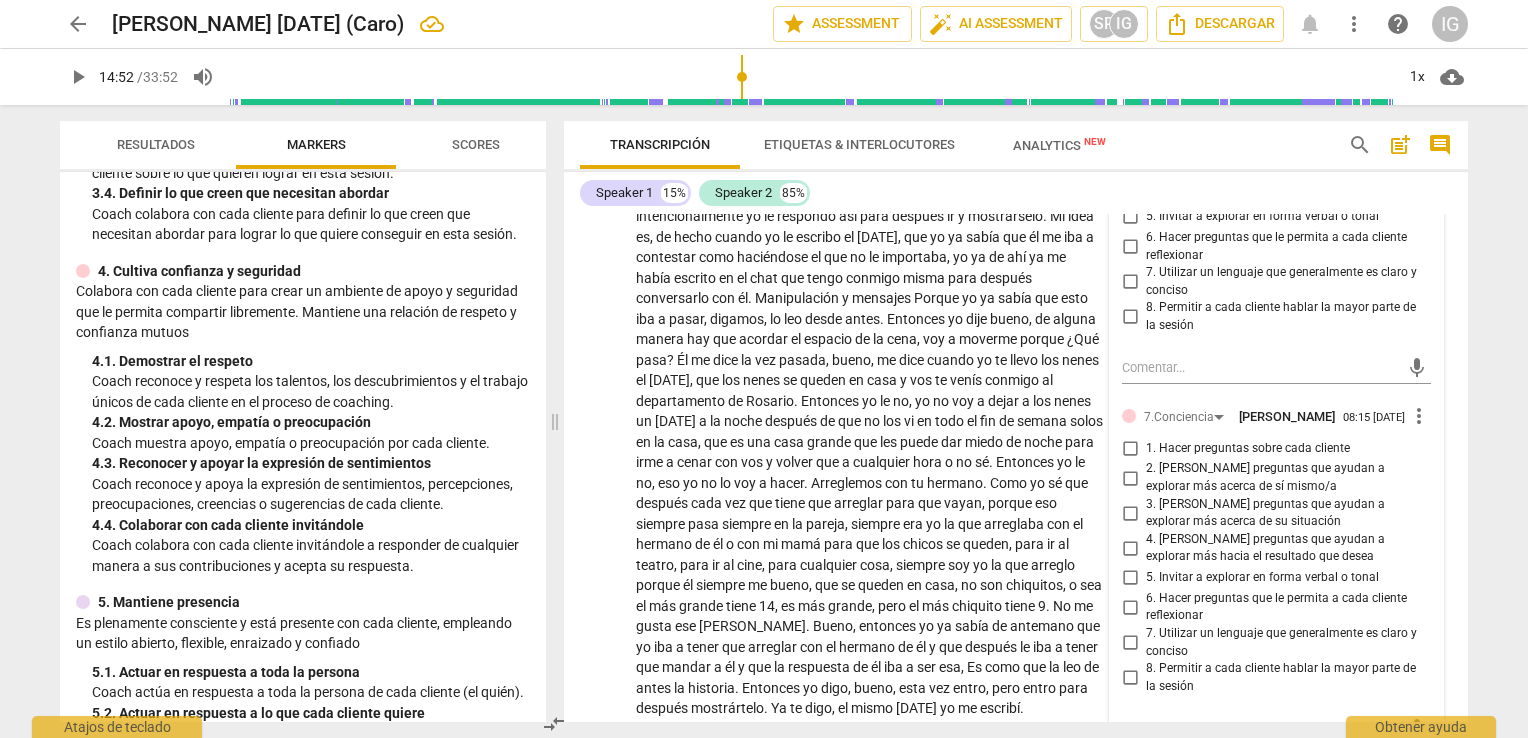 click on "2. [PERSON_NAME] preguntas que ayudan a explorar más acerca de sí mismo/a" at bounding box center (1130, 478) 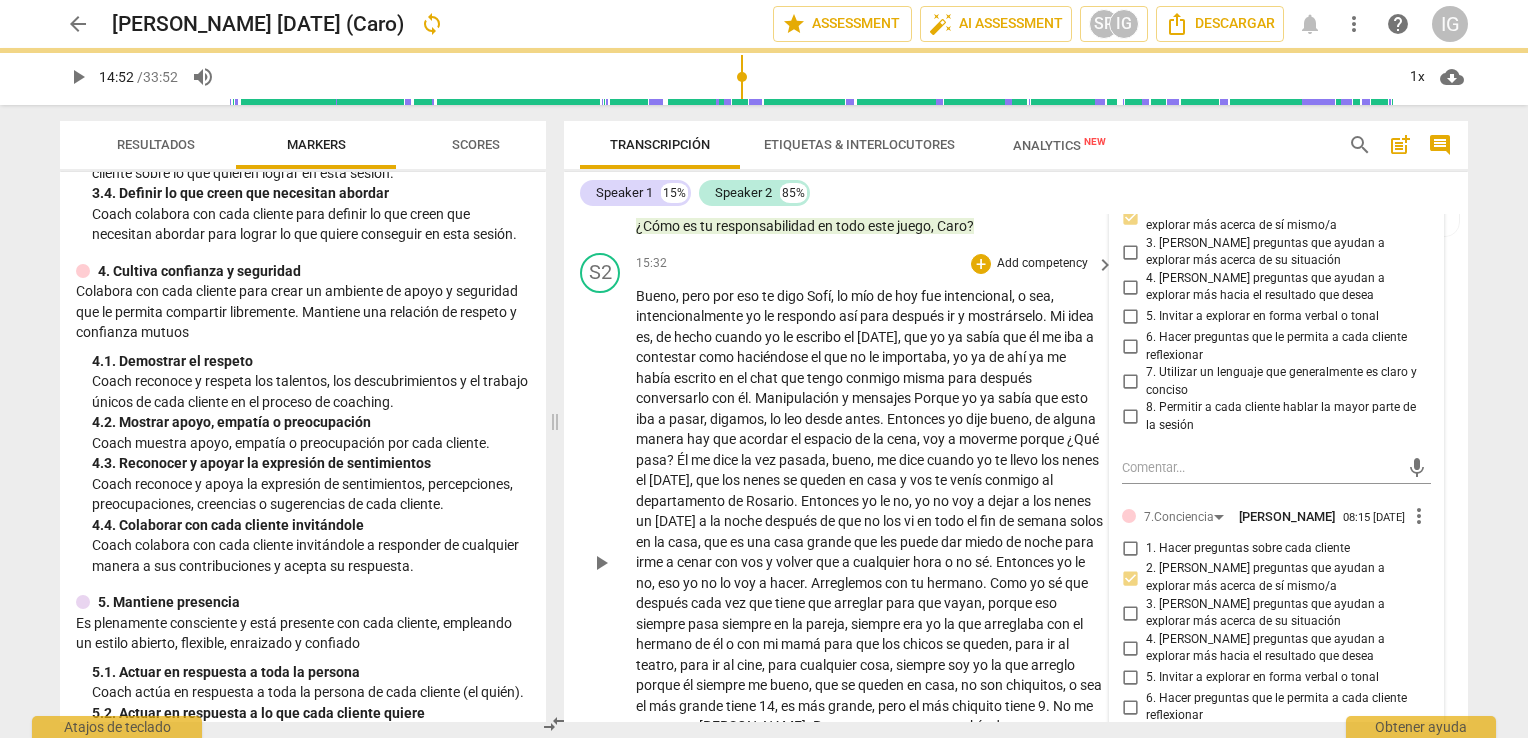 click on "Bueno ,   pero   por   eso   te   digo   Sofí ,   lo   mío   [PERSON_NAME][DATE]   fue   intencional ,   o   sea ,   intencionalmente   yo   le   respondo   así   para   después   ir   y   mostrárselo .   Mi   idea   es ,   de   hecho   cuando   yo   le   escribo   el   [DATE] ,   que   yo   ya   sabía   que   él   me   iba   a   contestar   como   haciéndose   el   que   no   le   importaba ,   yo   ya   de   ahí   ya   me   había   escrito   en   el   chat   que   tengo   conmigo   misma   para   después   conversarlo   con   él .   Manipulación   y   mensajes   Porque   yo   ya   sabía   que   esto   iba   a   pasar ,   digamos ,   lo   leo   desde   antes .   Entonces   yo   dije   bueno ,   de   alguna   manera   hay   que   acordar   el   espacio   de   la   cena ,   voy   a   moverme   porque   ¿Qué   pasa ?   Él   me   dice   la   vez   pasada ,   bueno ,   me   dice   cuando   yo   te   llevo   los   nenes   el   [DATE] ,   que   los   nenes   se   queden   en   casa   y   vos   te   venís" at bounding box center [870, 563] 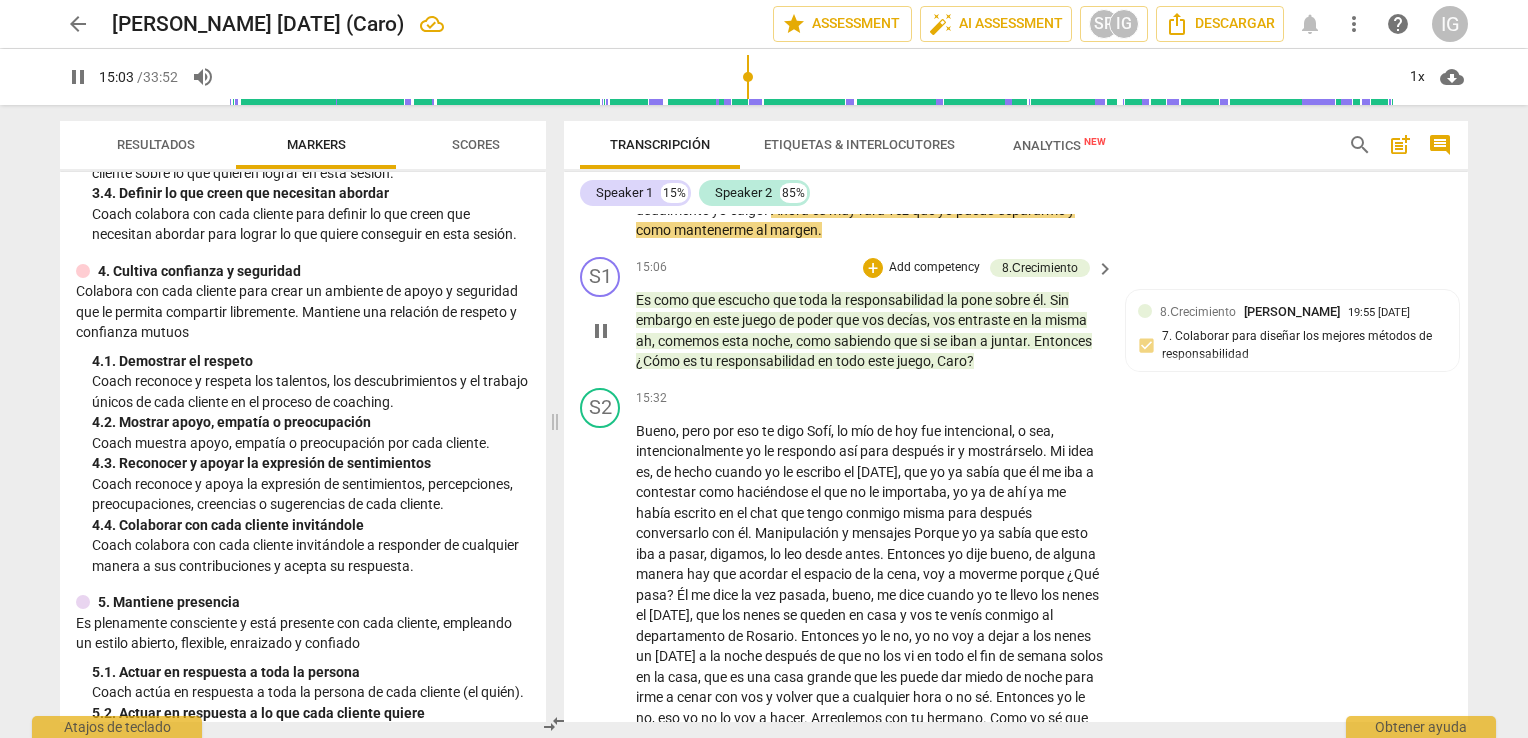 scroll, scrollTop: 4304, scrollLeft: 0, axis: vertical 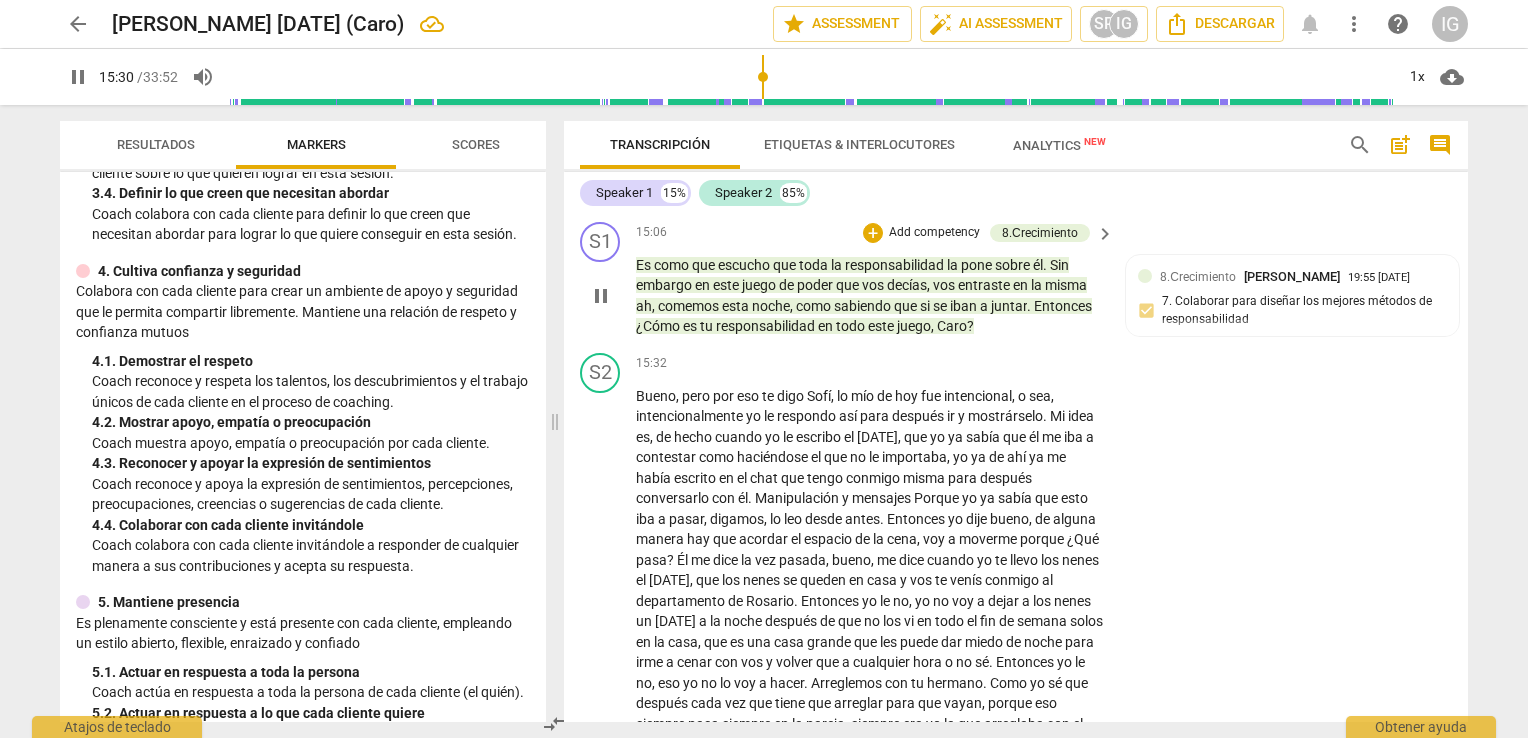 click on "Add competency" at bounding box center [934, 233] 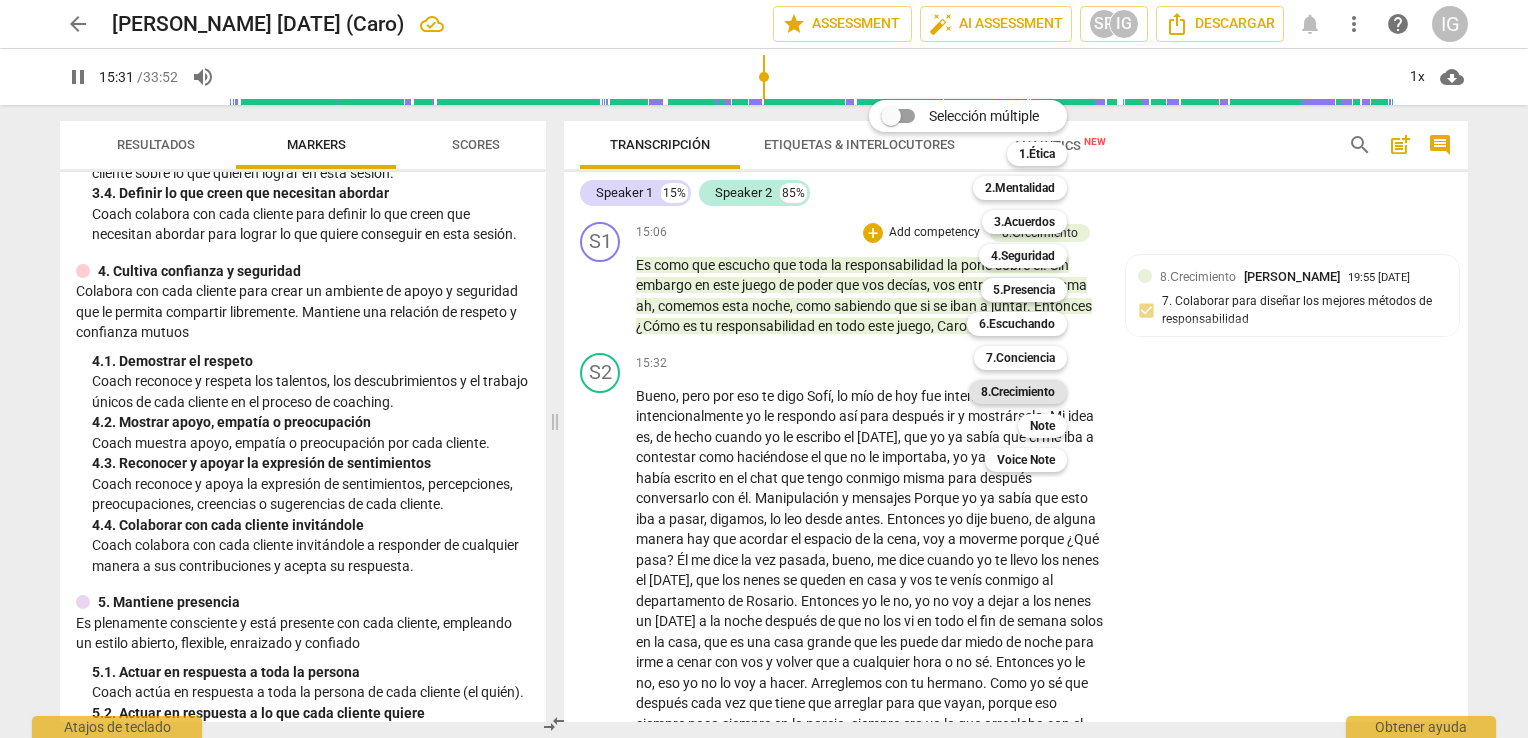 click on "8.Сrecimiento" at bounding box center [1018, 392] 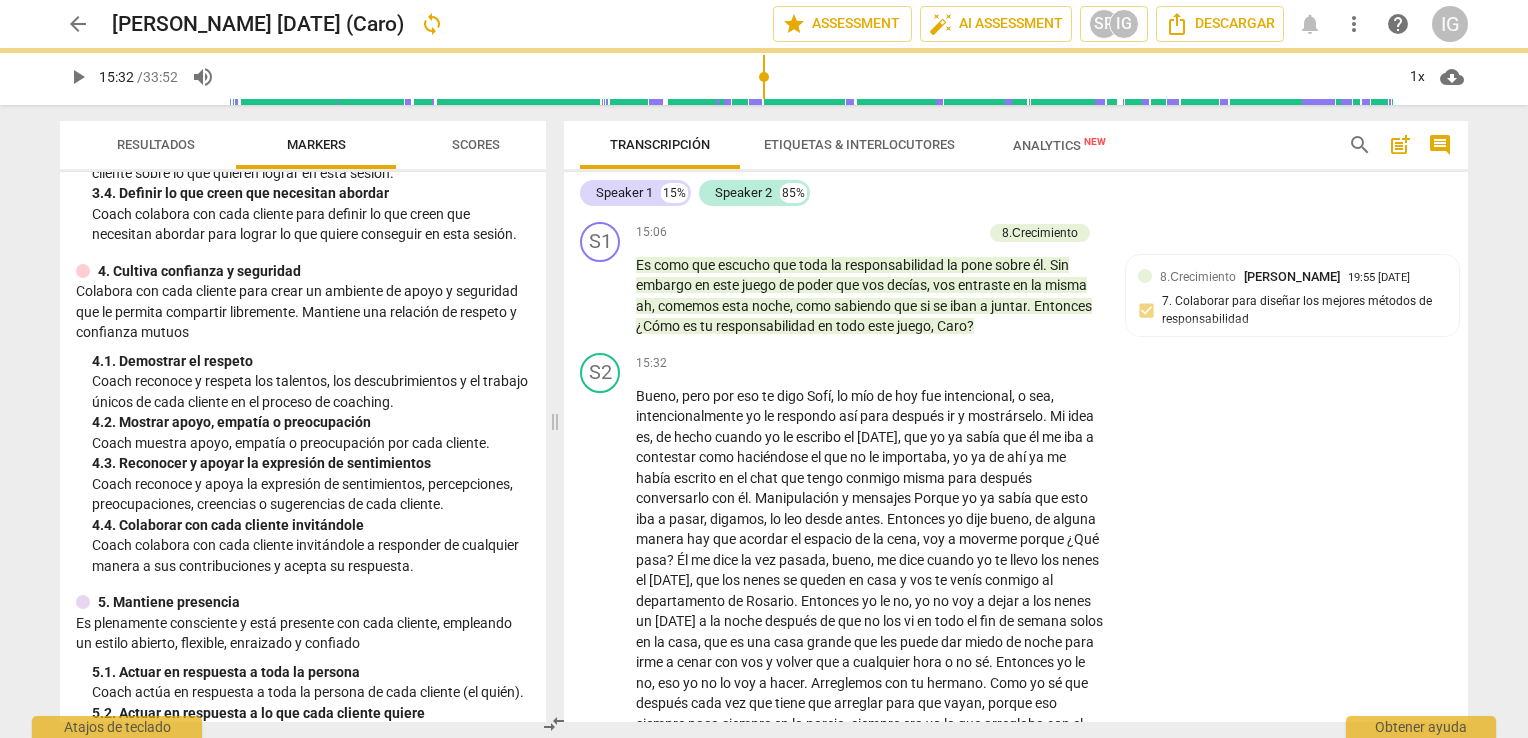 type on "932" 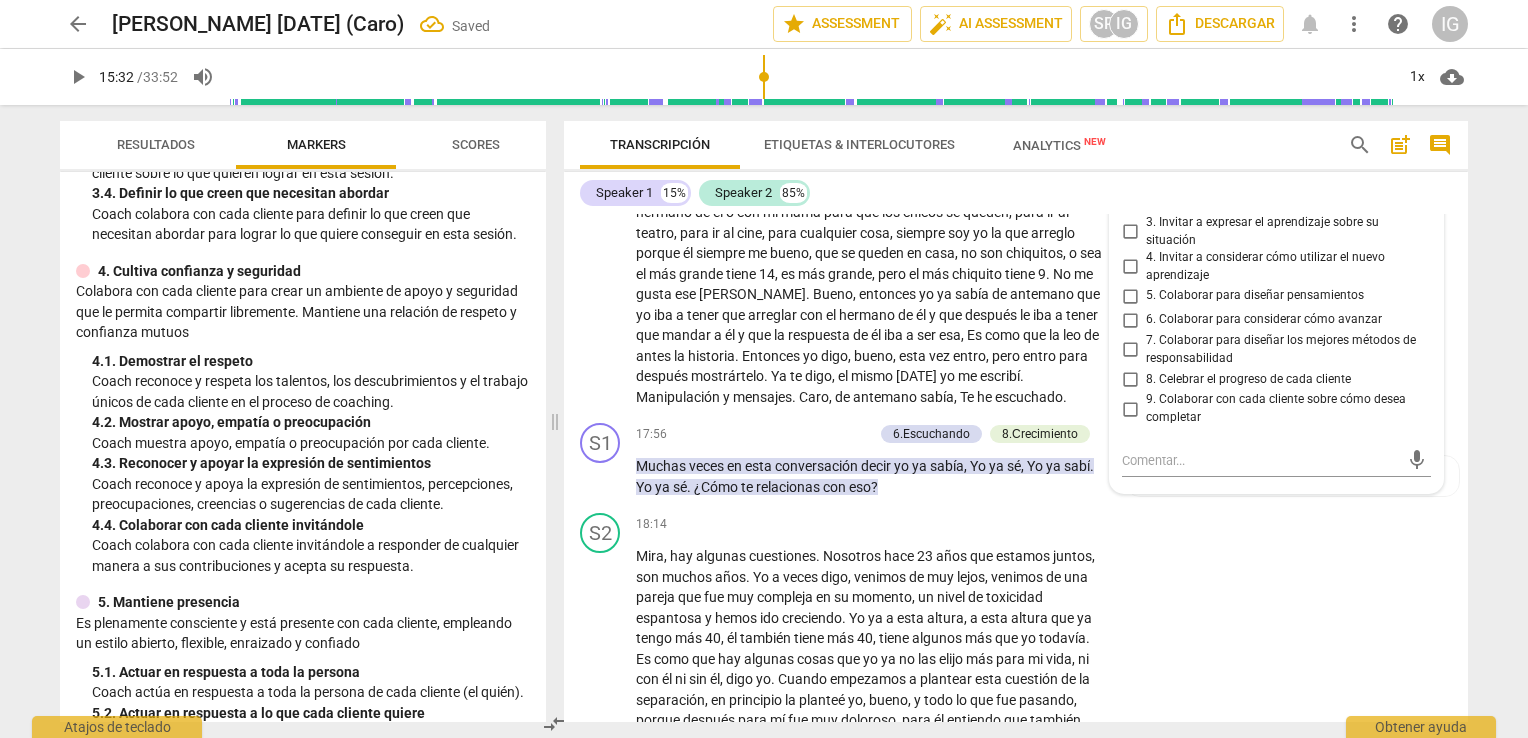 scroll, scrollTop: 4804, scrollLeft: 0, axis: vertical 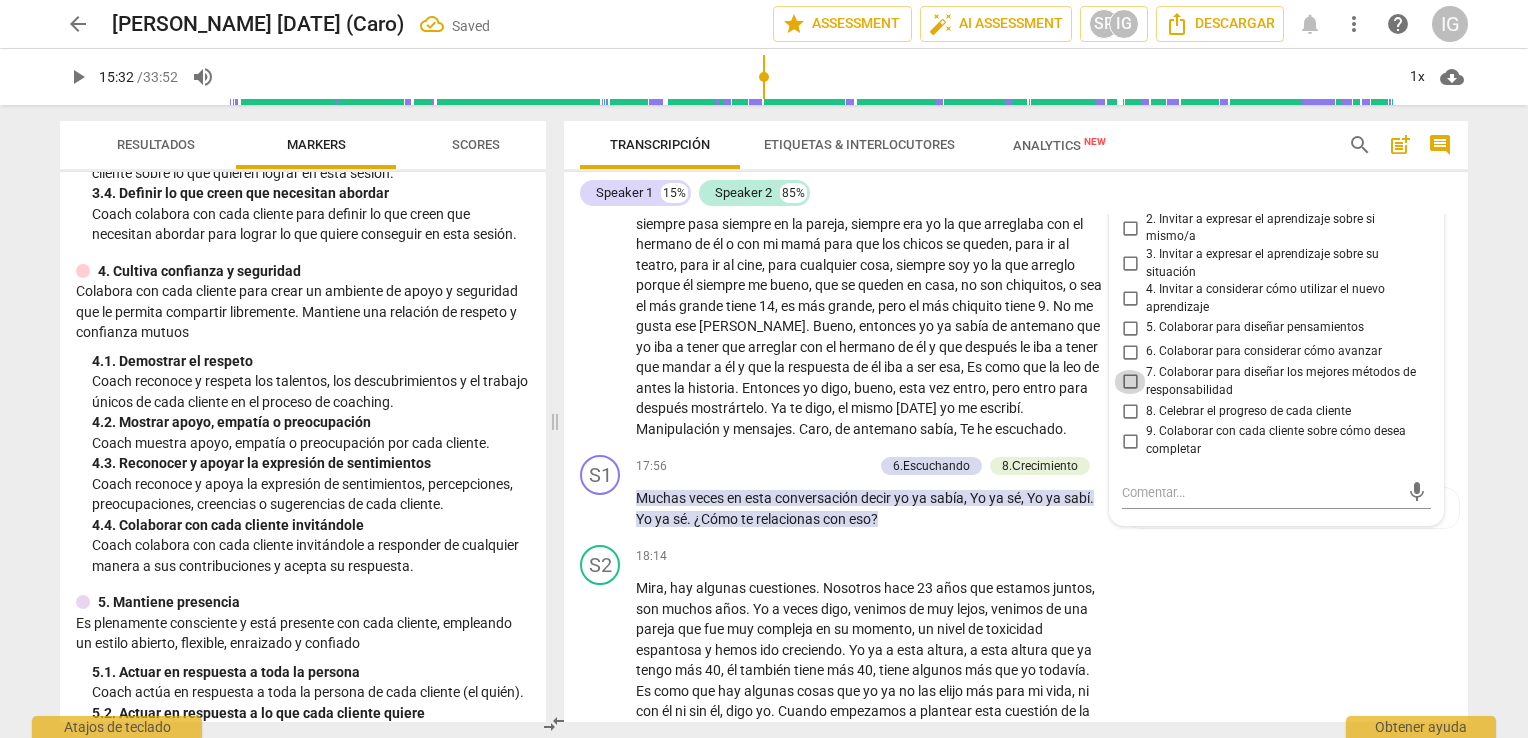 click on "7. Colaborar para diseñar los mejores métodos de responsabilidad" at bounding box center [1130, 382] 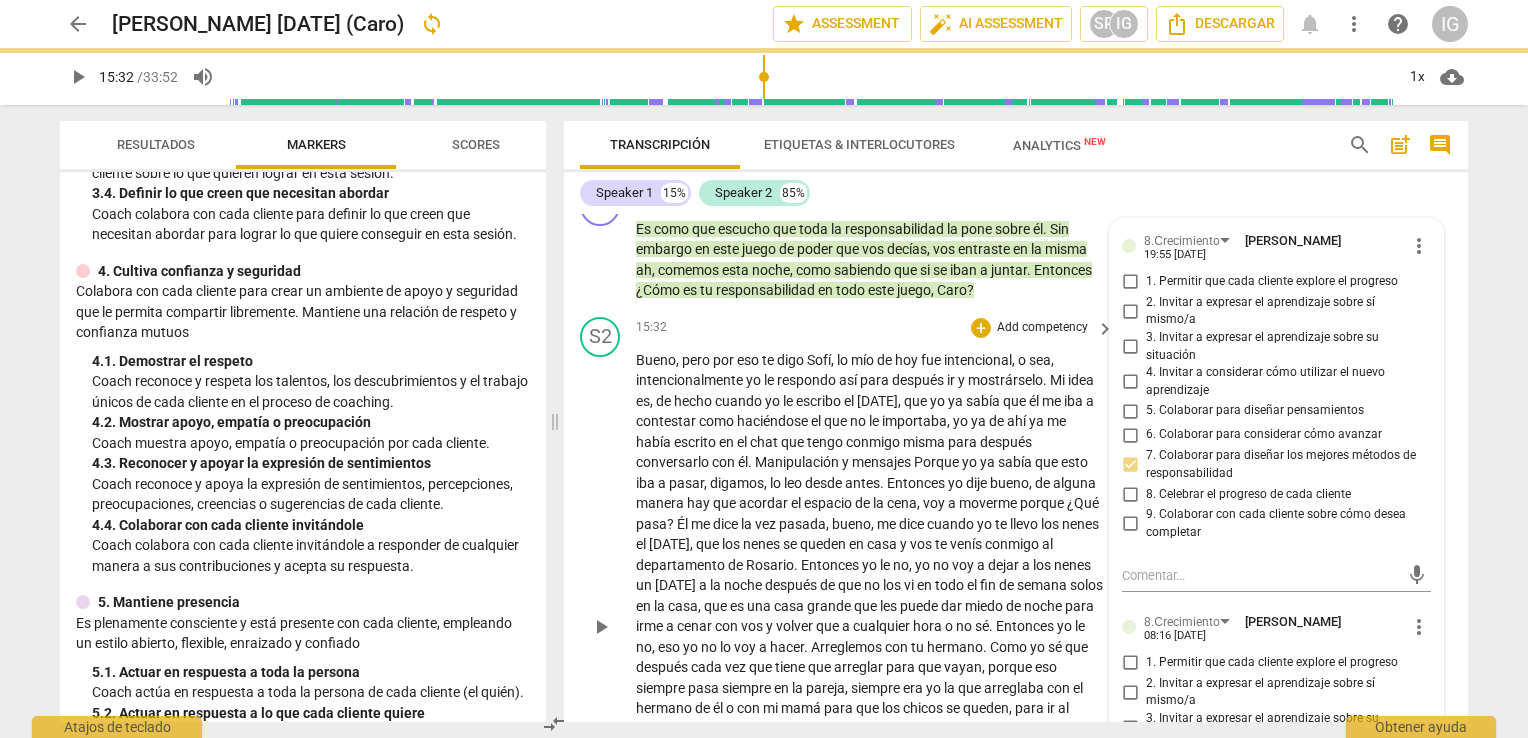 scroll, scrollTop: 4304, scrollLeft: 0, axis: vertical 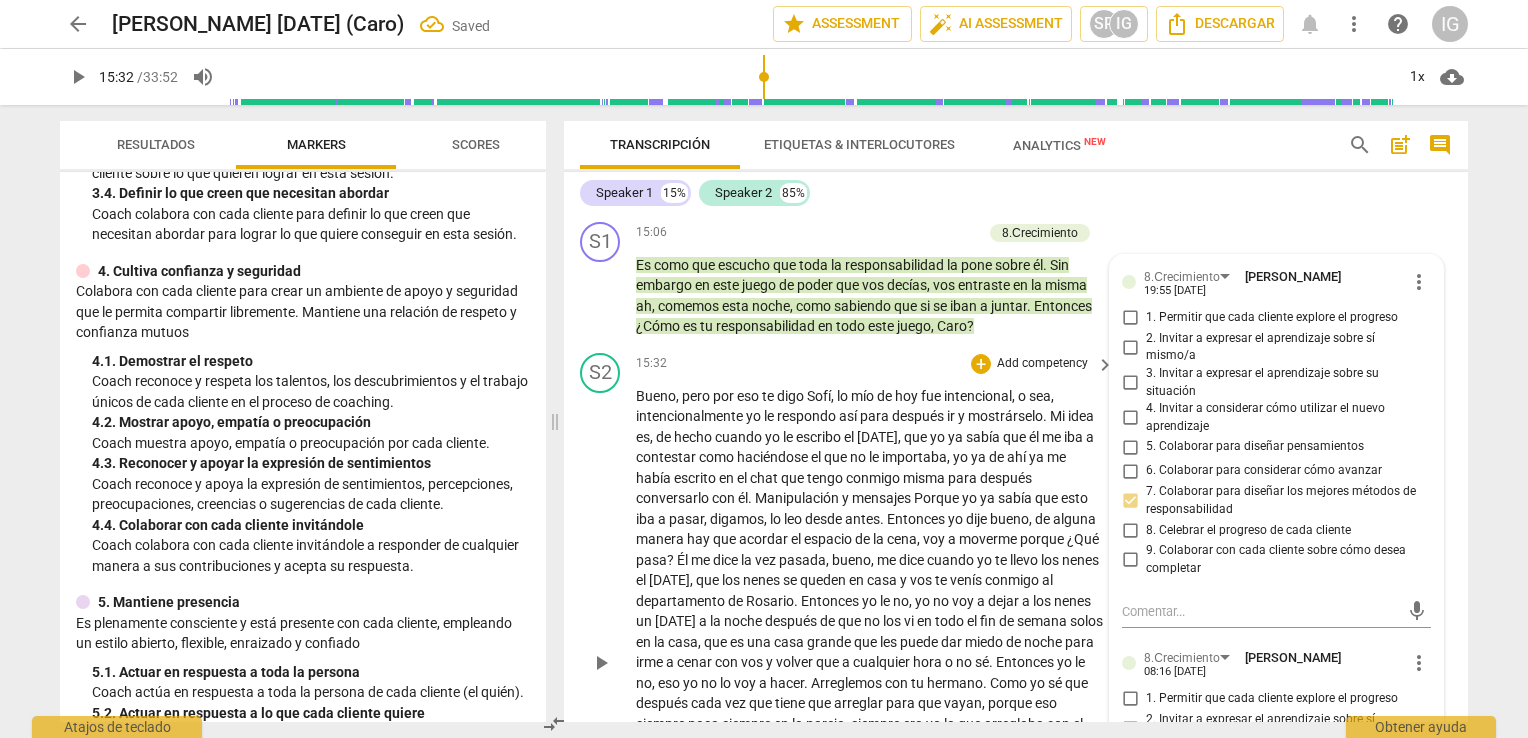 click on "mío" at bounding box center (864, 396) 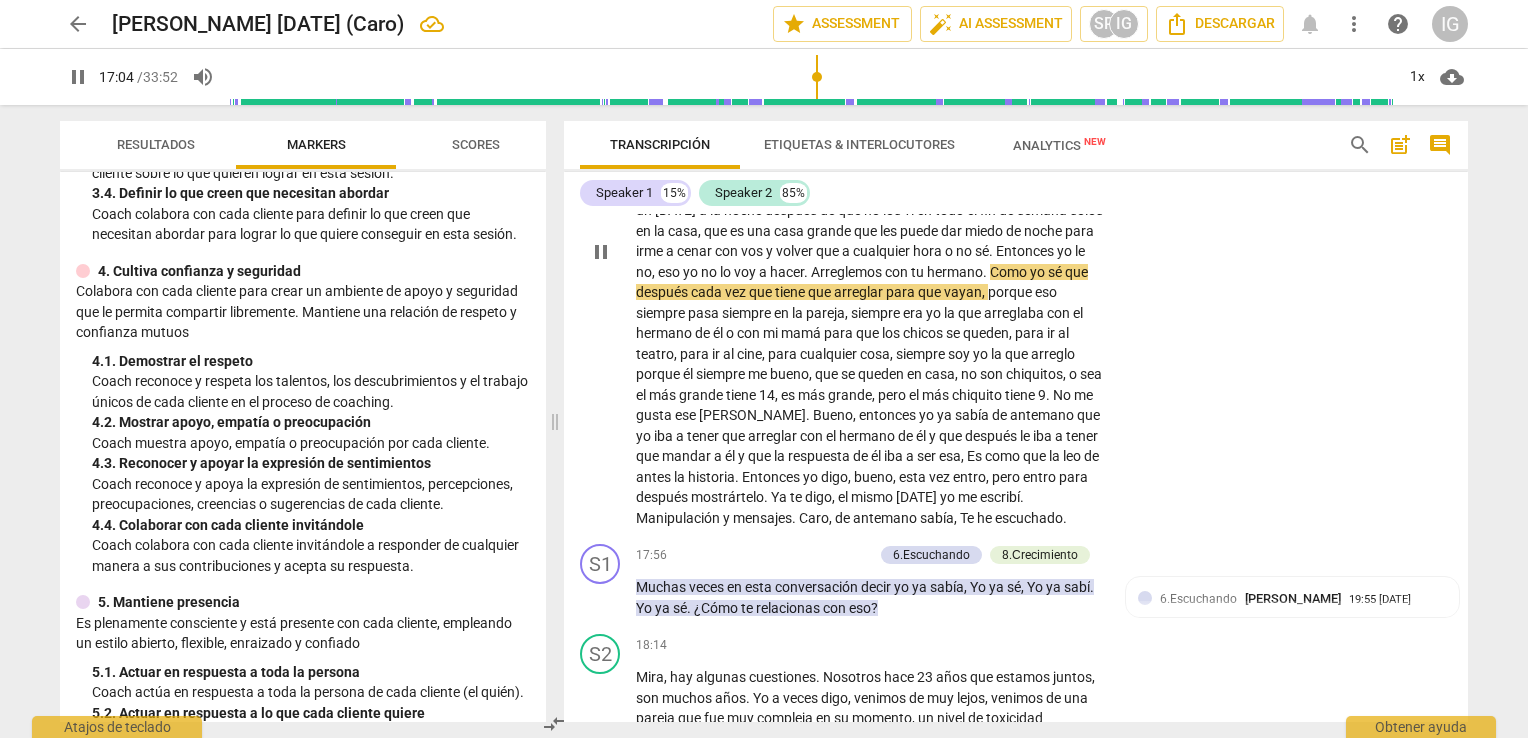scroll, scrollTop: 4704, scrollLeft: 0, axis: vertical 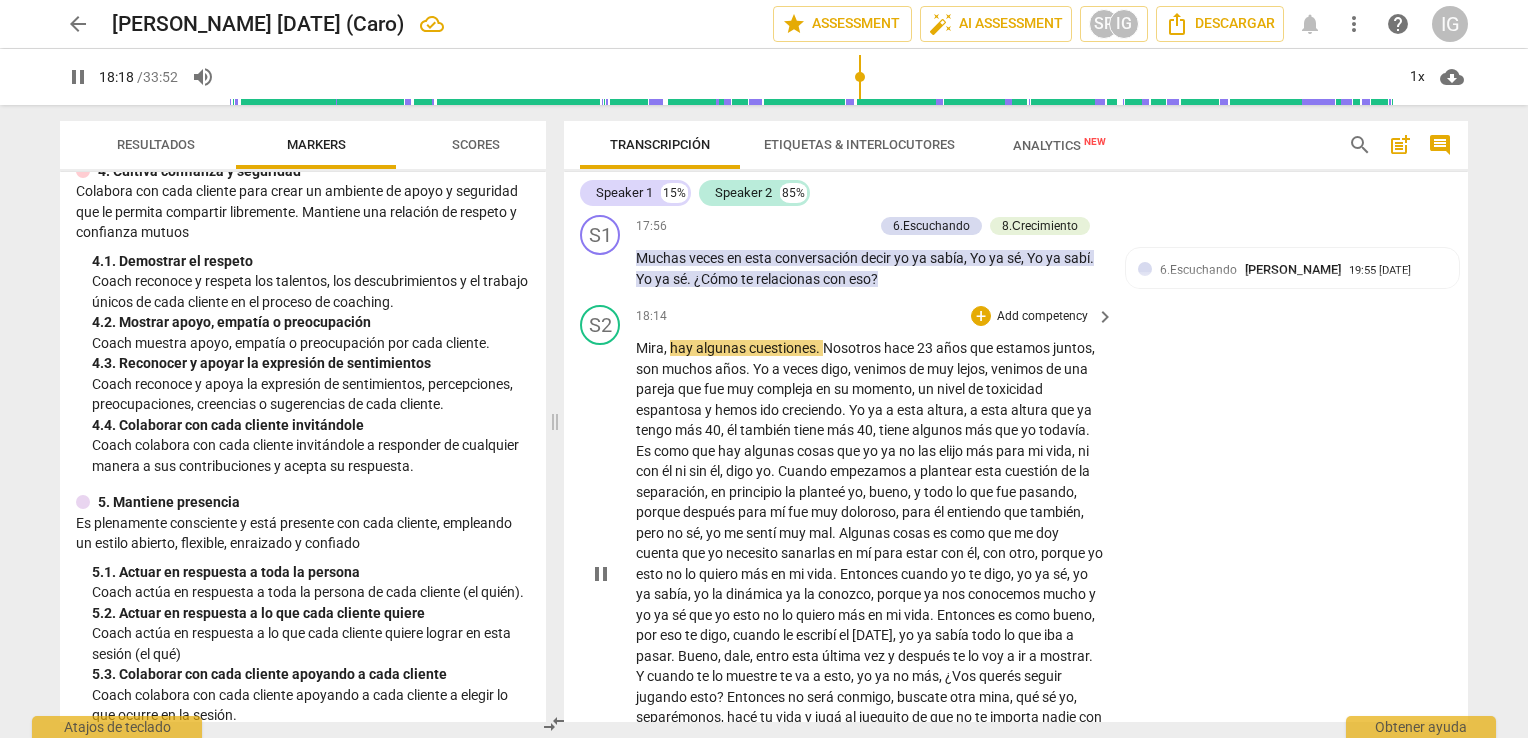 click on "pause" at bounding box center (601, 574) 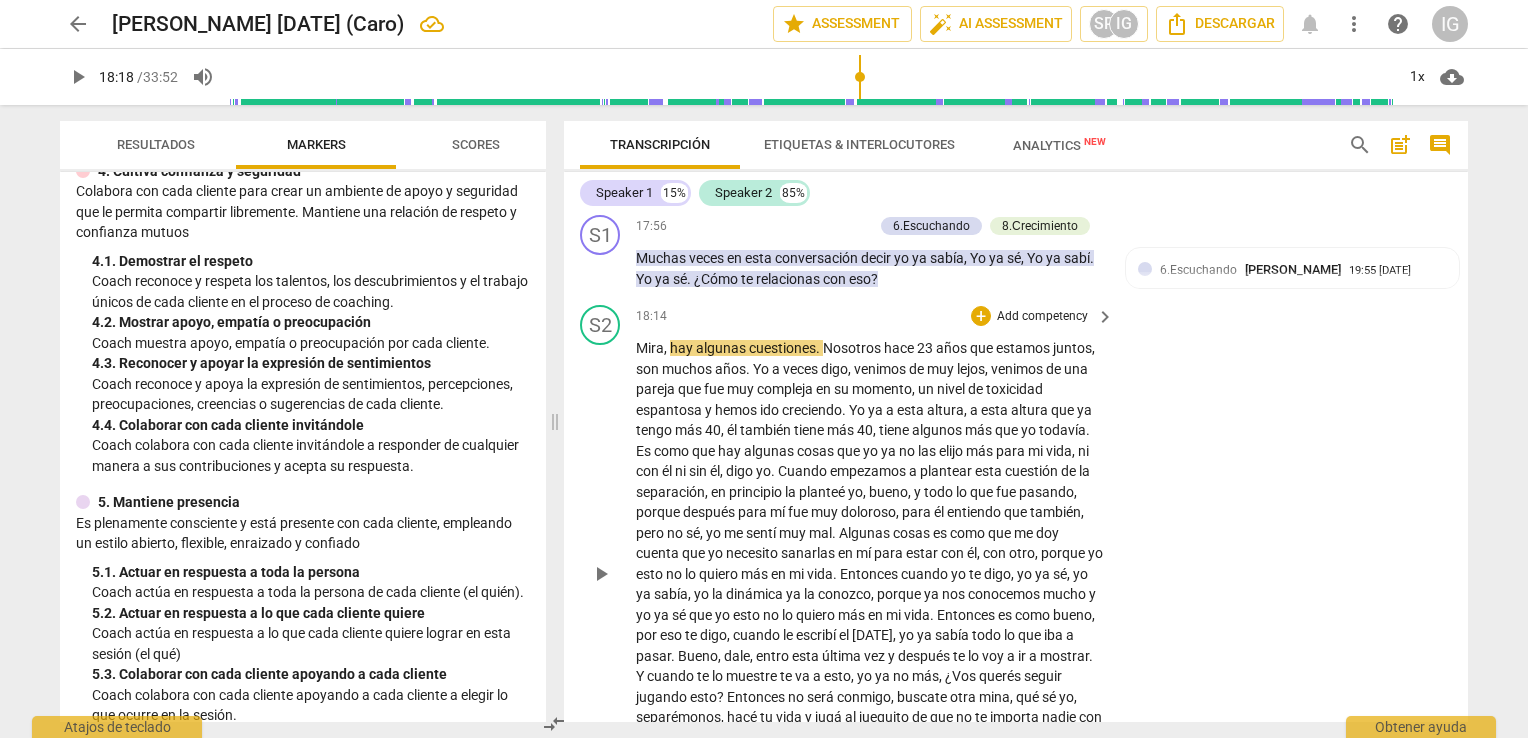type on "1099" 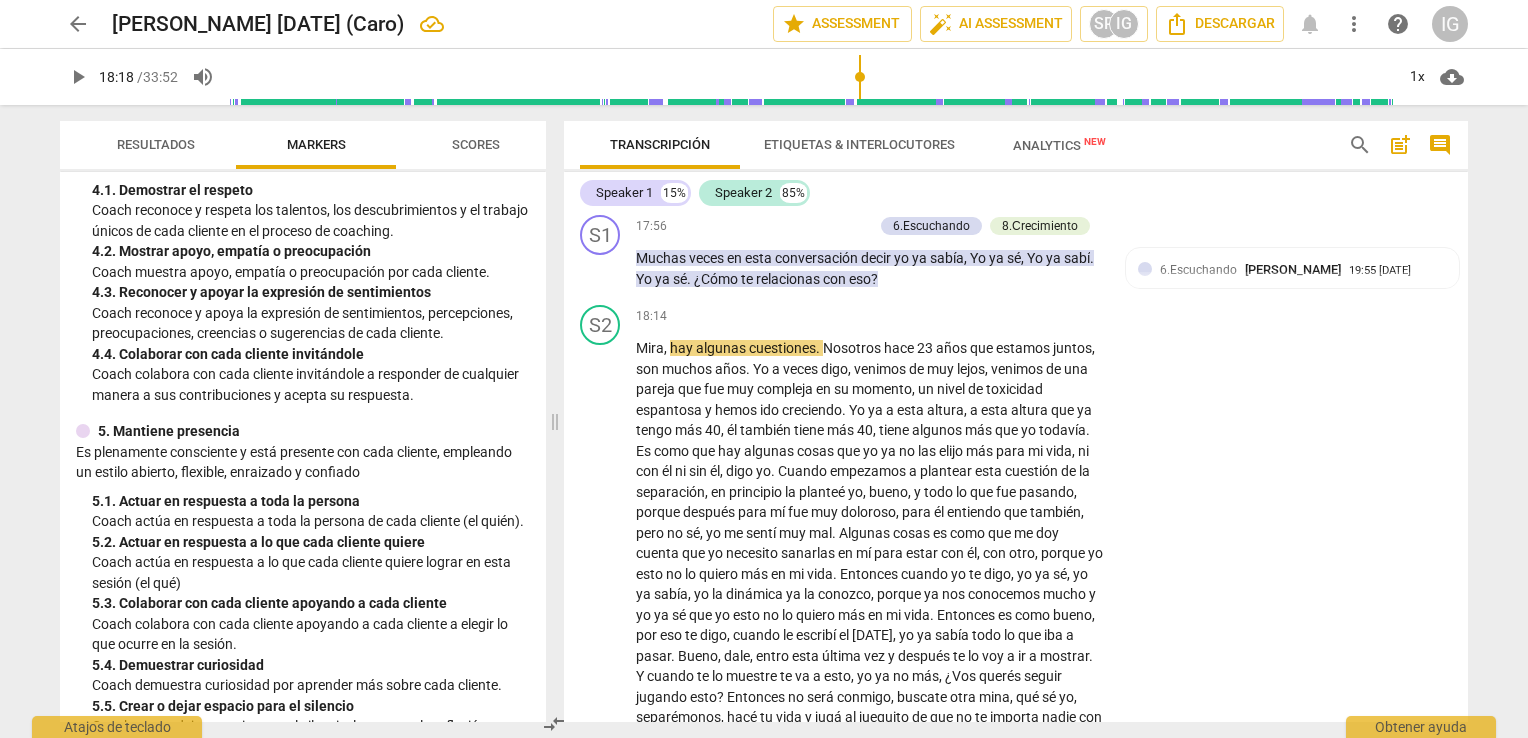 scroll, scrollTop: 700, scrollLeft: 0, axis: vertical 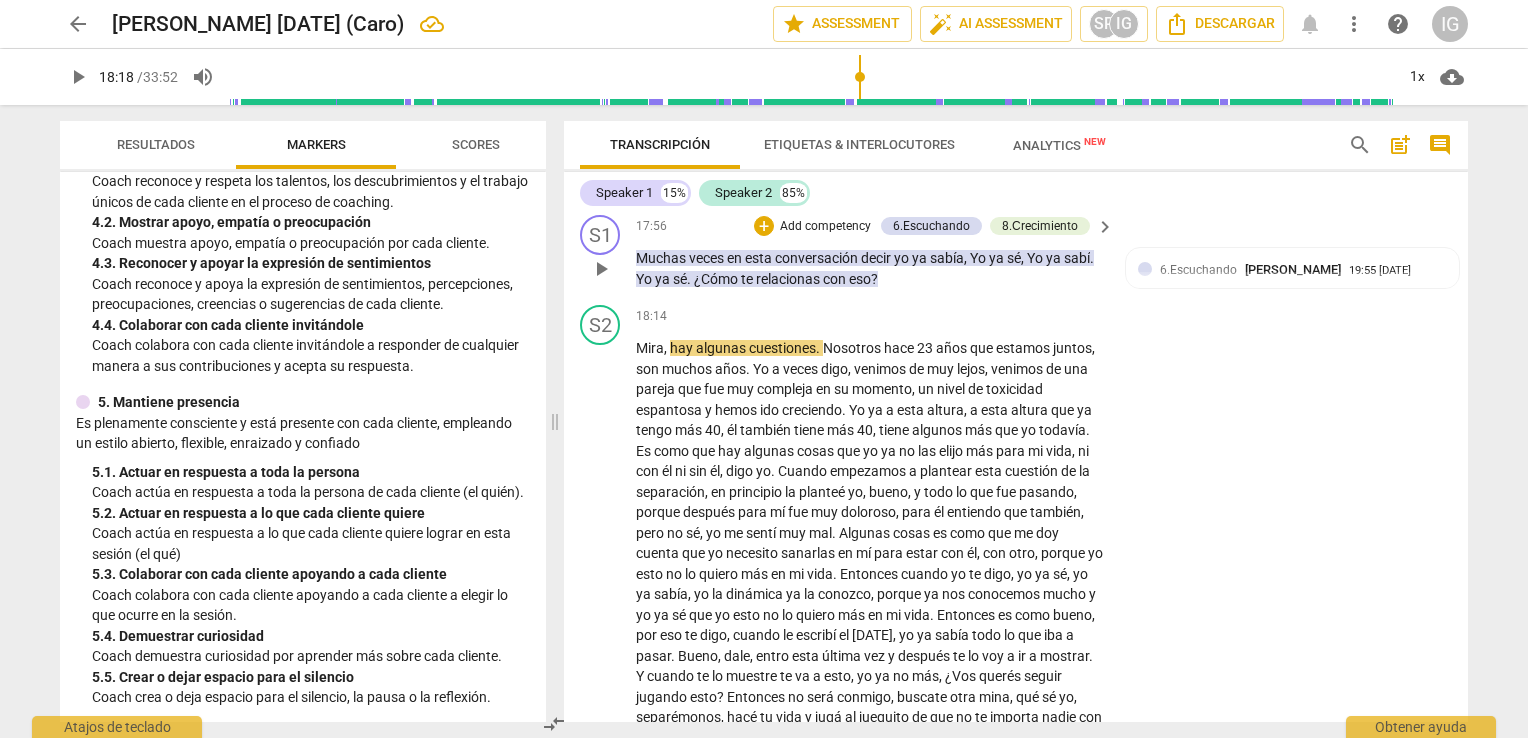 click on "Add competency" at bounding box center [825, 227] 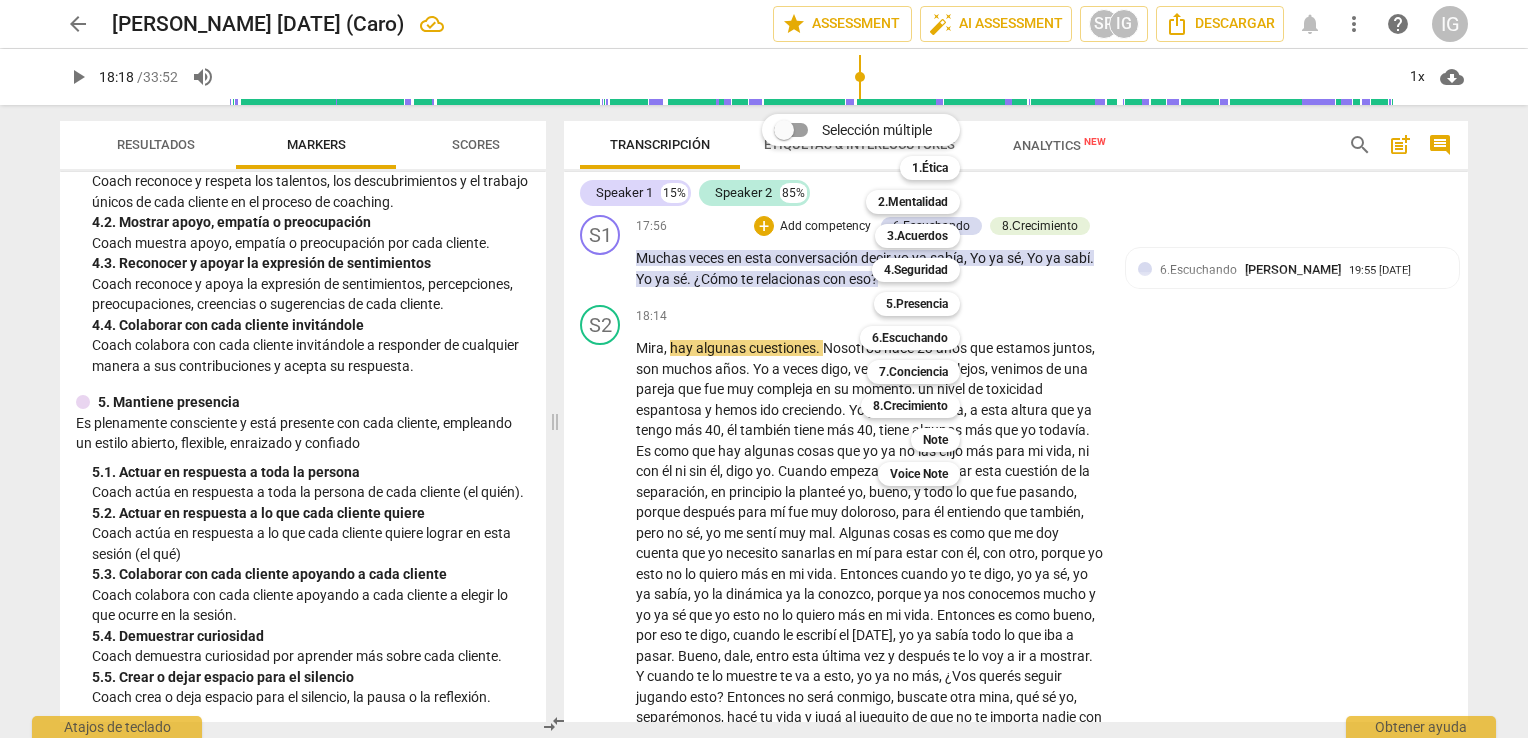 click at bounding box center (764, 369) 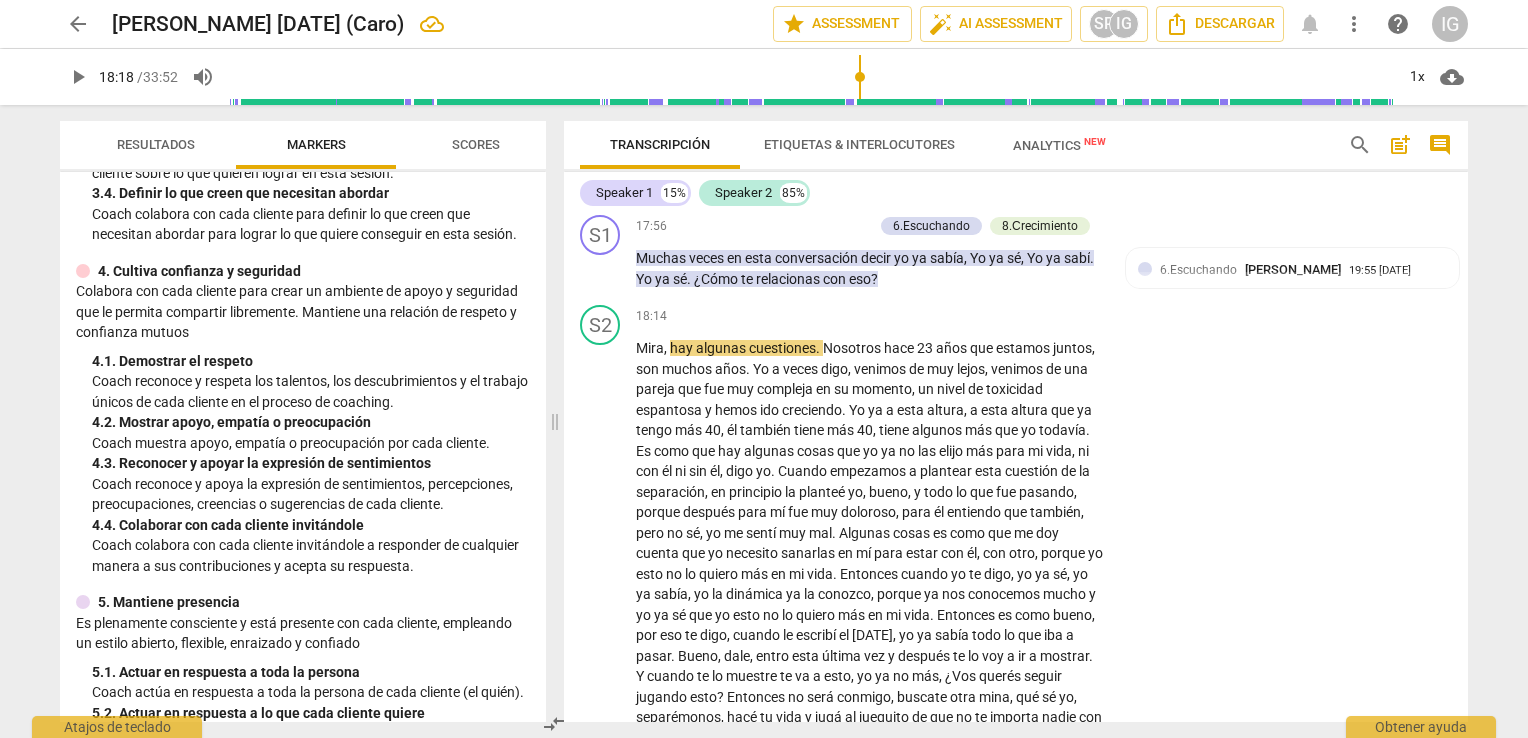 scroll, scrollTop: 600, scrollLeft: 0, axis: vertical 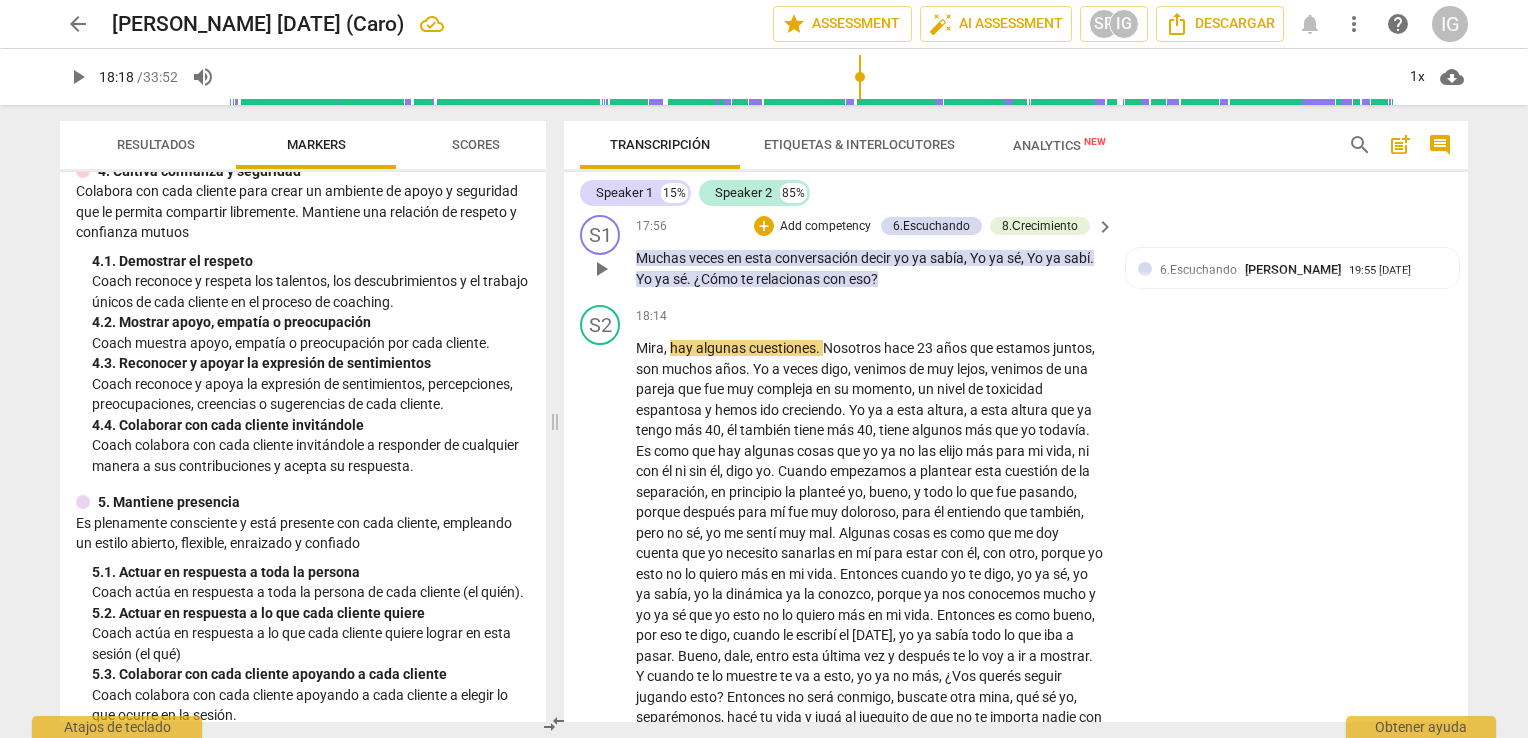 click on "Add competency" at bounding box center (825, 227) 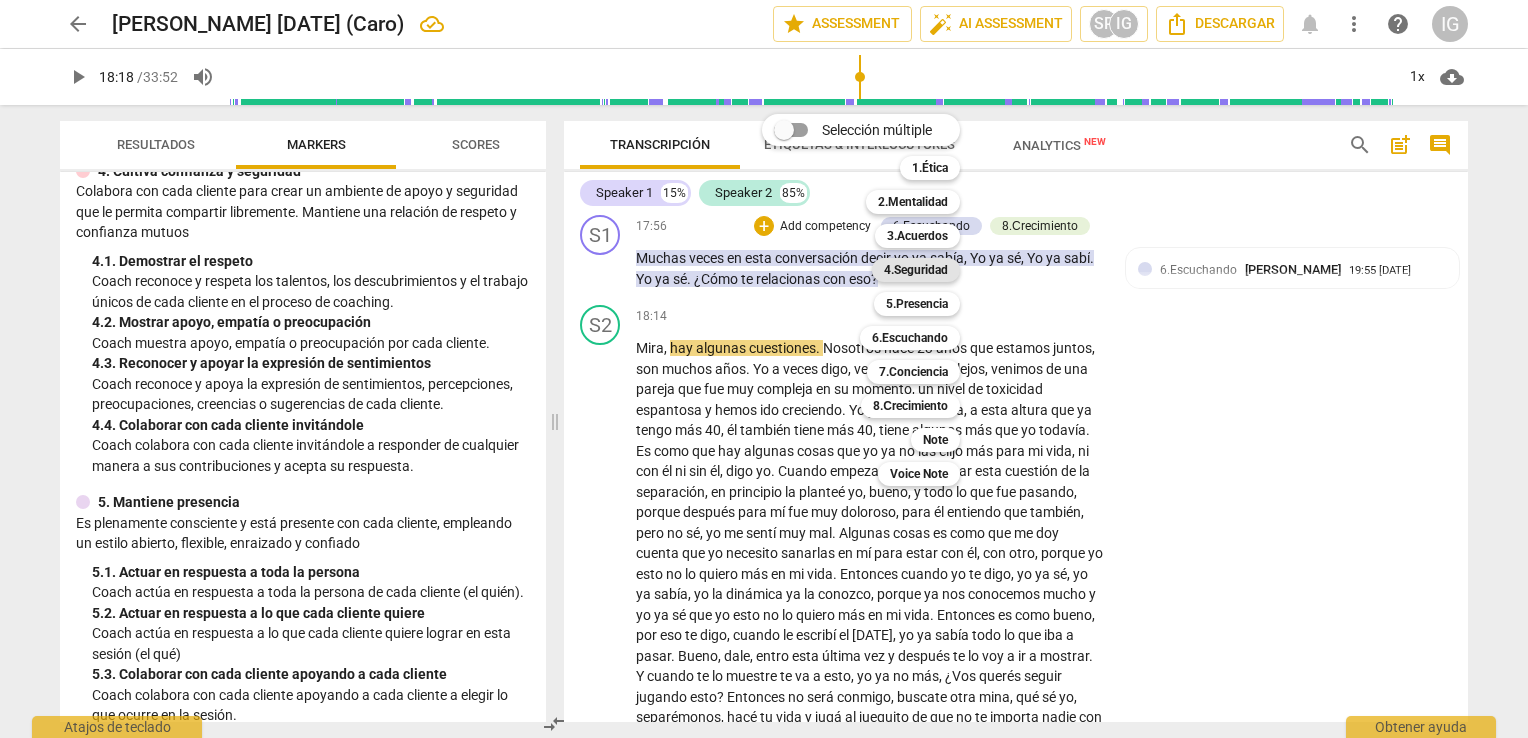 click on "4.Seguridad" at bounding box center [916, 270] 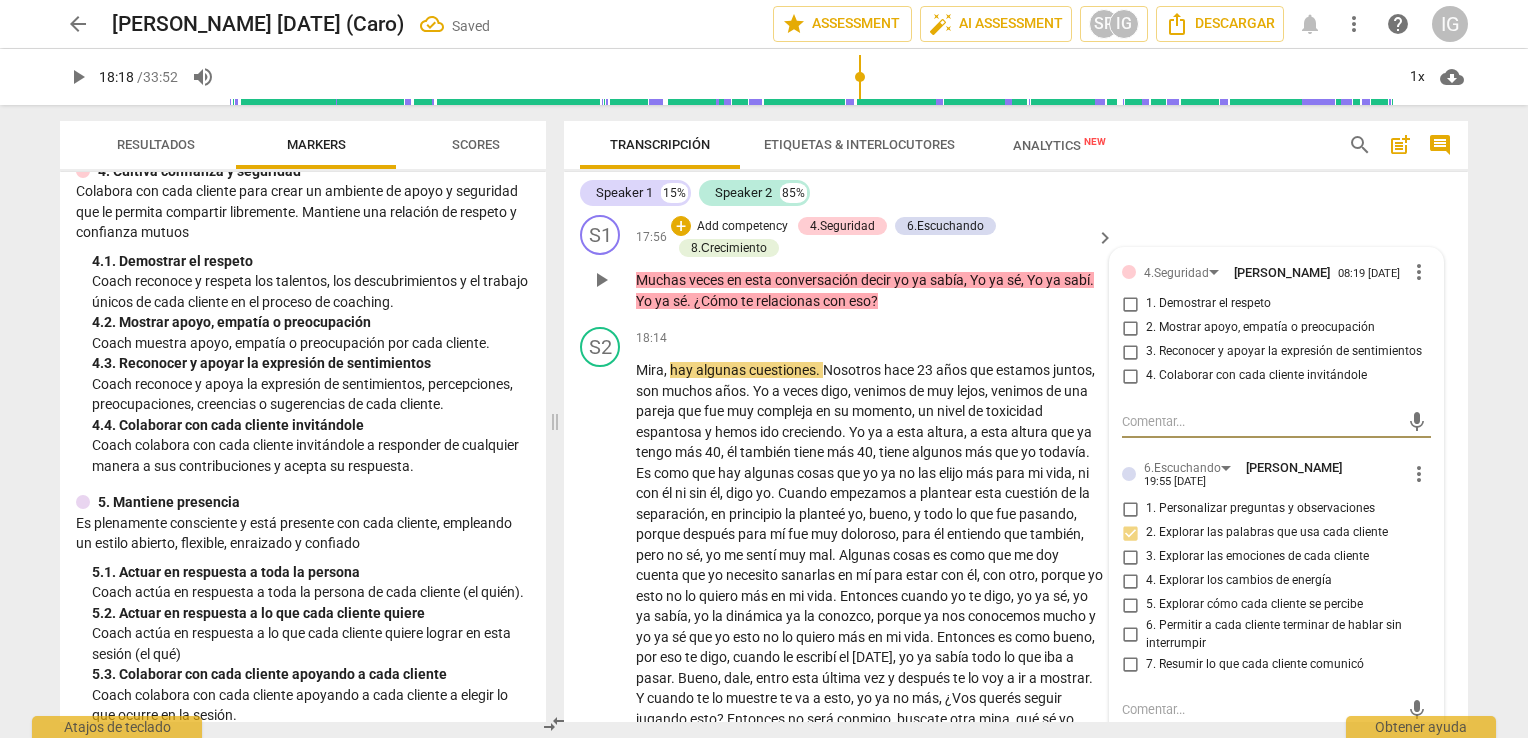 click on "4. Colaborar con cada cliente invitándole" at bounding box center [1130, 376] 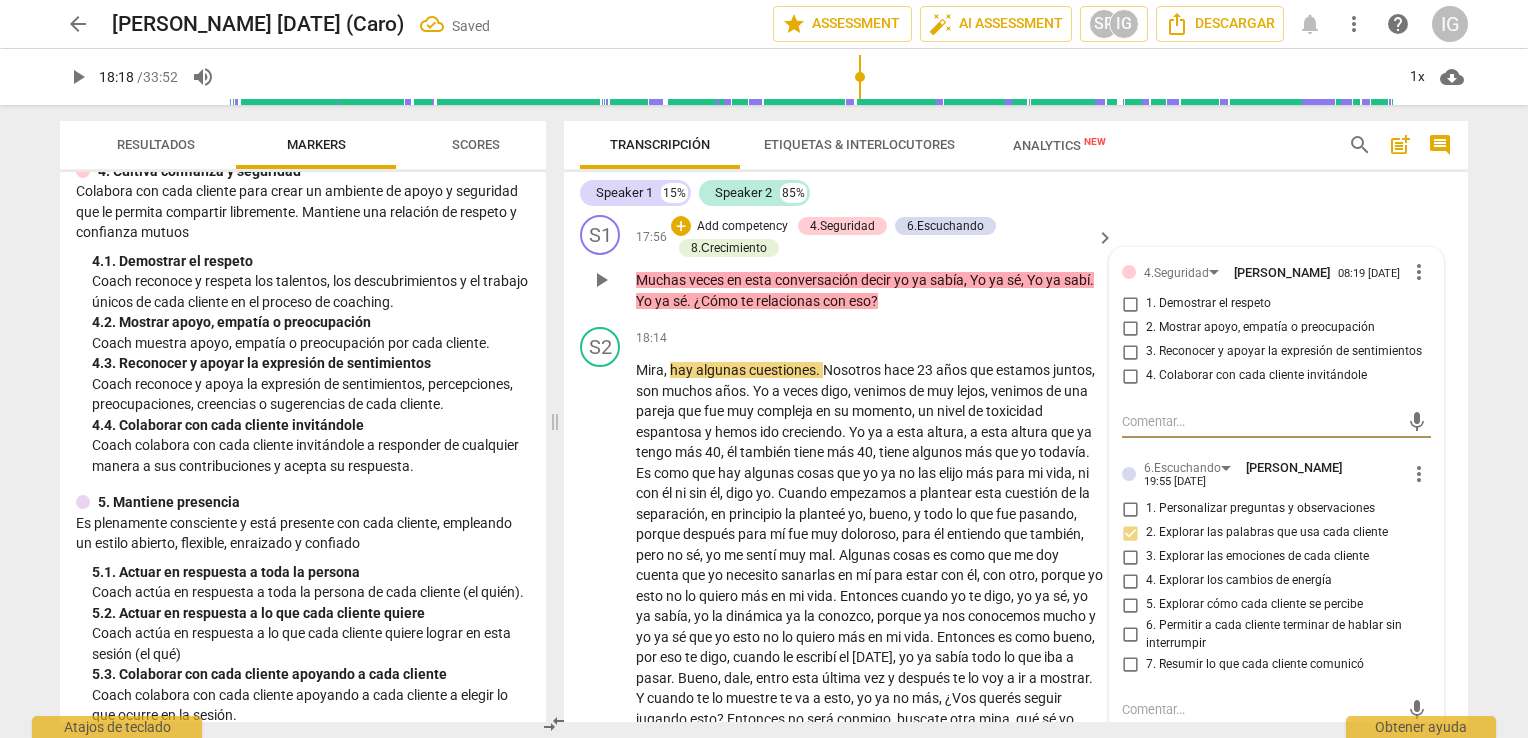 checkbox on "true" 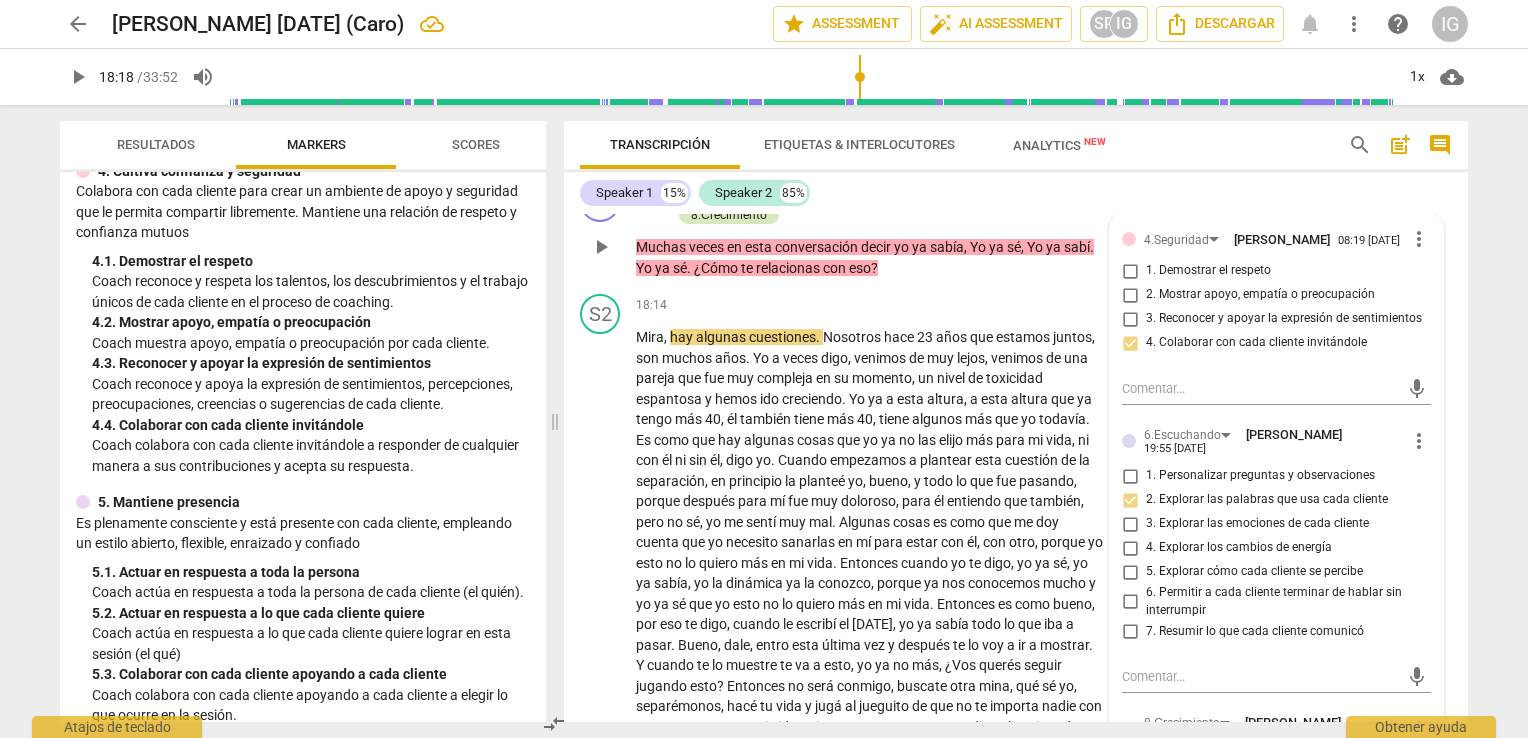 scroll, scrollTop: 5044, scrollLeft: 0, axis: vertical 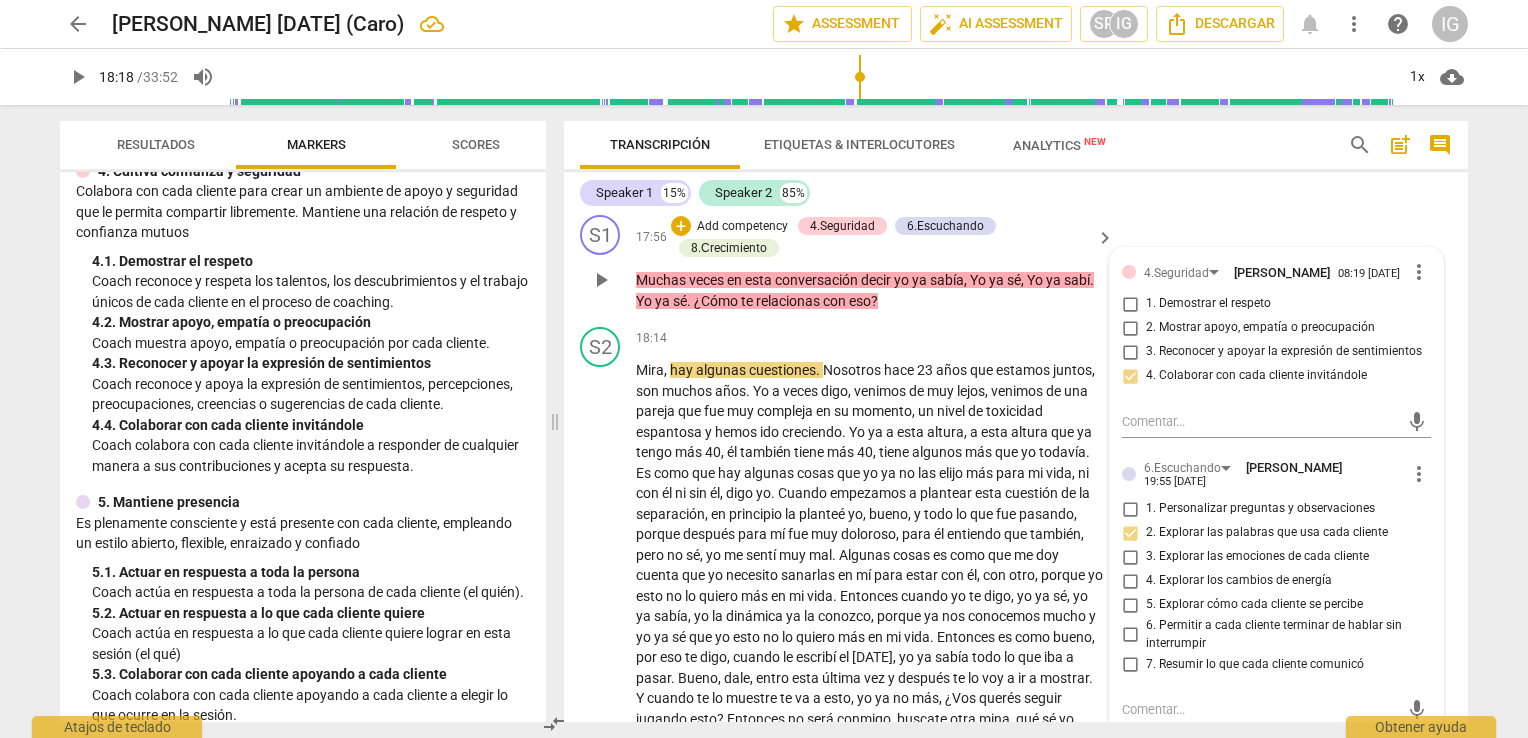 click on "esta" at bounding box center [760, 280] 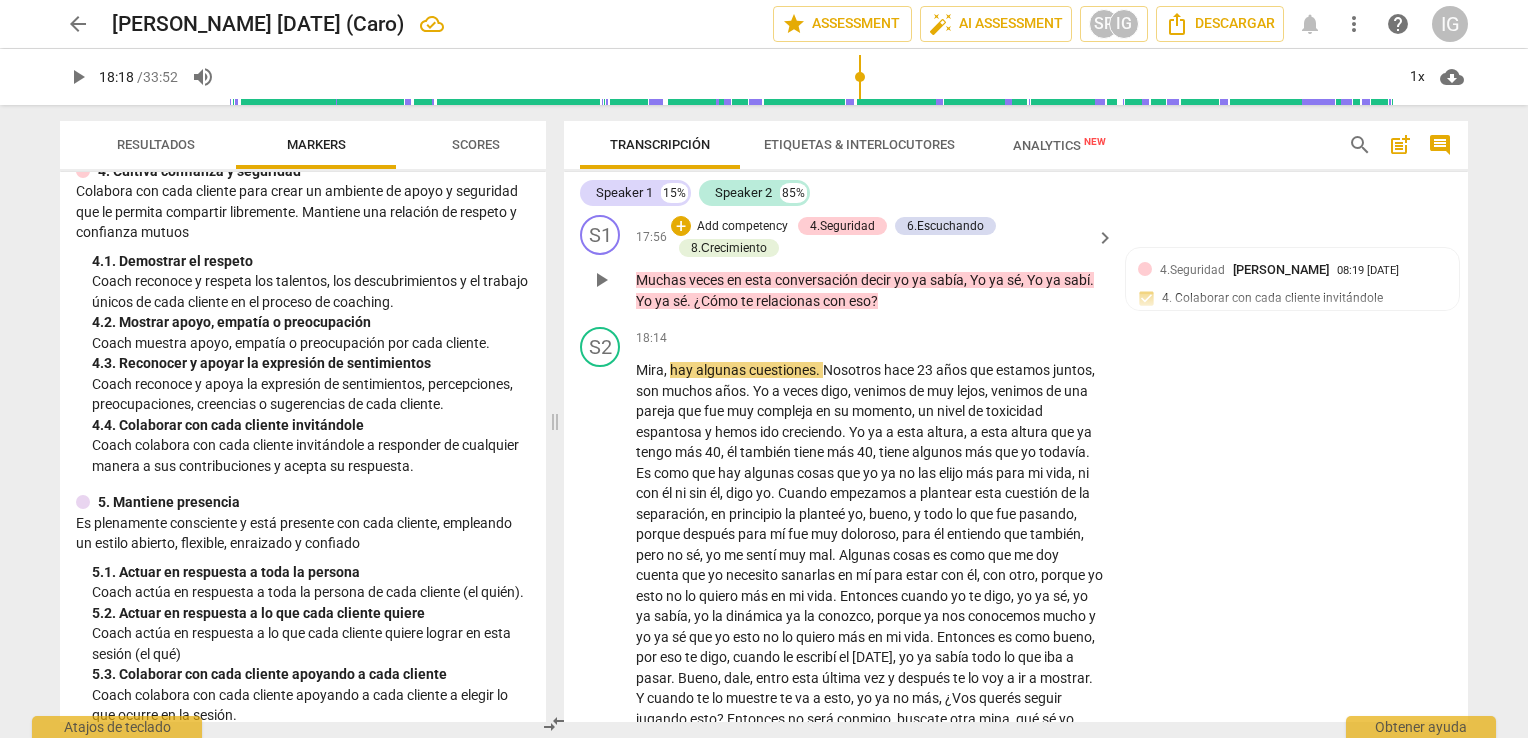 click on "Add competency" at bounding box center (742, 227) 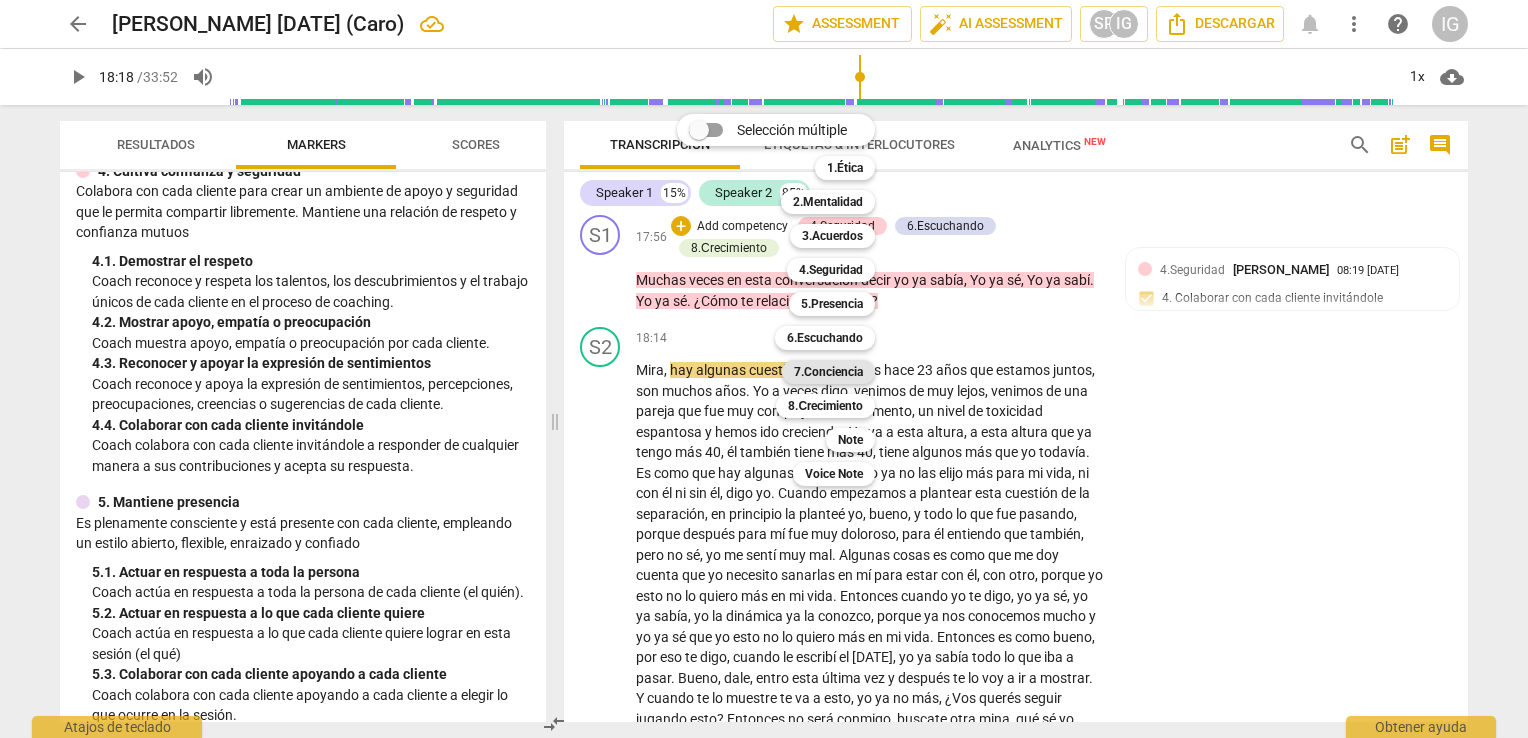 click on "7.Conciencia" at bounding box center [828, 372] 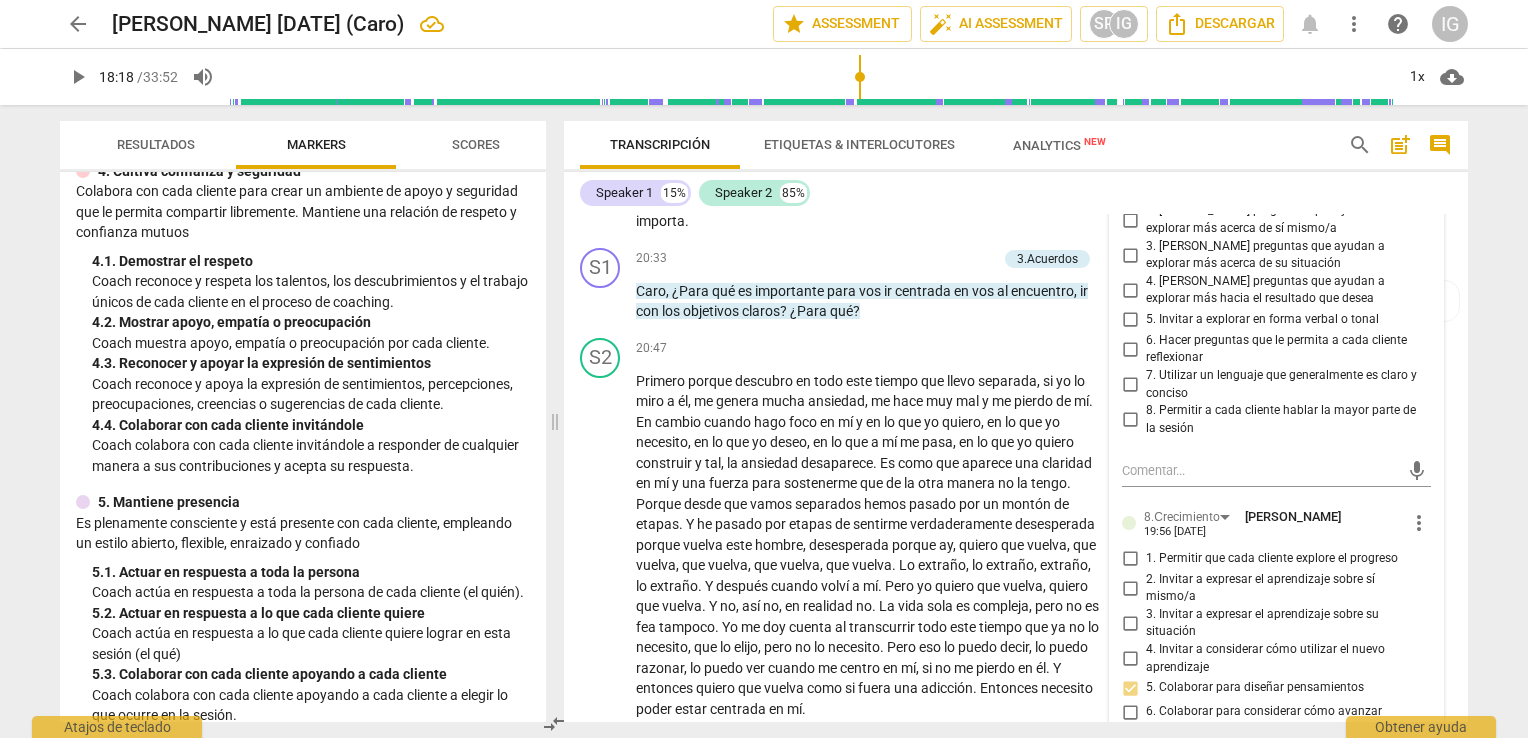 scroll, scrollTop: 5544, scrollLeft: 0, axis: vertical 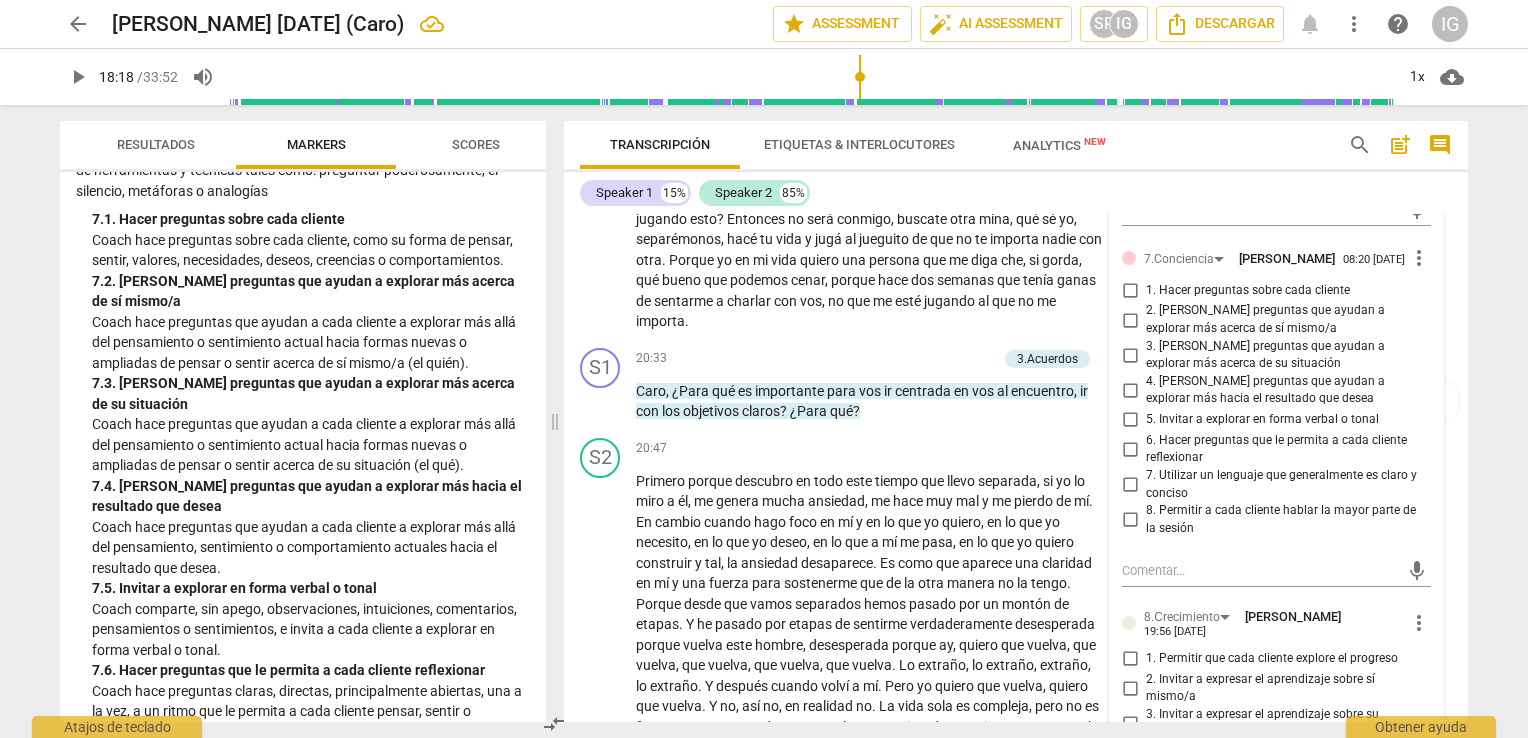 click on "1. Hacer preguntas sobre cada cliente" at bounding box center [1130, 290] 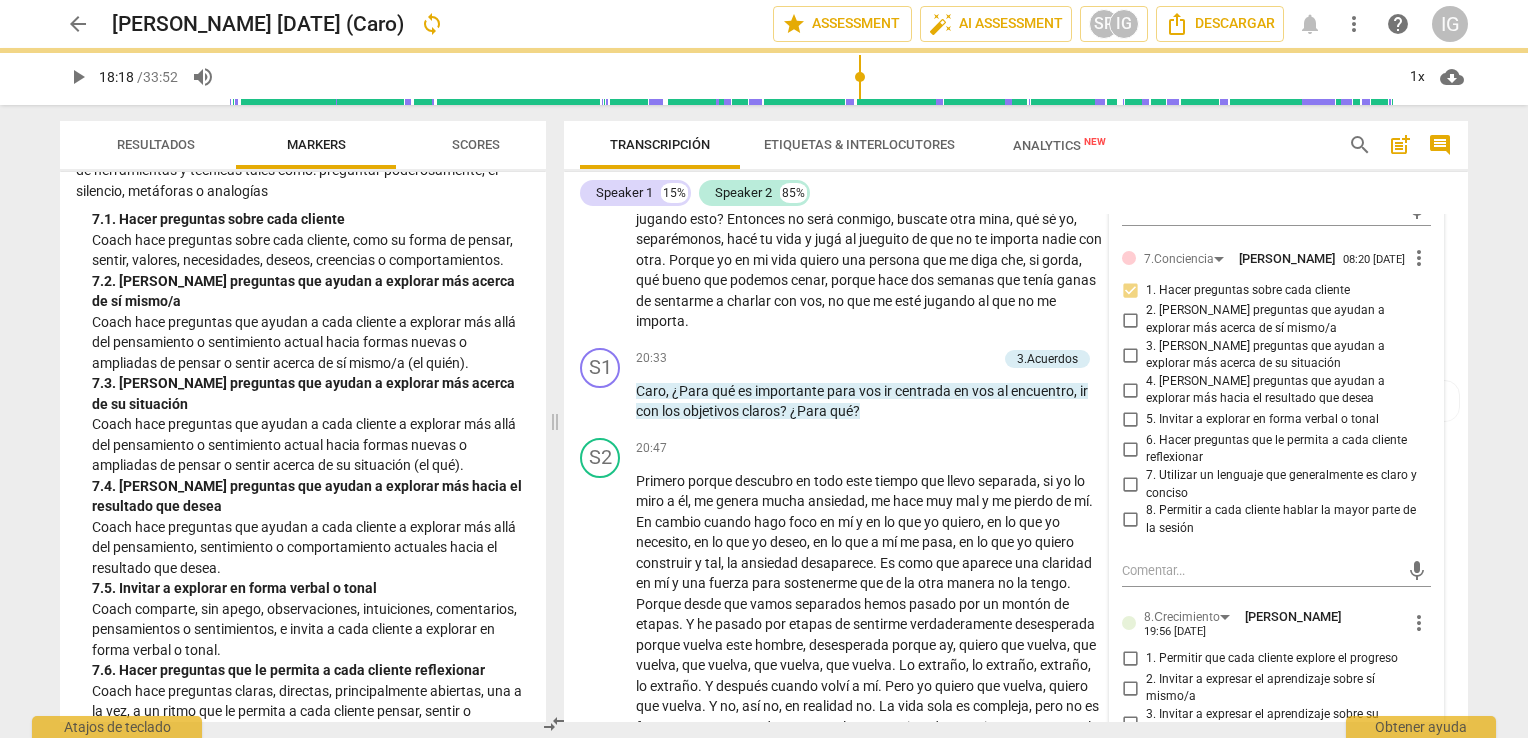 click on "2. [PERSON_NAME] preguntas que ayudan a explorar más acerca de sí mismo/a" at bounding box center [1130, 320] 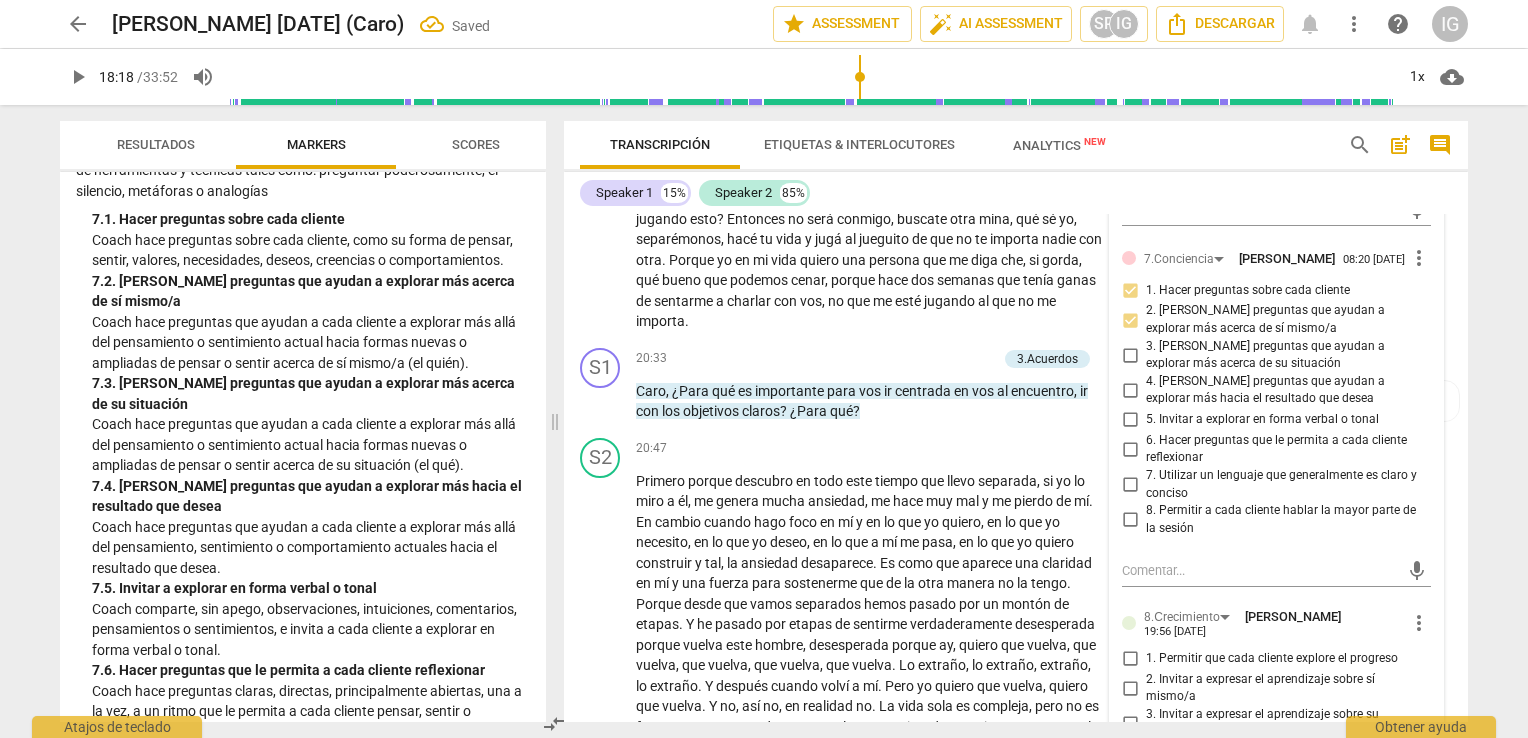 click on "3. [PERSON_NAME] preguntas que ayudan a explorar más acerca de su situación" at bounding box center [1130, 355] 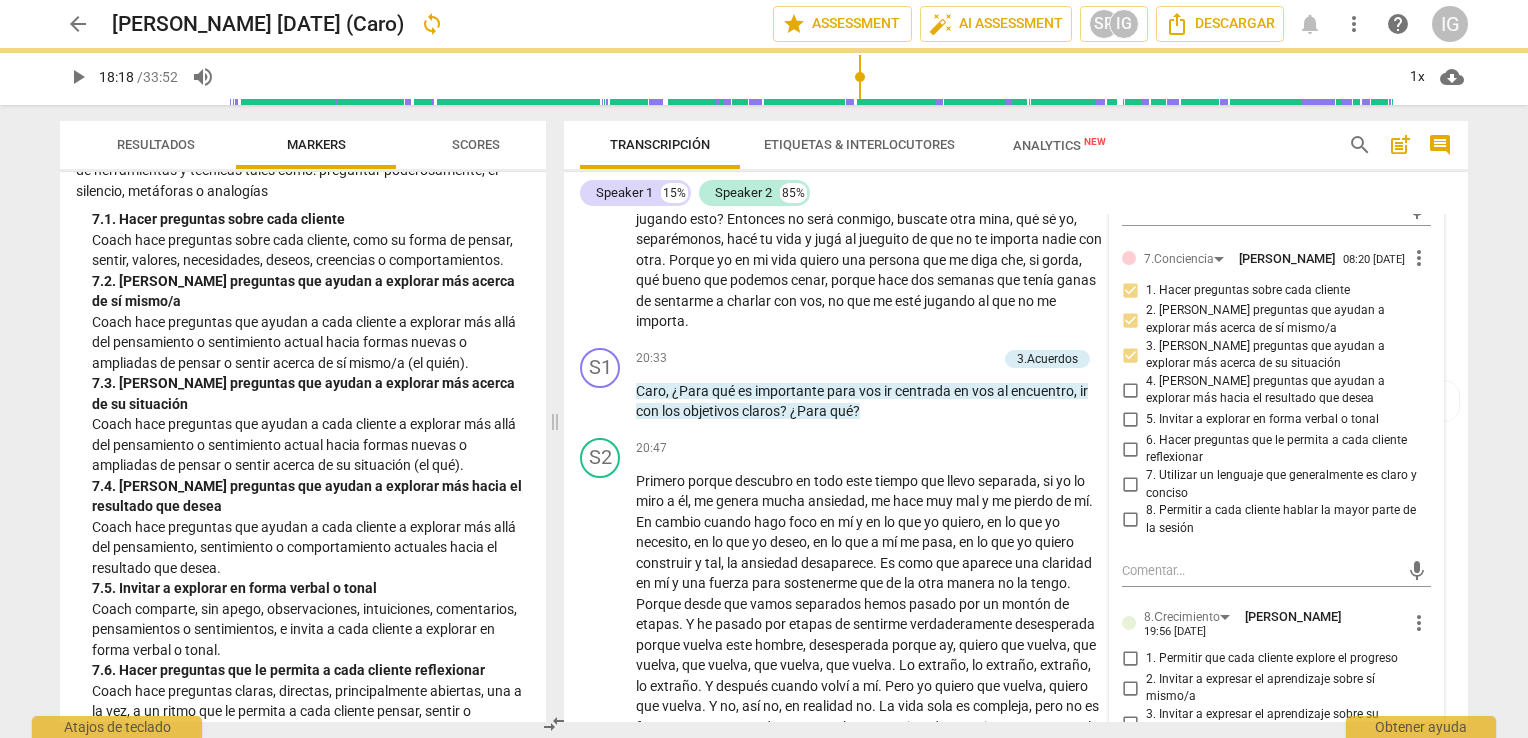 scroll, scrollTop: 5644, scrollLeft: 0, axis: vertical 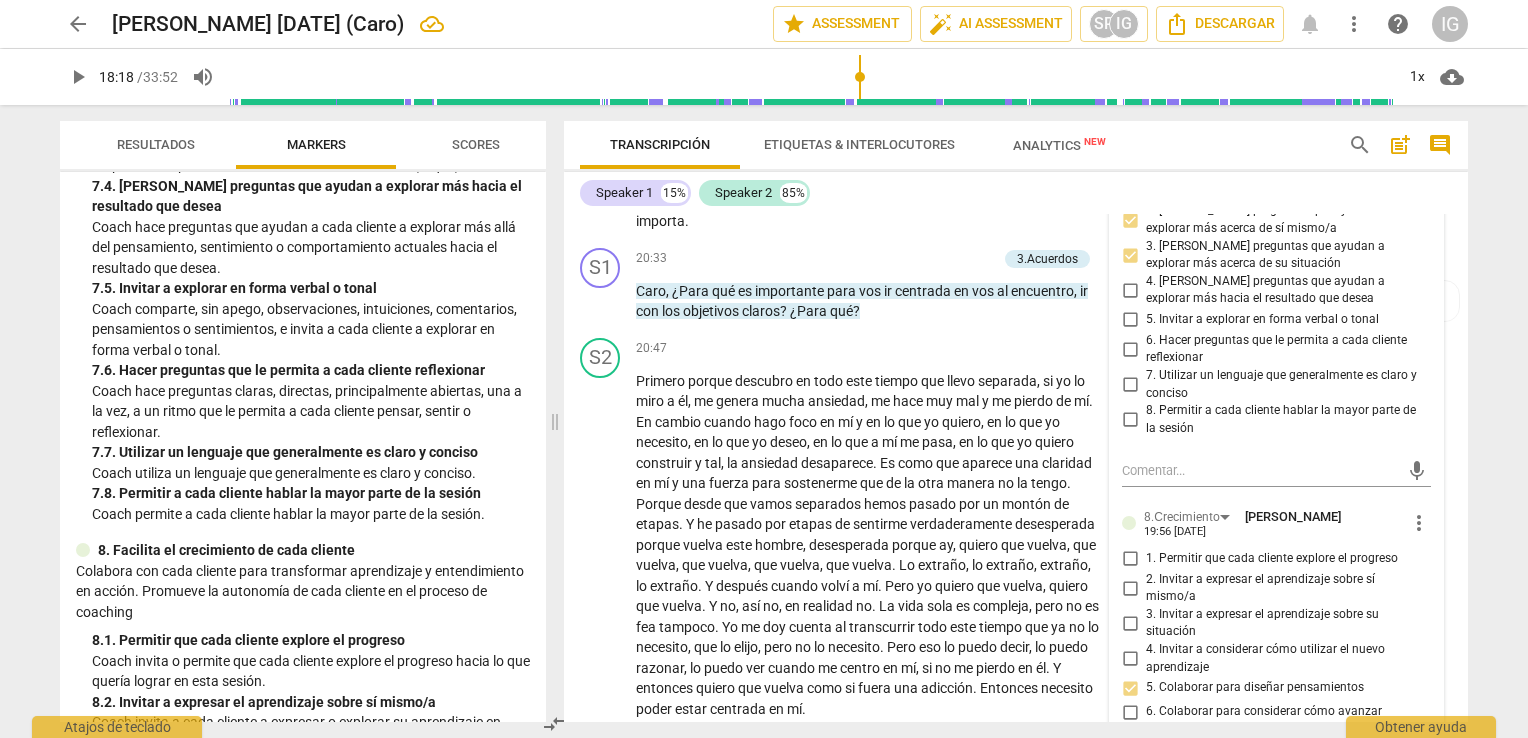 click on "6. Hacer preguntas que le permita a cada cliente reflexionar" at bounding box center [1130, 349] 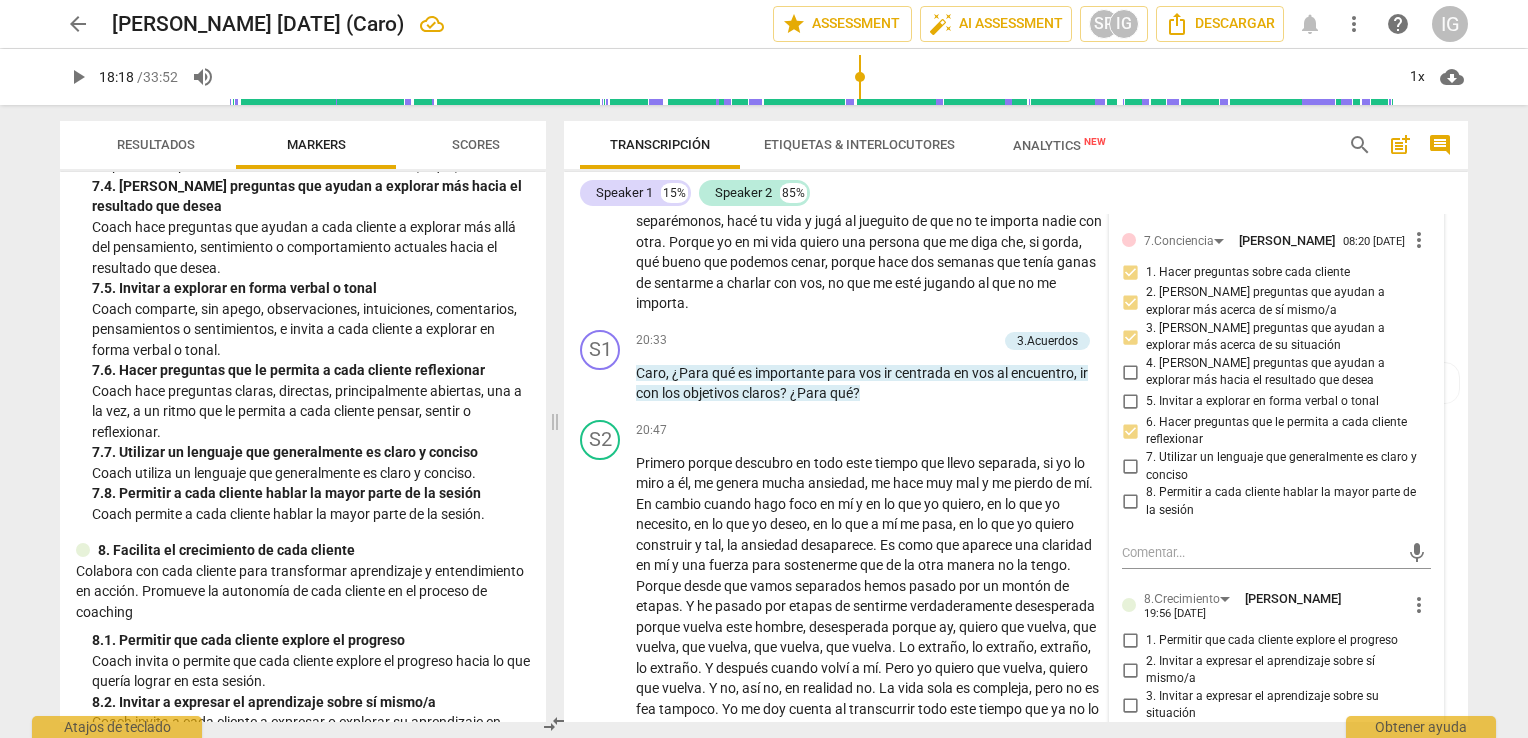 scroll, scrollTop: 5544, scrollLeft: 0, axis: vertical 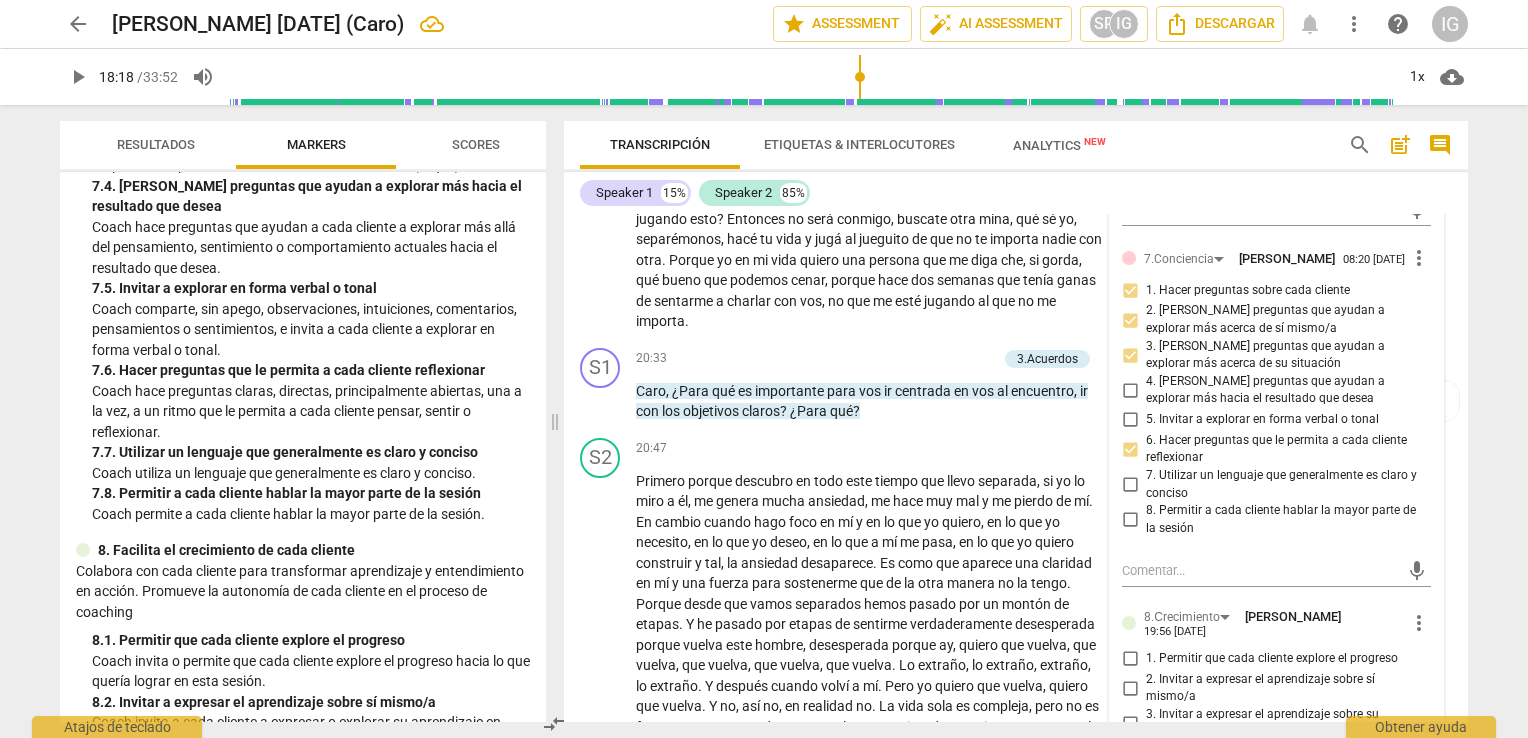 click on "7. Utilizar un lenguaje que generalmente es claro y conciso" at bounding box center (1130, 485) 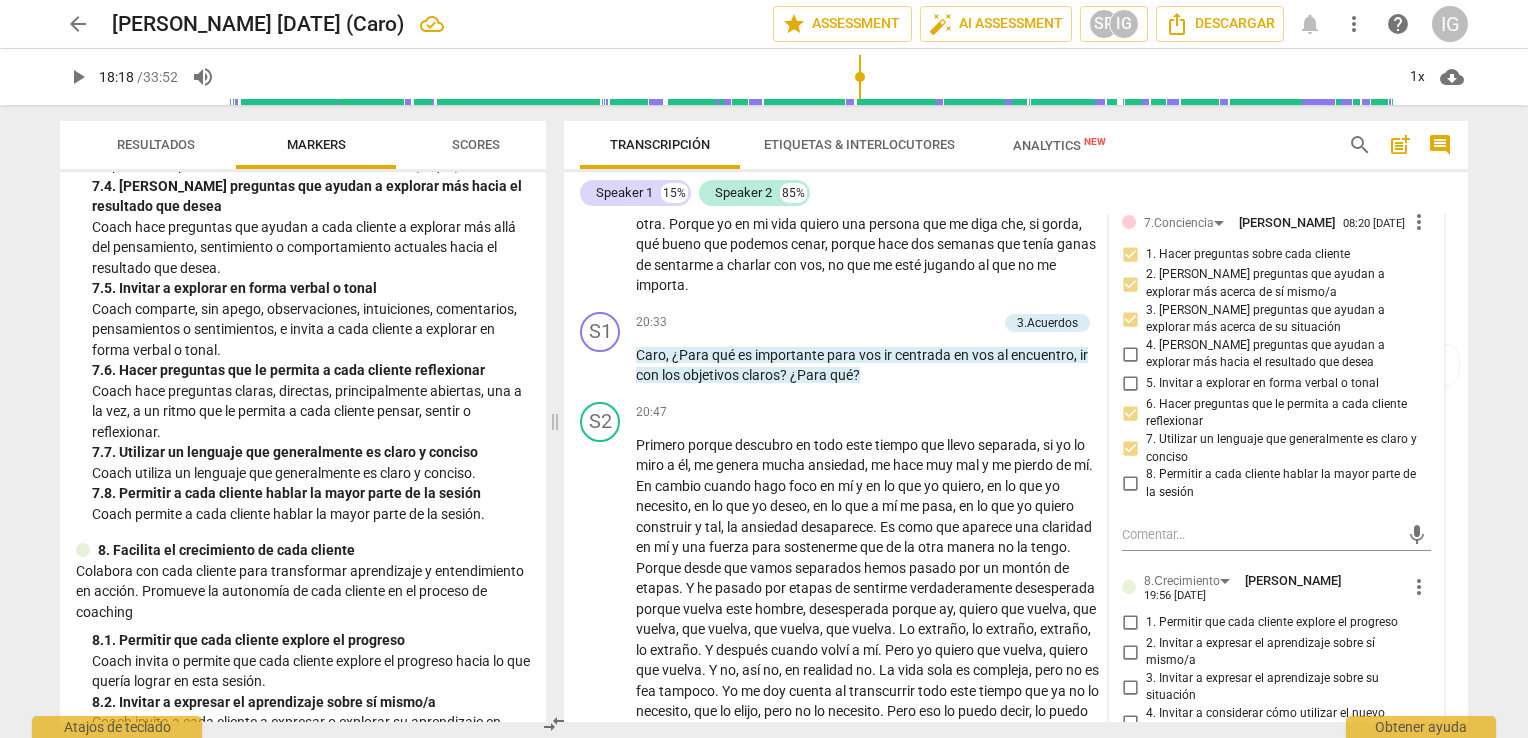 scroll, scrollTop: 5544, scrollLeft: 0, axis: vertical 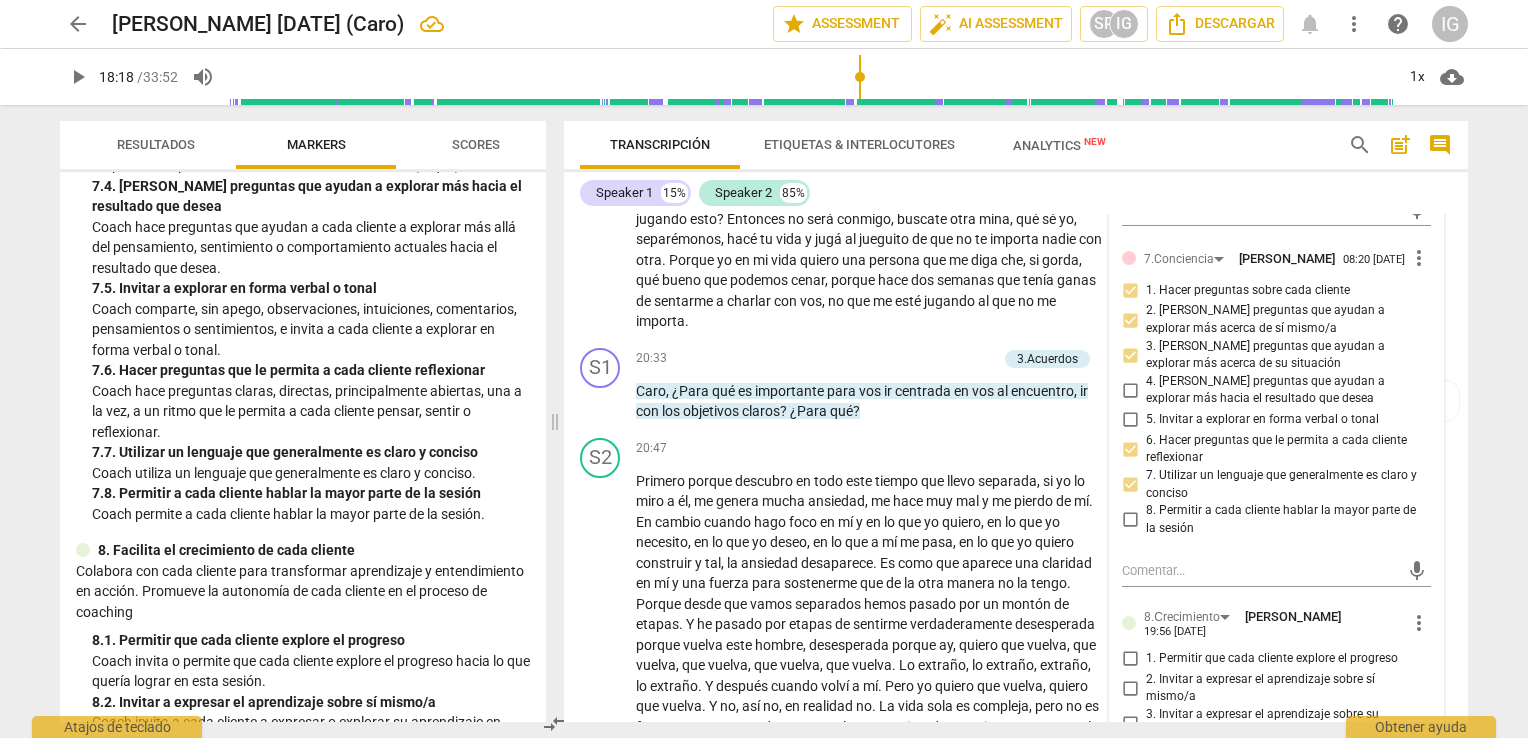 click on "play_arrow pause" at bounding box center [610, 96] 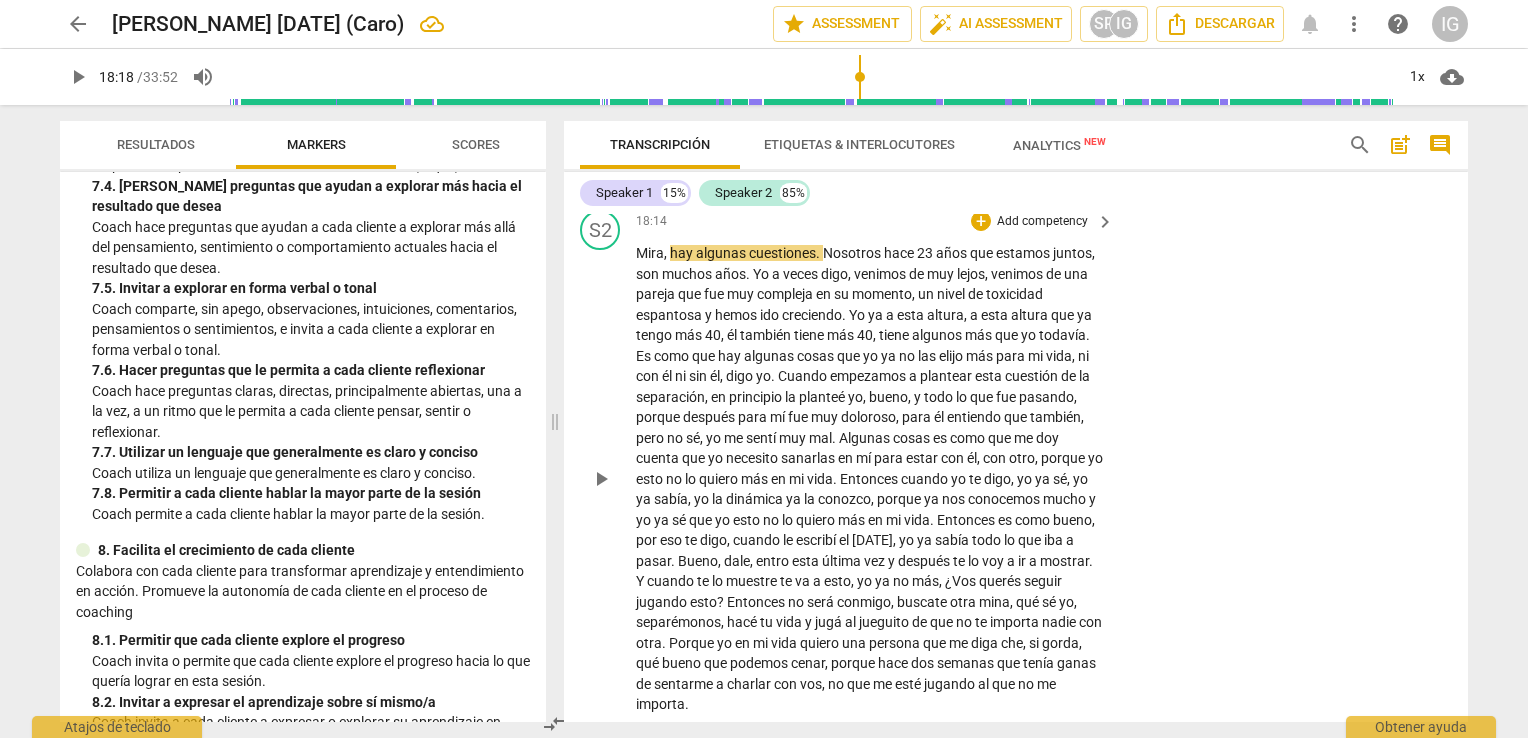 scroll, scrollTop: 5144, scrollLeft: 0, axis: vertical 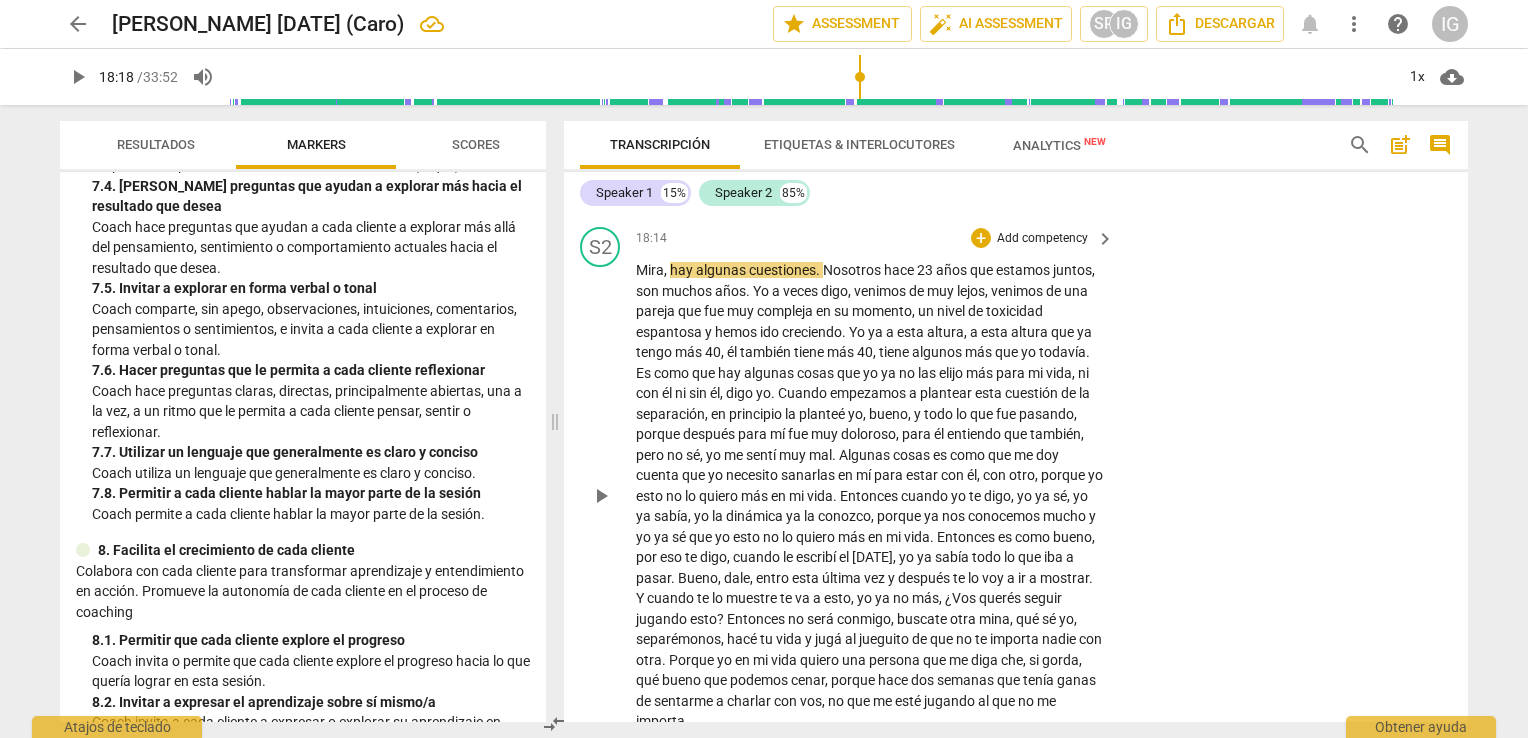 click on "play_arrow" at bounding box center [601, 496] 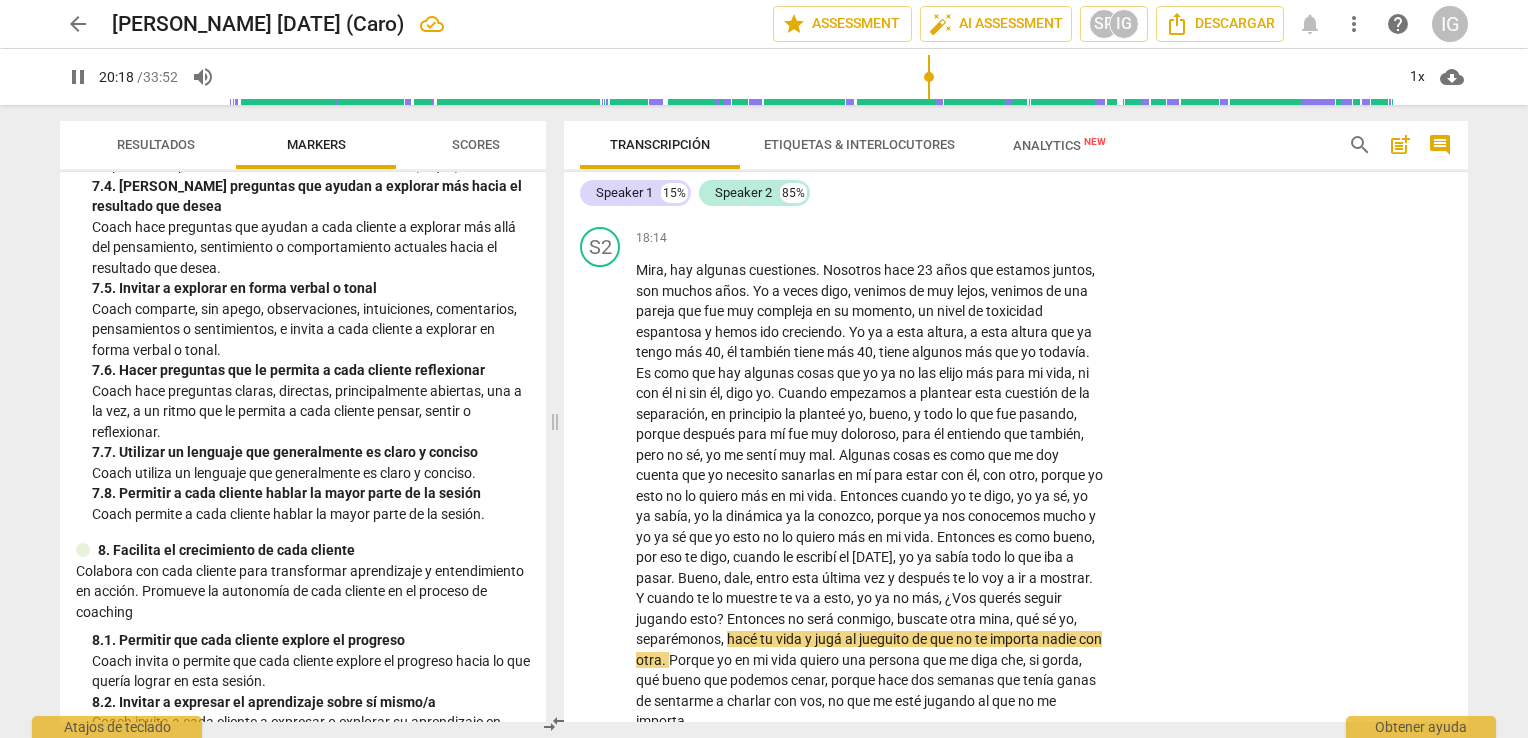 scroll, scrollTop: 5656, scrollLeft: 0, axis: vertical 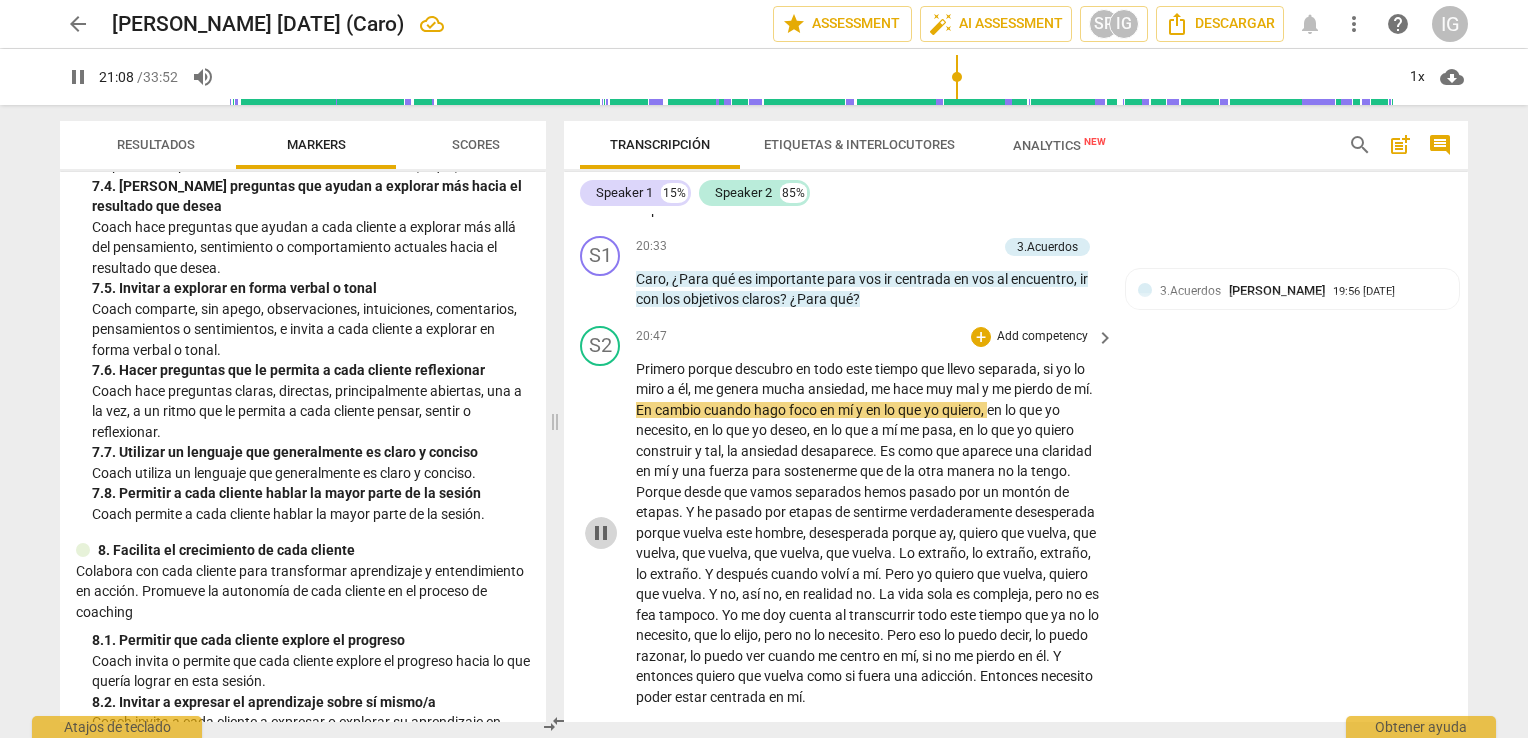 click on "pause" at bounding box center [601, 533] 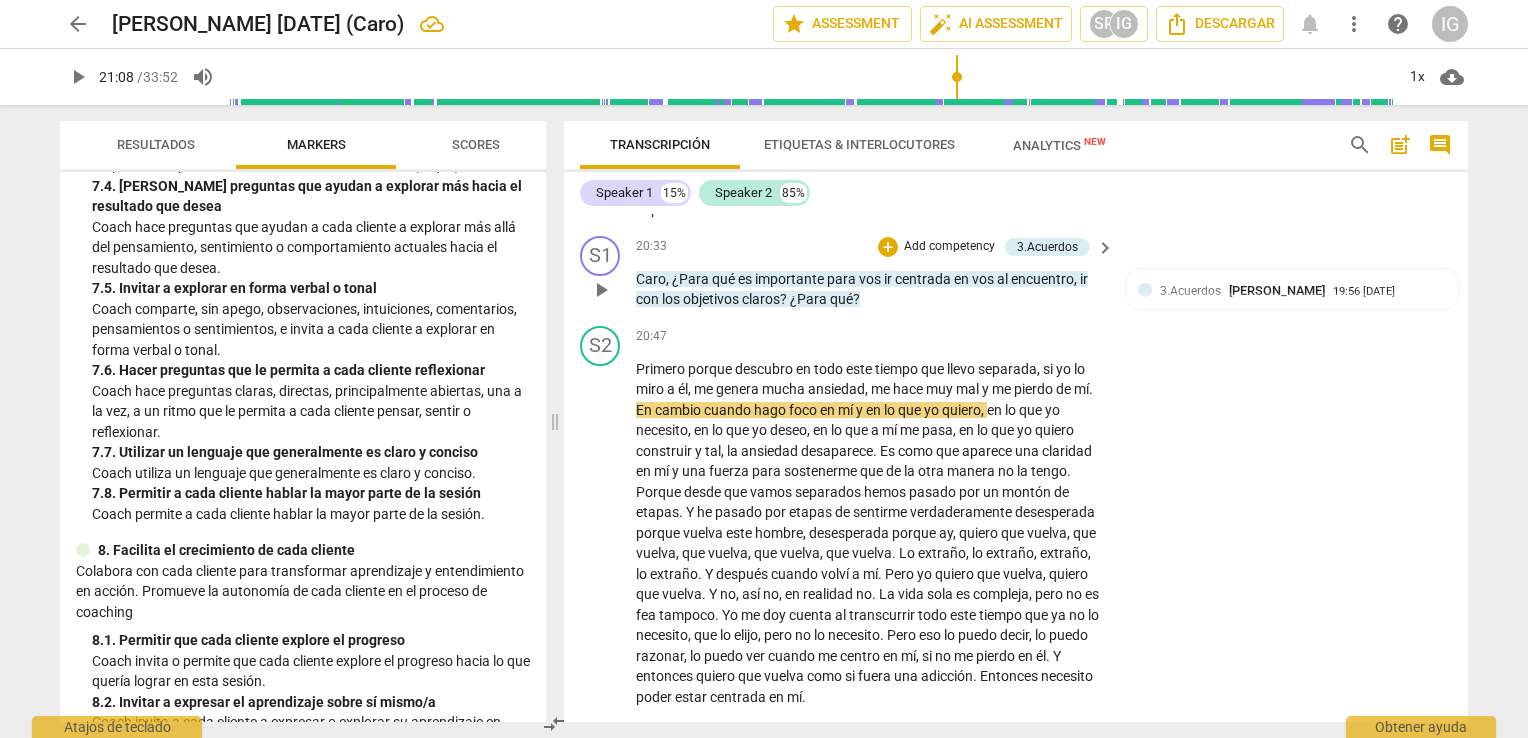 click on "Add competency" at bounding box center [949, 247] 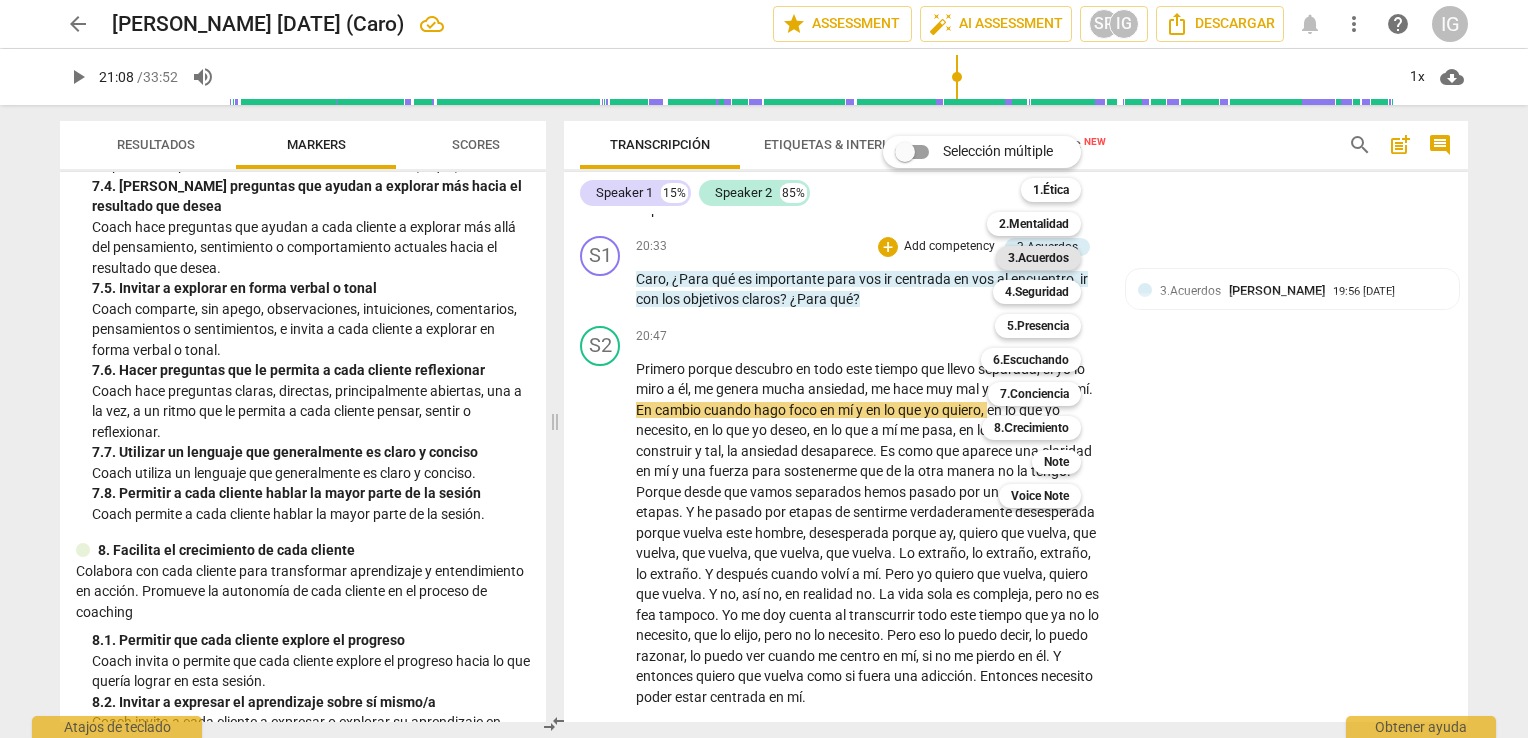 click on "3.Acuerdos" at bounding box center (1038, 258) 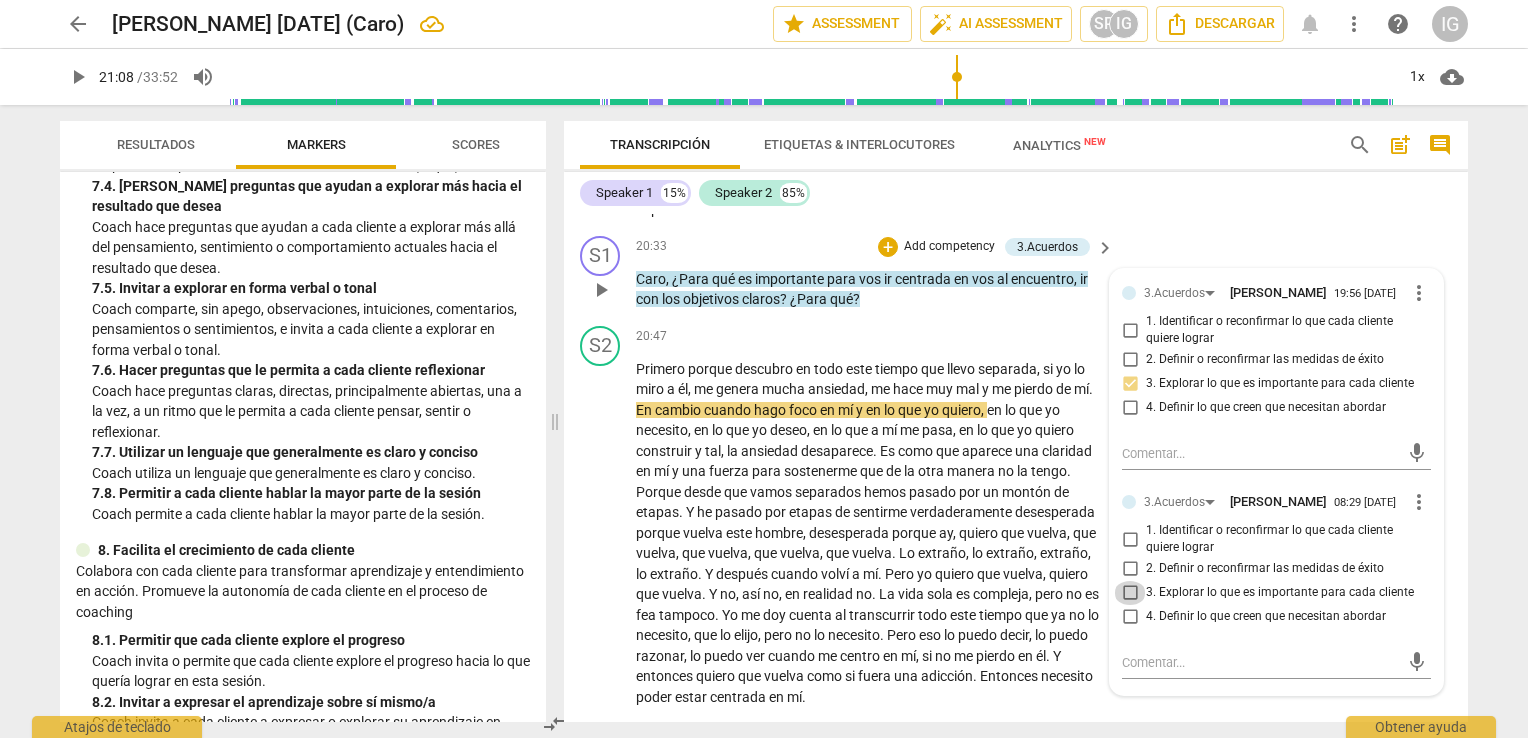click on "3. Explorar lo que es importante para cada cliente" at bounding box center [1130, 593] 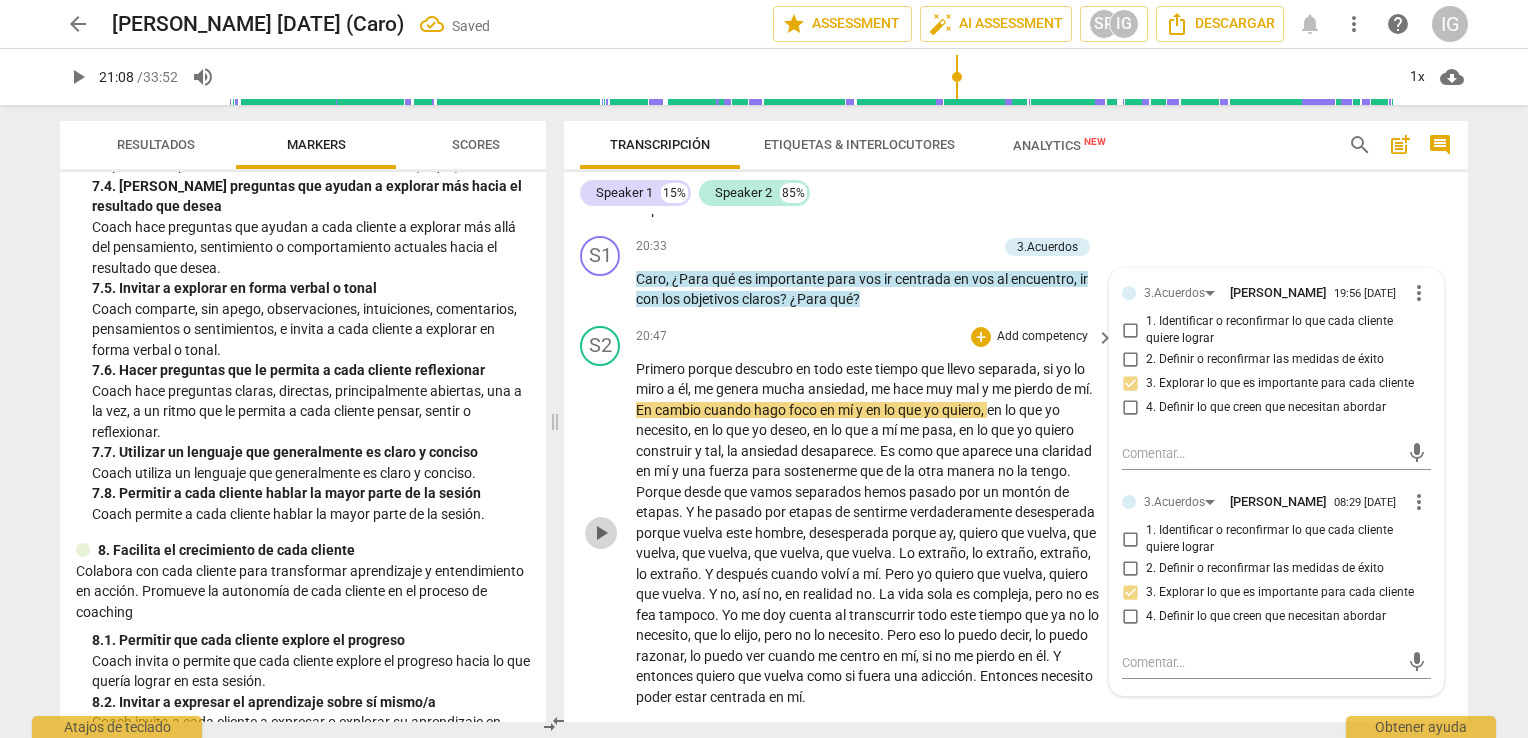 click on "play_arrow" at bounding box center [601, 533] 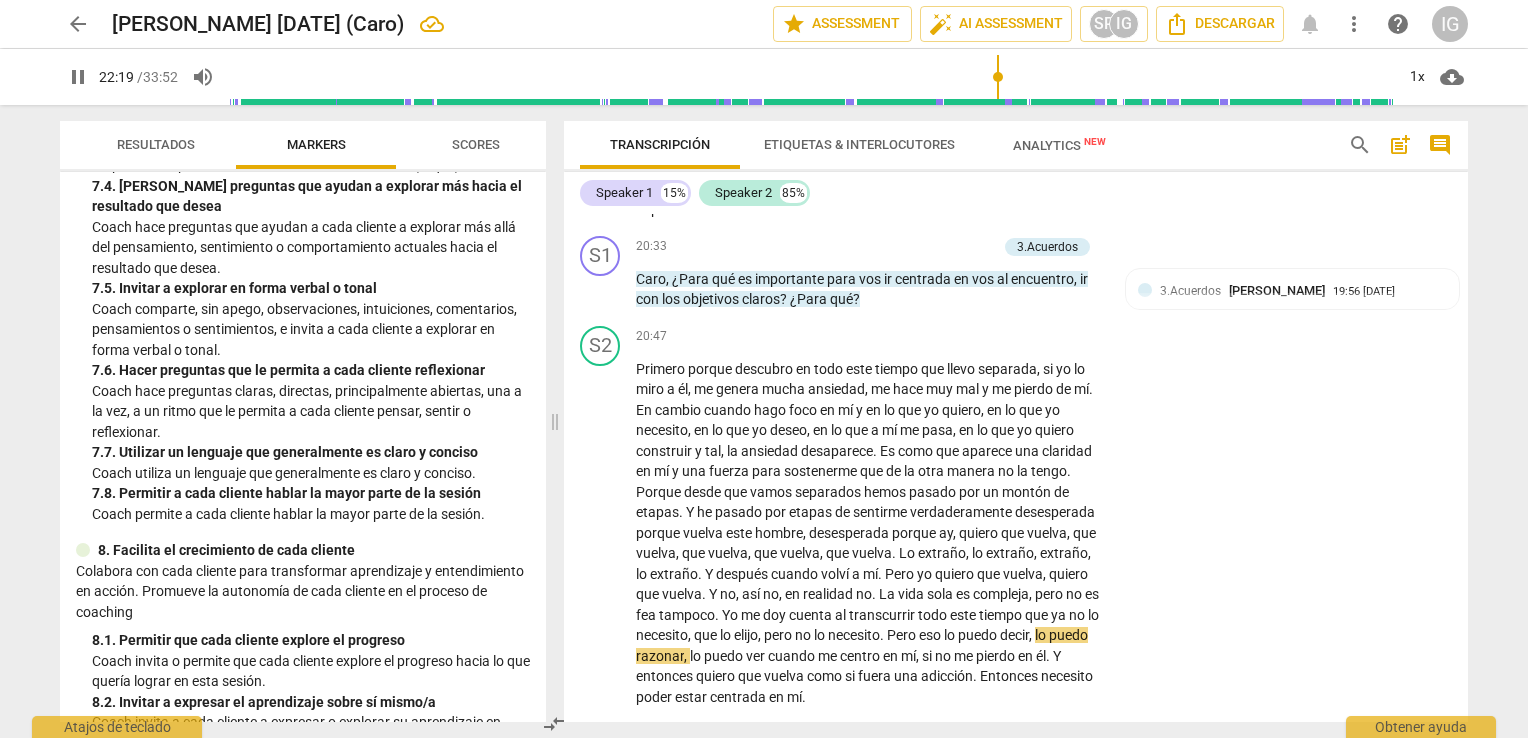 scroll, scrollTop: 6164, scrollLeft: 0, axis: vertical 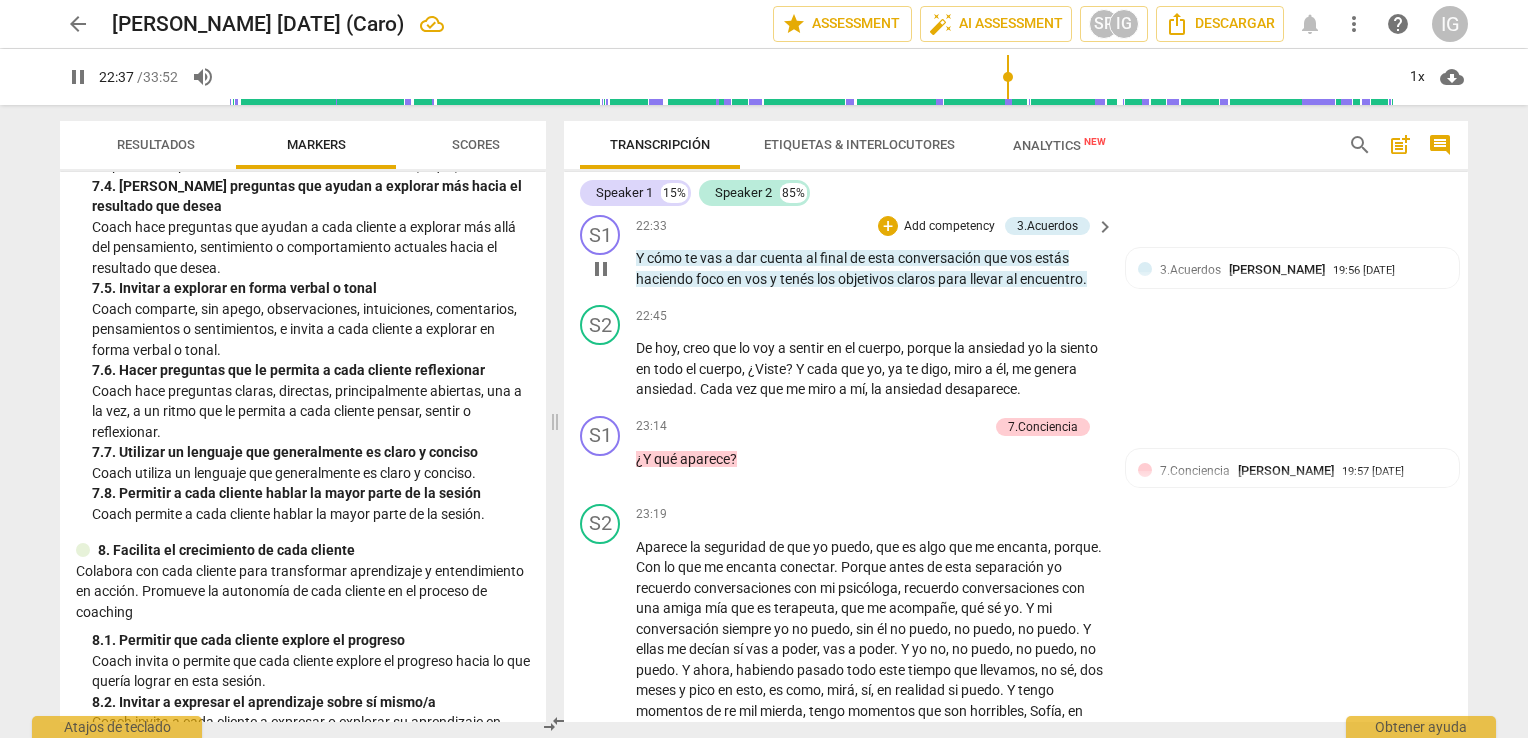 click on "Add competency" at bounding box center [949, 227] 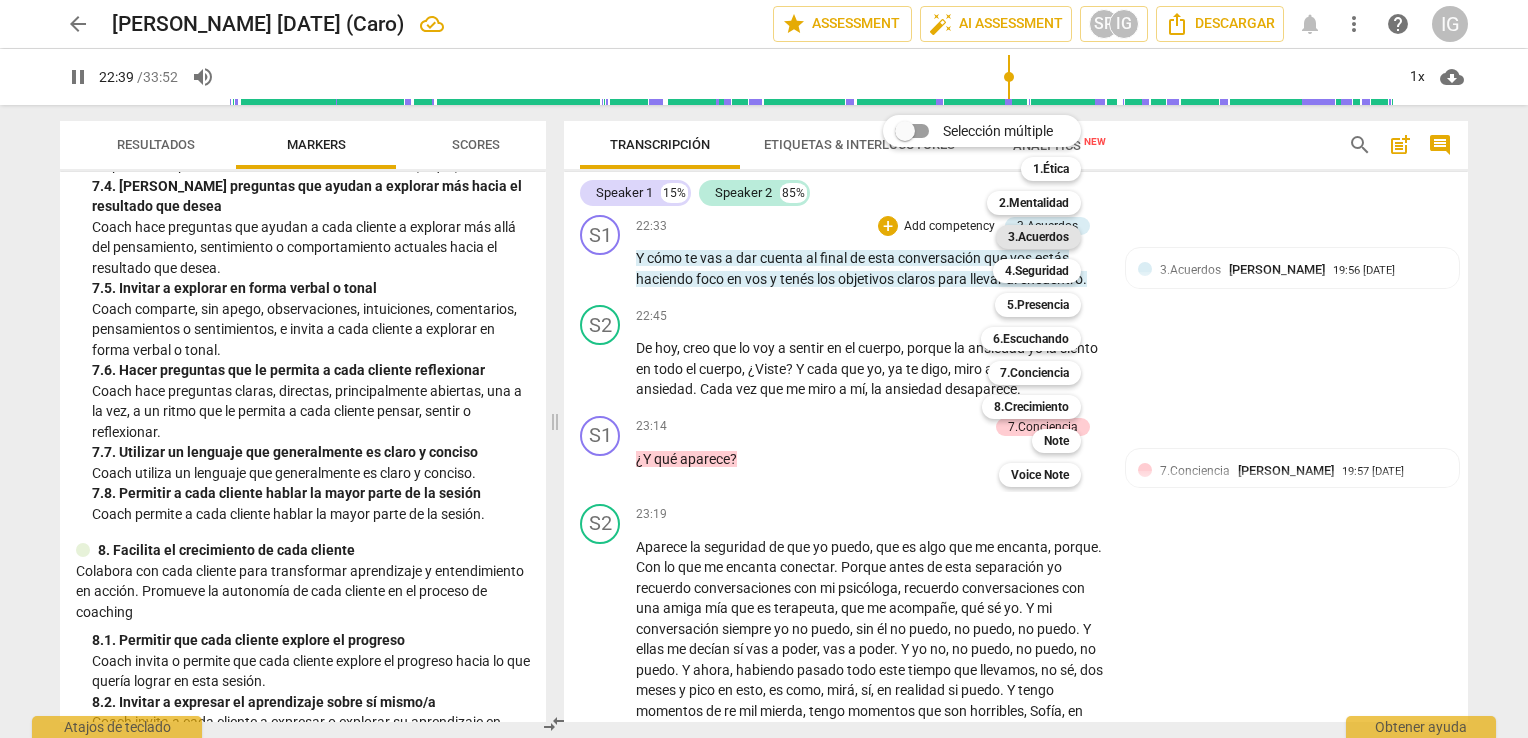 click on "3.Acuerdos" at bounding box center [1038, 237] 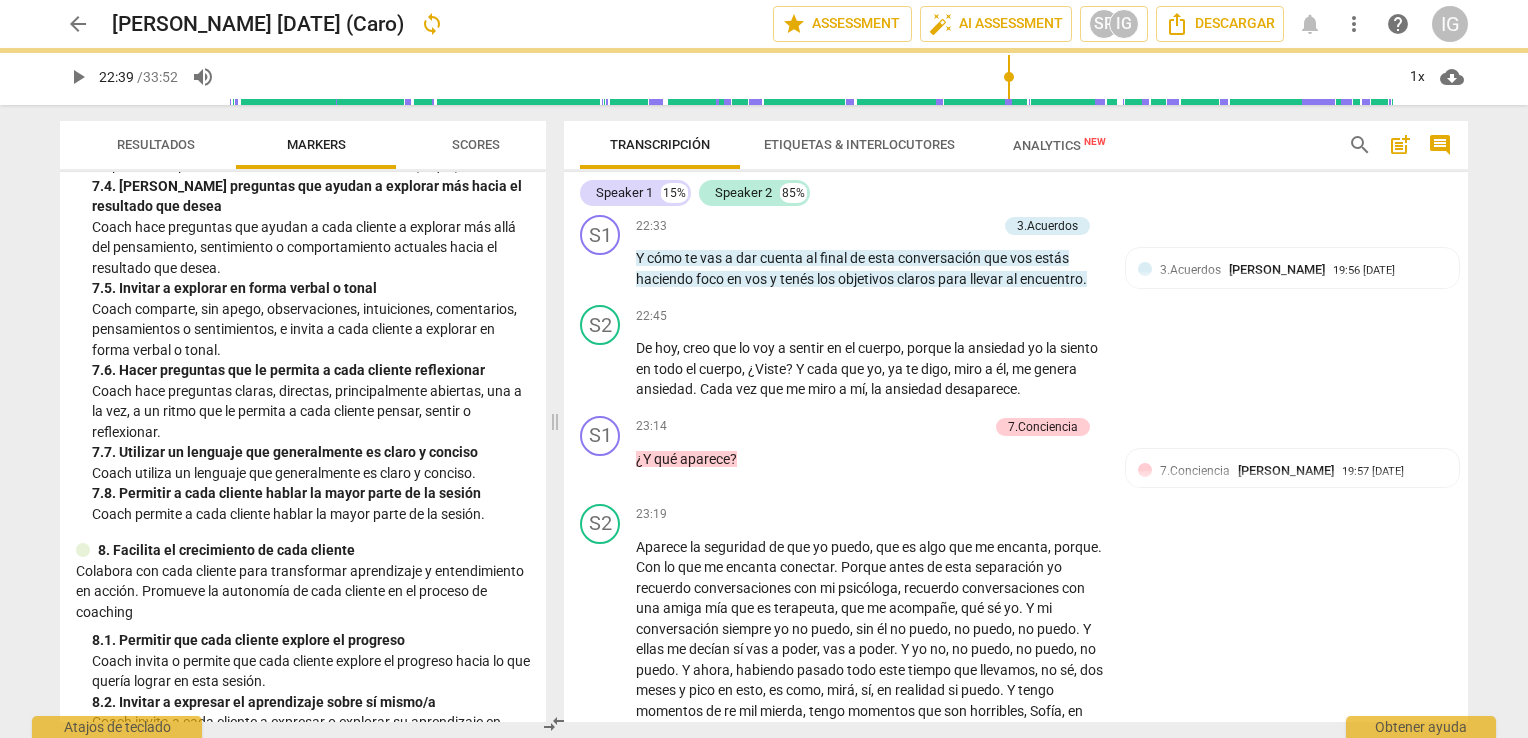 type on "1360" 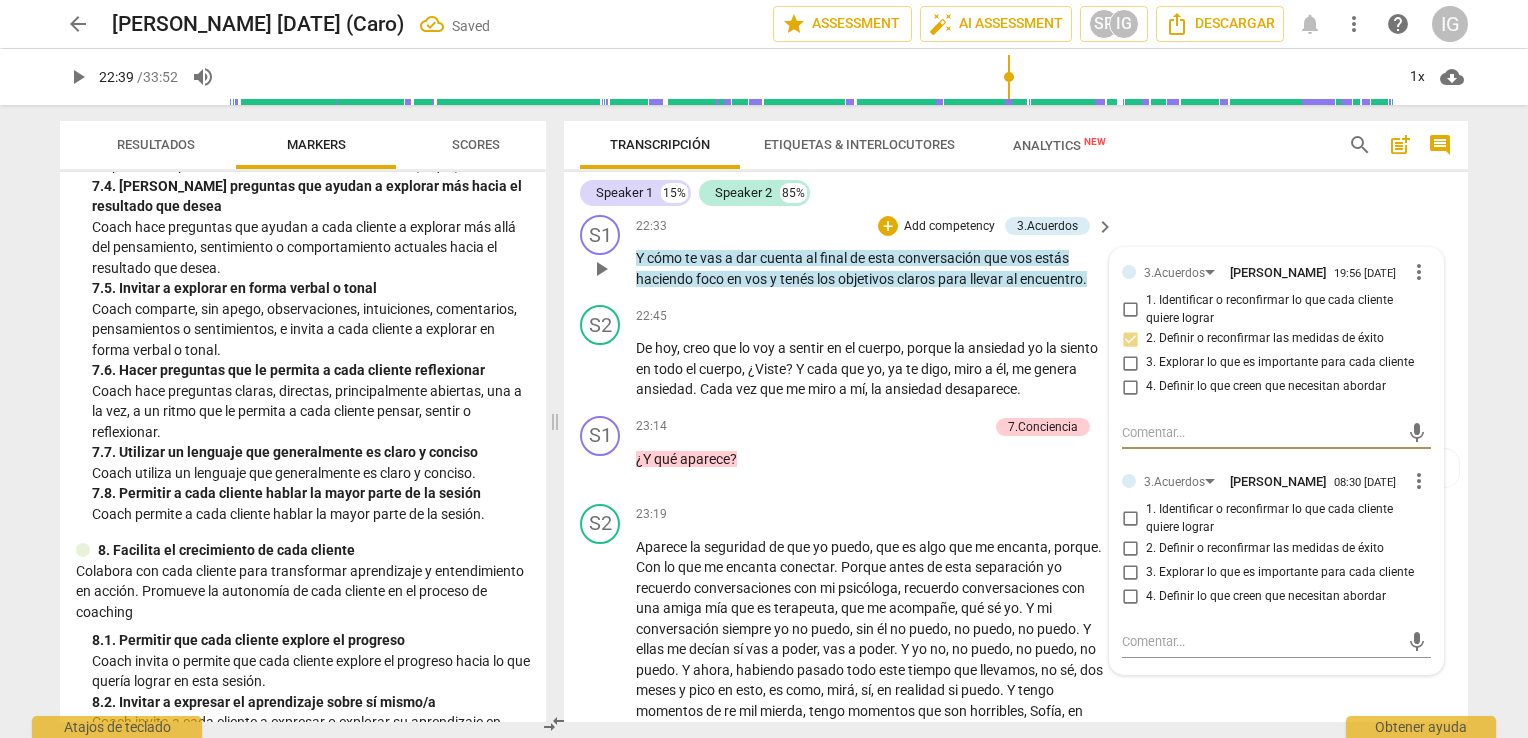 scroll, scrollTop: 6264, scrollLeft: 0, axis: vertical 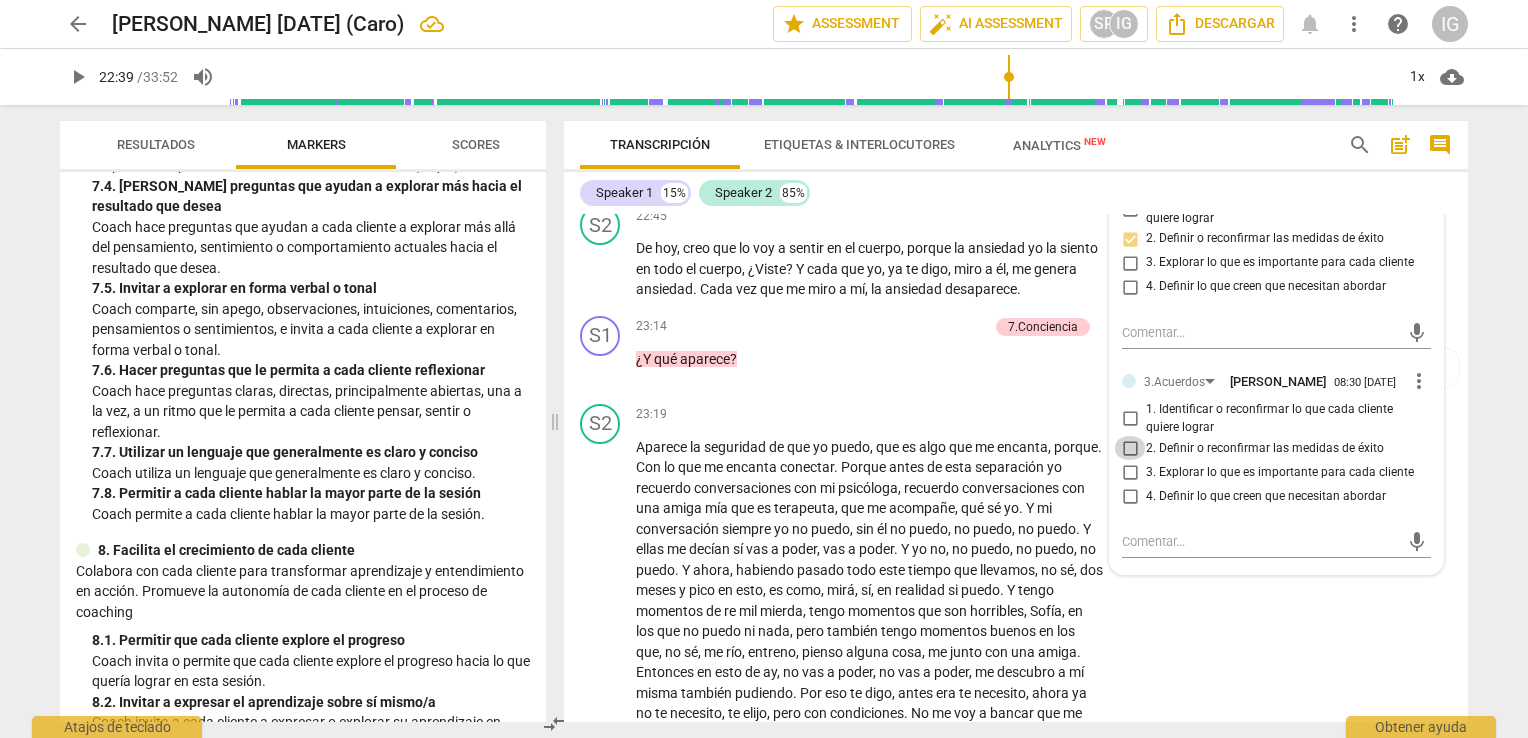 click on "2. Definir o reconfirmar las medidas de éxito" at bounding box center [1130, 448] 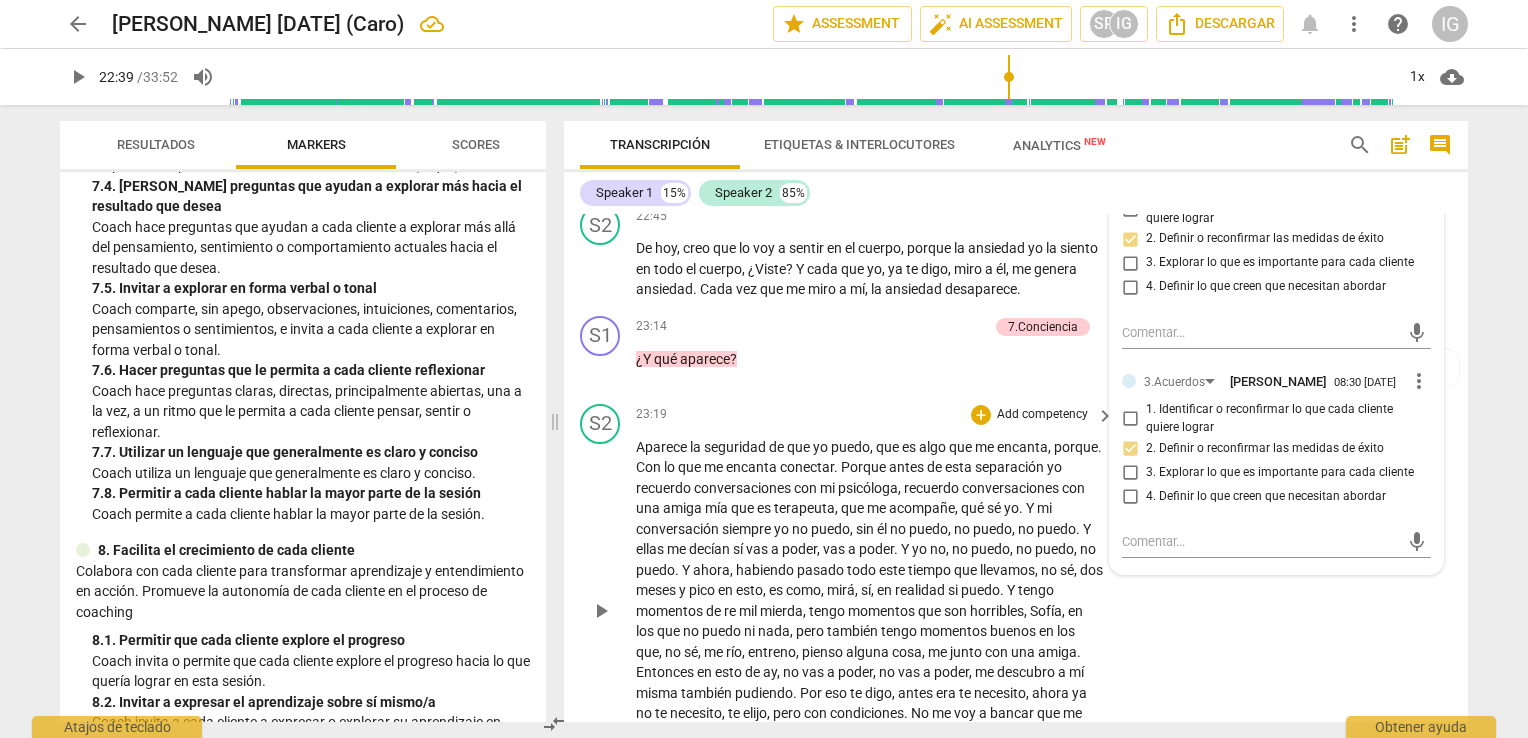 click on "23:19 + Add competency keyboard_arrow_right" at bounding box center (876, 415) 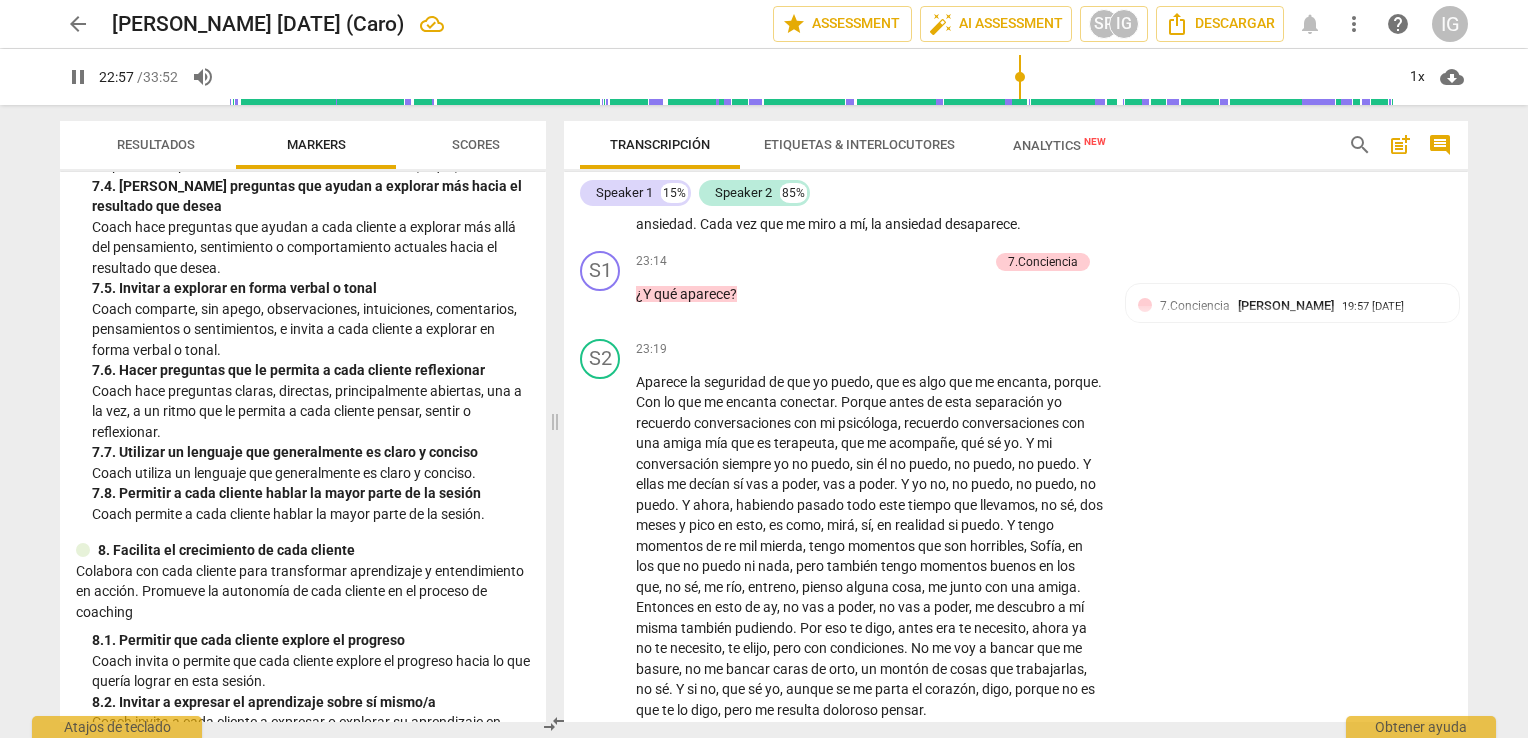scroll, scrollTop: 6364, scrollLeft: 0, axis: vertical 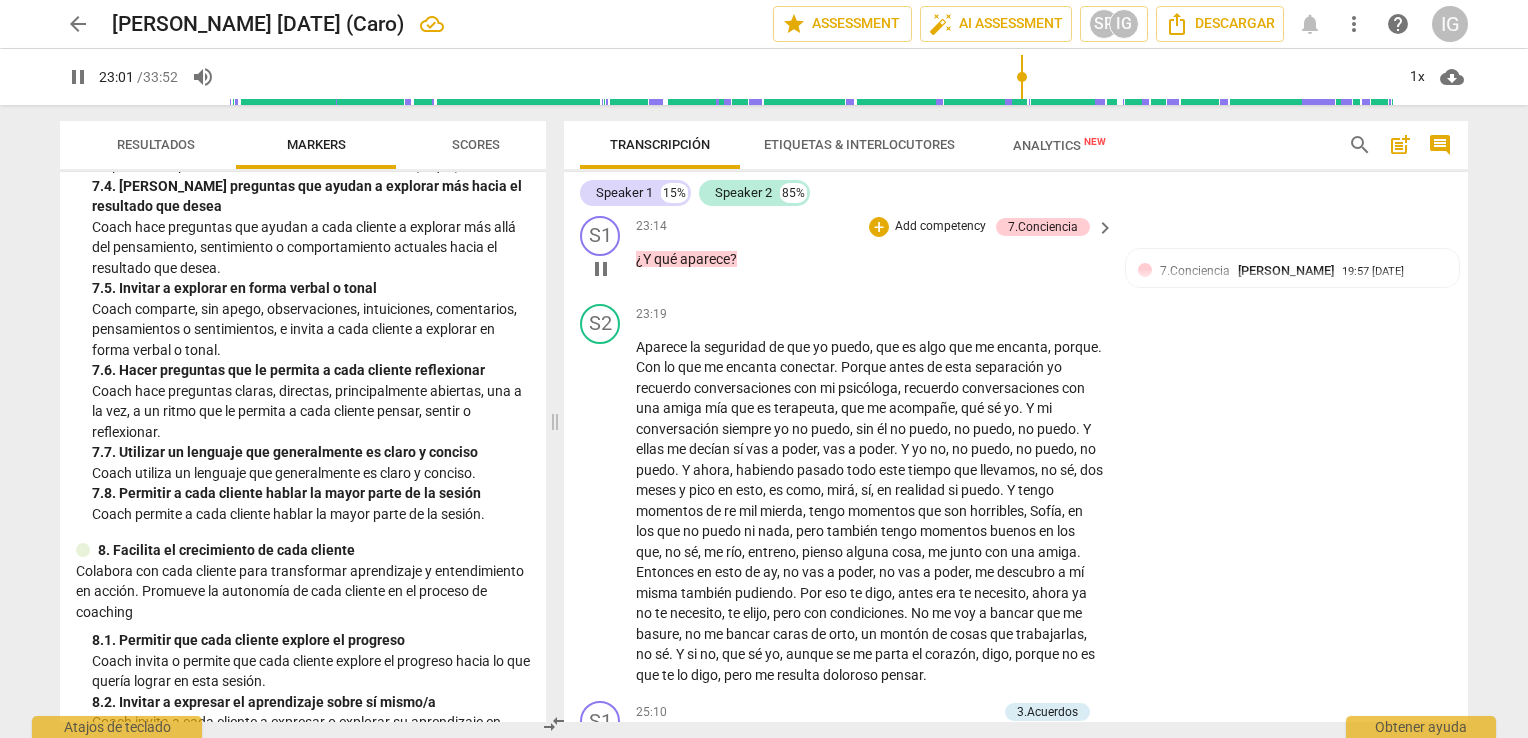 click on "Add competency" at bounding box center (940, 227) 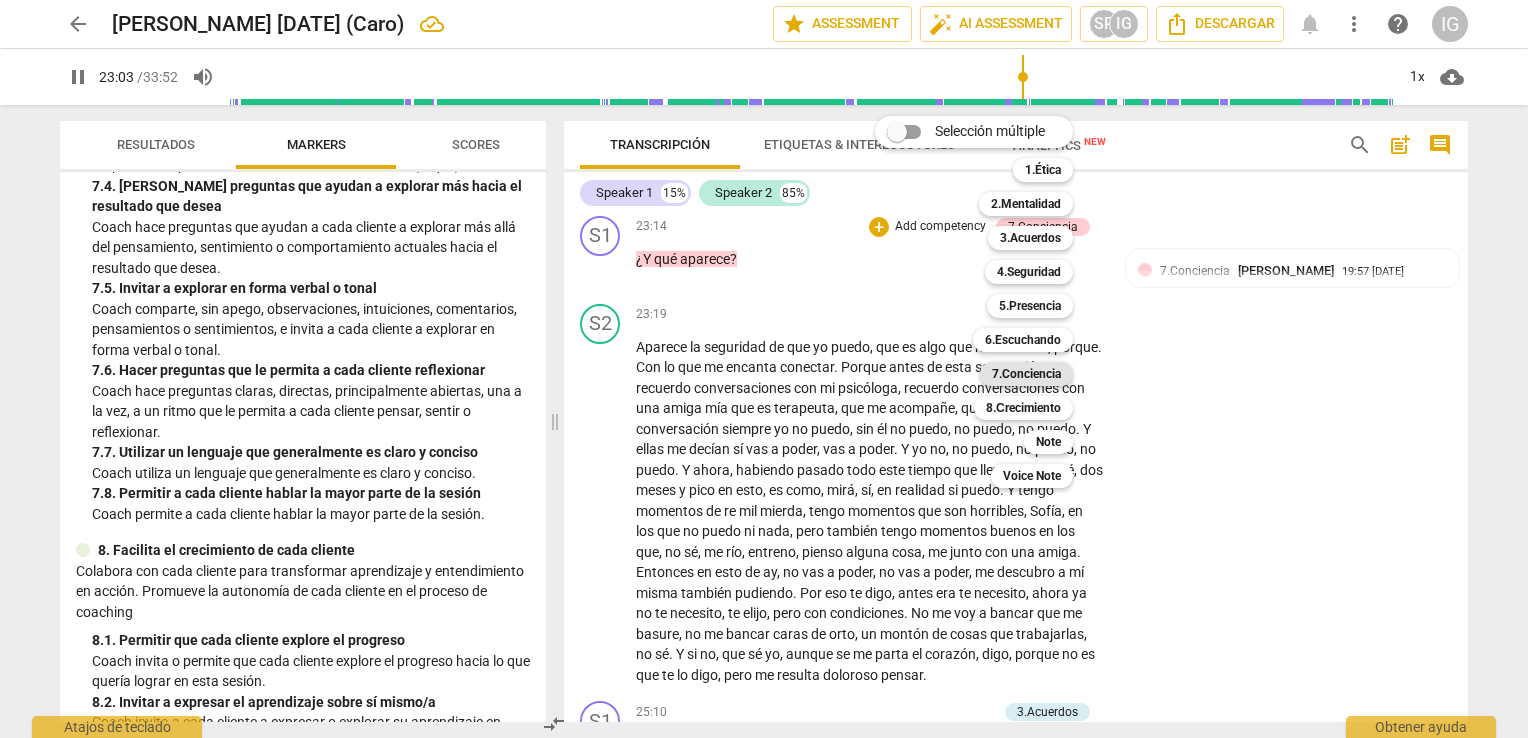 click on "7.Conciencia" at bounding box center [1026, 374] 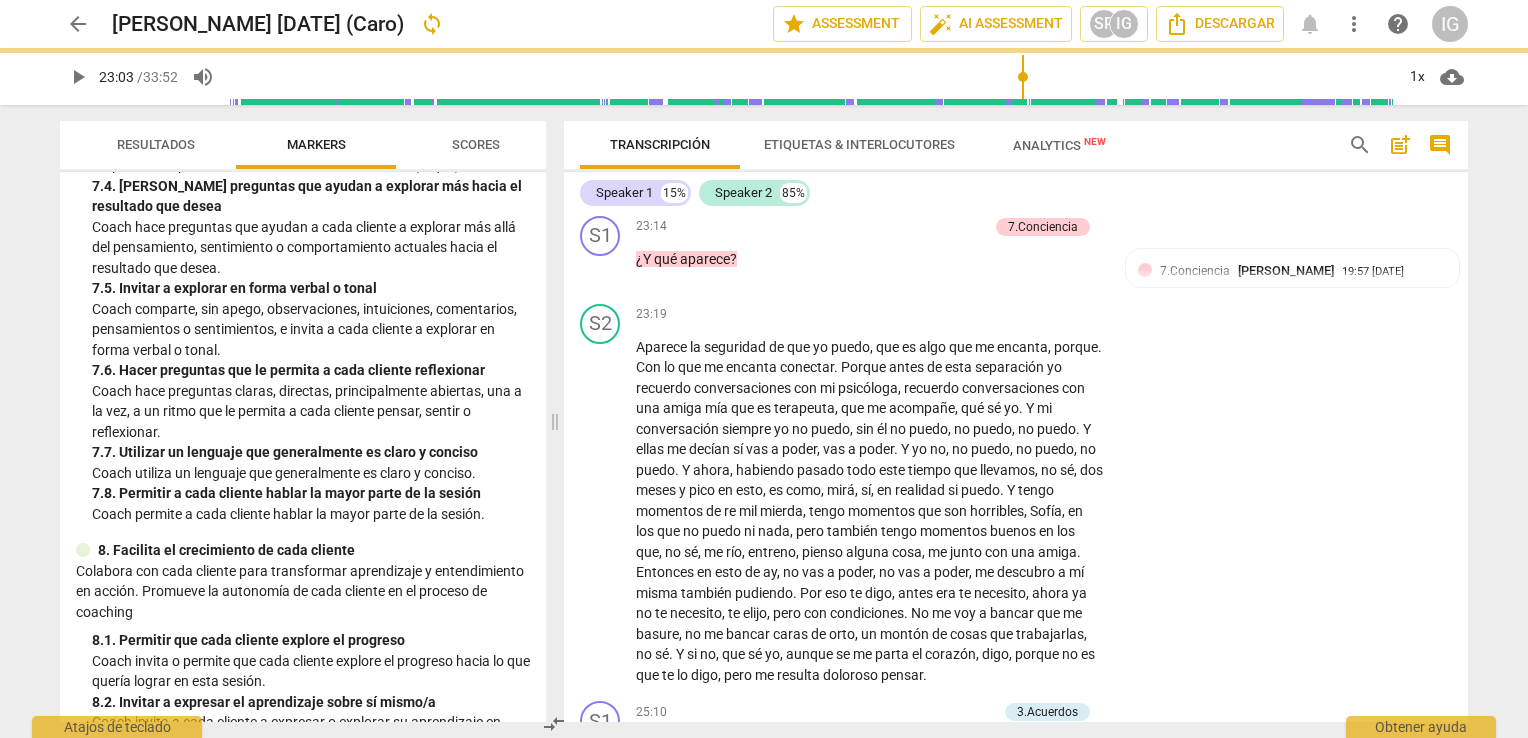 type on "1383" 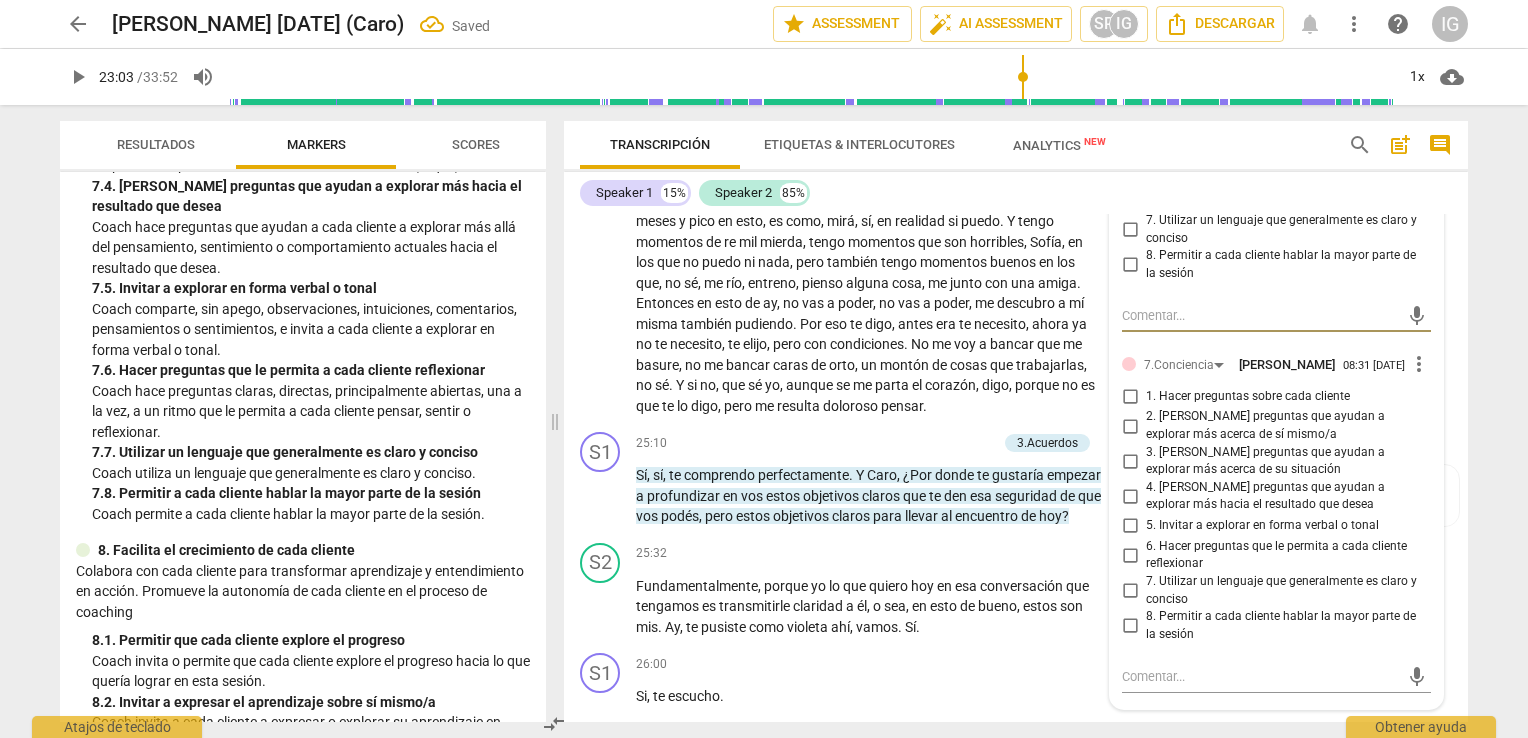 scroll, scrollTop: 6664, scrollLeft: 0, axis: vertical 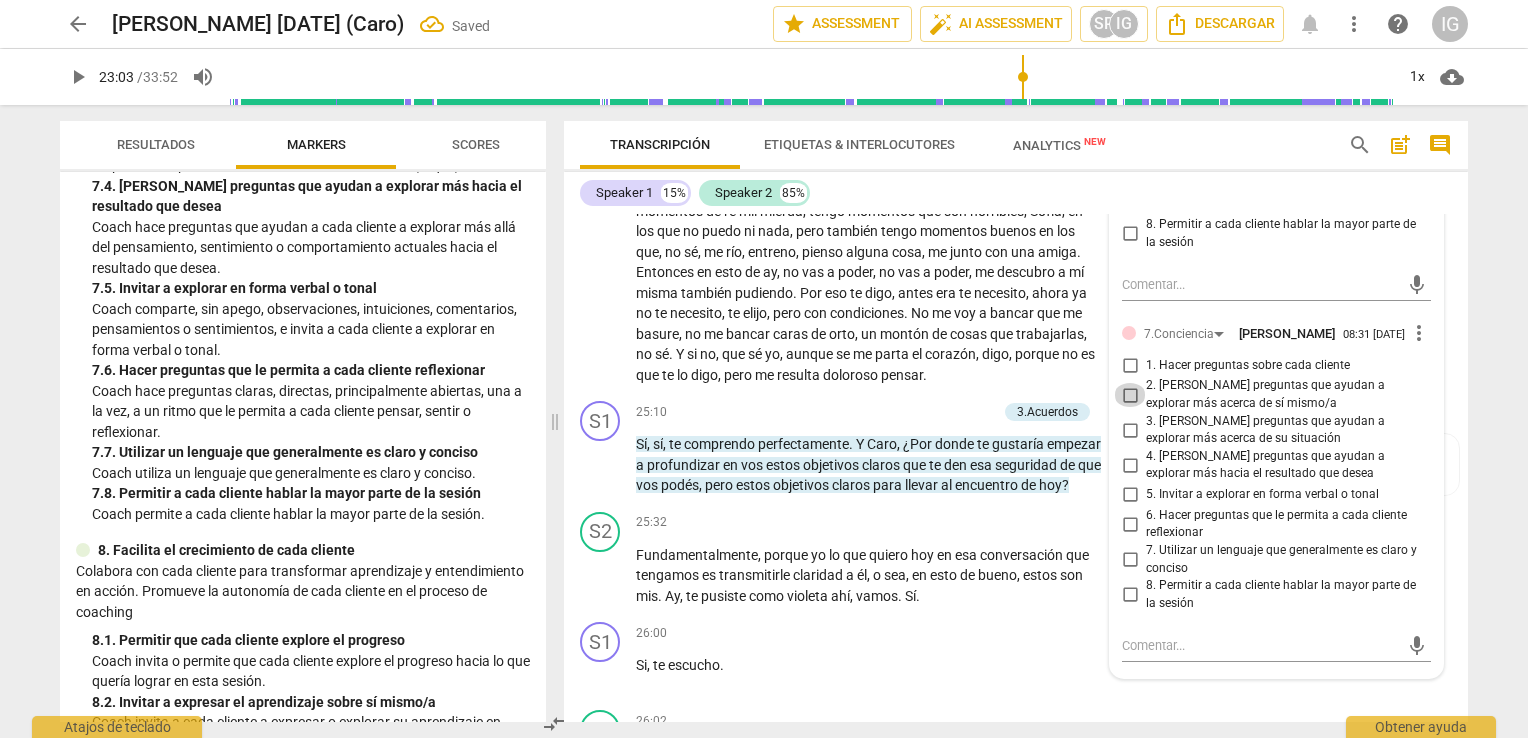 click on "2. [PERSON_NAME] preguntas que ayudan a explorar más acerca de sí mismo/a" at bounding box center [1130, 395] 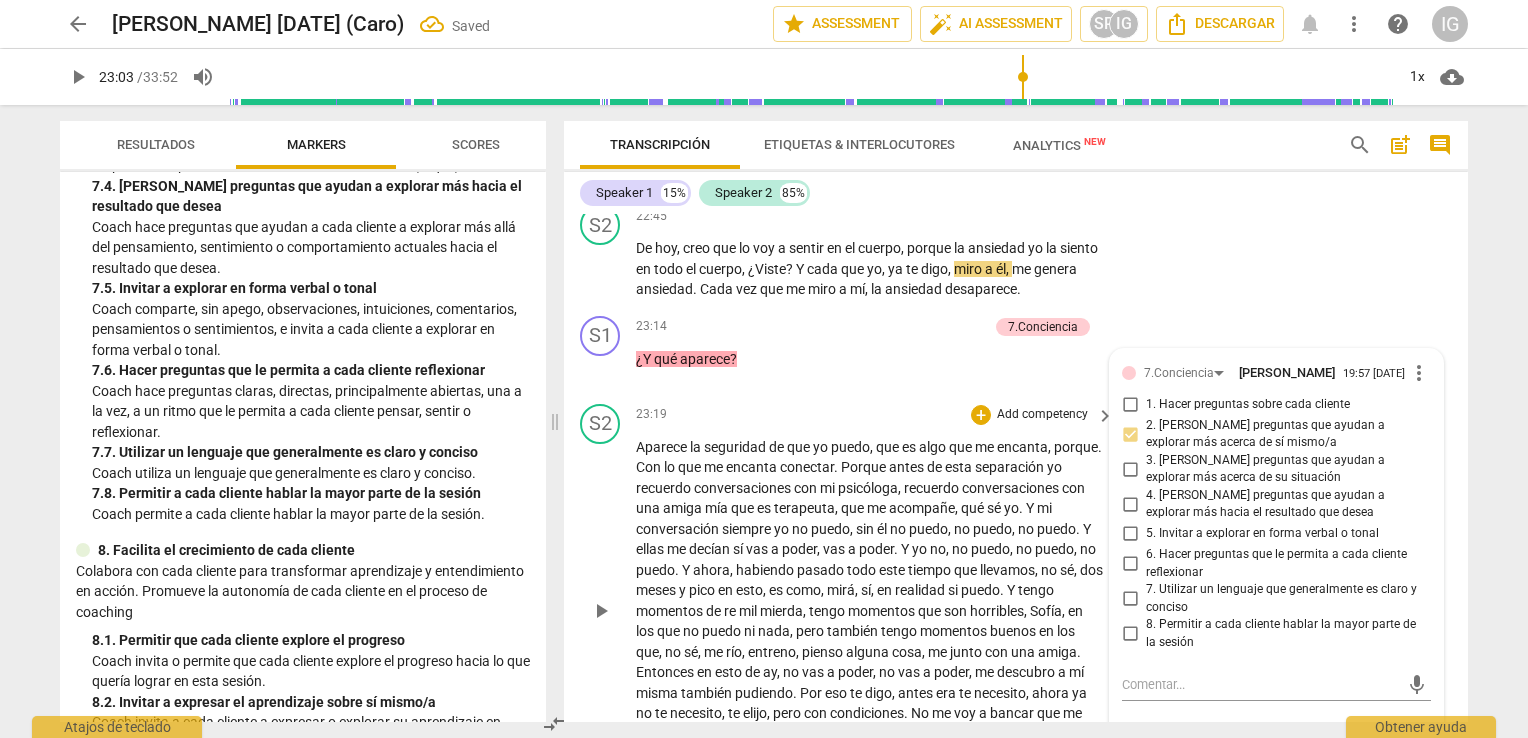 scroll, scrollTop: 6164, scrollLeft: 0, axis: vertical 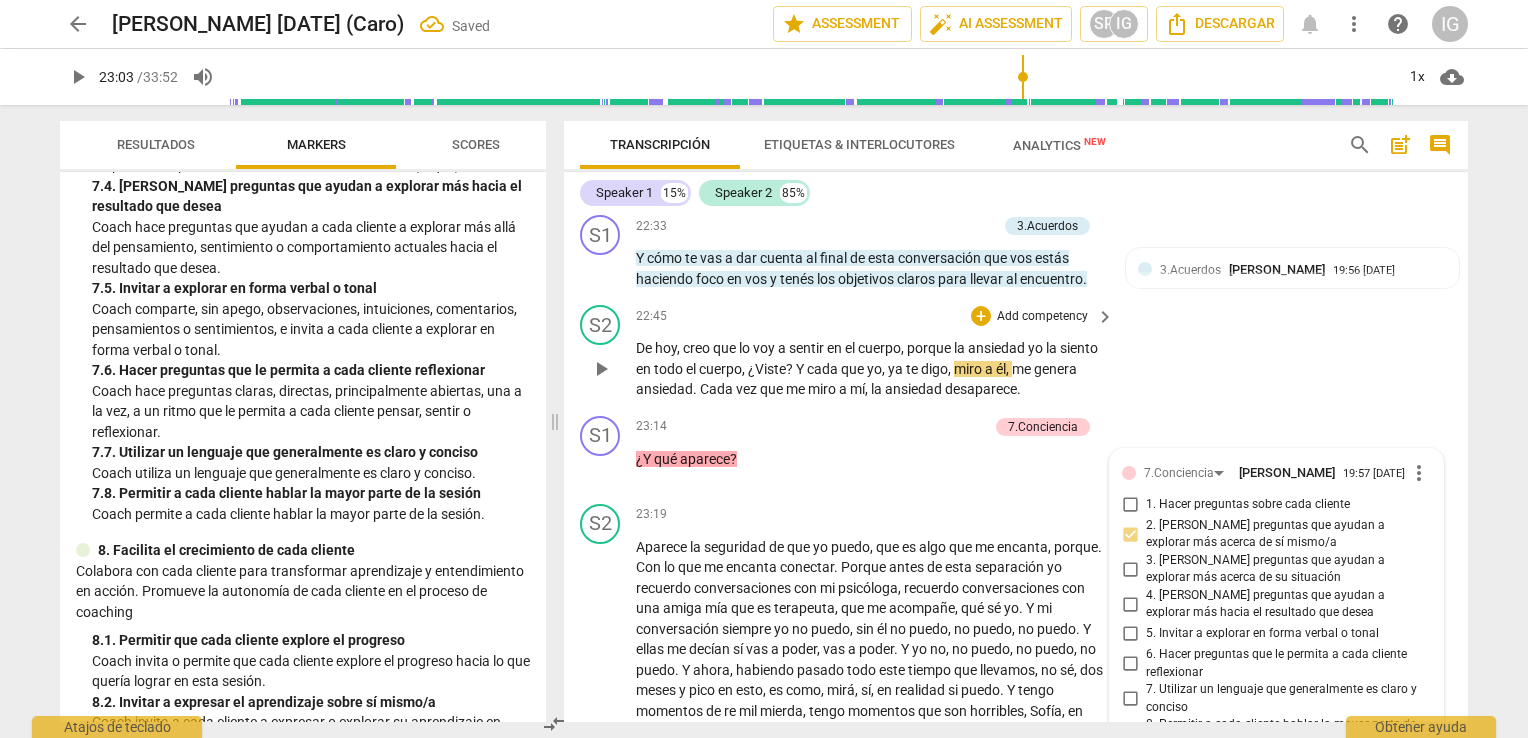 click on "S2 play_arrow pause 22:45 + Add competency keyboard_arrow_right [PERSON_NAME][DATE] ,   creo   que   lo   voy   a   sentir   en   el   cuerpo ,   porque   la   ansiedad   yo   la   siento   en   todo   el   cuerpo ,   ¿Viste ?   Y   cada   que   yo ,   ya   te   digo ,   miro   a   él ,   me   genera   ansiedad .   Cada   vez   que   me   miro   a   mí ,   la   ansiedad   desaparece ." at bounding box center [1016, 352] 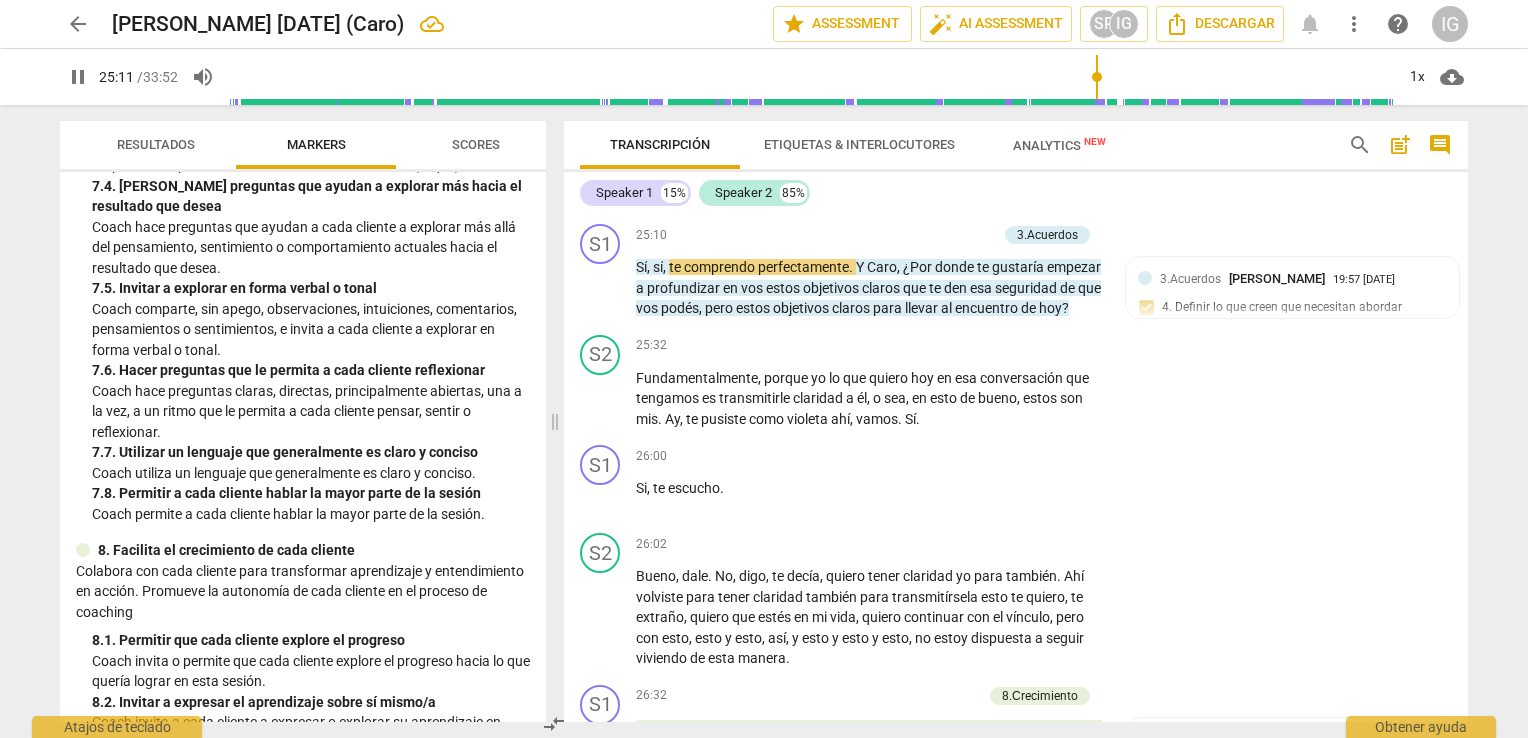 scroll, scrollTop: 6864, scrollLeft: 0, axis: vertical 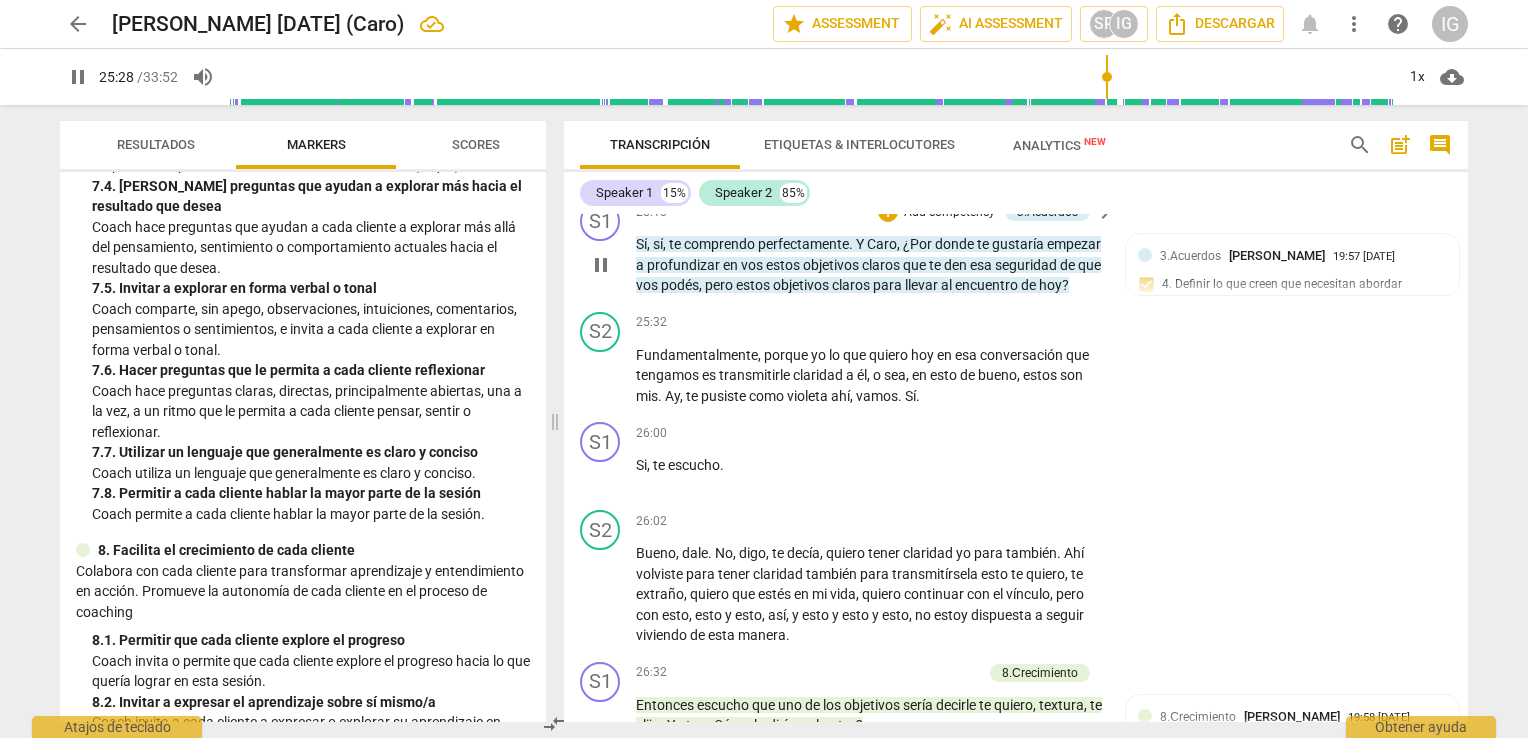 click on "Add competency" at bounding box center [949, 213] 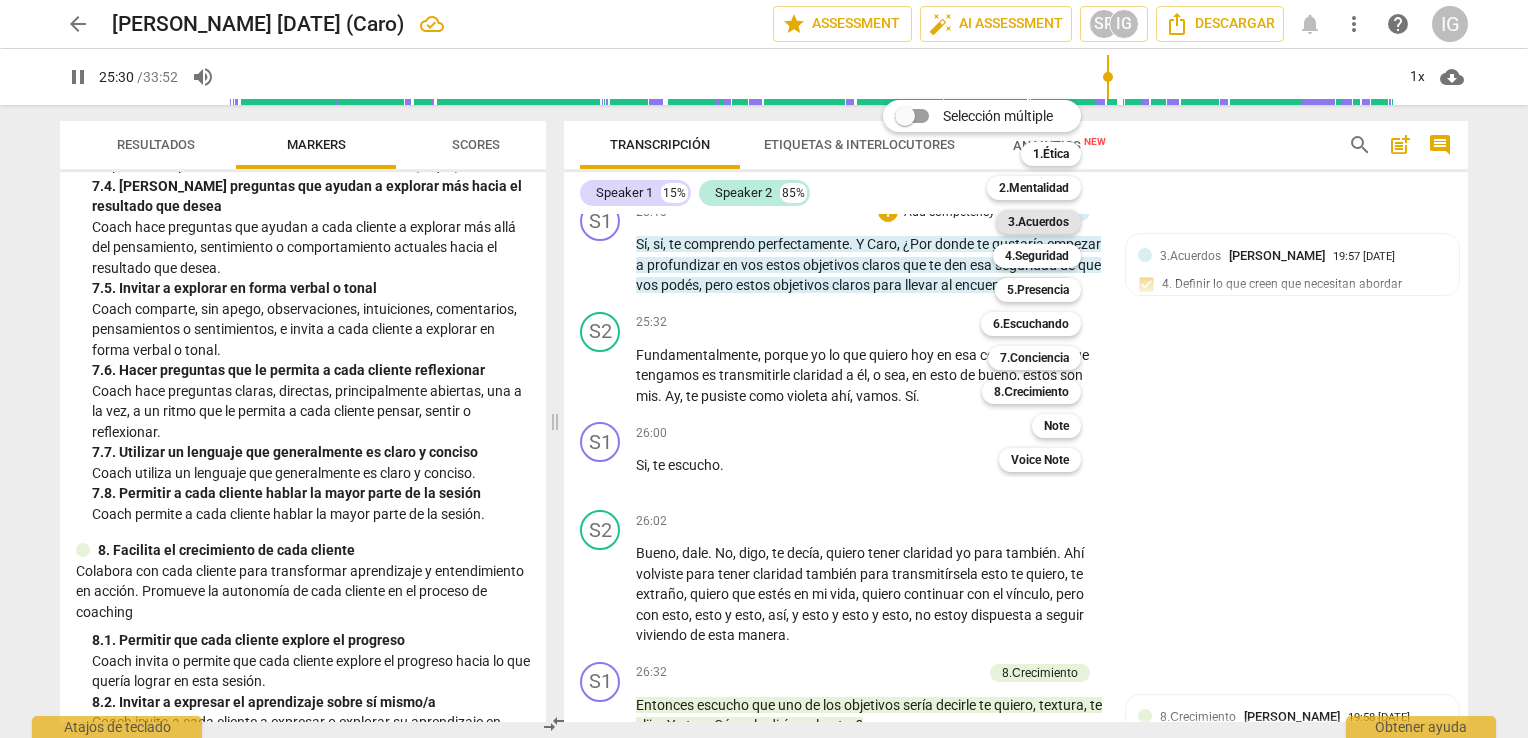 click on "3.Acuerdos" at bounding box center (1038, 222) 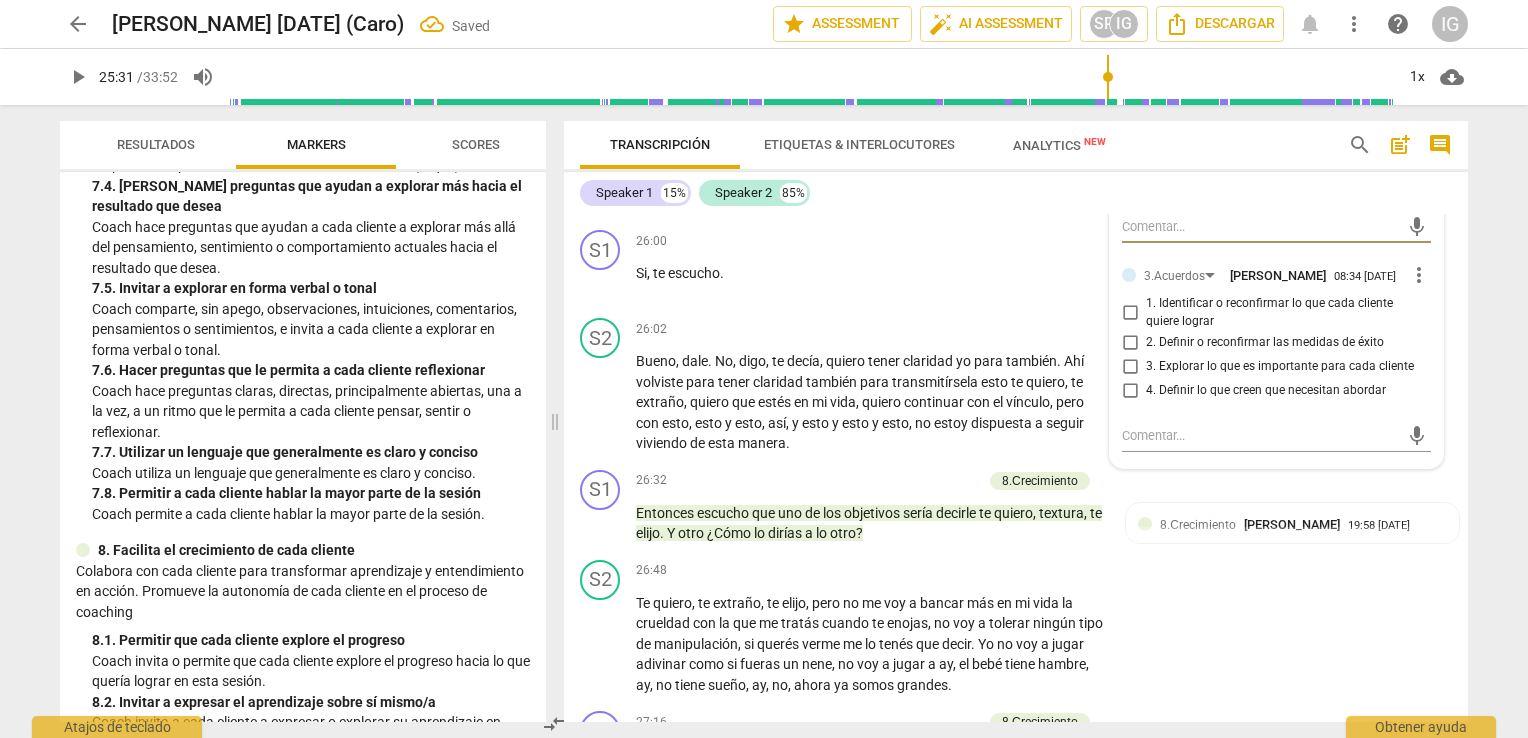 scroll, scrollTop: 7064, scrollLeft: 0, axis: vertical 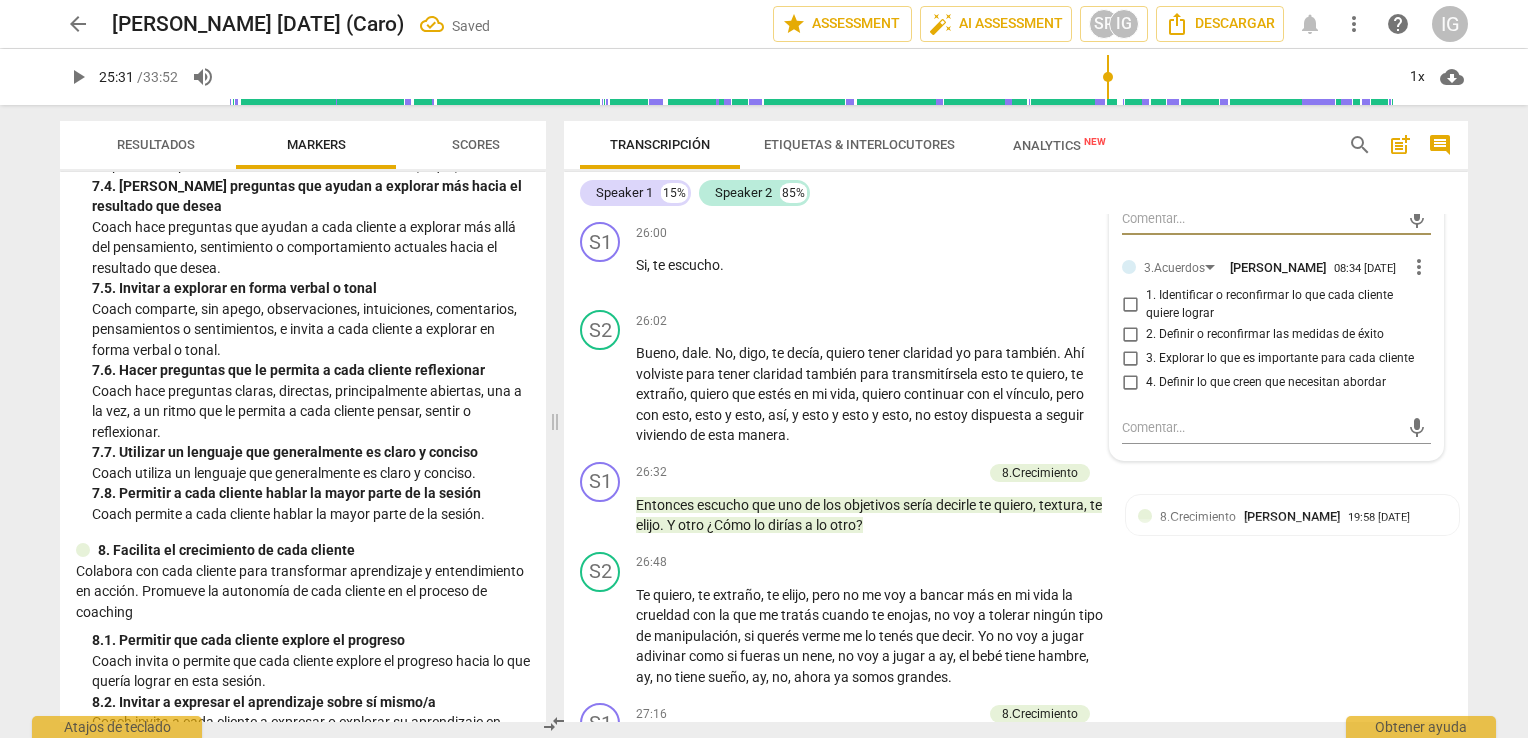 click on "4. Definir lo que creen que necesitan abordar" at bounding box center [1130, 382] 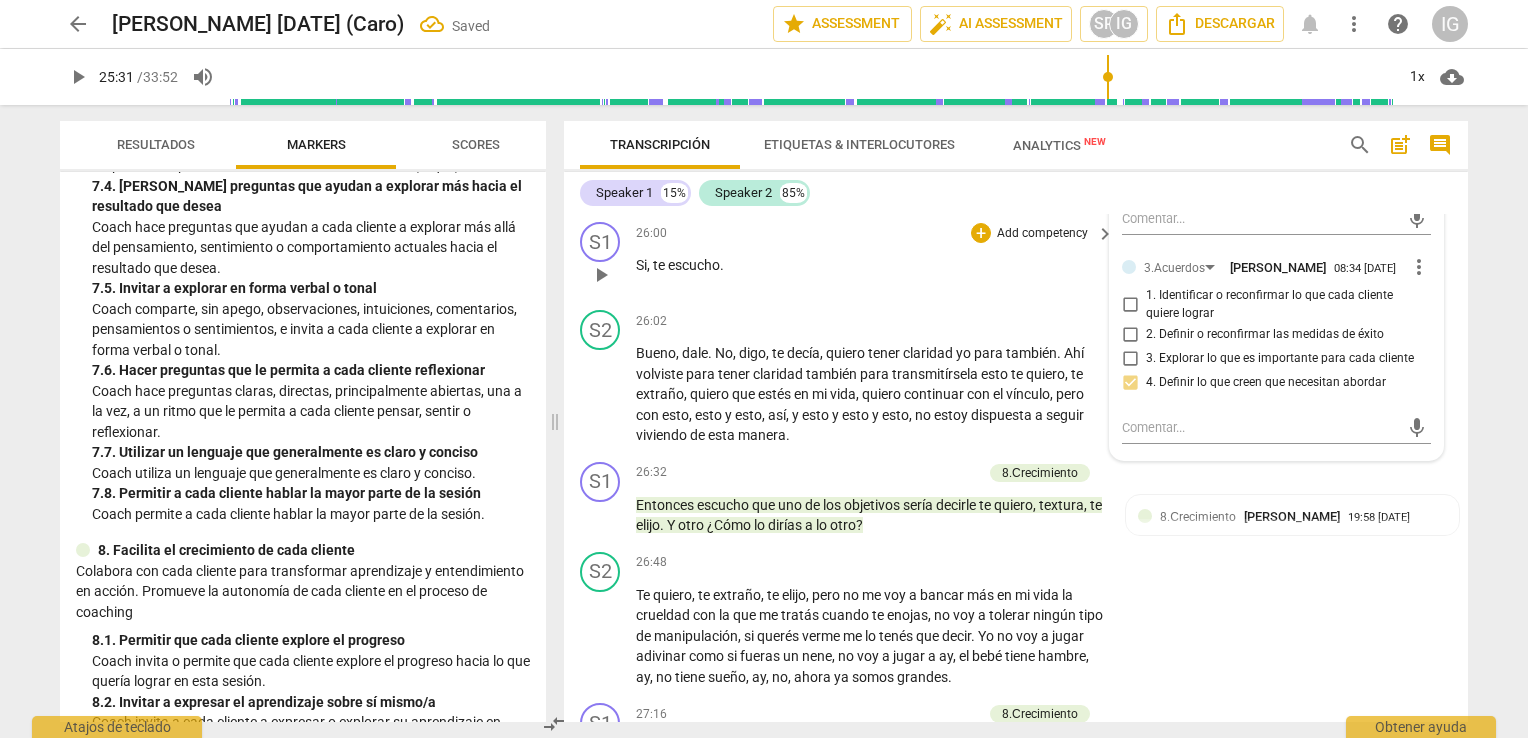 click on "Si ,   te   escucho ." at bounding box center (870, 265) 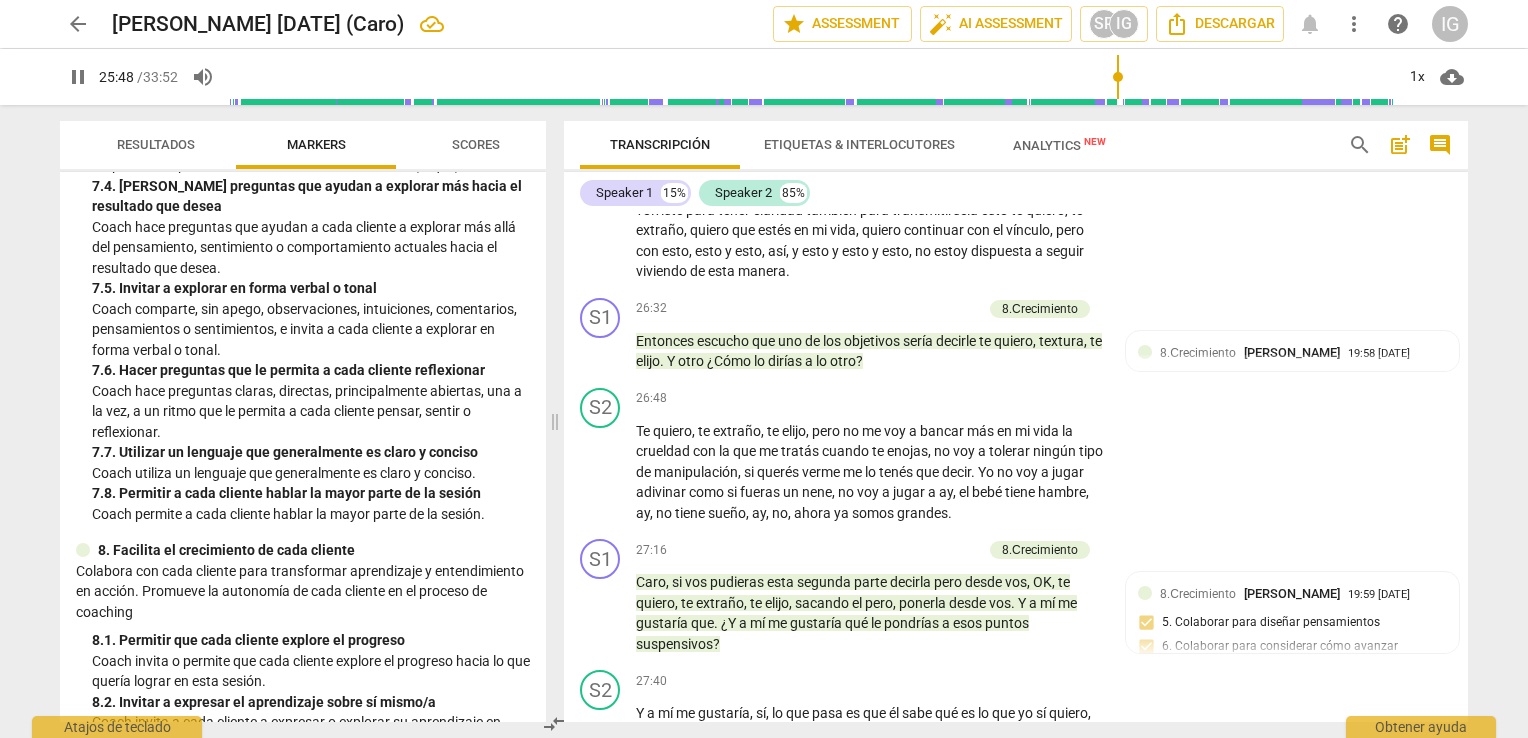 scroll, scrollTop: 7264, scrollLeft: 0, axis: vertical 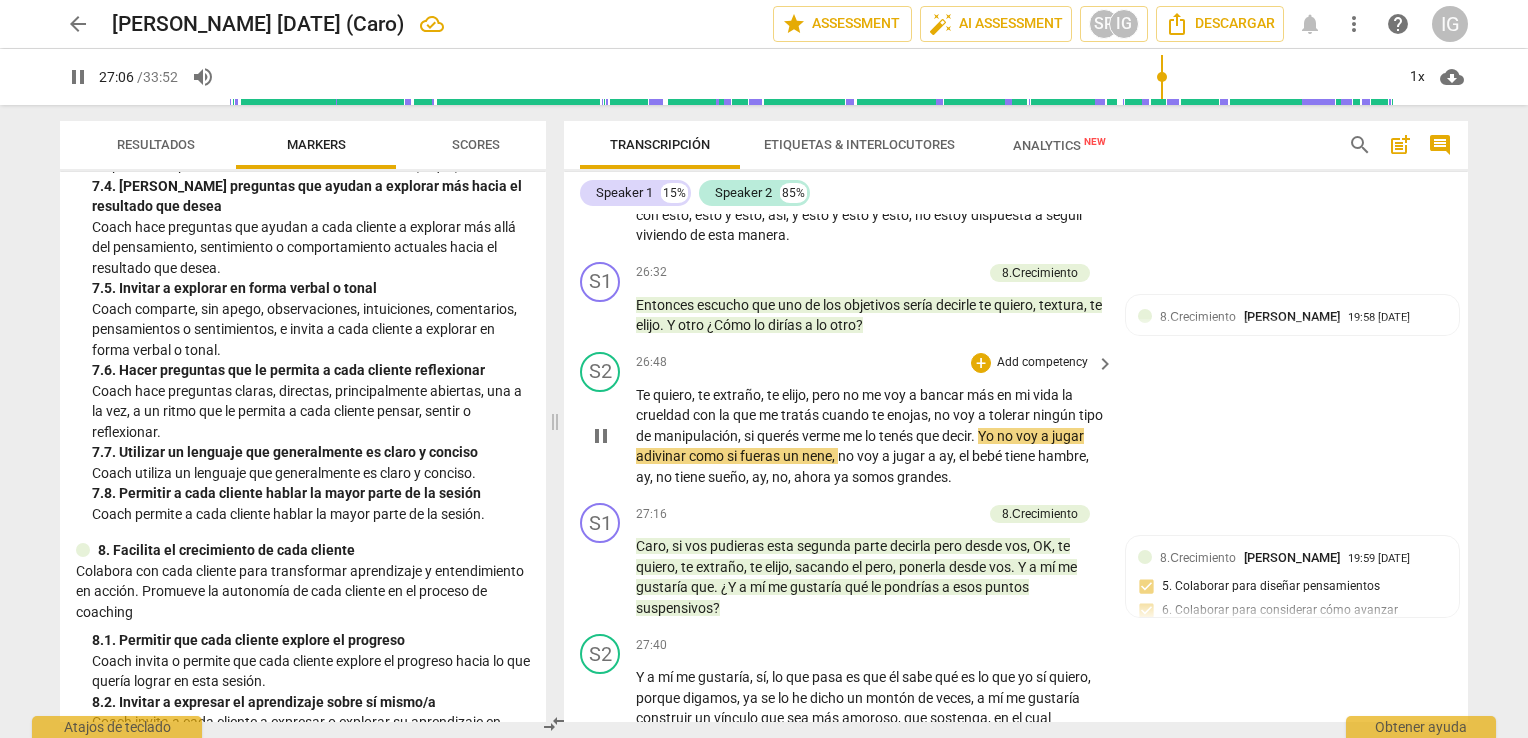 click on "pause" at bounding box center (601, 436) 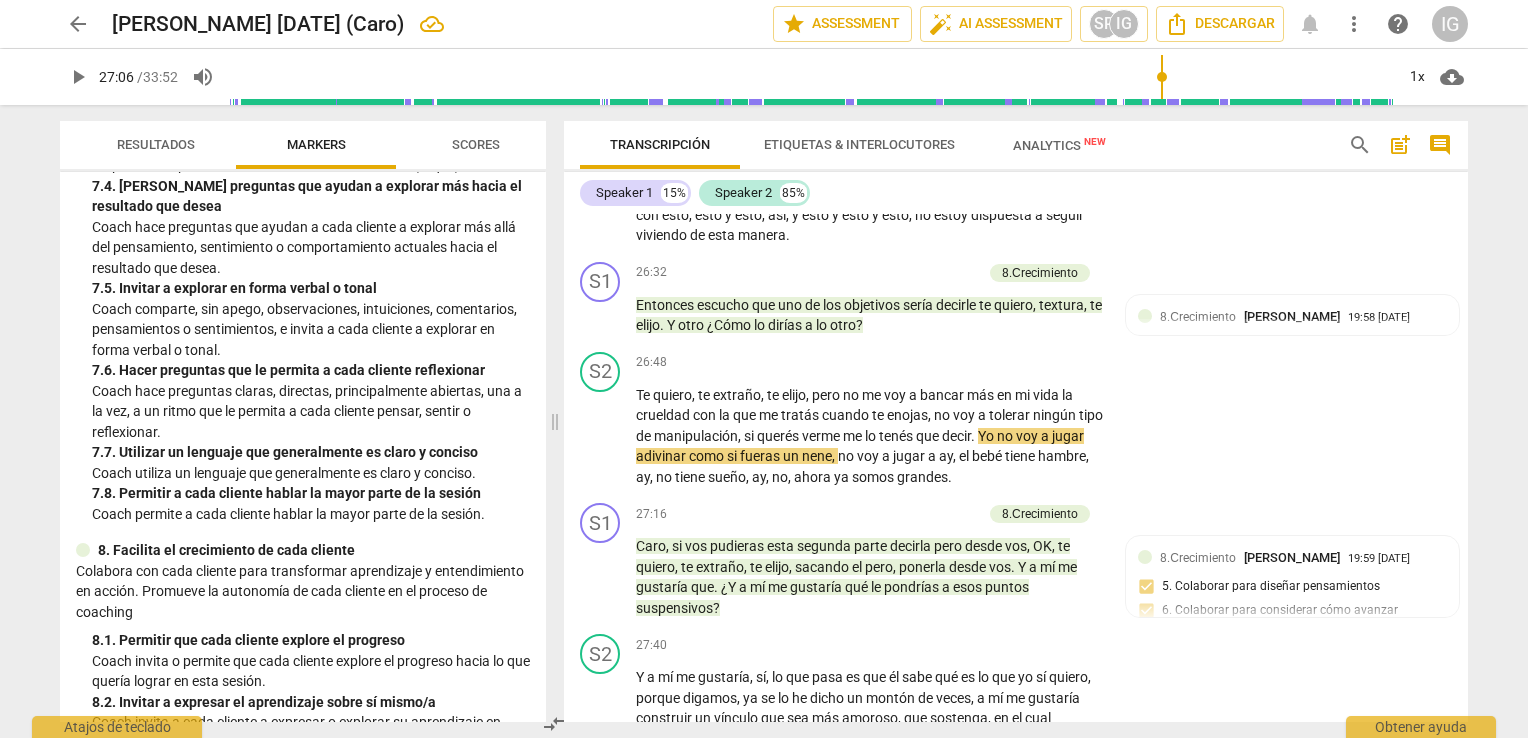 scroll, scrollTop: 7364, scrollLeft: 0, axis: vertical 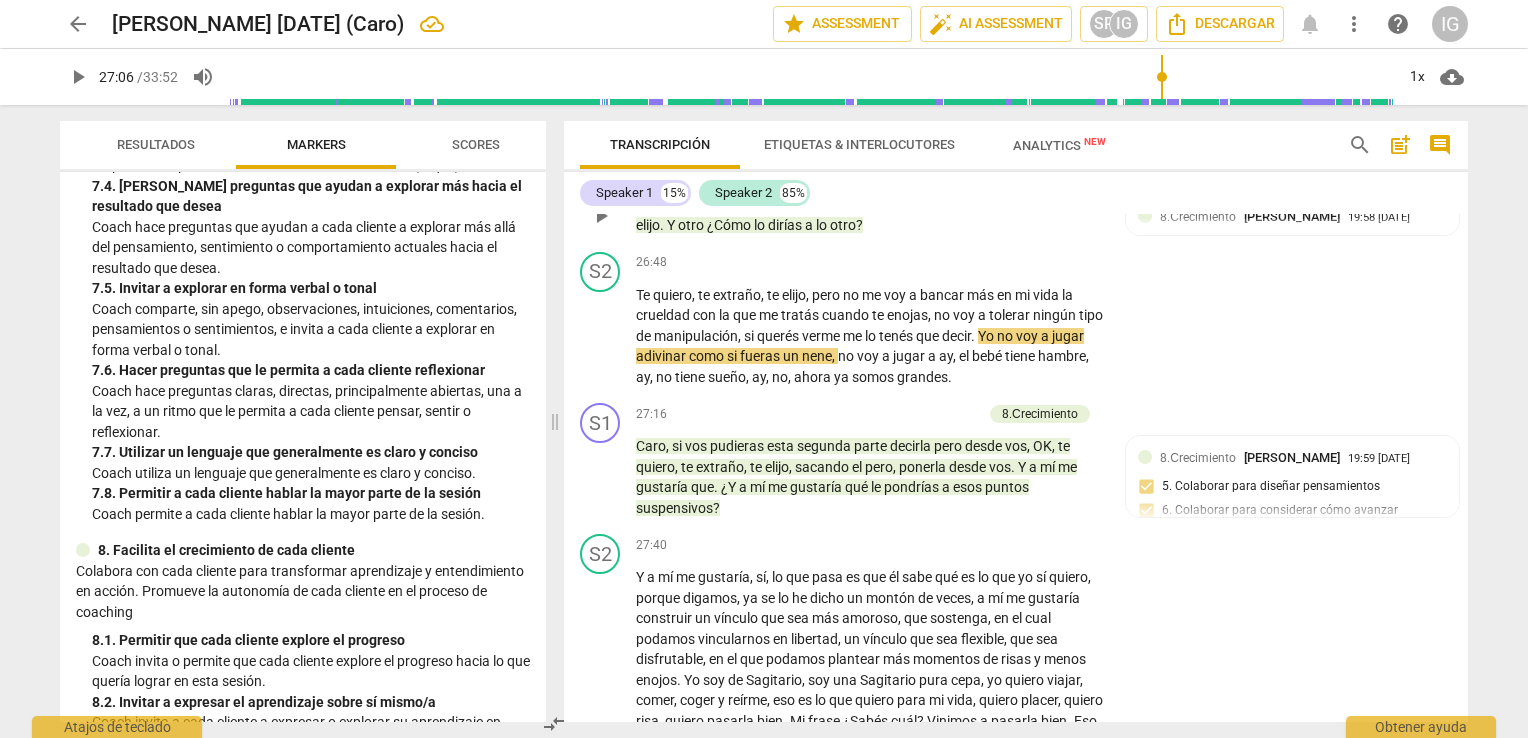 click on "Add competency" at bounding box center [934, 173] 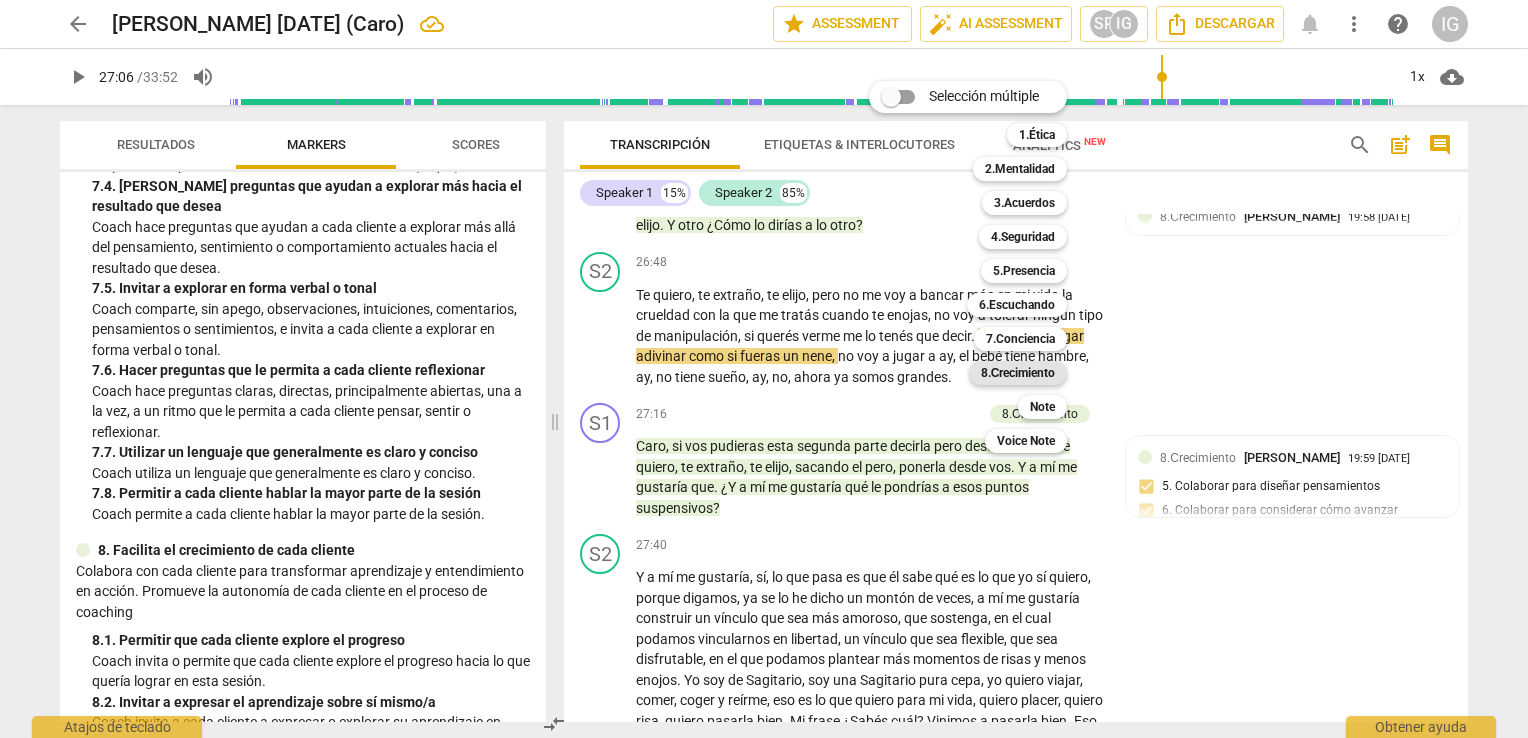 click on "8.Сrecimiento" at bounding box center [1018, 373] 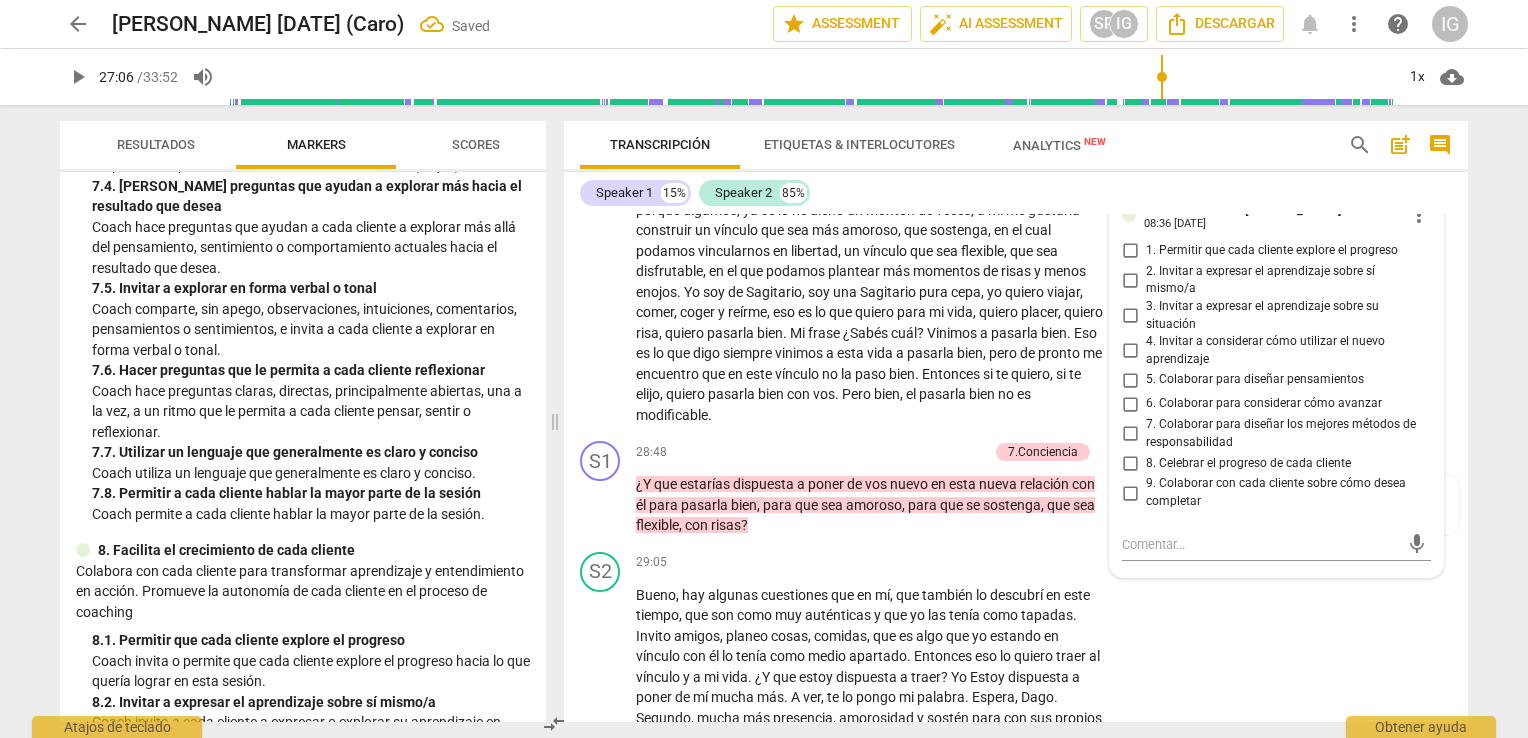 scroll, scrollTop: 7764, scrollLeft: 0, axis: vertical 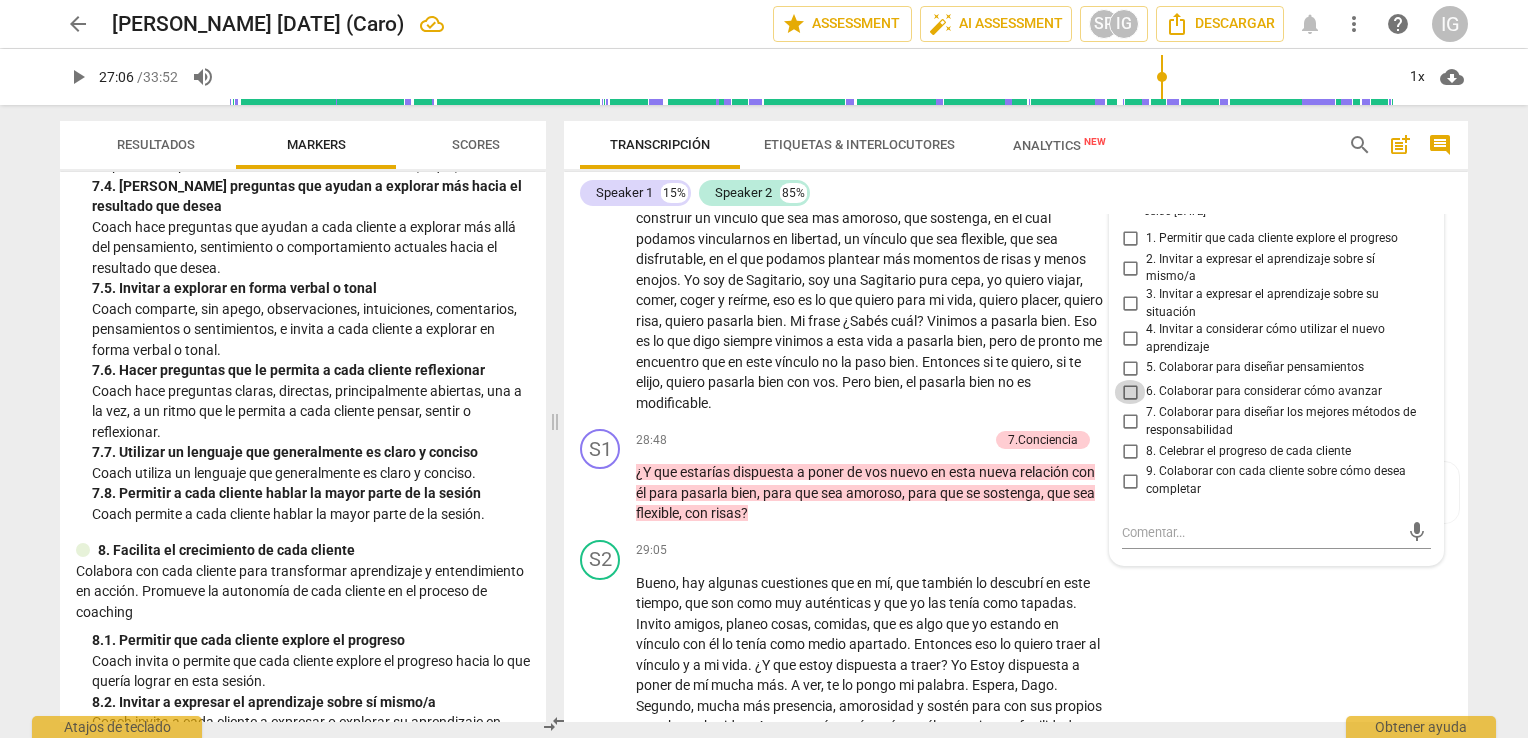 click on "6. Colaborar para considerar cómo avanzar" at bounding box center [1130, 392] 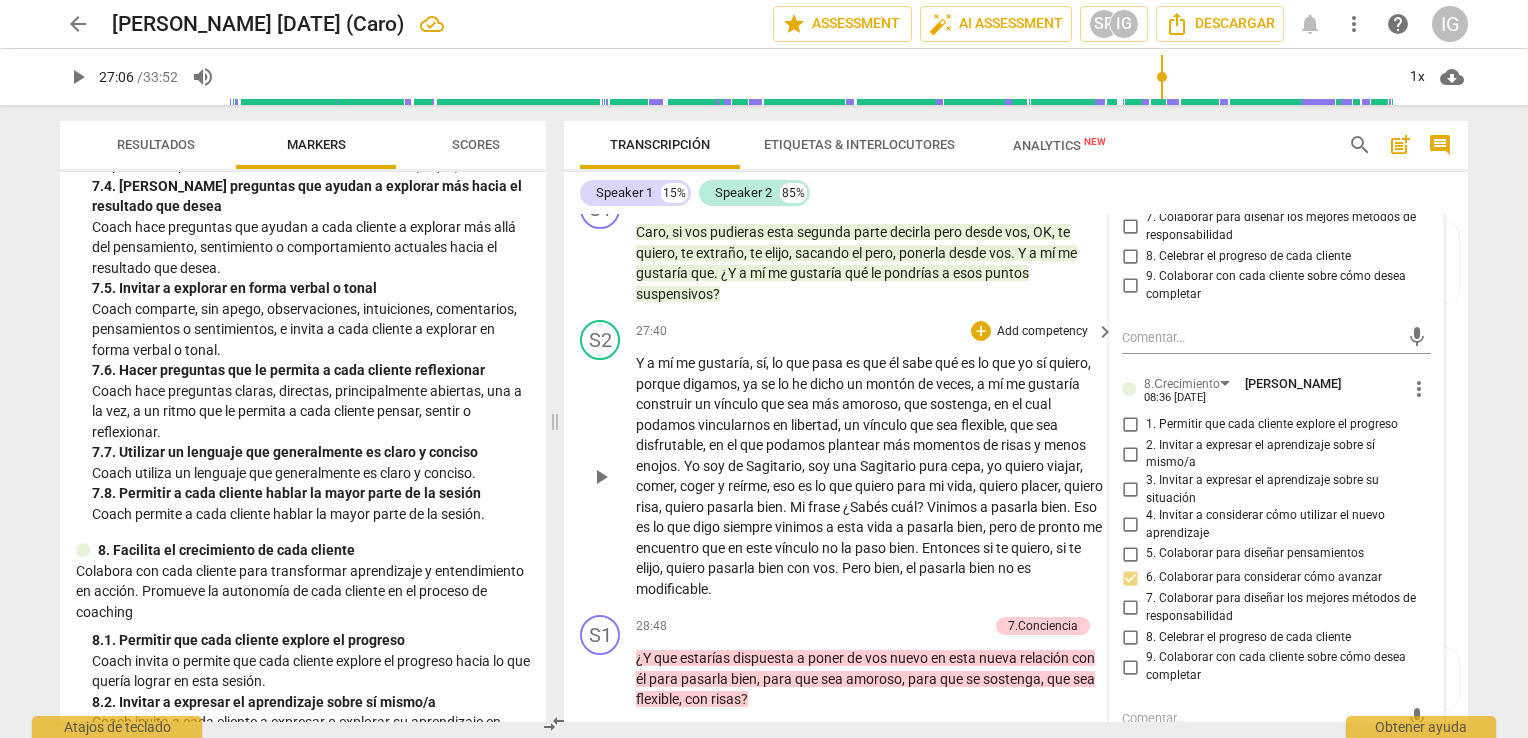 scroll, scrollTop: 7564, scrollLeft: 0, axis: vertical 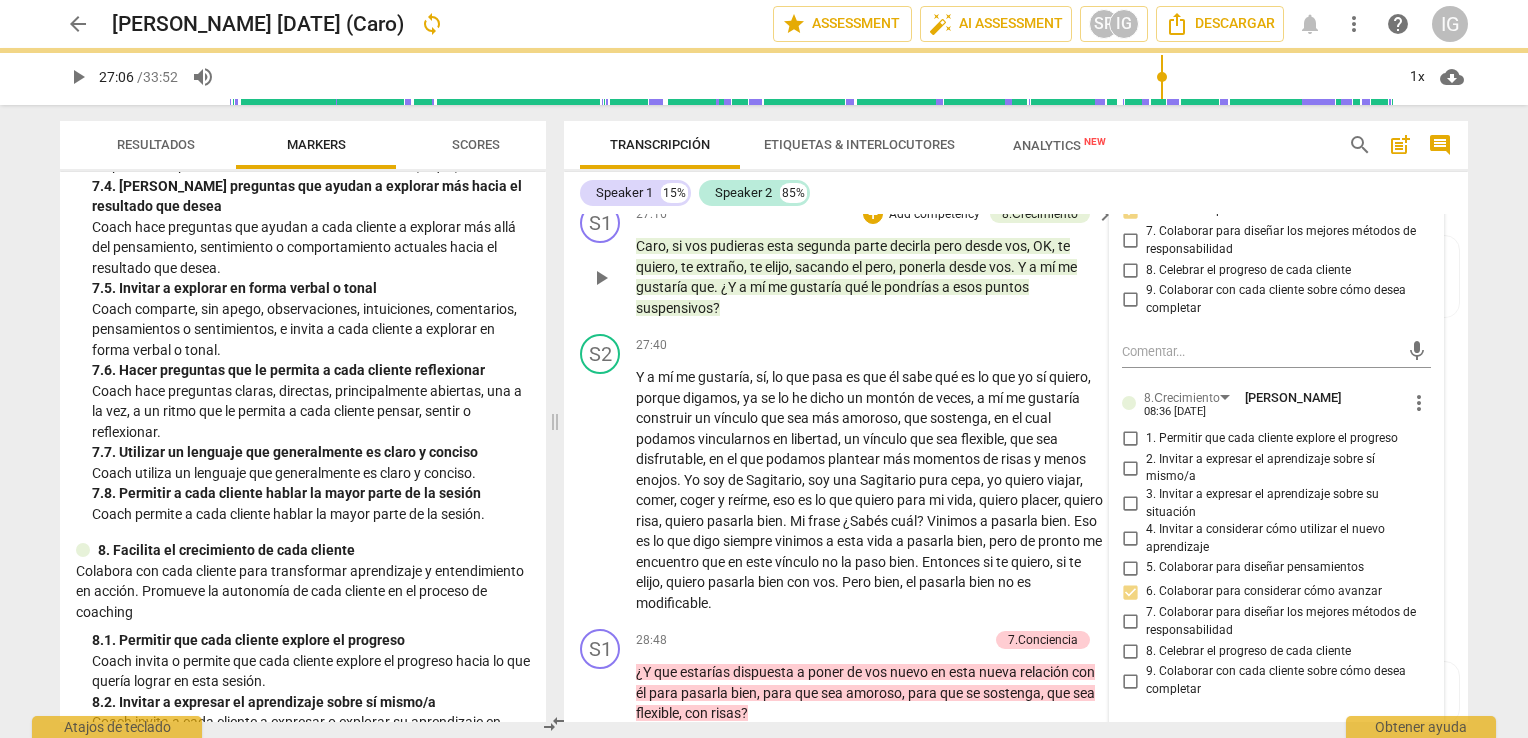click on "S1 play_arrow pause 27:16 + Add competency 8.Сrecimiento keyboard_arrow_right [PERSON_NAME] ,   si   vos   pudieras   esta   segunda   parte   decirla   pero   desde   vos ,   OK ,   te   quiero ,   te   extraño ,   te   elijo ,   sacando   el   pero ,   ponerla   desde   vos .   Y   a   mí   me   gustaría   que .   ¿Y   a   mí   me   gustaría   qué   le   pondrías   a   esos   puntos   suspensivos ? 8.Сrecimiento [PERSON_NAME] 19:59 [DATE] 5. Colaborar para diseñar pensamientos 6. Colaborar para considerar cómo avanzar 7. Colaborar para diseñar los mejores métodos de responsabilidad" at bounding box center (1016, 260) 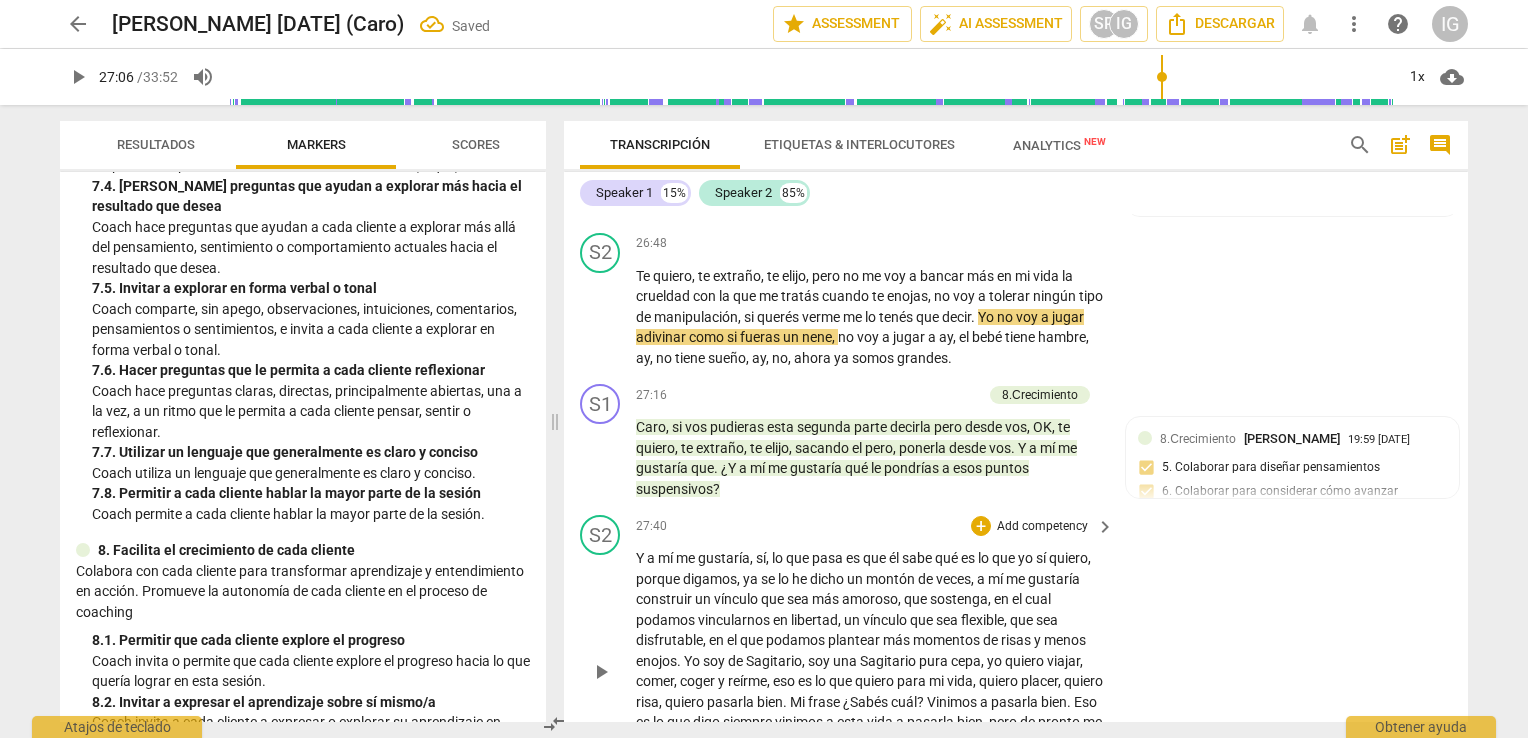 scroll, scrollTop: 7364, scrollLeft: 0, axis: vertical 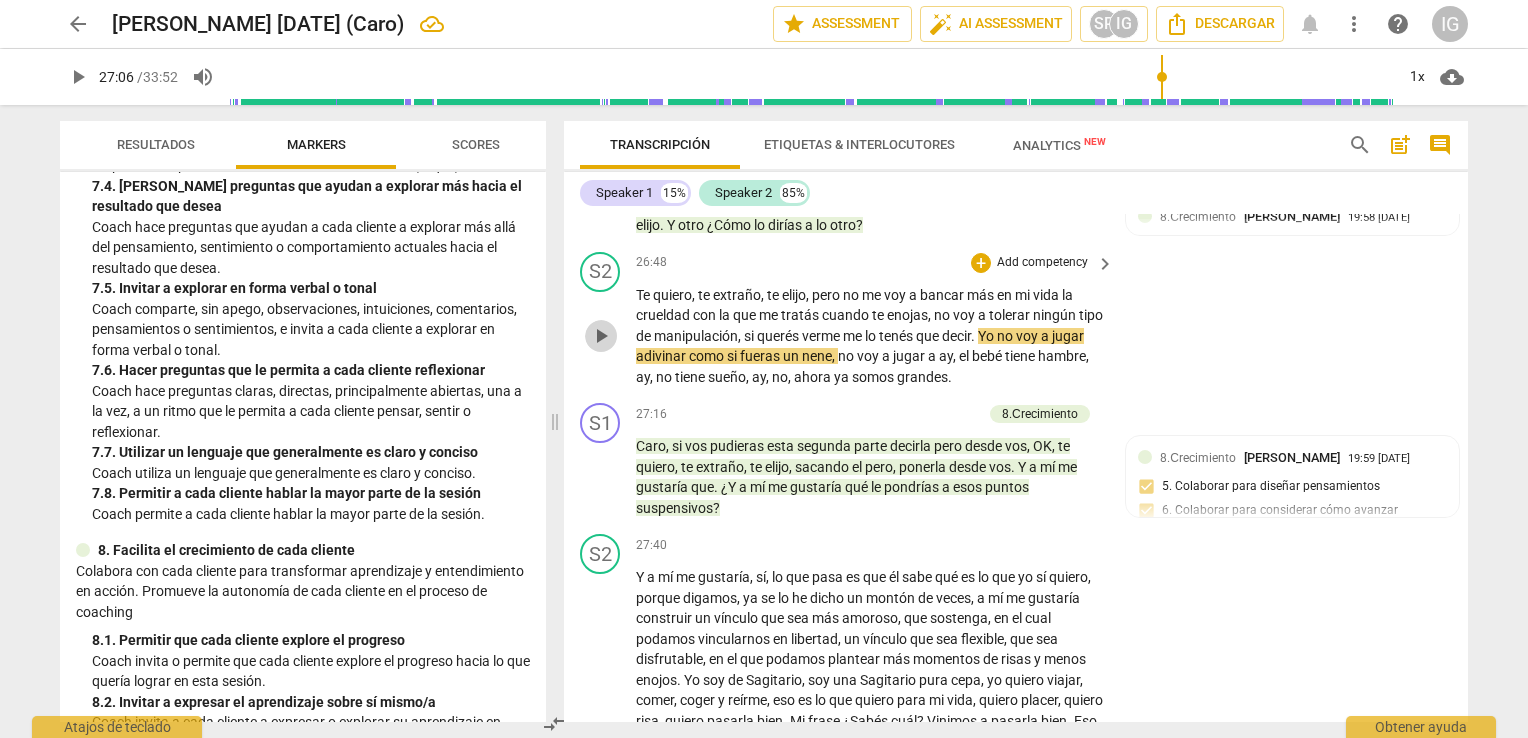 click on "play_arrow" at bounding box center (601, 336) 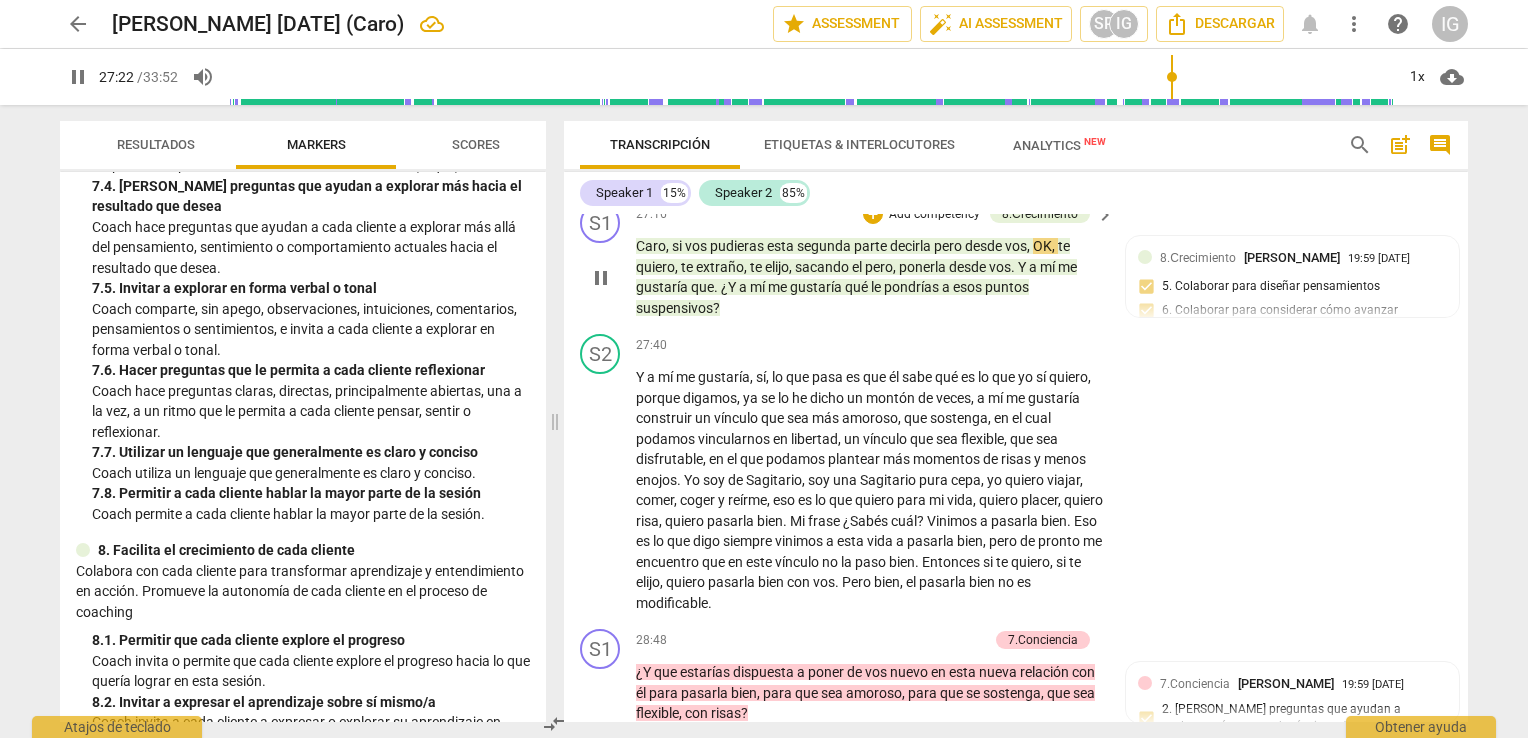 scroll, scrollTop: 7464, scrollLeft: 0, axis: vertical 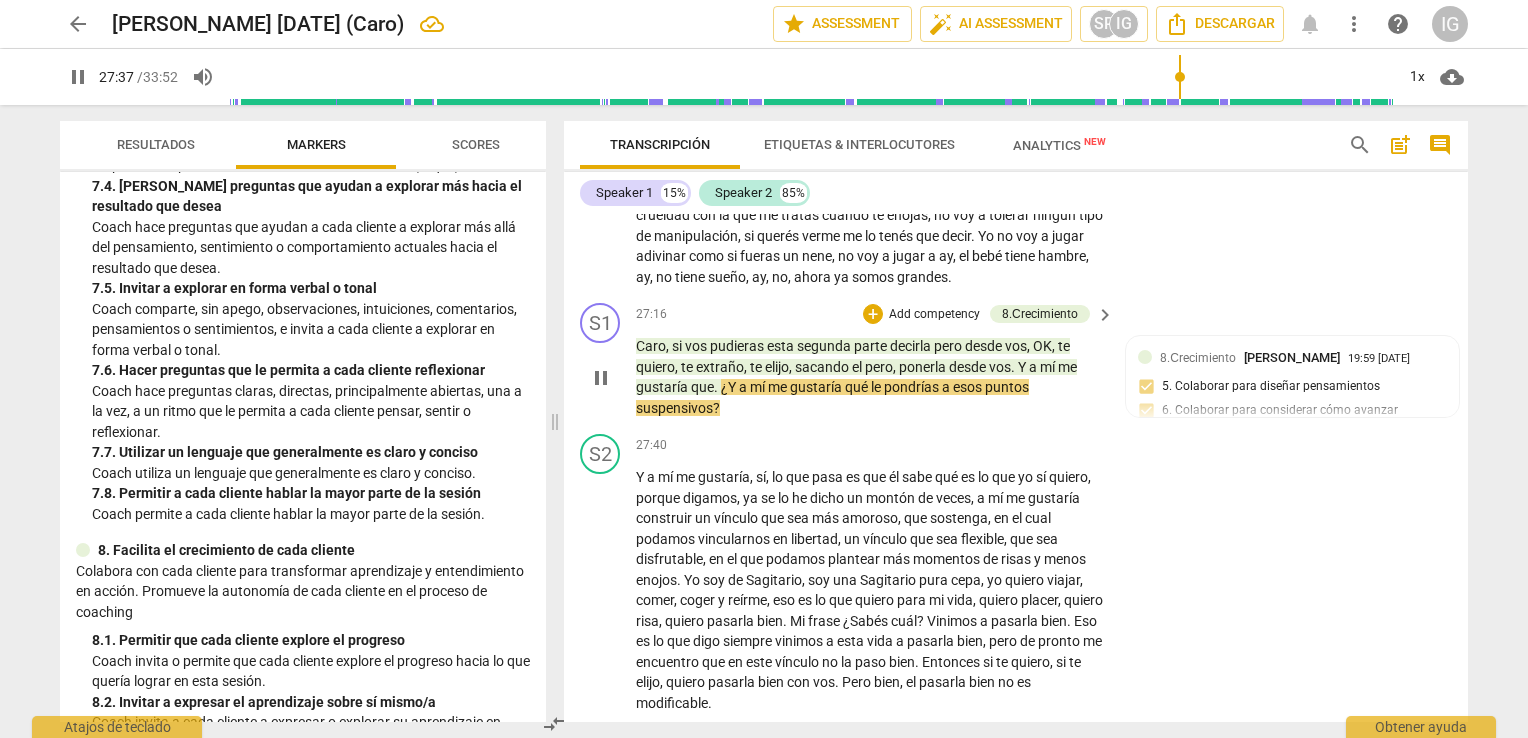 click on "pause" at bounding box center (601, 378) 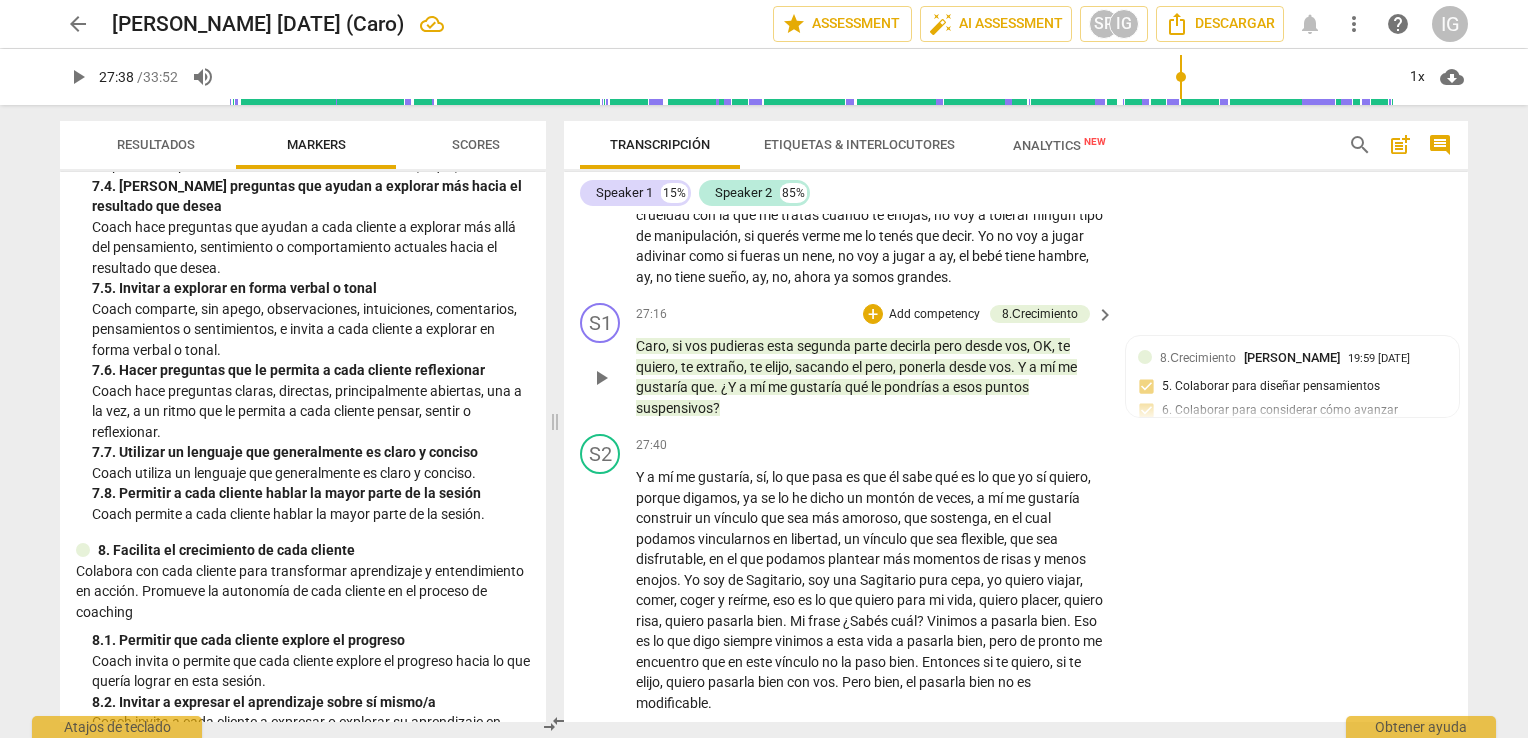 click on "Add competency" at bounding box center (934, 315) 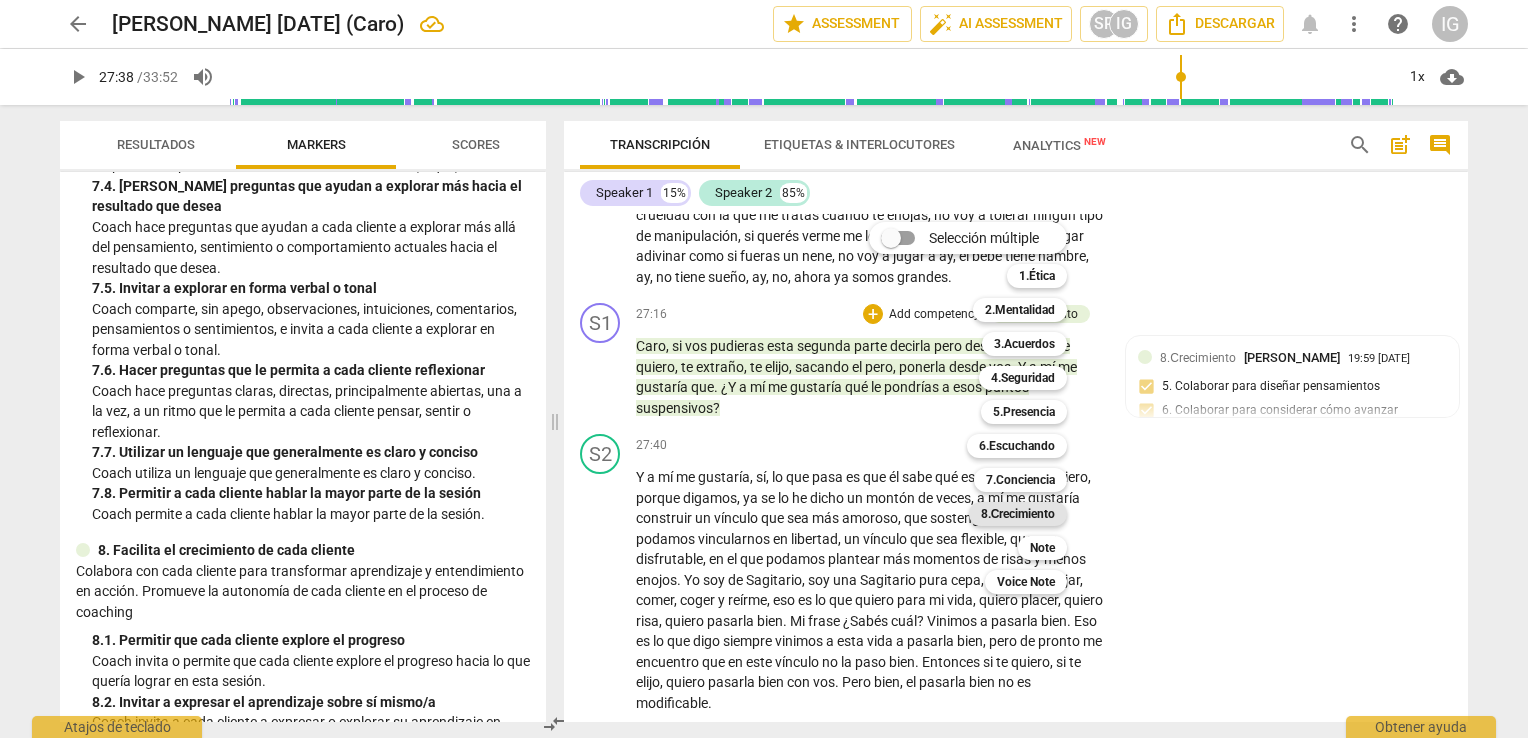 click on "8.Сrecimiento" at bounding box center (1018, 514) 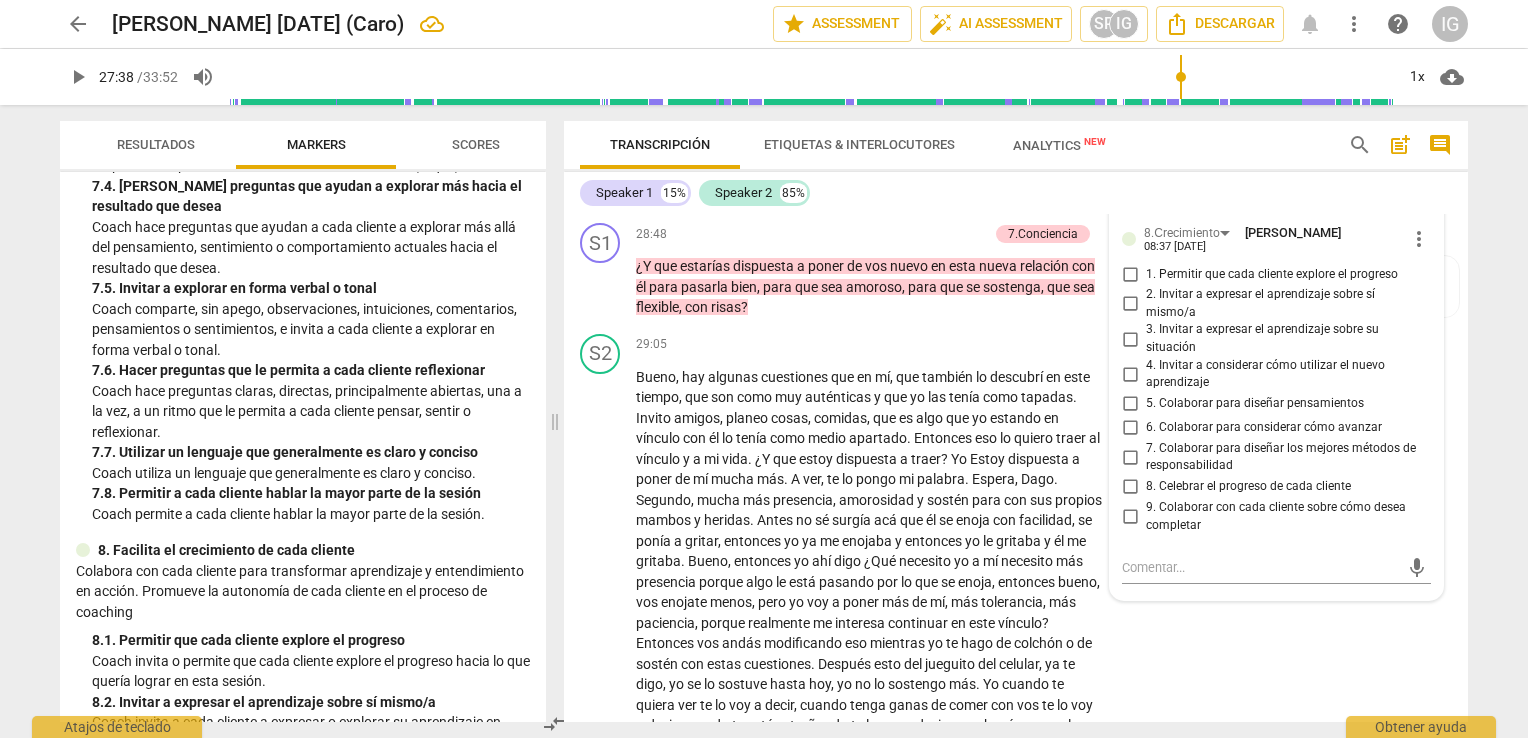 scroll, scrollTop: 7982, scrollLeft: 0, axis: vertical 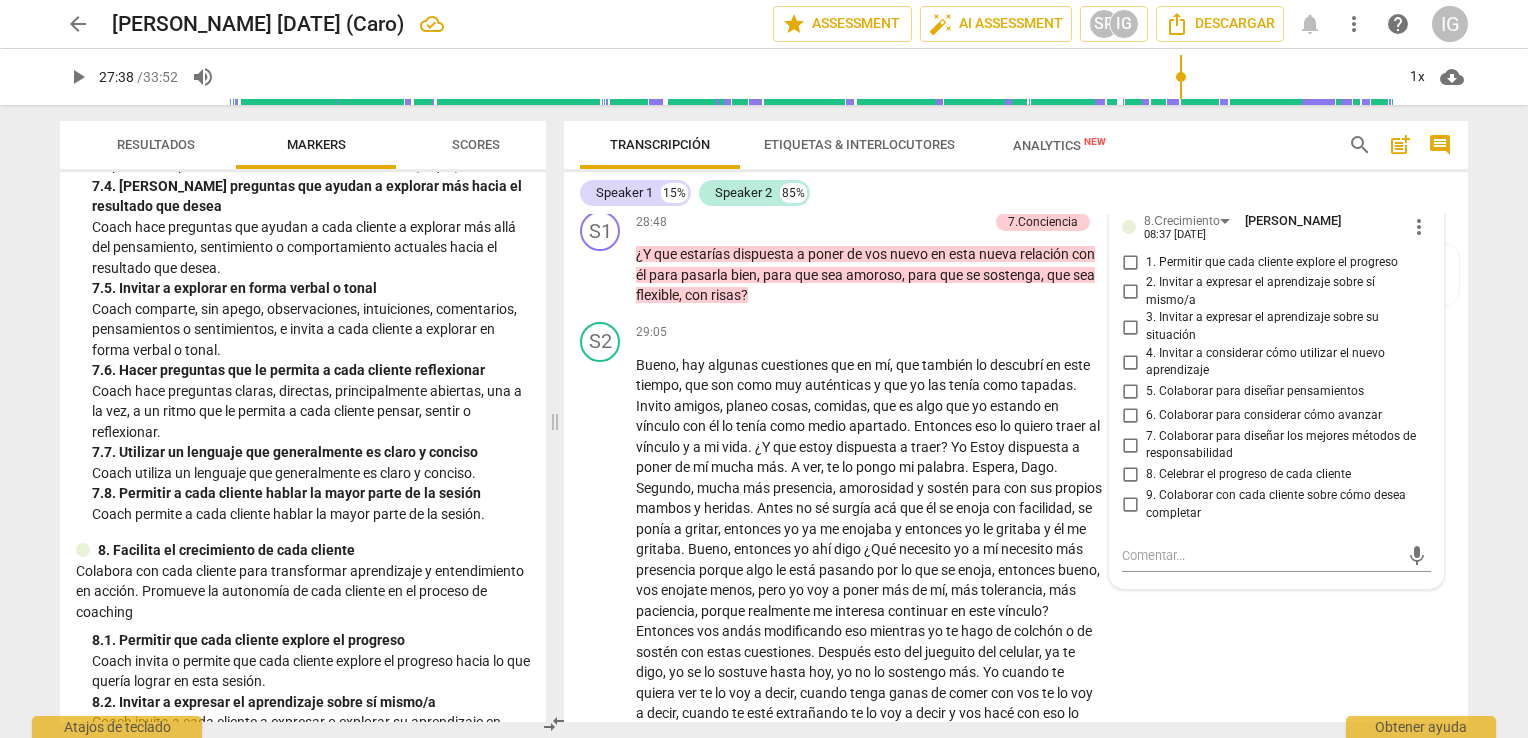 click on "5. Colaborar para diseñar pensamientos" at bounding box center (1130, 392) 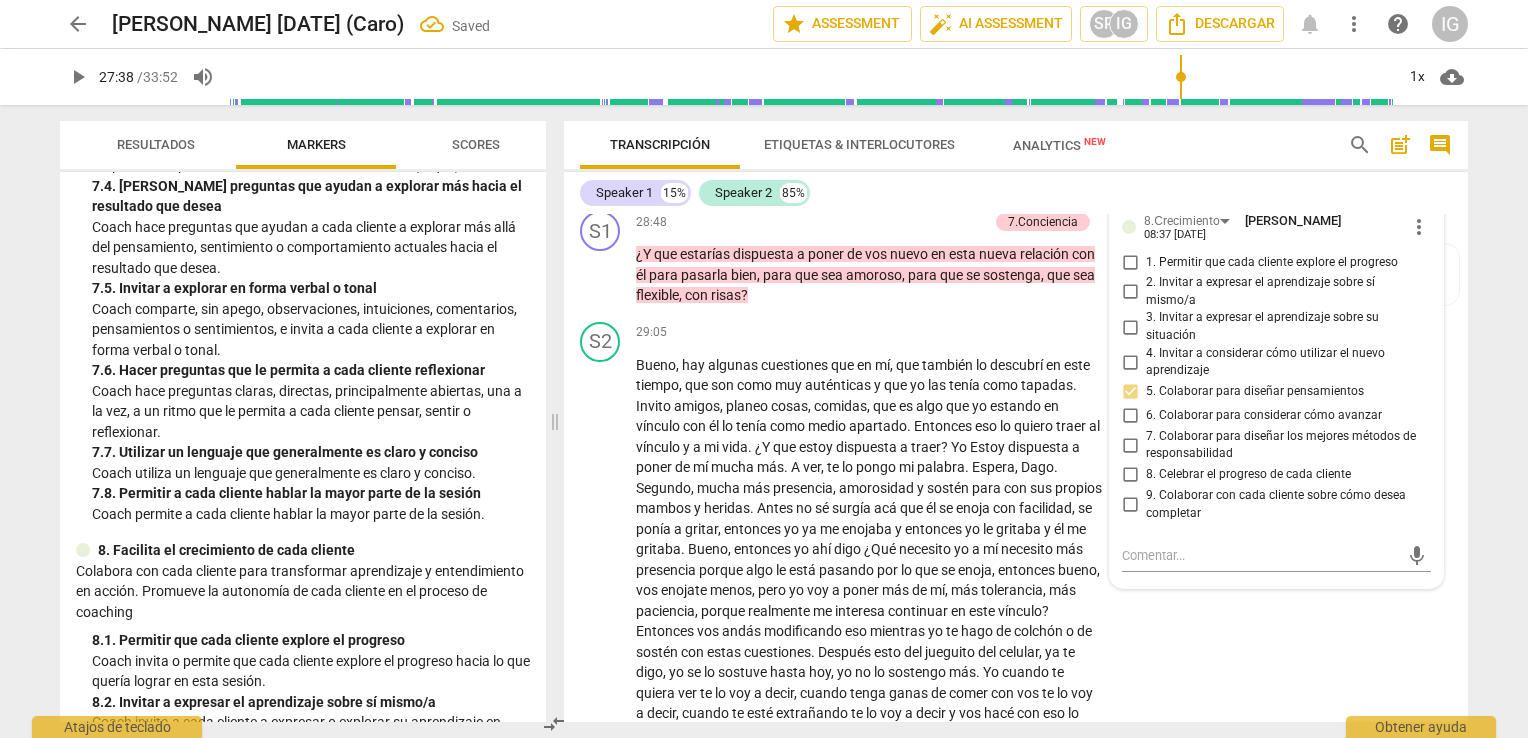 click on "6. Colaborar para considerar cómo avanzar" at bounding box center (1130, 416) 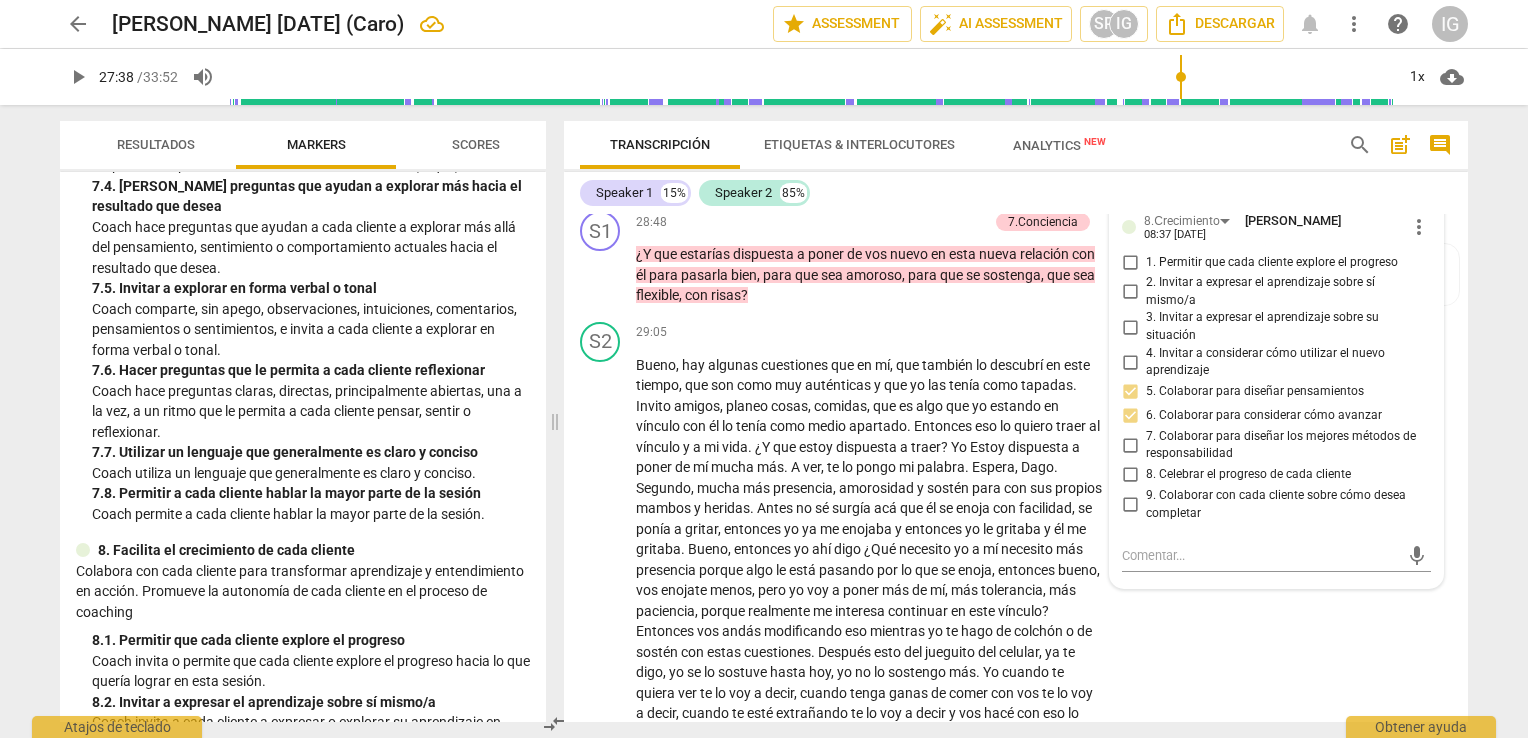 click on "7. Colaborar para diseñar los mejores métodos de responsabilidad" at bounding box center (1130, 445) 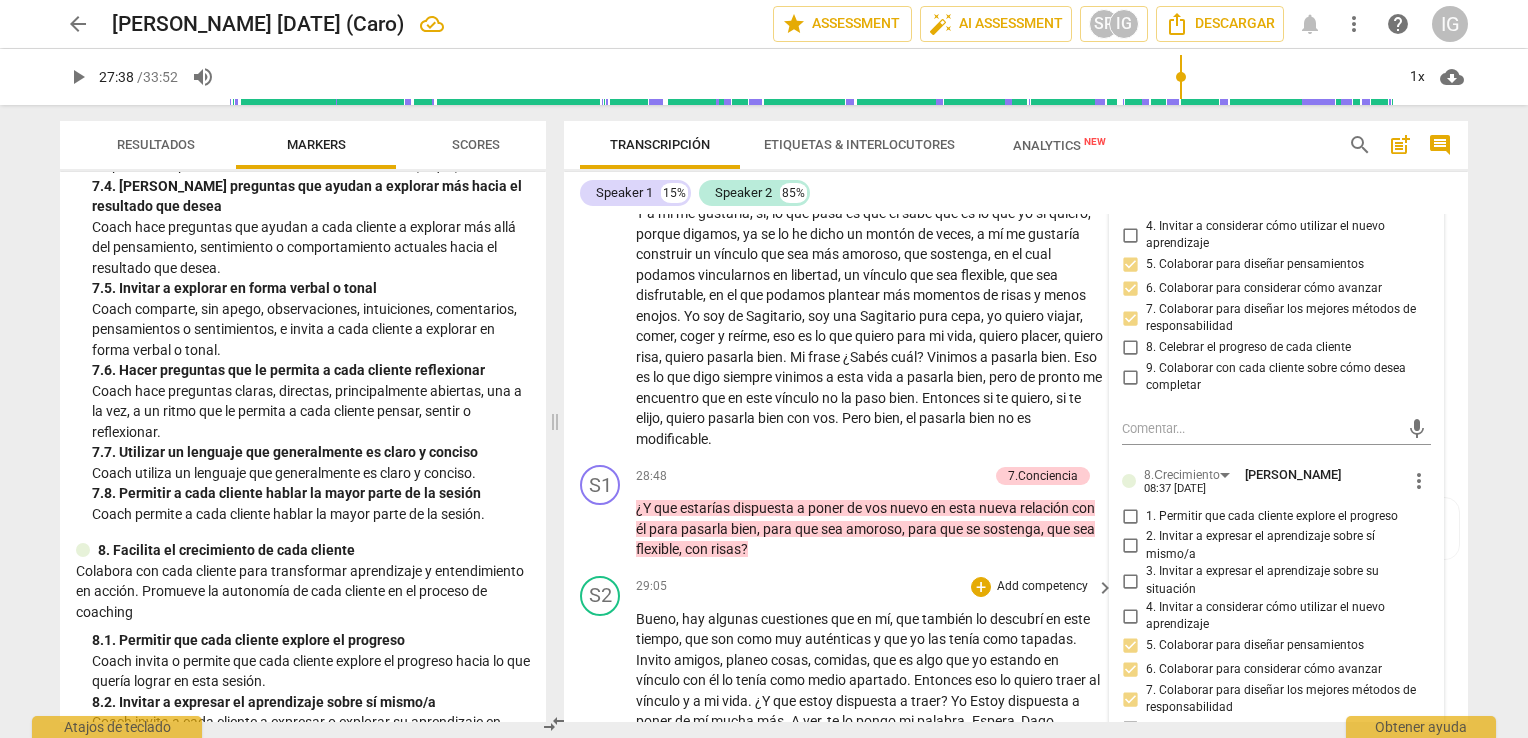 scroll, scrollTop: 7682, scrollLeft: 0, axis: vertical 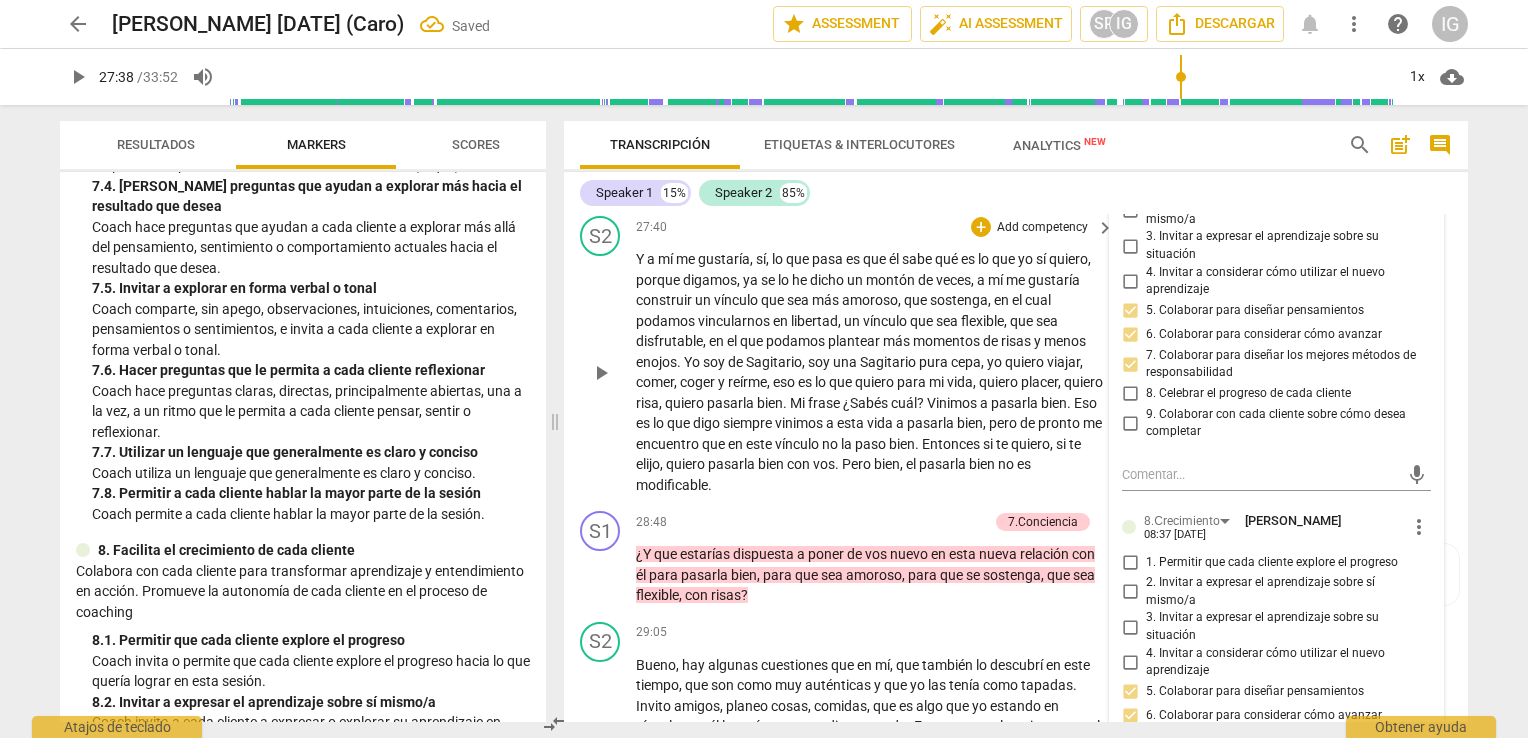 click on "Y   a   mí   me   gustaría ,   sí ,   lo   que   pasa   es   que   él   sabe   qué   es   lo   que   yo   sí   quiero ,   porque   digamos ,   ya   se   lo   he   dicho   un   montón   de   veces ,   a   mí   me   gustaría   construir   un   vínculo   que   sea   más   amoroso ,   que   sostenga ,   en   el   cual   podamos   vincularnos   en   libertad ,   un   vínculo   que   sea   flexible ,   que   sea   disfrutable ,   en   el   que   podamos   plantear   más   momentos   de   risas   y   menos   enojos .   Yo   soy   de   Sagitario ,   soy   una   Sagitario   pura   cepa ,   yo   quiero   viajar ,   comer ,   coger   y   reírme ,   eso   es   lo   que   quiero   para   mi   vida ,   quiero   placer ,   quiero   risa ,   quiero   pasarla   bien .   Mi   frase   ¿Sabés   cuál ?   Vinimos   a   pasarla   bien .   Eso   es   lo   que   digo   siempre   vinimos   a   esta   vida   a   pasarla   bien ,   pero   de   pronto   me   encuentro   que   en   este   vínculo   no   la   paso   bien" at bounding box center (870, 372) 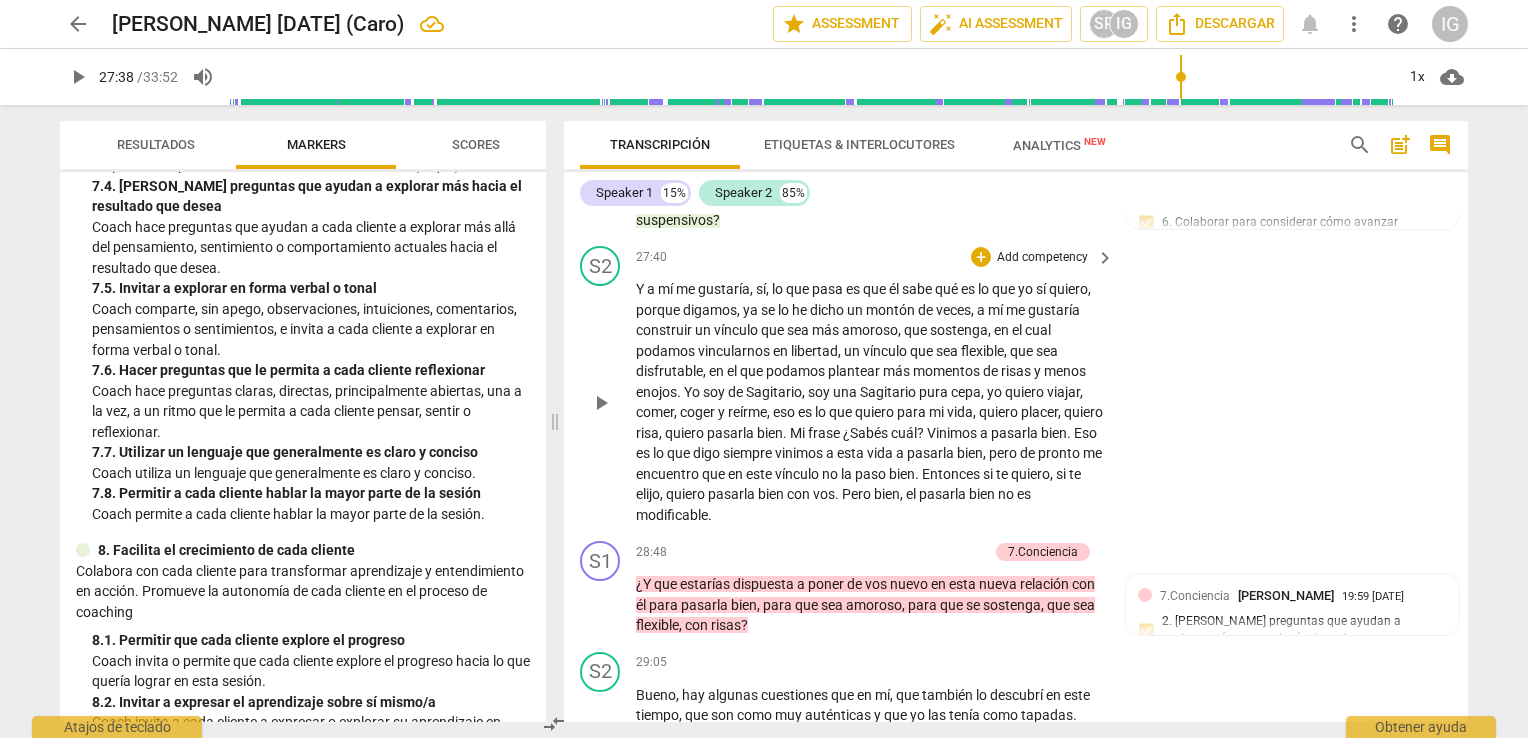 scroll, scrollTop: 7682, scrollLeft: 0, axis: vertical 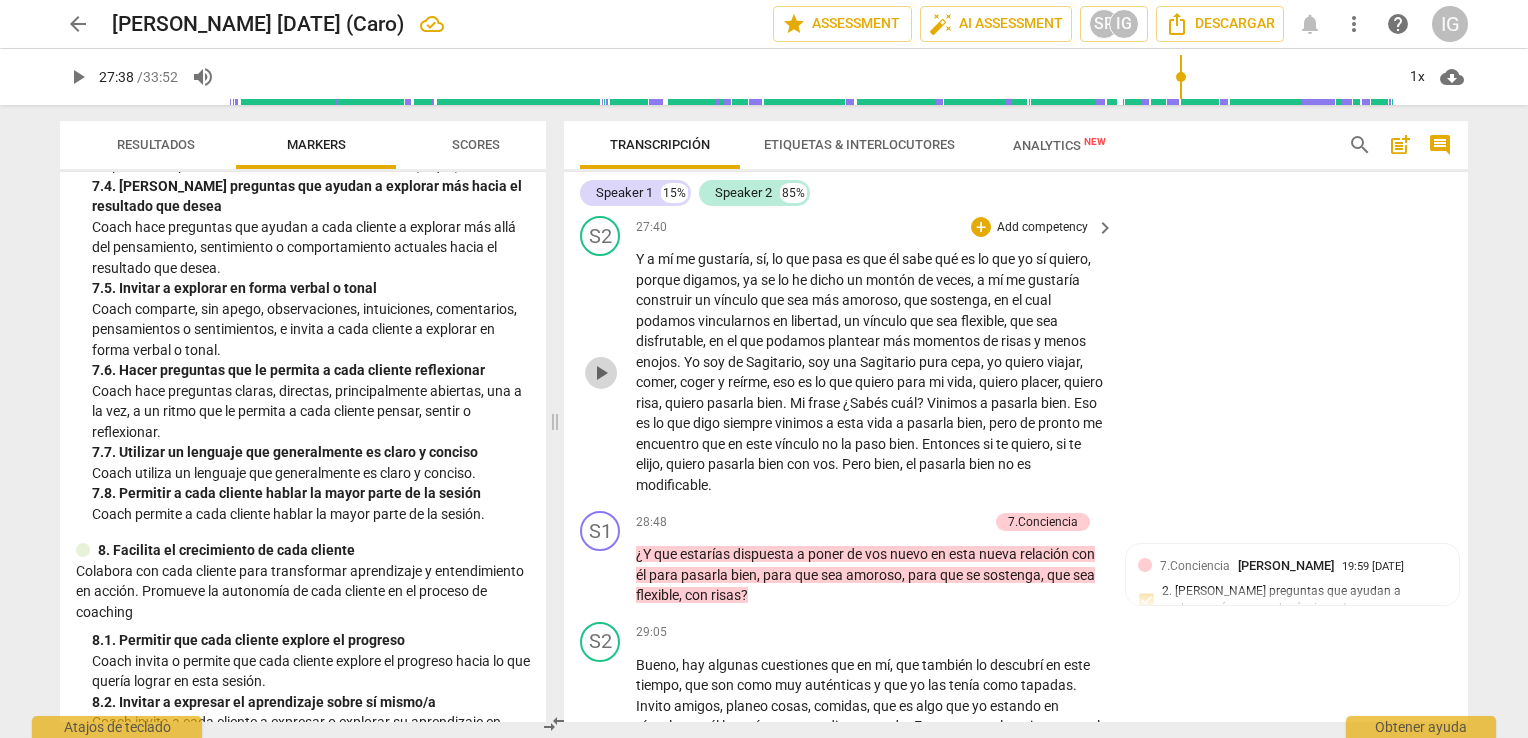 click on "play_arrow" at bounding box center (601, 373) 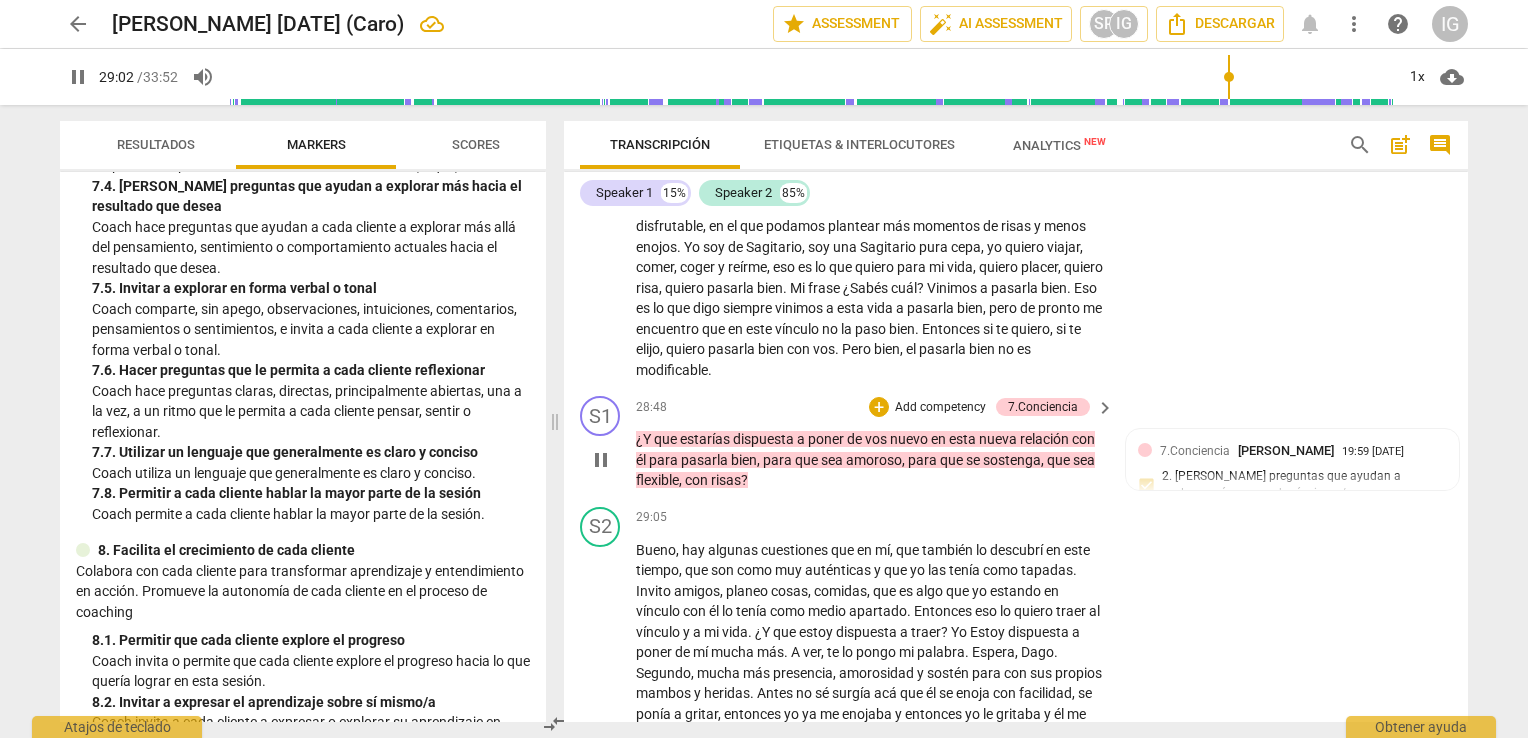 scroll, scrollTop: 7882, scrollLeft: 0, axis: vertical 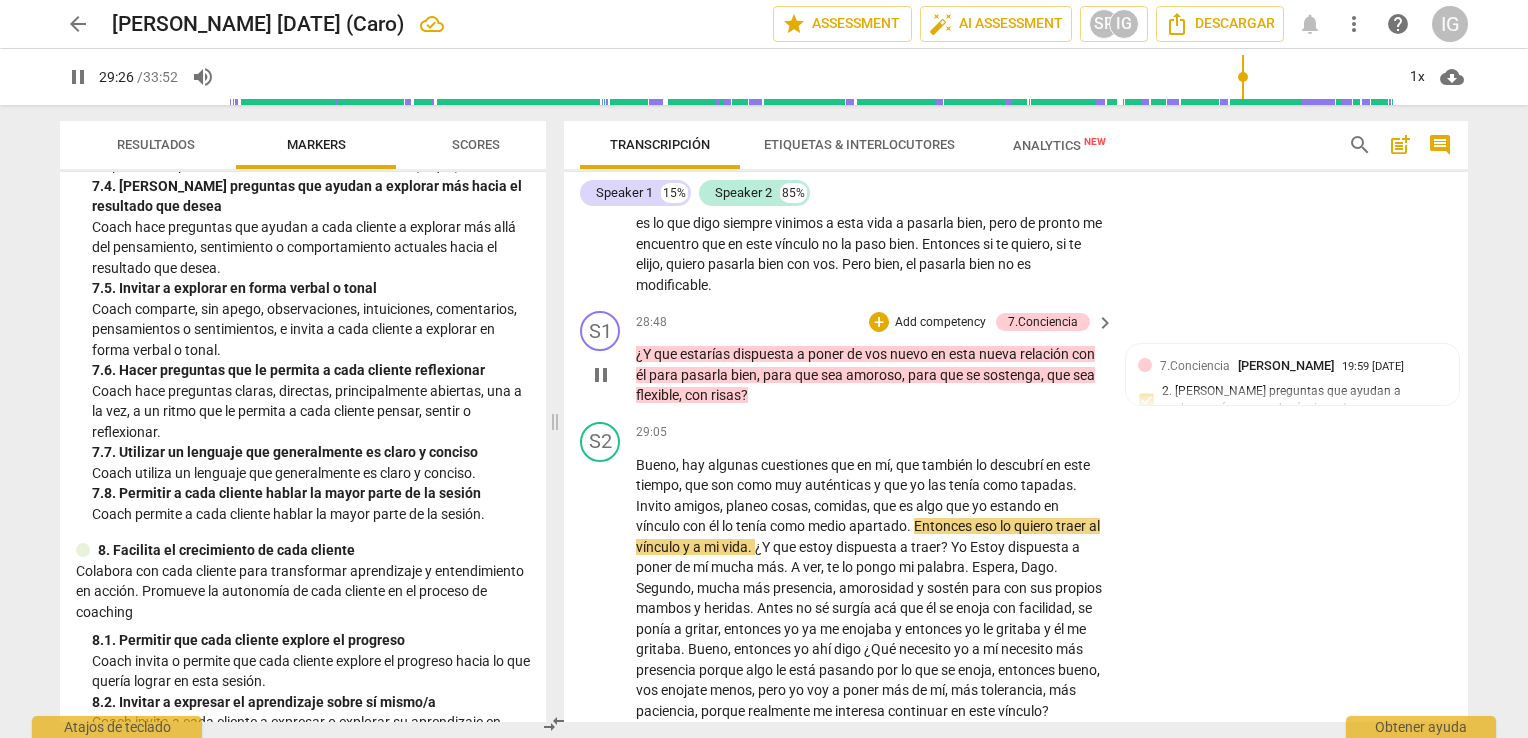 click on "Add competency" at bounding box center [940, 323] 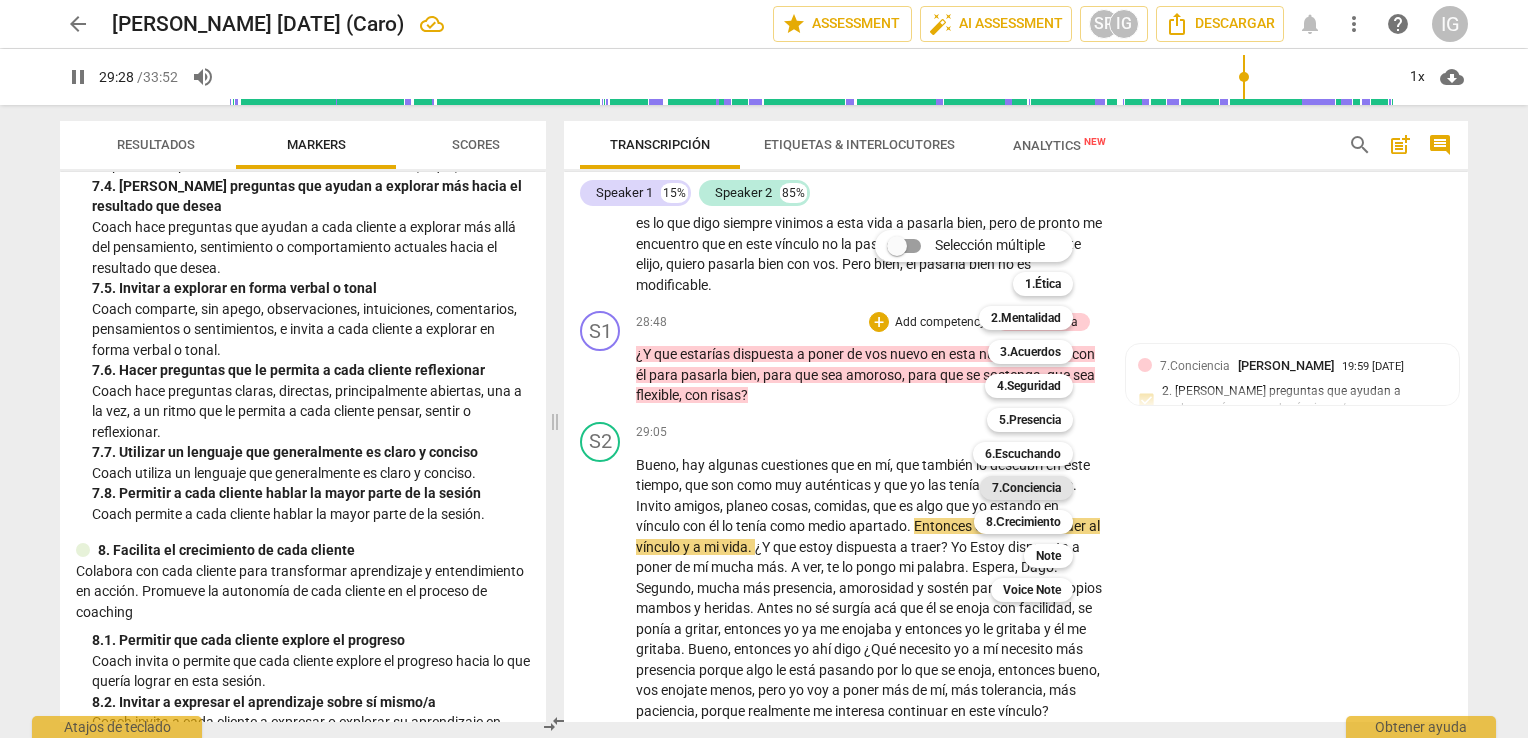 click on "7.Conciencia" at bounding box center [1026, 488] 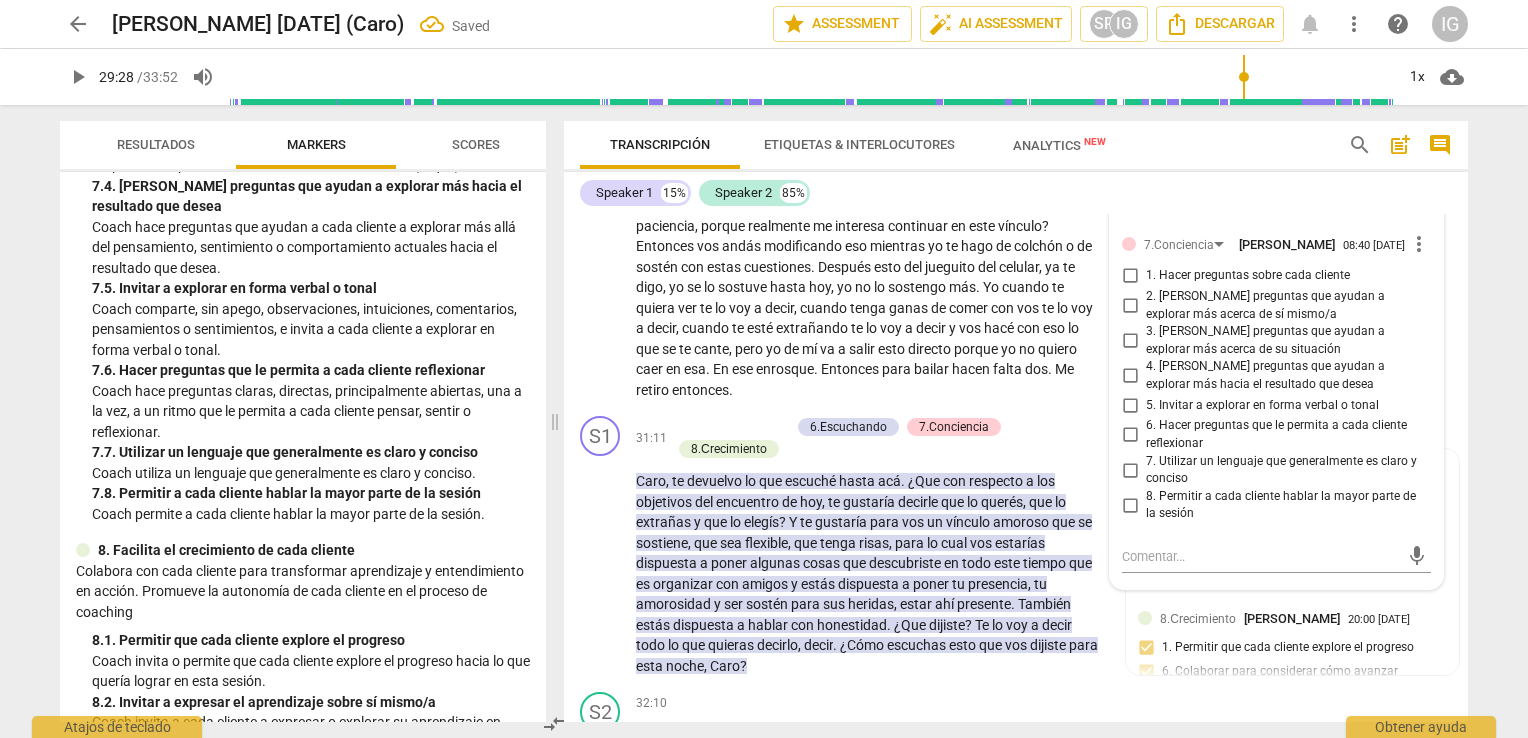 scroll, scrollTop: 8396, scrollLeft: 0, axis: vertical 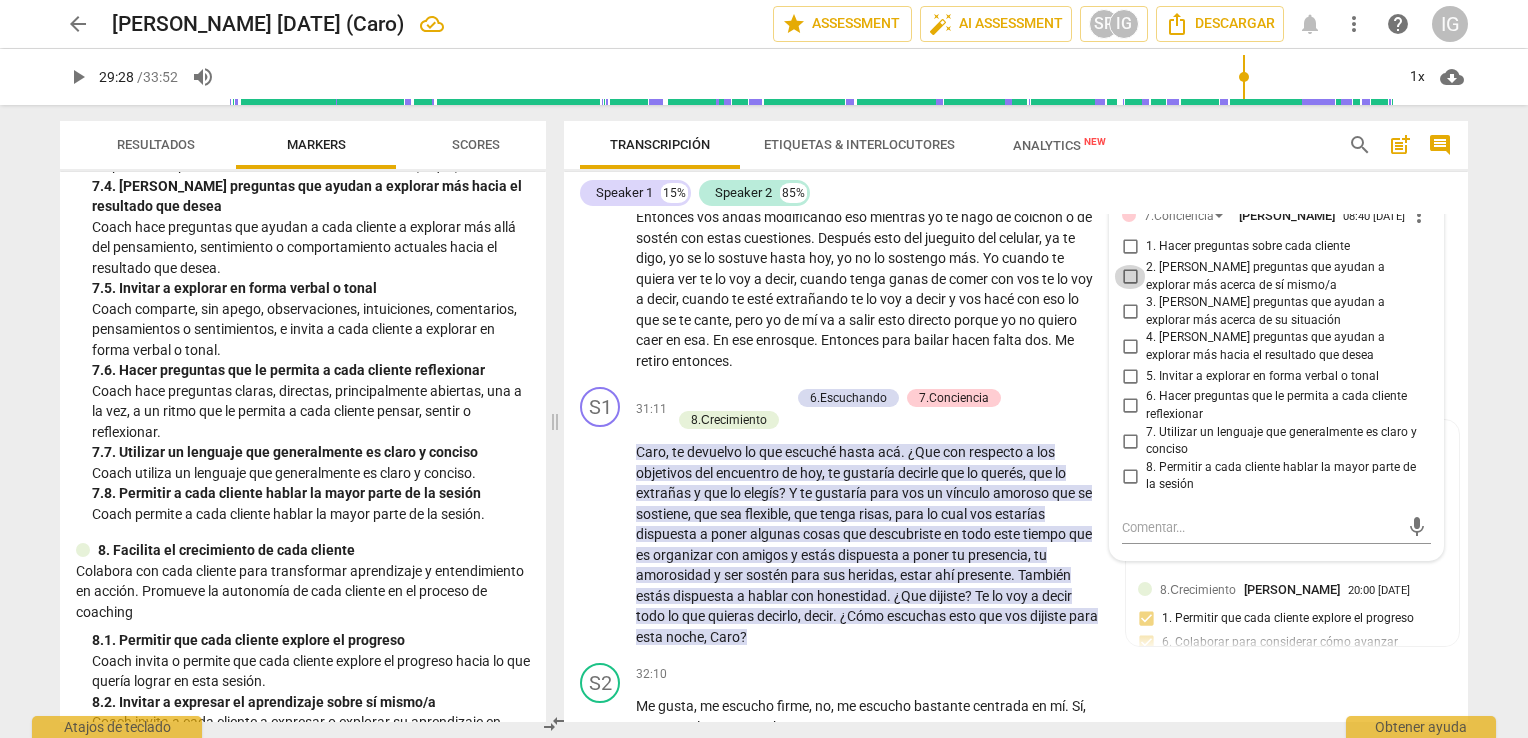 drag, startPoint x: 1124, startPoint y: 382, endPoint x: 1122, endPoint y: 393, distance: 11.18034 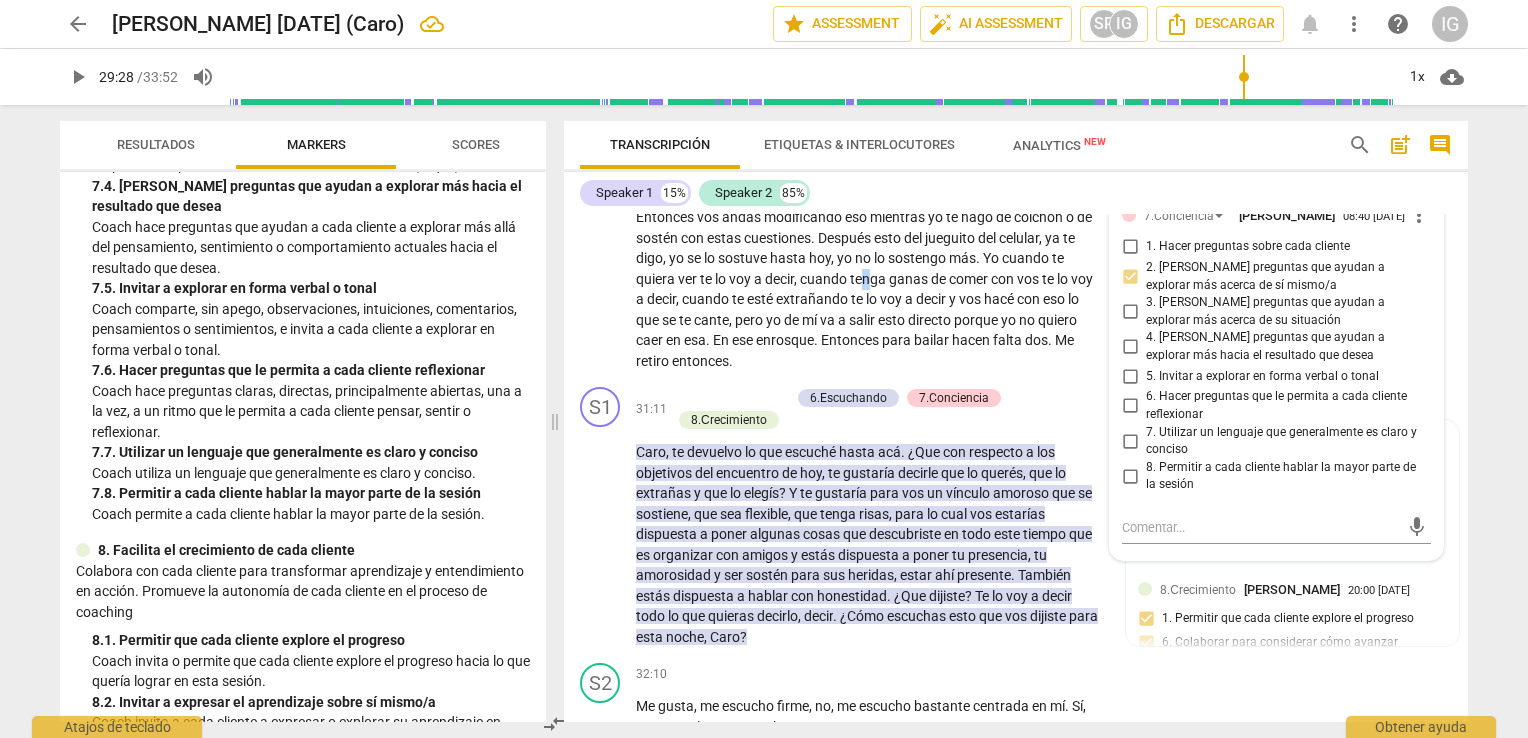 click on "tenga" at bounding box center (869, 279) 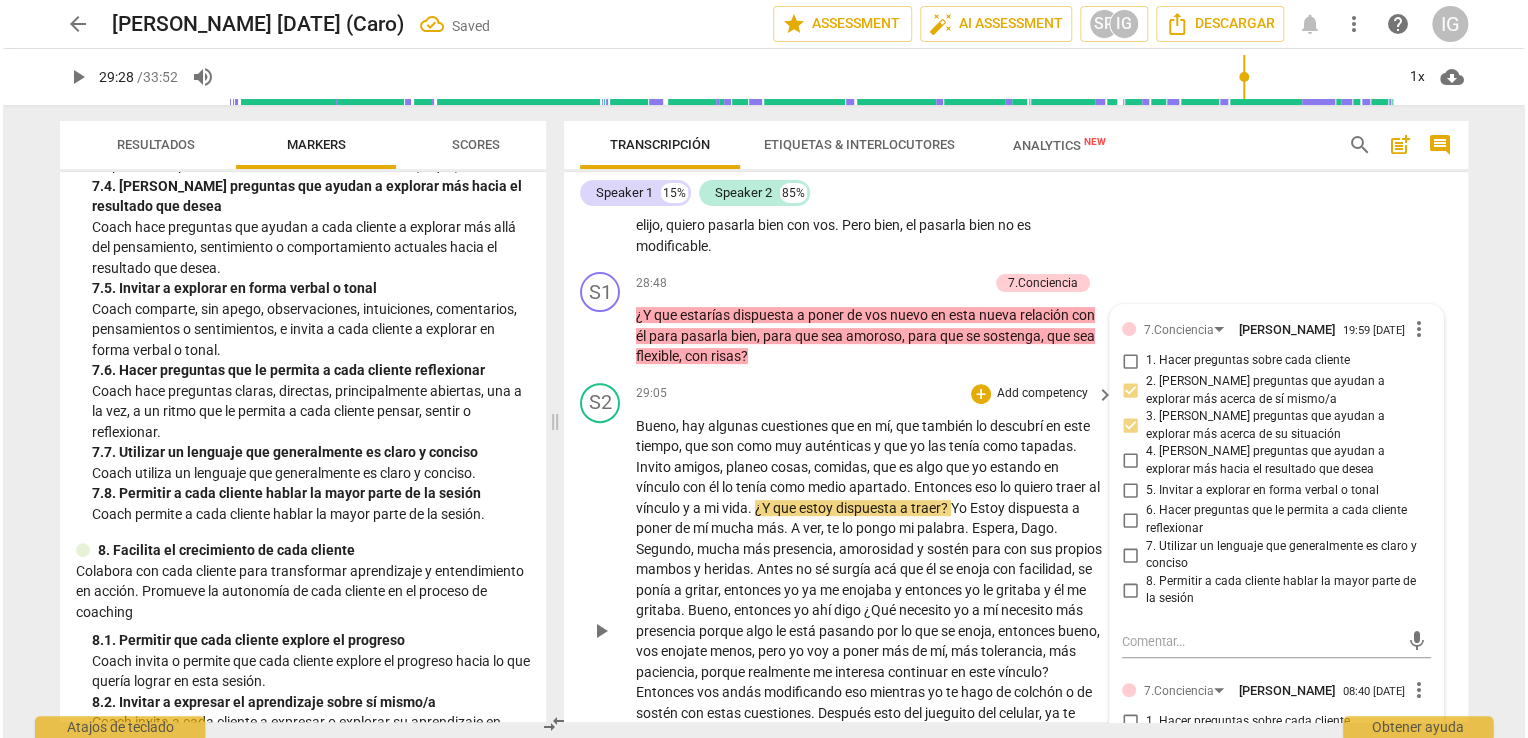 scroll, scrollTop: 7896, scrollLeft: 0, axis: vertical 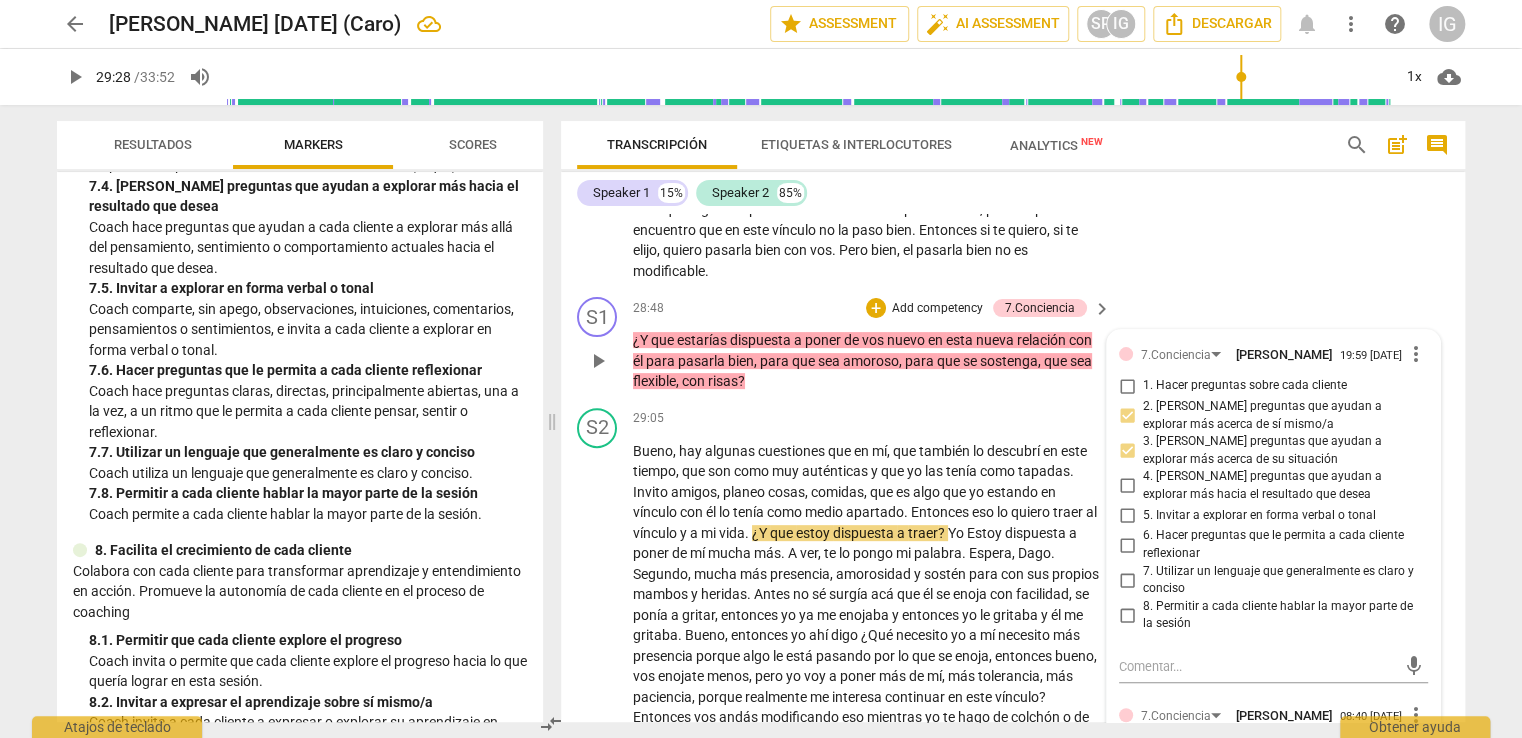 click on "S1 play_arrow pause 28:48 + Add competency 7.Conciencia keyboard_arrow_right ¿Y   que   estarías   dispuesta   a   poner   de   vos   nuevo   en   esta   nueva   relación   con   él   para   pasarla   bien ,   para   que   sea   amoroso ,   para   que   se   sostenga ,   que   sea   flexible ,   con   risas ? 7.Conciencia [PERSON_NAME] 19:59 [DATE] more_vert 1. Hacer preguntas sobre cada cliente 2. [PERSON_NAME] preguntas que ayudan a explorar más acerca de sí mismo/a  3. [PERSON_NAME] preguntas que ayudan a explorar más acerca de su situación 4. [PERSON_NAME] preguntas que ayudan a explorar más hacia el resultado que desea 5. Invitar a explorar en forma verbal o tonal 6. Hacer preguntas que le permita a cada cliente reflexionar 7. Utilizar un lenguaje que generalmente es claro y conciso 8. Permitir a cada cliente hablar la mayor parte de la sesión mic 7.[PERSON_NAME] 08:40 [DATE] more_vert 1. Hacer preguntas sobre cada cliente 2. [PERSON_NAME] preguntas que ayudan a explorar más acerca de sí mismo/a" at bounding box center (1013, 344) 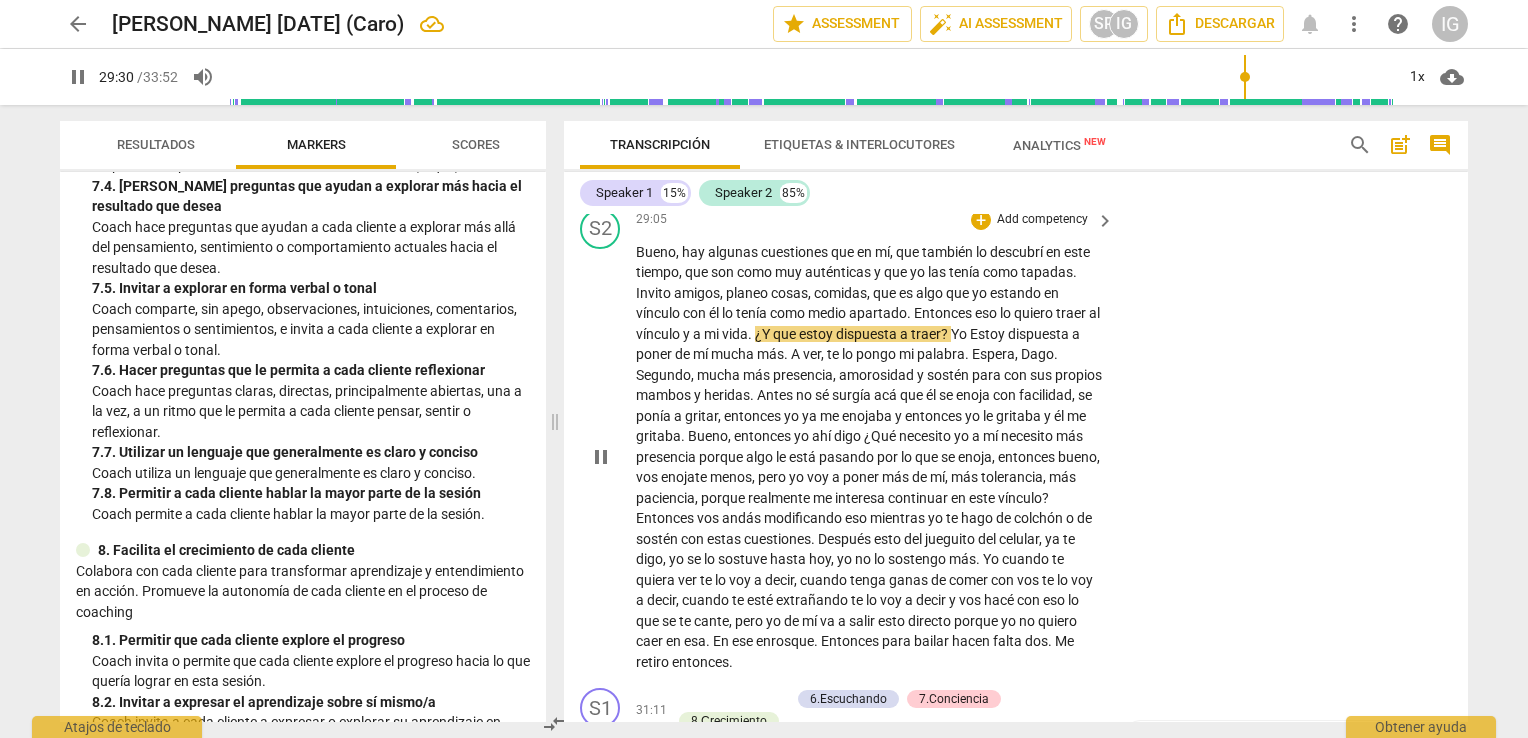 scroll, scrollTop: 8096, scrollLeft: 0, axis: vertical 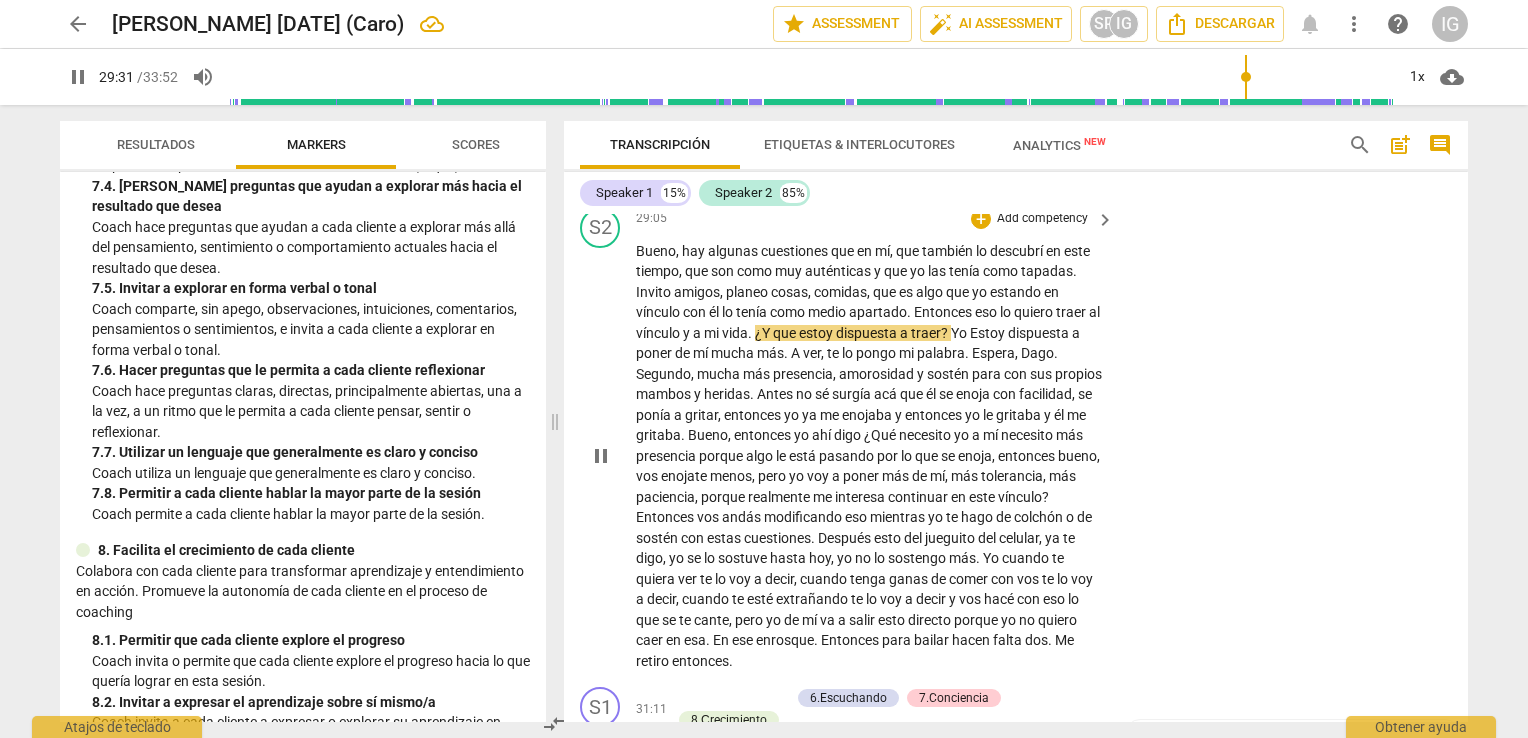 click on "pause" at bounding box center (601, 456) 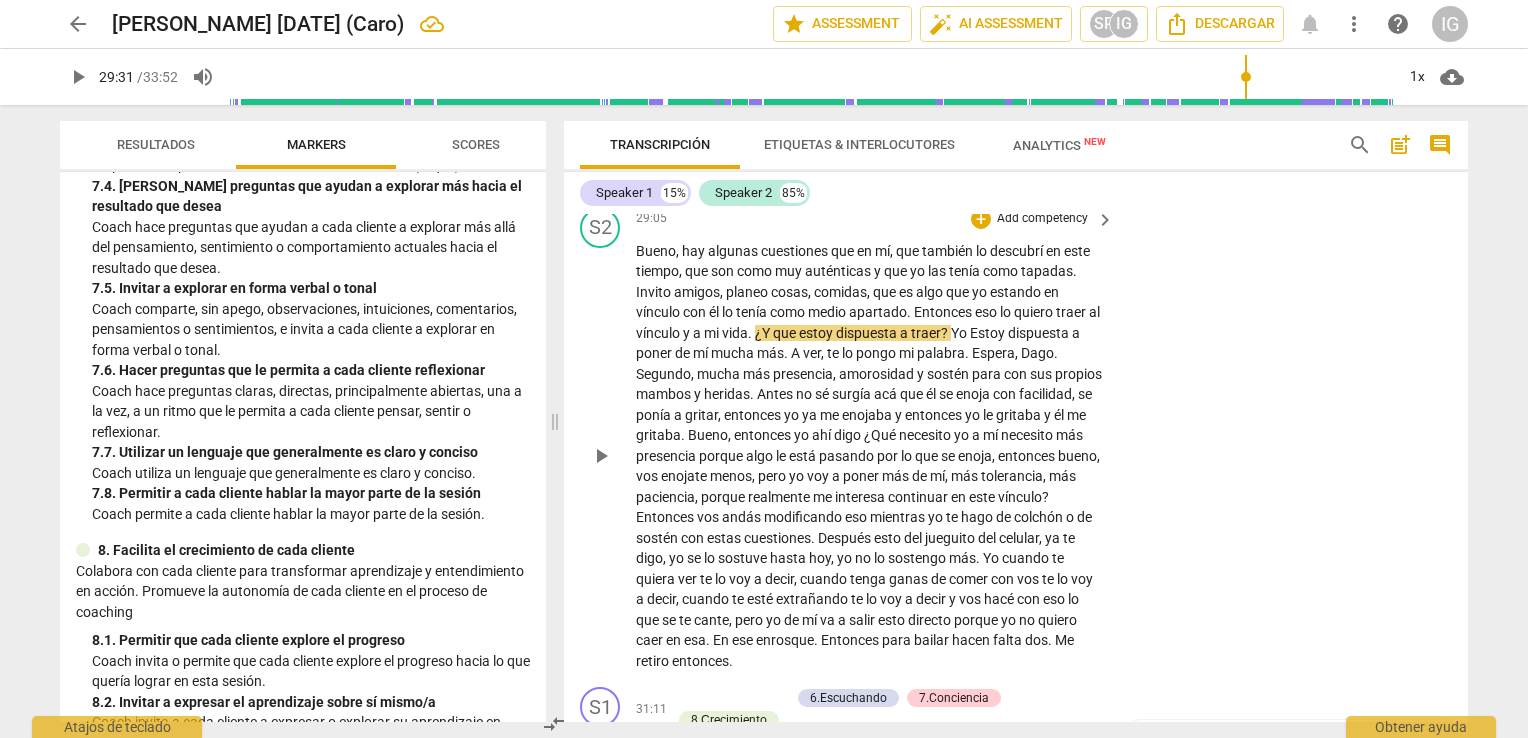 click on "play_arrow" at bounding box center (601, 456) 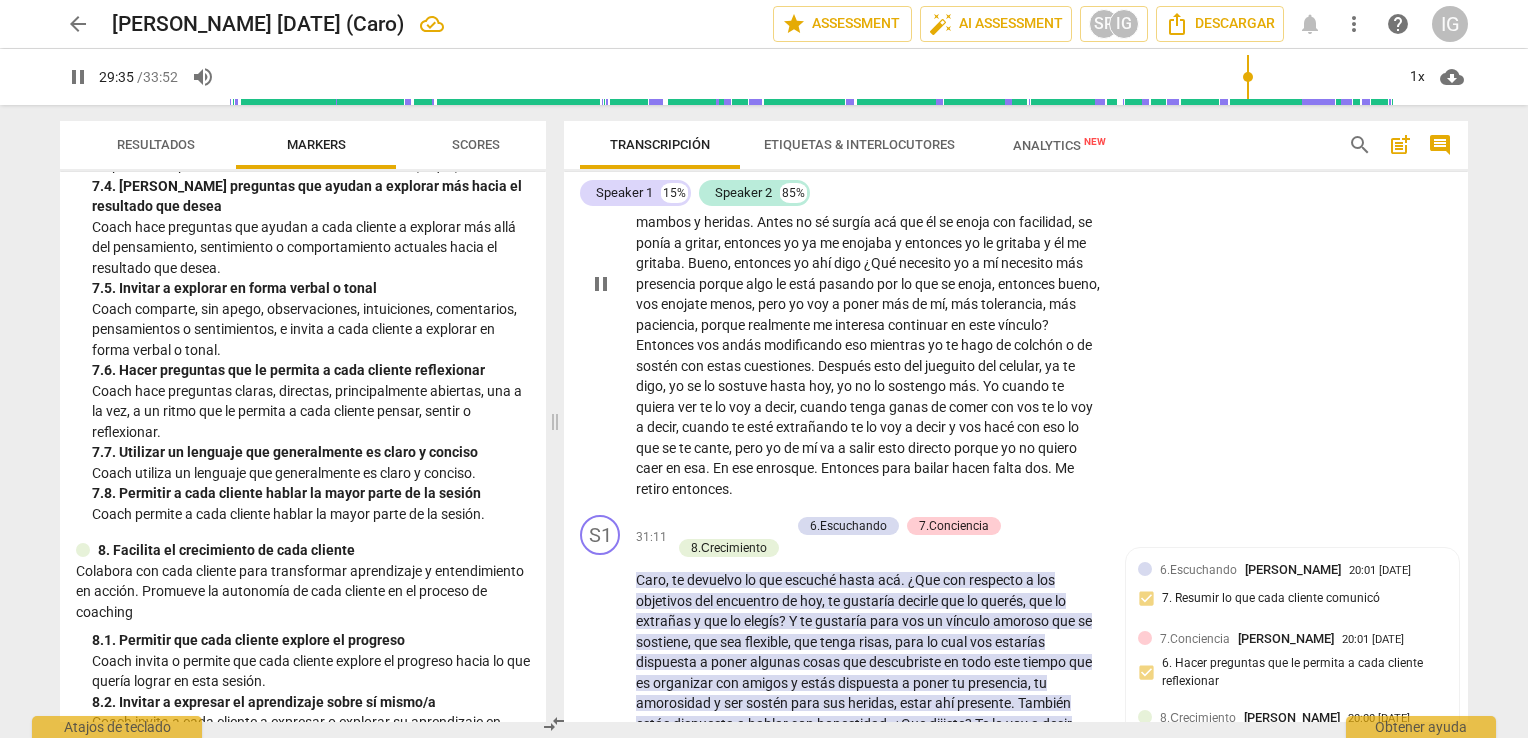 scroll, scrollTop: 8296, scrollLeft: 0, axis: vertical 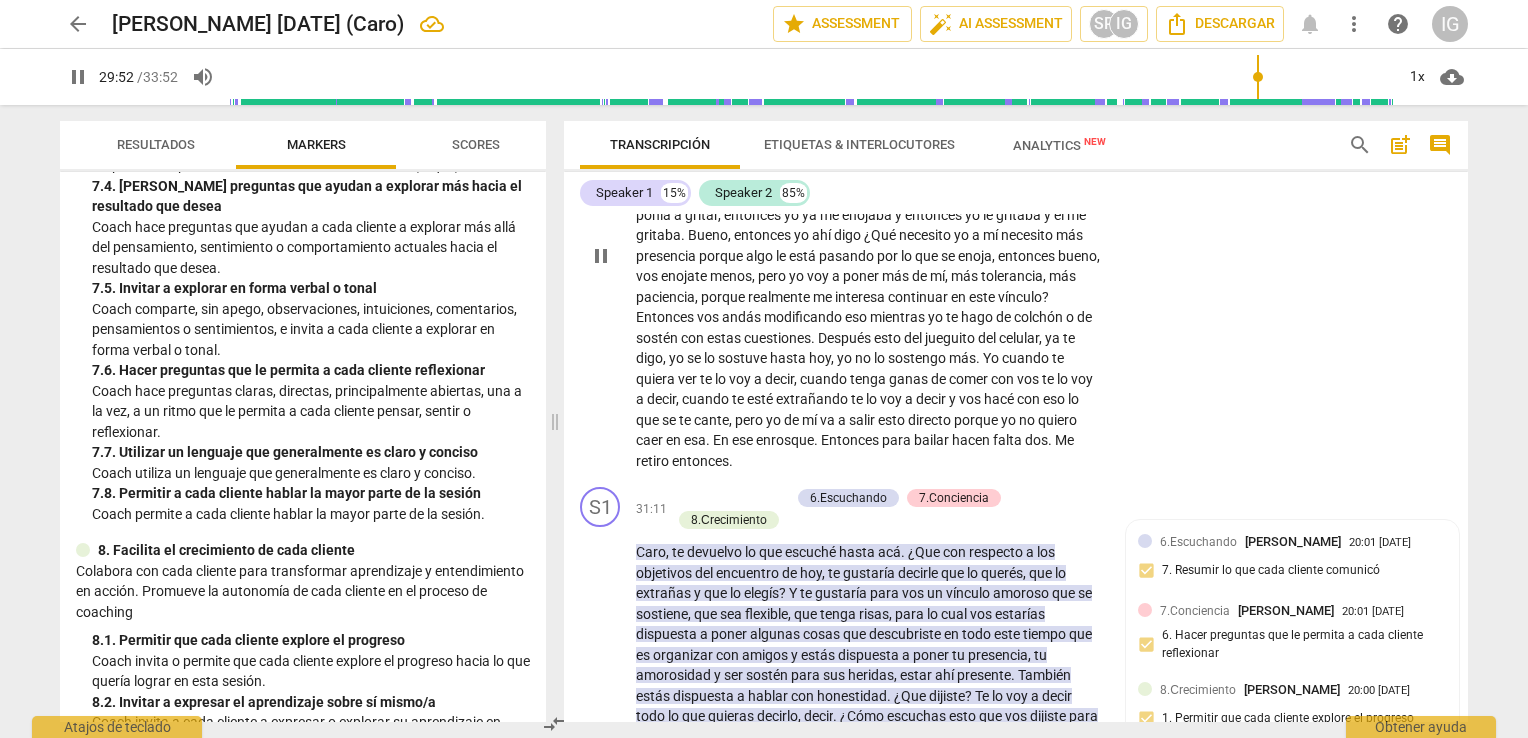 click on "pause" at bounding box center [601, 256] 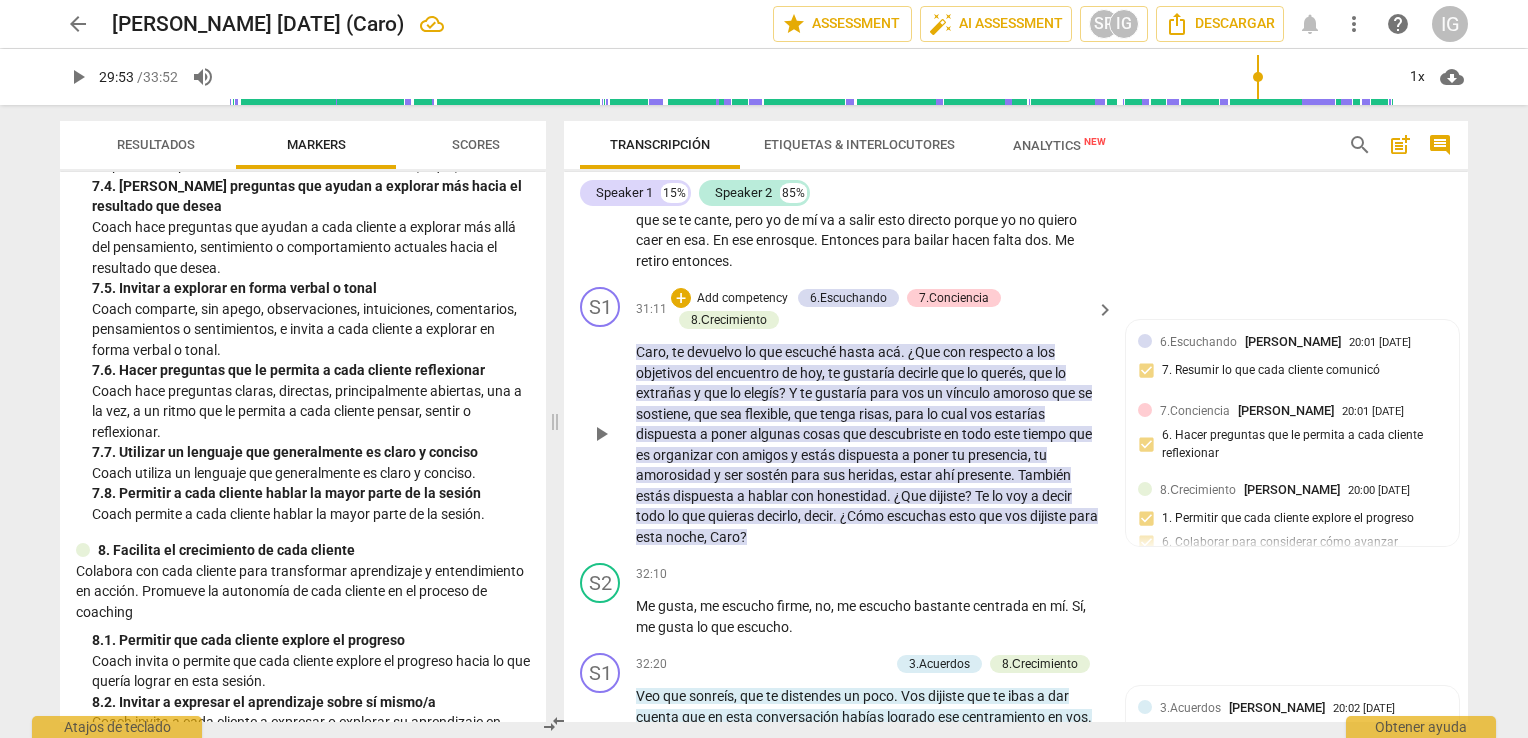 scroll, scrollTop: 8596, scrollLeft: 0, axis: vertical 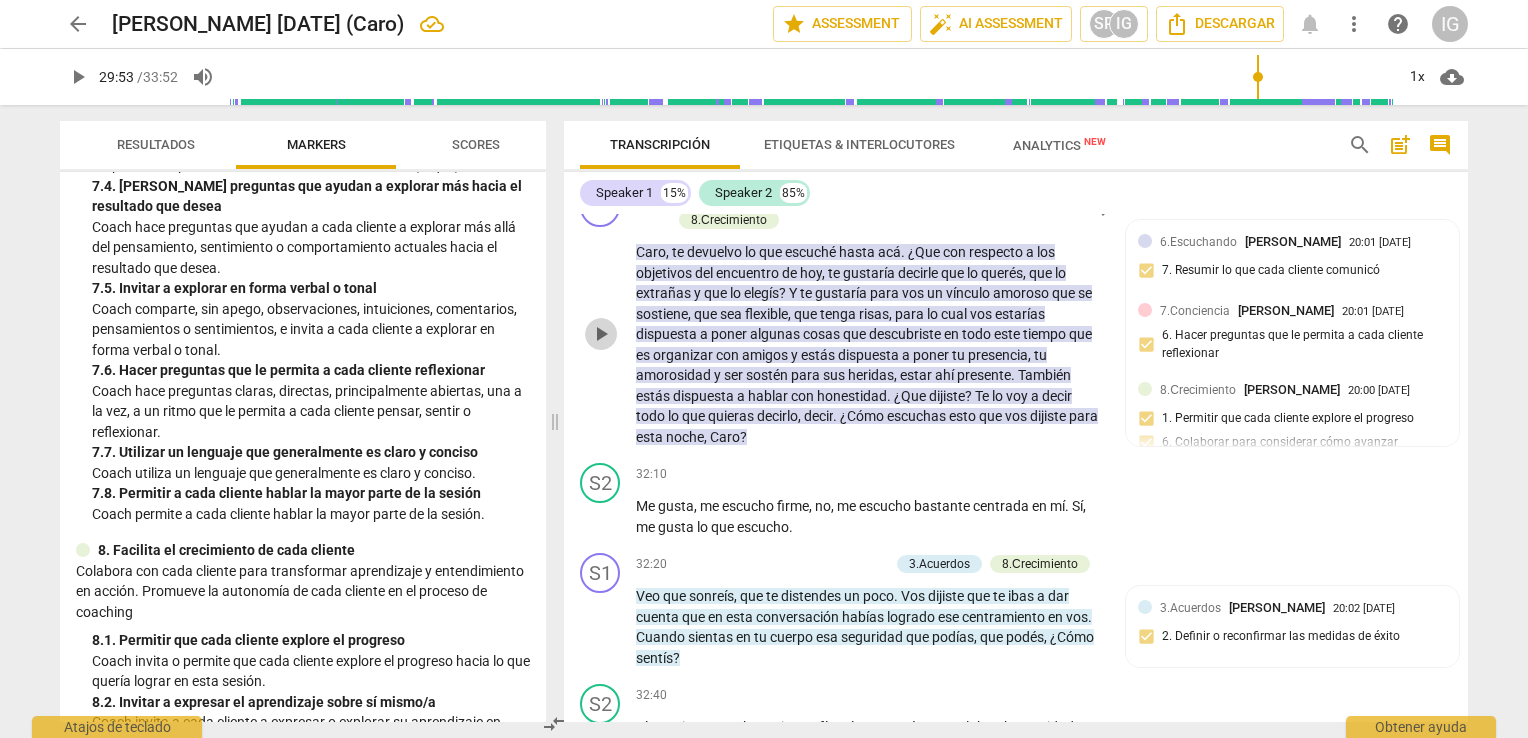 click on "play_arrow" at bounding box center [601, 334] 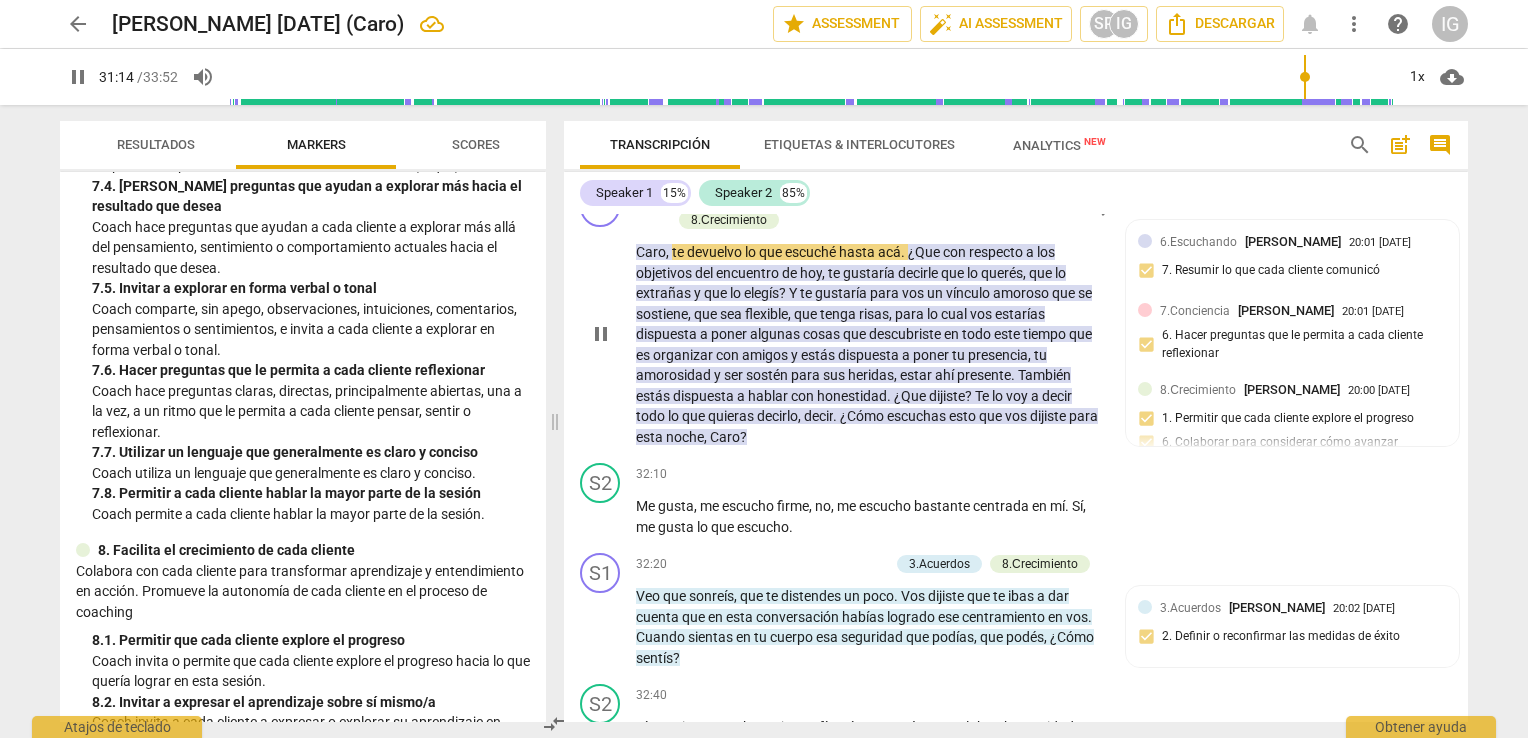 click on "pause" at bounding box center [601, 334] 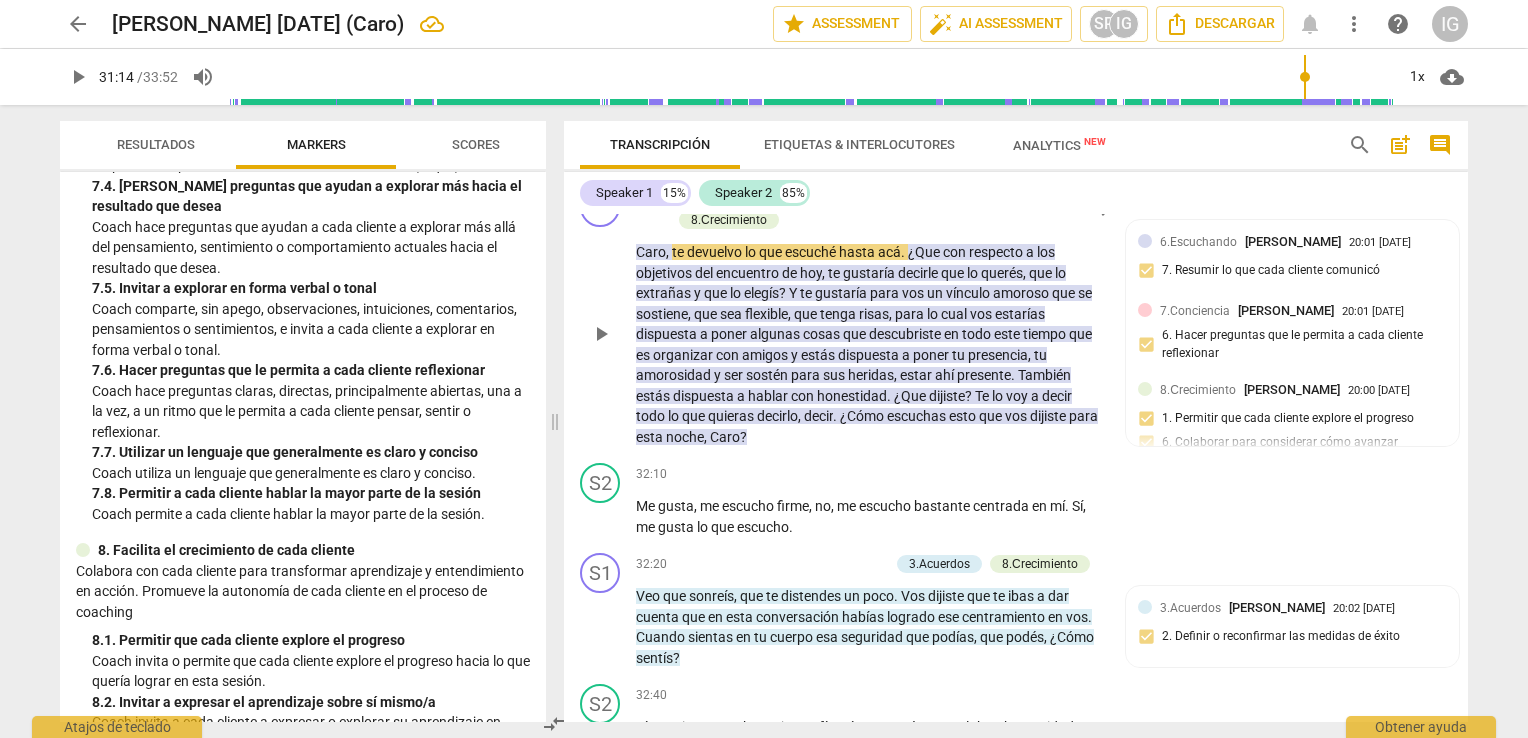 click on "Add competency" at bounding box center (742, 199) 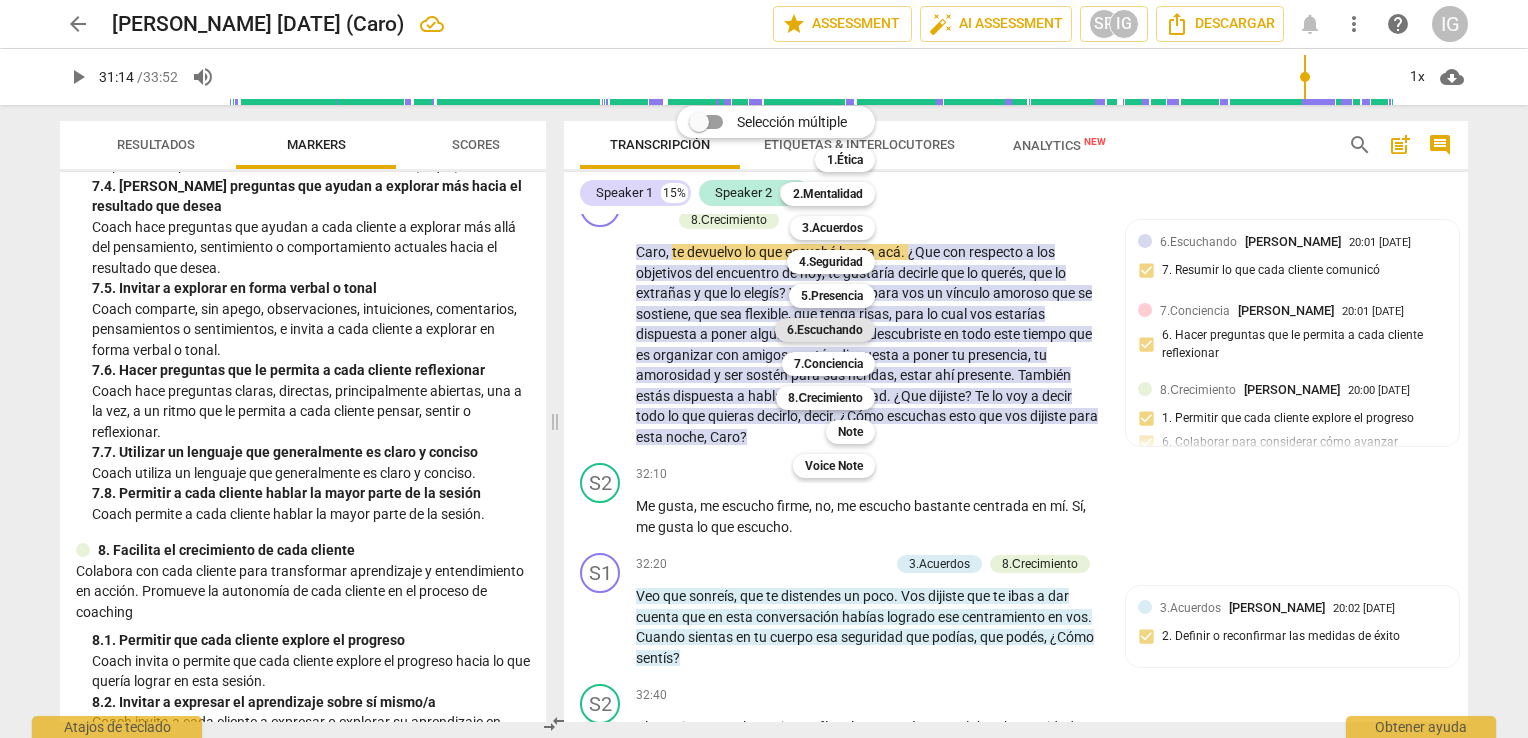 click on "6.Escuchando" at bounding box center (825, 330) 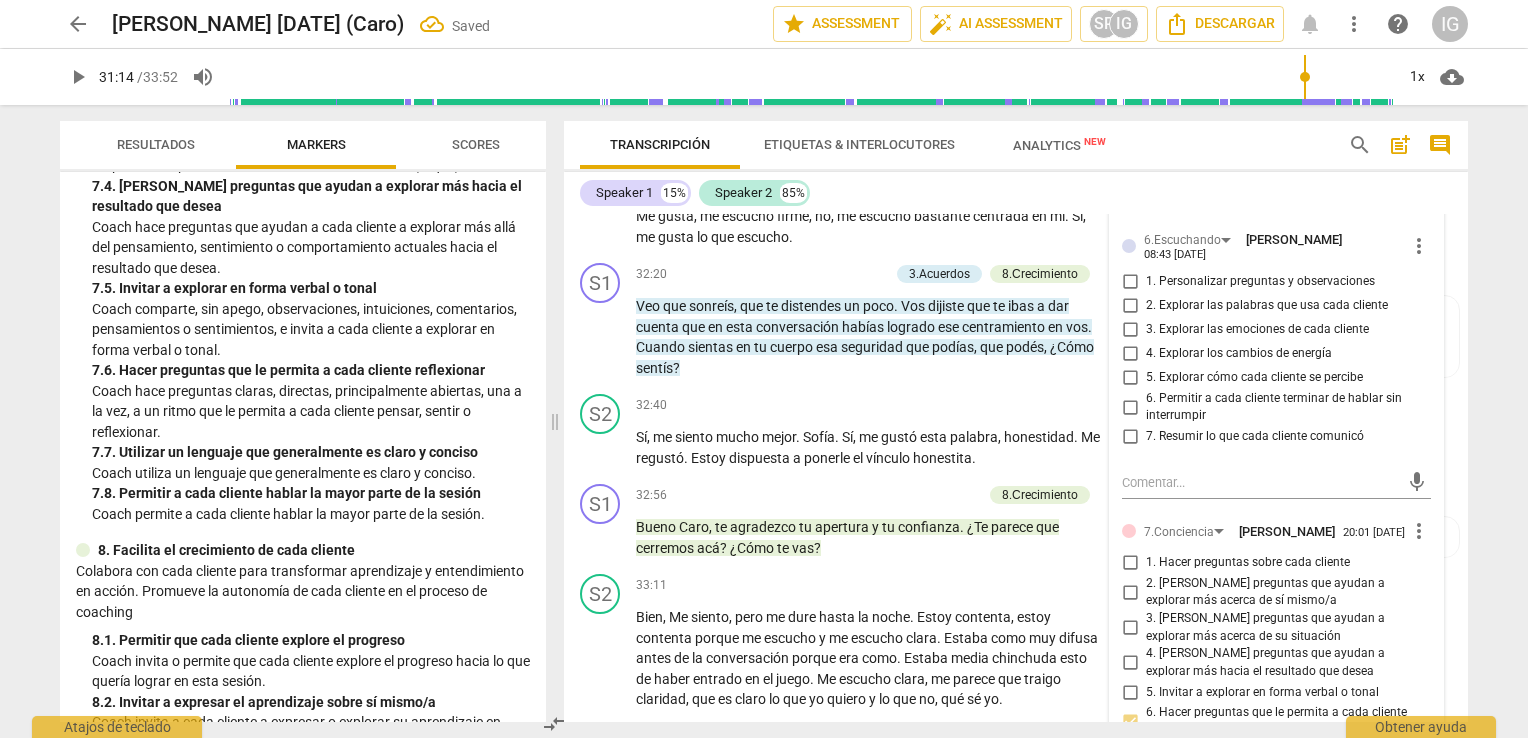 scroll, scrollTop: 8896, scrollLeft: 0, axis: vertical 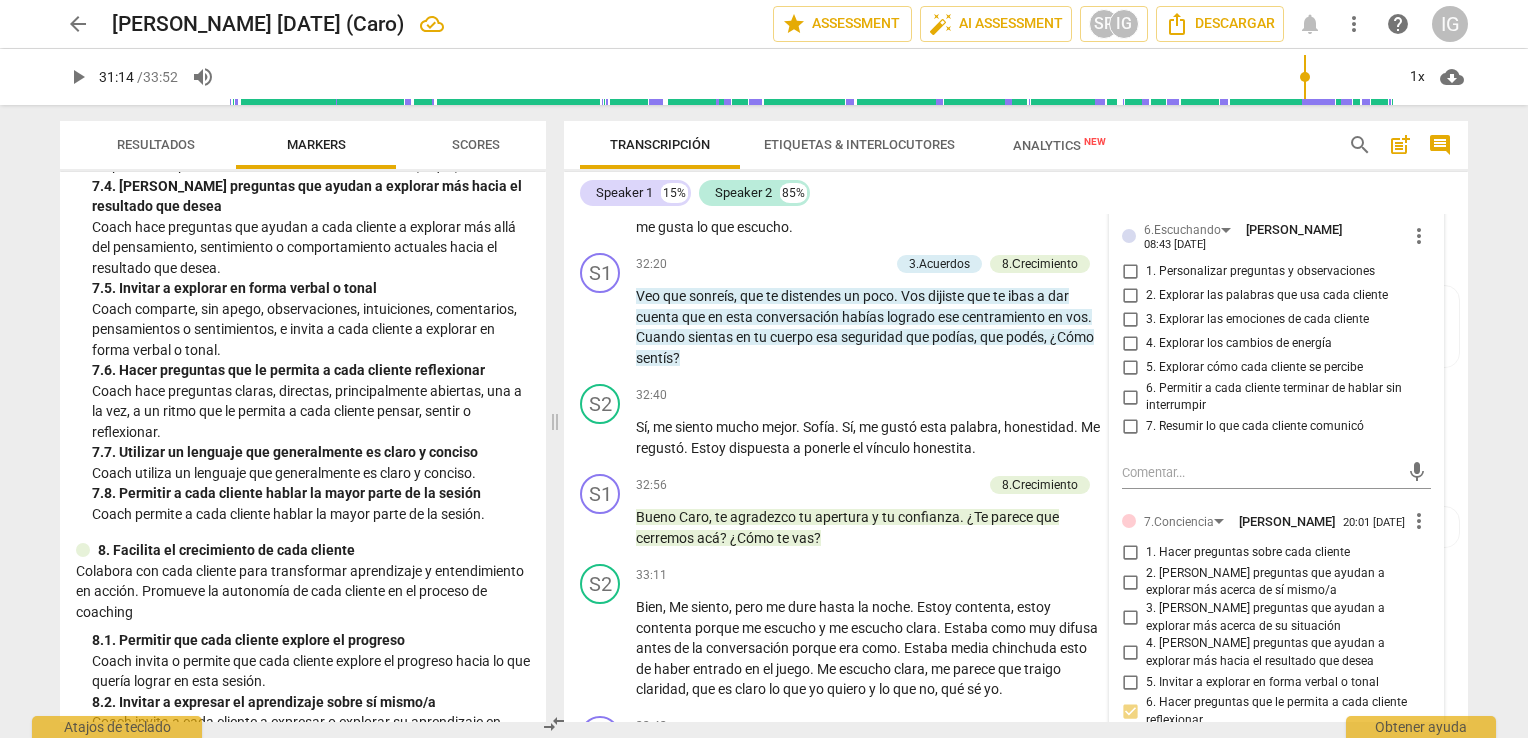 click on "7. Resumir lo que cada cliente comunicó" at bounding box center [1130, 427] 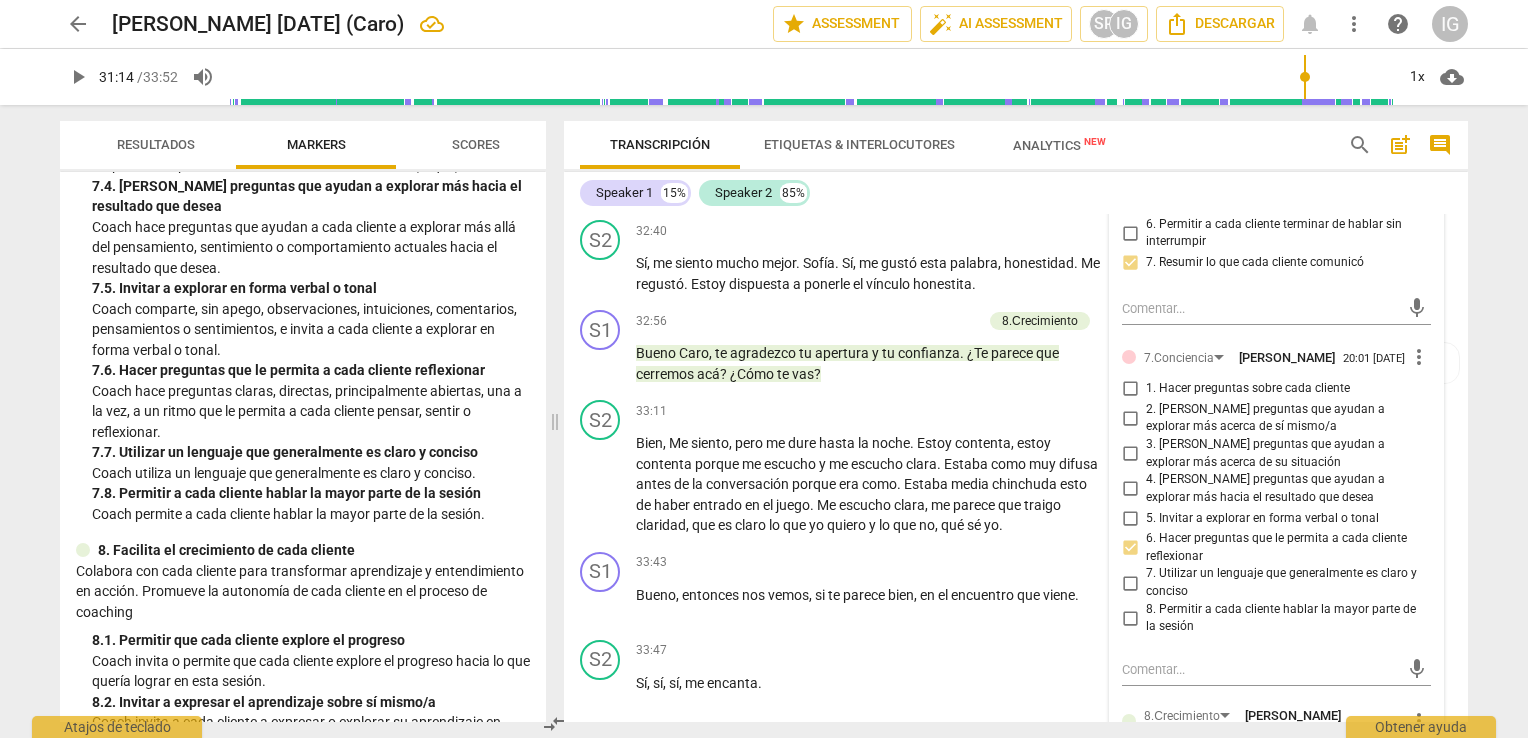 scroll, scrollTop: 9096, scrollLeft: 0, axis: vertical 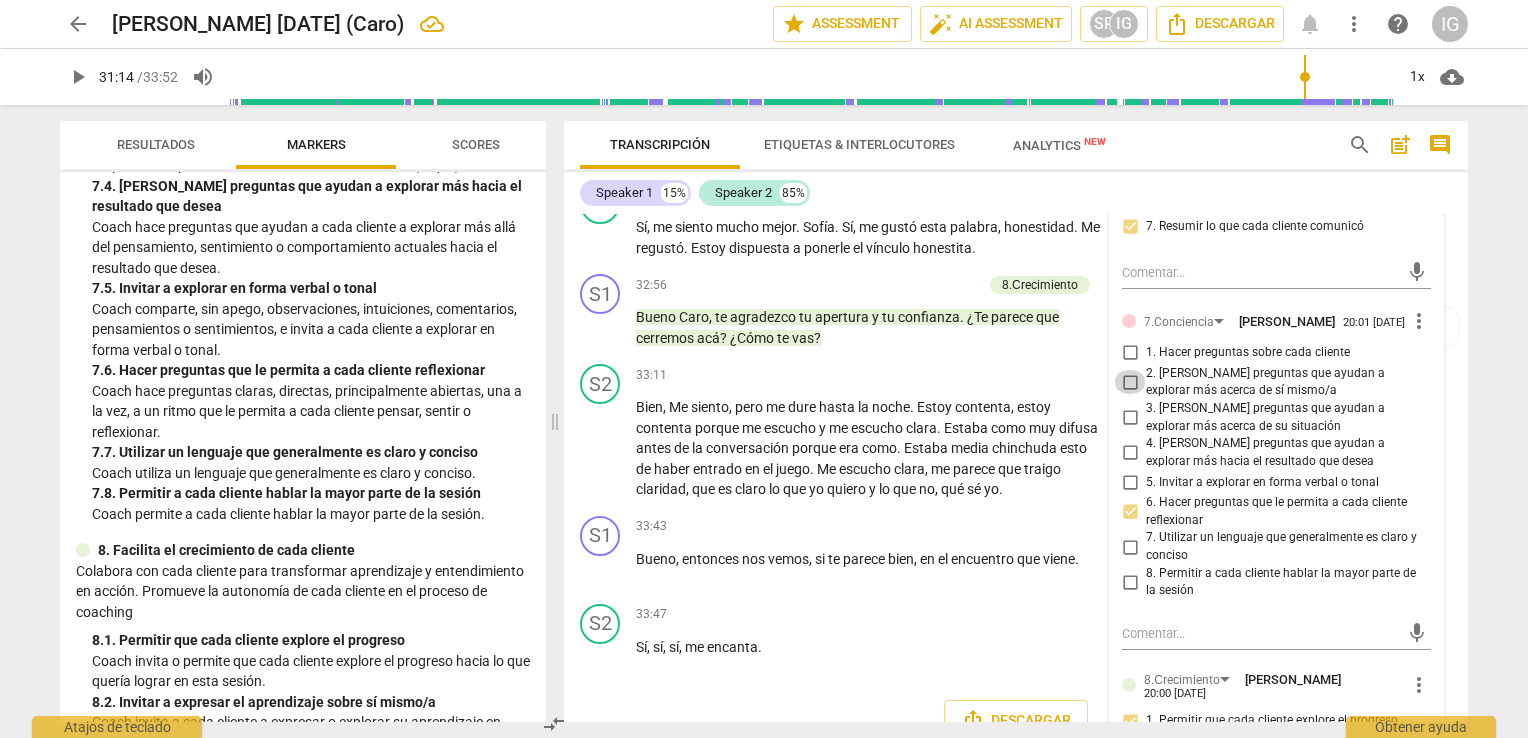click on "2. [PERSON_NAME] preguntas que ayudan a explorar más acerca de sí mismo/a" at bounding box center (1130, 382) 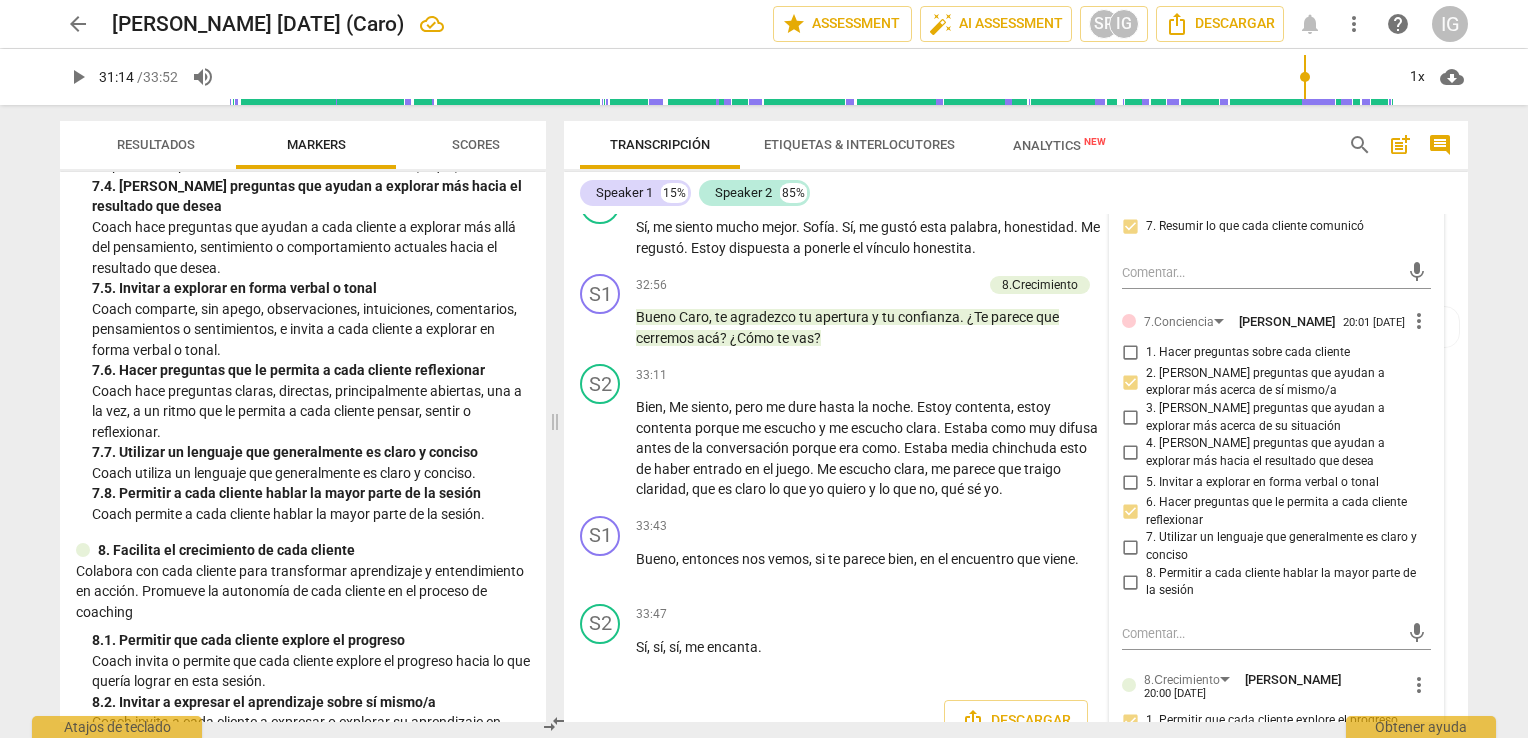 click on "2. [PERSON_NAME] preguntas que ayudan a explorar más acerca de sí mismo/a" at bounding box center [1130, 382] 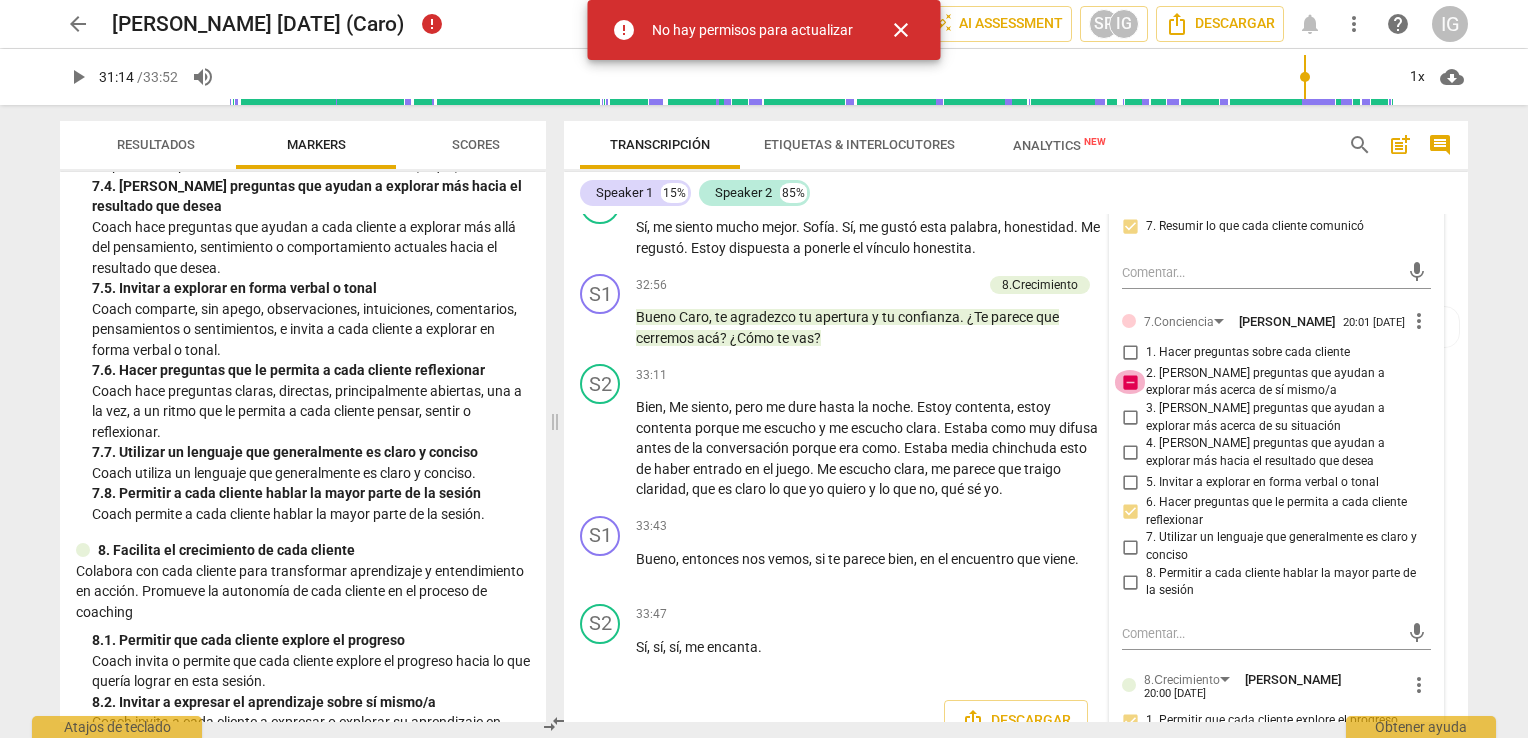click on "2. [PERSON_NAME] preguntas que ayudan a explorar más acerca de sí mismo/a" at bounding box center (1130, 382) 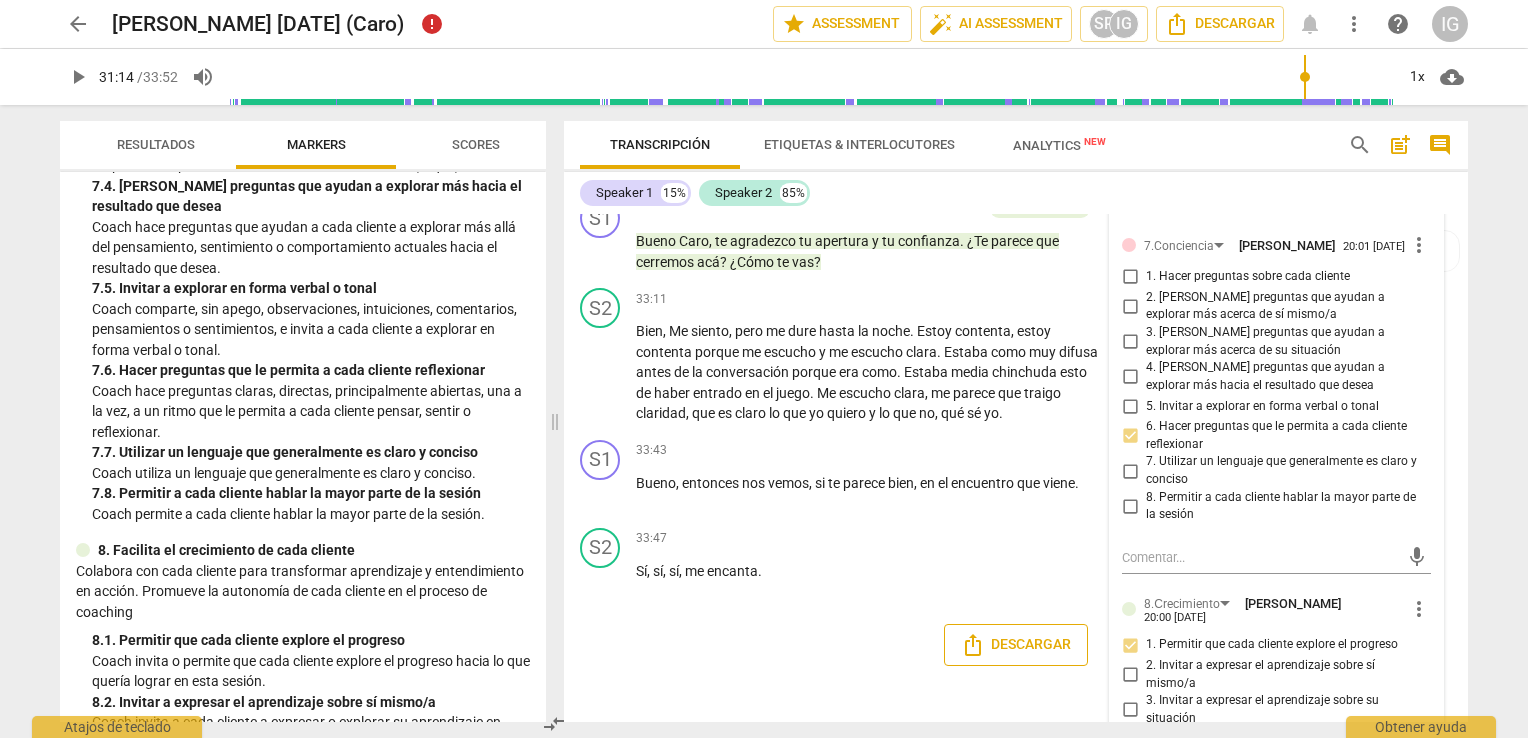 scroll, scrollTop: 9123, scrollLeft: 0, axis: vertical 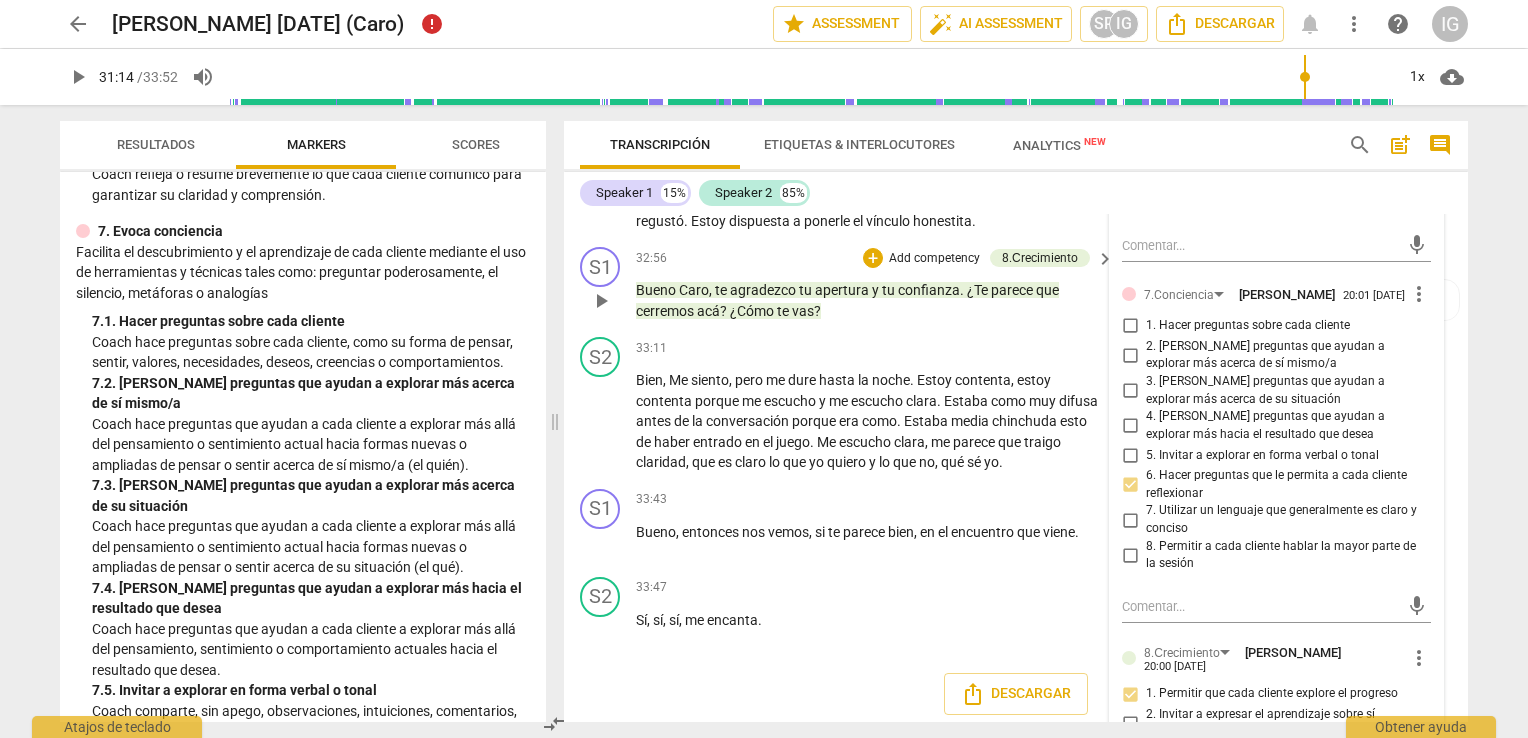 click on "Add competency" at bounding box center (934, 259) 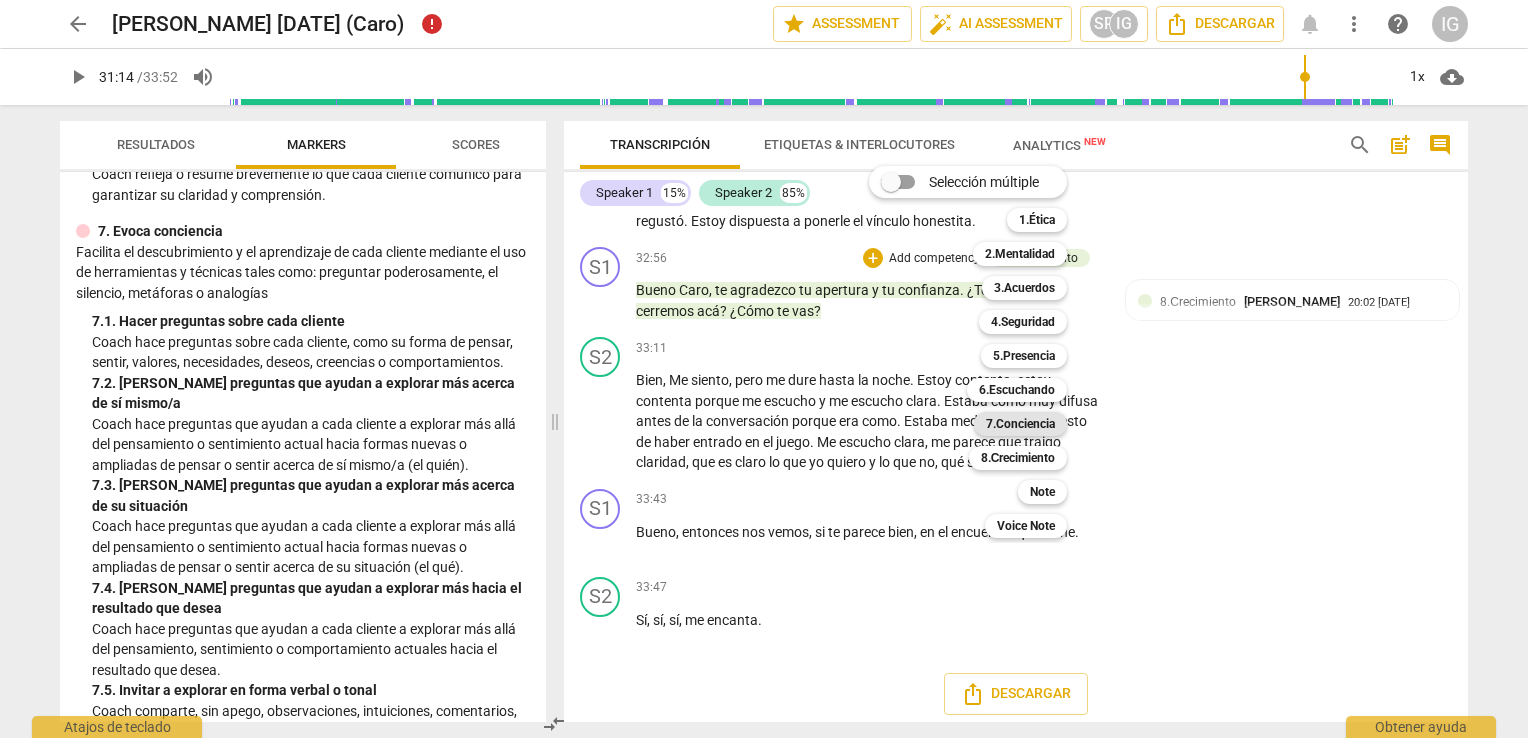 click on "7.Conciencia" at bounding box center [1020, 424] 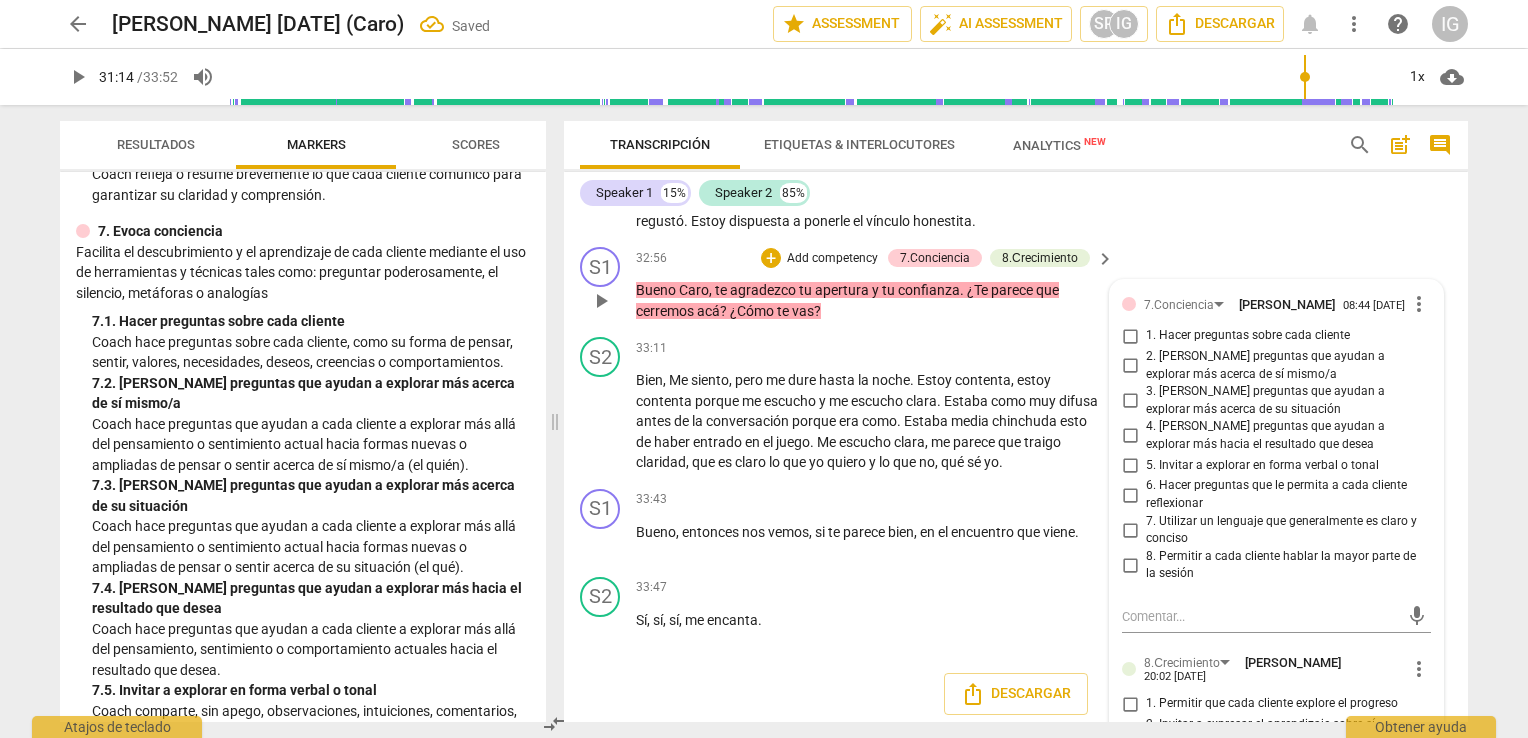 scroll, scrollTop: 9126, scrollLeft: 0, axis: vertical 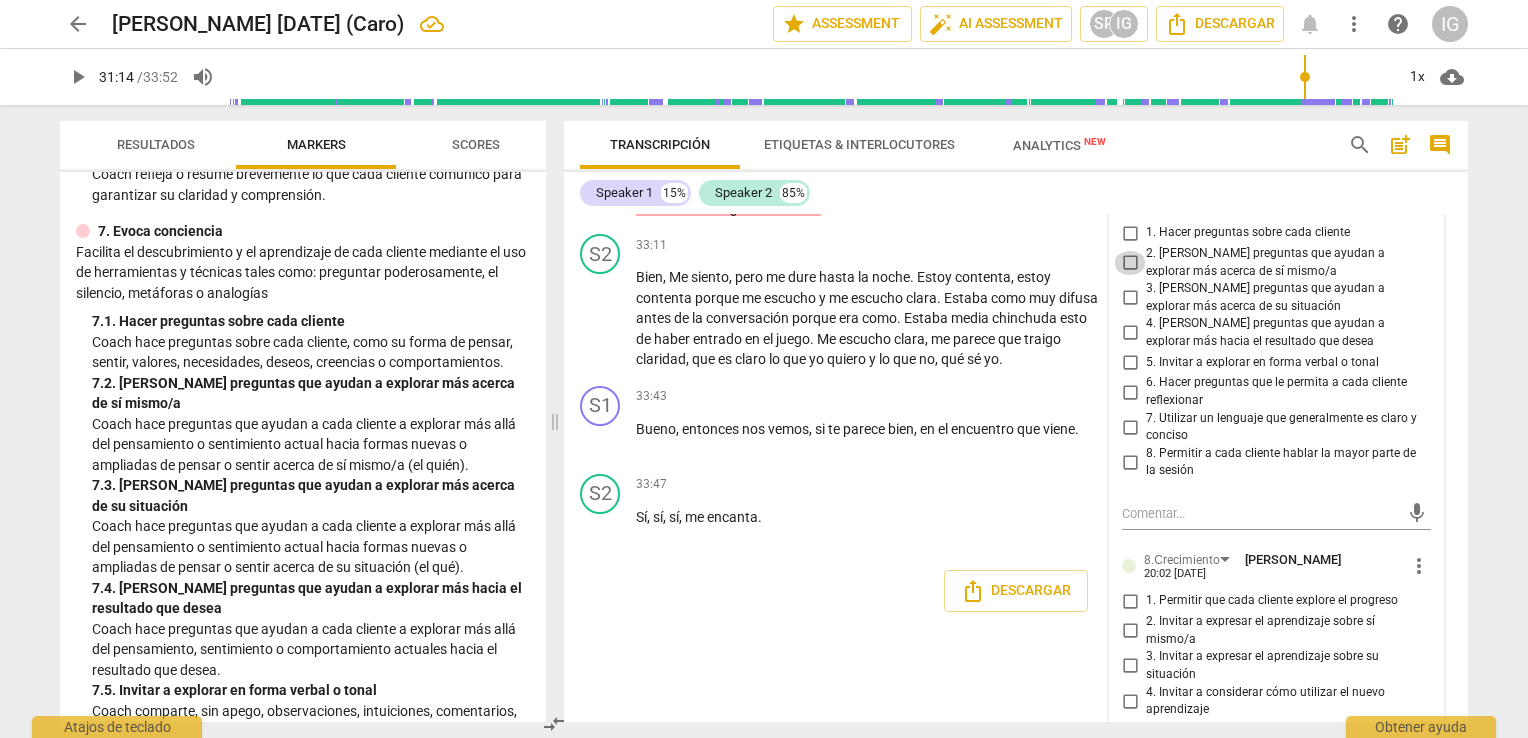 click on "2. [PERSON_NAME] preguntas que ayudan a explorar más acerca de sí mismo/a" at bounding box center [1130, 263] 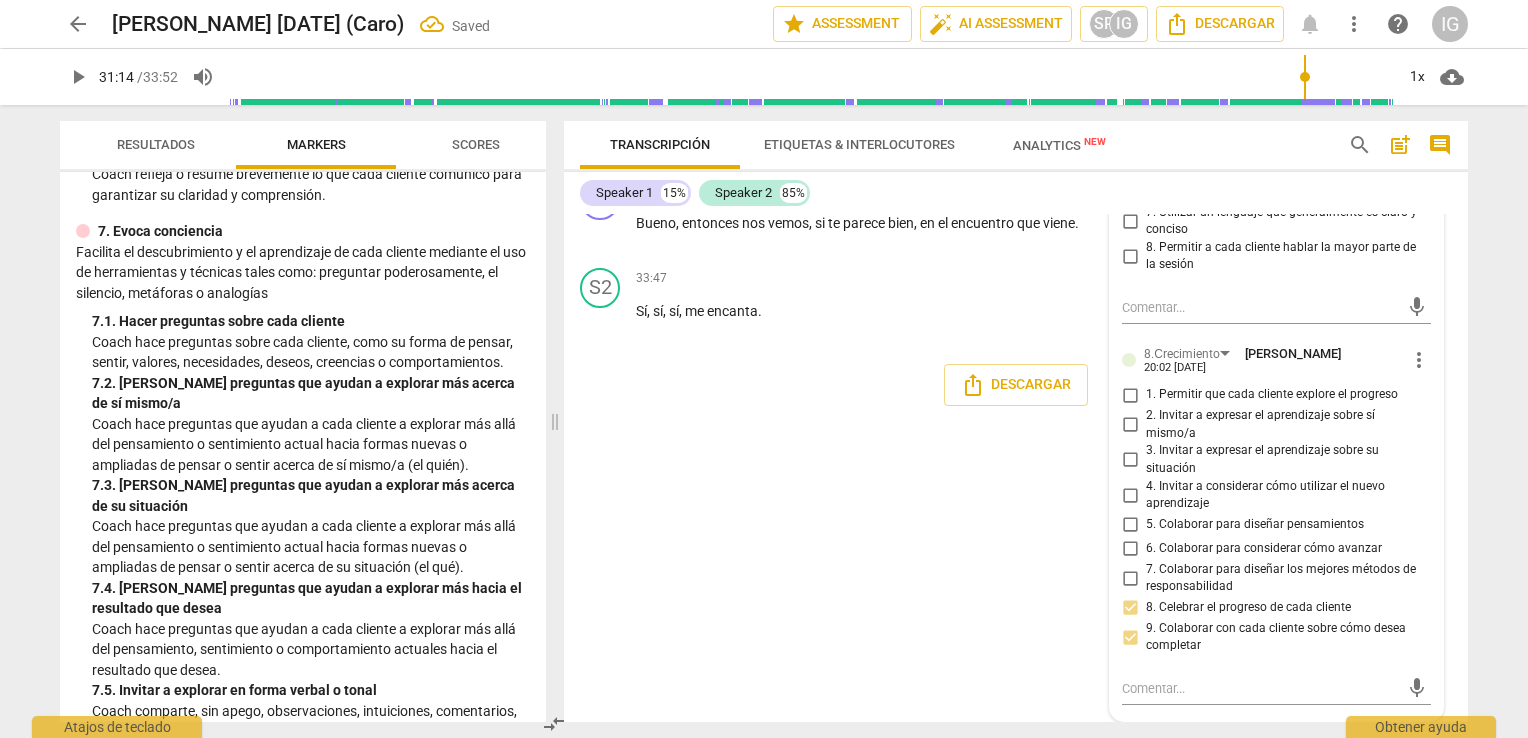 scroll, scrollTop: 9532, scrollLeft: 0, axis: vertical 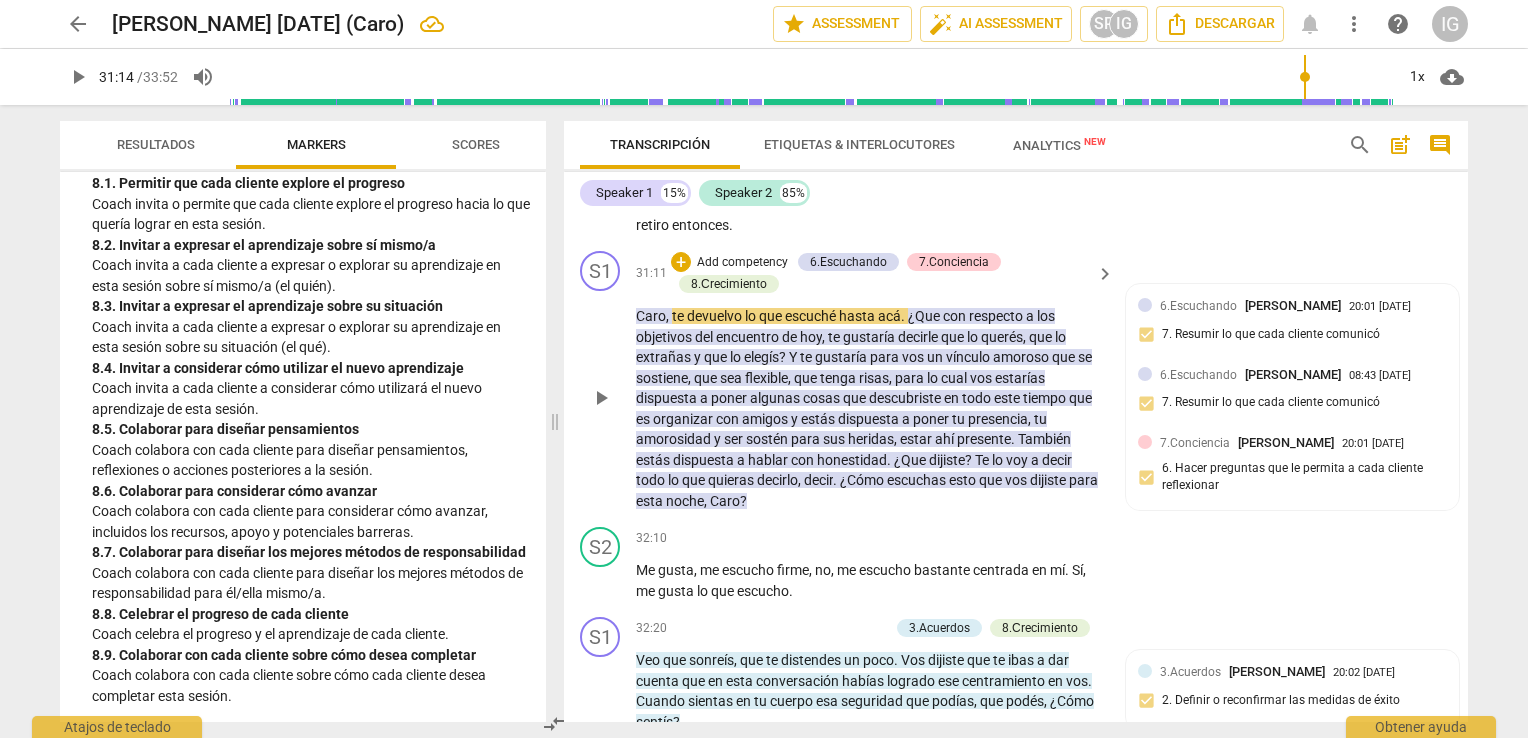 click on "Add competency" at bounding box center (742, 263) 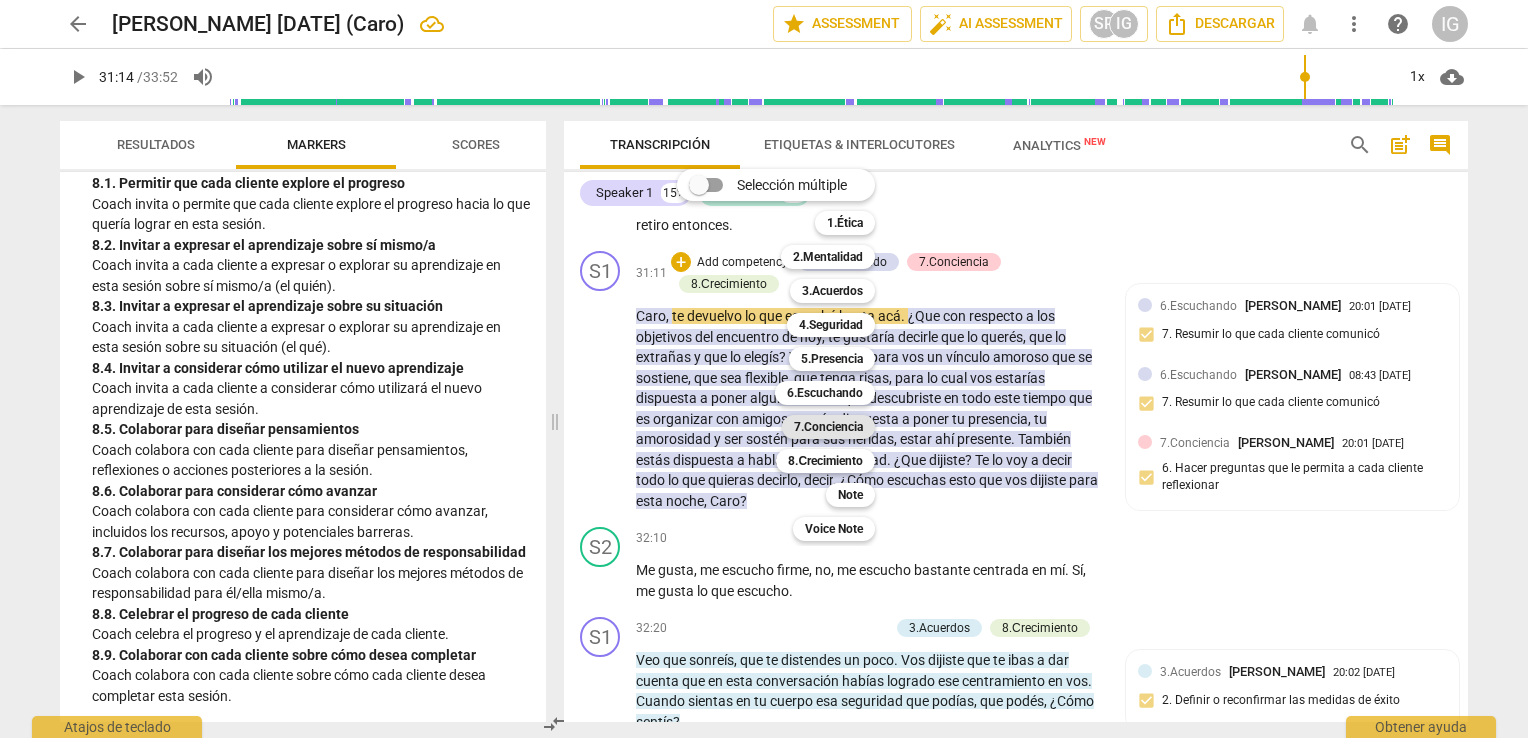 click on "7.Conciencia" at bounding box center [828, 427] 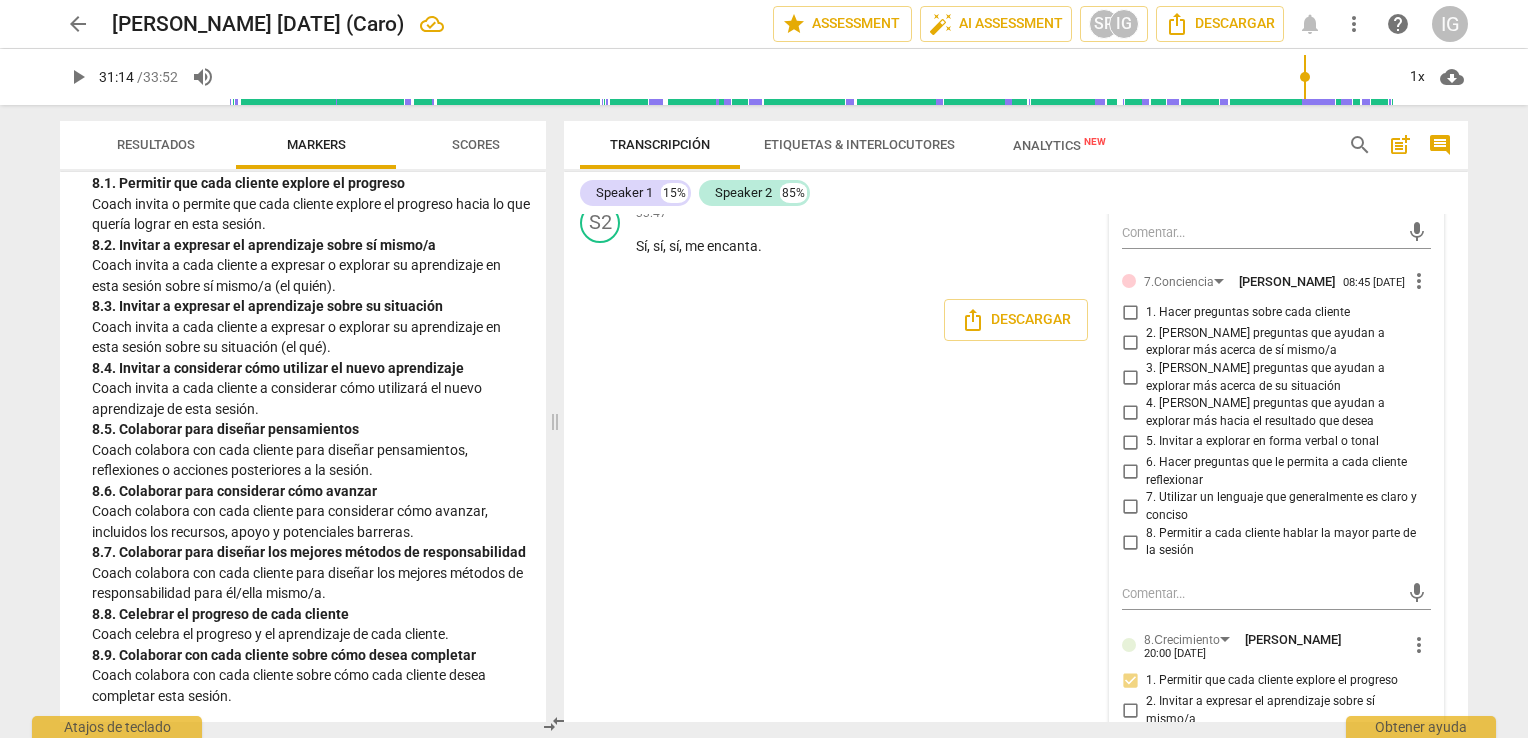 scroll, scrollTop: 9532, scrollLeft: 0, axis: vertical 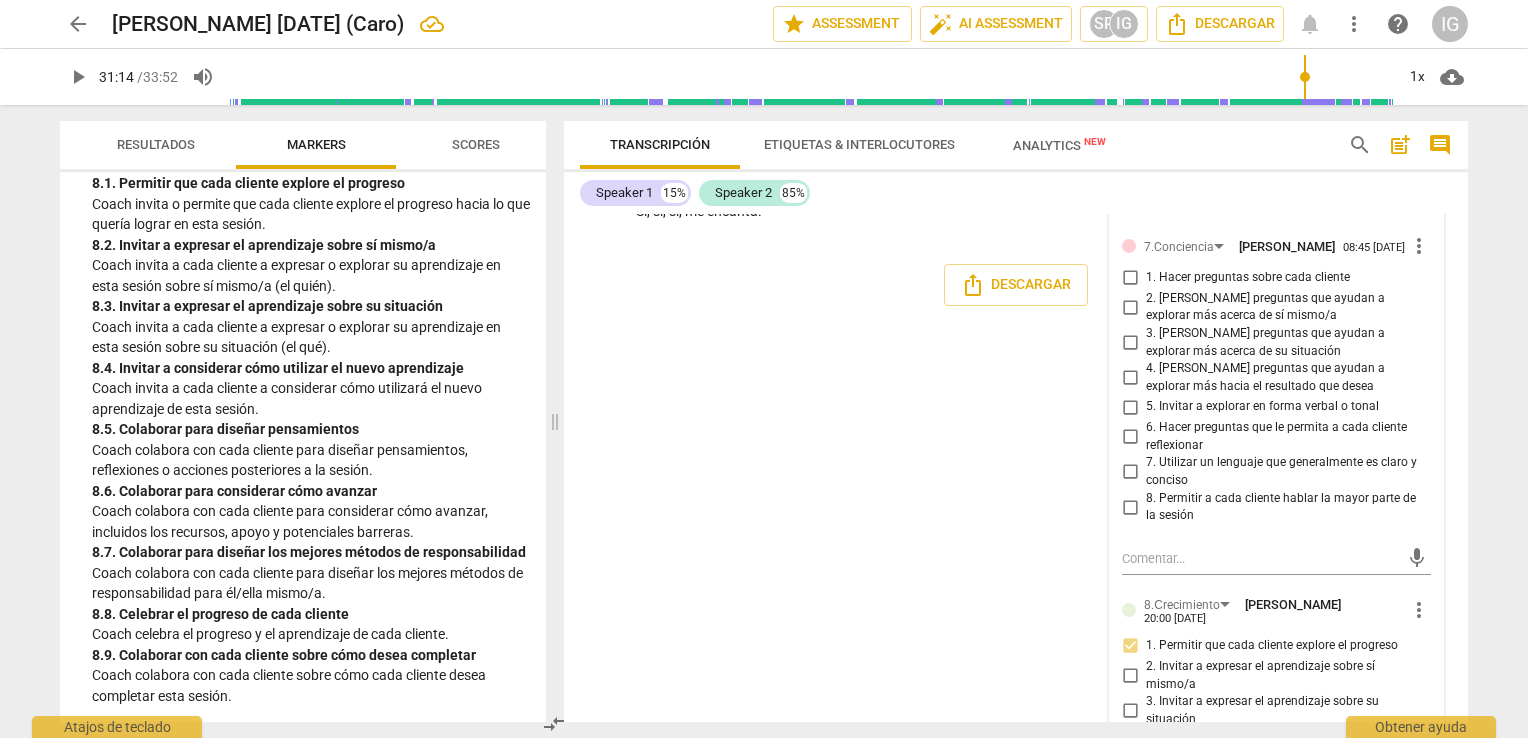 click on "2. [PERSON_NAME] preguntas que ayudan a explorar más acerca de sí mismo/a" at bounding box center (1130, 307) 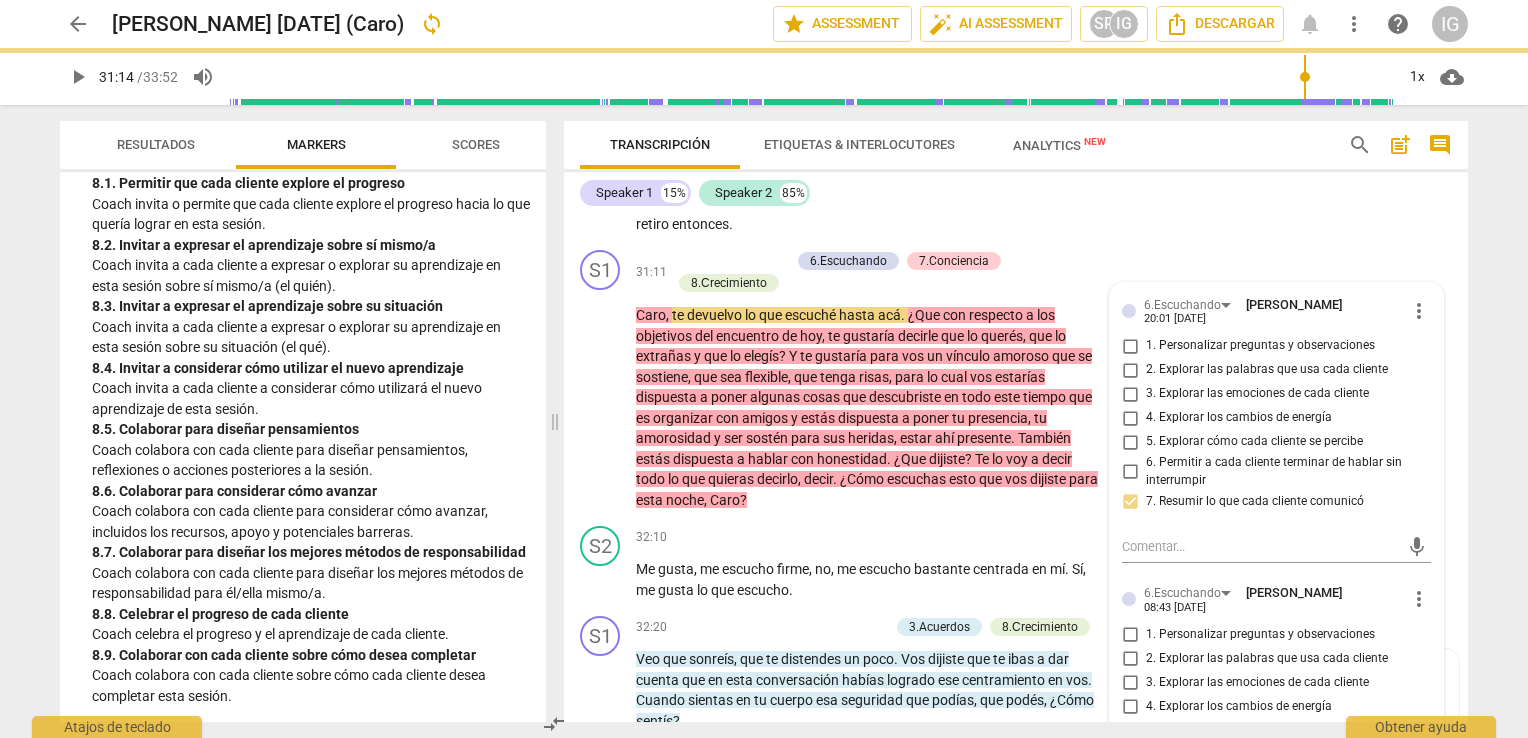 scroll, scrollTop: 8532, scrollLeft: 0, axis: vertical 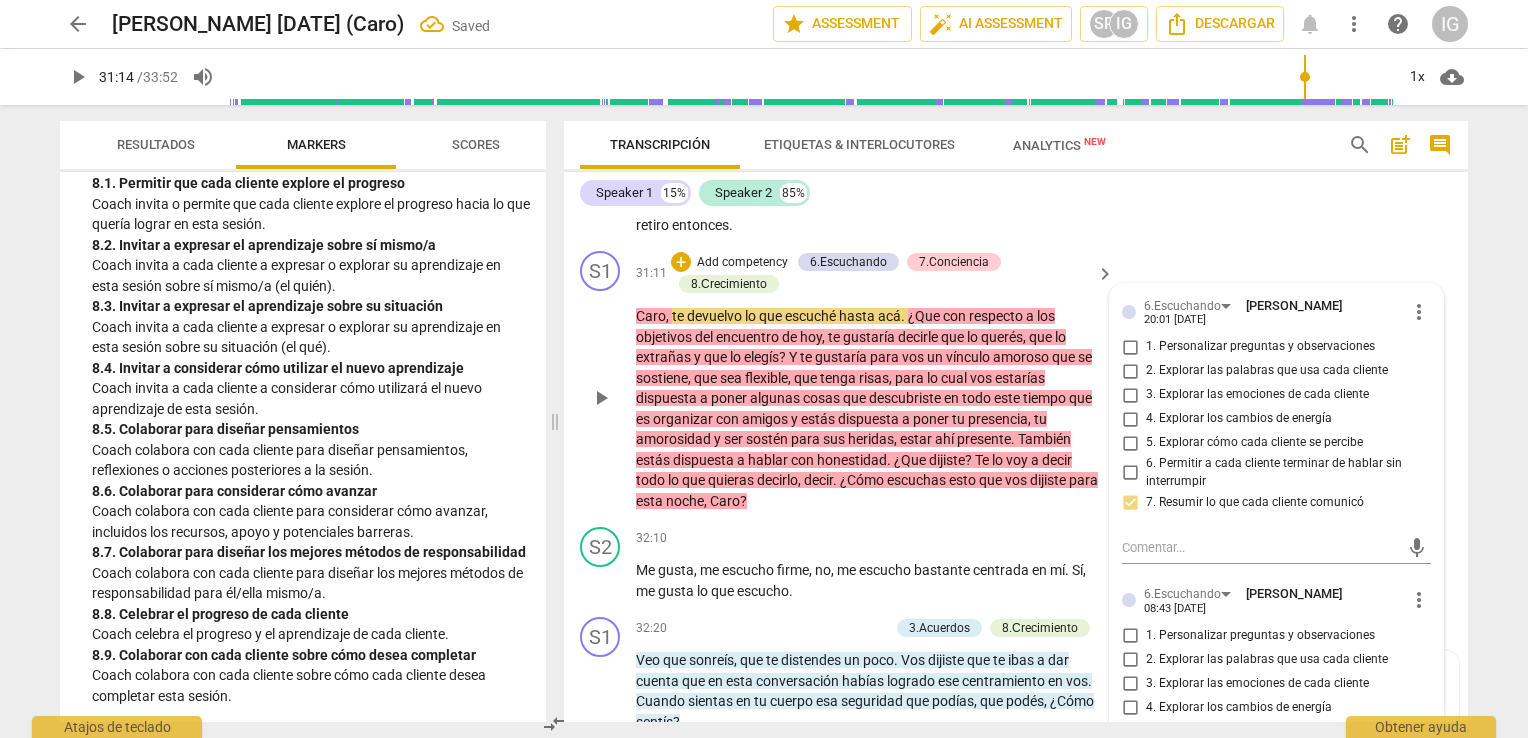 click on "vos" at bounding box center (982, 378) 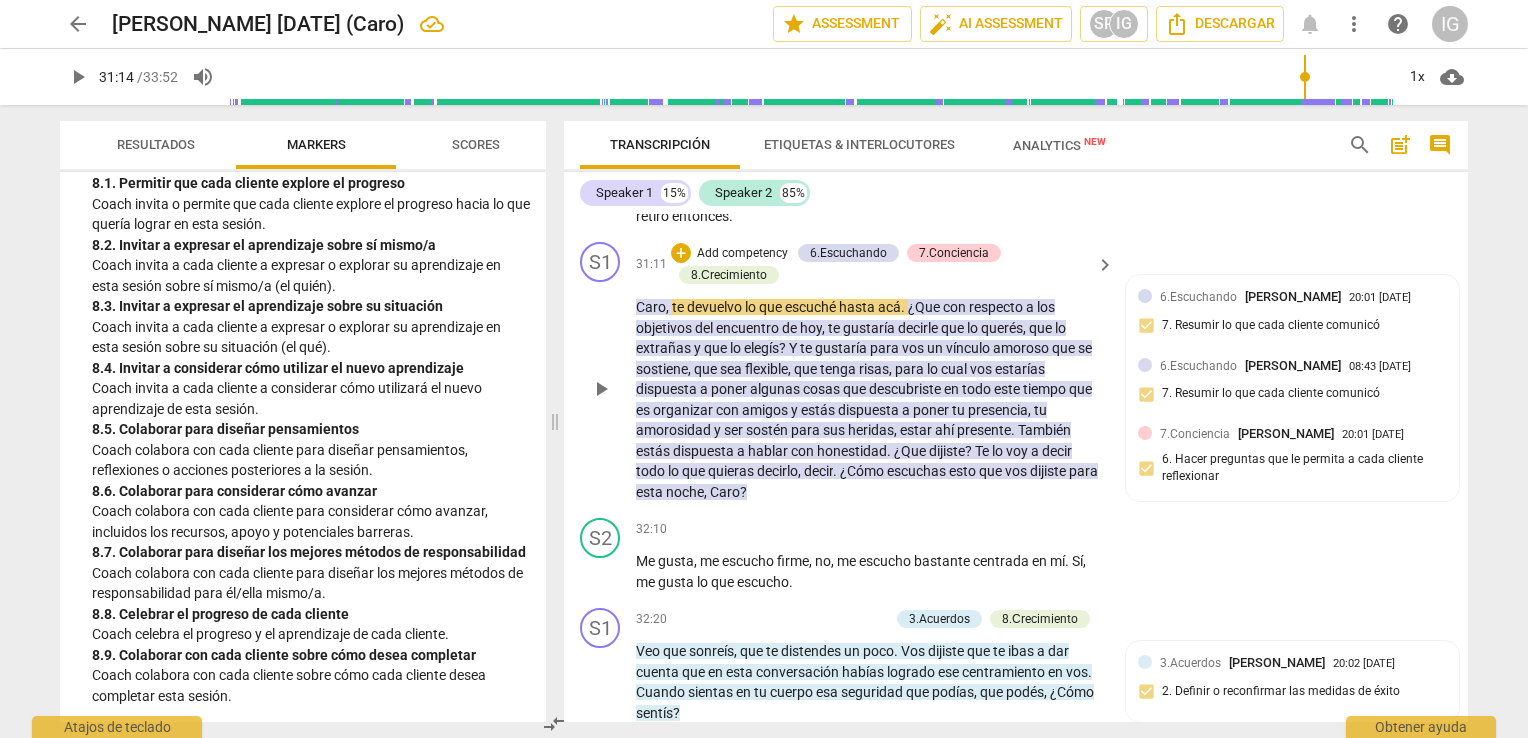 scroll, scrollTop: 8532, scrollLeft: 0, axis: vertical 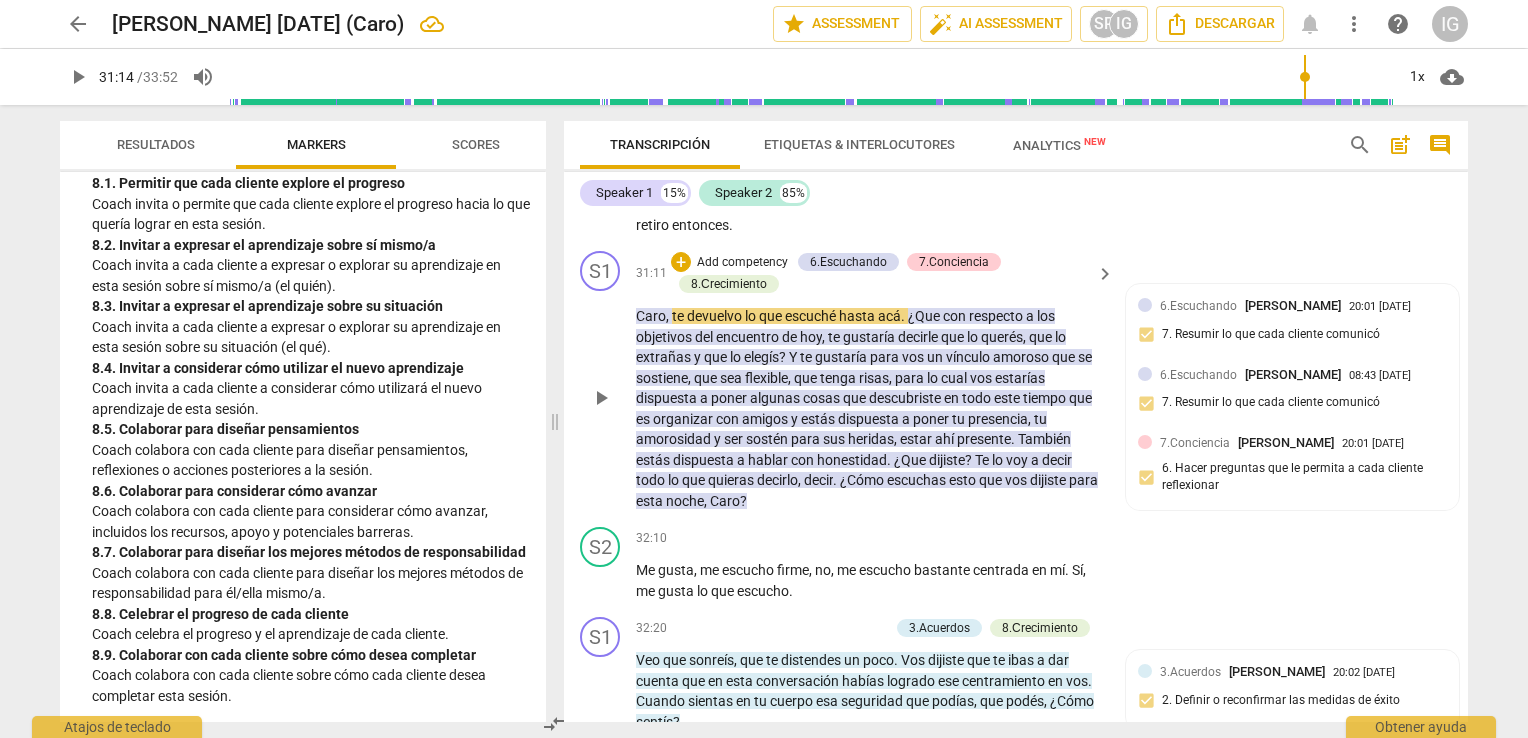 click on "Add competency" at bounding box center (742, 263) 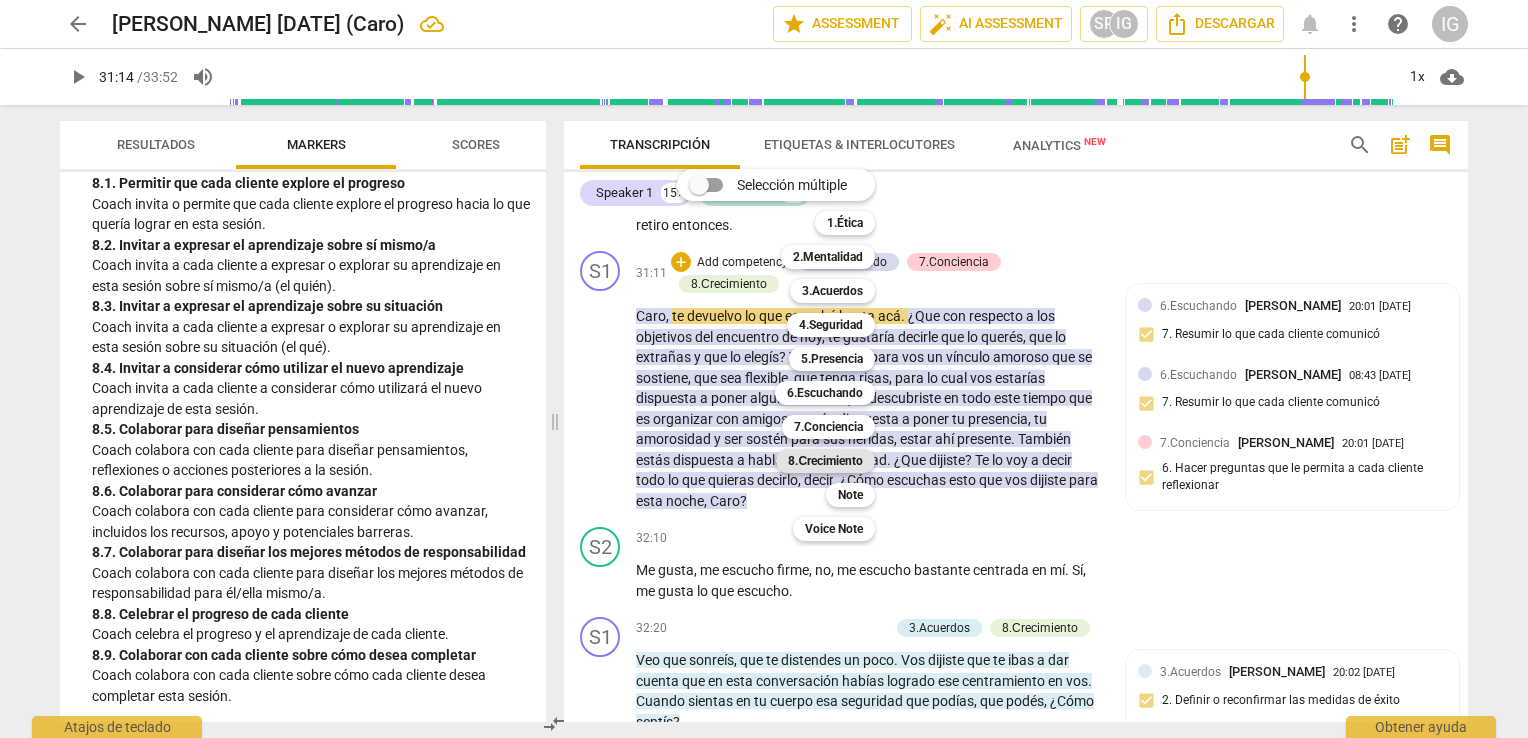 click on "8.Сrecimiento" at bounding box center (825, 461) 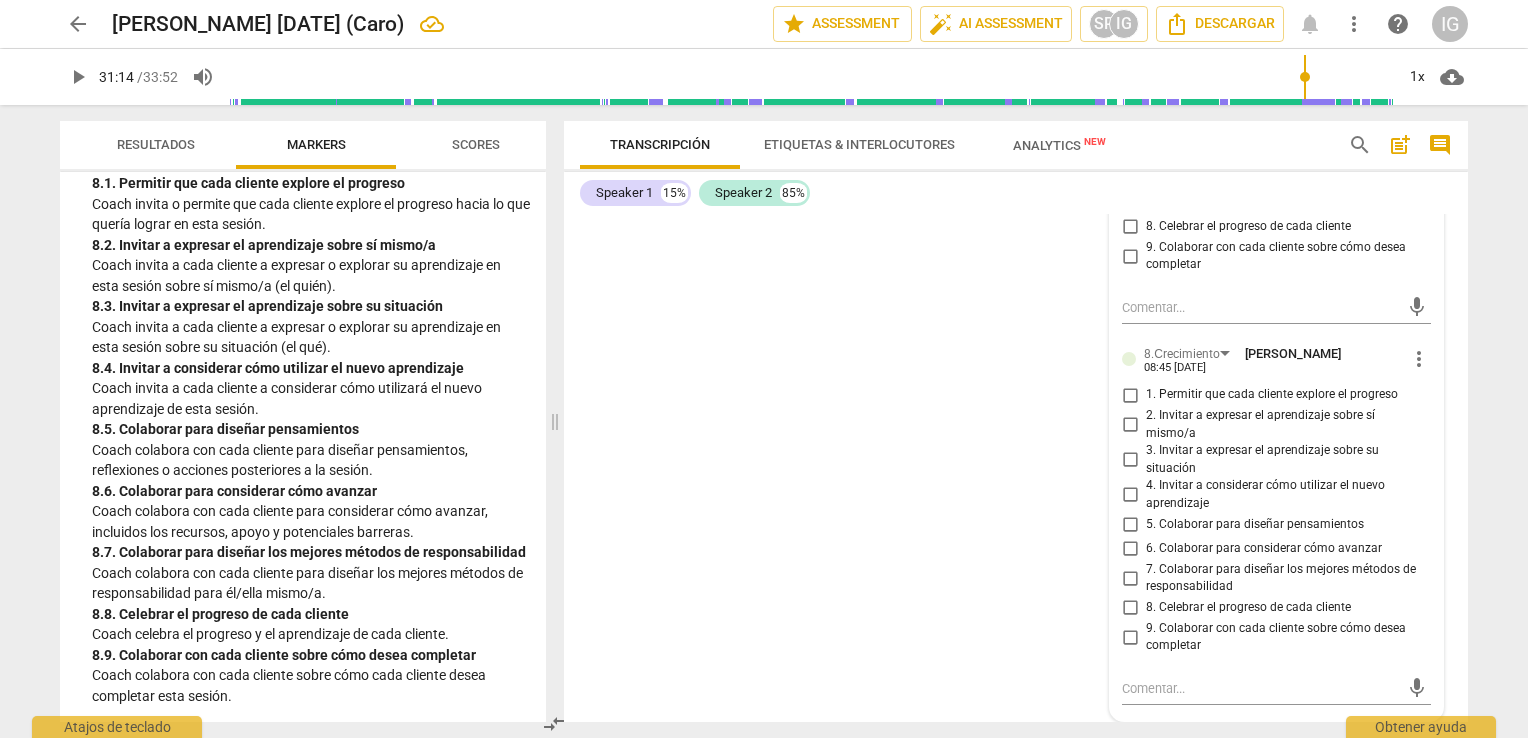 scroll, scrollTop: 10235, scrollLeft: 0, axis: vertical 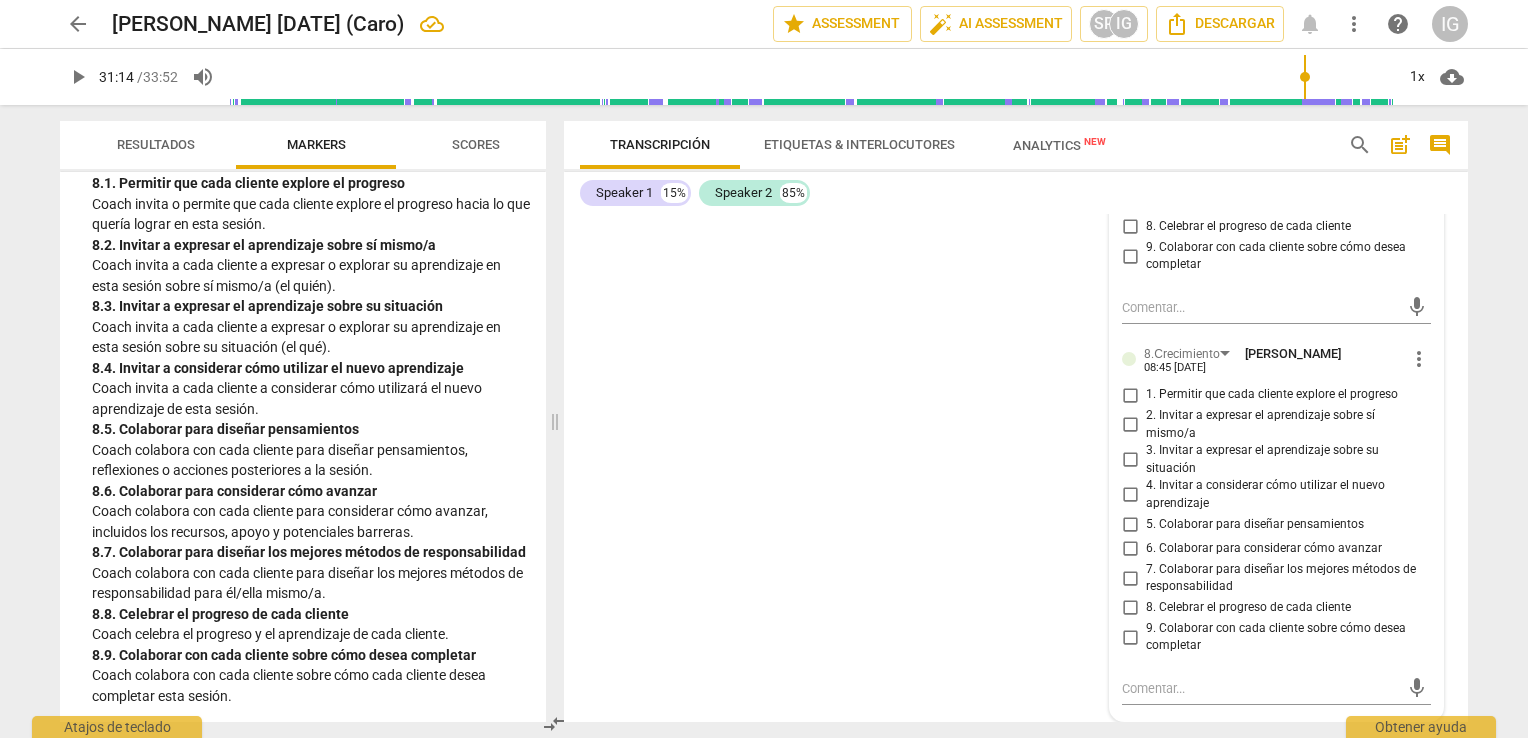 click on "1. Permitir que cada cliente explore el progreso" at bounding box center (1130, 395) 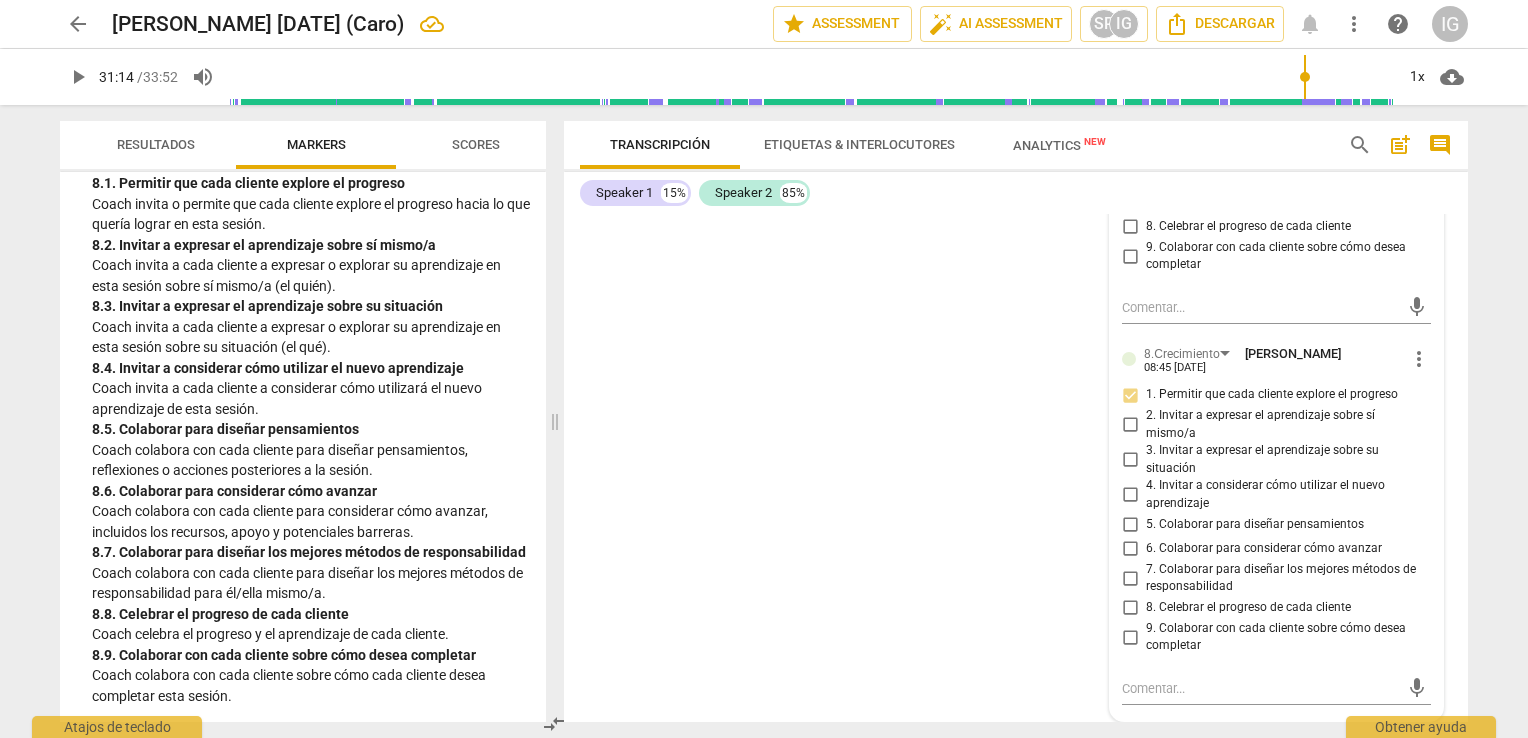 click on "S1 play_arrow pause 00:01 + Add competency keyboard_arrow_right [PERSON_NAME] ,   buen   día ,   bienvenida . S2 play_arrow pause 00:06 + Add competency keyboard_arrow_right Bueno ,   gracias   Sofí .   Hola ,   ¿Cómo   andás ? S1 play_arrow pause 00:10 + Add competency 3.Acuerdos keyboard_arrow_right Muy   bien   Caro .   Contame   ¿Qué   te   gustaría   trabajar   en   esta   conversación ? 3.Acuerdos [PERSON_NAME] 19:51 [DATE] 1. Identificar o reconfirmar lo que cada cliente quiere lograr  3.Acuerdos [PERSON_NAME] 07:47 [DATE] 1. Identificar o reconfirmar lo que cada cliente quiere lograr  S2 play_arrow pause 00:20 + Add competency keyboard_arrow_right Mirá ,   [DATE]   tengo   un   tema   puntual   y   personal   que   me   tiene   inquieta ,   que   hace   un   rato   se   me   ocurrió ,   digo ,   ay ,   podría   aprovechar   el   espacio   y   trabajarlo   ahí   en   sesión ,   que   es   que ,   bueno ,   viste ,   mi   situación   actual   [PERSON_NAME]   y   es   confusa ," at bounding box center (1016, 468) 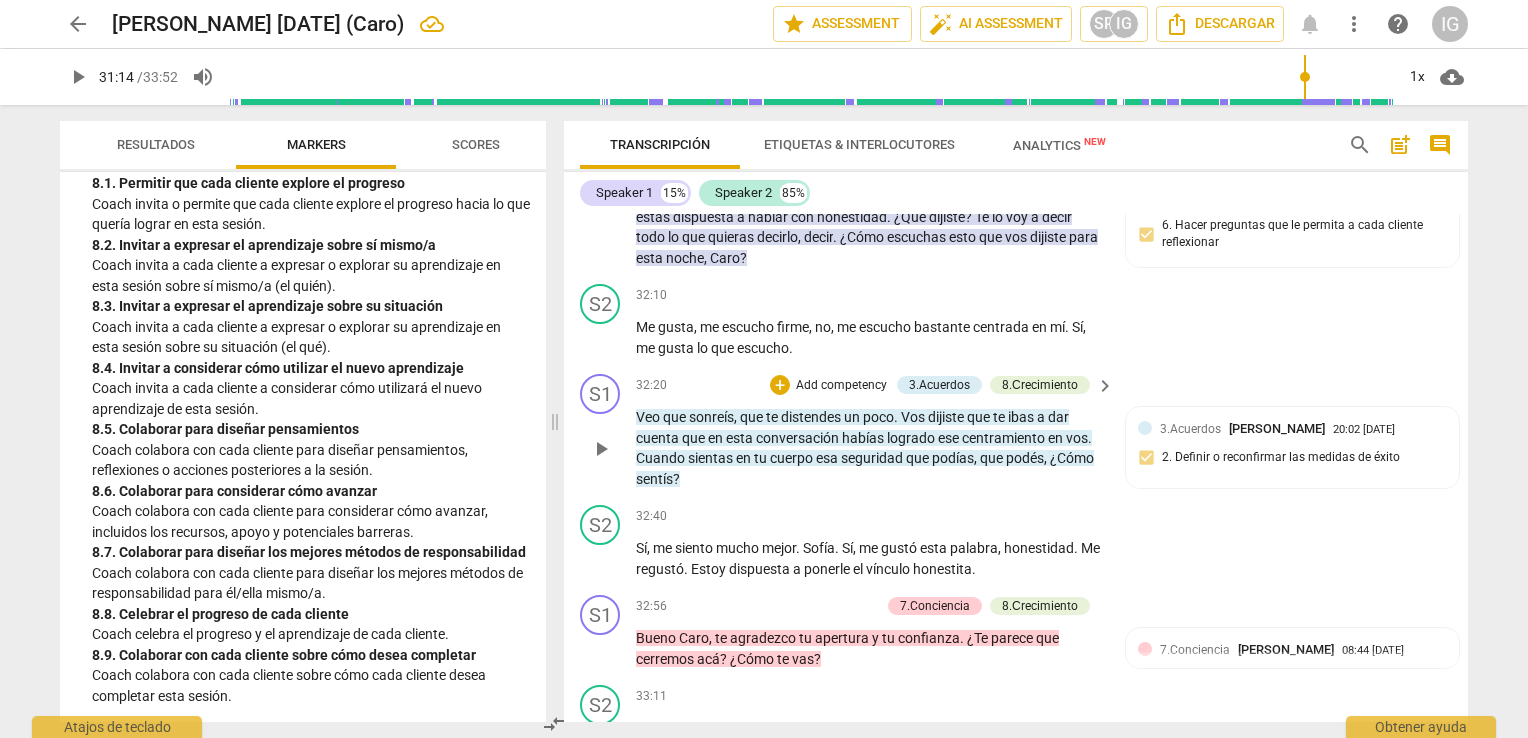 scroll, scrollTop: 8923, scrollLeft: 0, axis: vertical 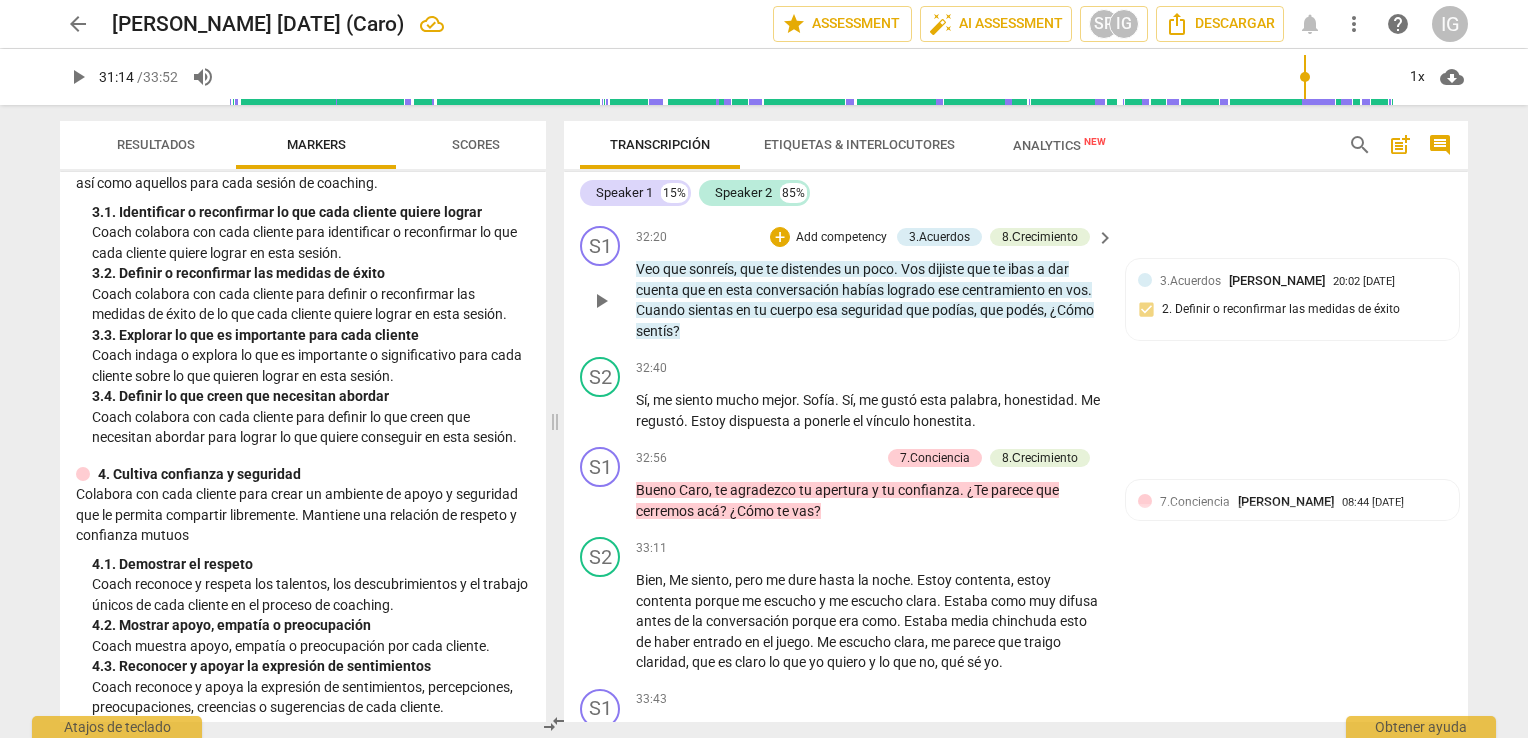 click on "play_arrow" at bounding box center [601, 301] 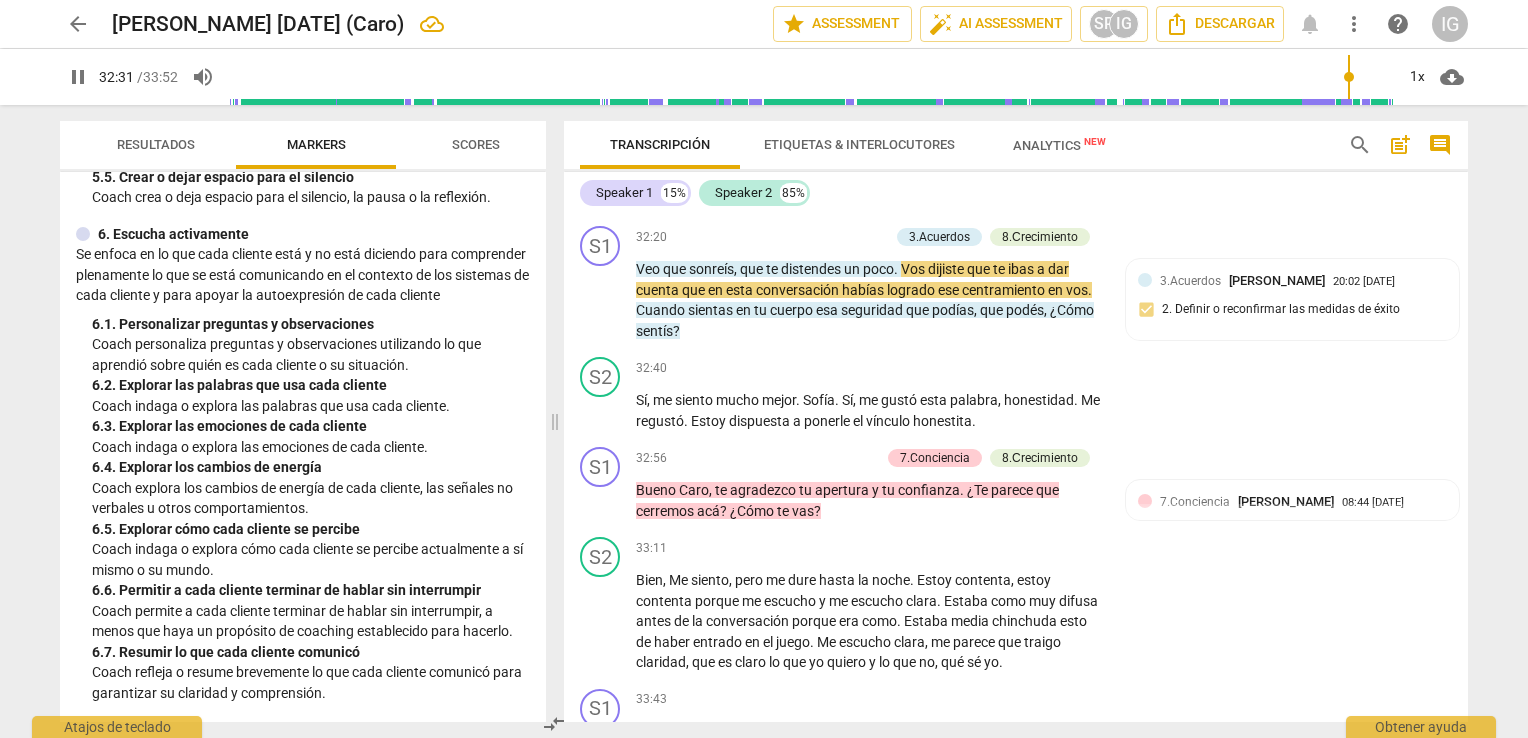 scroll, scrollTop: 1300, scrollLeft: 0, axis: vertical 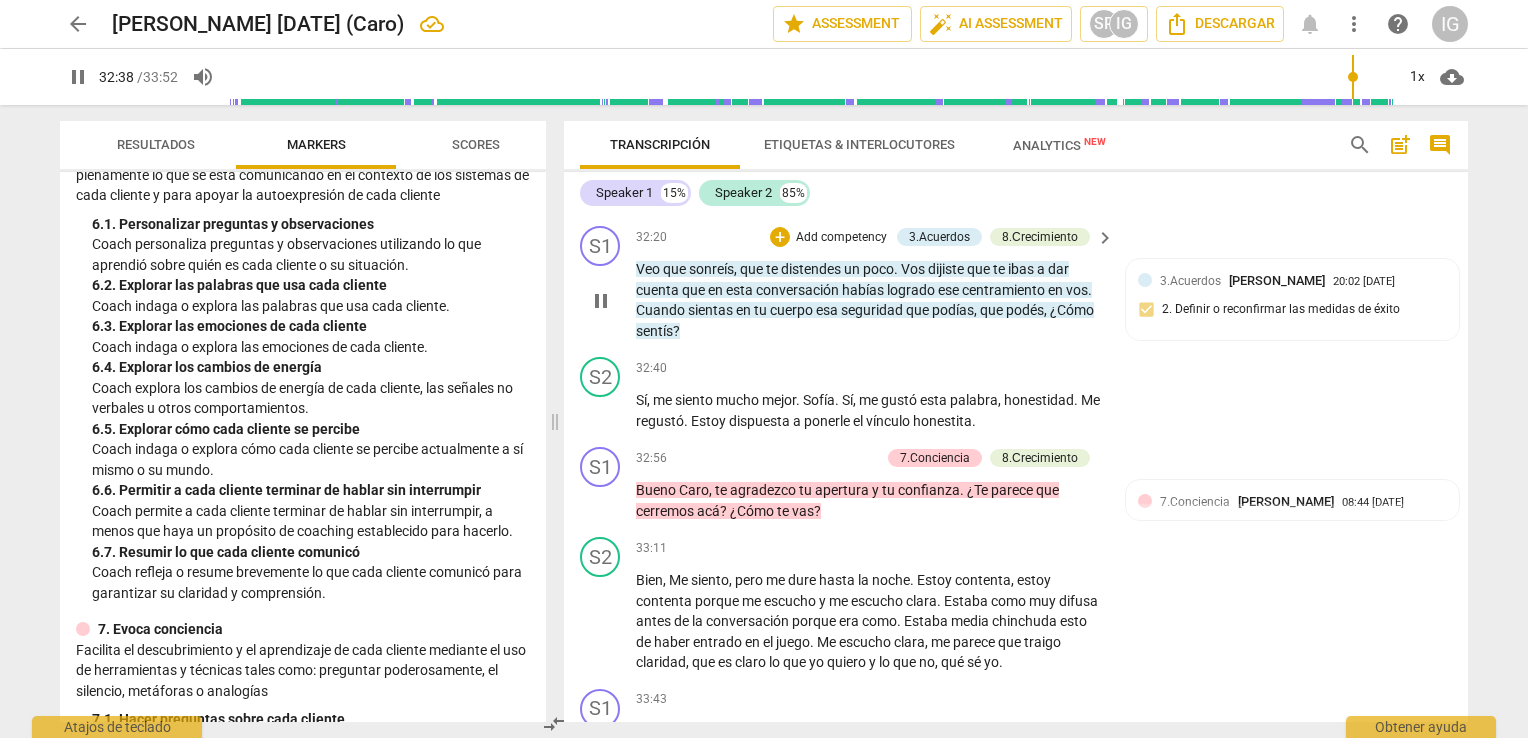 click on "pause" at bounding box center [601, 301] 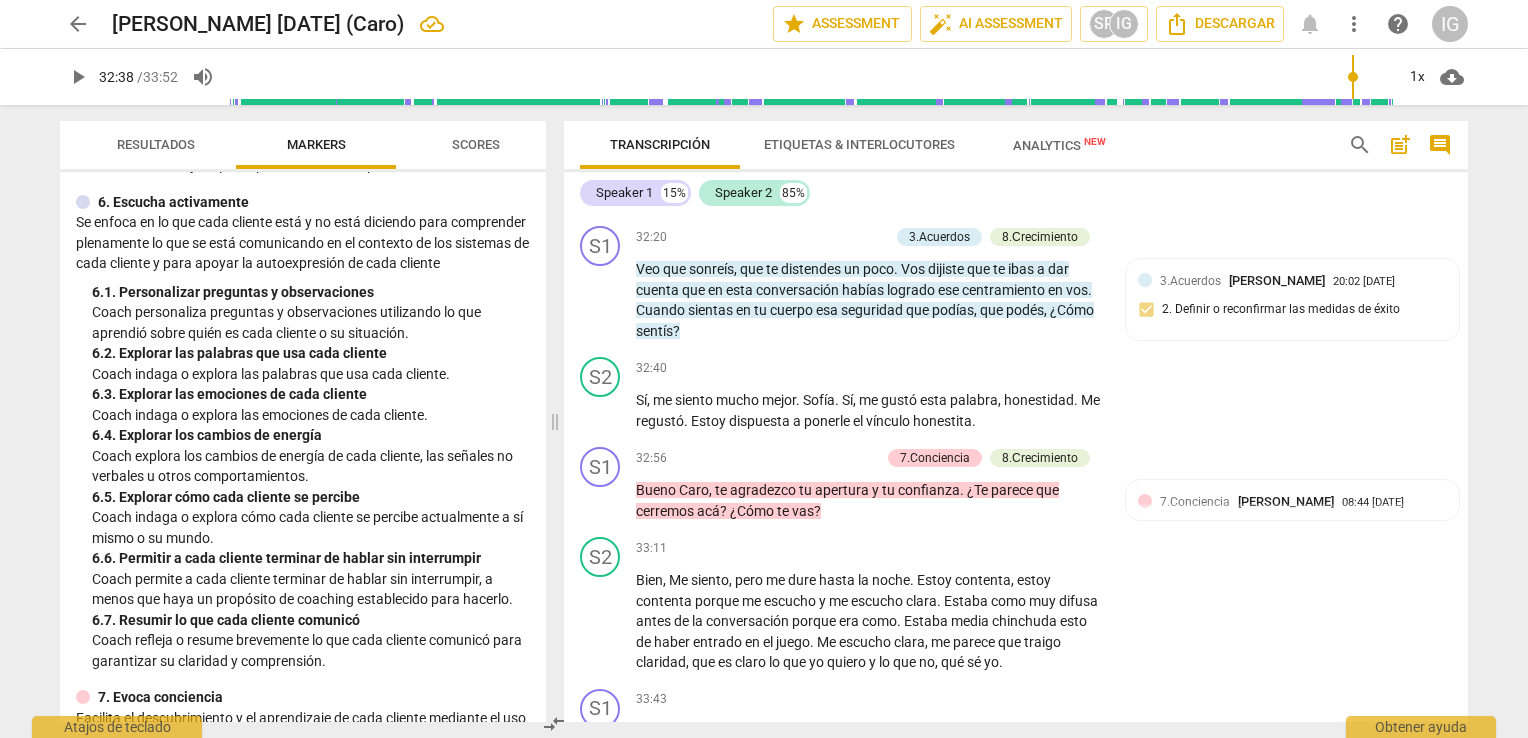 scroll, scrollTop: 1200, scrollLeft: 0, axis: vertical 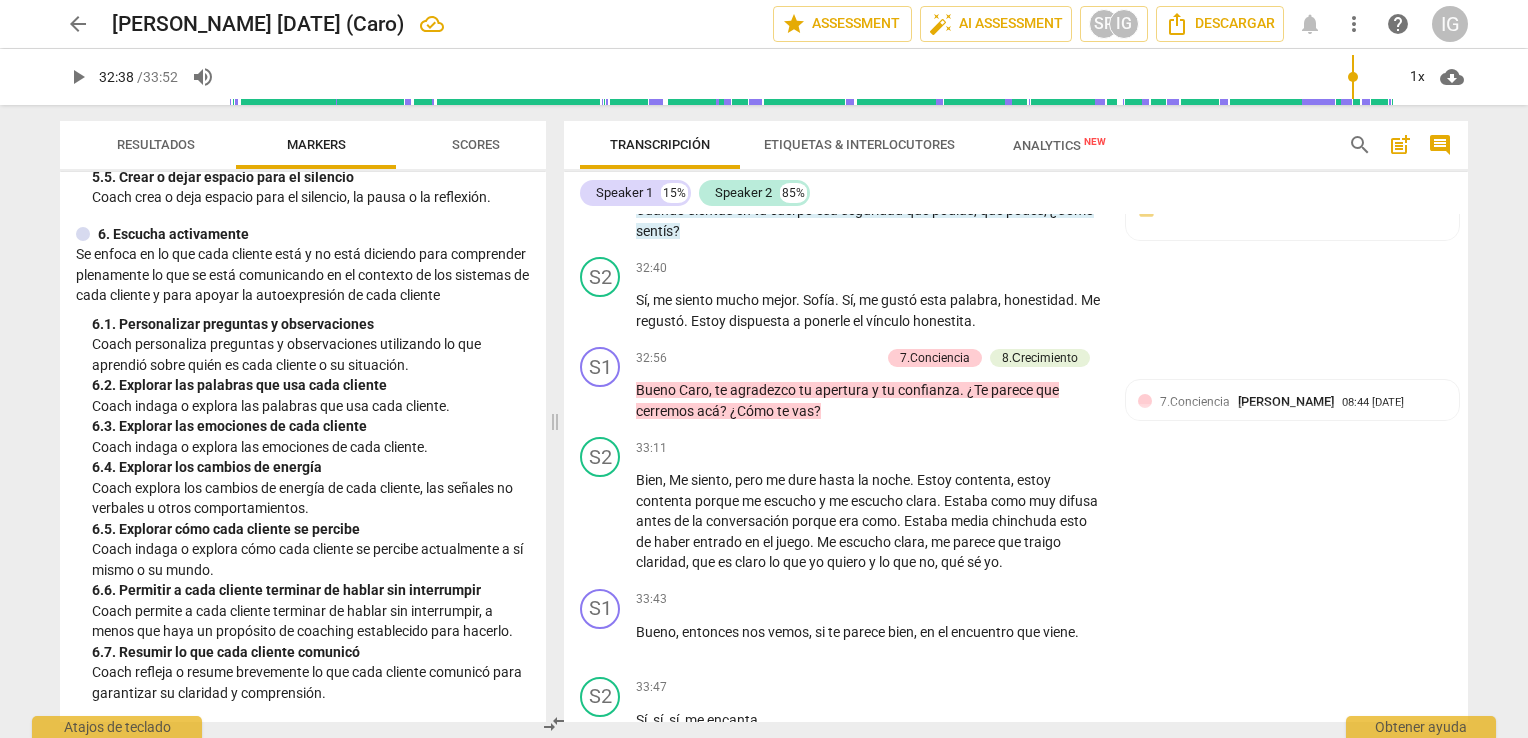 click on "Add competency" at bounding box center [841, 138] 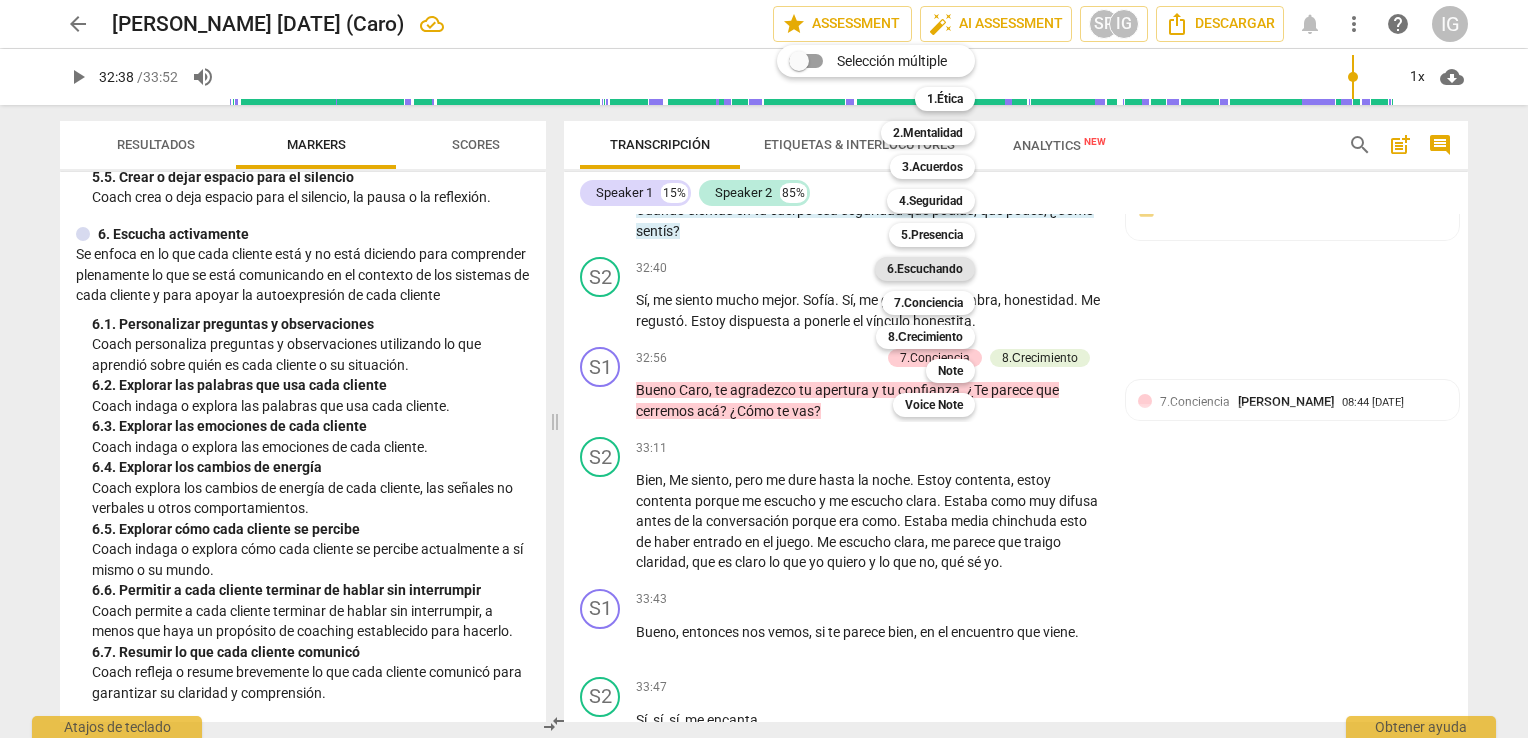 click on "6.Escuchando" at bounding box center [925, 269] 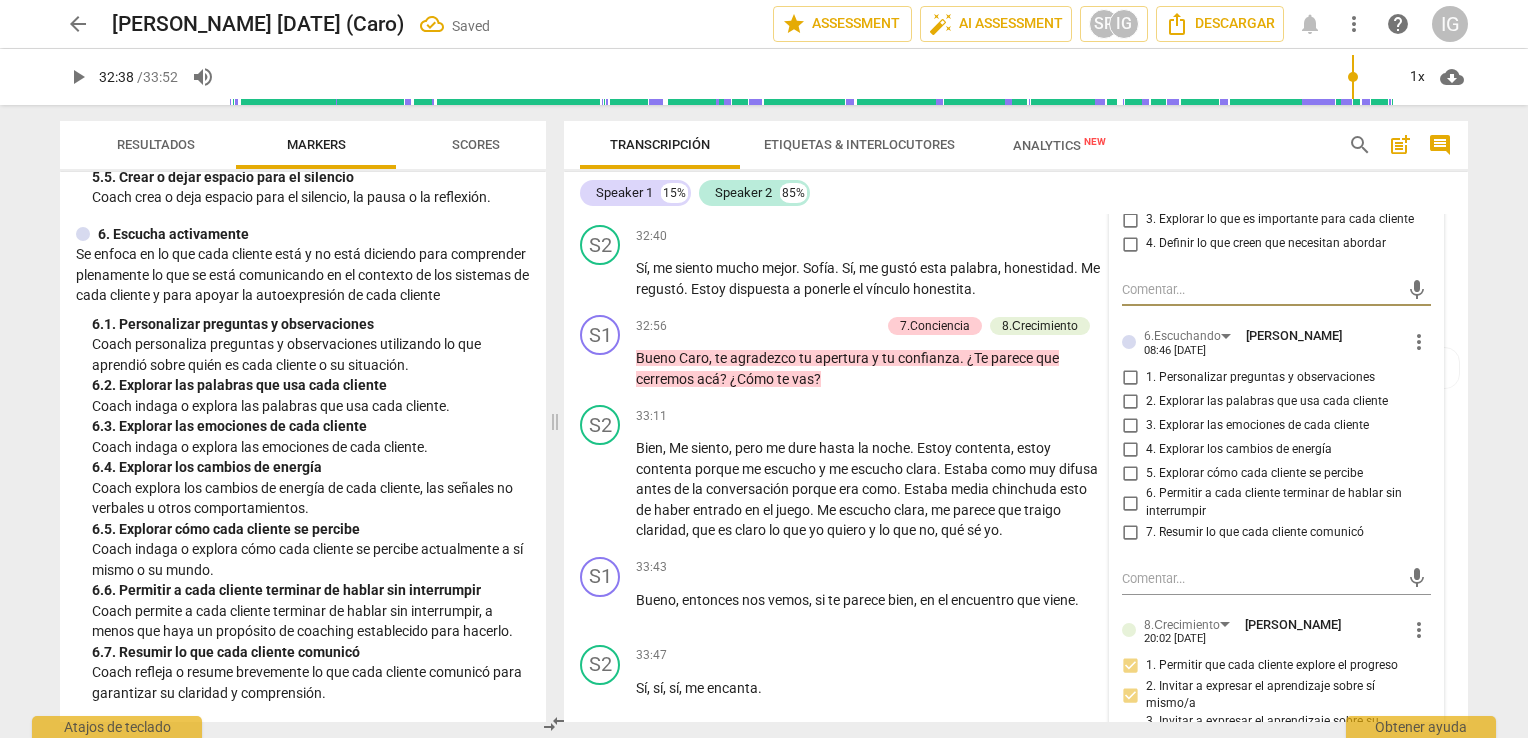 scroll, scrollTop: 9123, scrollLeft: 0, axis: vertical 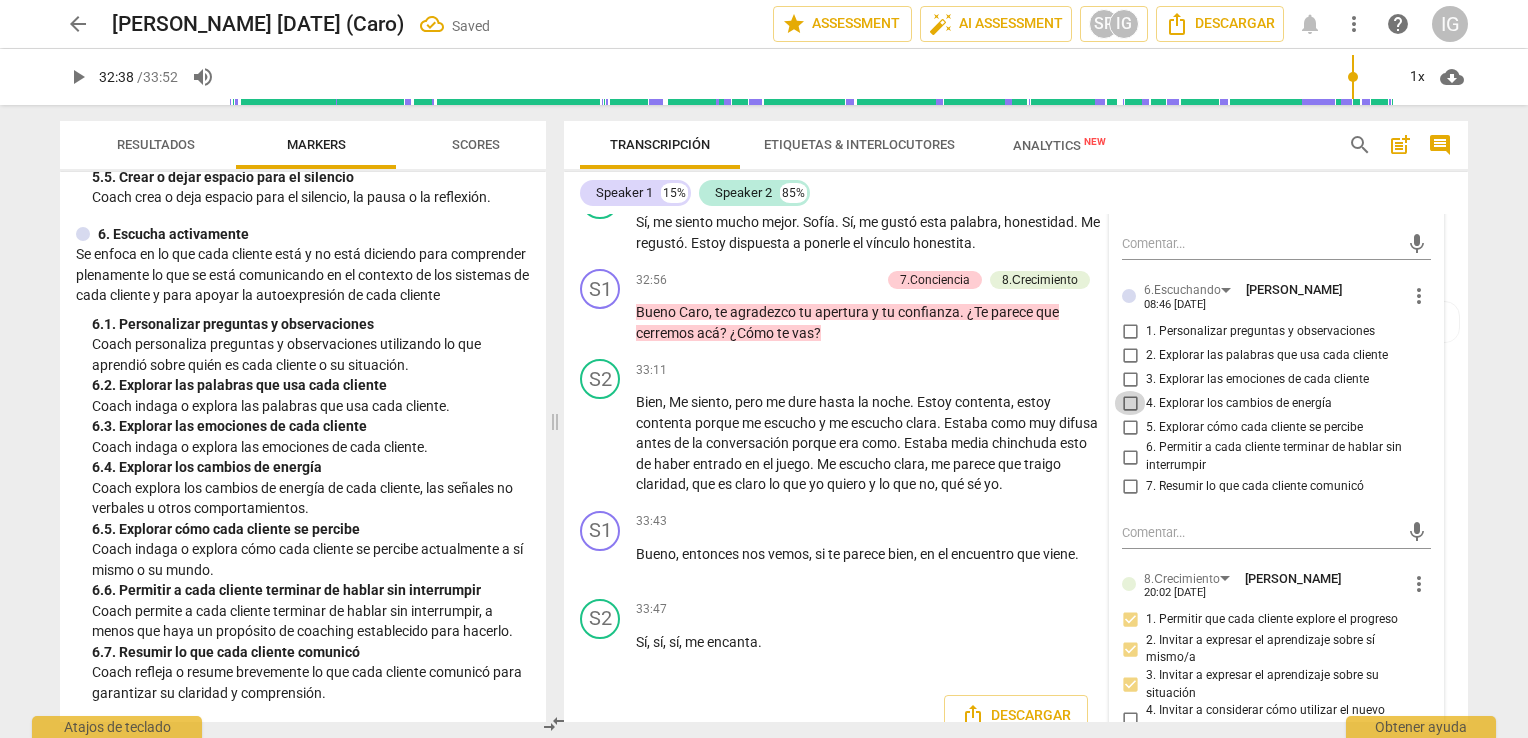 click on "4. Explorar los cambios de energía" at bounding box center (1130, 403) 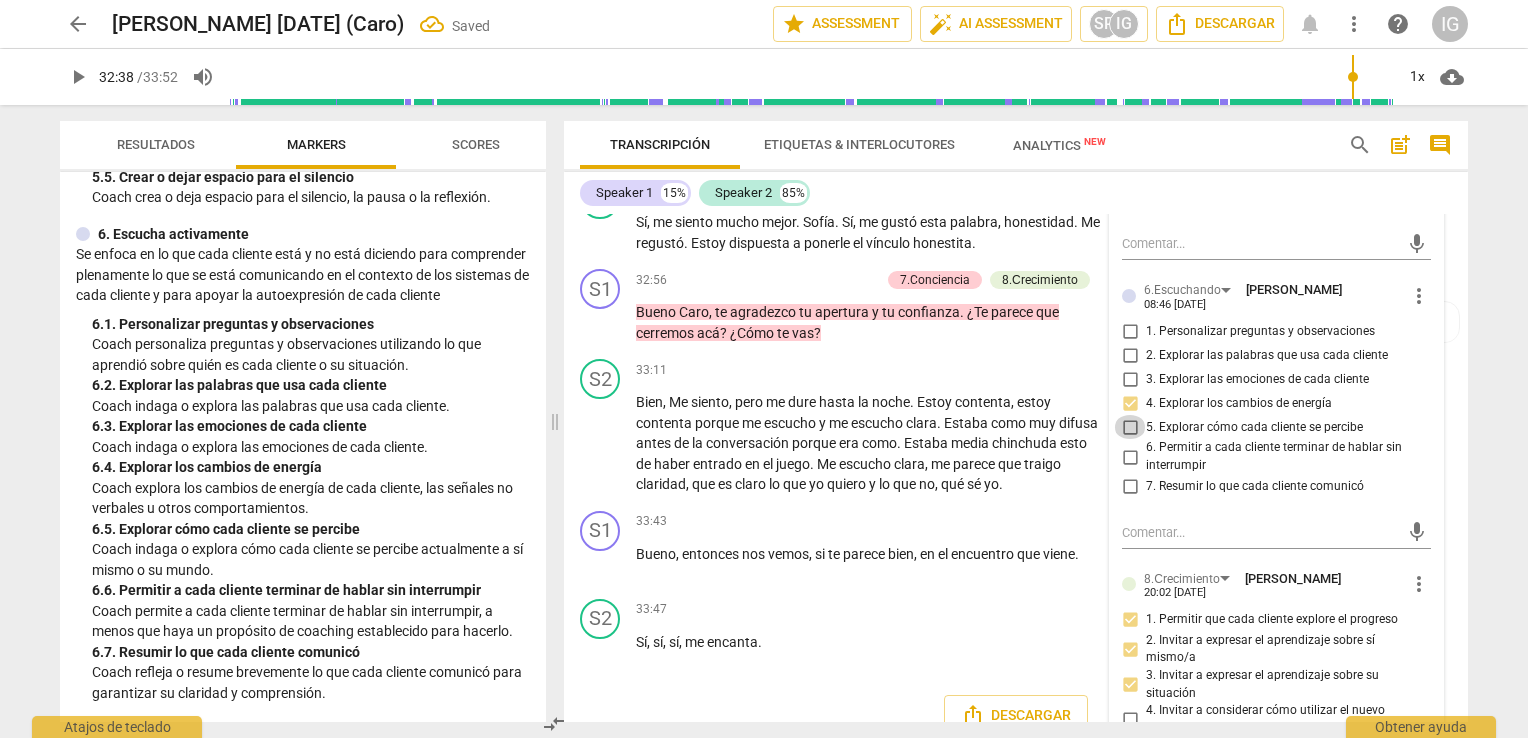 click on "5. Explorar cómo cada cliente se percibe" at bounding box center [1130, 427] 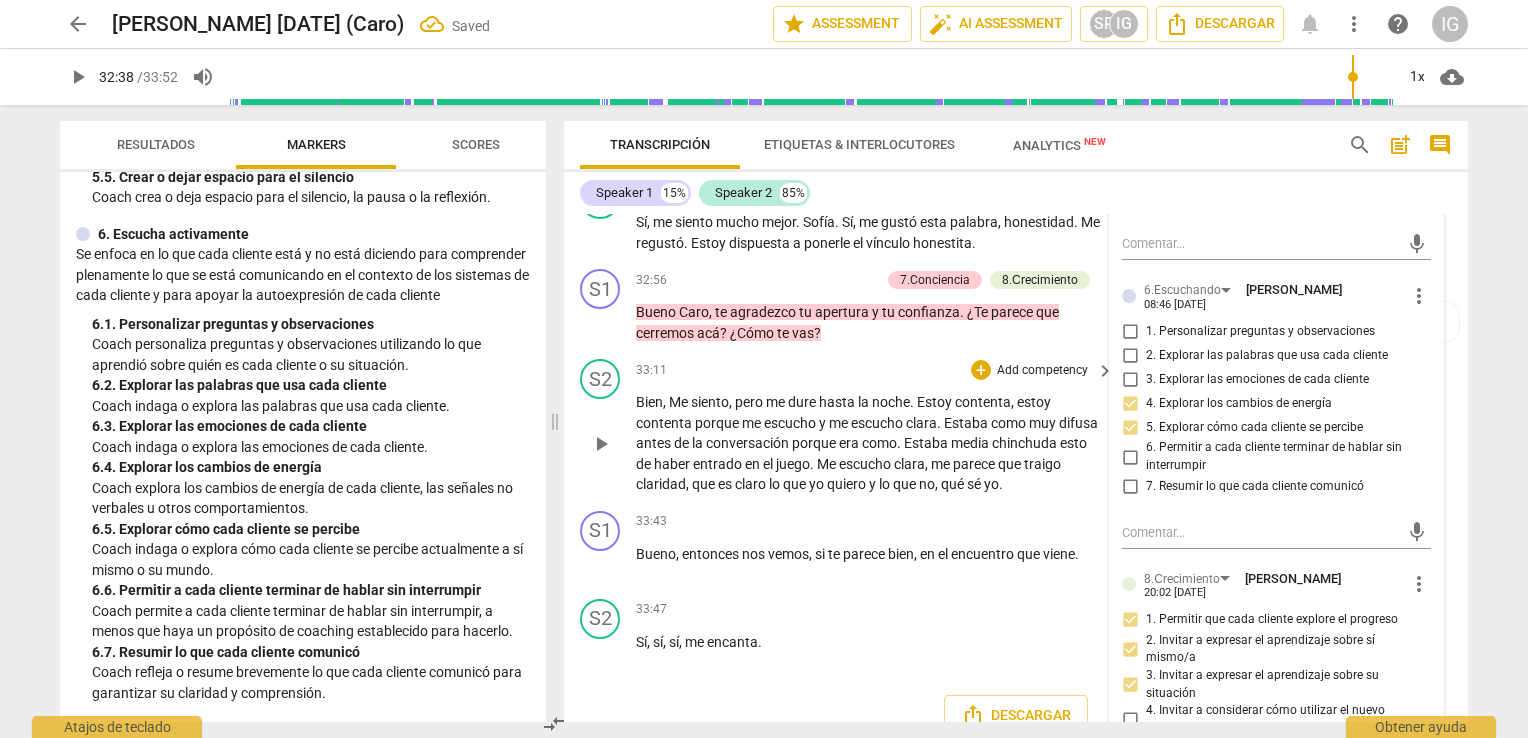 type on "1959" 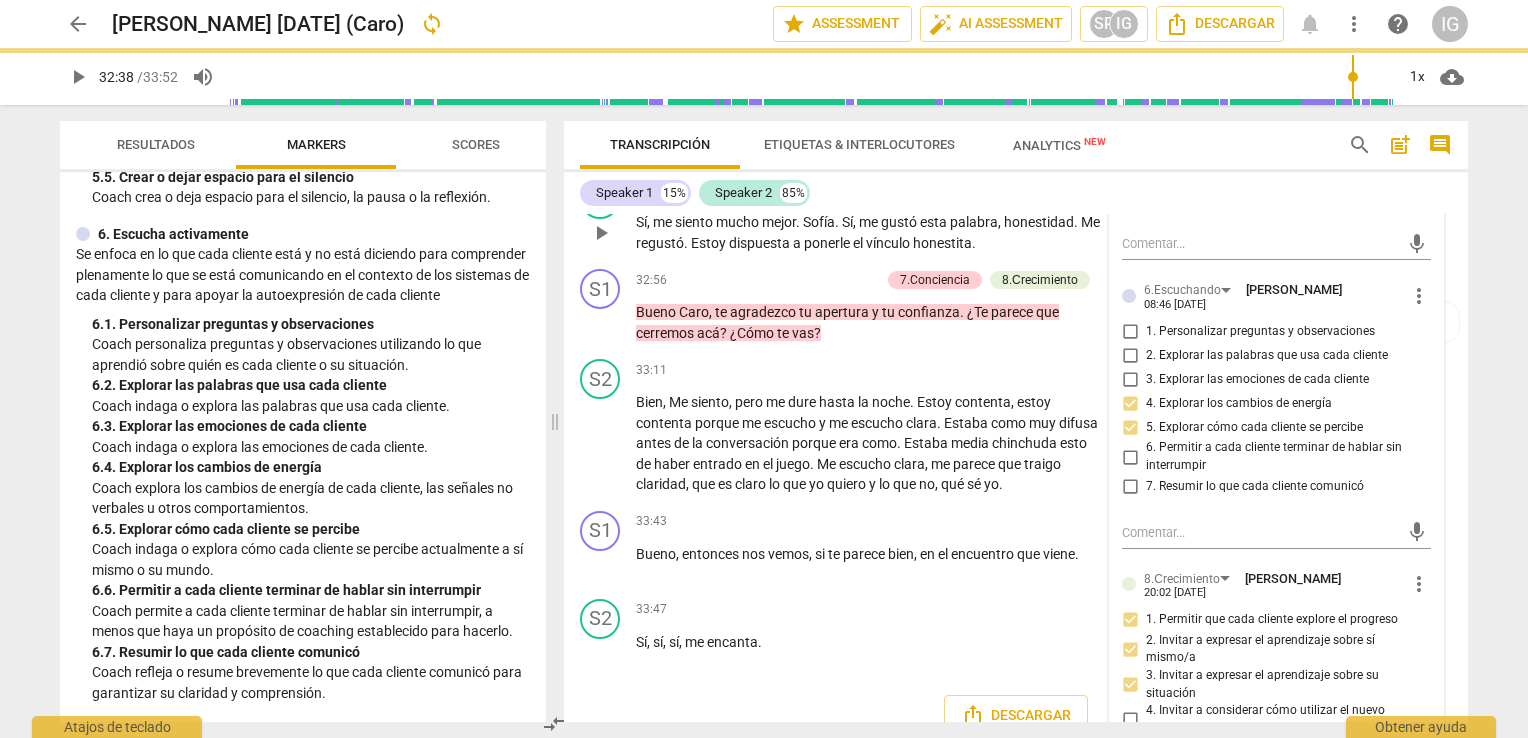 click on "32:40 + Add competency keyboard_arrow_right" at bounding box center [876, 190] 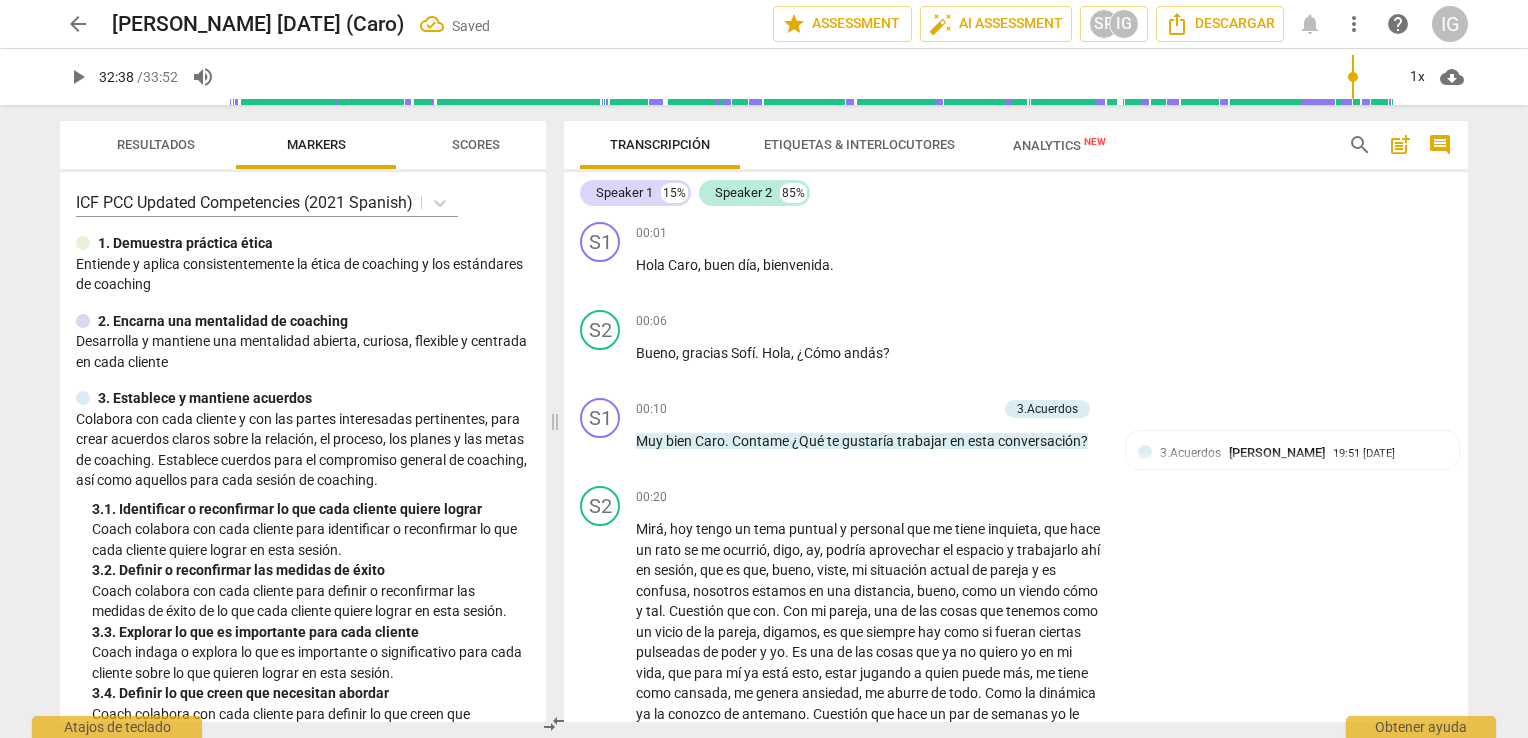 scroll, scrollTop: 0, scrollLeft: 0, axis: both 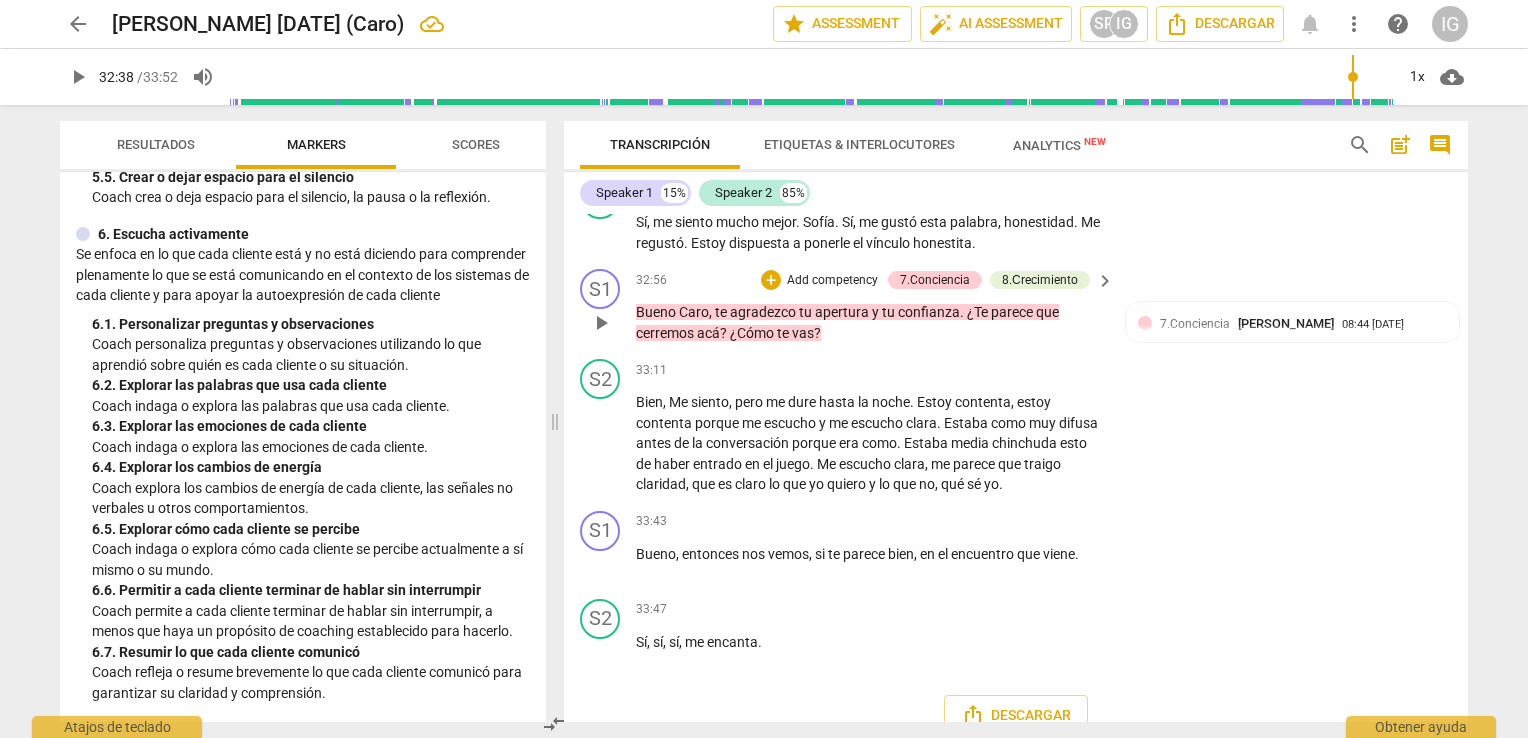 click on "play_arrow" at bounding box center (601, 323) 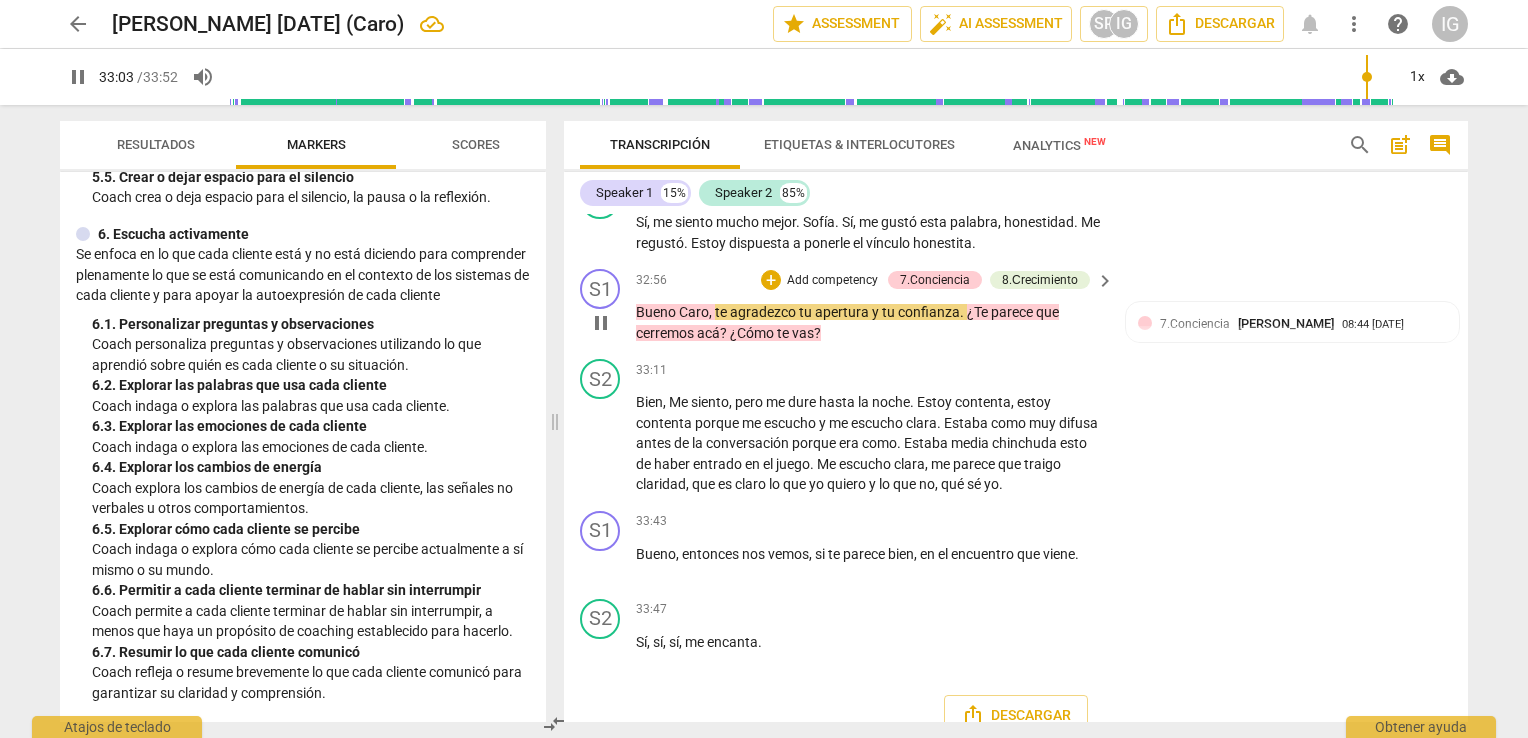 click on "Add competency" at bounding box center [832, 281] 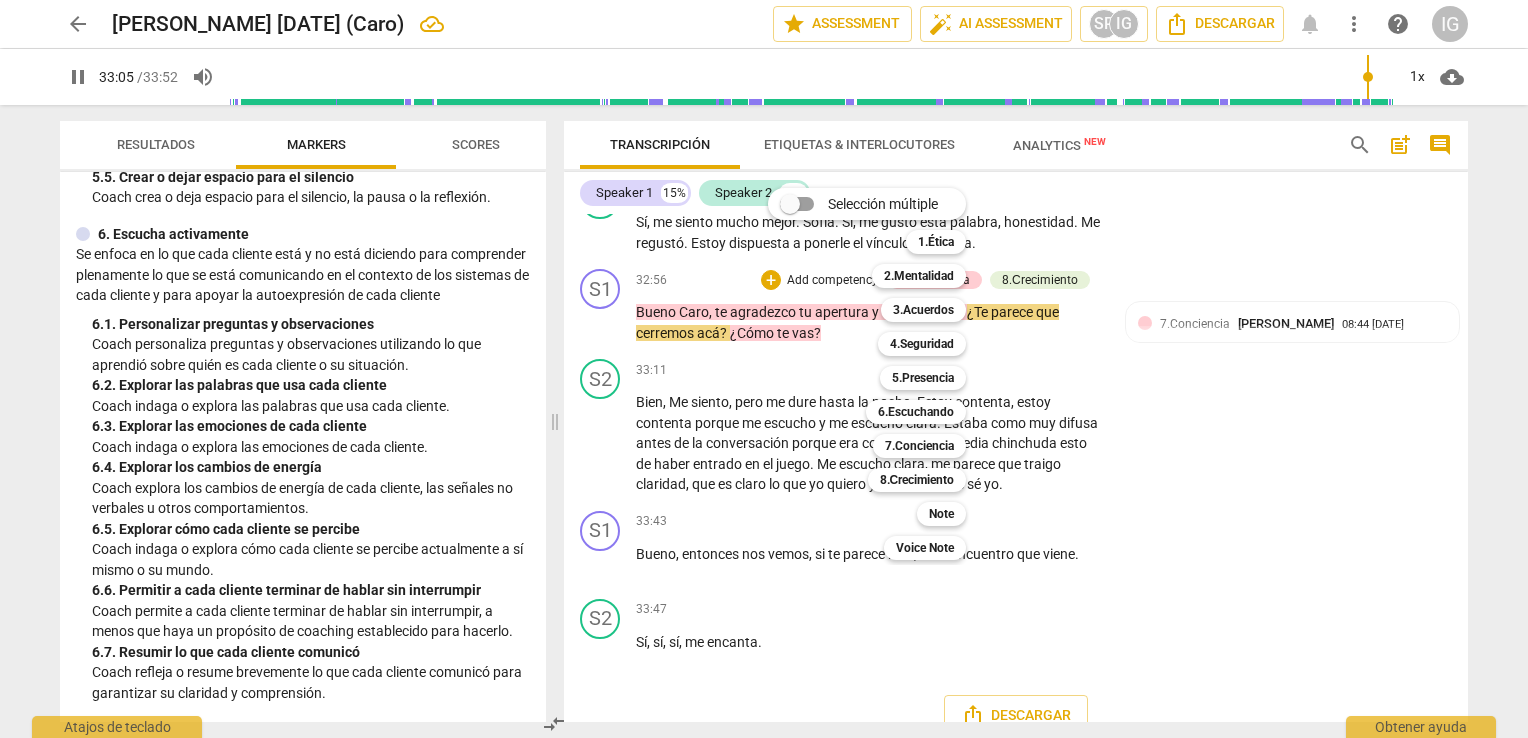 click at bounding box center (764, 369) 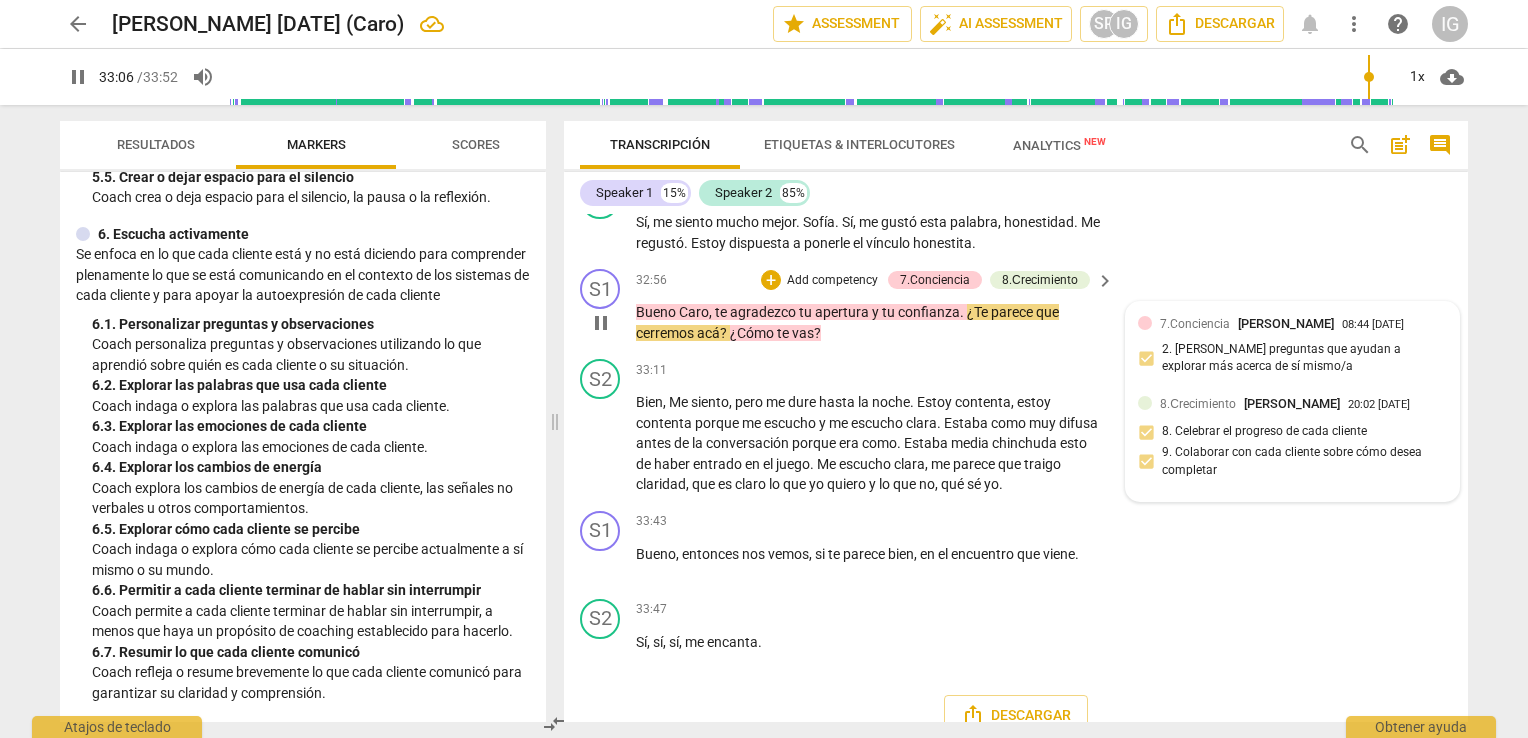 click on "[PERSON_NAME]" at bounding box center (1286, 323) 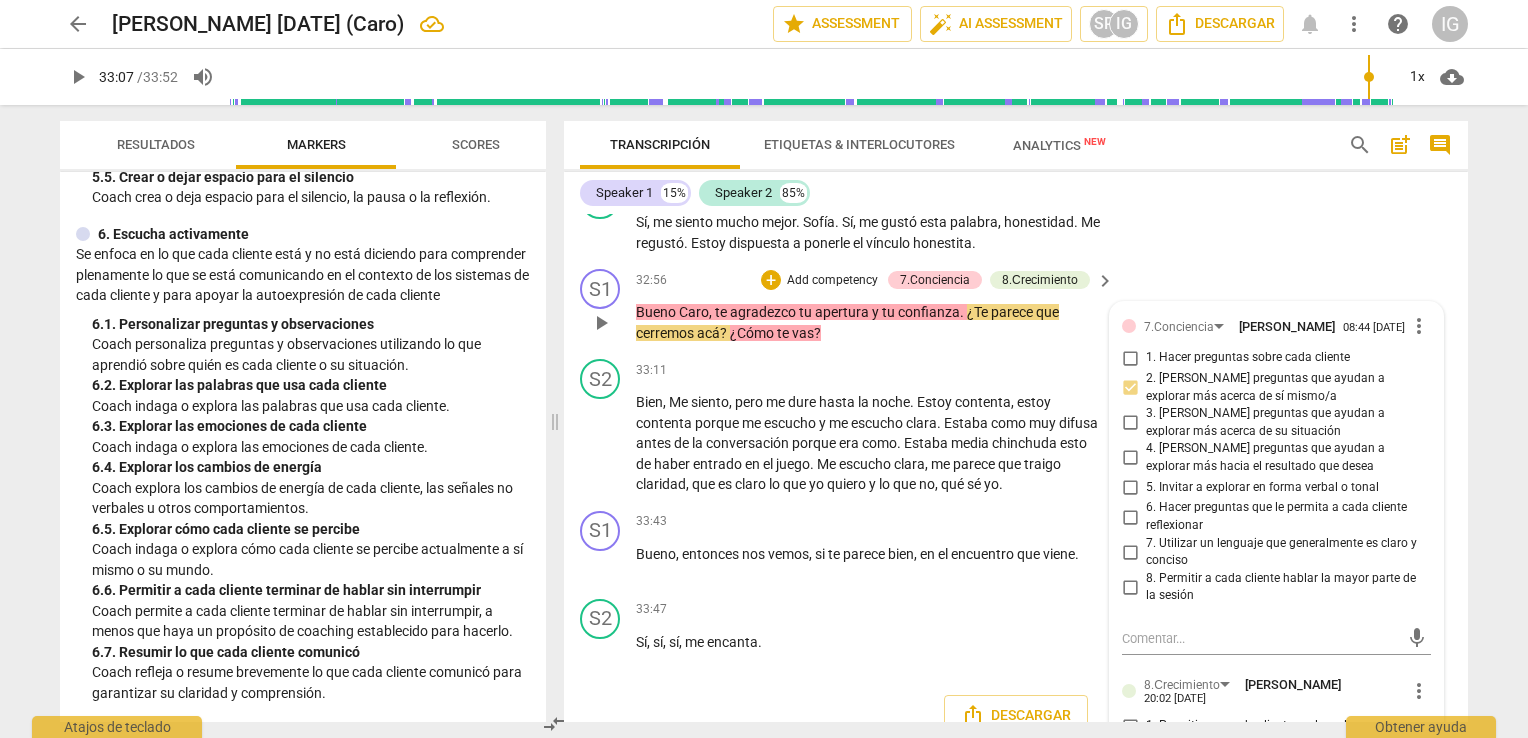 type on "1987" 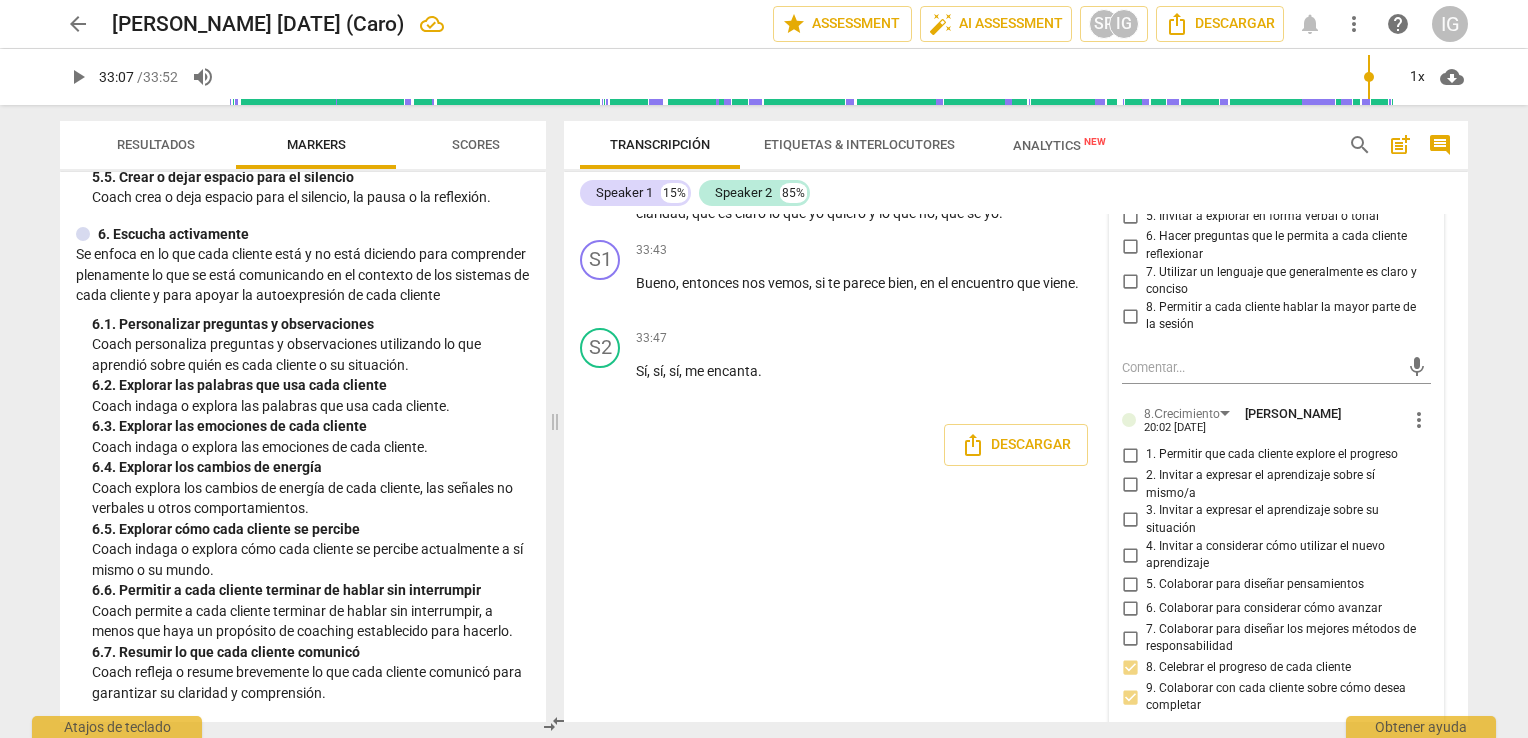 click on "8. Permitir a cada cliente hablar la mayor parte de la sesión" at bounding box center [1284, 316] 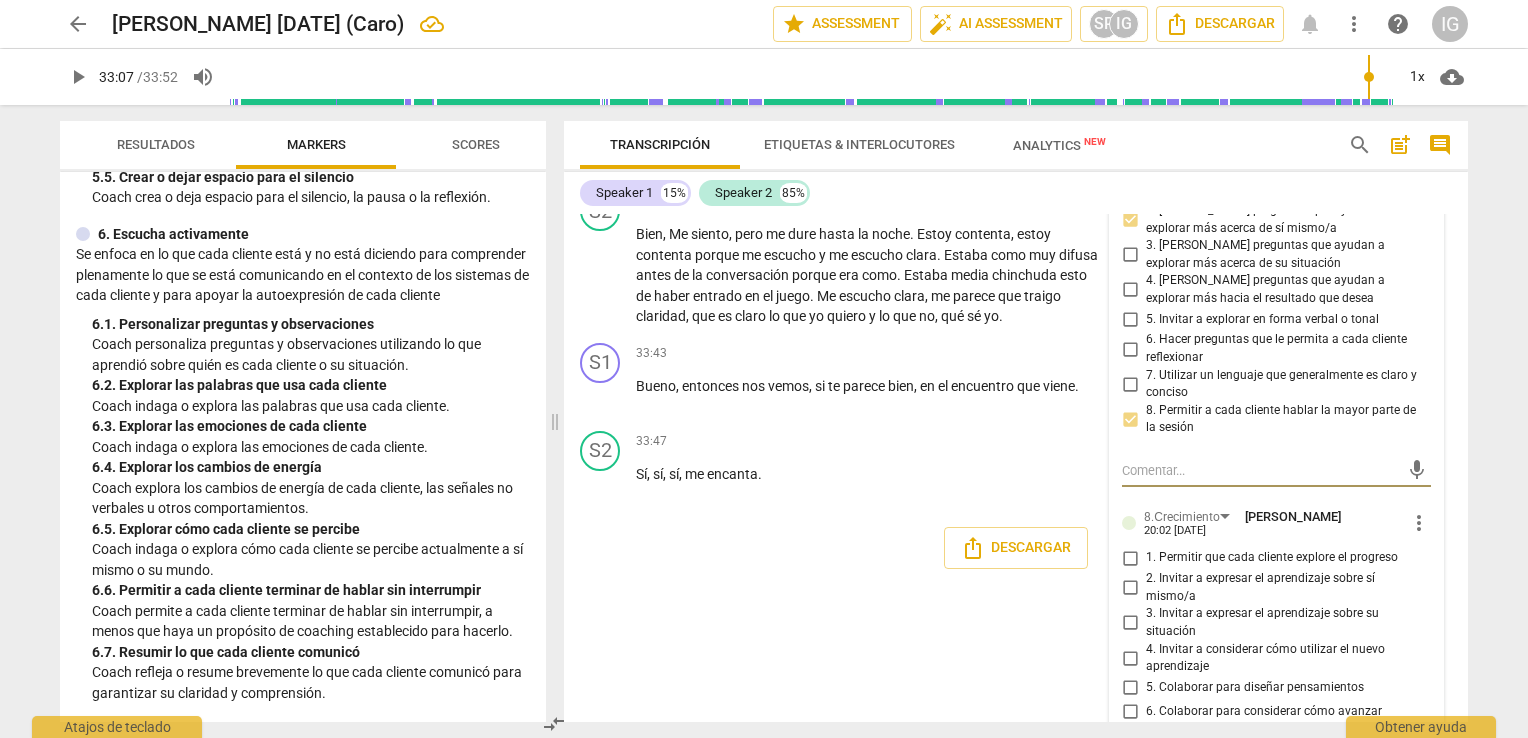 scroll, scrollTop: 9294, scrollLeft: 0, axis: vertical 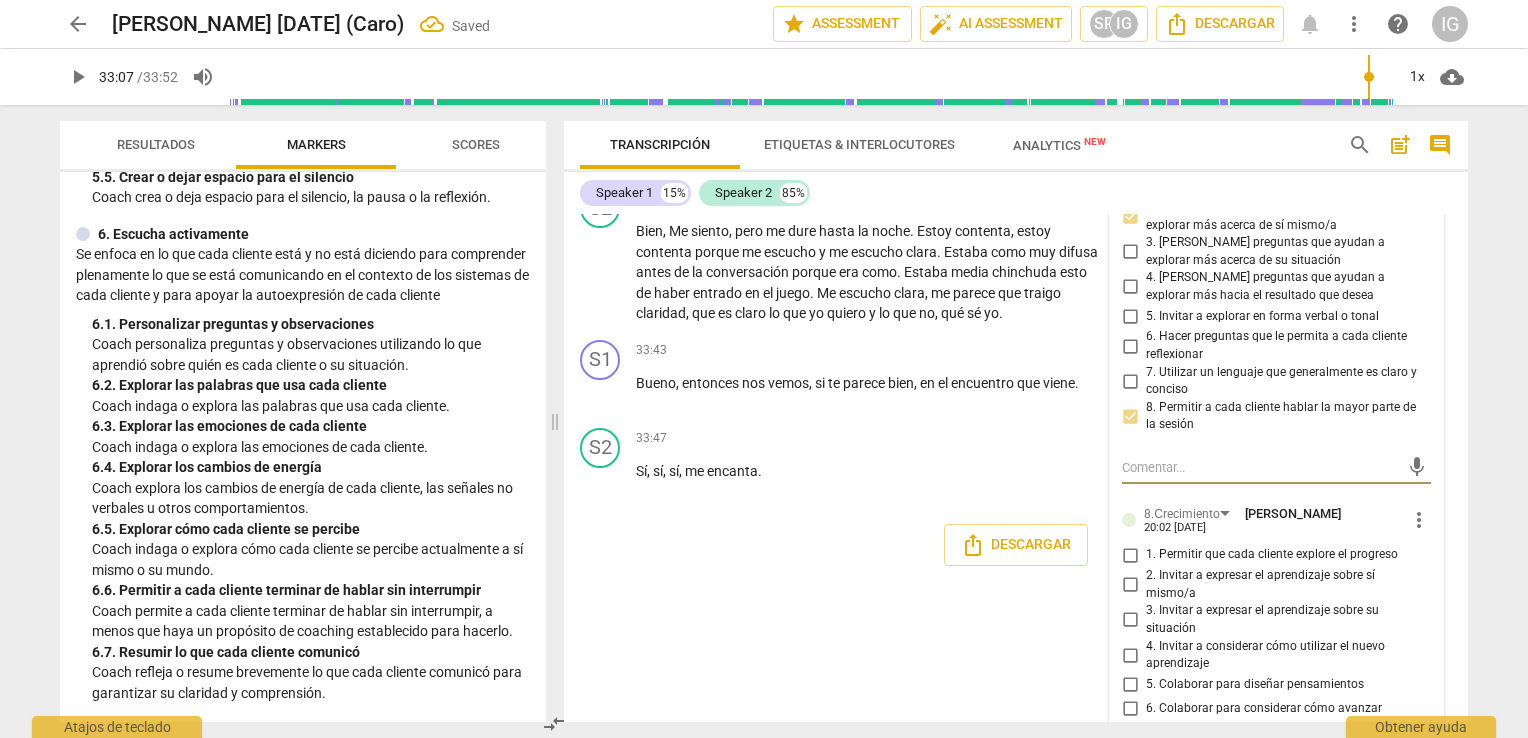 click on "more_vert" at bounding box center (1419, 155) 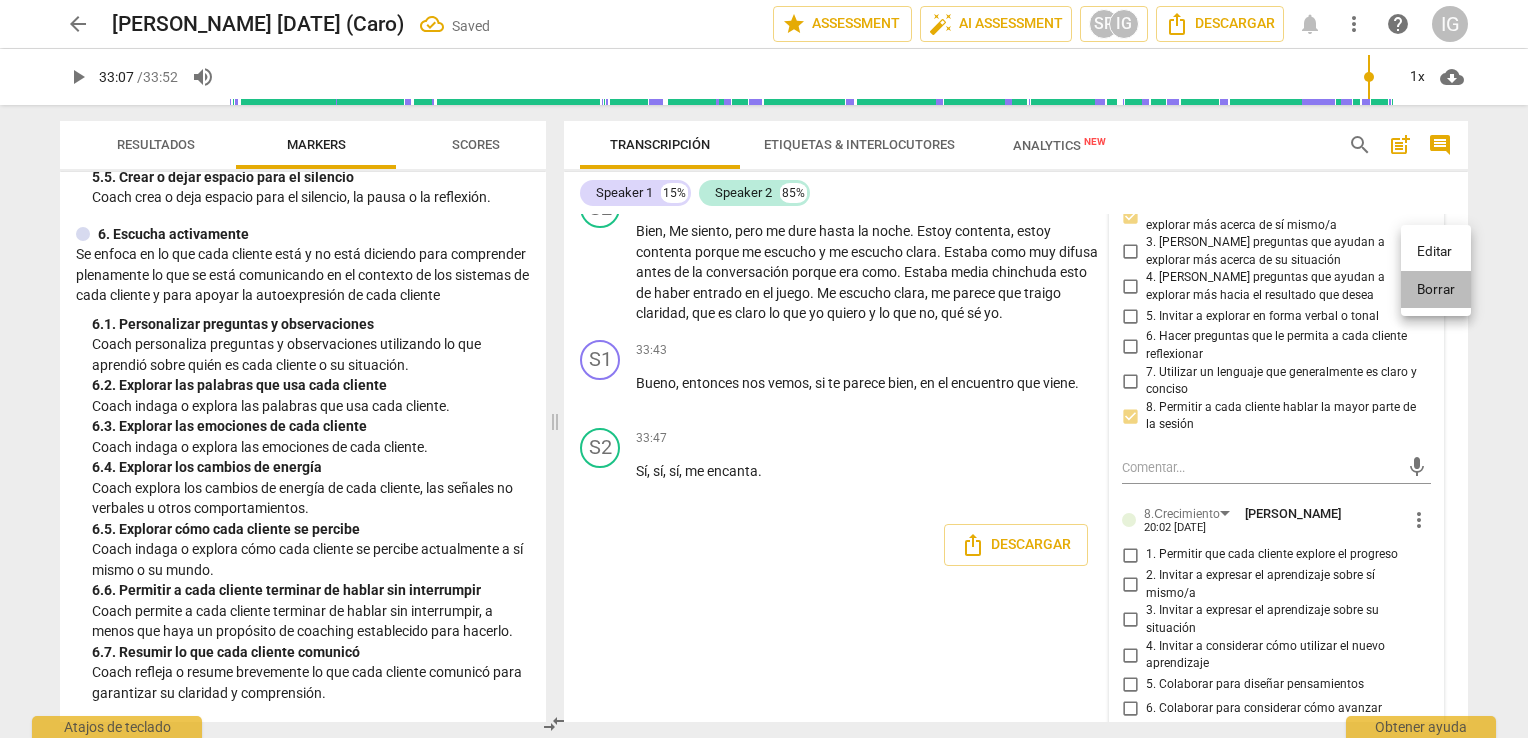 click on "Borrar" at bounding box center [1436, 290] 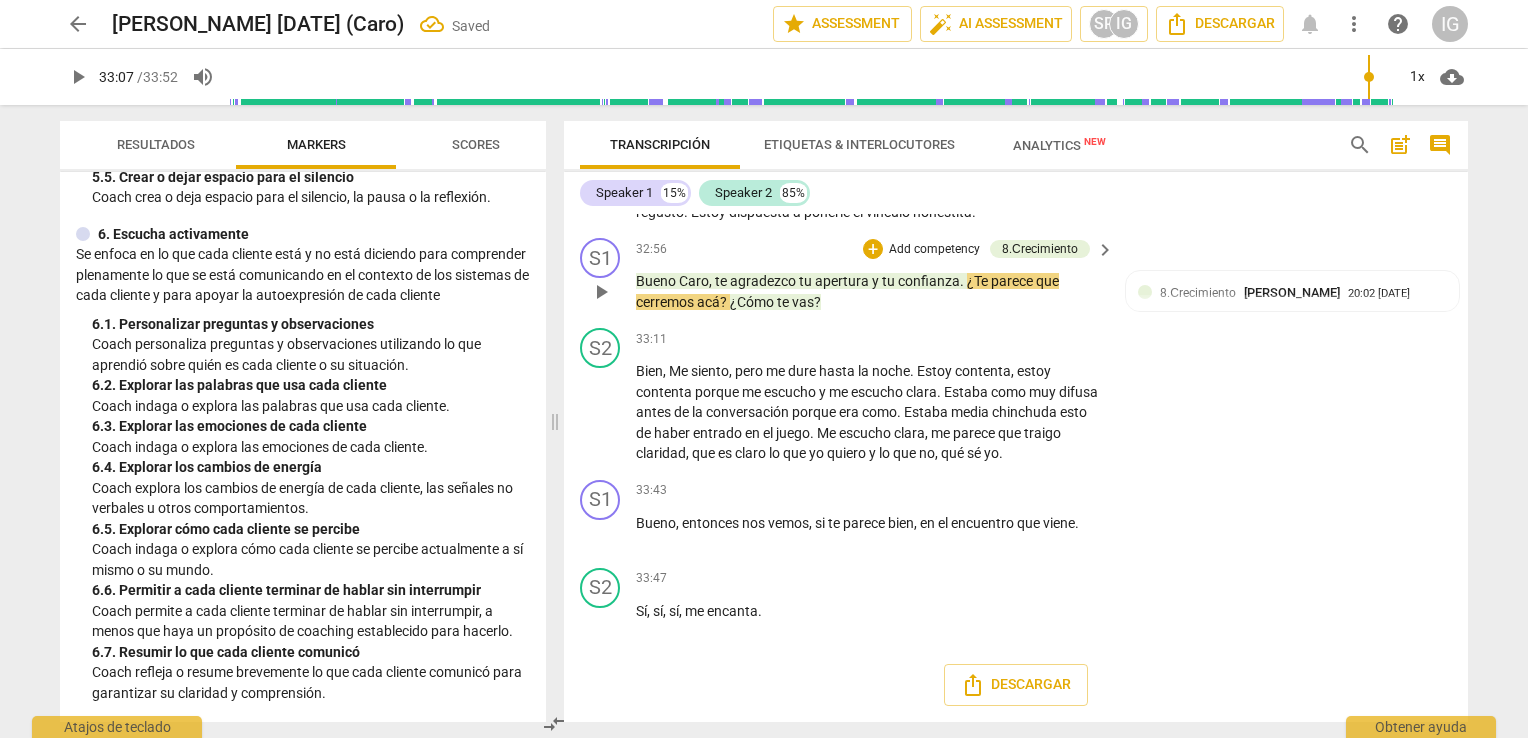 scroll, scrollTop: 9245, scrollLeft: 0, axis: vertical 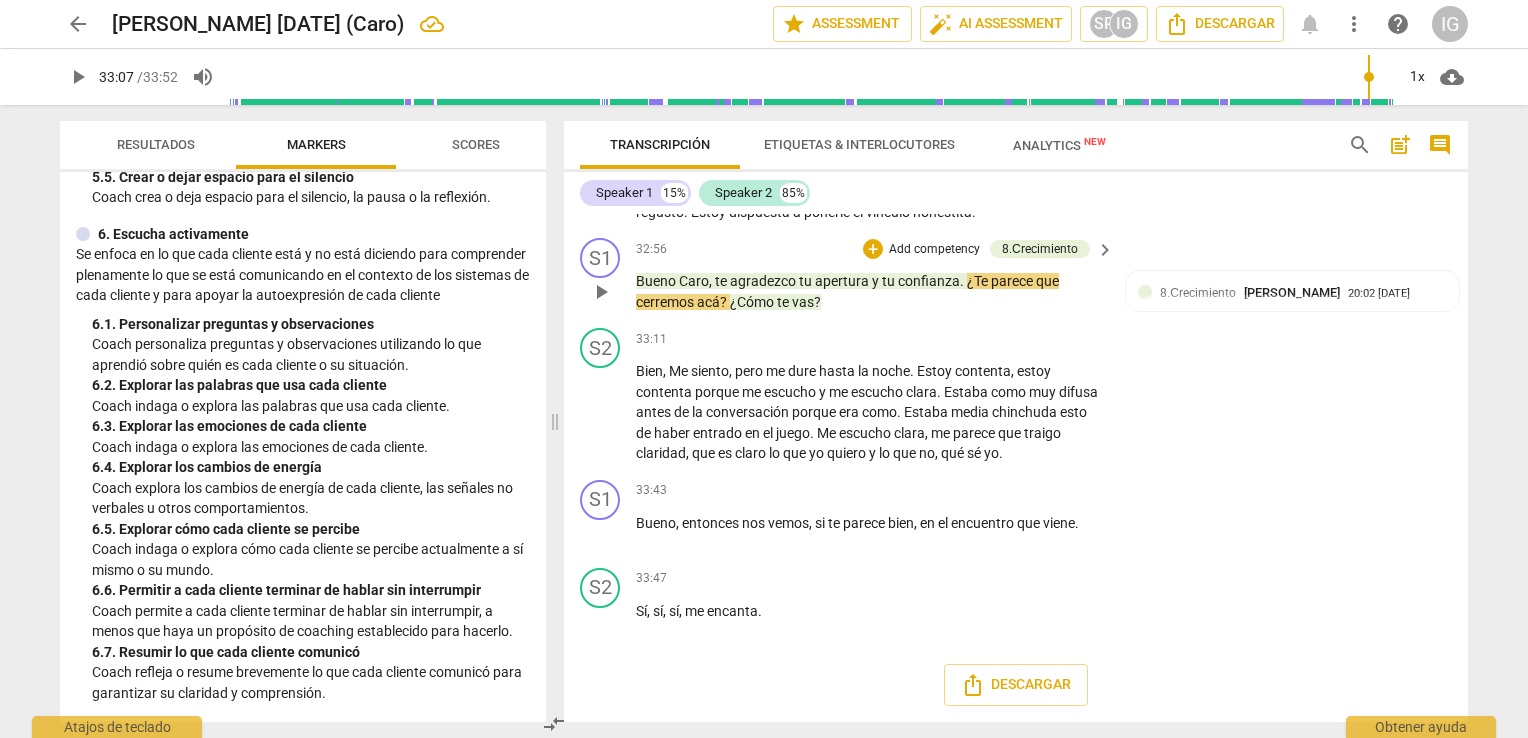 click on "Add competency" at bounding box center [934, 250] 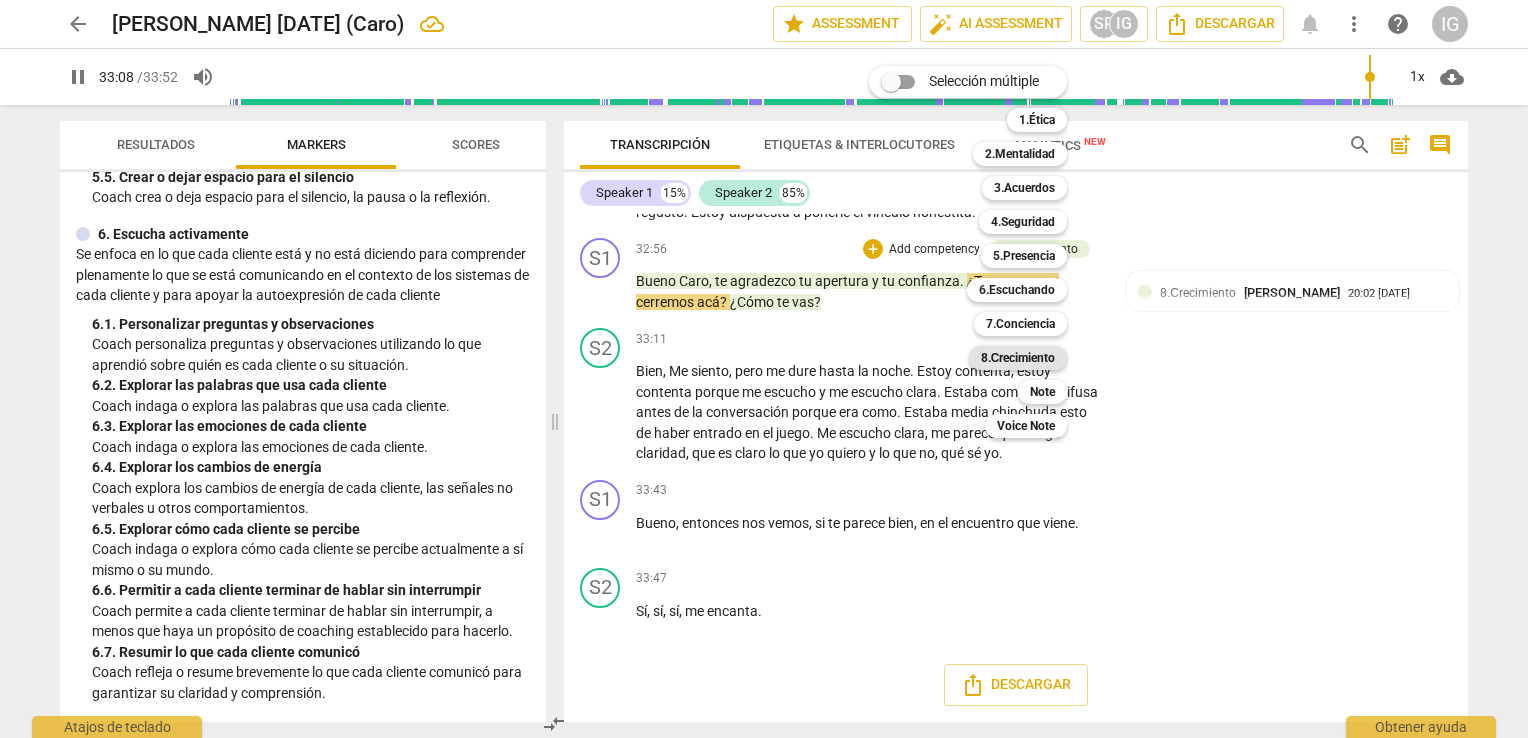 click on "8.Сrecimiento" at bounding box center (1018, 358) 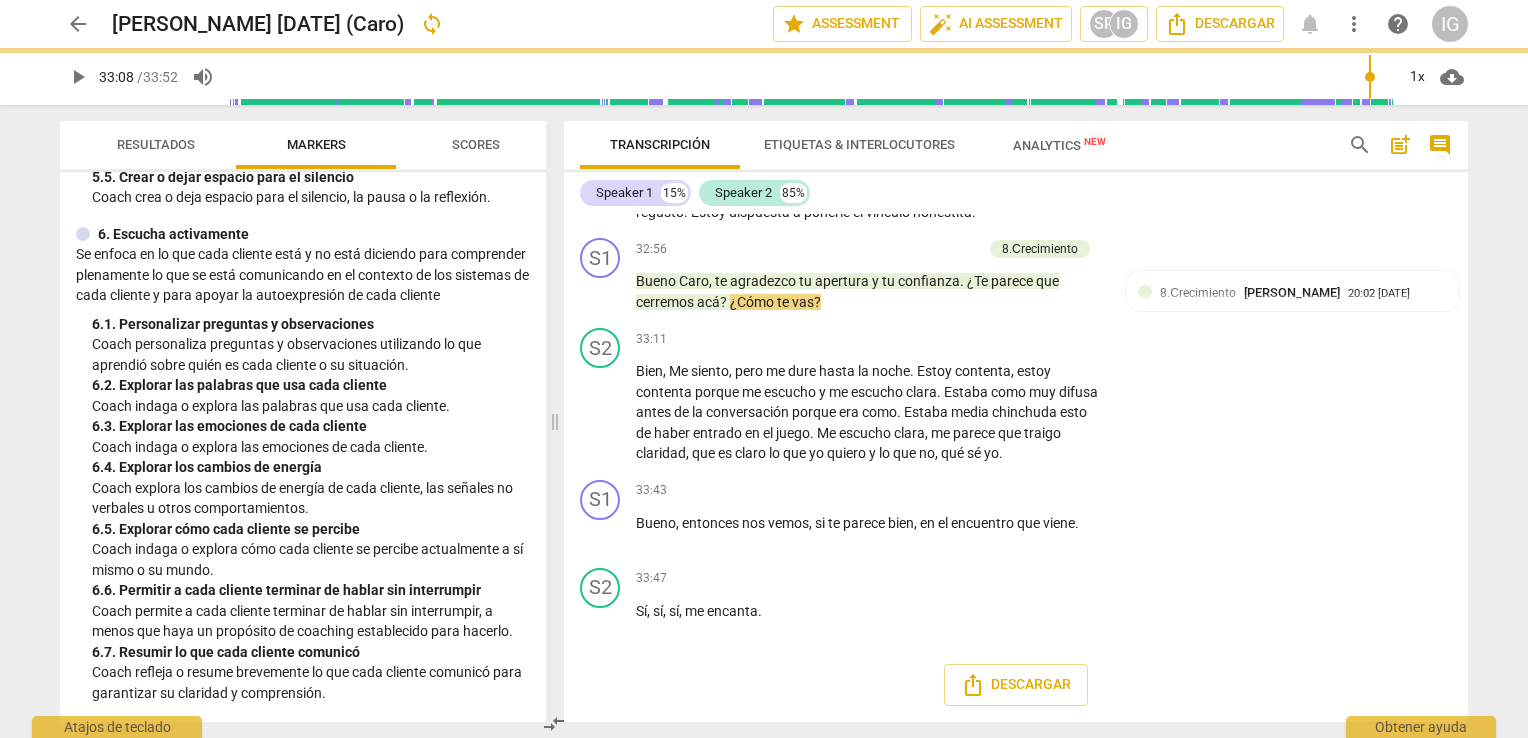 type on "1989" 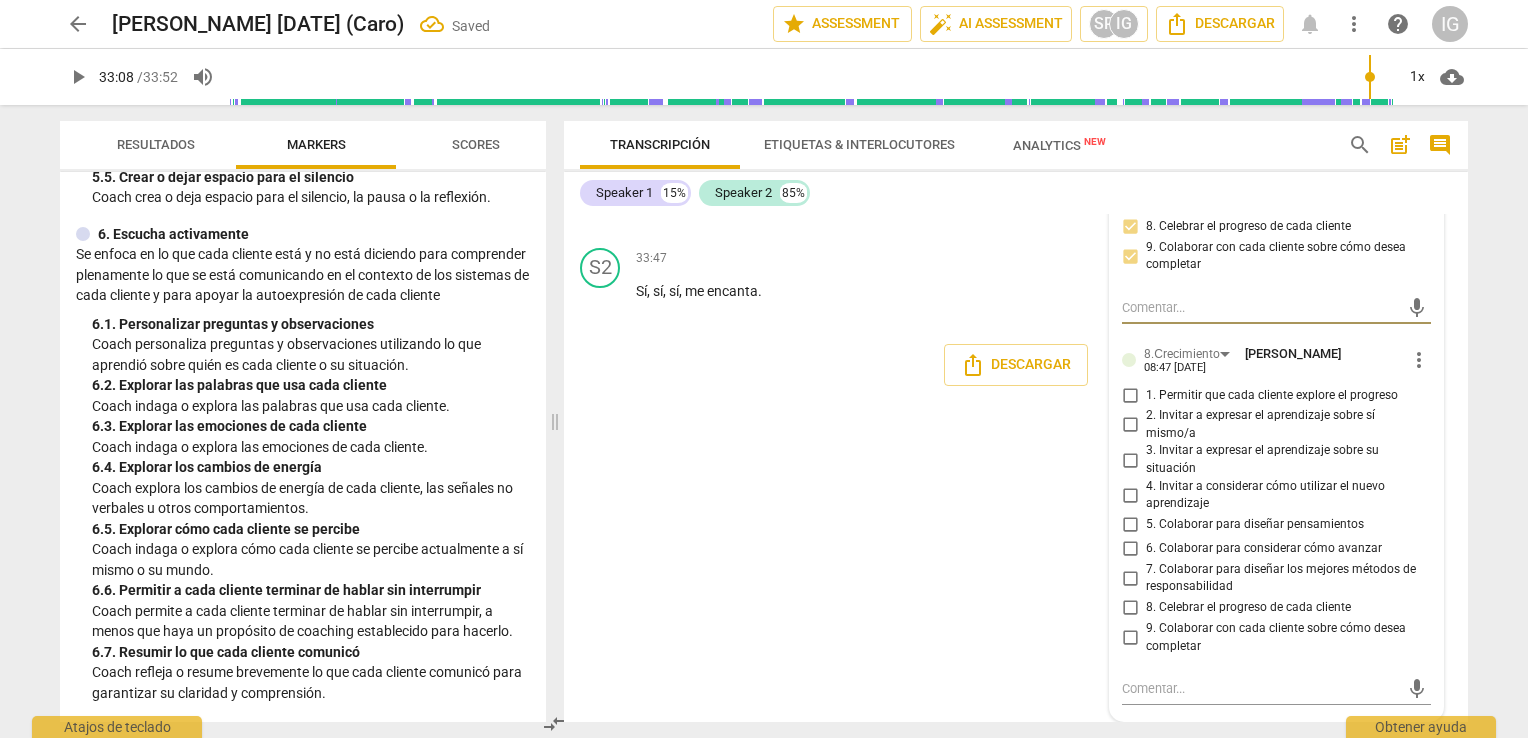 scroll, scrollTop: 9568, scrollLeft: 0, axis: vertical 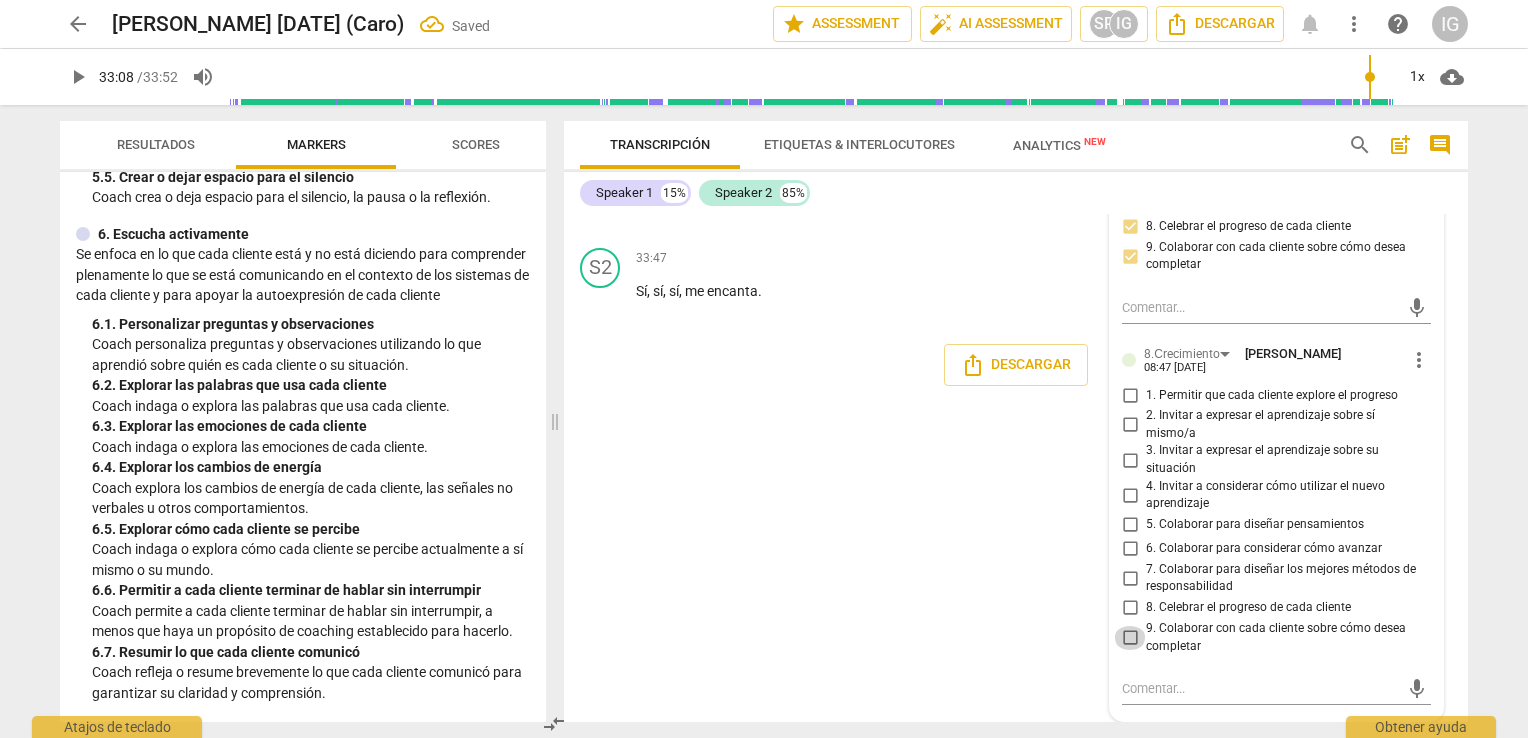 click on "9. Colaborar con cada cliente sobre cómo desea completar" at bounding box center (1130, 638) 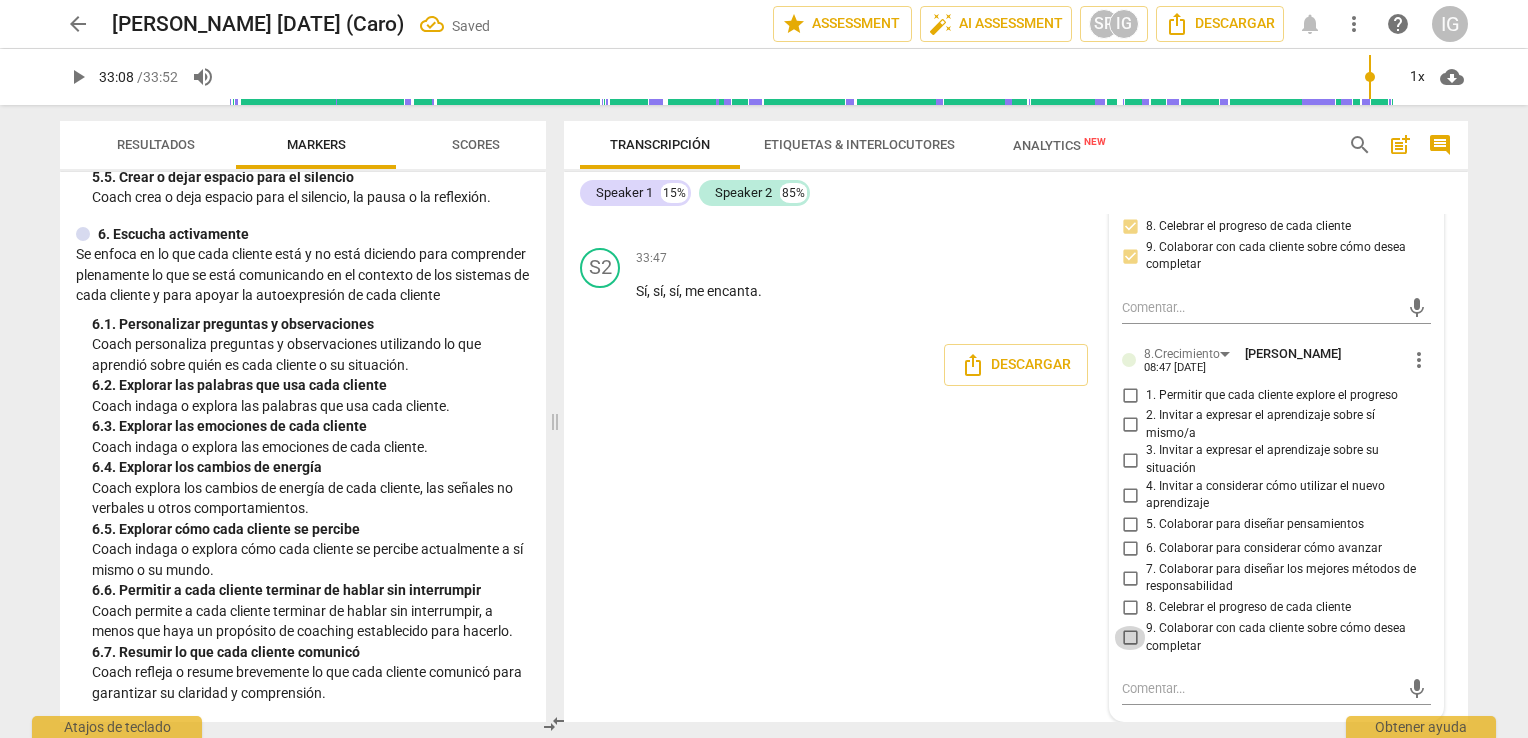 checkbox on "true" 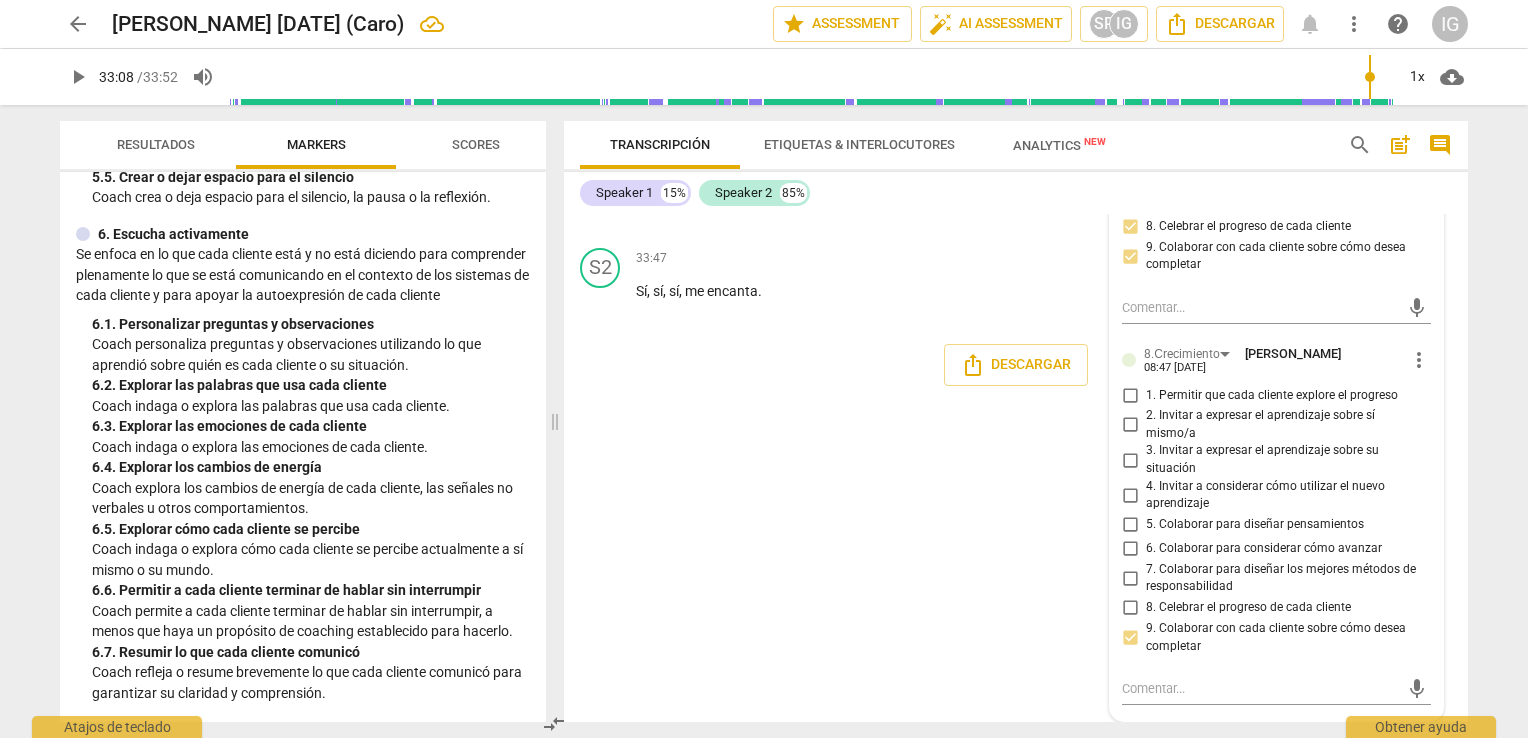 click on "S1 play_arrow pause 00:01 + Add competency keyboard_arrow_right [PERSON_NAME] ,   buen   día ,   bienvenida . S2 play_arrow pause 00:06 + Add competency keyboard_arrow_right Bueno ,   gracias   Sofí .   Hola ,   ¿Cómo   andás ? S1 play_arrow pause 00:10 + Add competency 3.Acuerdos keyboard_arrow_right Muy   bien   Caro .   Contame   ¿Qué   te   gustaría   trabajar   en   esta   conversación ? 3.Acuerdos [PERSON_NAME] 19:51 [DATE] 1. Identificar o reconfirmar lo que cada cliente quiere lograr  3.Acuerdos [PERSON_NAME] 07:47 [DATE] 1. Identificar o reconfirmar lo que cada cliente quiere lograr  S2 play_arrow pause 00:20 + Add competency keyboard_arrow_right Mirá ,   [DATE]   tengo   un   tema   puntual   y   personal   que   me   tiene   inquieta ,   que   hace   un   rato   se   me   ocurrió ,   digo ,   ay ,   podría   aprovechar   el   espacio   y   trabajarlo   ahí   en   sesión ,   que   es   que ,   bueno ,   viste ,   mi   situación   actual   [PERSON_NAME]   y   es   confusa ," at bounding box center (1016, 468) 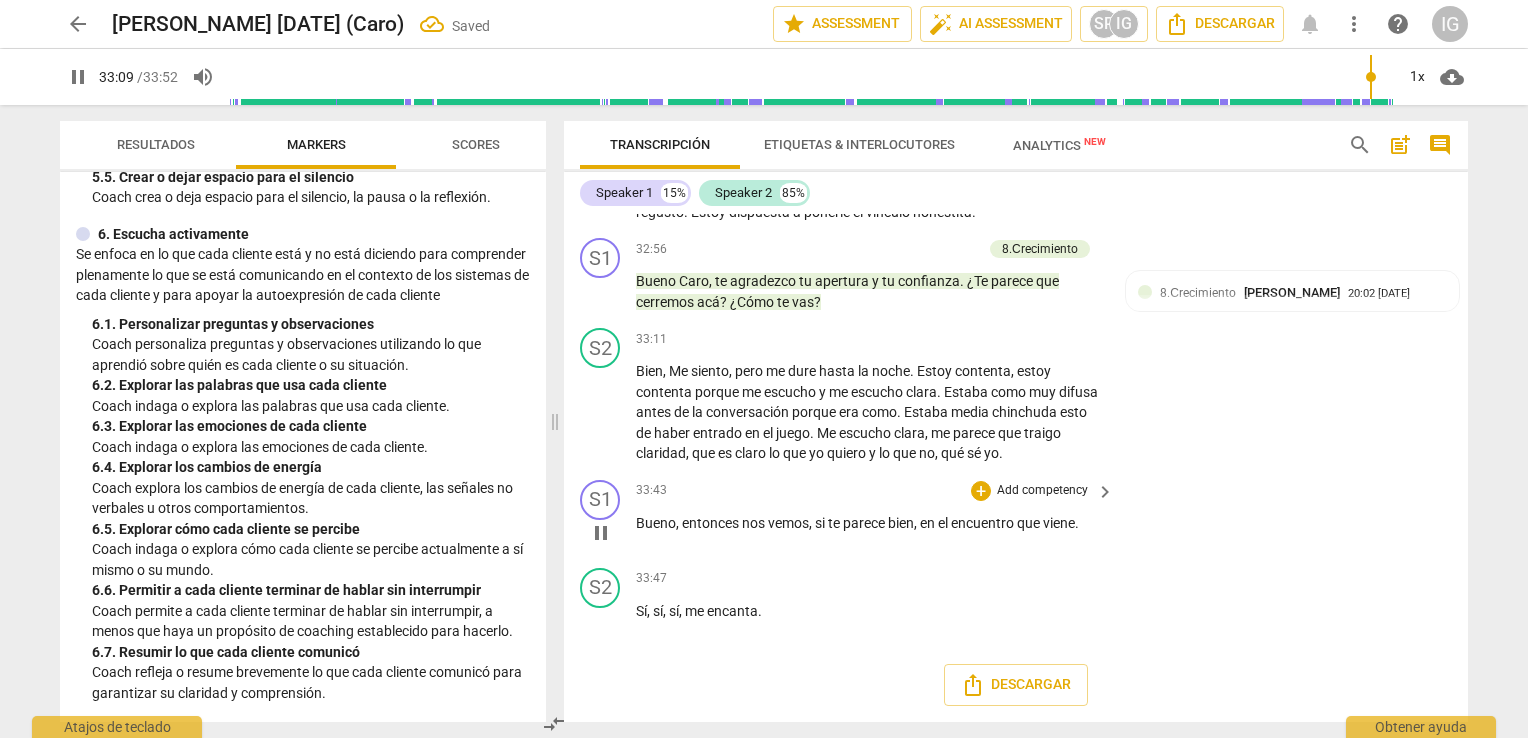 scroll, scrollTop: 9045, scrollLeft: 0, axis: vertical 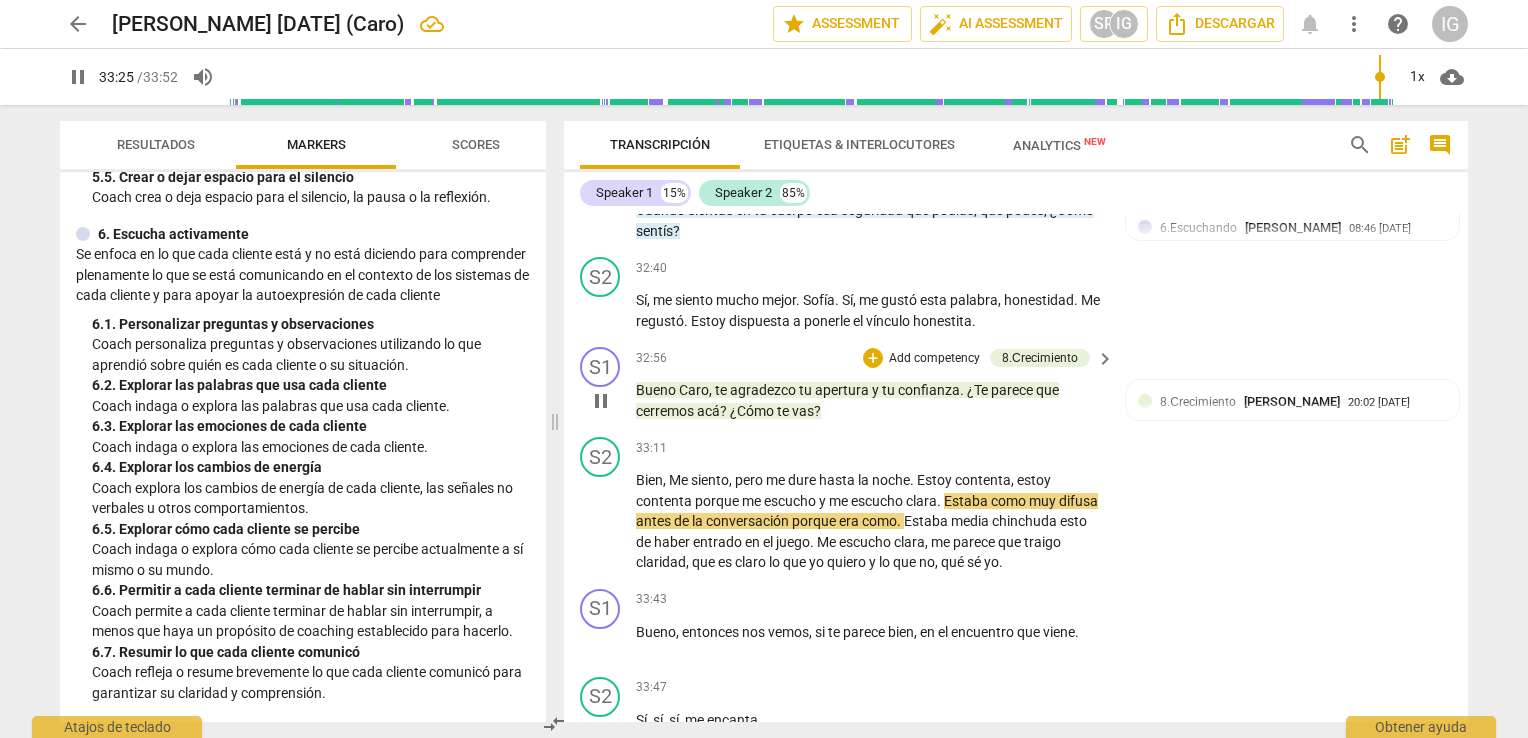 click on "Add competency" at bounding box center (934, 359) 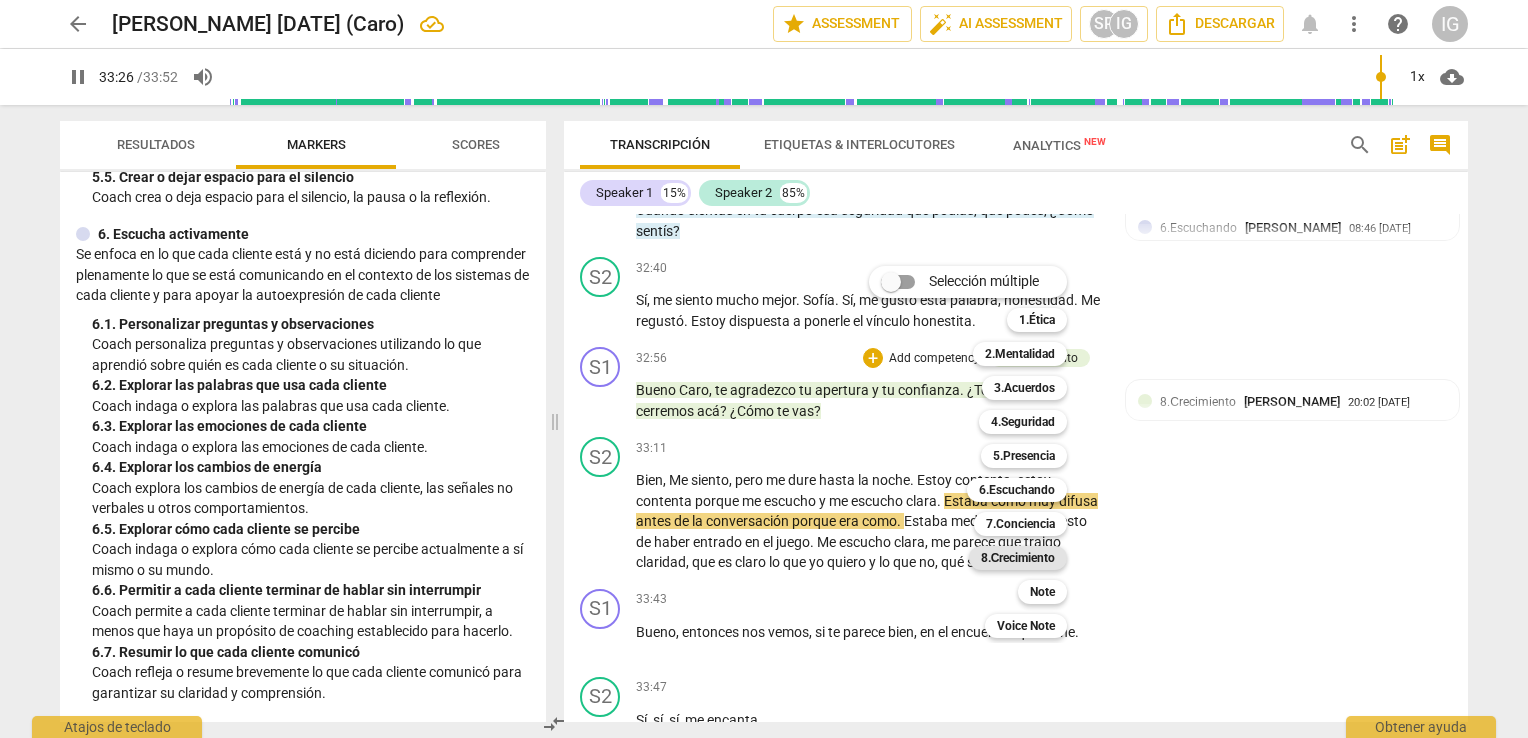 click on "8.Сrecimiento" at bounding box center [1018, 558] 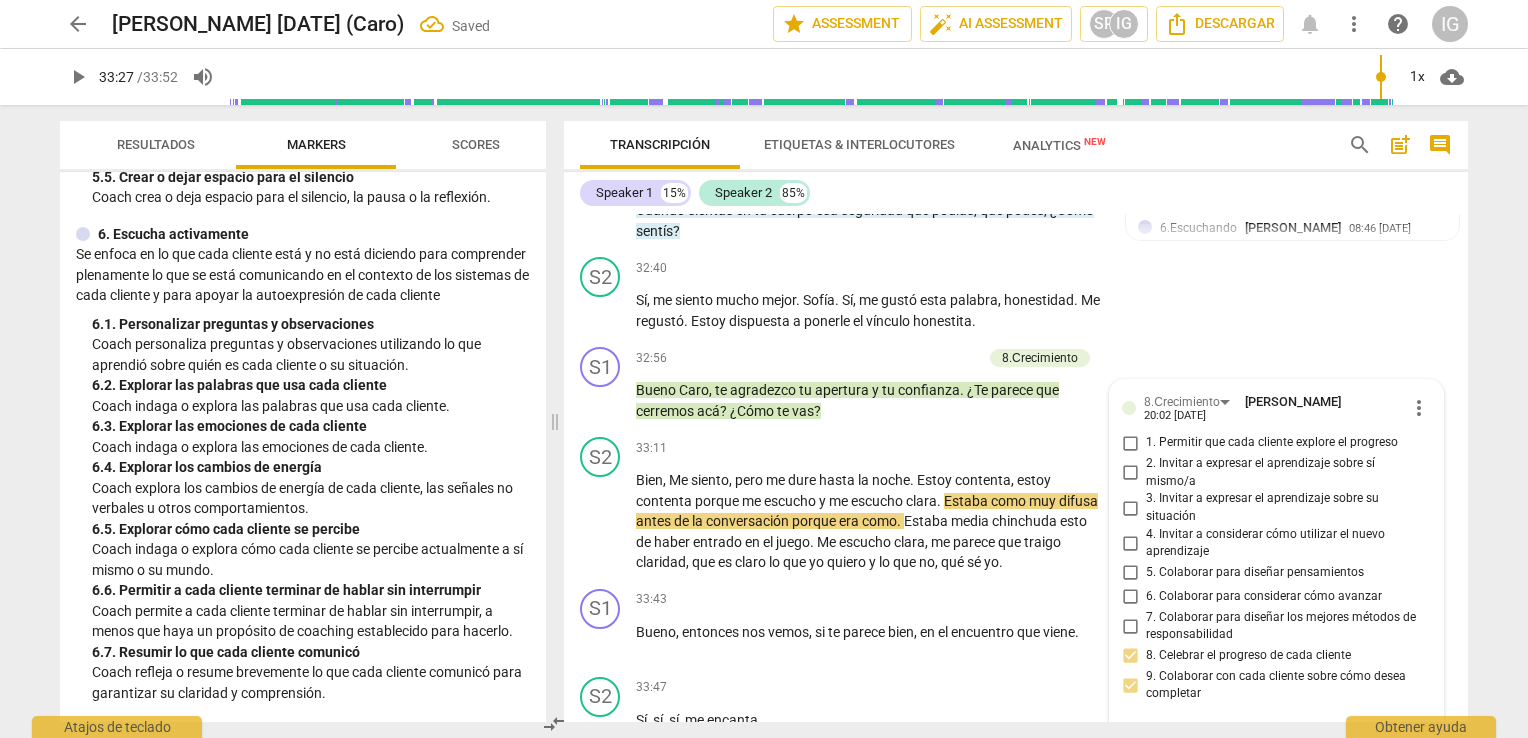 scroll, scrollTop: 9408, scrollLeft: 0, axis: vertical 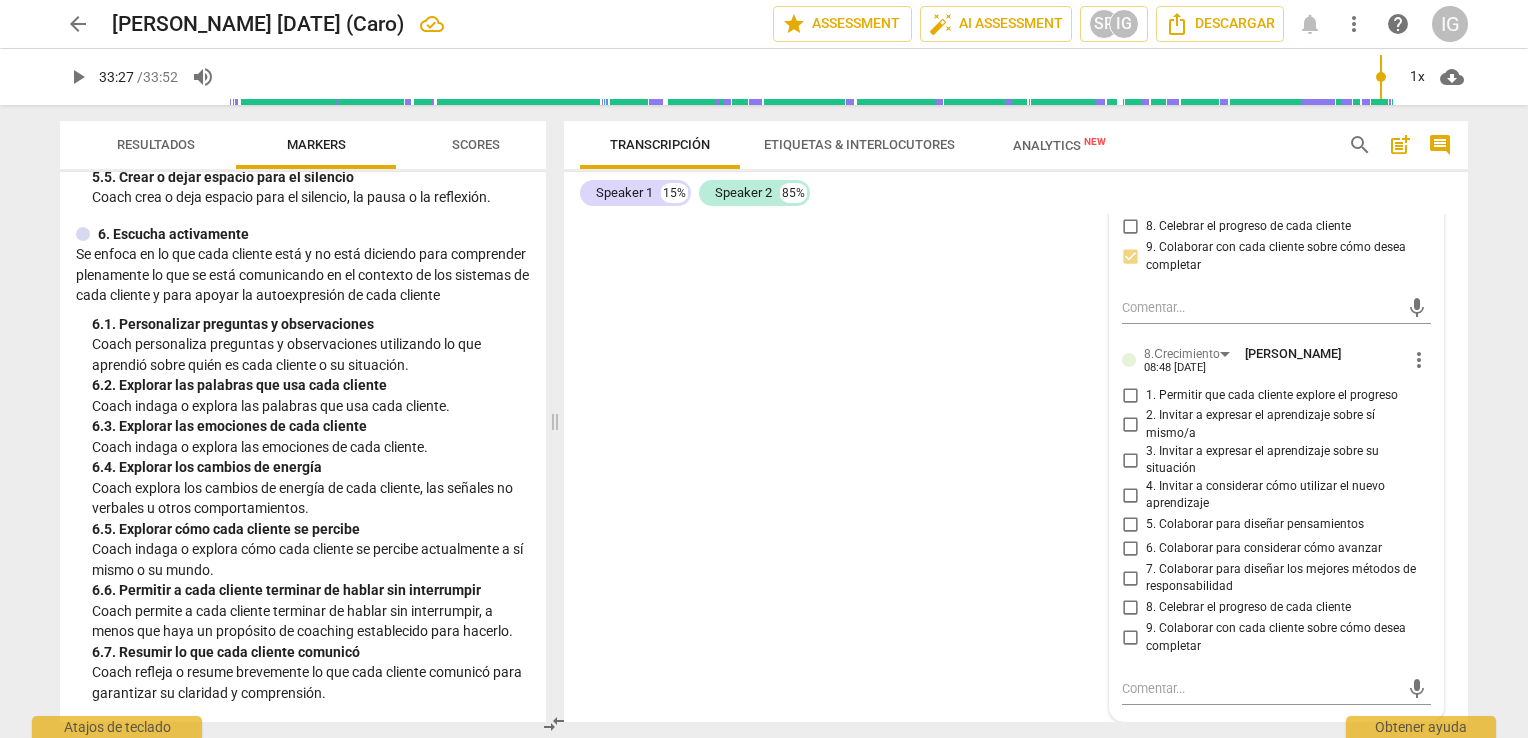 click on "8. Celebrar el progreso de cada cliente" at bounding box center [1130, 608] 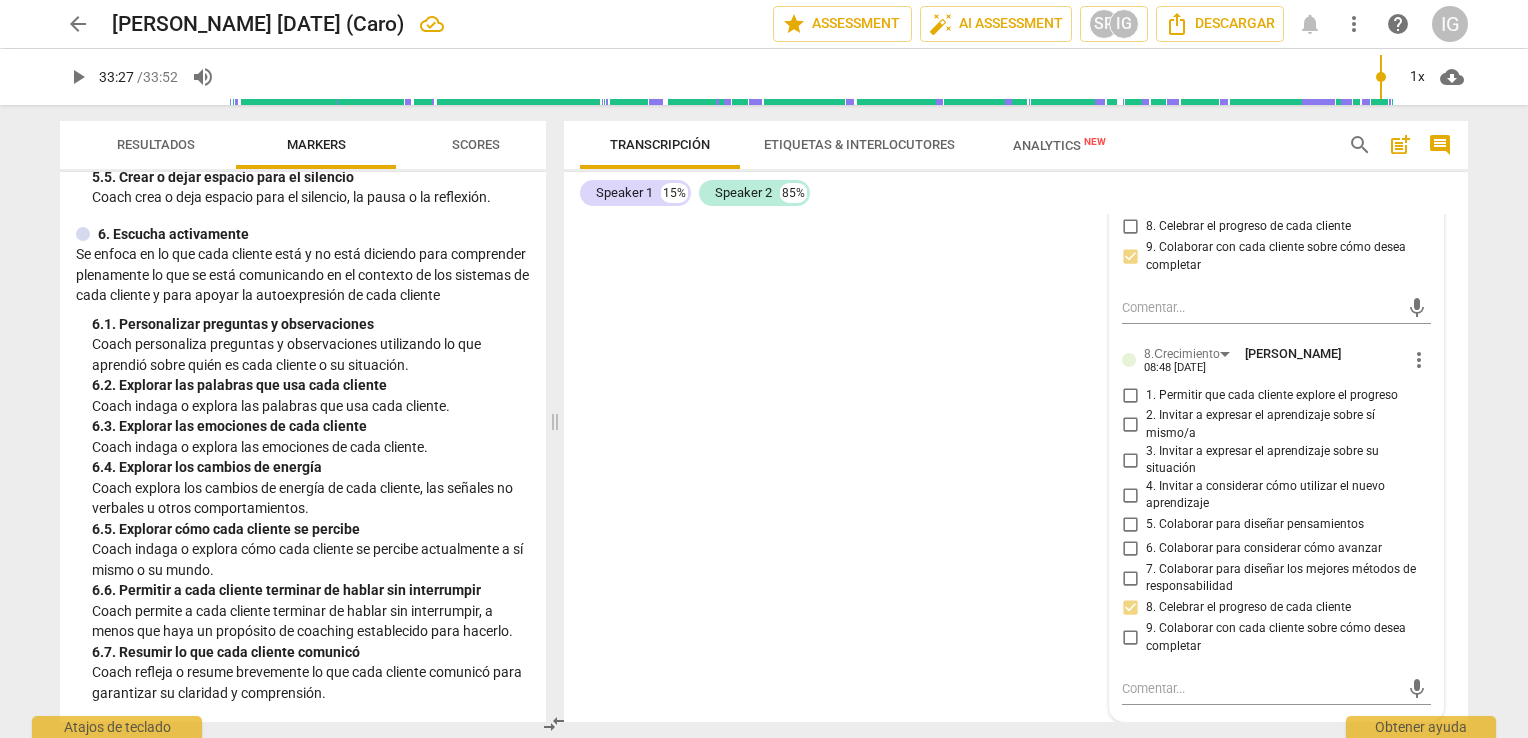 click on "S1 play_arrow pause 00:01 + Add competency keyboard_arrow_right [PERSON_NAME] ,   buen   día ,   bienvenida . S2 play_arrow pause 00:06 + Add competency keyboard_arrow_right Bueno ,   gracias   Sofí .   Hola ,   ¿Cómo   andás ? S1 play_arrow pause 00:10 + Add competency 3.Acuerdos keyboard_arrow_right Muy   bien   Caro .   Contame   ¿Qué   te   gustaría   trabajar   en   esta   conversación ? 3.Acuerdos [PERSON_NAME] 19:51 [DATE] 1. Identificar o reconfirmar lo que cada cliente quiere lograr  3.Acuerdos [PERSON_NAME] 07:47 [DATE] 1. Identificar o reconfirmar lo que cada cliente quiere lograr  S2 play_arrow pause 00:20 + Add competency keyboard_arrow_right Mirá ,   [DATE]   tengo   un   tema   puntual   y   personal   que   me   tiene   inquieta ,   que   hace   un   rato   se   me   ocurrió ,   digo ,   ay ,   podría   aprovechar   el   espacio   y   trabajarlo   ahí   en   sesión ,   que   es   que ,   bueno ,   viste ,   mi   situación   actual   [PERSON_NAME]   y   es   confusa ," at bounding box center (1016, 468) 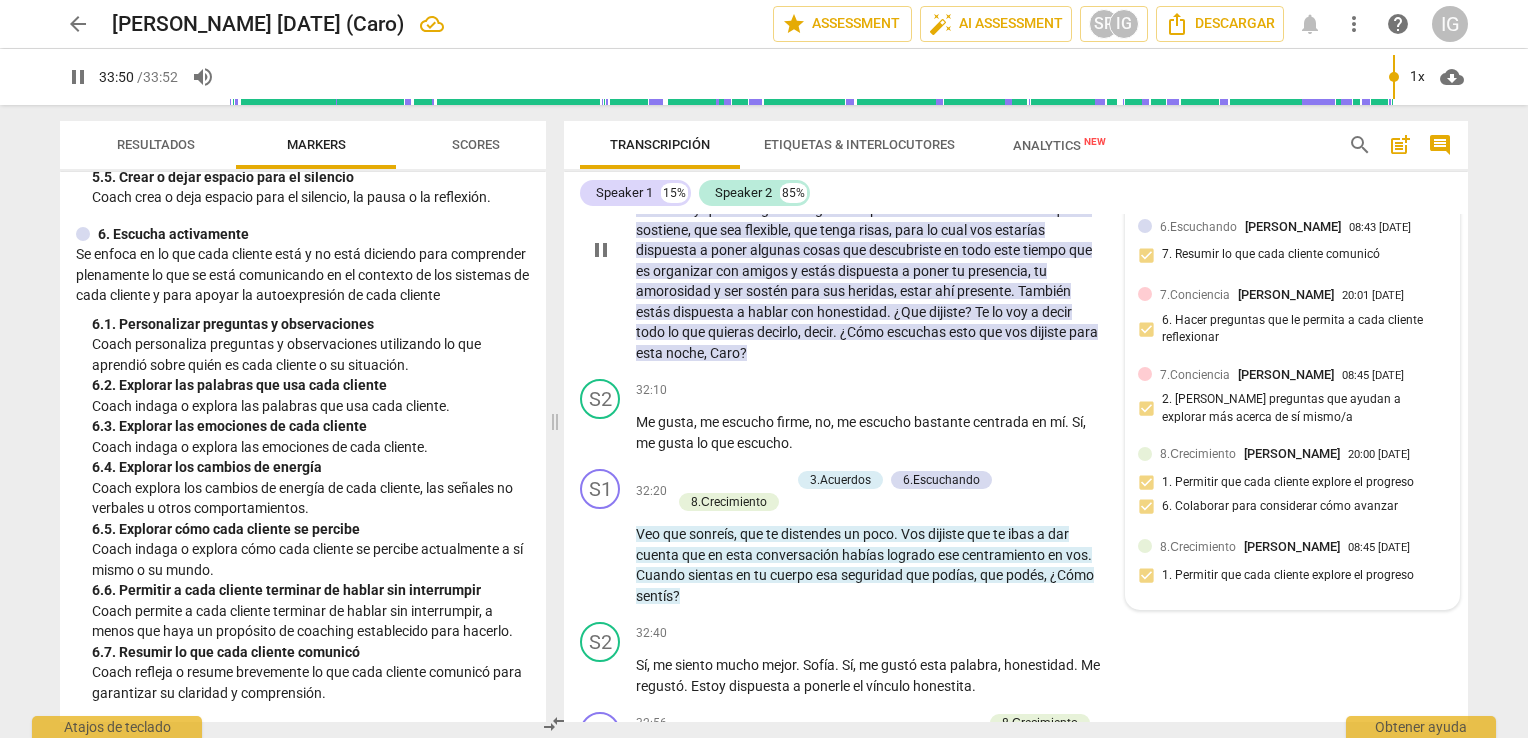 scroll, scrollTop: 8645, scrollLeft: 0, axis: vertical 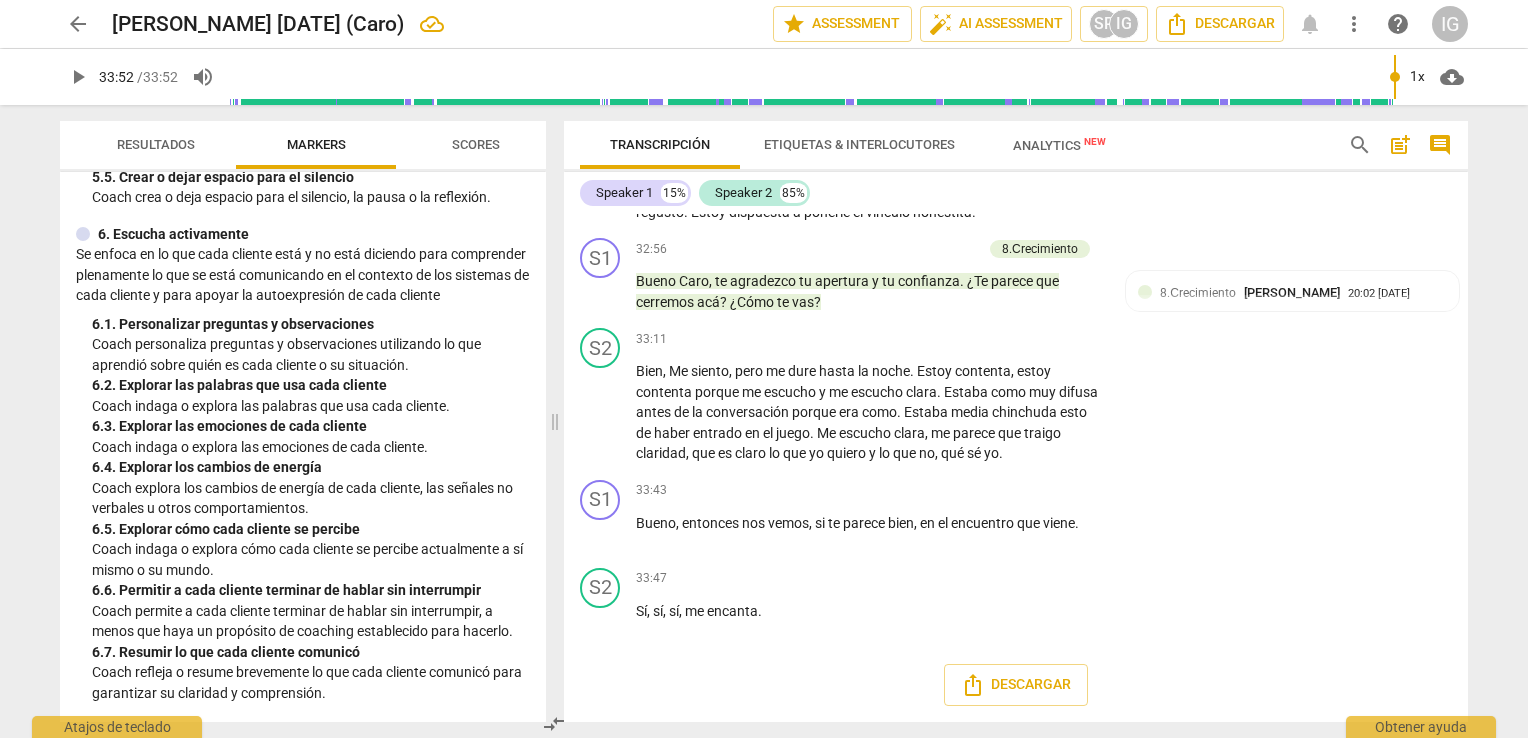 type on "2032" 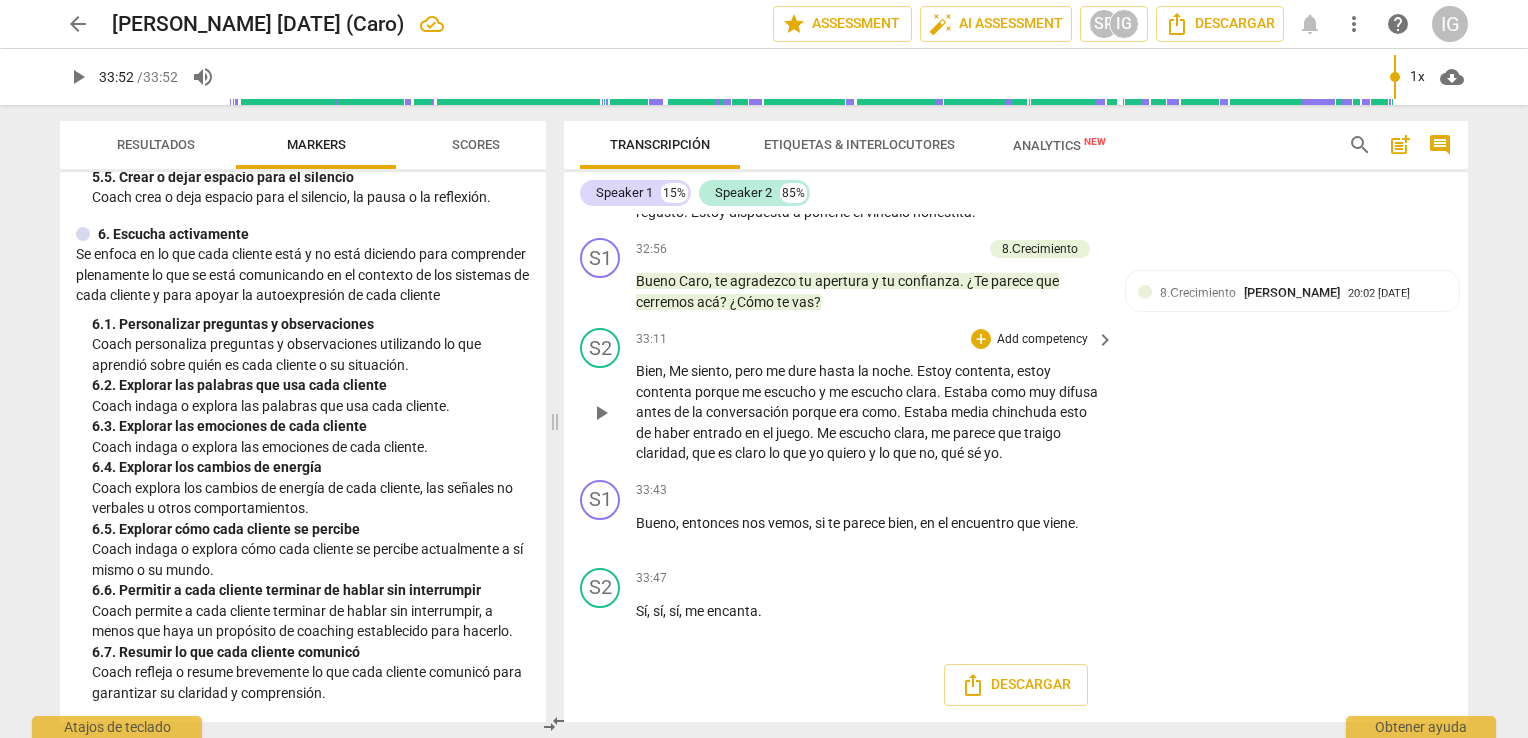 scroll, scrollTop: 9245, scrollLeft: 0, axis: vertical 